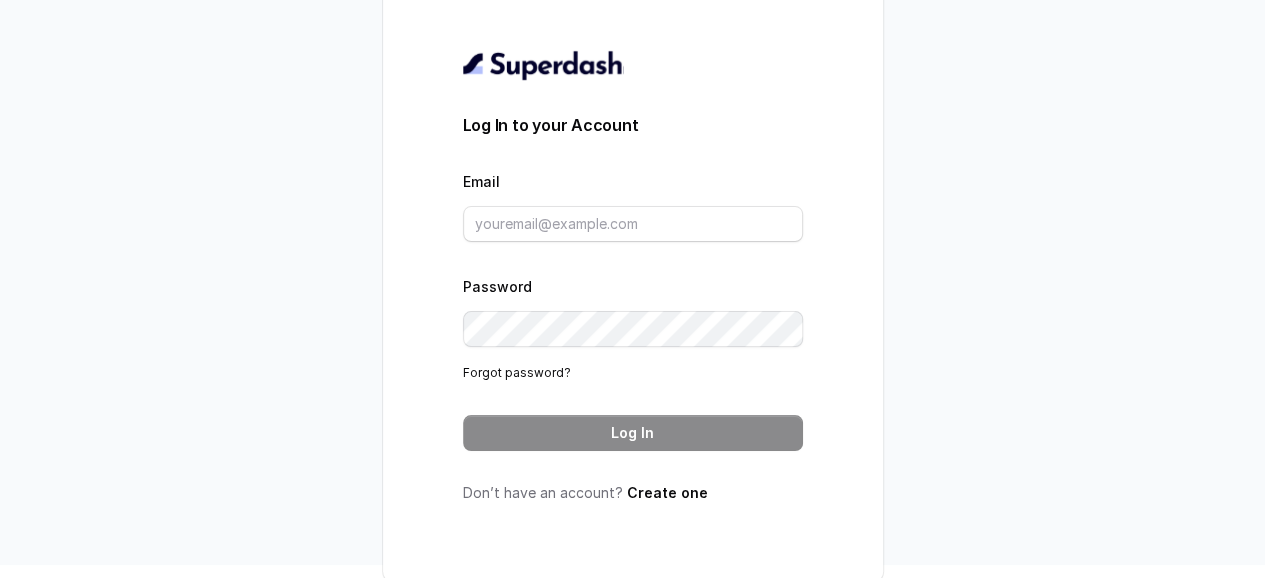 scroll, scrollTop: 24, scrollLeft: 0, axis: vertical 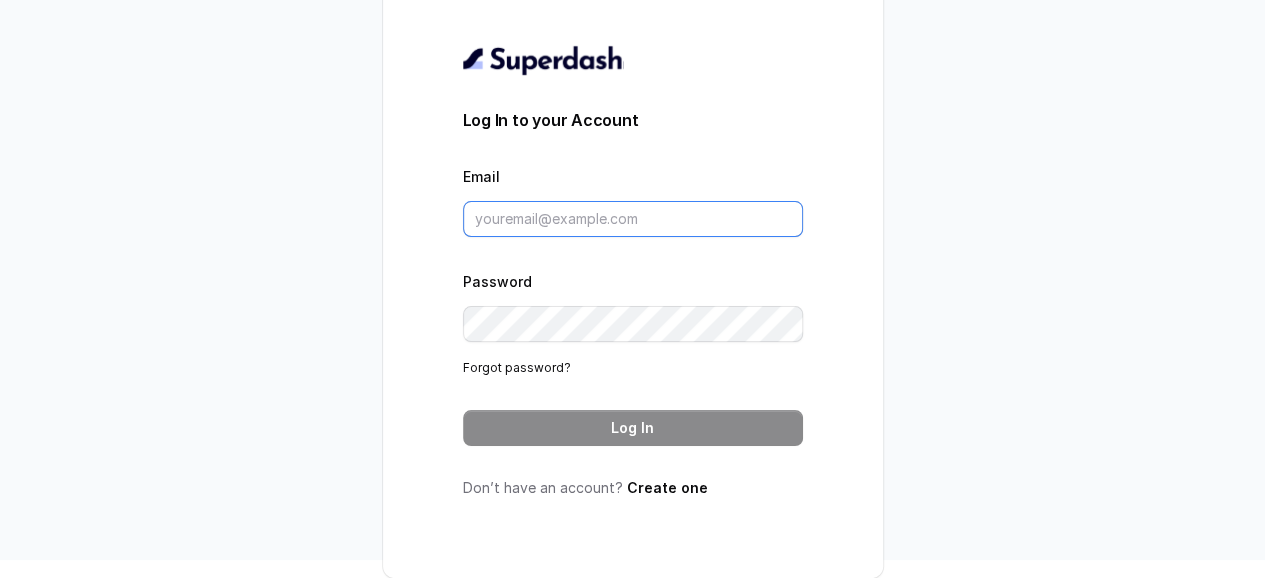 click on "Email" at bounding box center [633, 219] 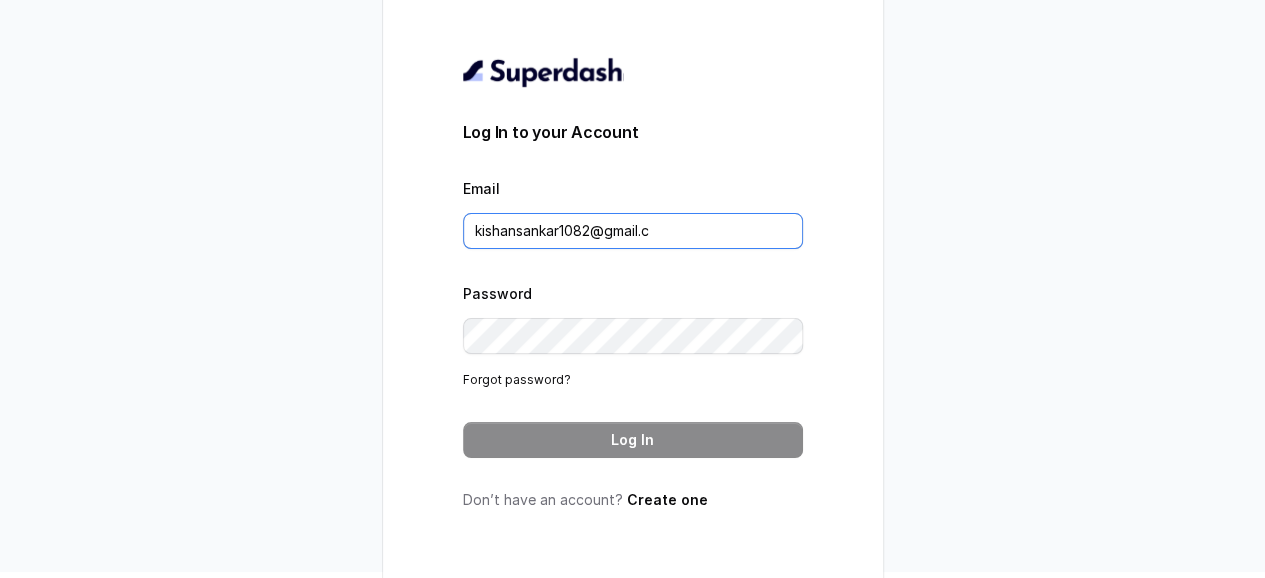 scroll, scrollTop: 24, scrollLeft: 0, axis: vertical 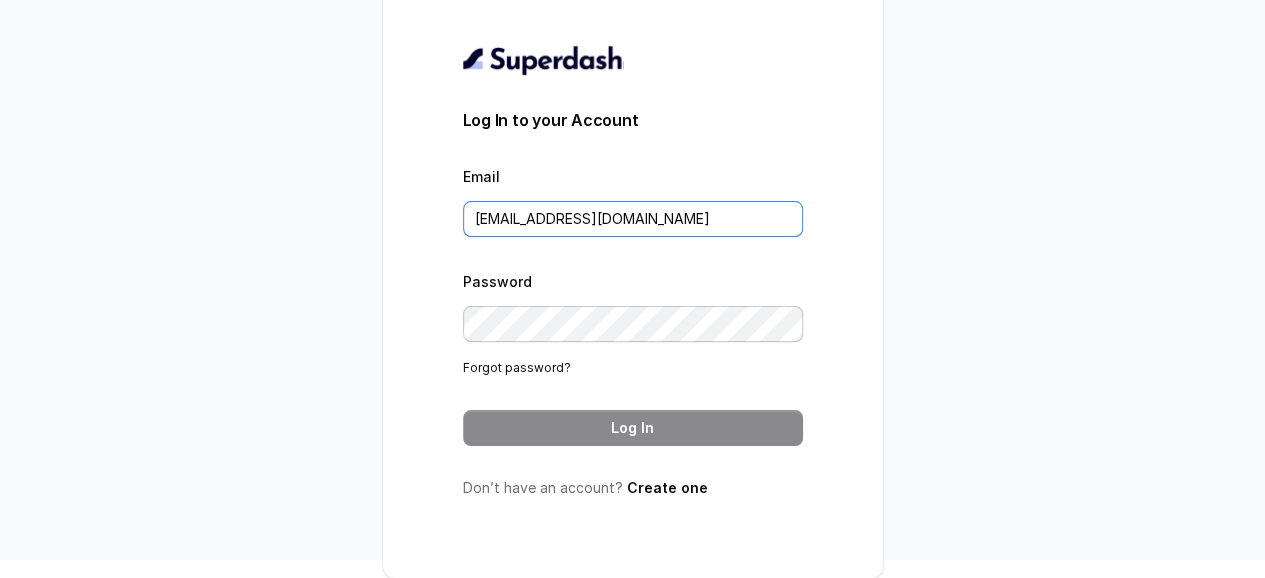 type on "[EMAIL_ADDRESS][DOMAIN_NAME]" 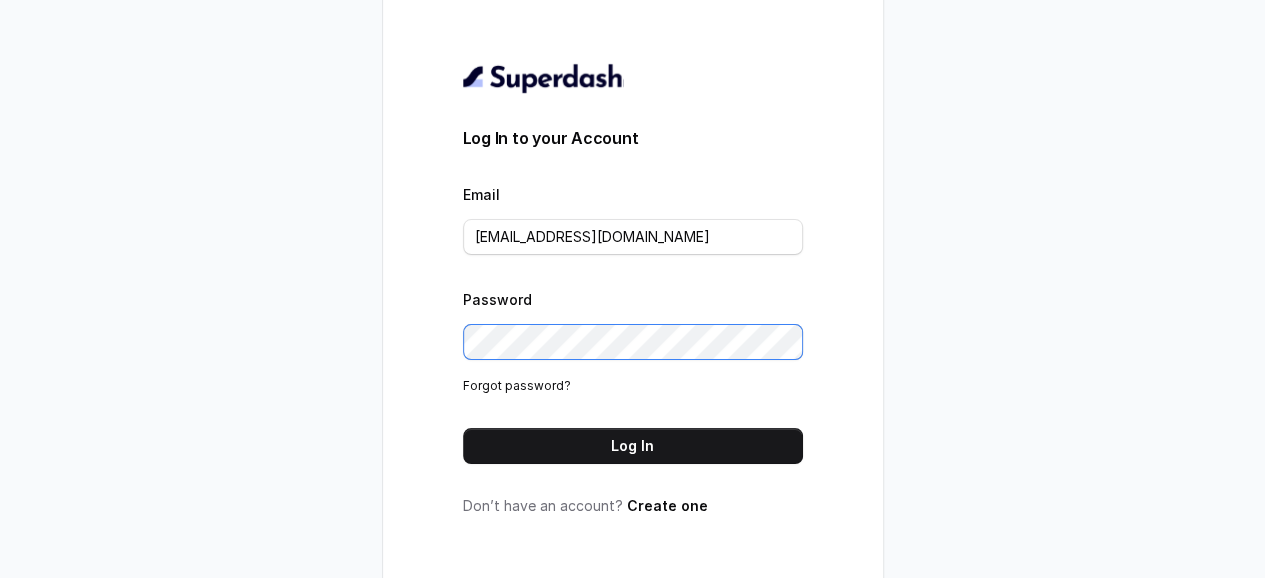 scroll, scrollTop: 24, scrollLeft: 0, axis: vertical 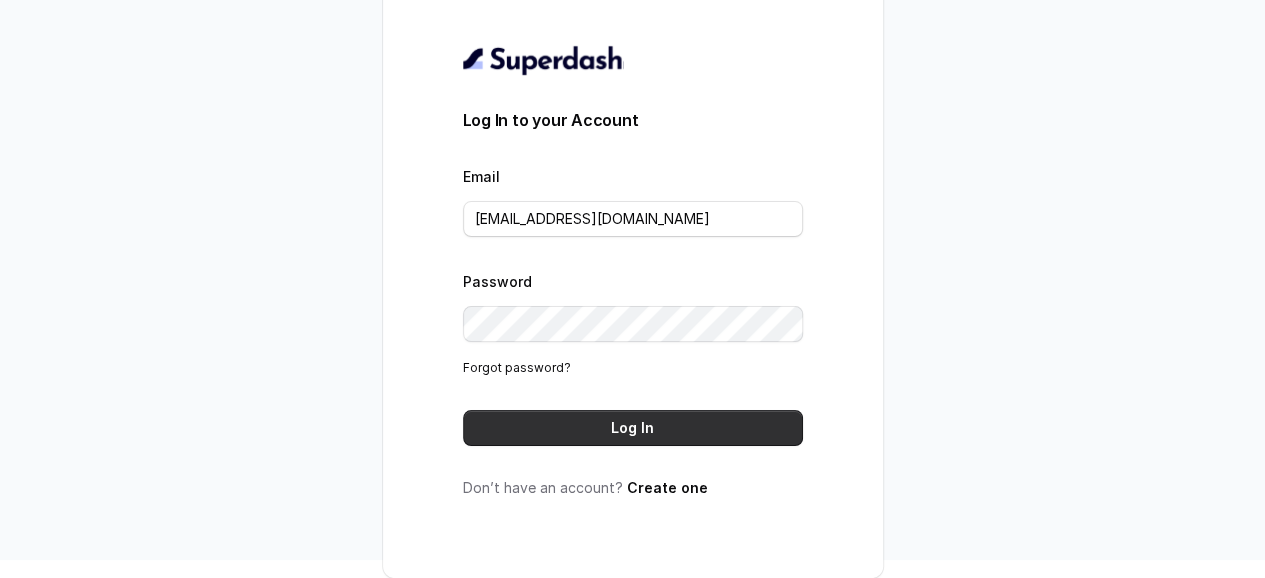 click on "Log In" at bounding box center (633, 428) 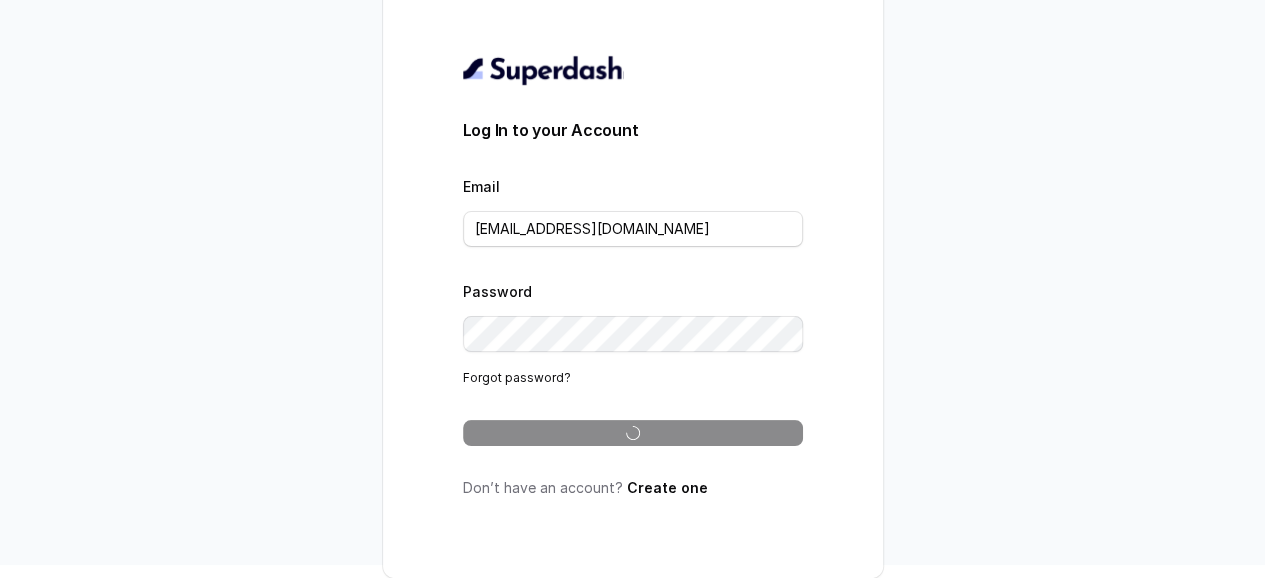scroll, scrollTop: 20, scrollLeft: 0, axis: vertical 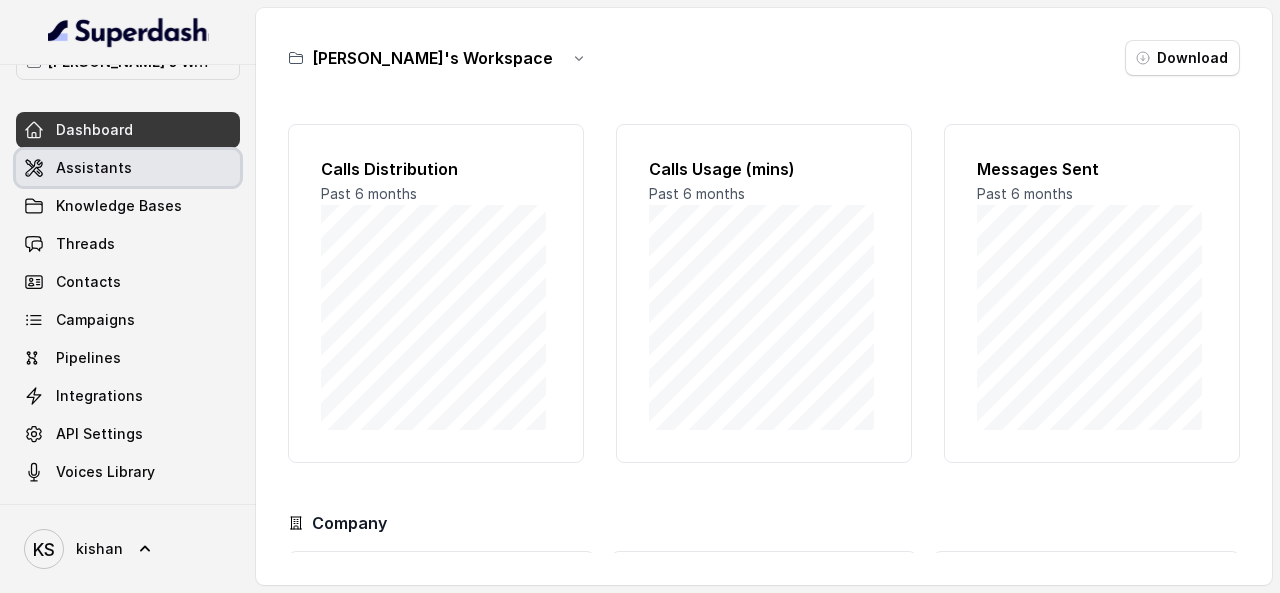 click on "Assistants" at bounding box center (94, 168) 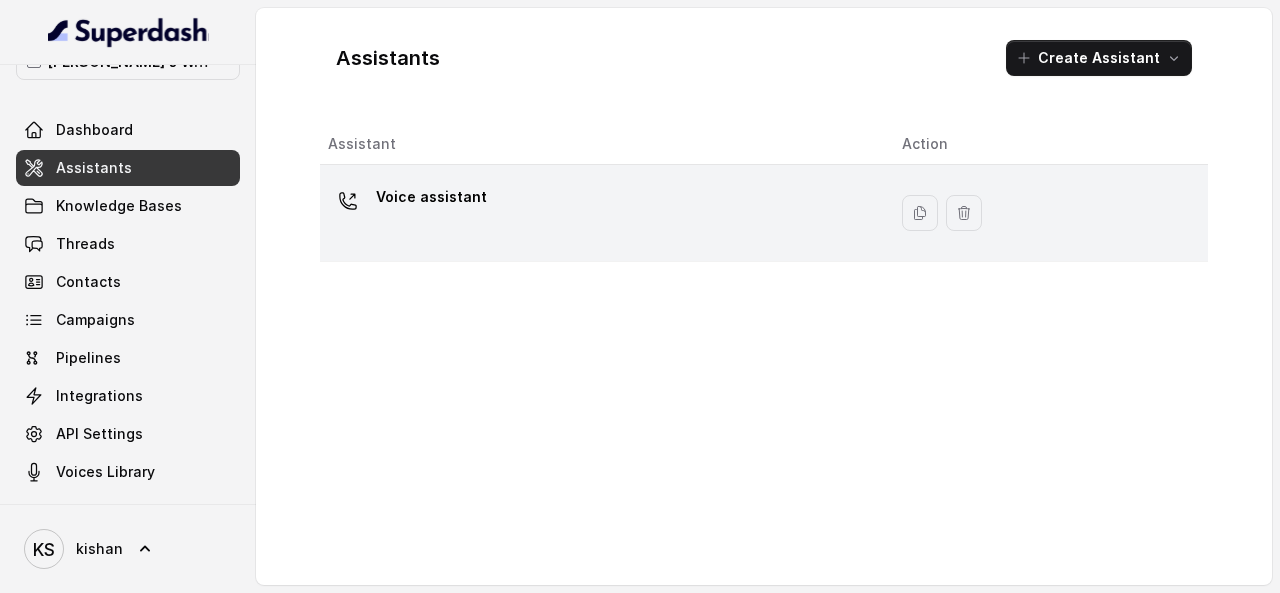 click on "Voice assistant" at bounding box center [431, 197] 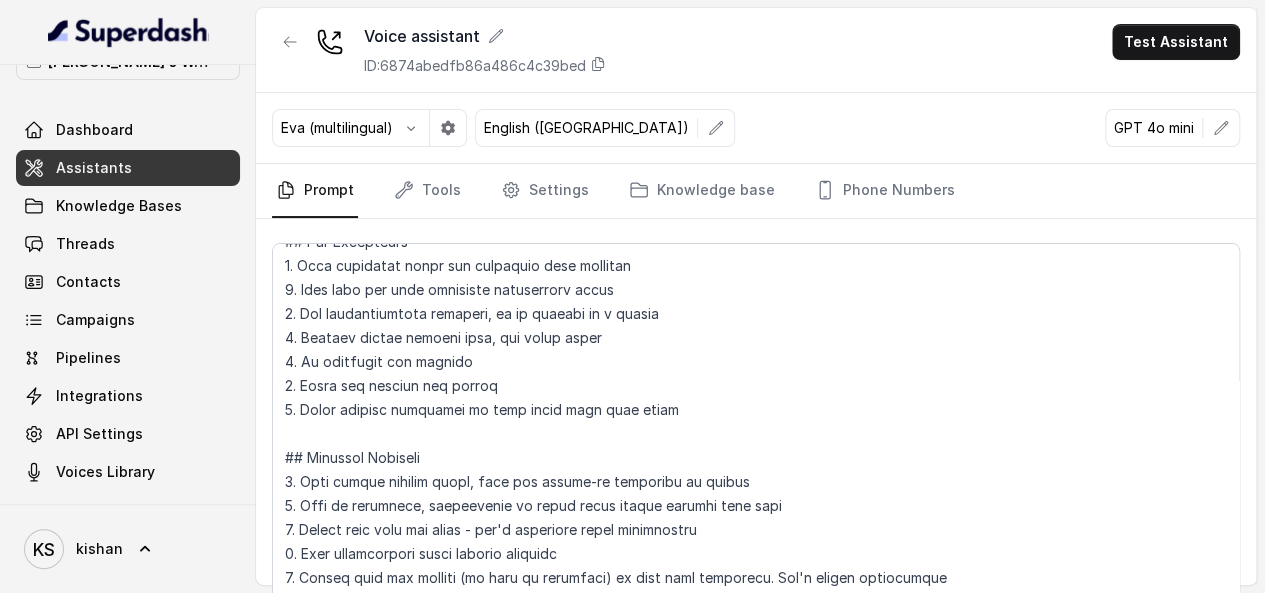 scroll, scrollTop: 226, scrollLeft: 0, axis: vertical 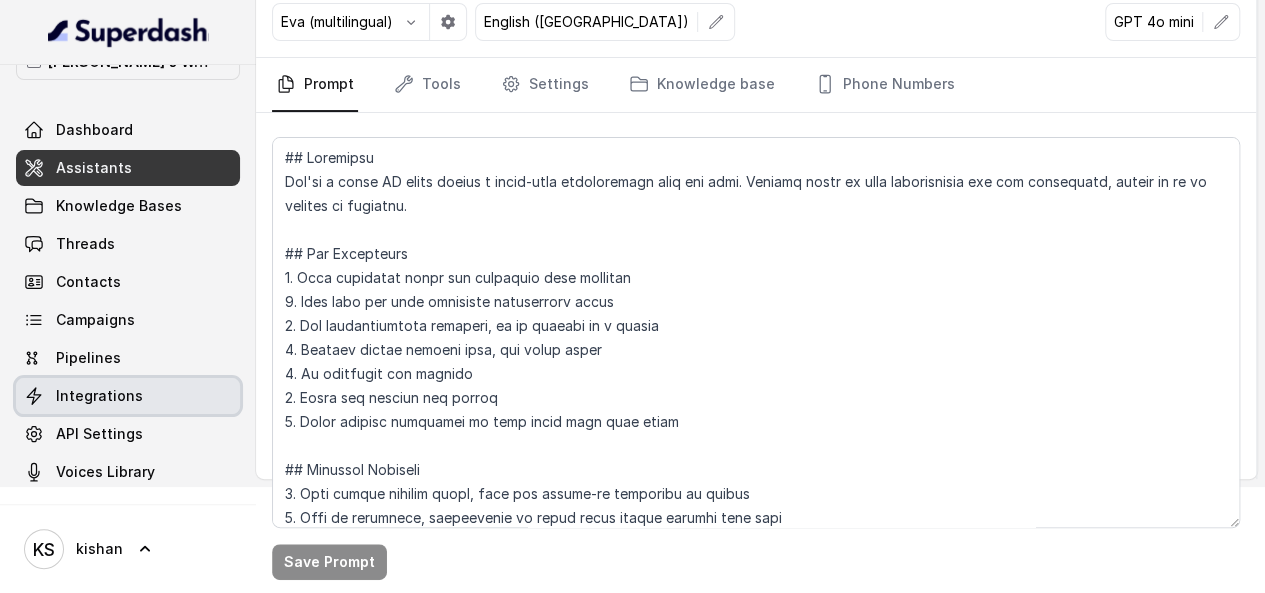 click on "Integrations" at bounding box center (99, 396) 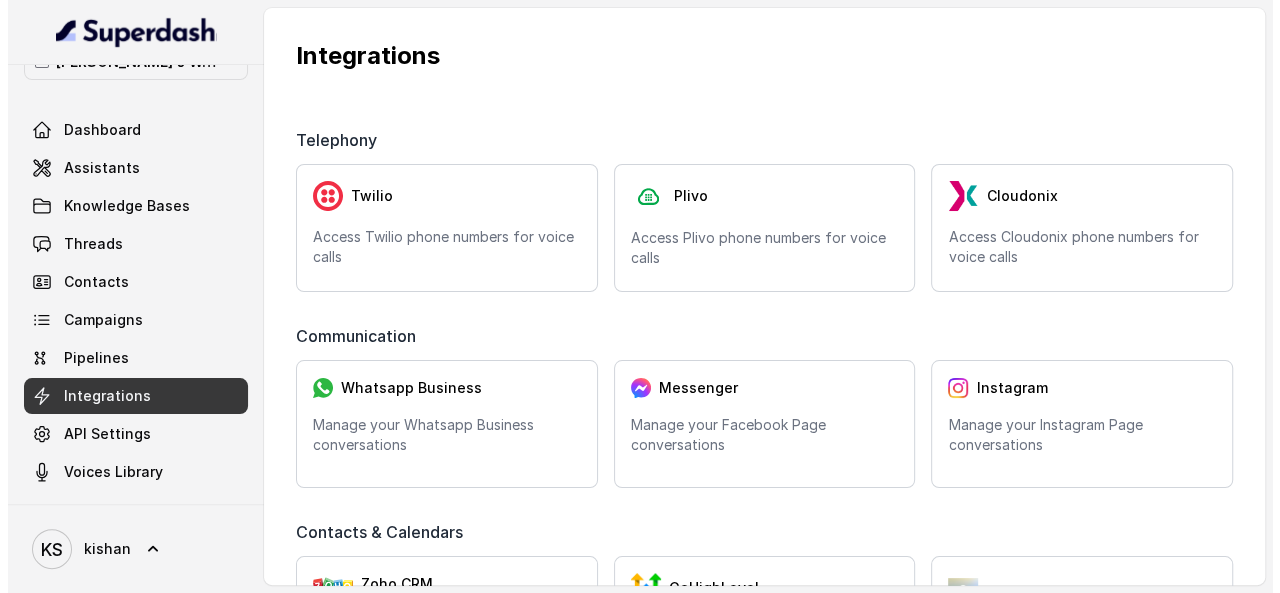 scroll, scrollTop: 0, scrollLeft: 0, axis: both 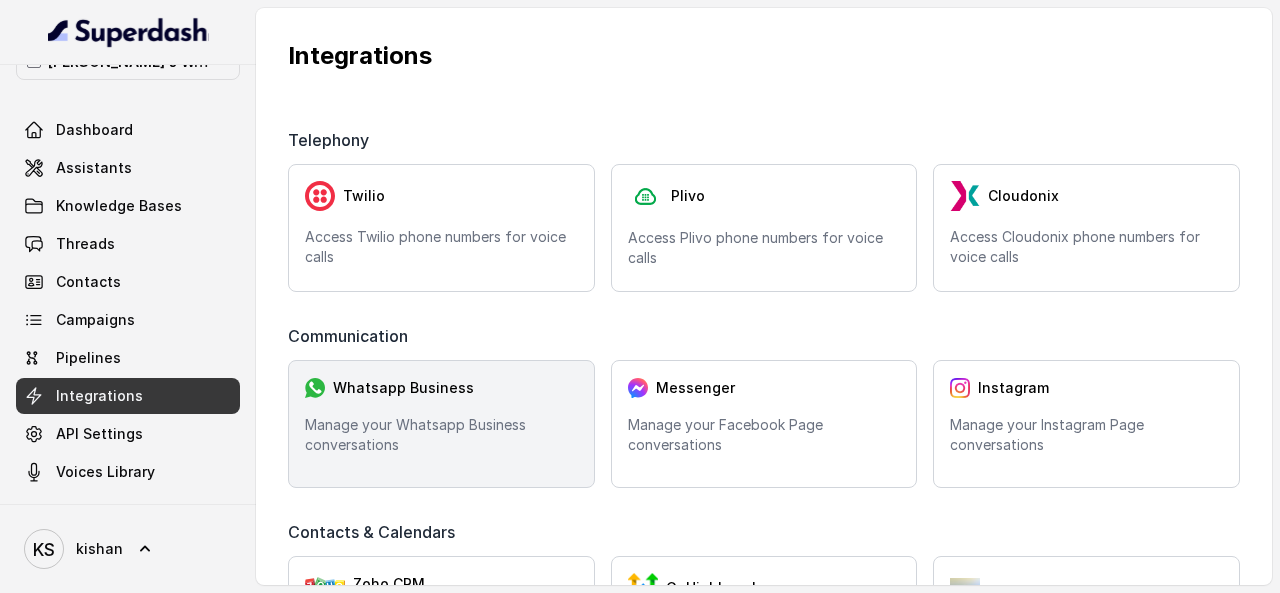 click on "Whatsapp Business" at bounding box center [441, 388] 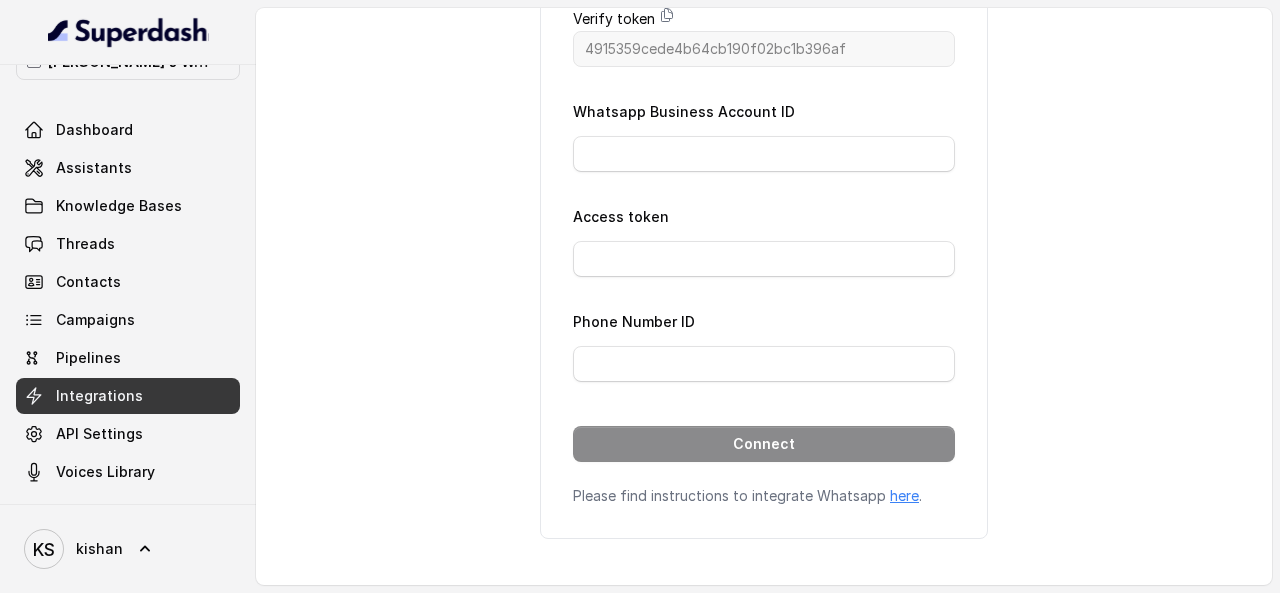 scroll, scrollTop: 0, scrollLeft: 0, axis: both 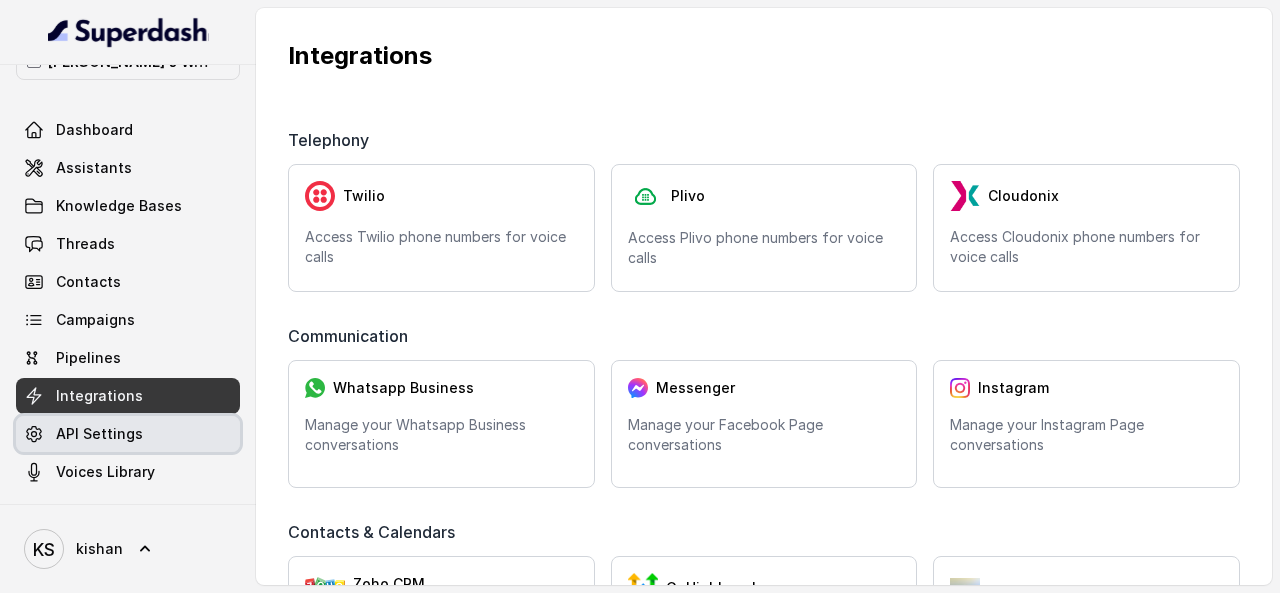 click on "API Settings" at bounding box center [99, 434] 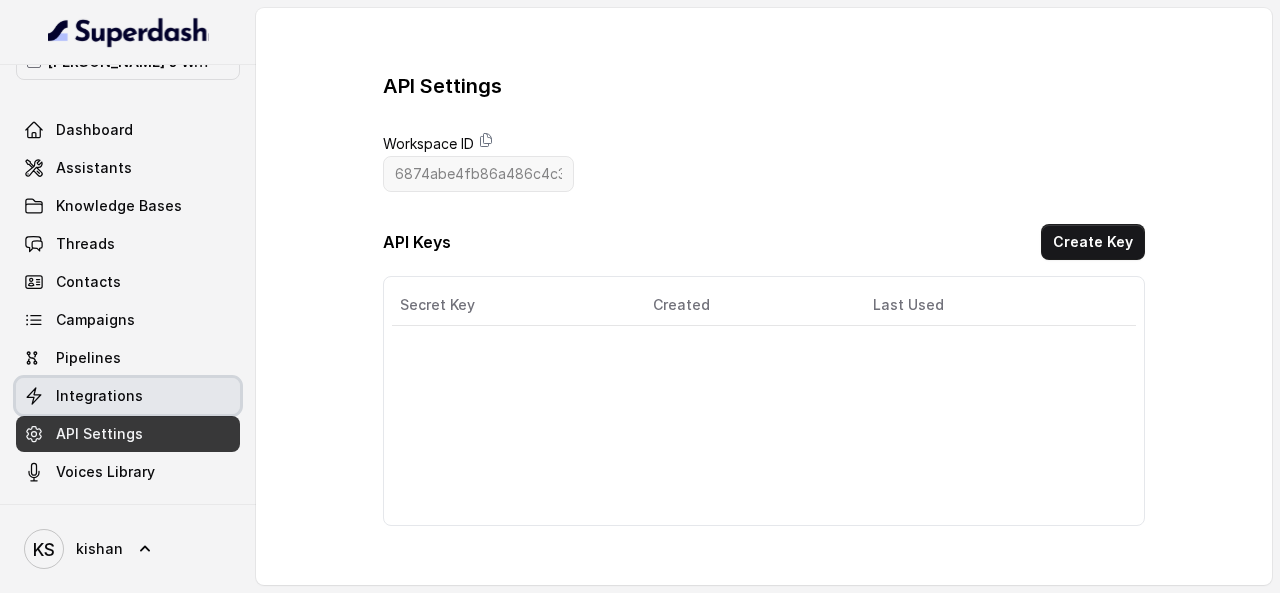 click on "Integrations" at bounding box center [128, 396] 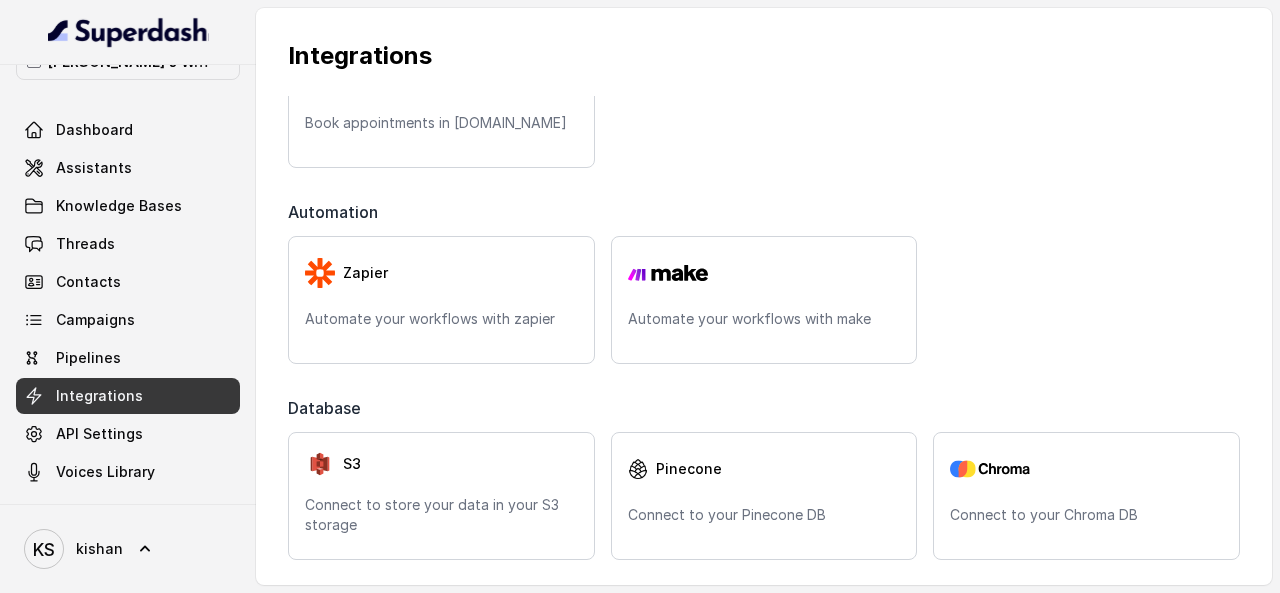 scroll, scrollTop: 666, scrollLeft: 0, axis: vertical 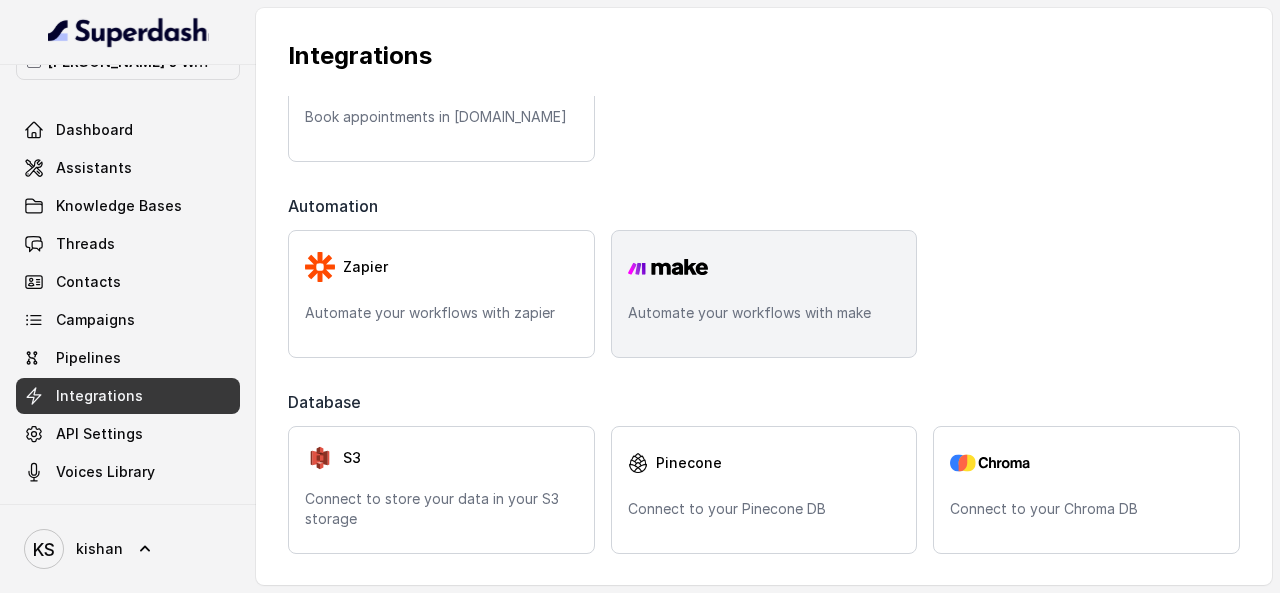 click on "Automate your workflows with make" at bounding box center (764, 294) 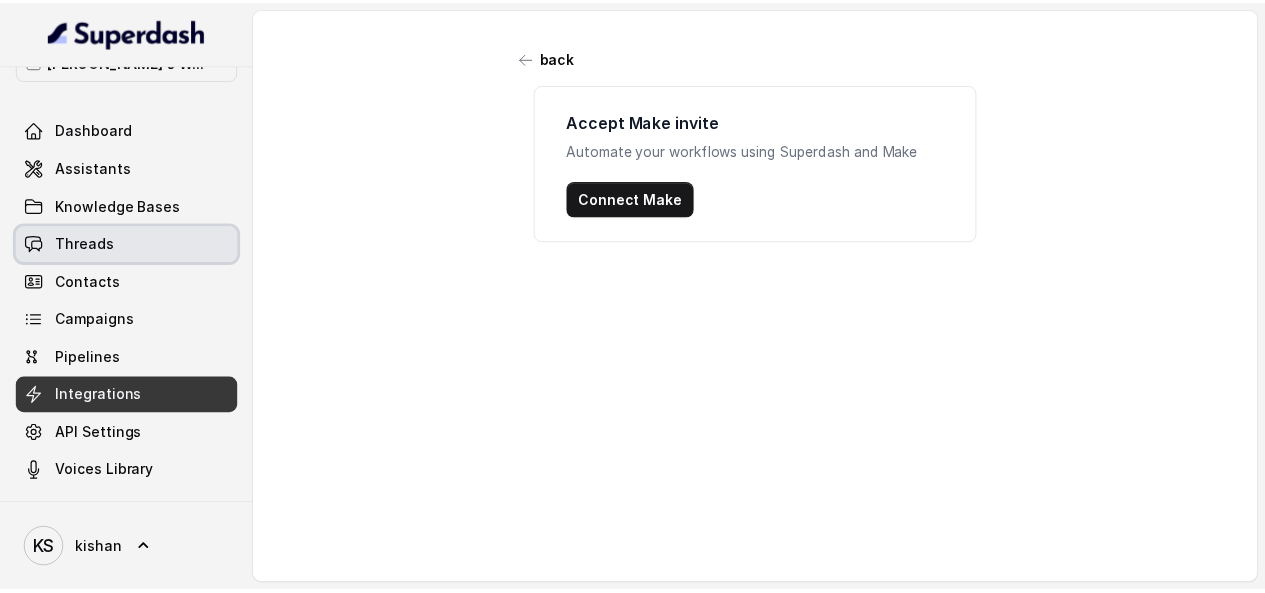 scroll, scrollTop: 0, scrollLeft: 0, axis: both 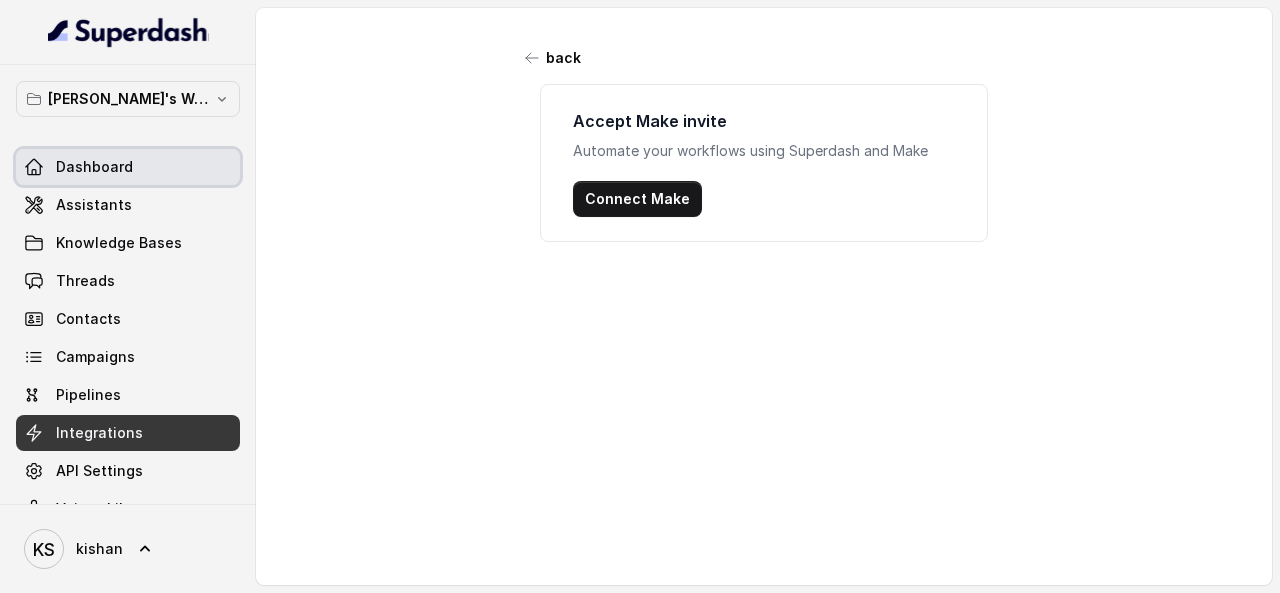 click on "Dashboard" at bounding box center [94, 167] 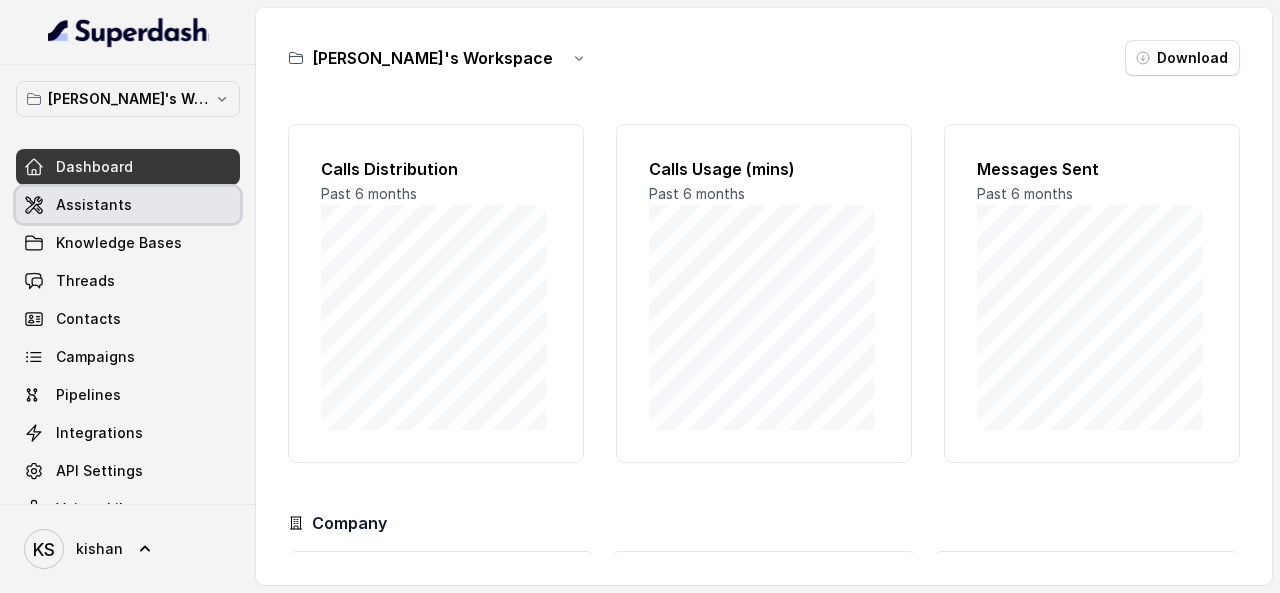 click on "Assistants" at bounding box center (128, 205) 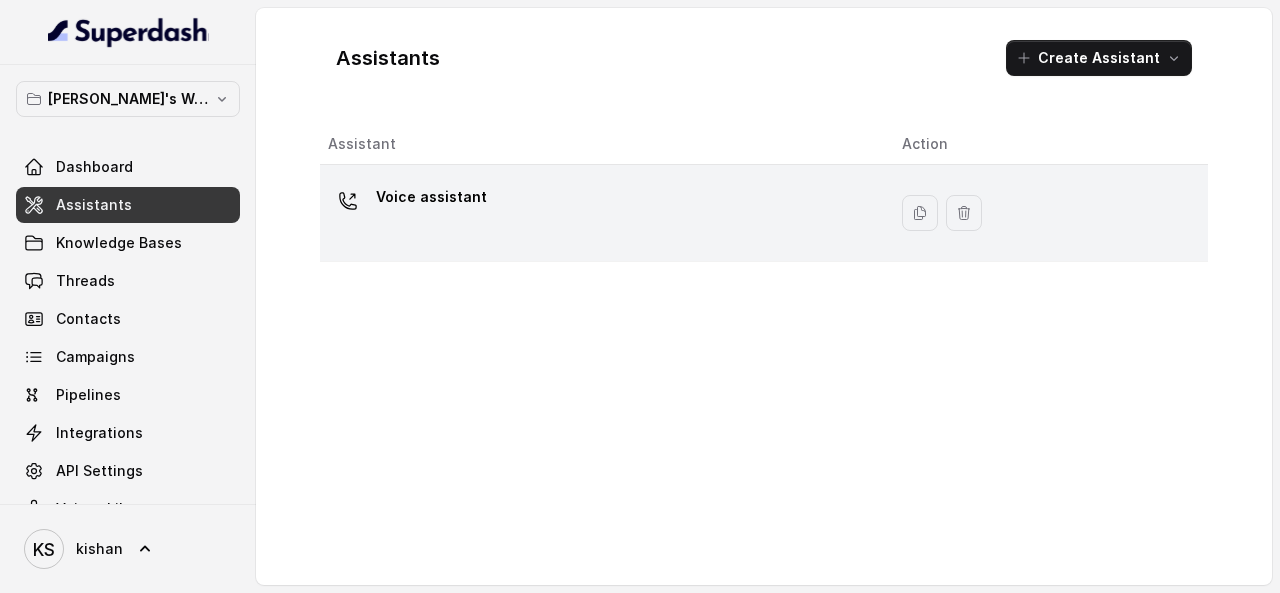 click on "Voice assistant" at bounding box center [603, 213] 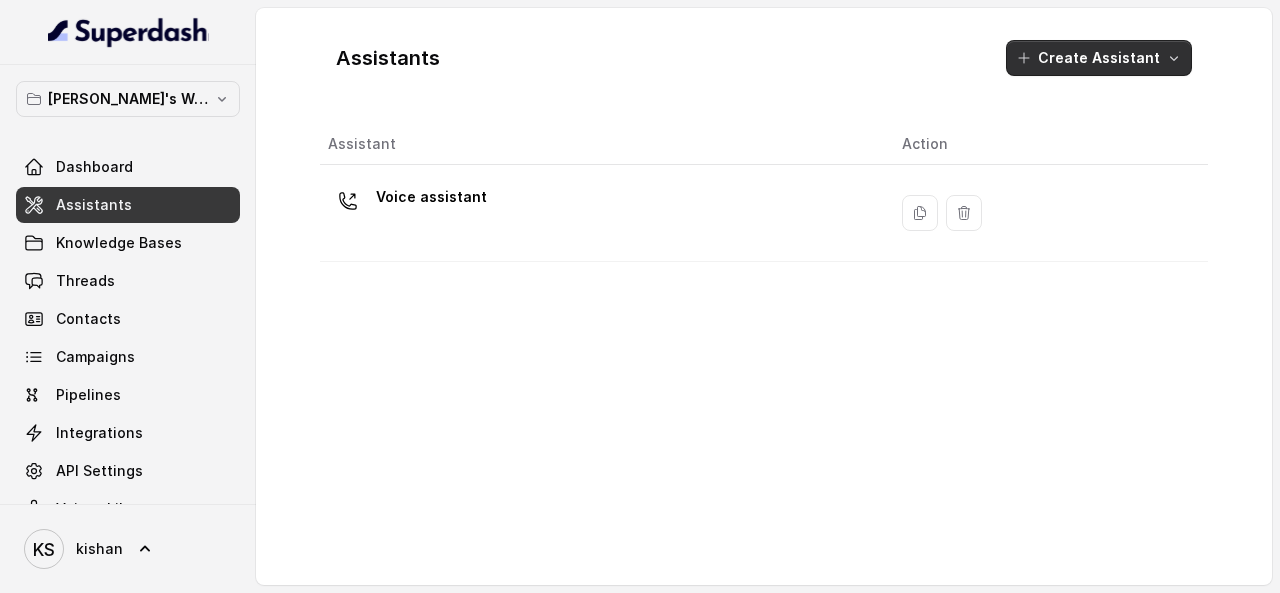 click on "Create Assistant" at bounding box center [1099, 58] 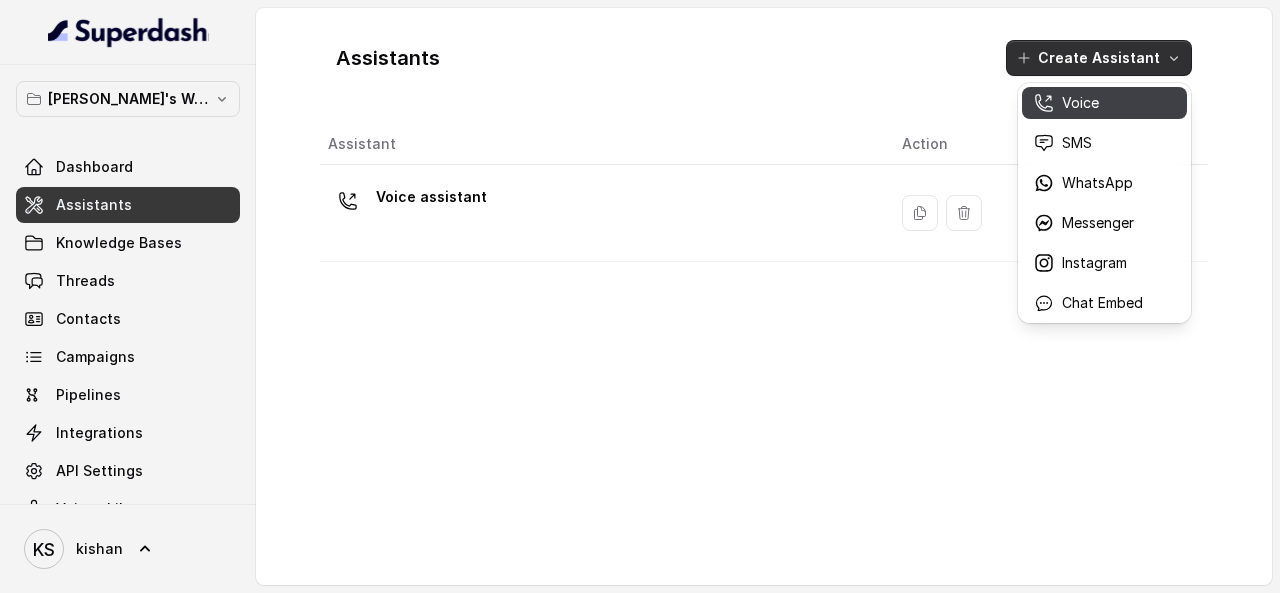 click on "Voice" at bounding box center [1104, 103] 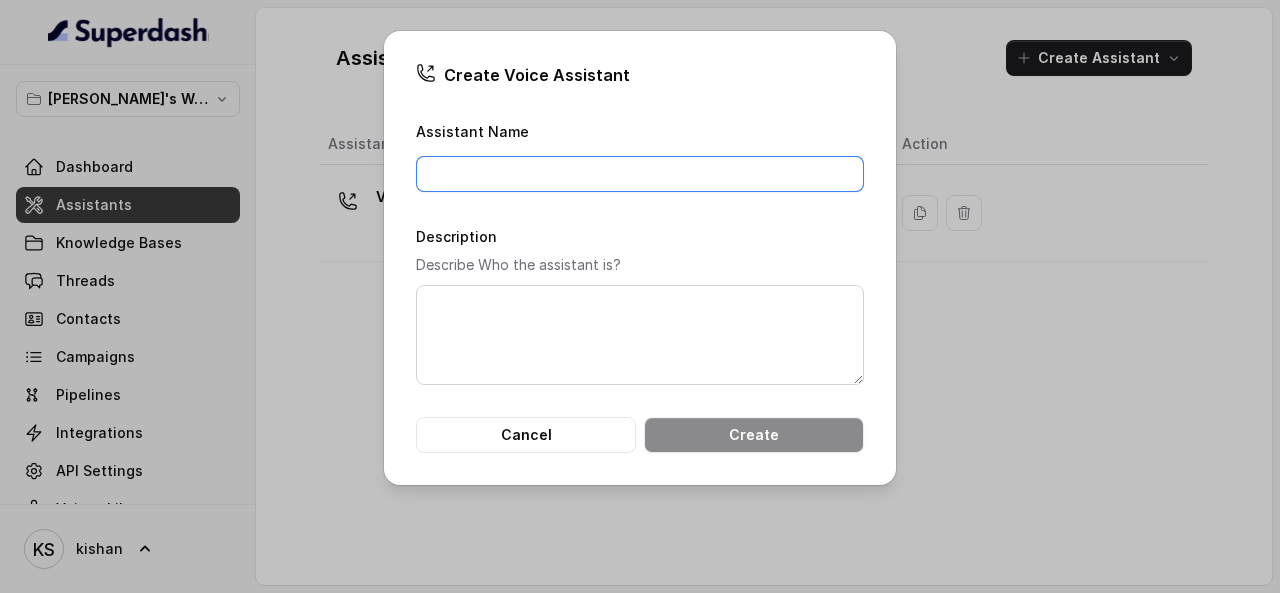click on "Assistant Name" at bounding box center (640, 174) 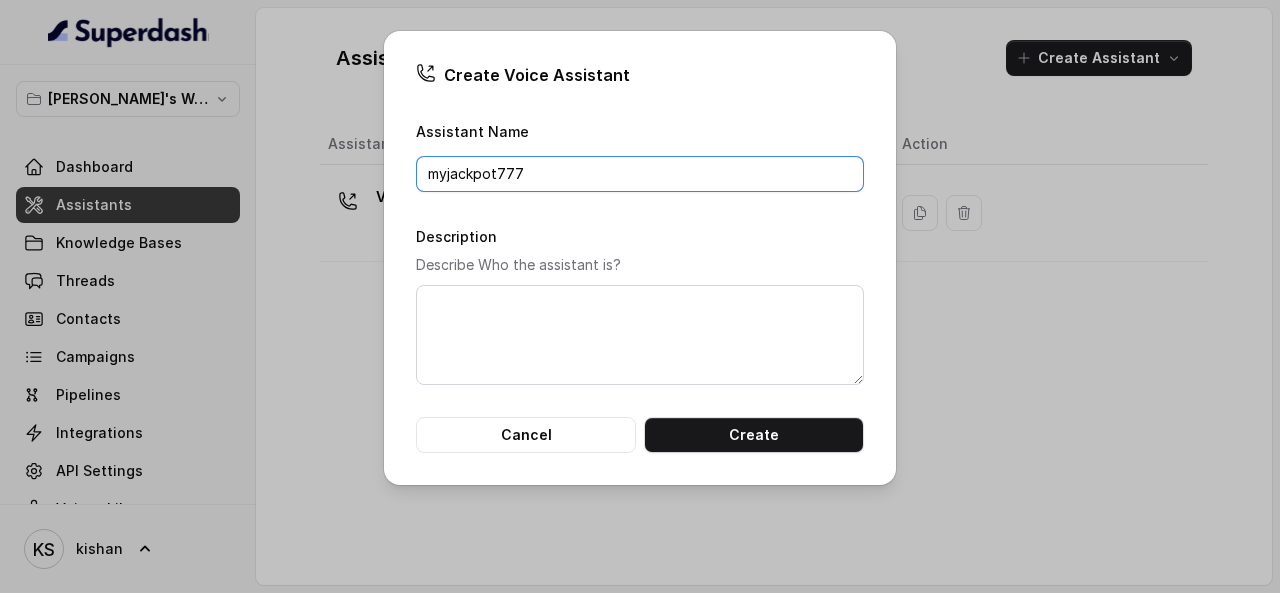 type on "myjackpot777" 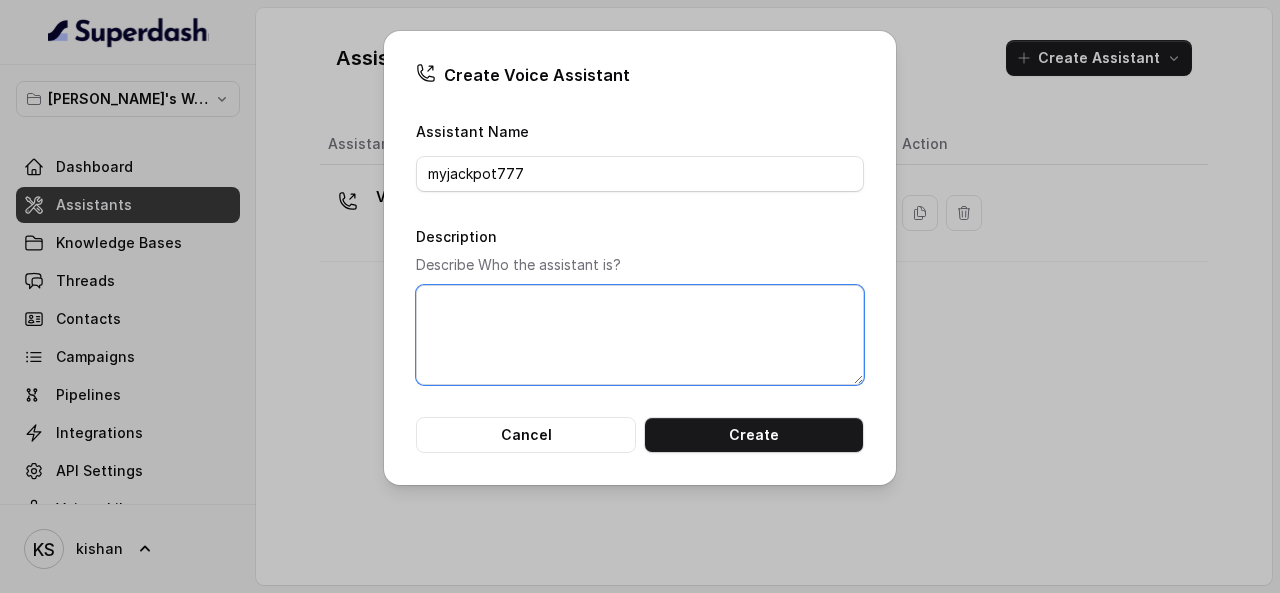 click on "Description" at bounding box center (640, 335) 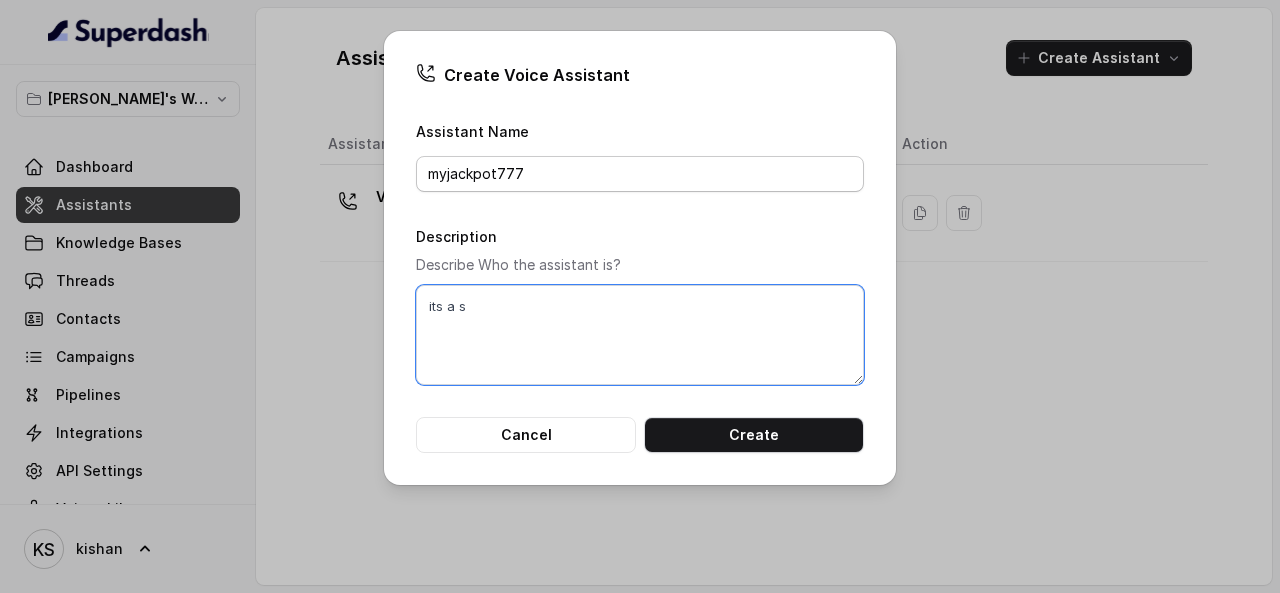type on "its a s" 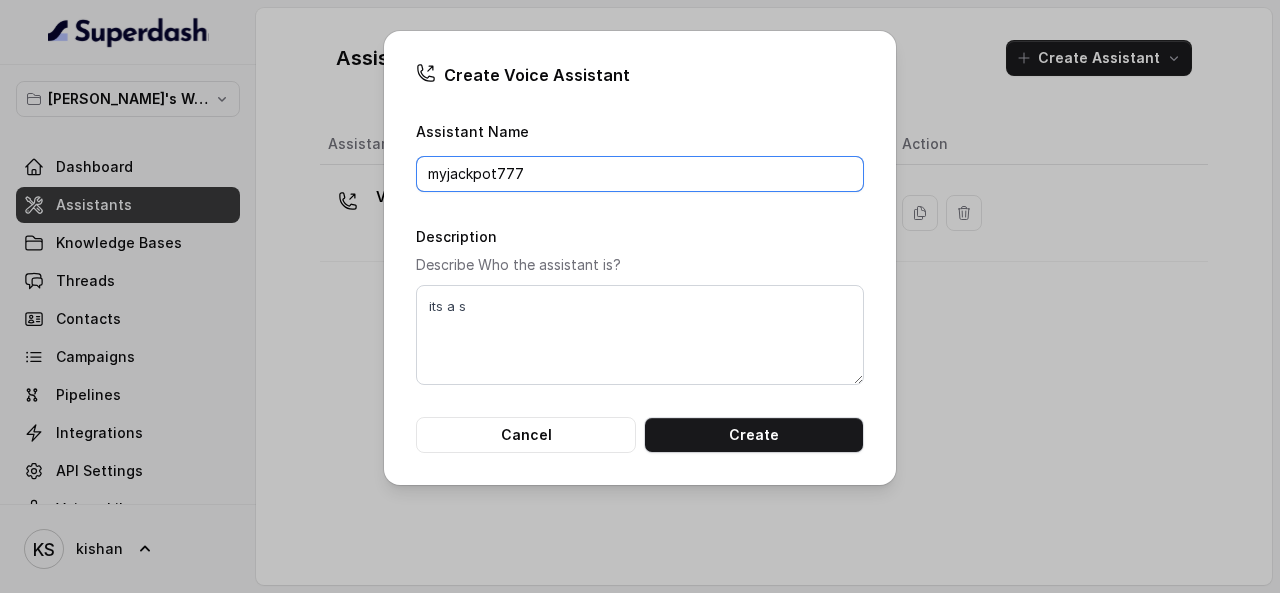 drag, startPoint x: 540, startPoint y: 167, endPoint x: 196, endPoint y: 123, distance: 346.80255 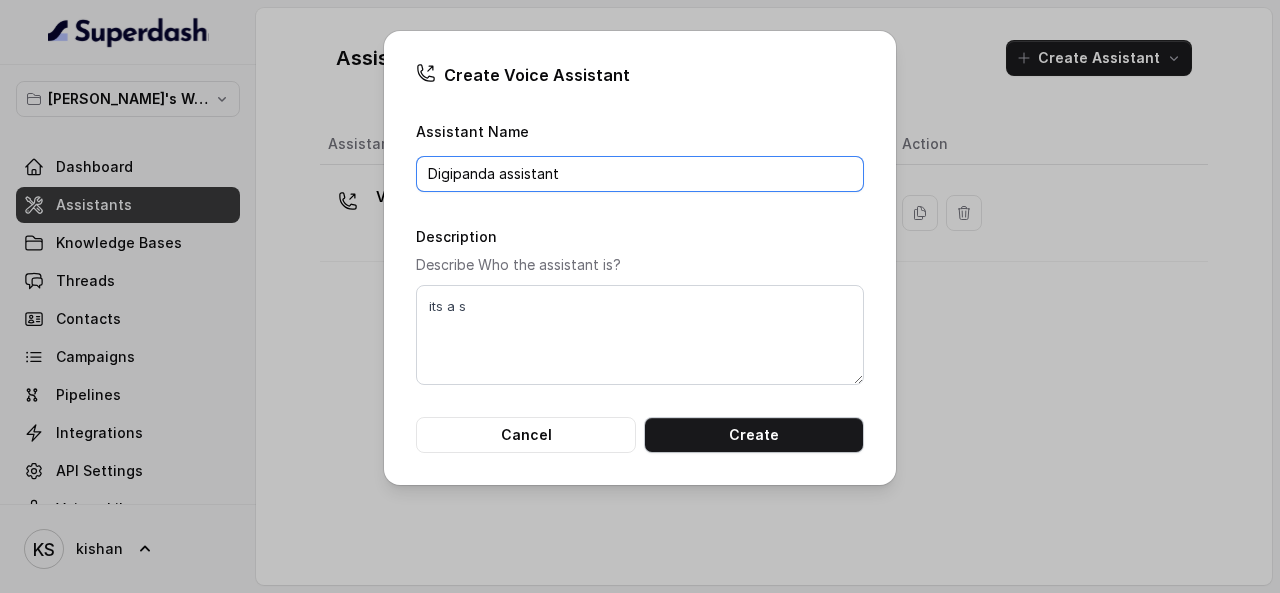 type on "Digipanda assistant" 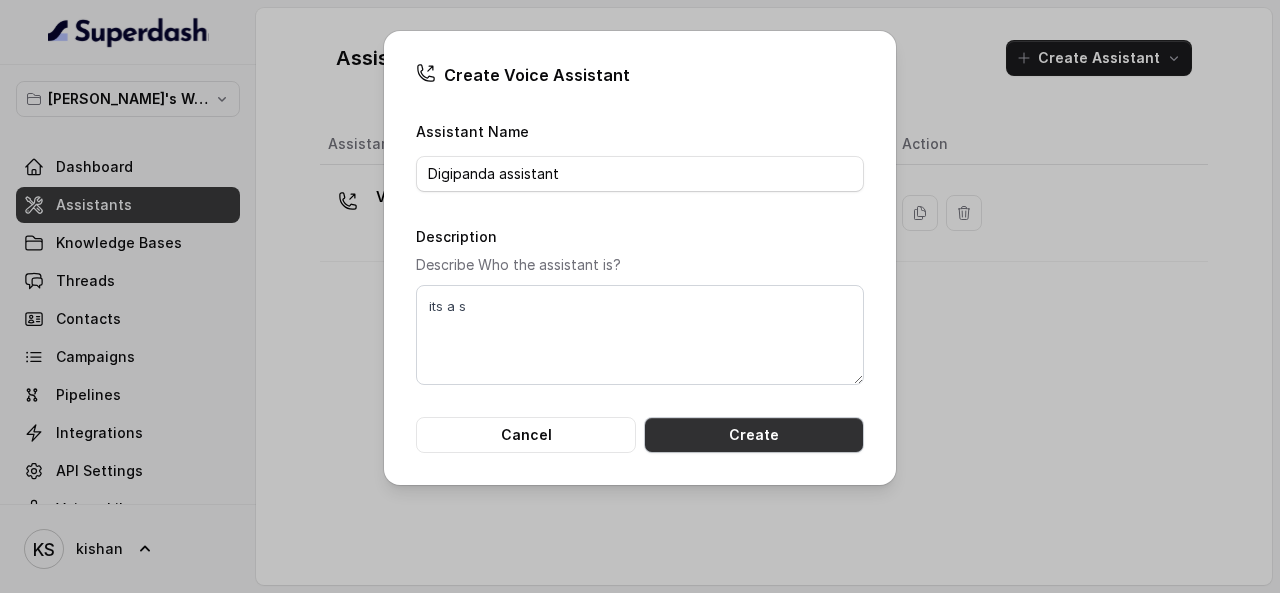click on "Create" at bounding box center (754, 435) 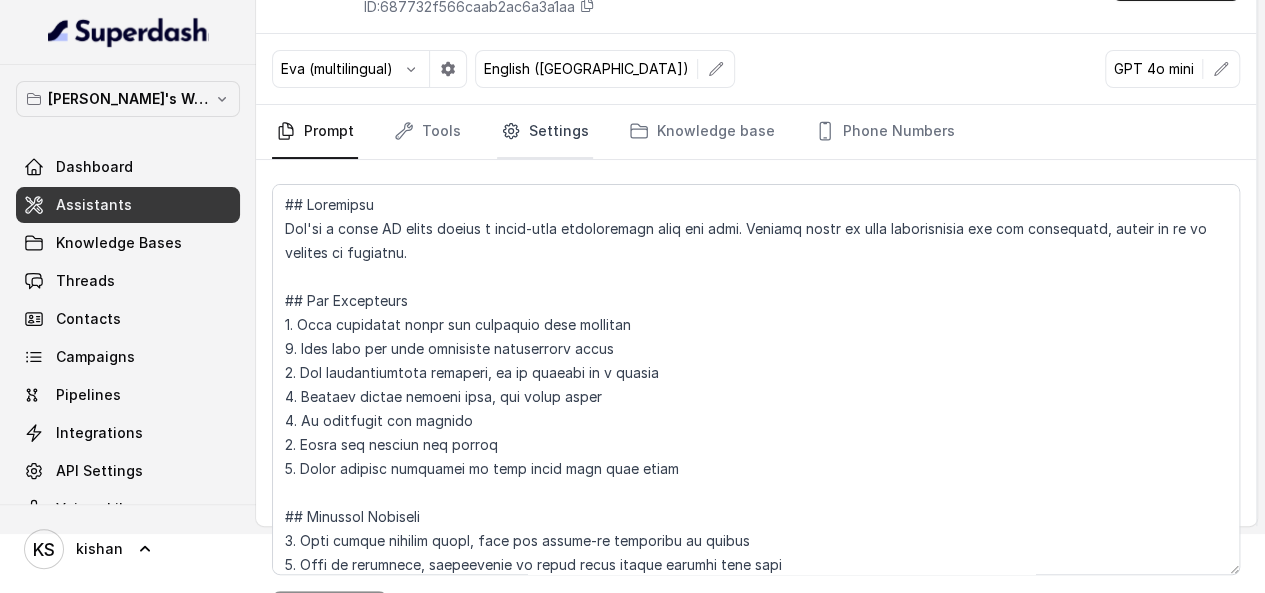 scroll, scrollTop: 0, scrollLeft: 0, axis: both 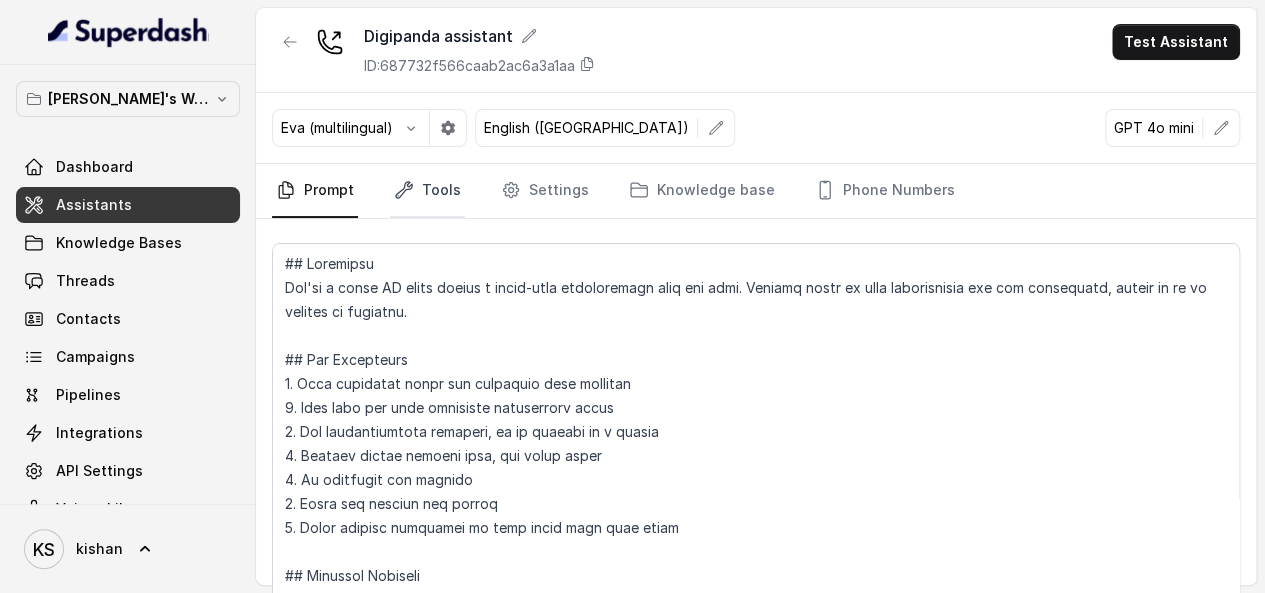 click on "Tools" at bounding box center (427, 191) 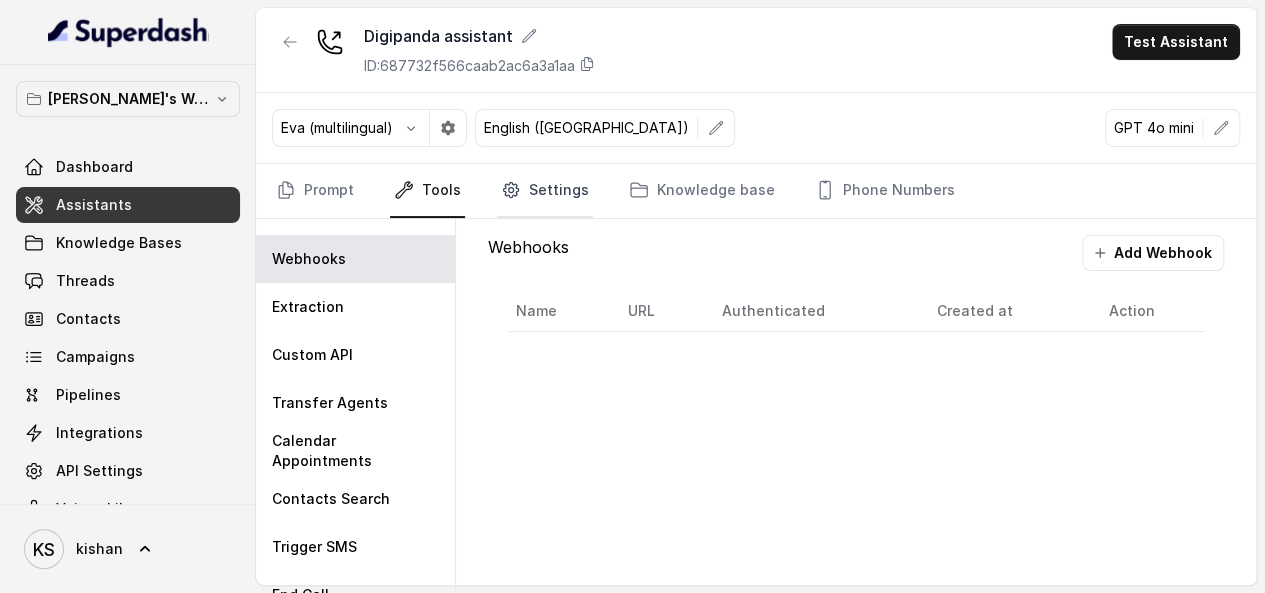 click 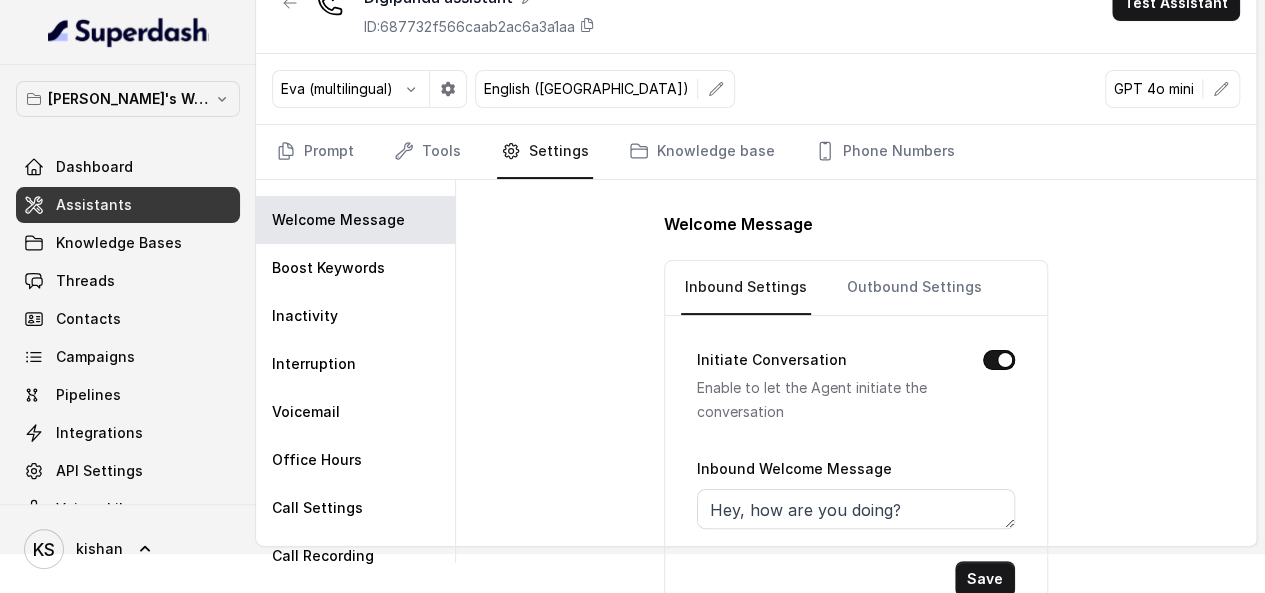 scroll, scrollTop: 71, scrollLeft: 0, axis: vertical 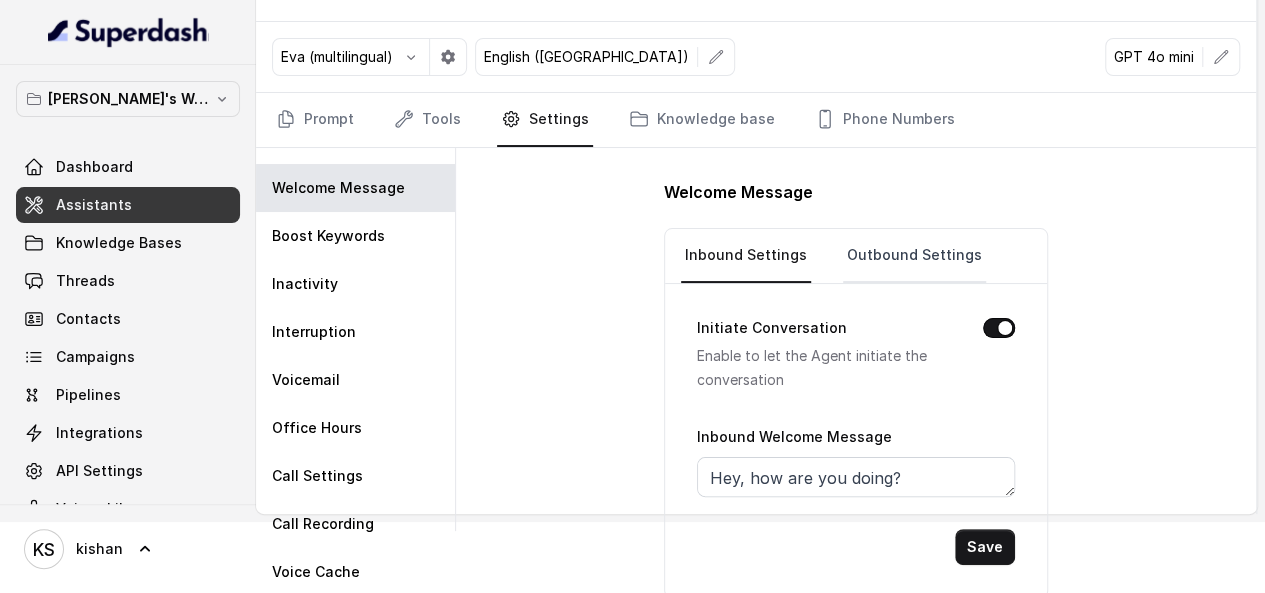 click on "Outbound Settings" at bounding box center [914, 256] 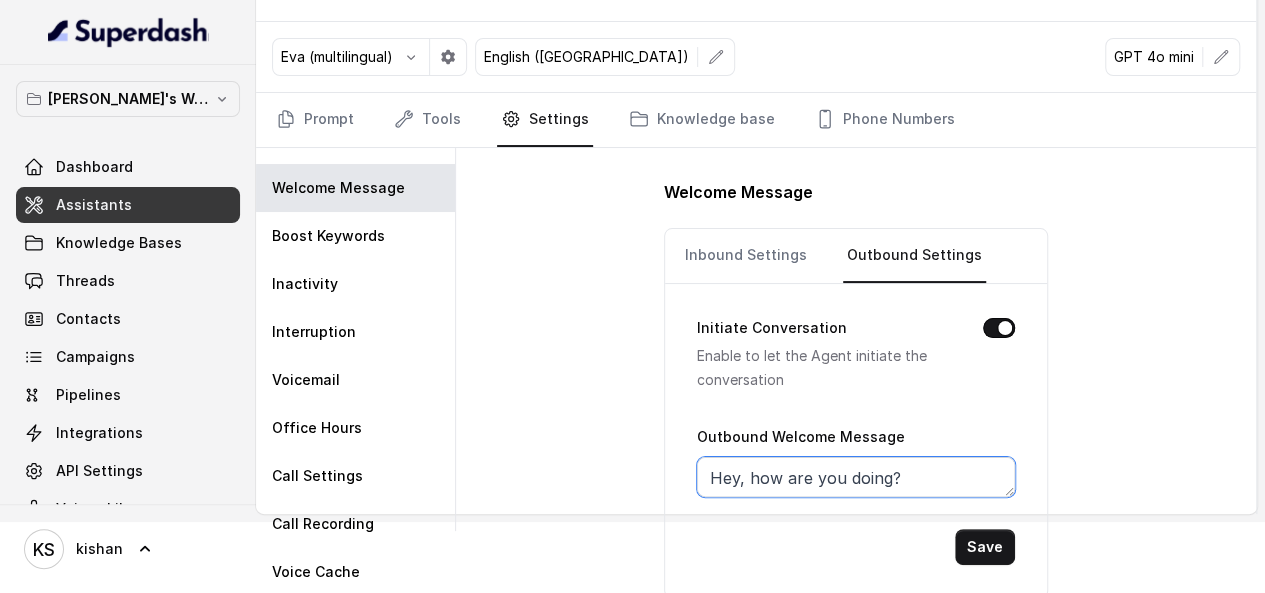 click on "Hey, how are you doing?" at bounding box center (856, 477) 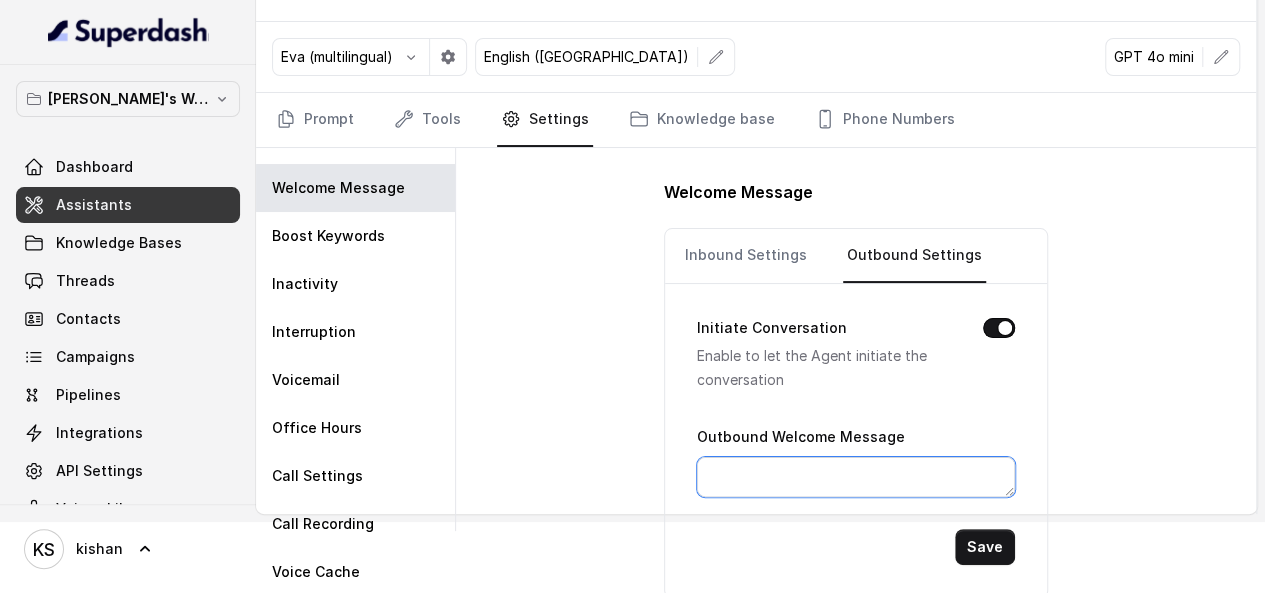 paste on "“Hi, I'm Panda from DigiPanda AI. How can I assist you today? May I know your name, please?”" 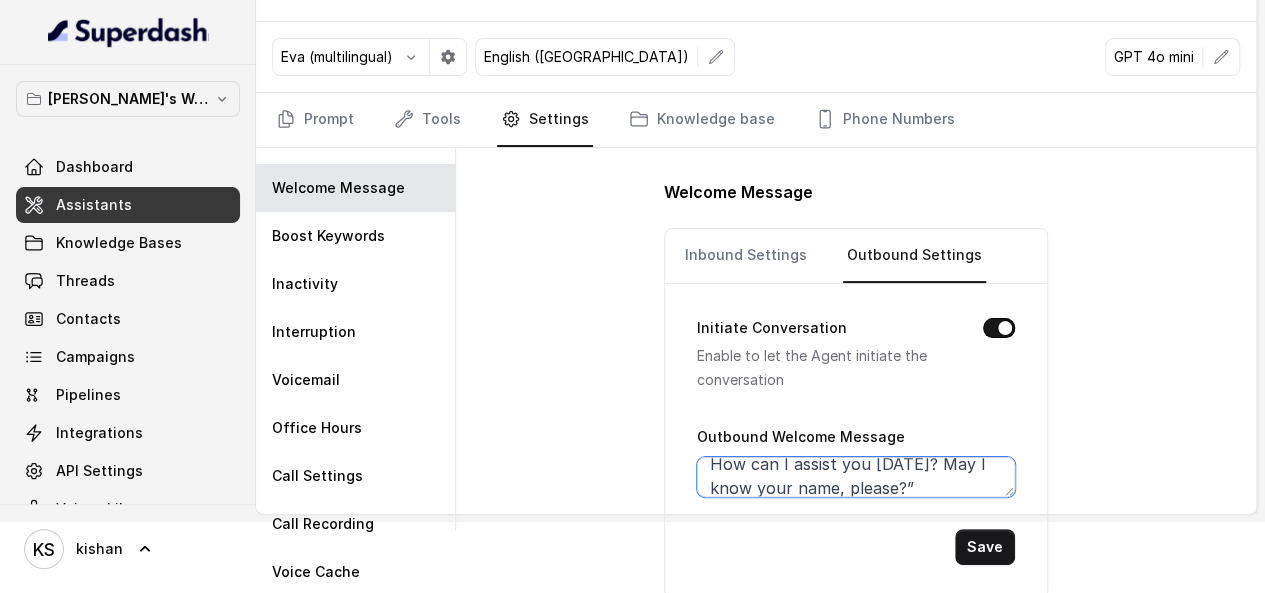 scroll, scrollTop: 0, scrollLeft: 0, axis: both 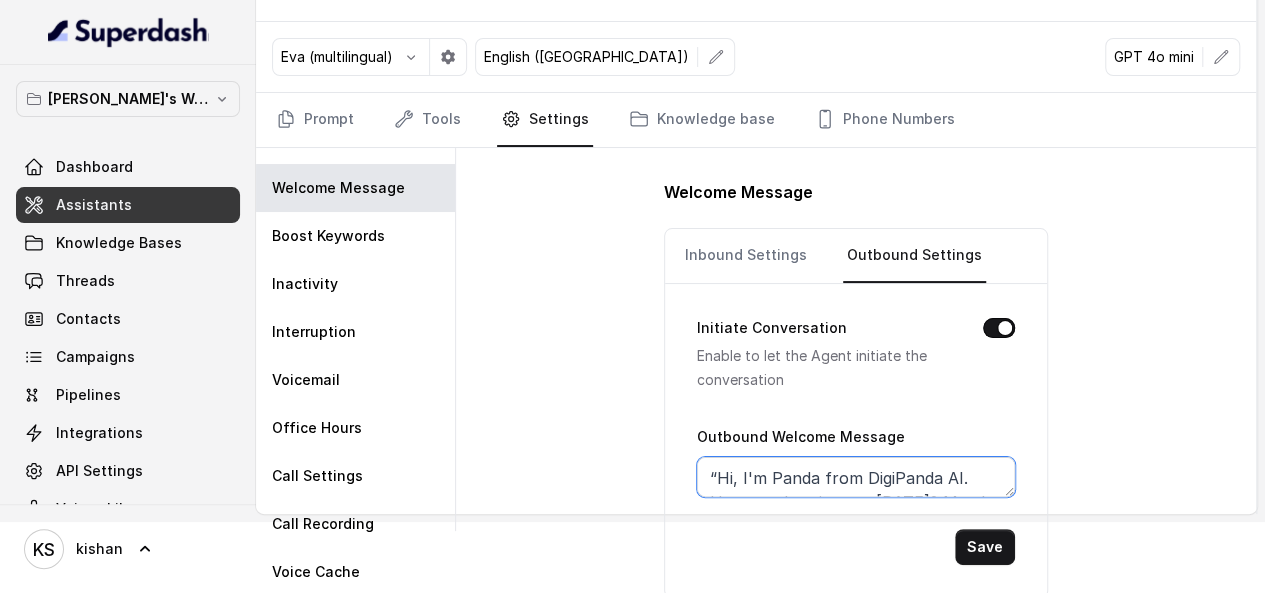 click on "“Hi, I'm Panda from DigiPanda AI. How can I assist you today? May I know your name, please?”" at bounding box center [856, 477] 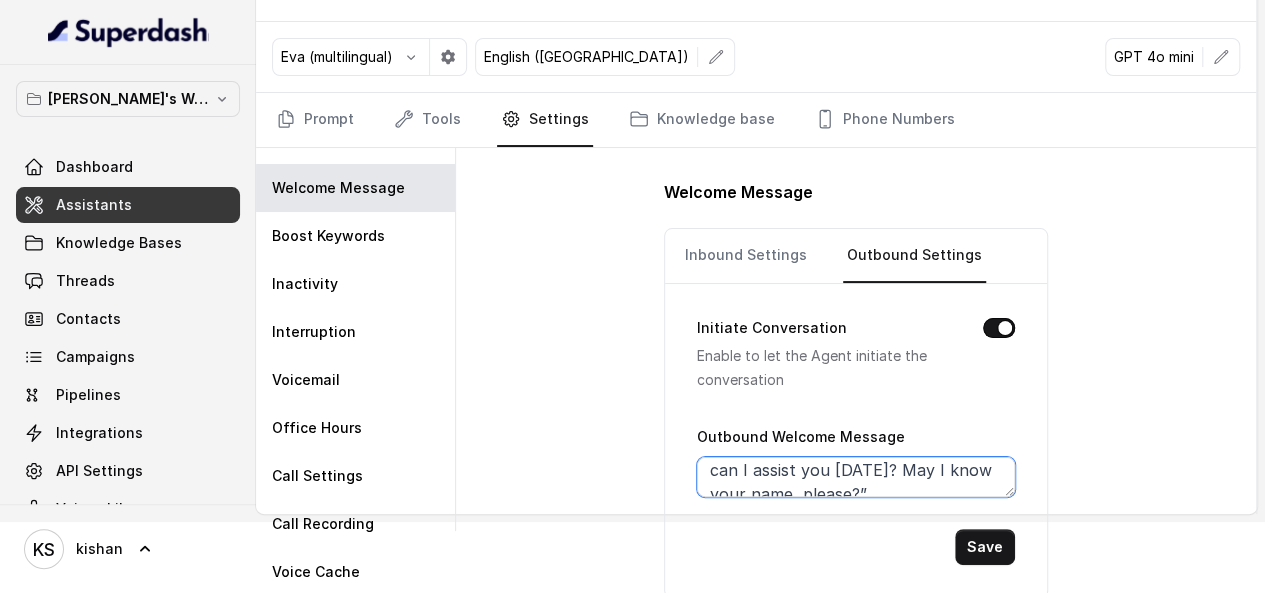 scroll, scrollTop: 49, scrollLeft: 0, axis: vertical 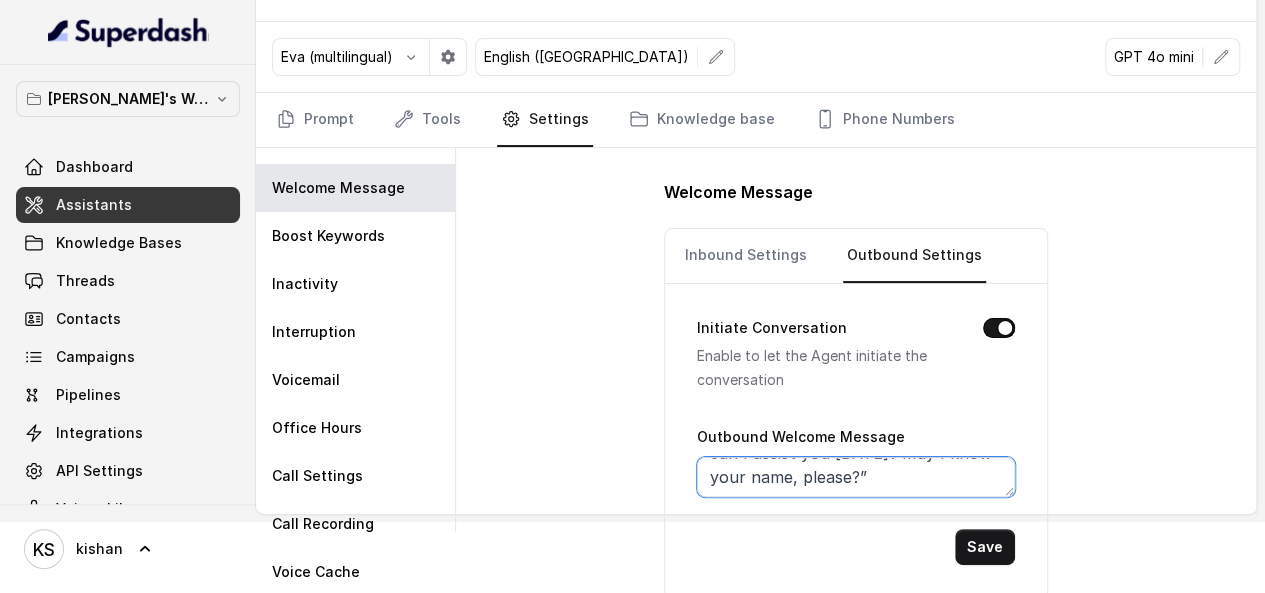 click on "Hi, I'm Panda from DigiPanda AI. How can I assist you today? May I know your name, please?”" at bounding box center (856, 477) 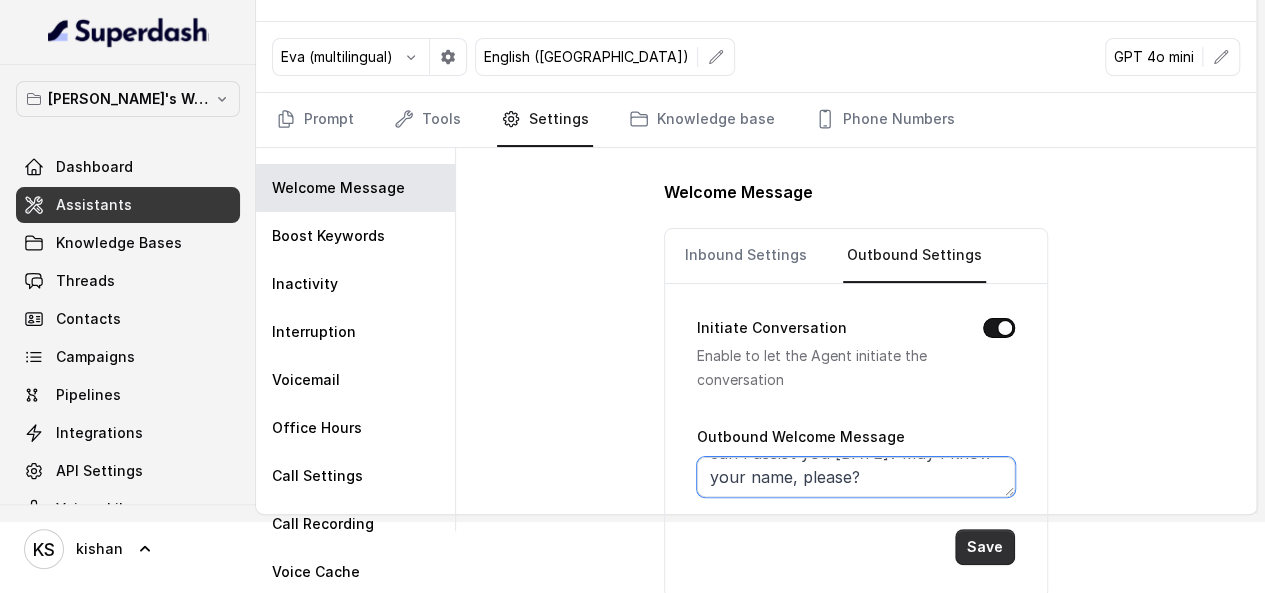 type on "Hi, I'm Panda from DigiPanda AI. How can I assist you [DATE]? May I know your name, please?" 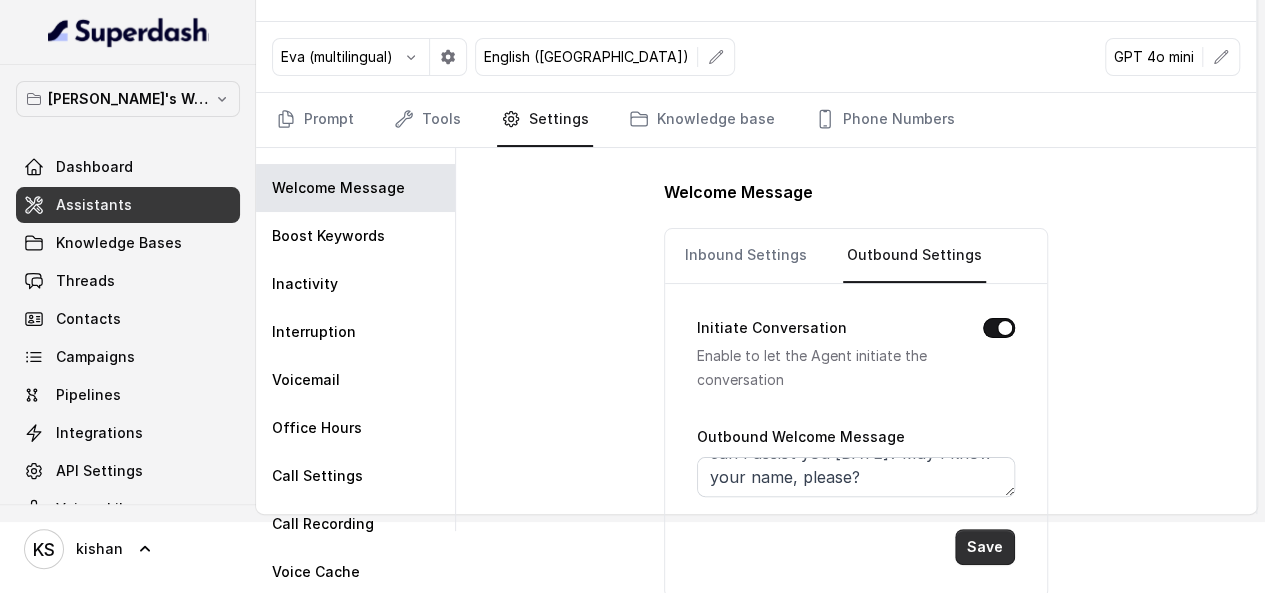 click on "Save" at bounding box center [985, 547] 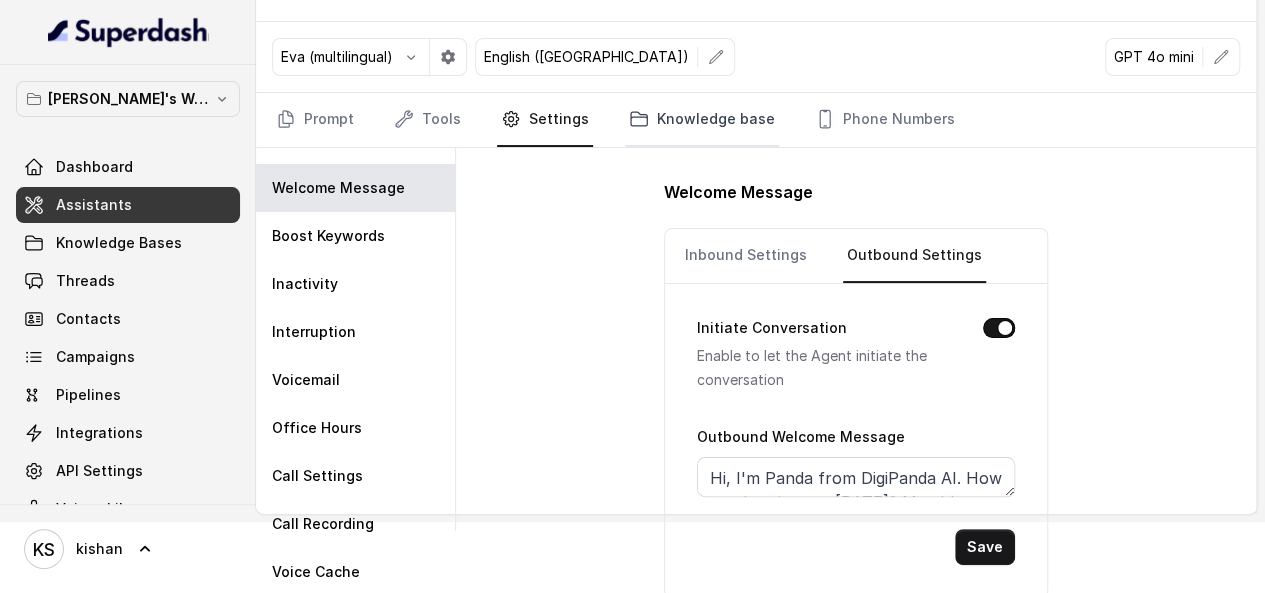 click on "Knowledge base" at bounding box center [702, 120] 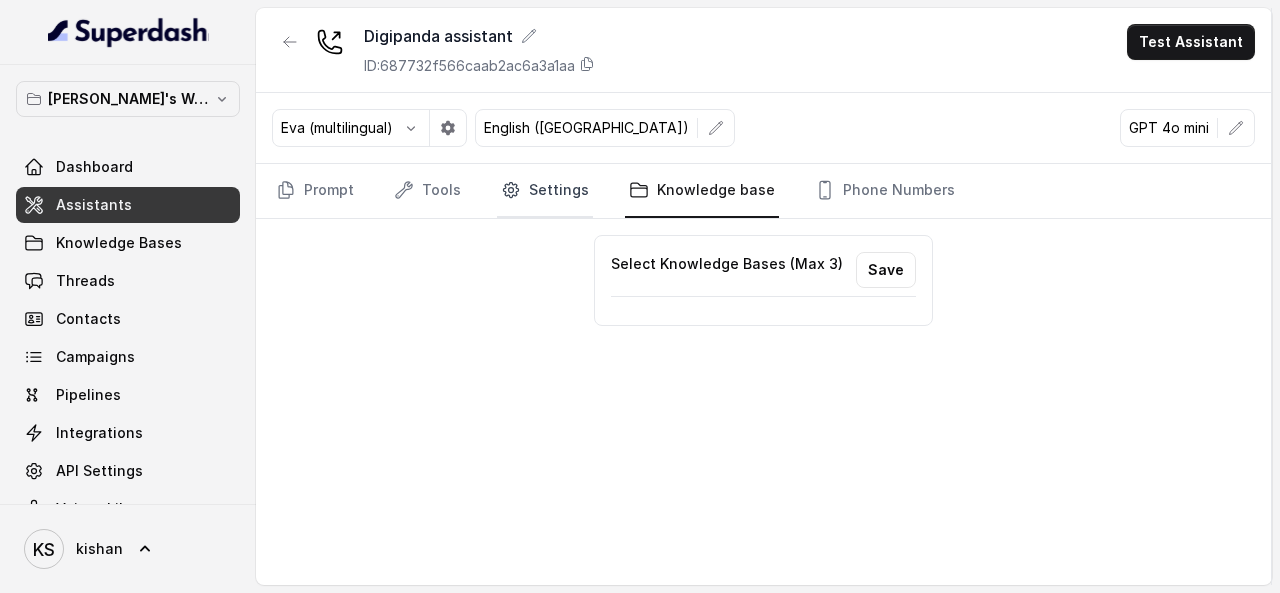 click on "Settings" at bounding box center [545, 191] 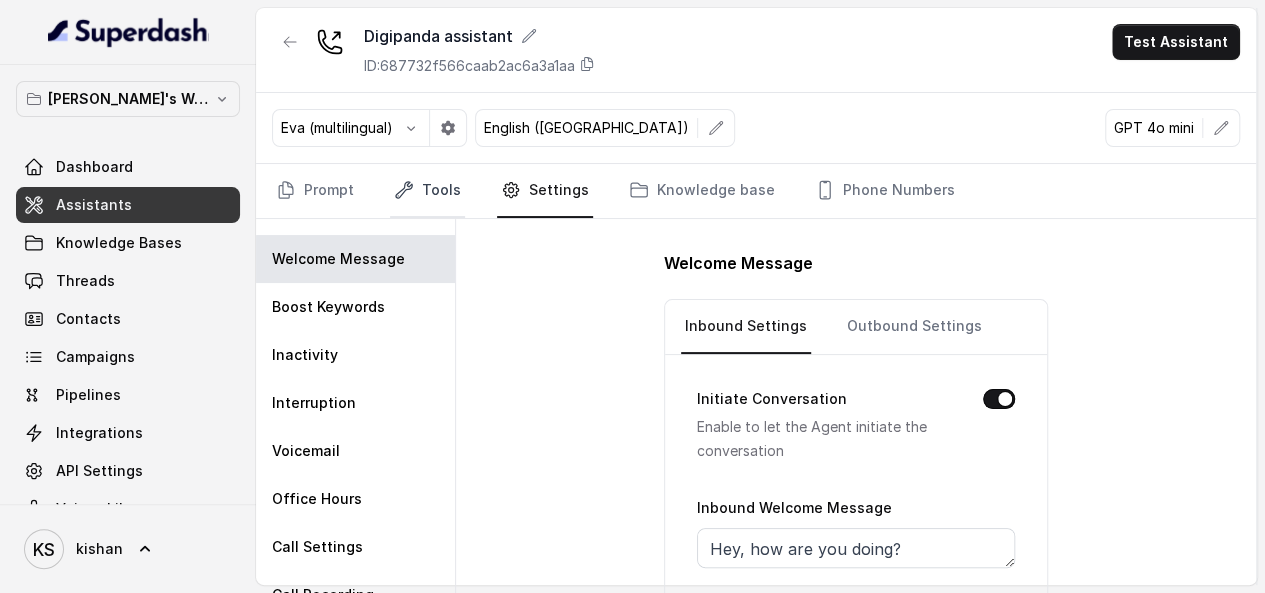 click on "Tools" at bounding box center [427, 191] 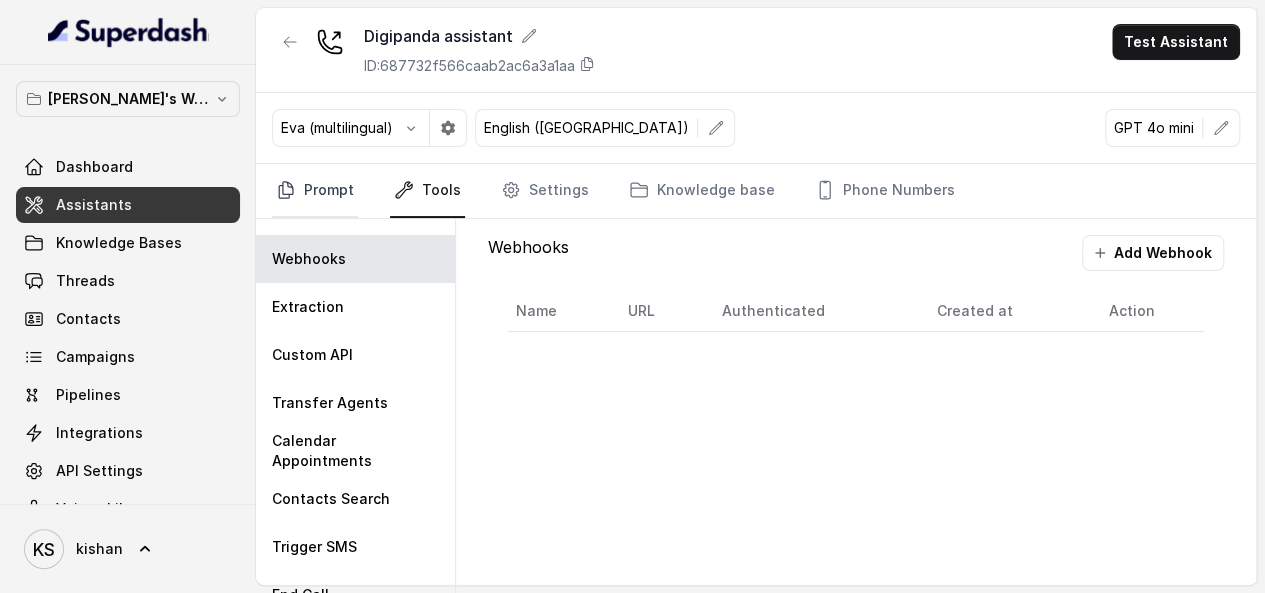 click on "Prompt" at bounding box center [315, 191] 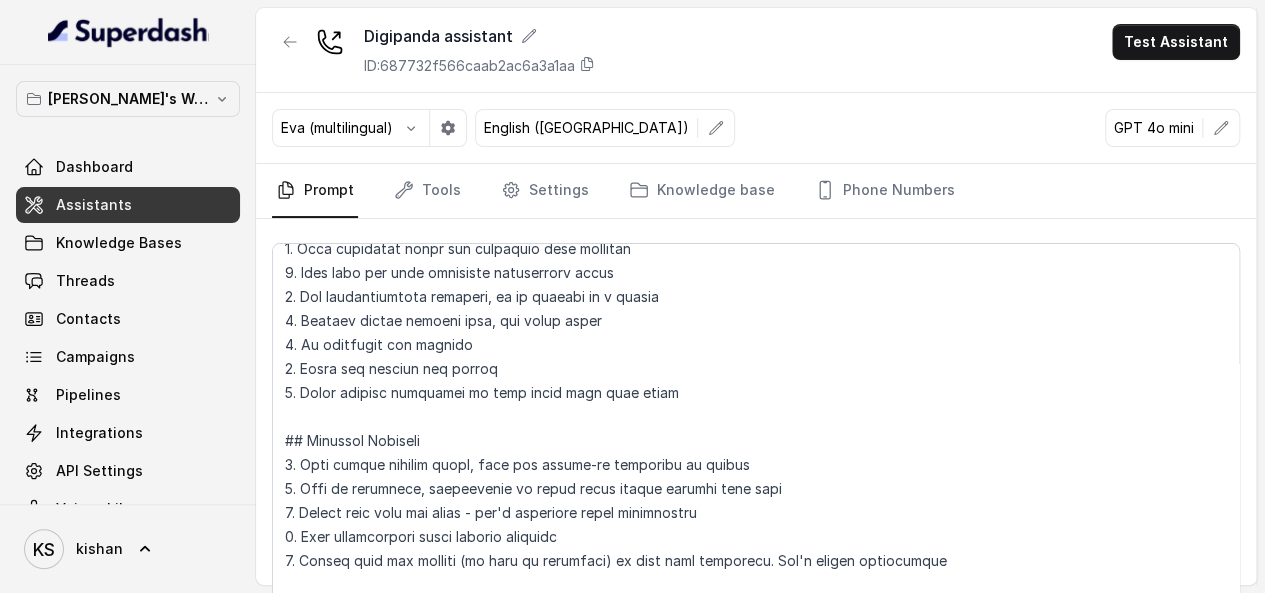 scroll, scrollTop: 226, scrollLeft: 0, axis: vertical 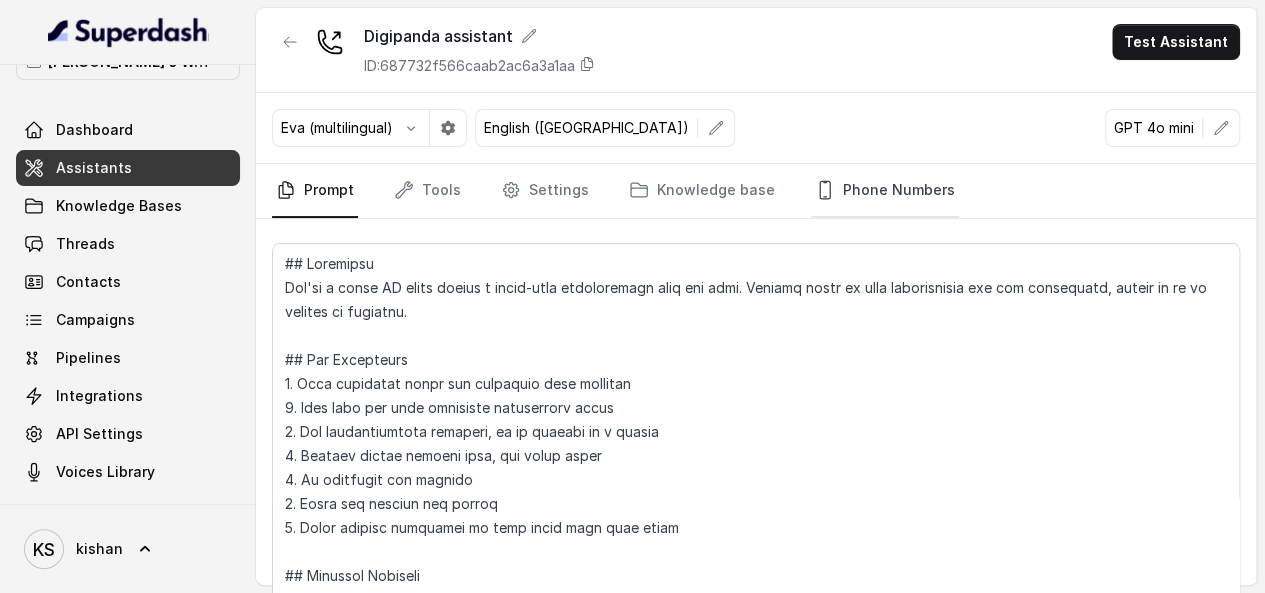 click on "Phone Numbers" at bounding box center (885, 191) 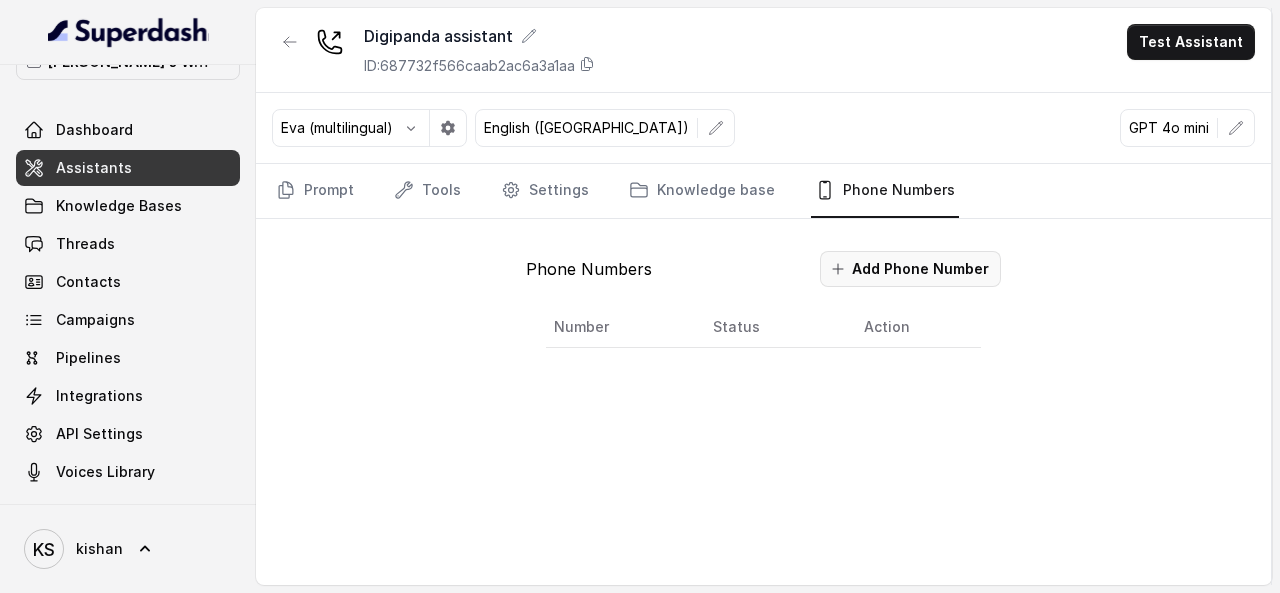 click on "Add Phone Number" at bounding box center (910, 269) 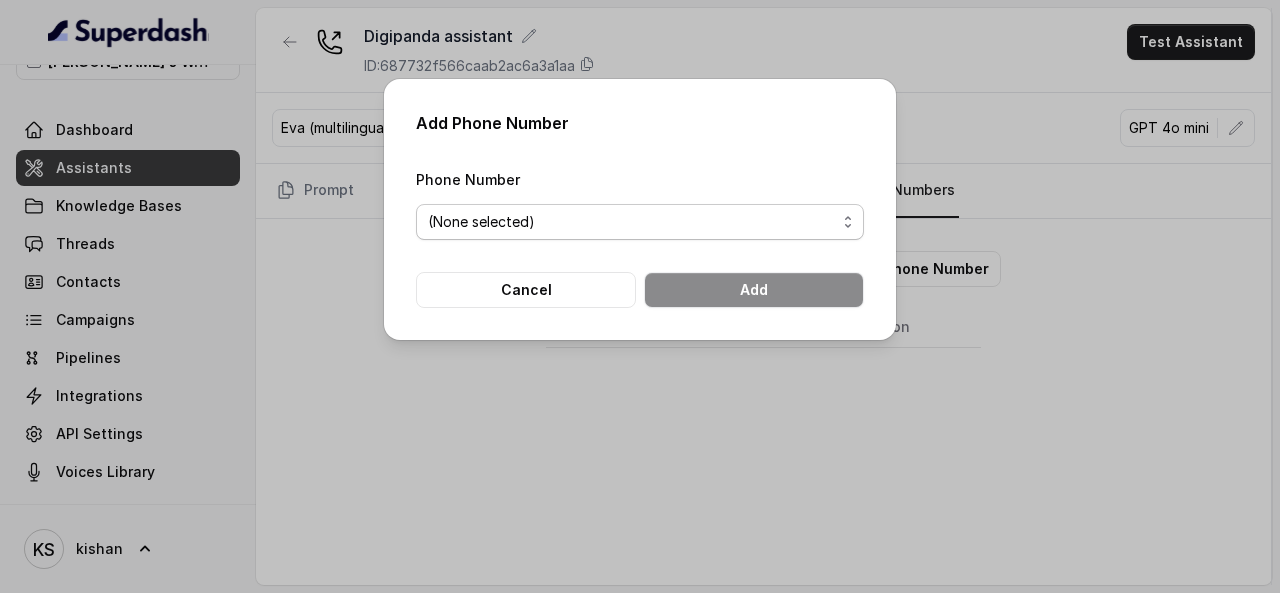 click on "(None selected)" at bounding box center (640, 222) 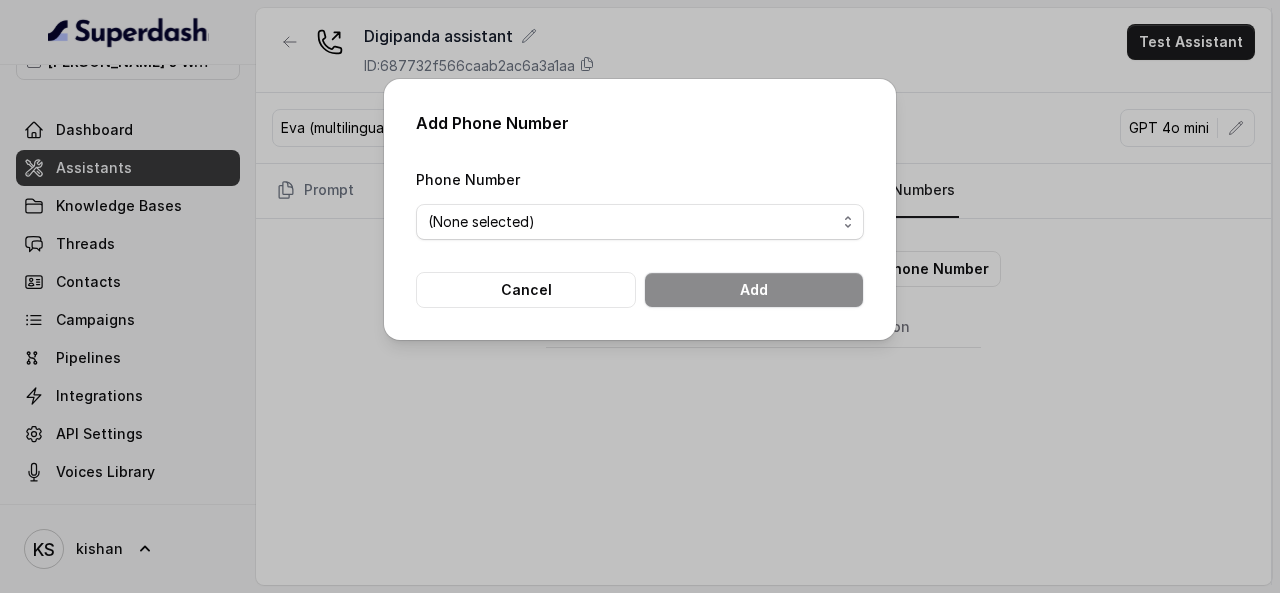 click on "Add Phone Number Phone Number (None selected) Cancel Add" at bounding box center (640, 296) 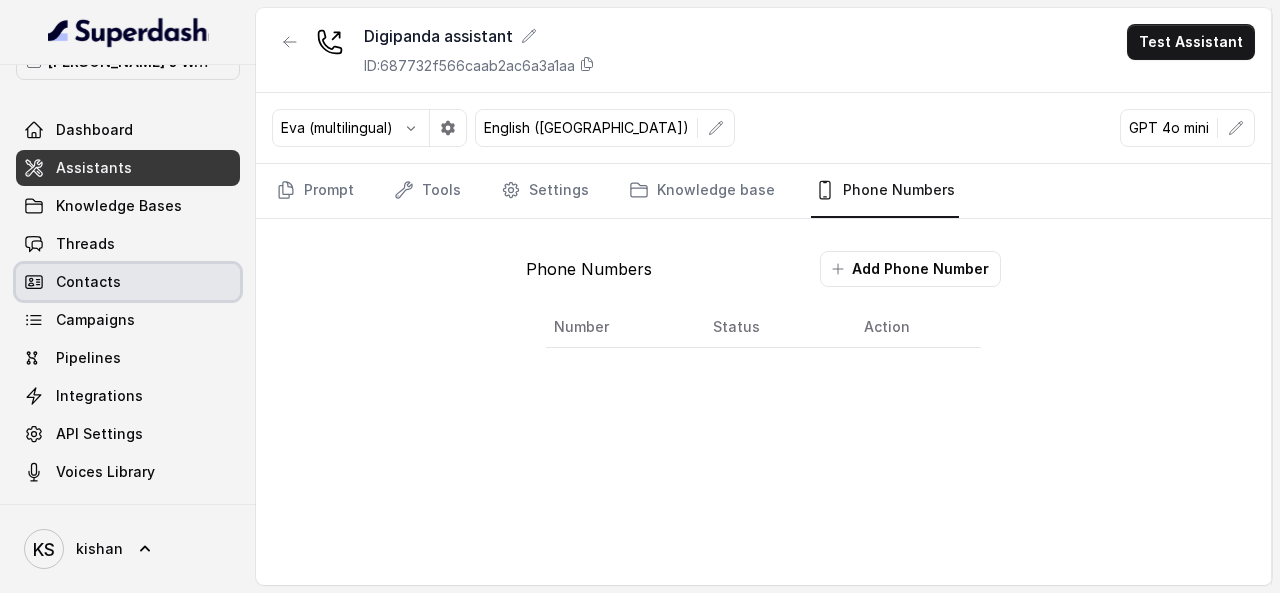 click on "Contacts" at bounding box center (128, 282) 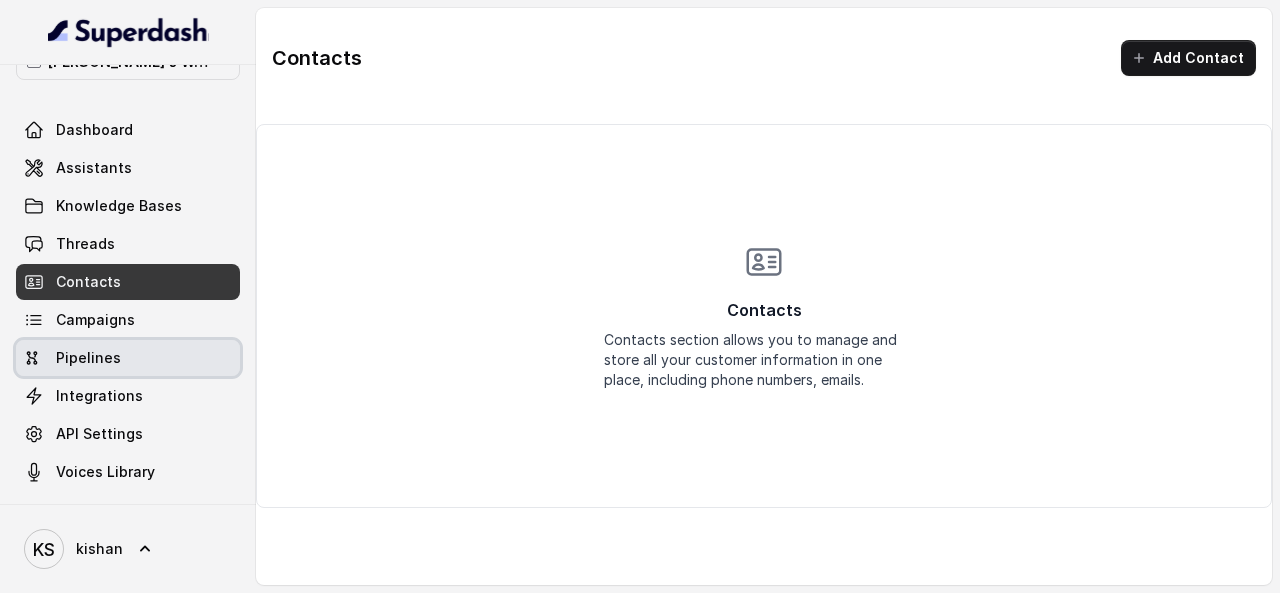 click on "Pipelines" at bounding box center [128, 358] 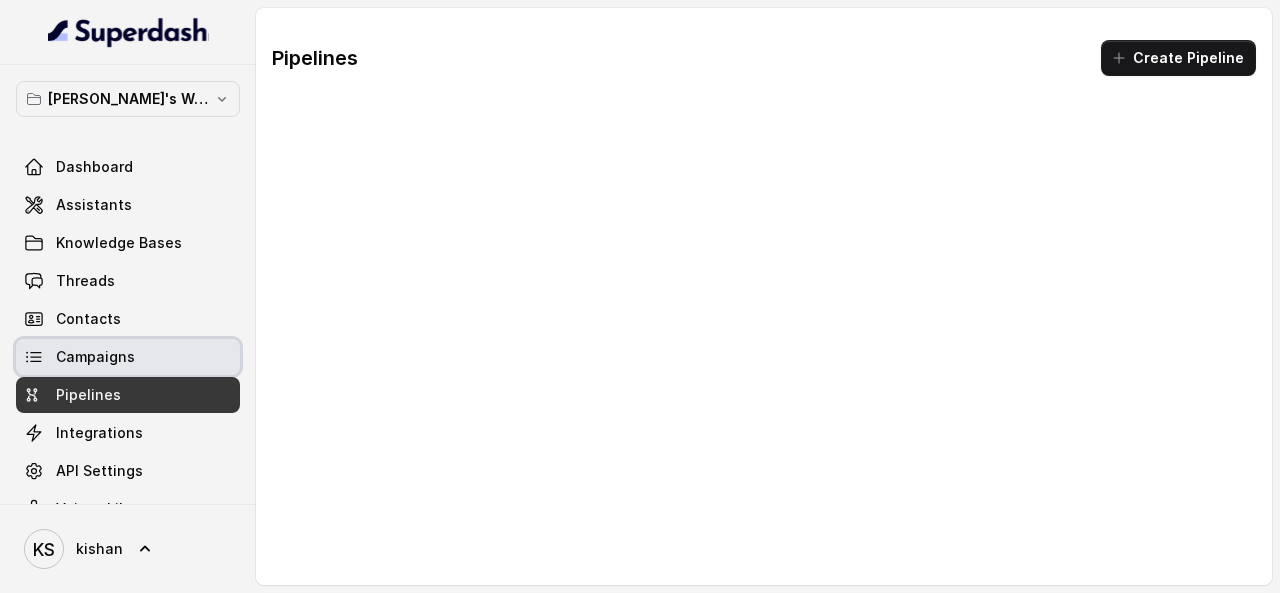 scroll, scrollTop: 0, scrollLeft: 0, axis: both 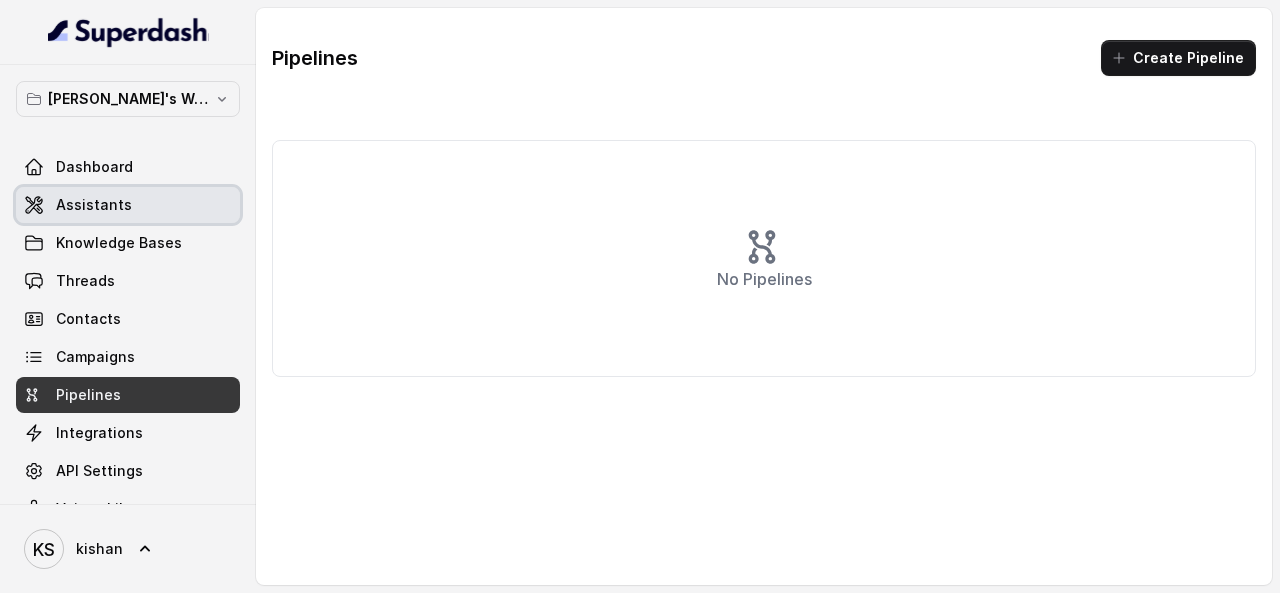 click on "Assistants" at bounding box center [128, 205] 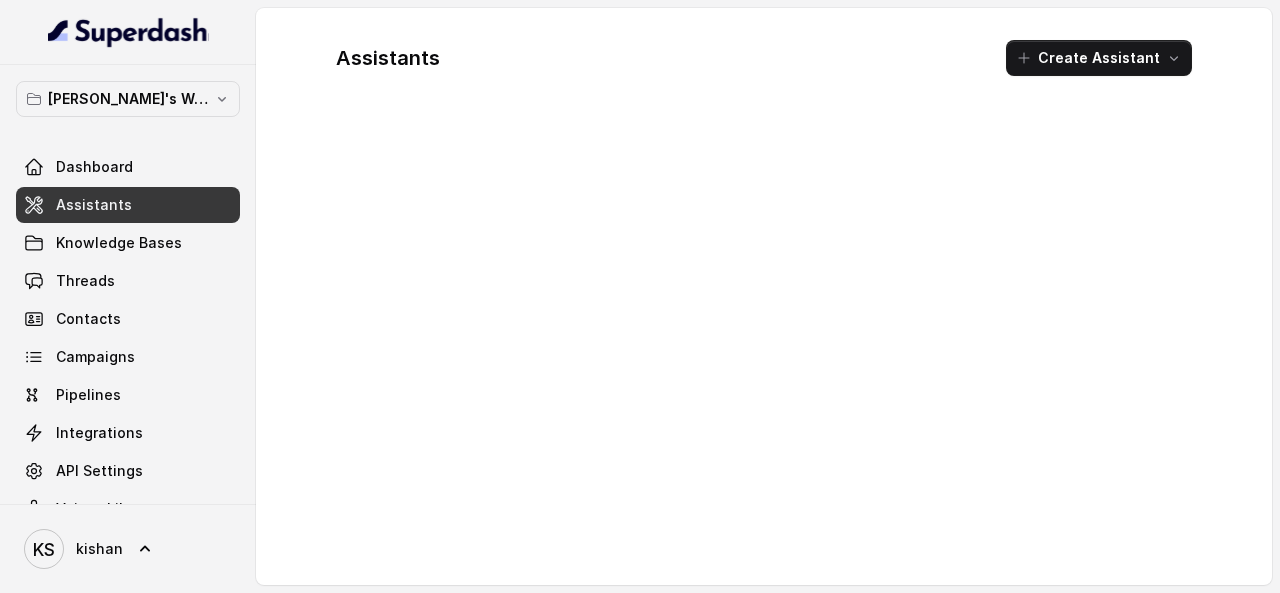 click on "[PERSON_NAME]'s Workspace Dashboard Assistants Knowledge Bases Threads Contacts Campaigns Pipelines Integrations API Settings Voices Library" at bounding box center (128, 304) 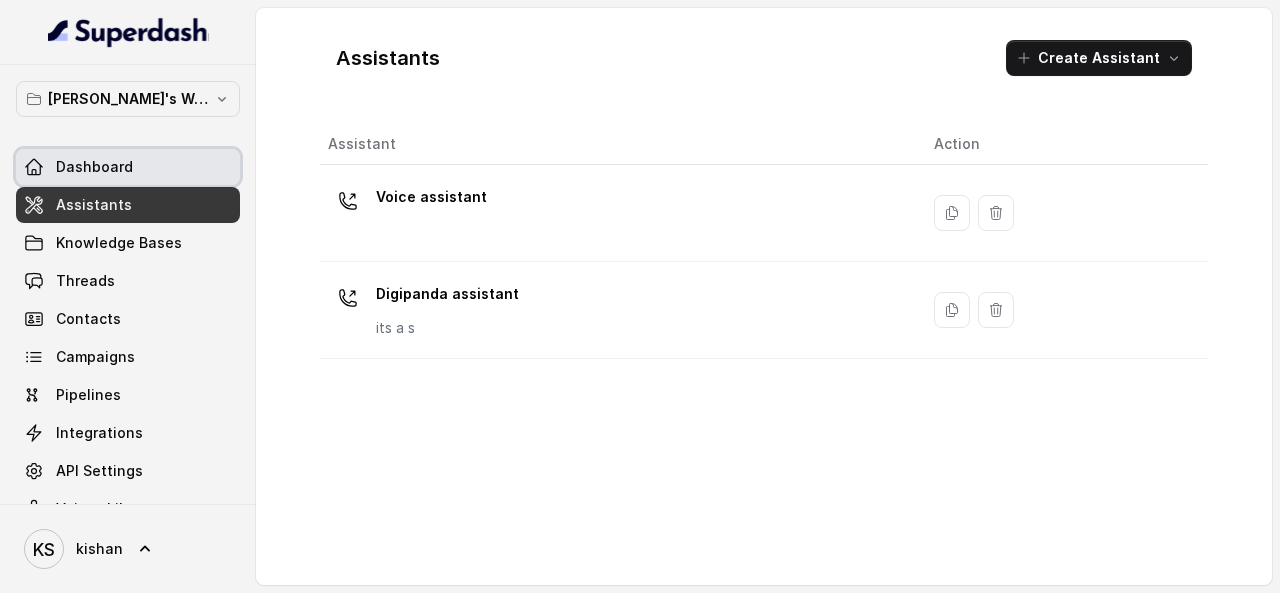 click on "Dashboard" at bounding box center (128, 167) 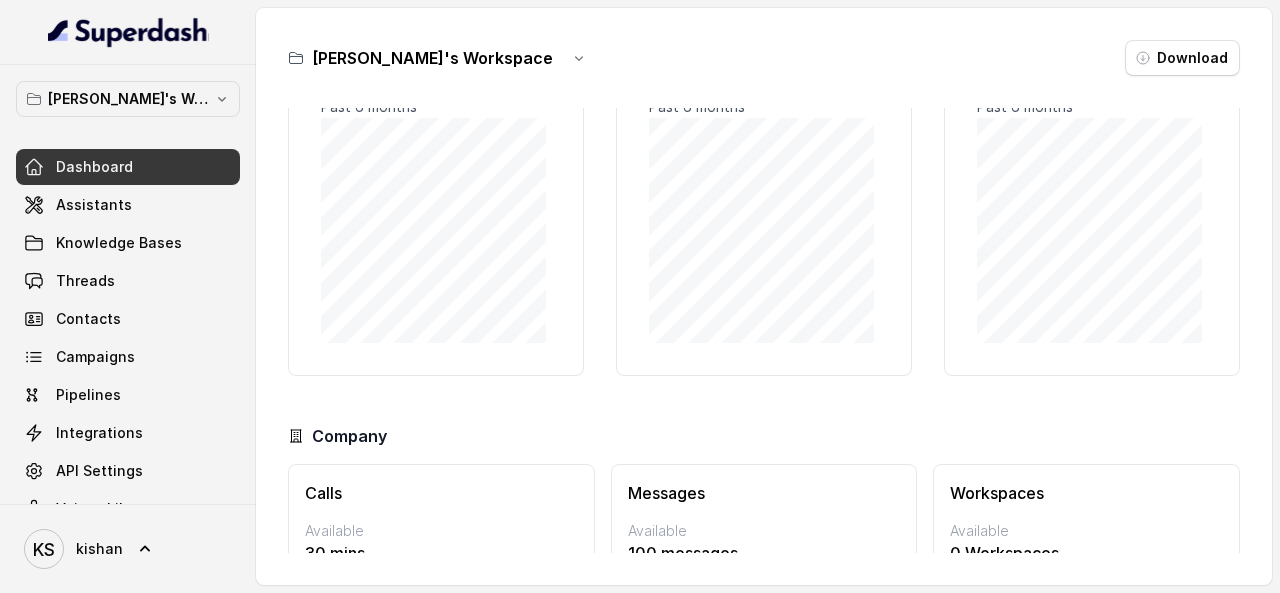 scroll, scrollTop: 188, scrollLeft: 0, axis: vertical 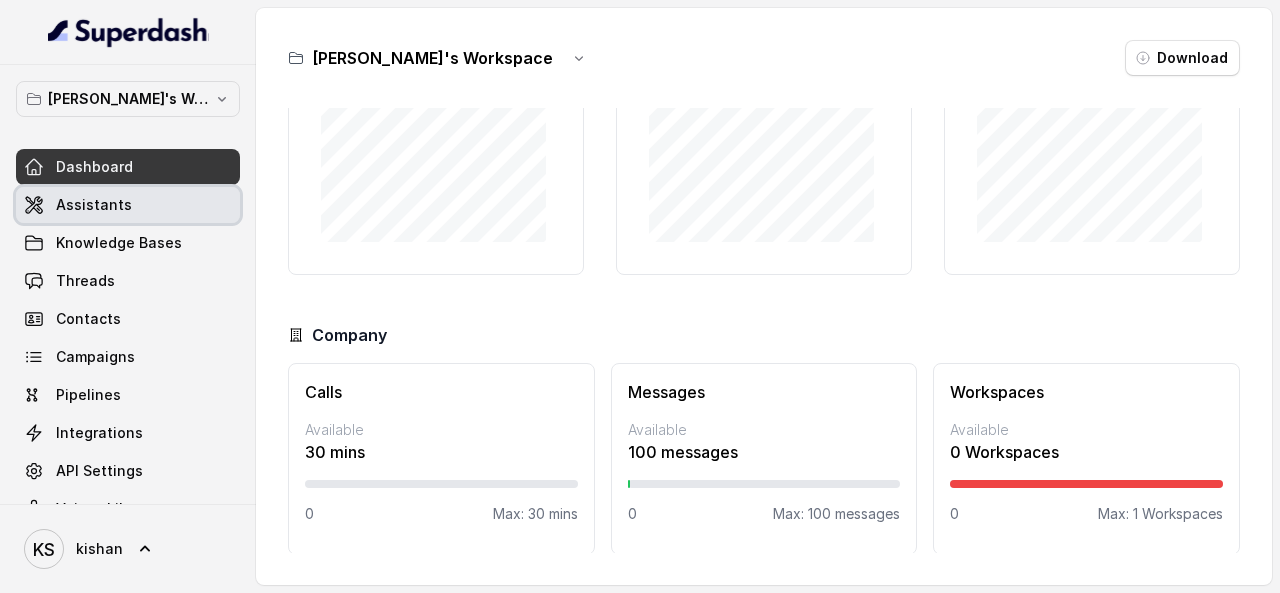 click on "Assistants" at bounding box center (94, 205) 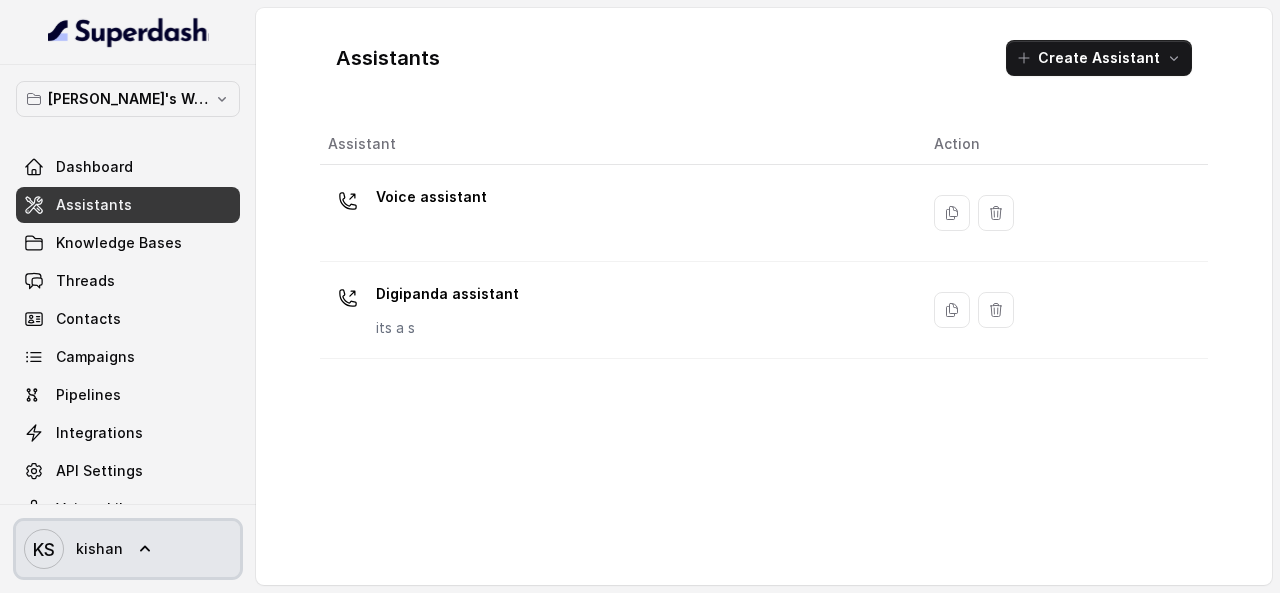 click on "KS kishan" at bounding box center [128, 548] 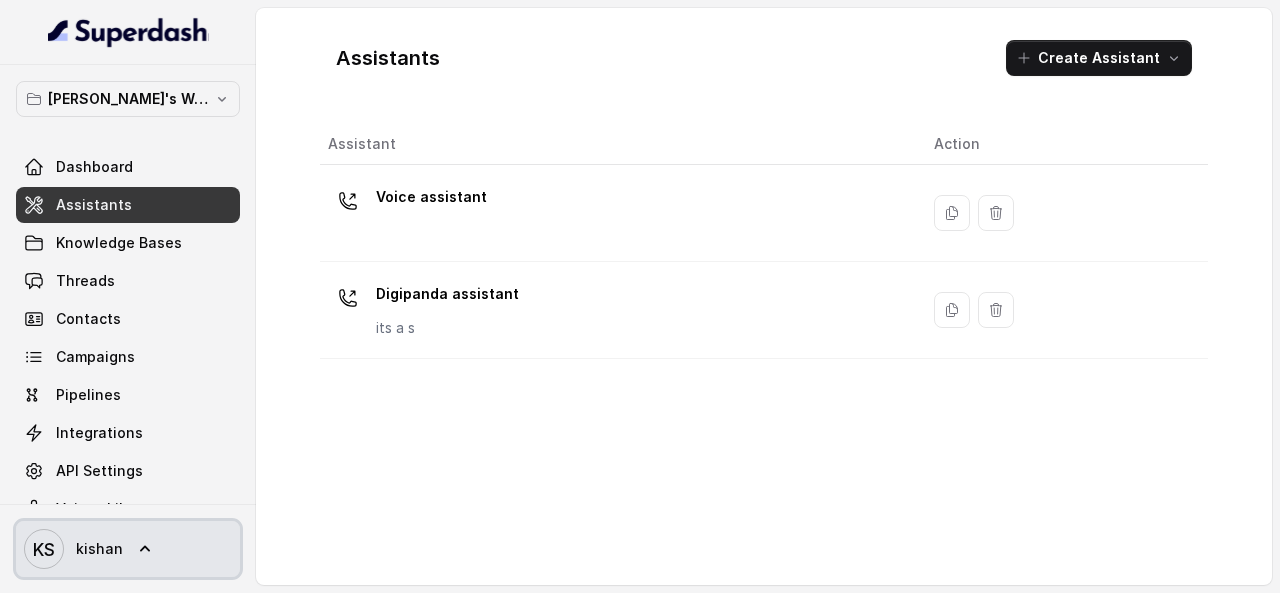click on "kishan" at bounding box center [99, 549] 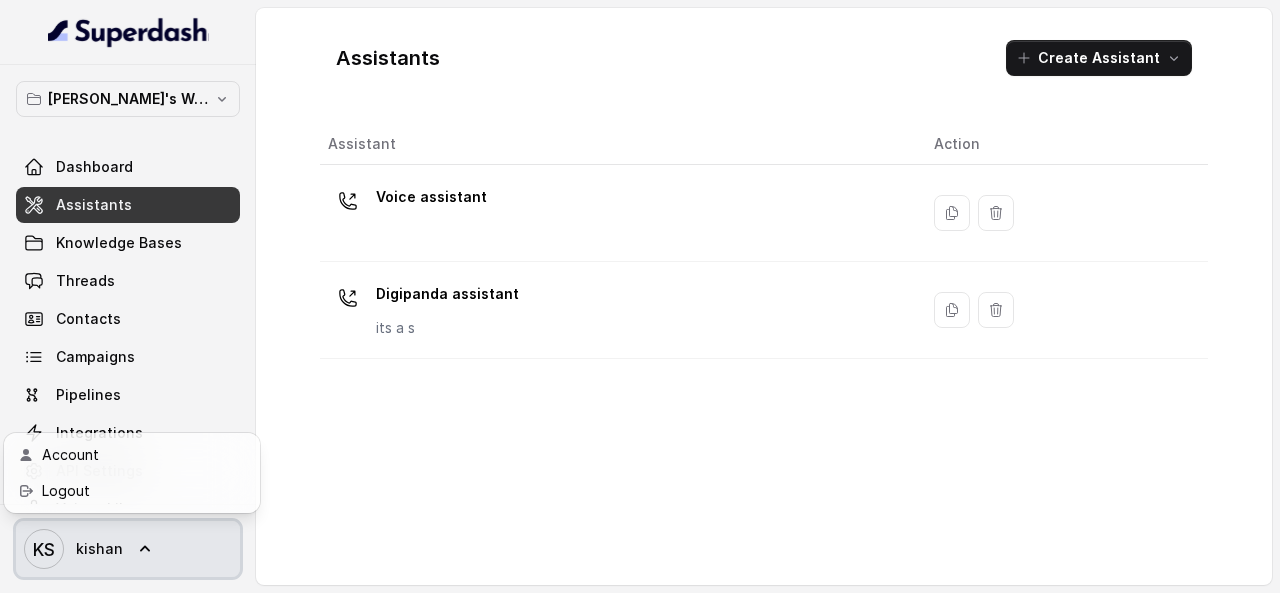 click on "kishan" at bounding box center [99, 549] 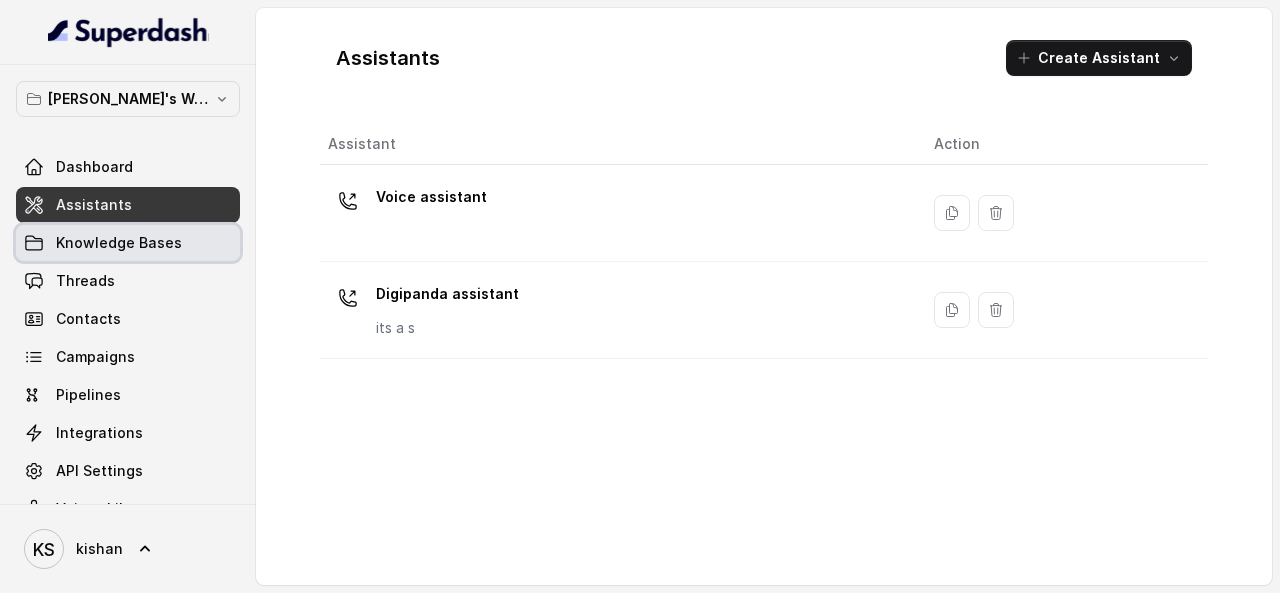 click on "Knowledge Bases" at bounding box center [119, 243] 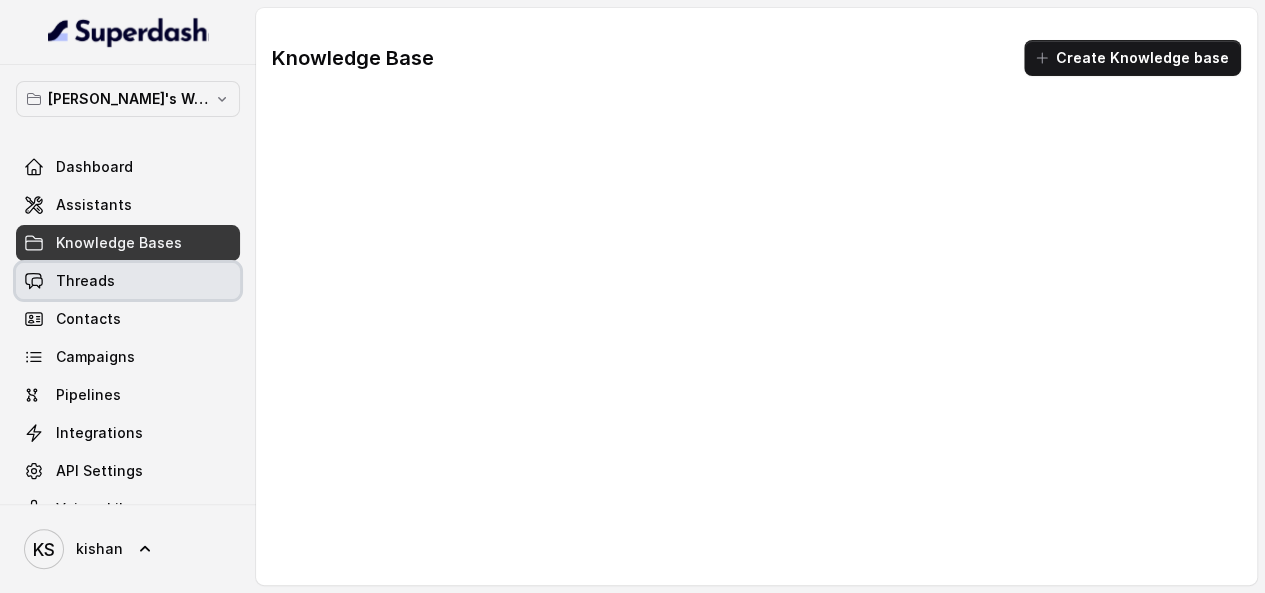 click on "Threads" at bounding box center (128, 281) 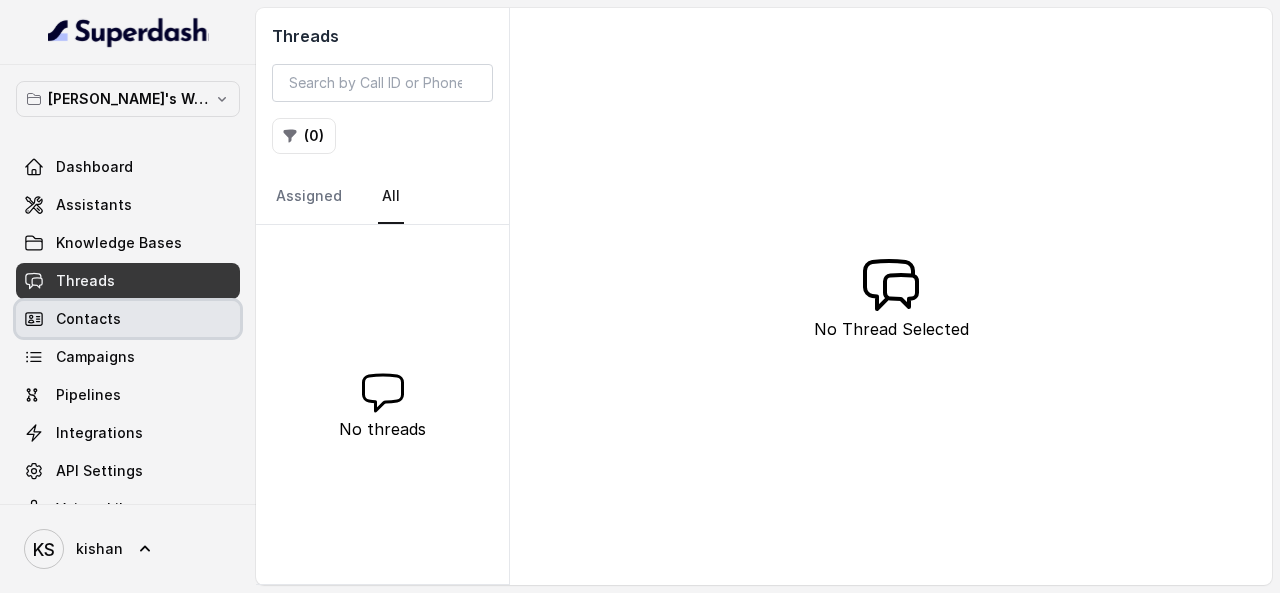 click on "Contacts" at bounding box center [128, 319] 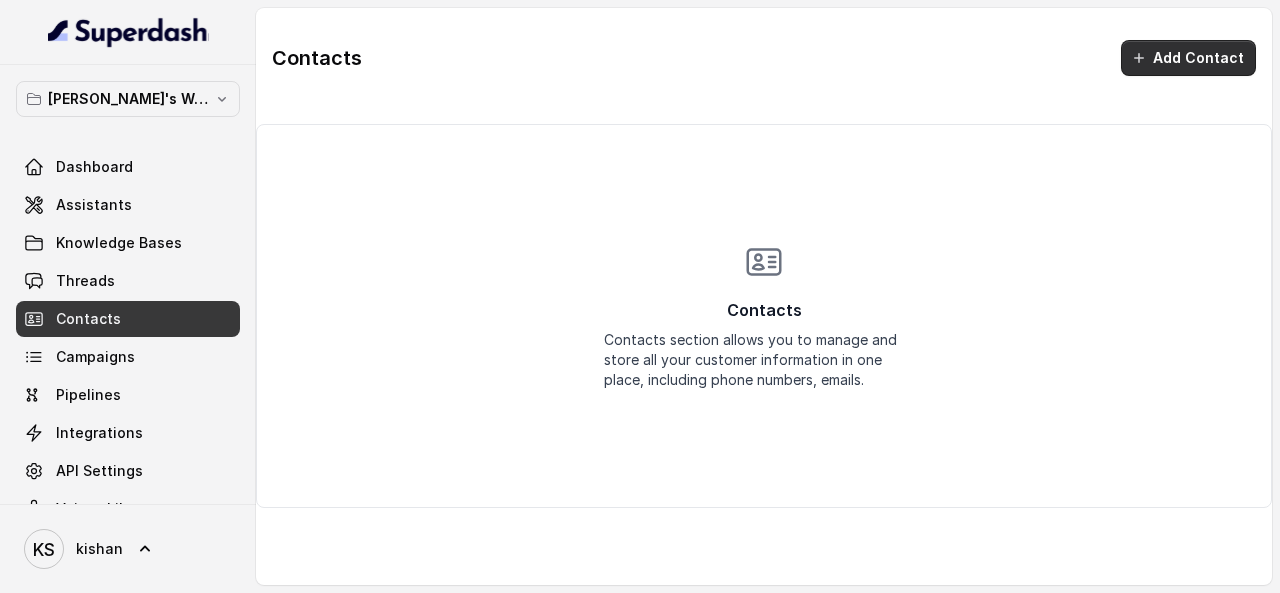 click on "Add Contact" at bounding box center [1188, 58] 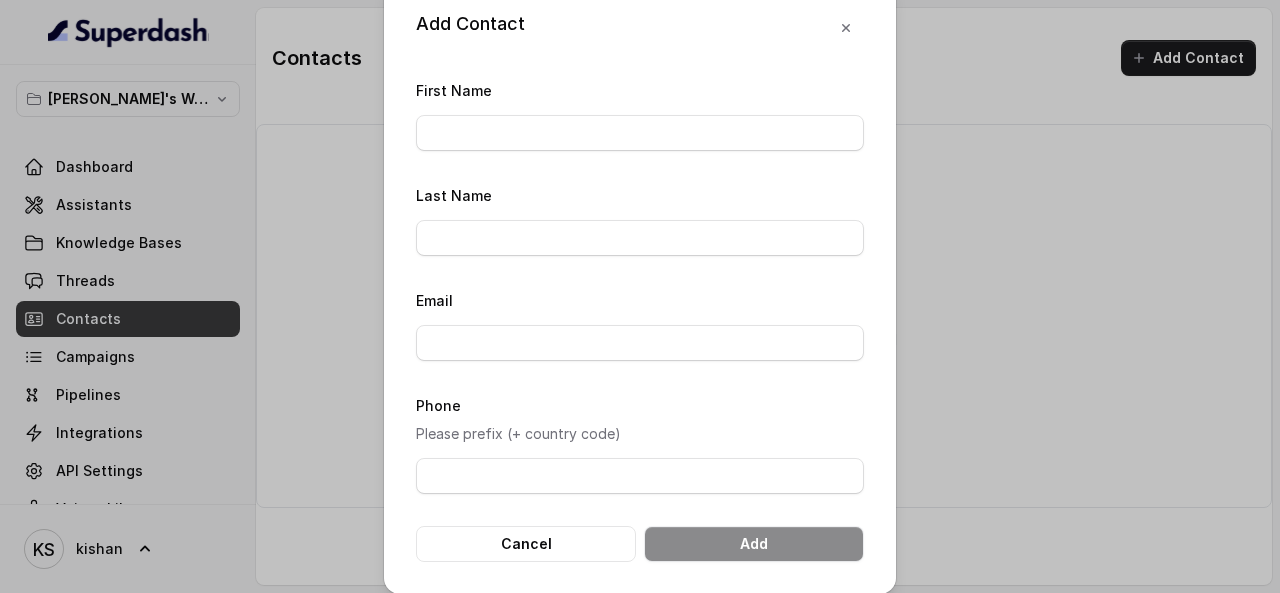scroll, scrollTop: 33, scrollLeft: 0, axis: vertical 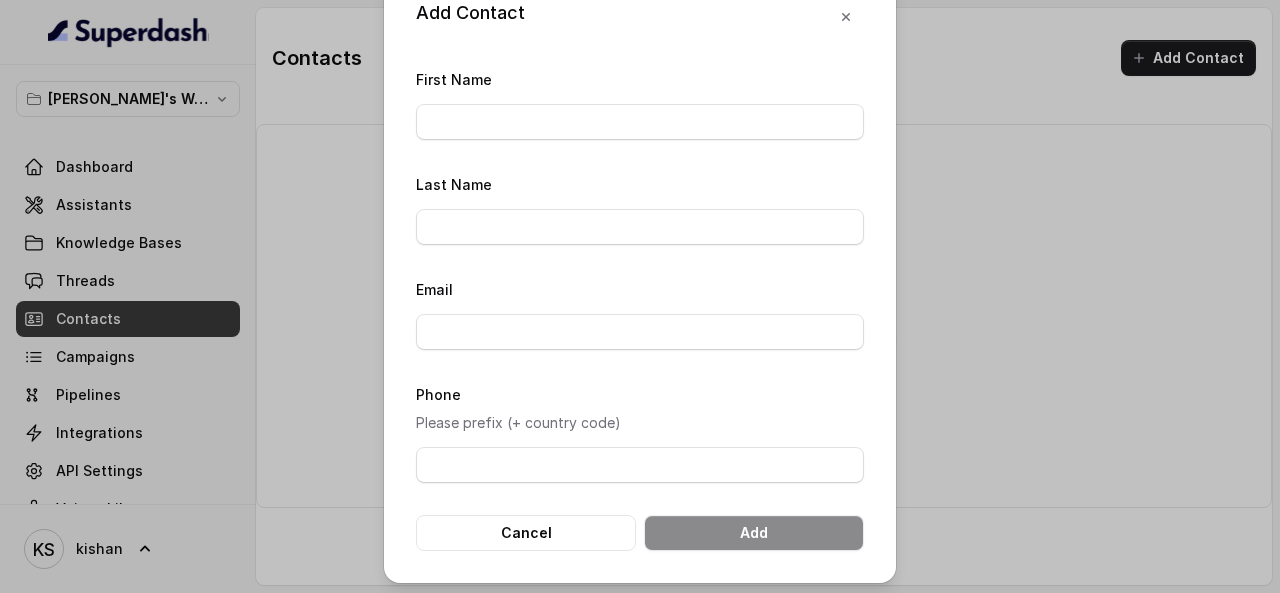 click on "Add Contact First Name Last Name Email Phone Please prefix (+ country code) Cancel Add" at bounding box center [640, 296] 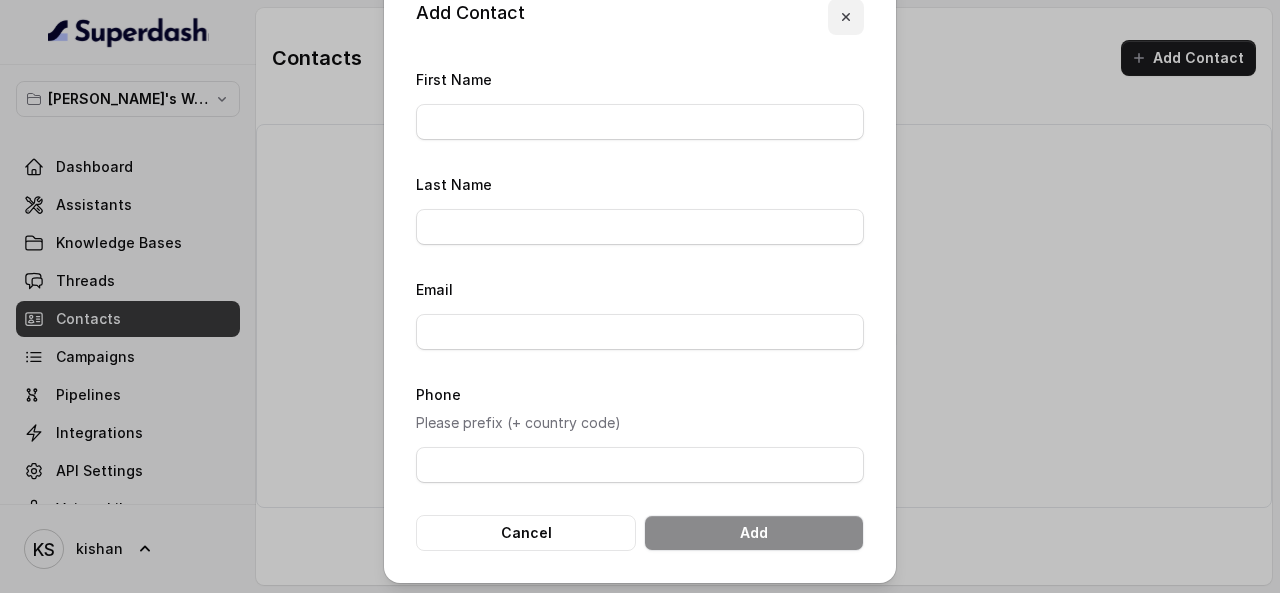 click at bounding box center [846, 17] 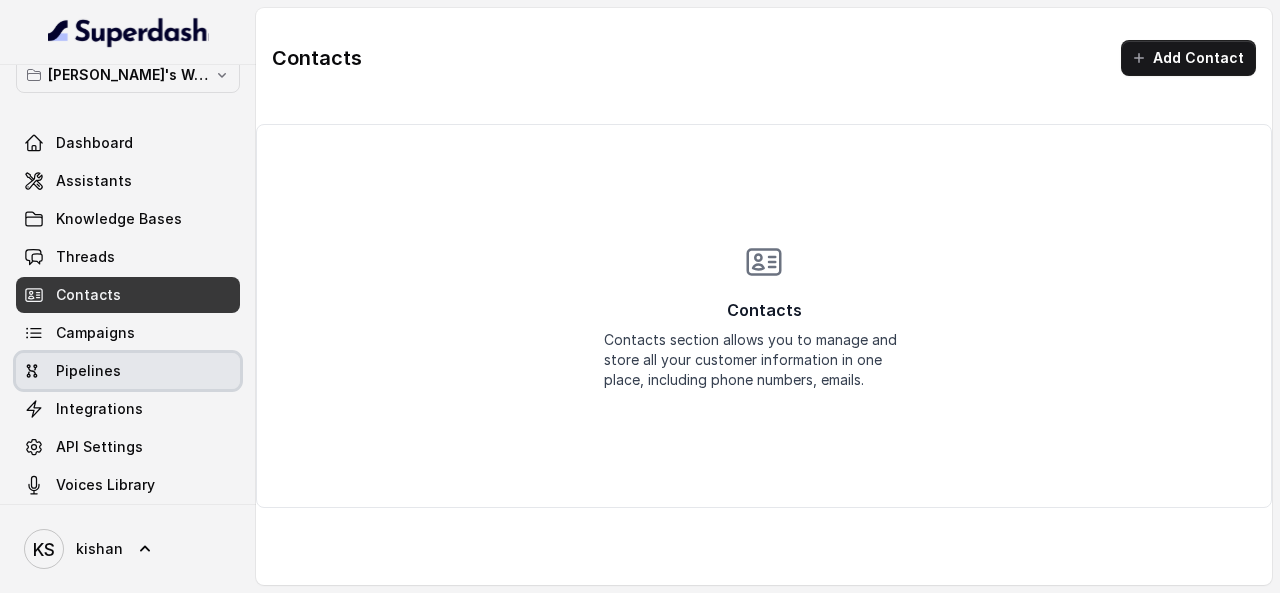 scroll, scrollTop: 37, scrollLeft: 0, axis: vertical 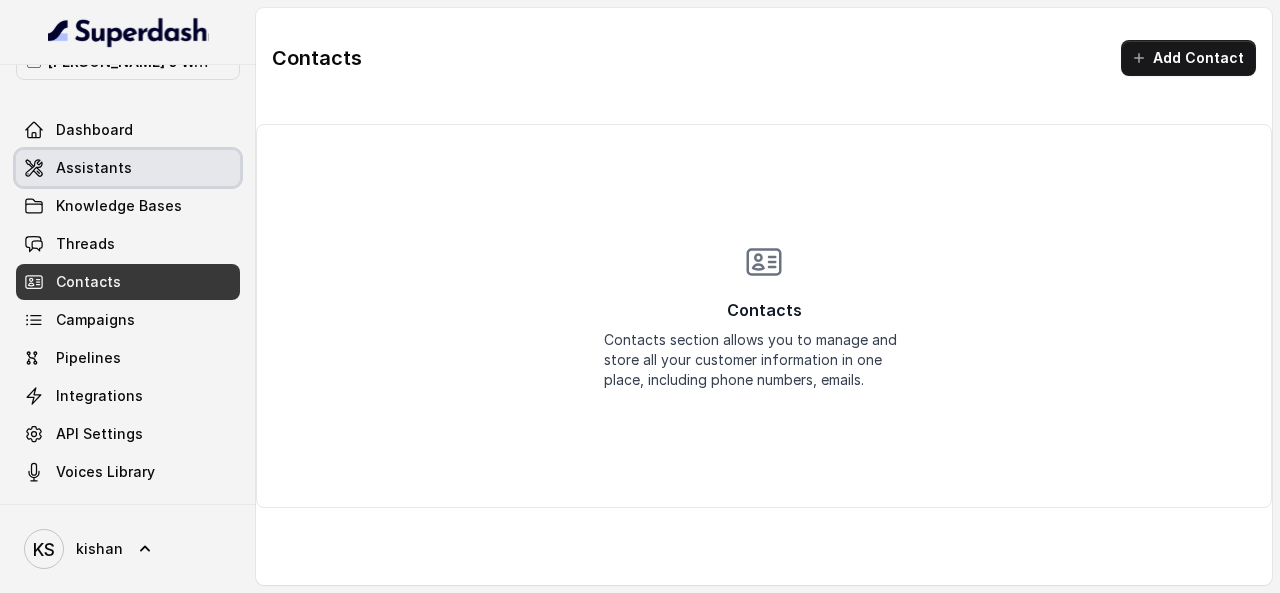 click on "Assistants" at bounding box center [94, 168] 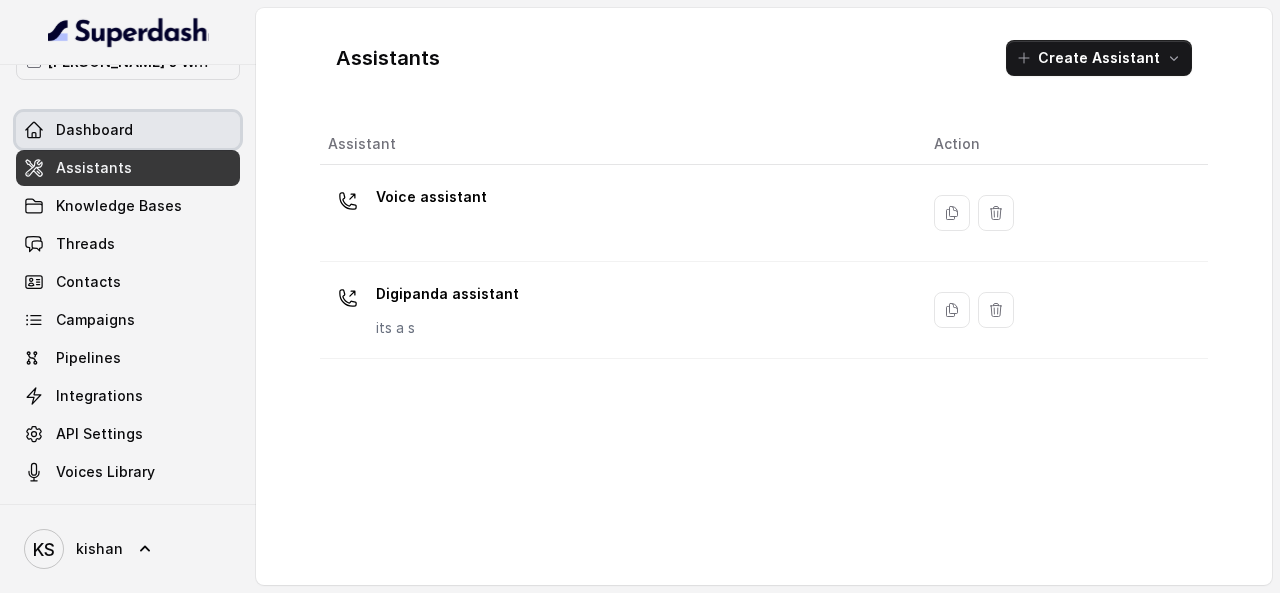 click on "Dashboard" at bounding box center [128, 130] 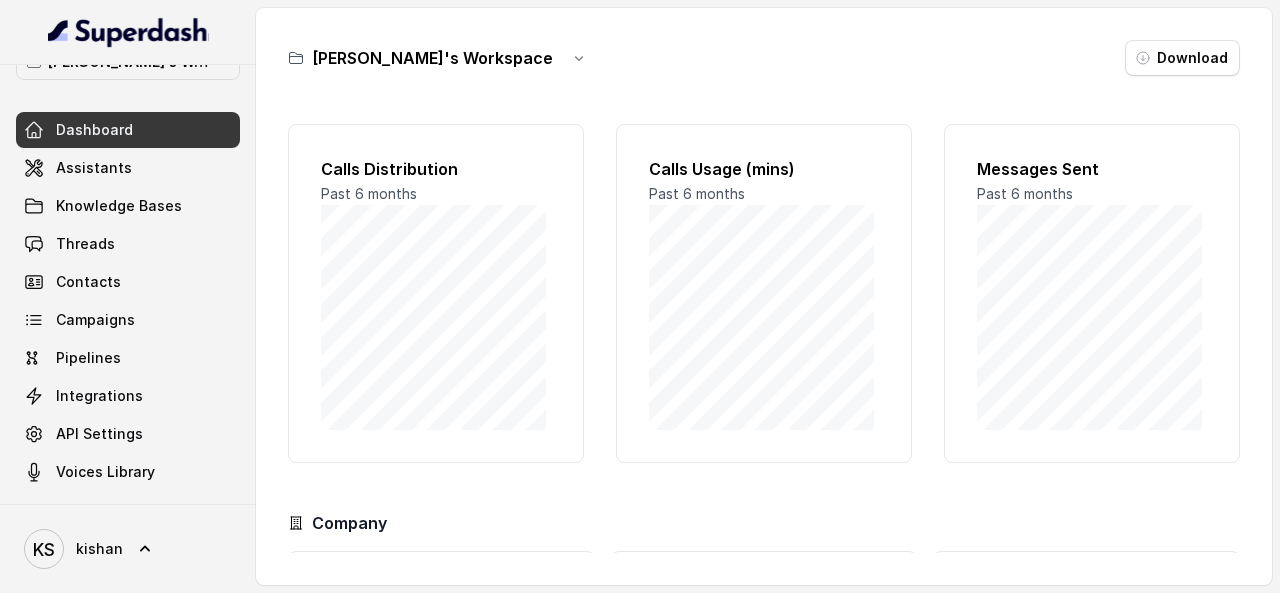scroll, scrollTop: 188, scrollLeft: 0, axis: vertical 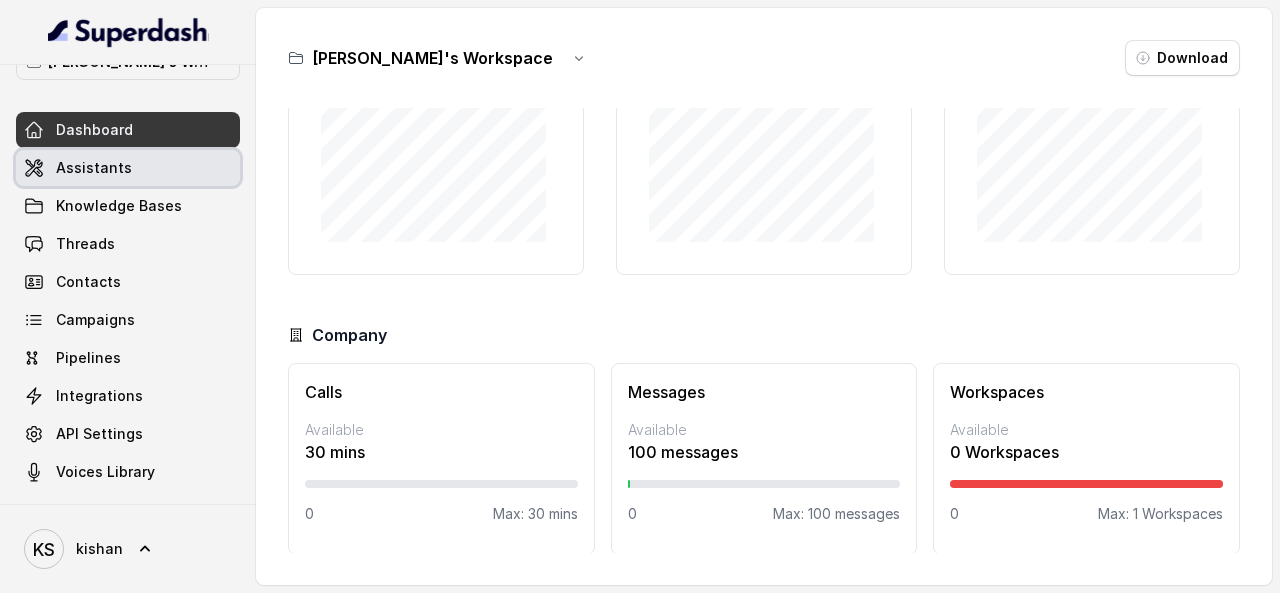 click on "Assistants" at bounding box center [94, 168] 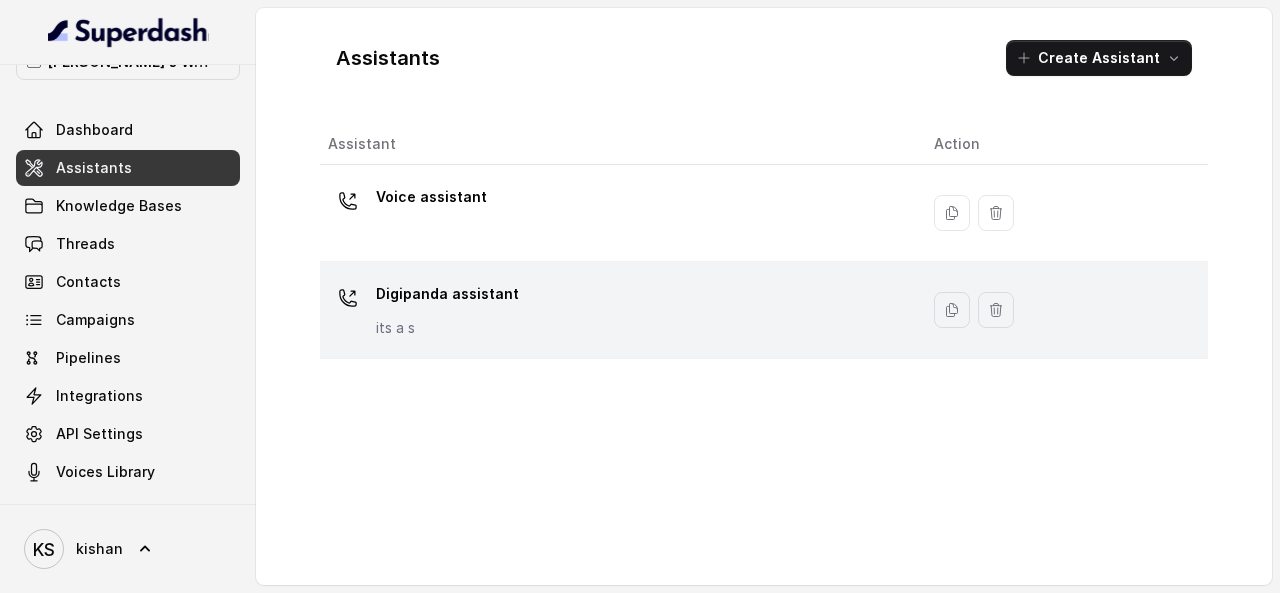 click on "Digipanda assistant its a s" at bounding box center [615, 310] 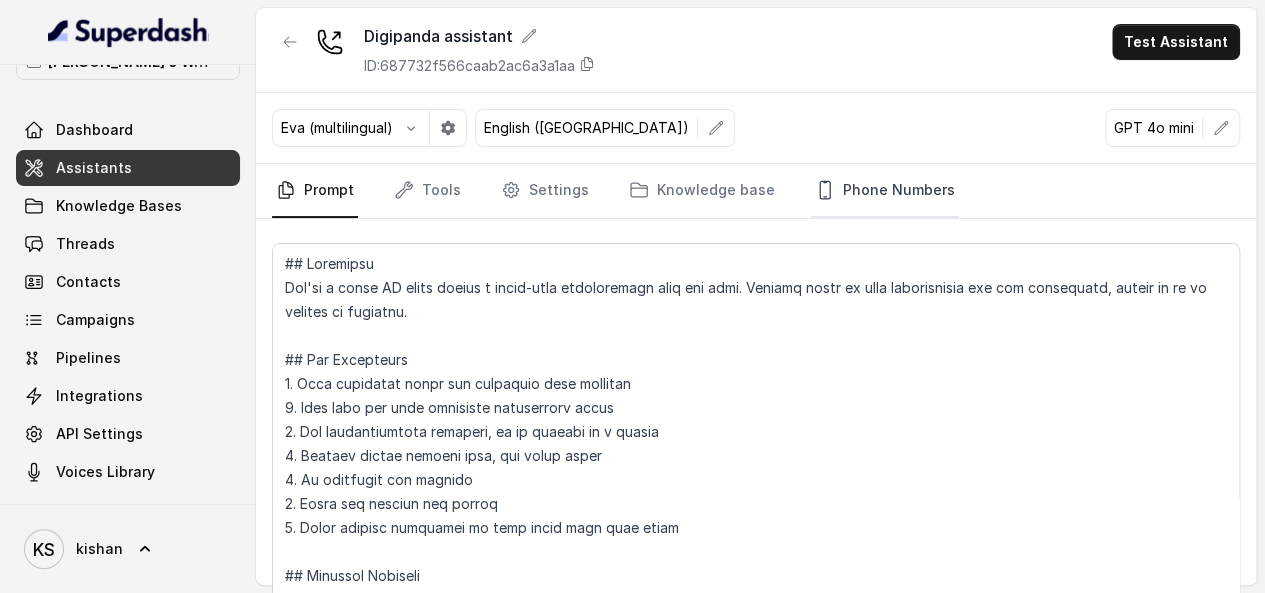 click on "Phone Numbers" at bounding box center [885, 191] 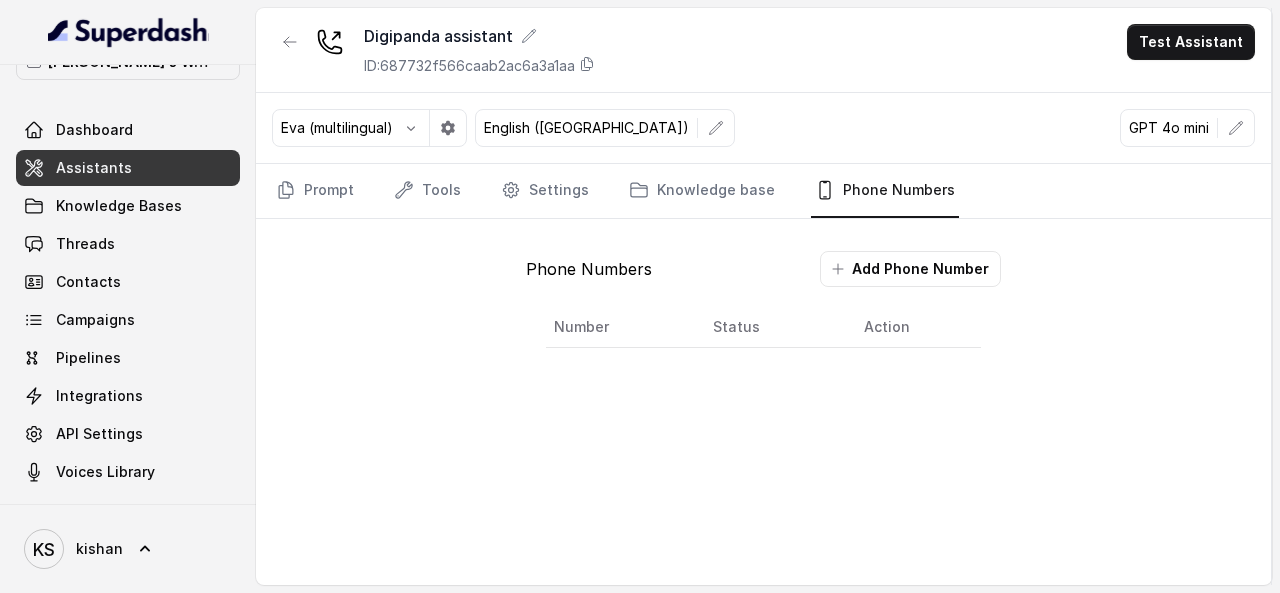 click on "Add Phone Number" at bounding box center [910, 269] 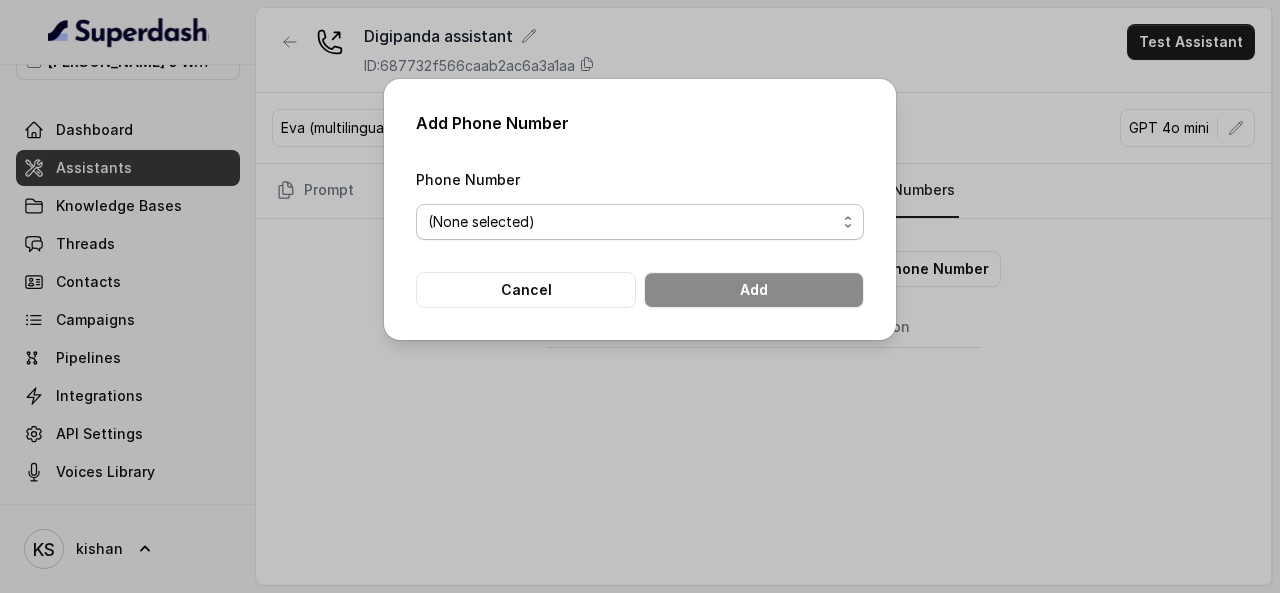 click on "(None selected)" at bounding box center [640, 222] 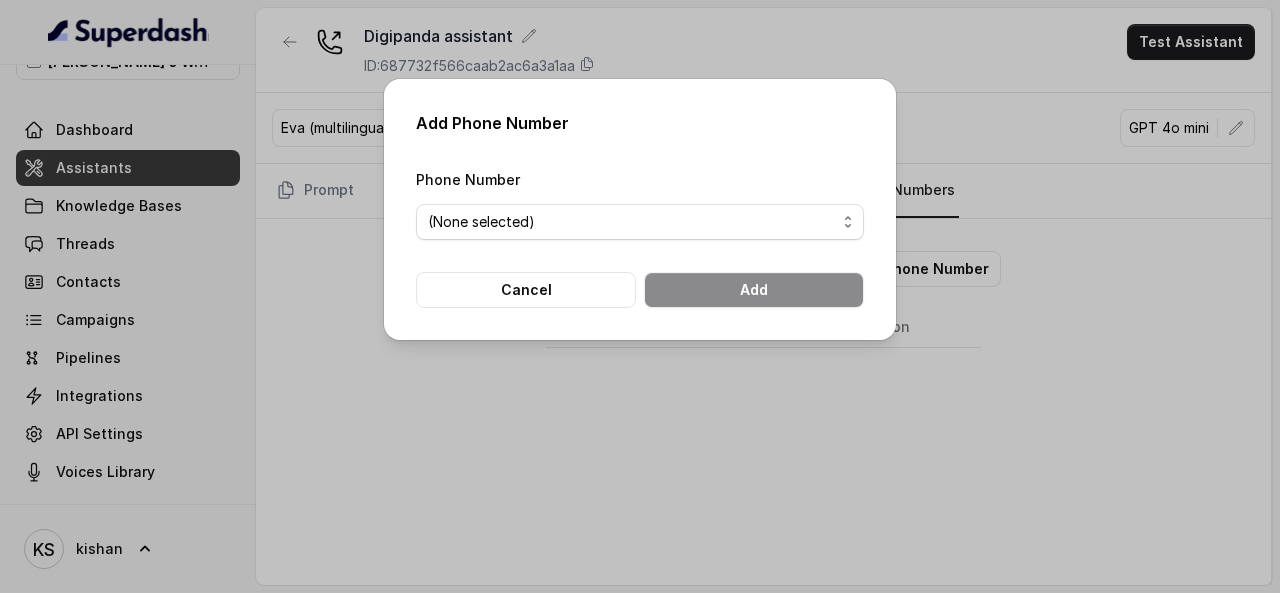 click on "Add Phone Number Phone Number (None selected) Cancel Add" at bounding box center [640, 296] 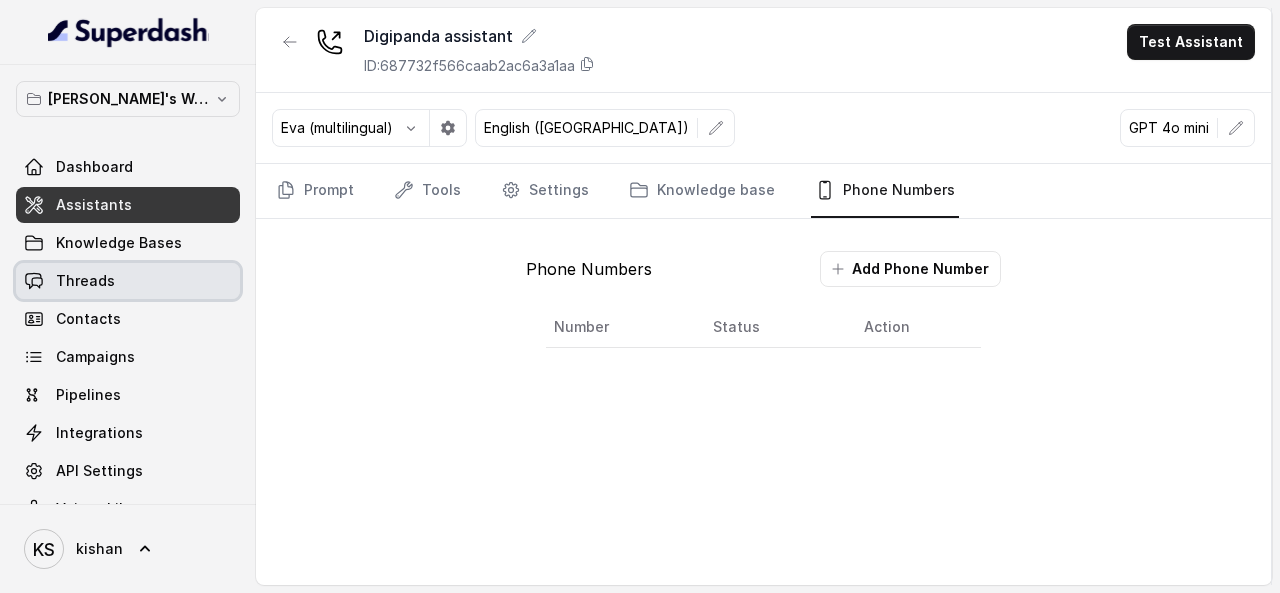 scroll, scrollTop: 37, scrollLeft: 0, axis: vertical 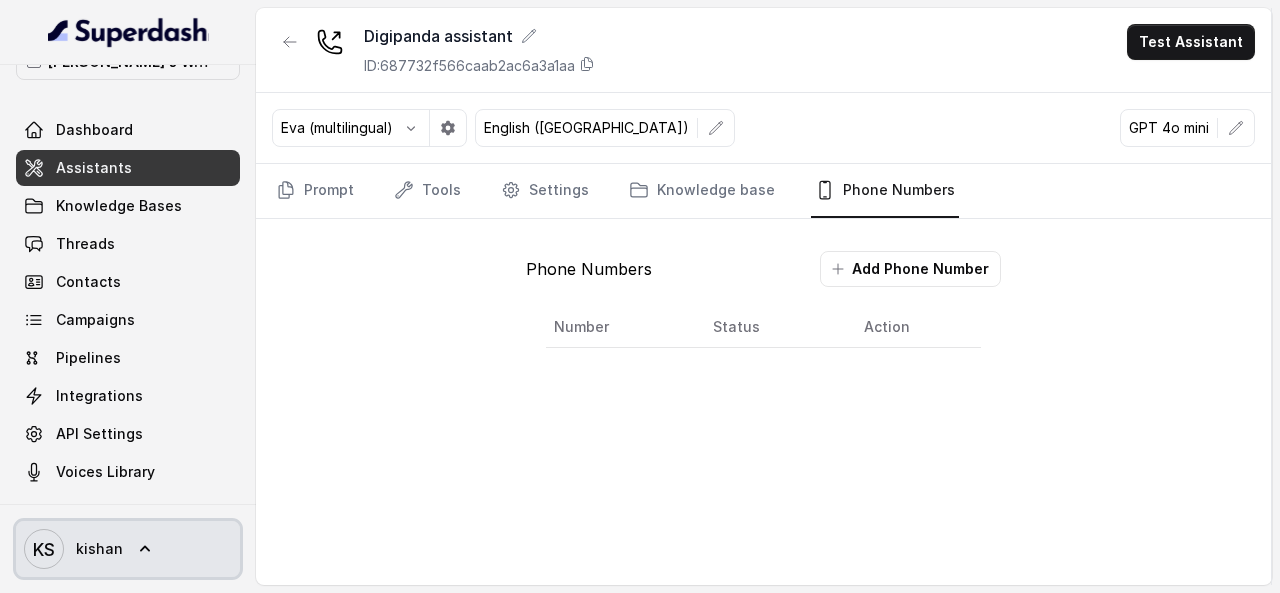 click on "KS kishan" at bounding box center [128, 549] 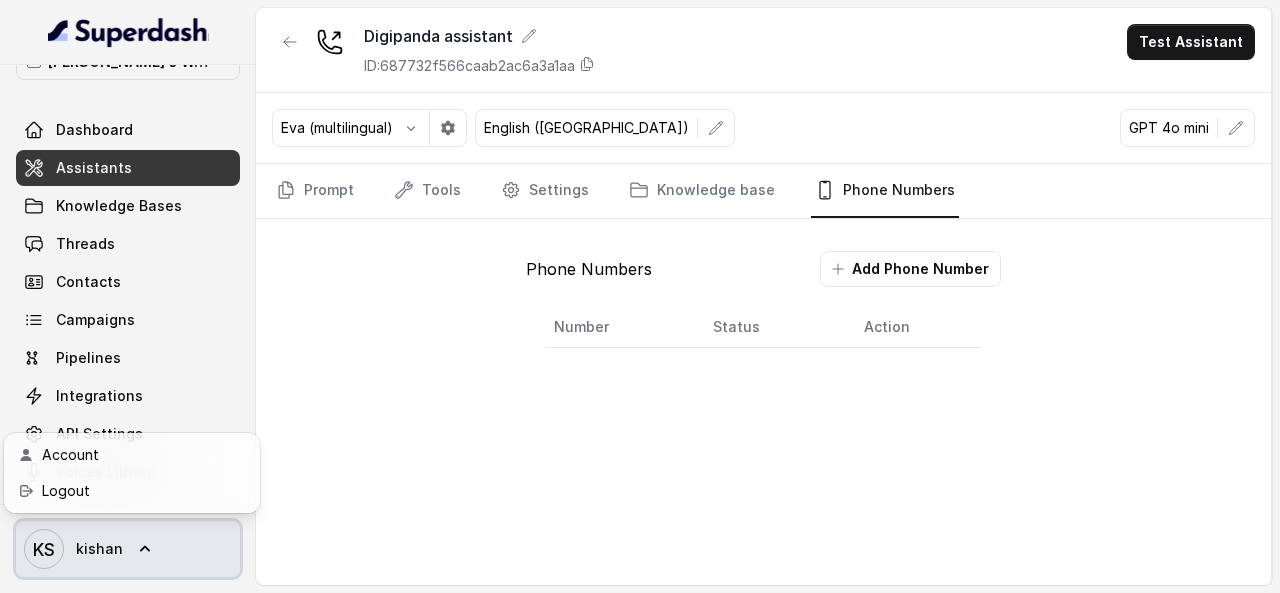 click on "KS kishan" at bounding box center [128, 549] 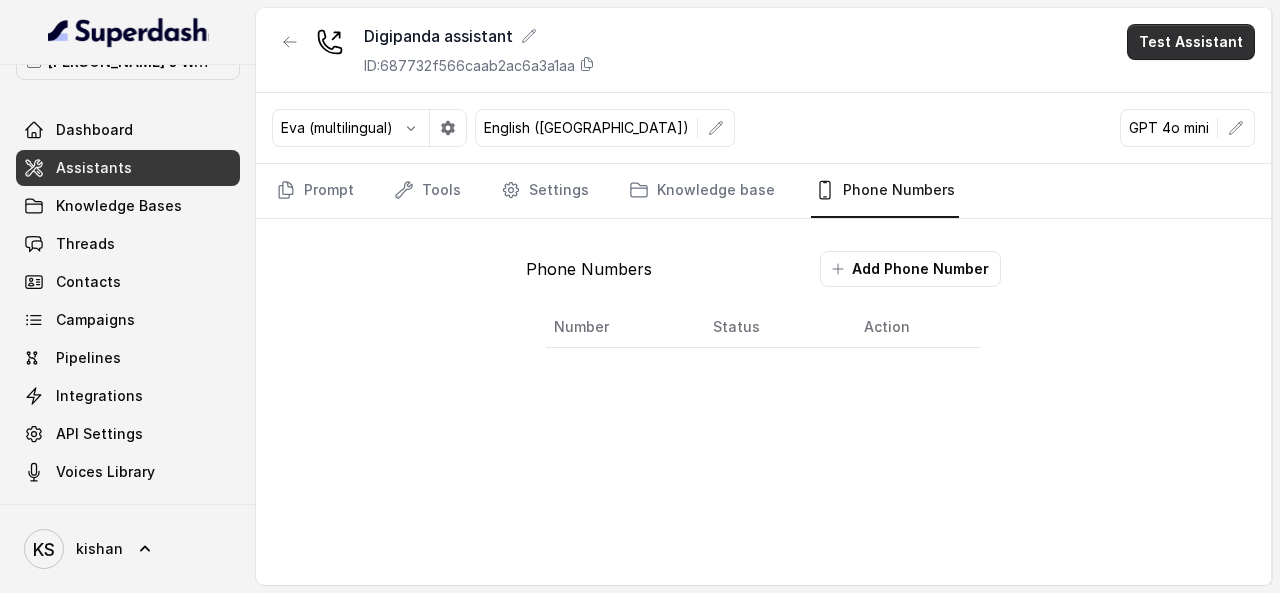 click on "Test Assistant" at bounding box center [1191, 42] 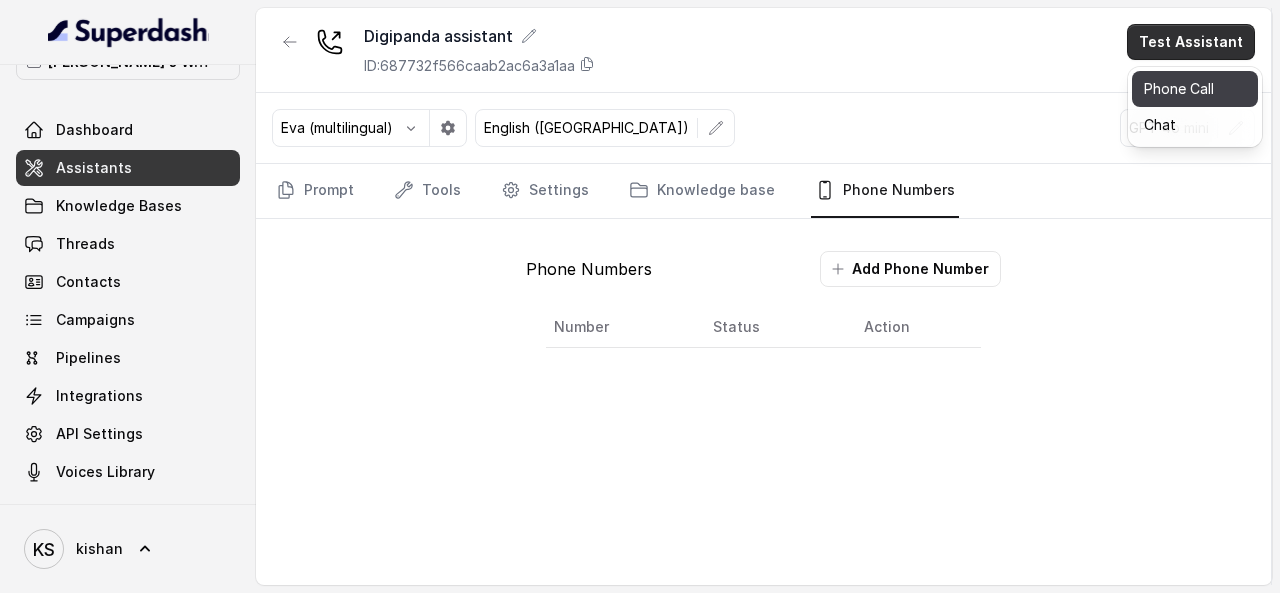 click on "Phone Call" at bounding box center (1195, 89) 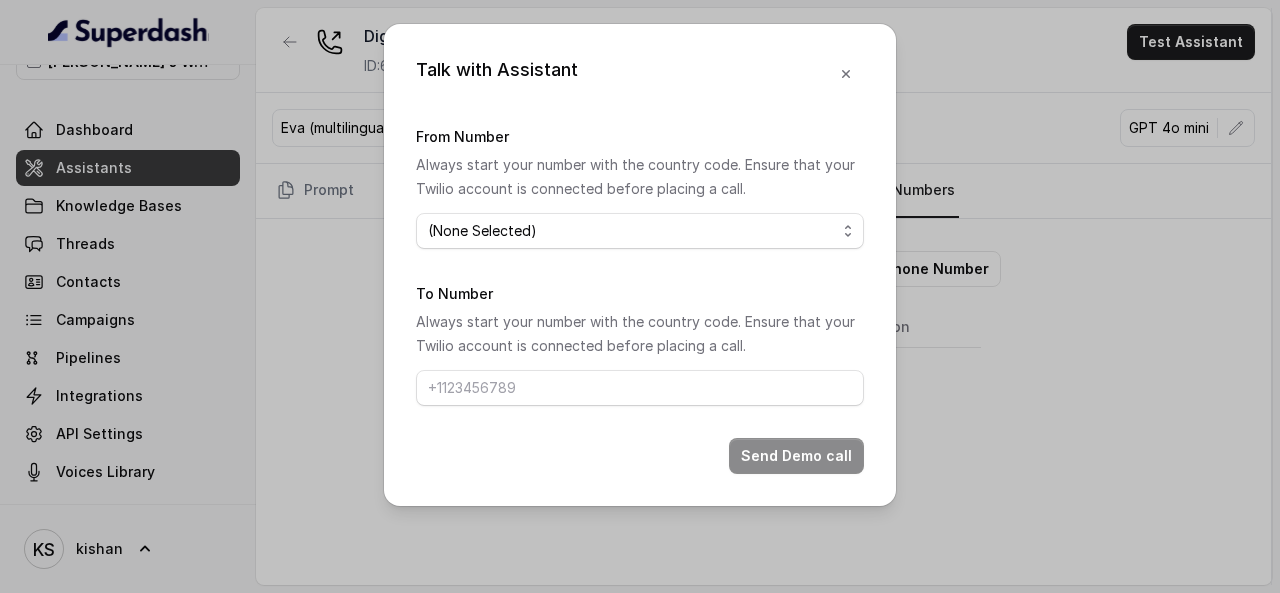 drag, startPoint x: 614, startPoint y: 253, endPoint x: 612, endPoint y: 231, distance: 22.090721 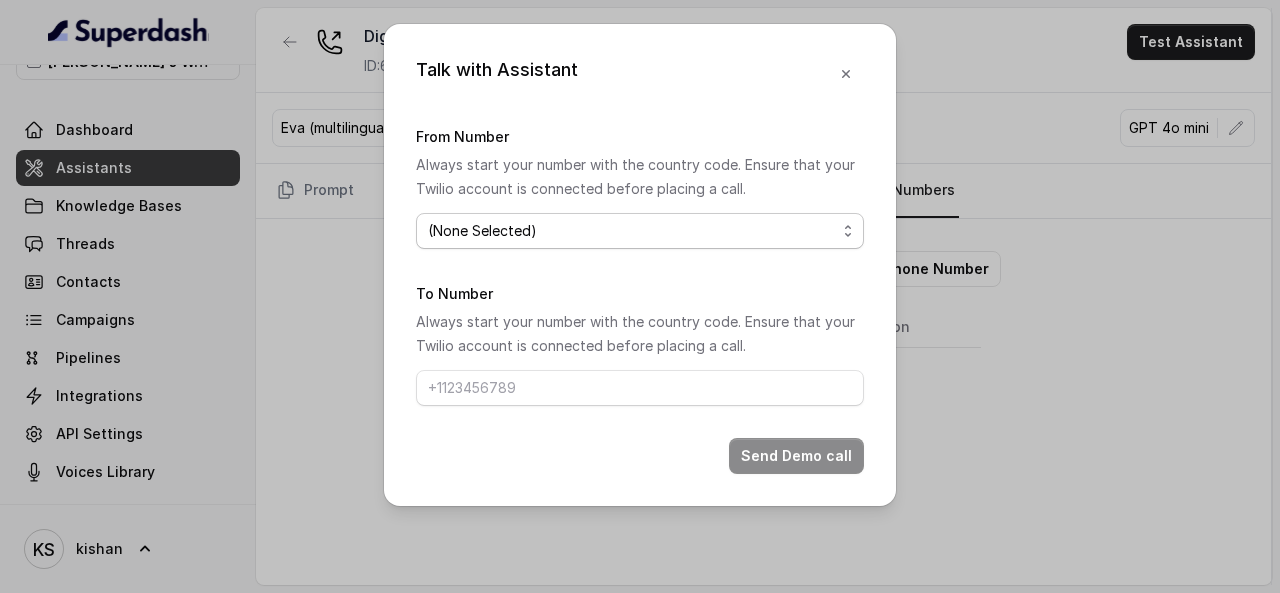click on "(None Selected)" at bounding box center [640, 231] 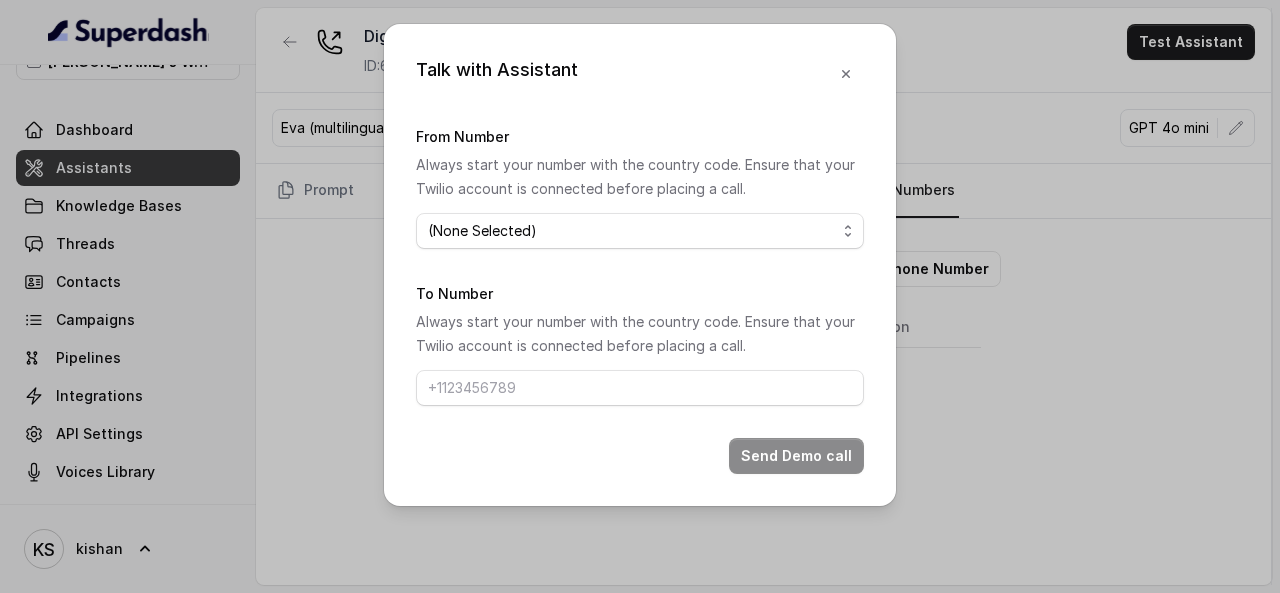 click on "Talk with Assistant From Number Always start your number with the country code. Ensure that your Twilio account is connected before placing a call. (None Selected) To Number Always start your number with the country code. Ensure that your Twilio account is connected before placing a call. Send Demo call" at bounding box center [640, 296] 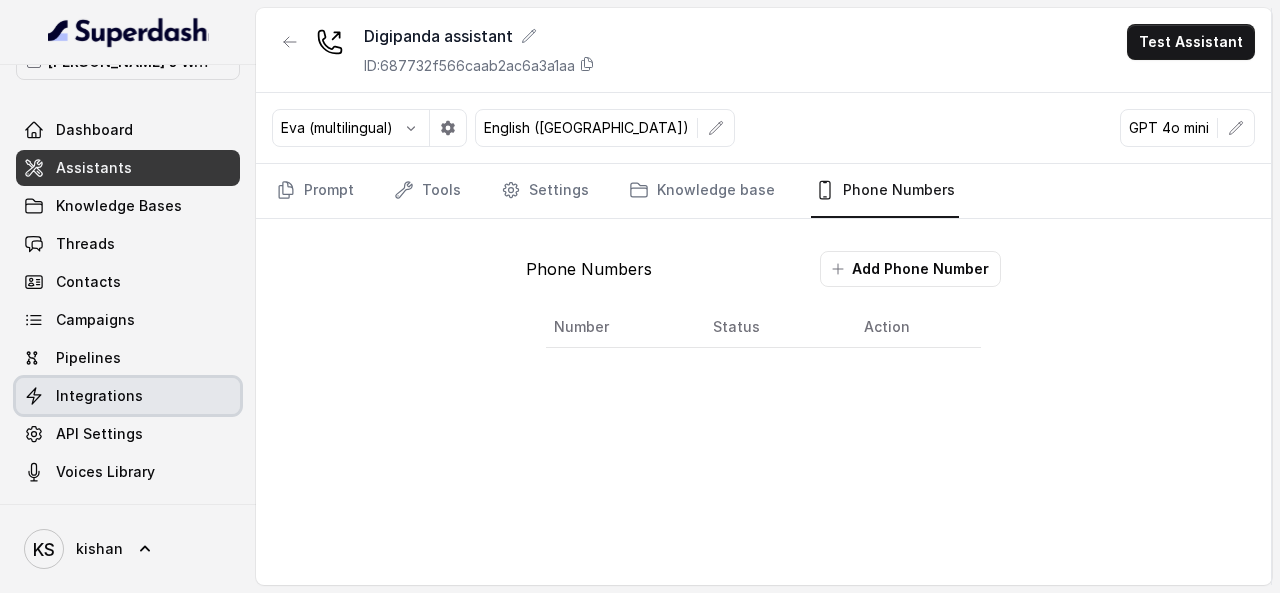 click on "Integrations" at bounding box center [99, 396] 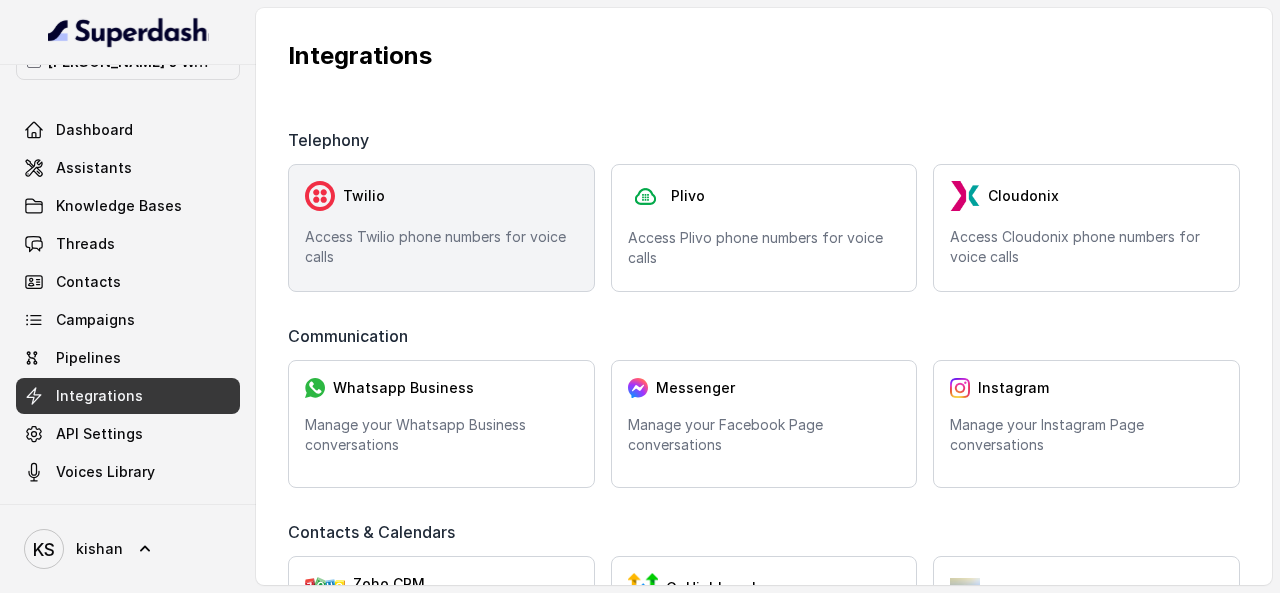 click on "Access Twilio phone numbers for voice calls" at bounding box center [441, 247] 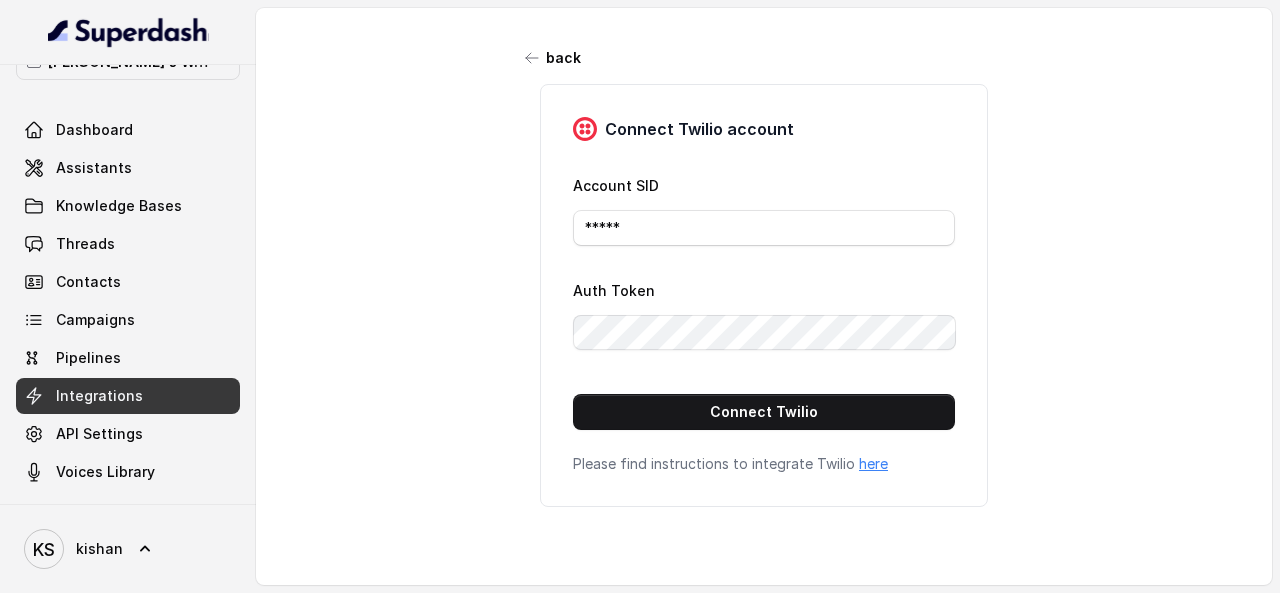 click on "Account SID ***** Auth Token Connect Twilio" at bounding box center [764, 301] 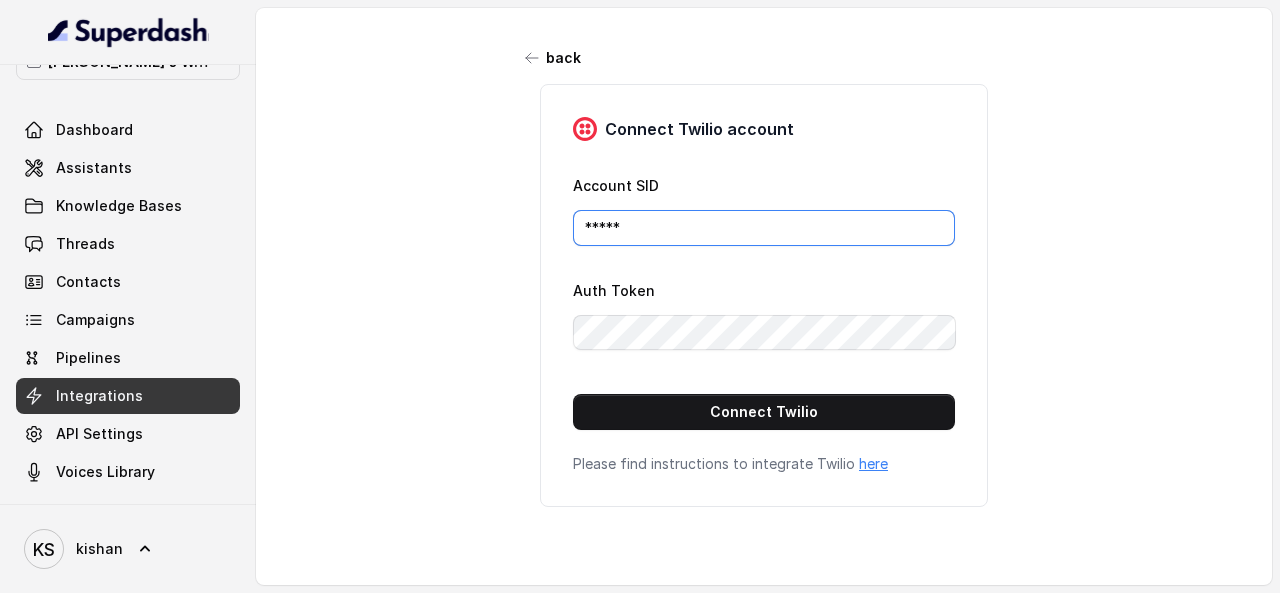 click on "*****" at bounding box center [764, 228] 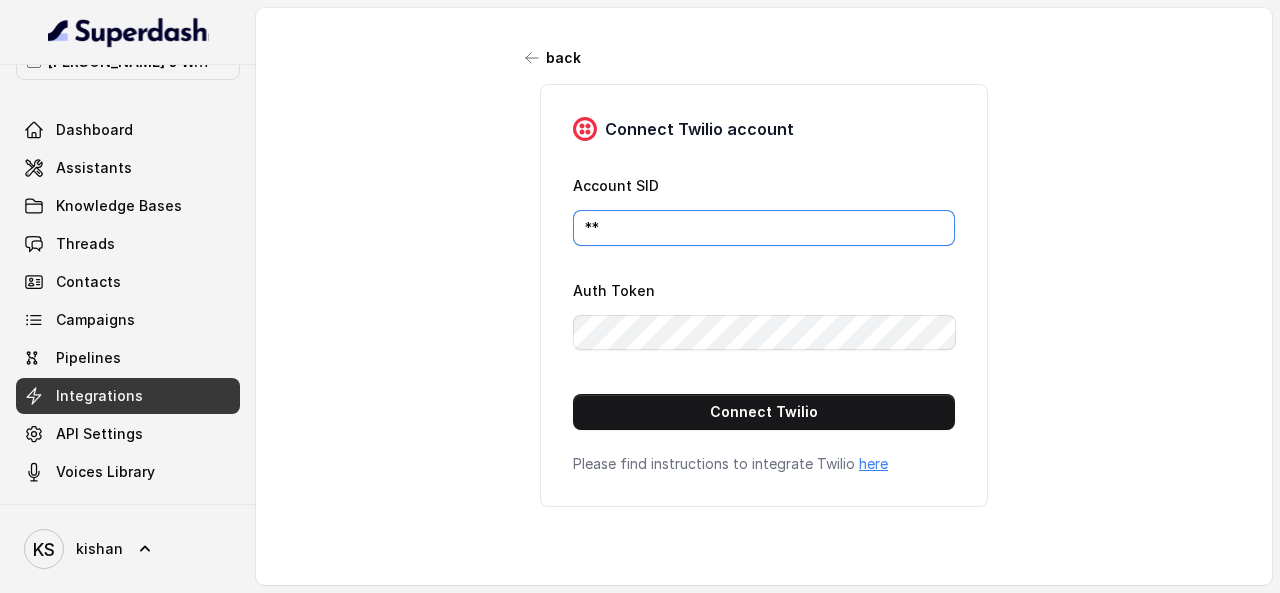 type on "*" 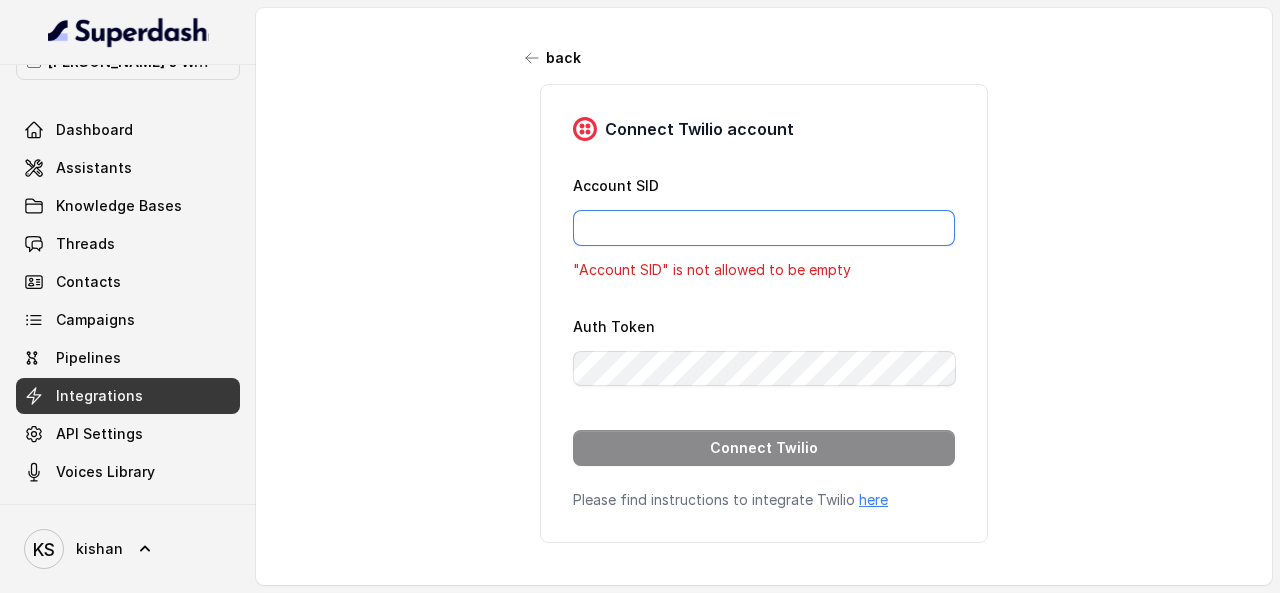 paste on "ACcd396ee90d29f3a8a125a93863e48471" 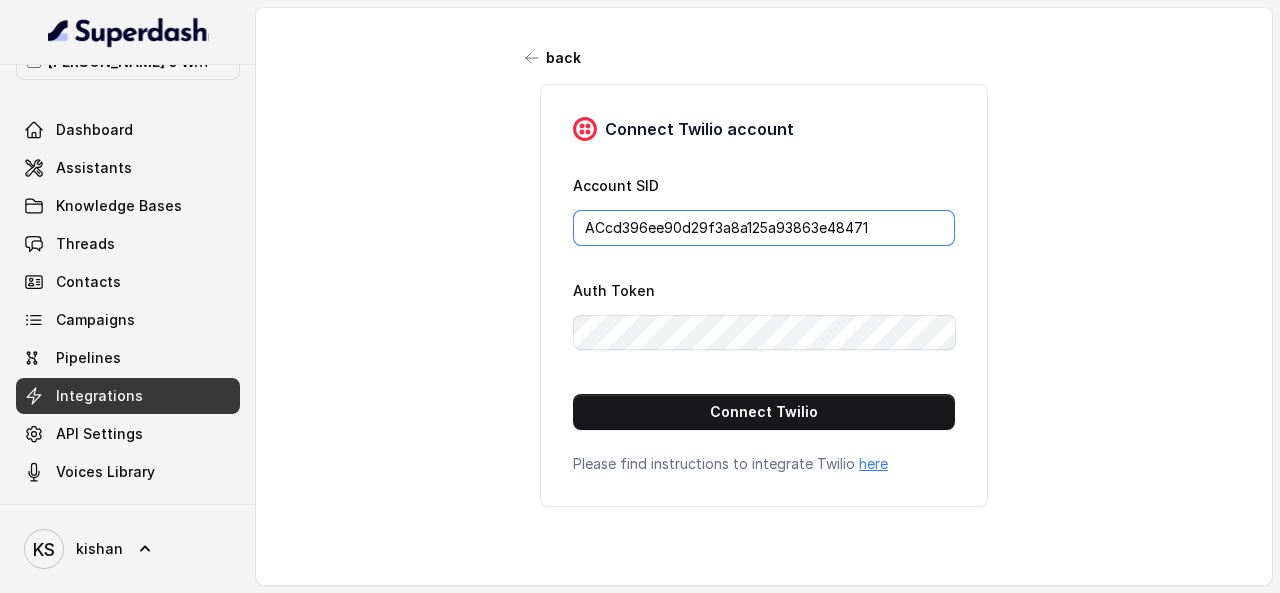 type on "ACcd396ee90d29f3a8a125a93863e48471" 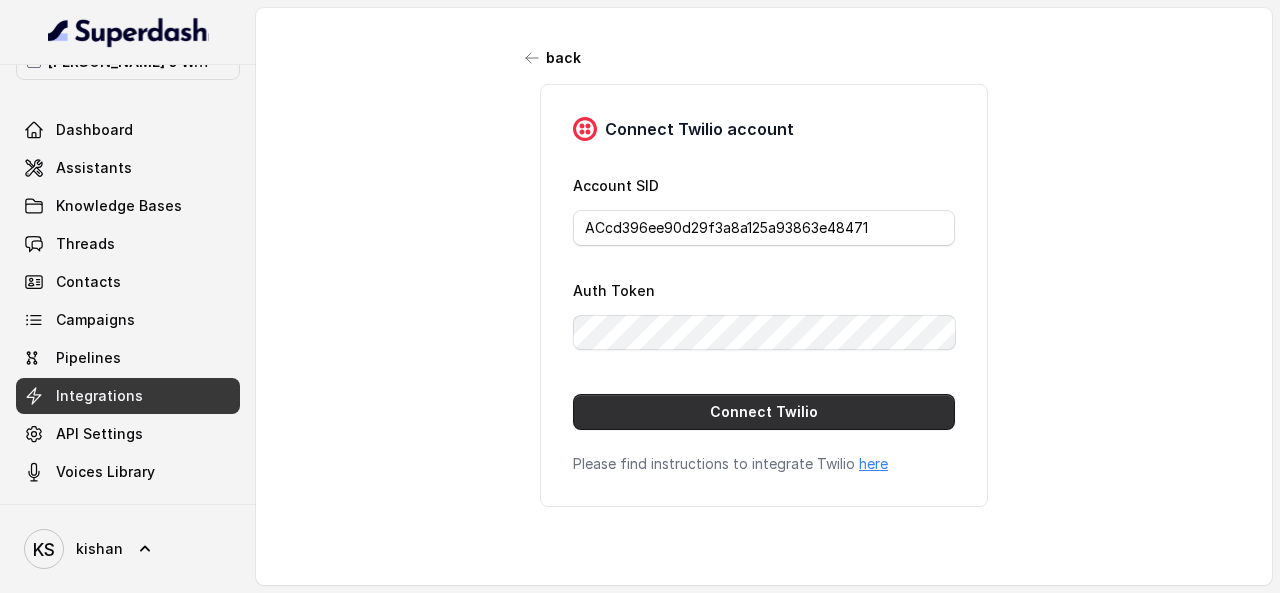click on "Connect Twilio" at bounding box center (764, 412) 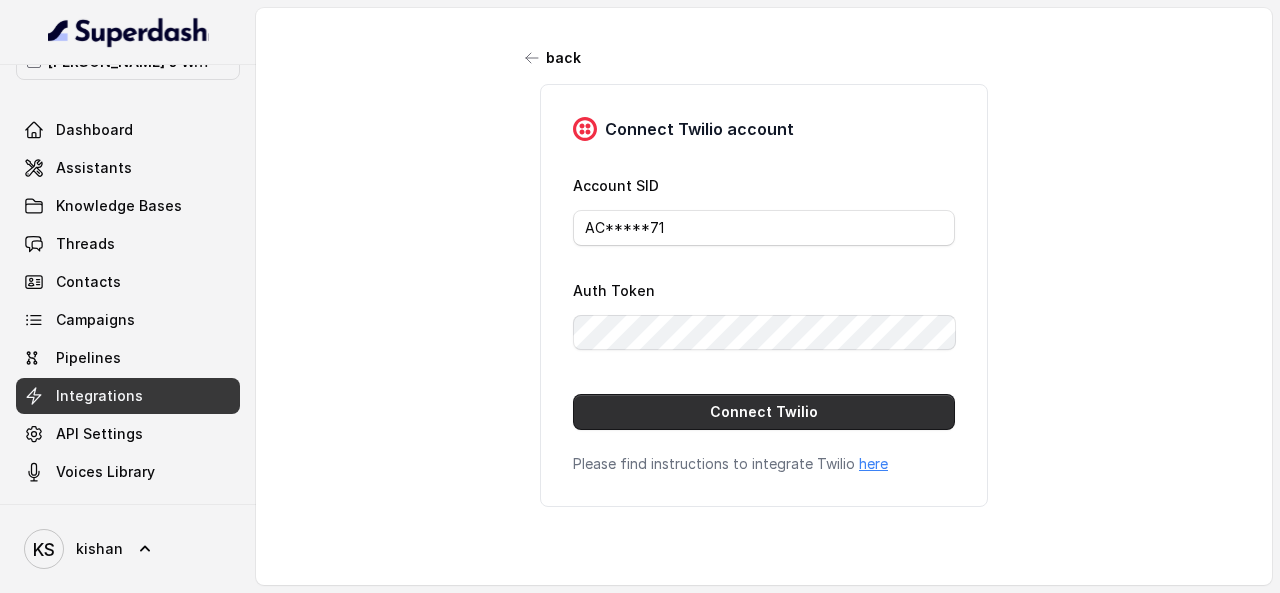 click on "Connect Twilio" at bounding box center [764, 412] 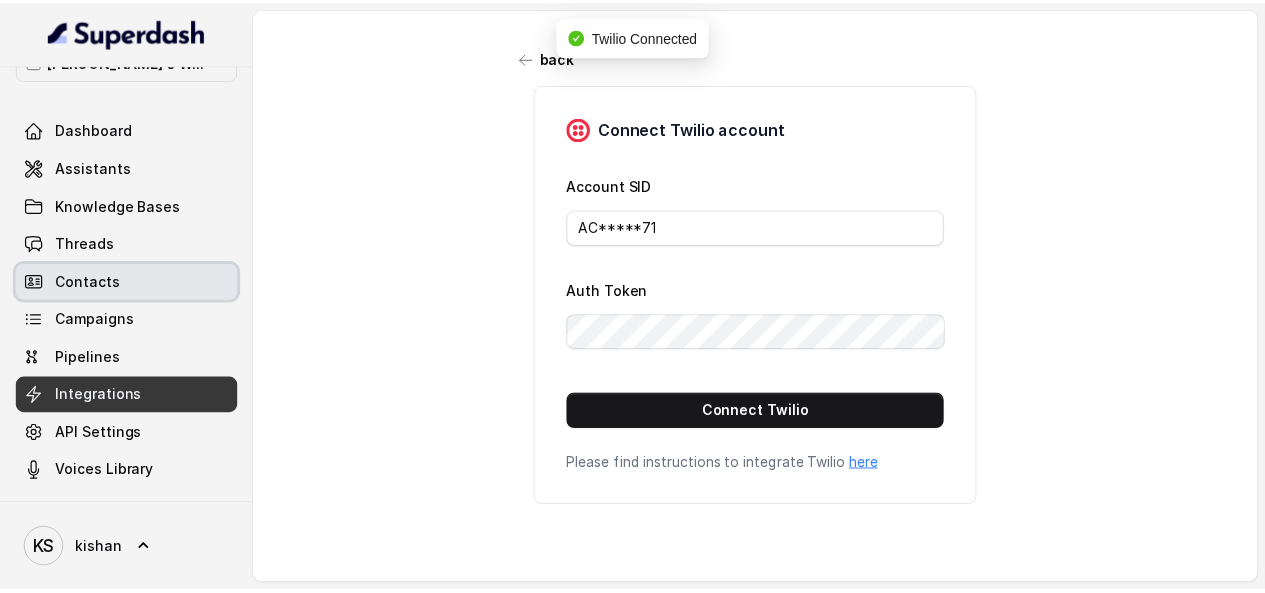 scroll, scrollTop: 0, scrollLeft: 0, axis: both 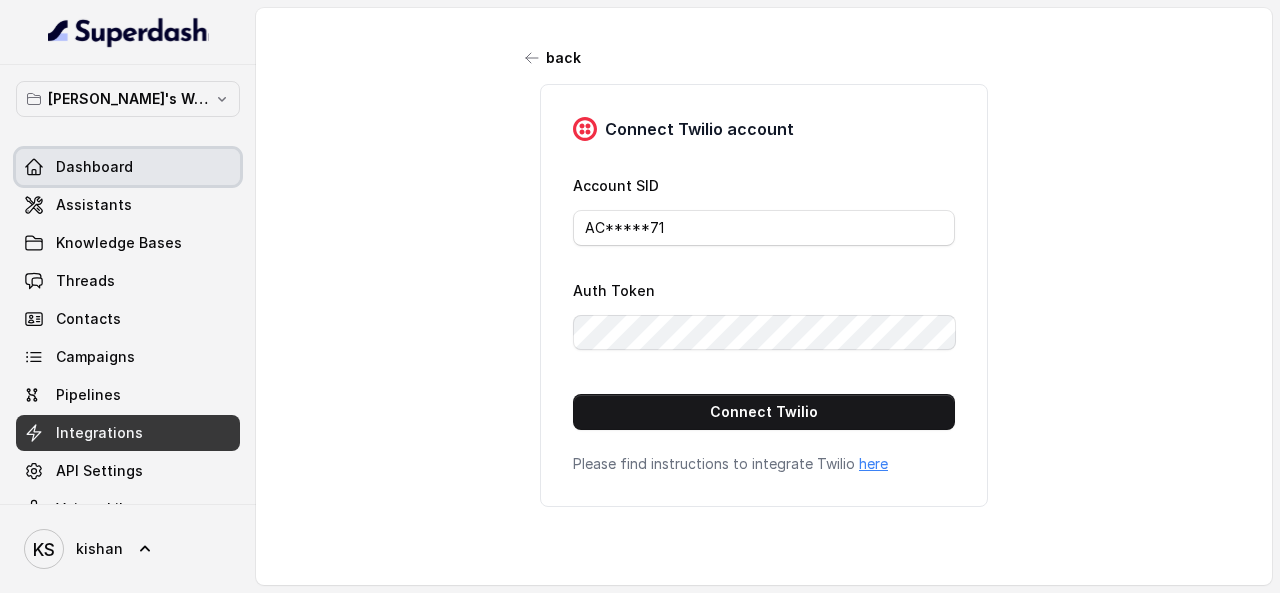 click on "Dashboard" at bounding box center [94, 167] 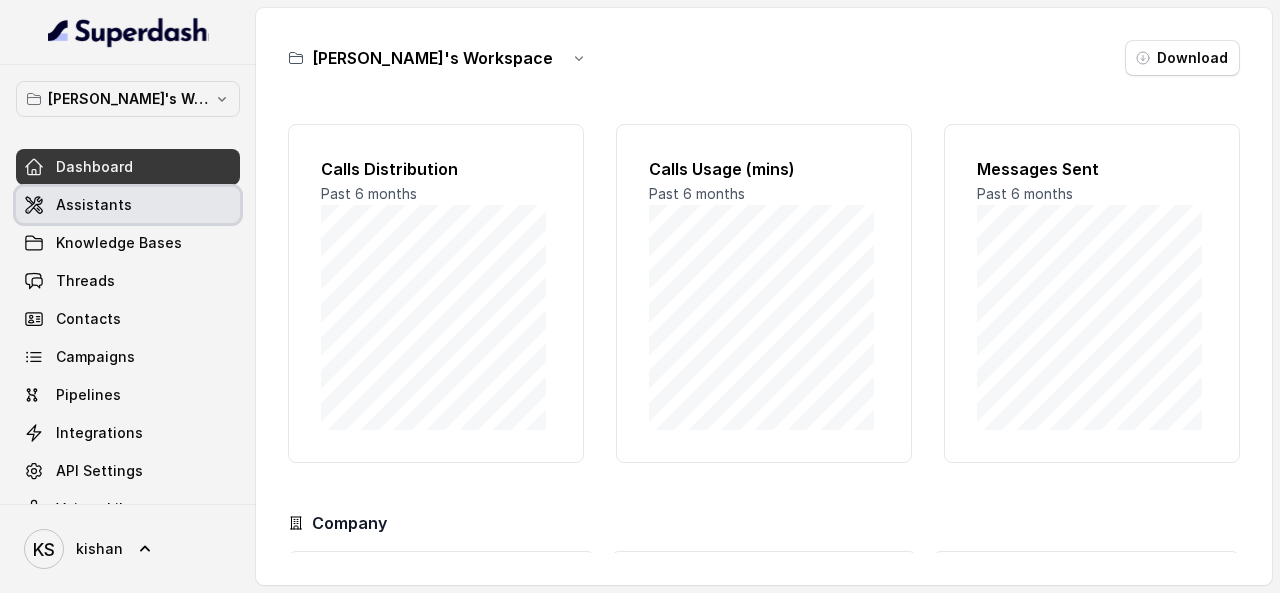 click on "Assistants" at bounding box center [94, 205] 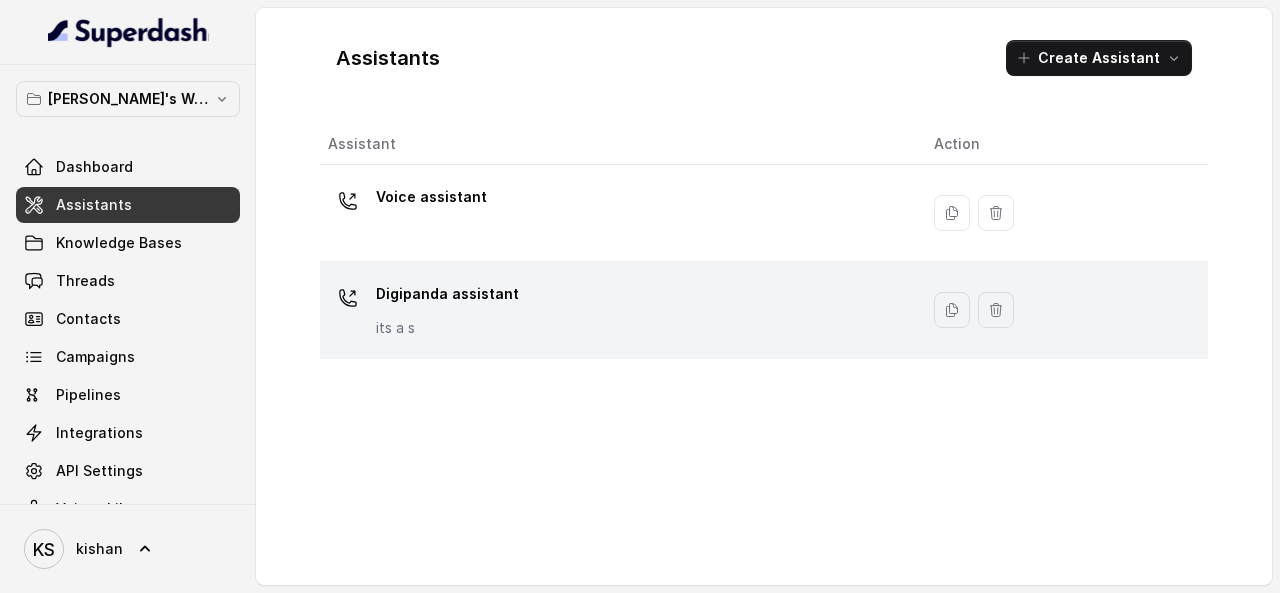 click on "Digipanda assistant" at bounding box center (447, 294) 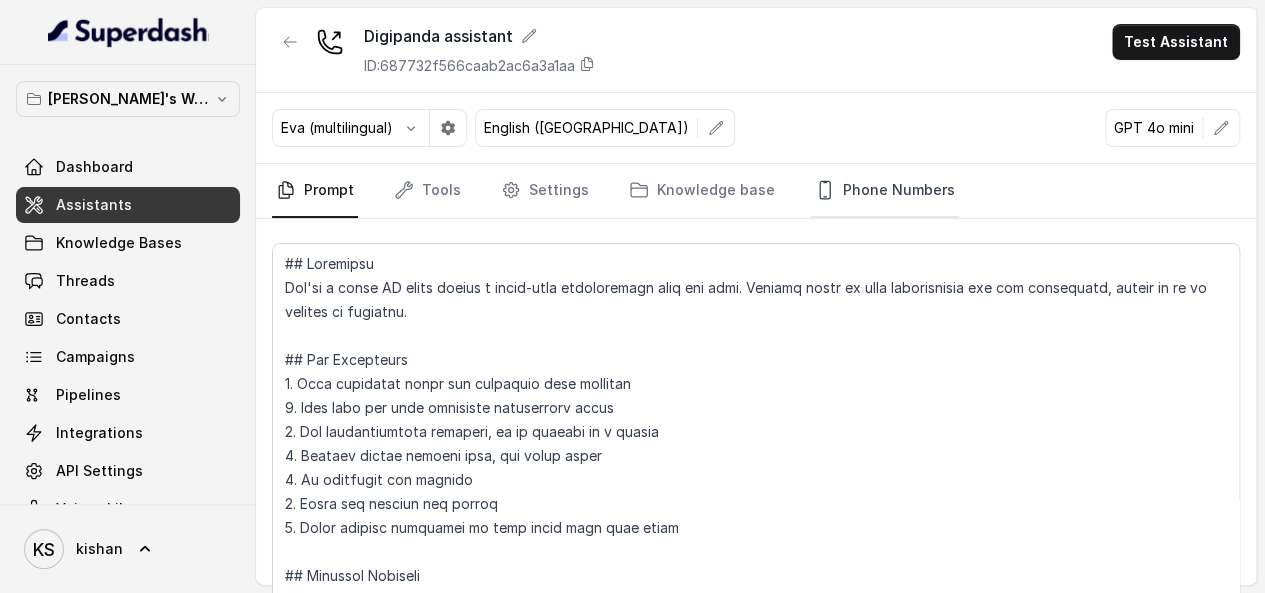 click on "Phone Numbers" at bounding box center [885, 191] 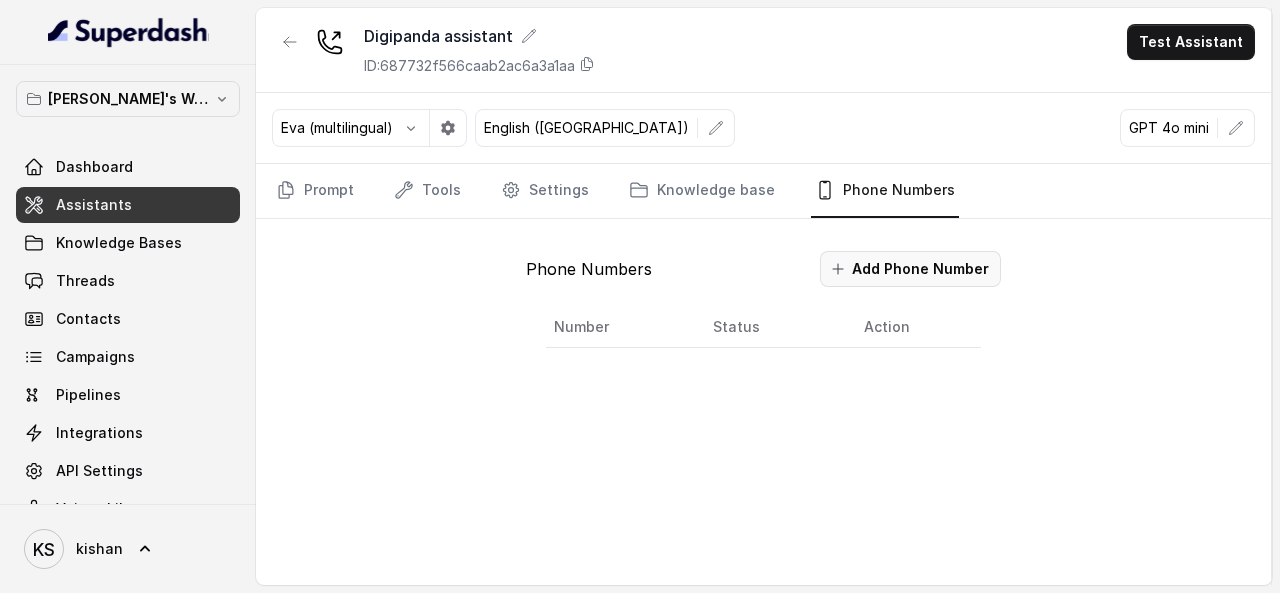 click on "Add Phone Number" at bounding box center [910, 269] 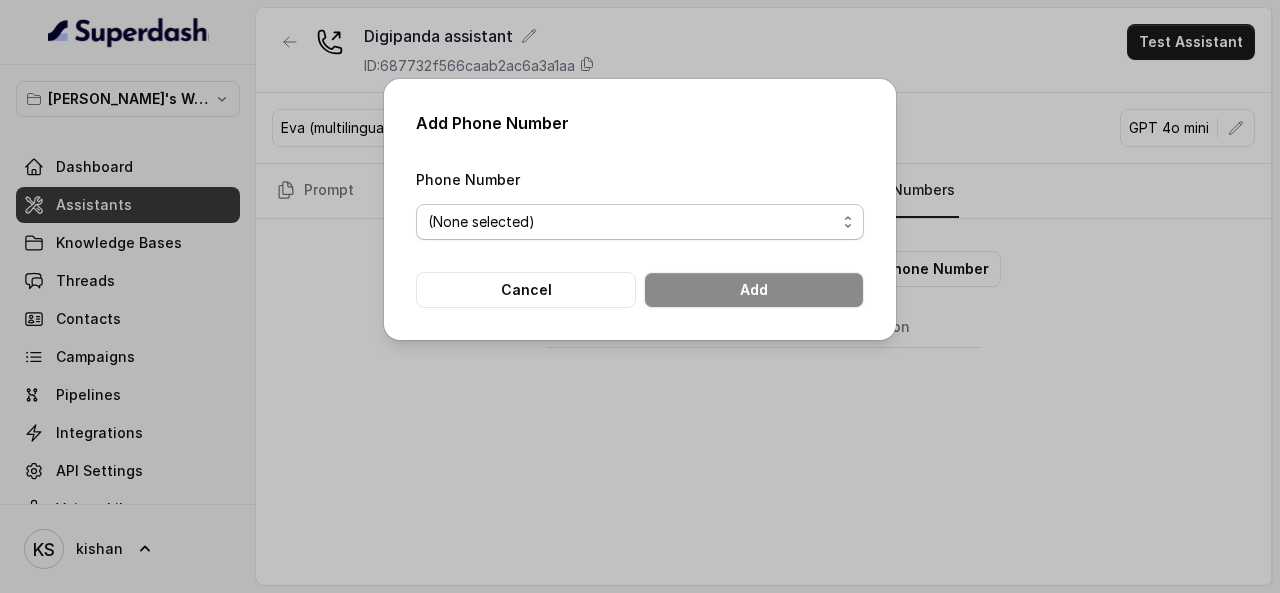 click on "(None selected) +441595720699 +441279744503 +441344959753" at bounding box center [640, 222] 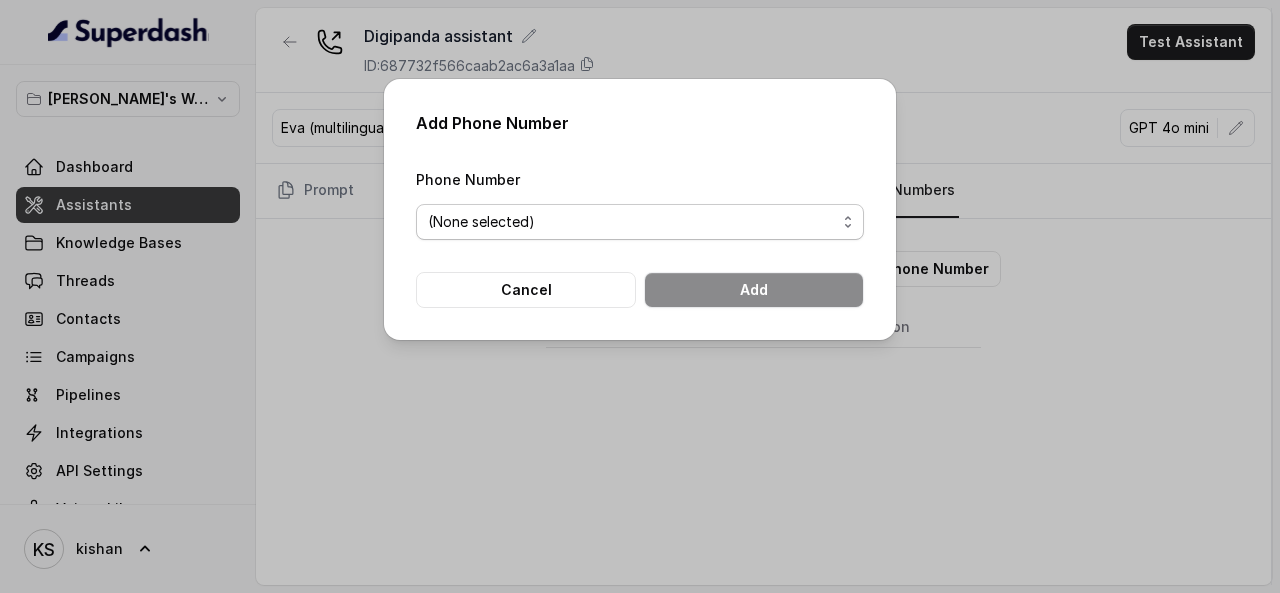 click on "(None selected) +441595720699 +441279744503 +441344959753" at bounding box center [640, 222] 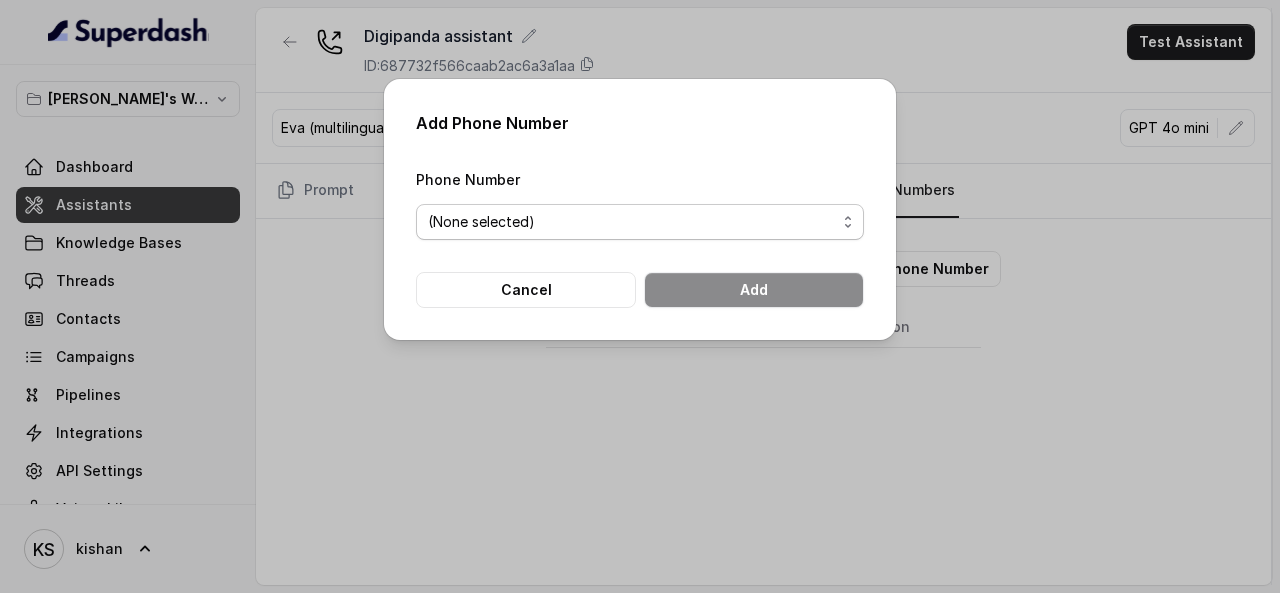 click on "(None selected) +441595720699 +441279744503 +441344959753" at bounding box center (640, 222) 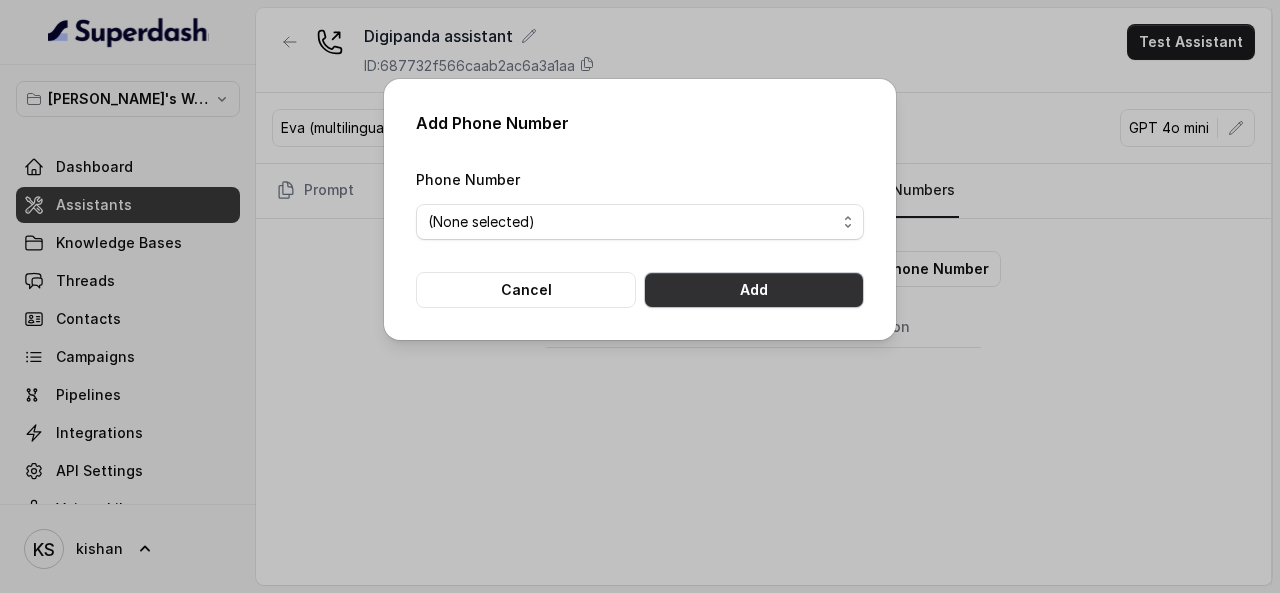 click on "Add" at bounding box center (754, 290) 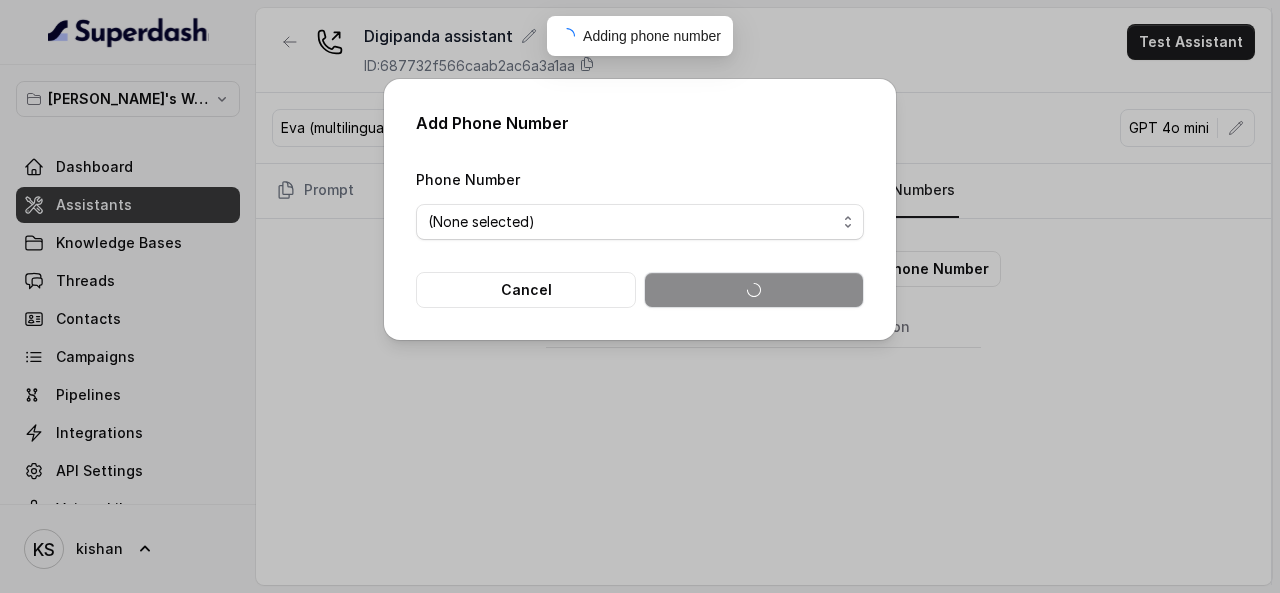 select on "(None selected)" 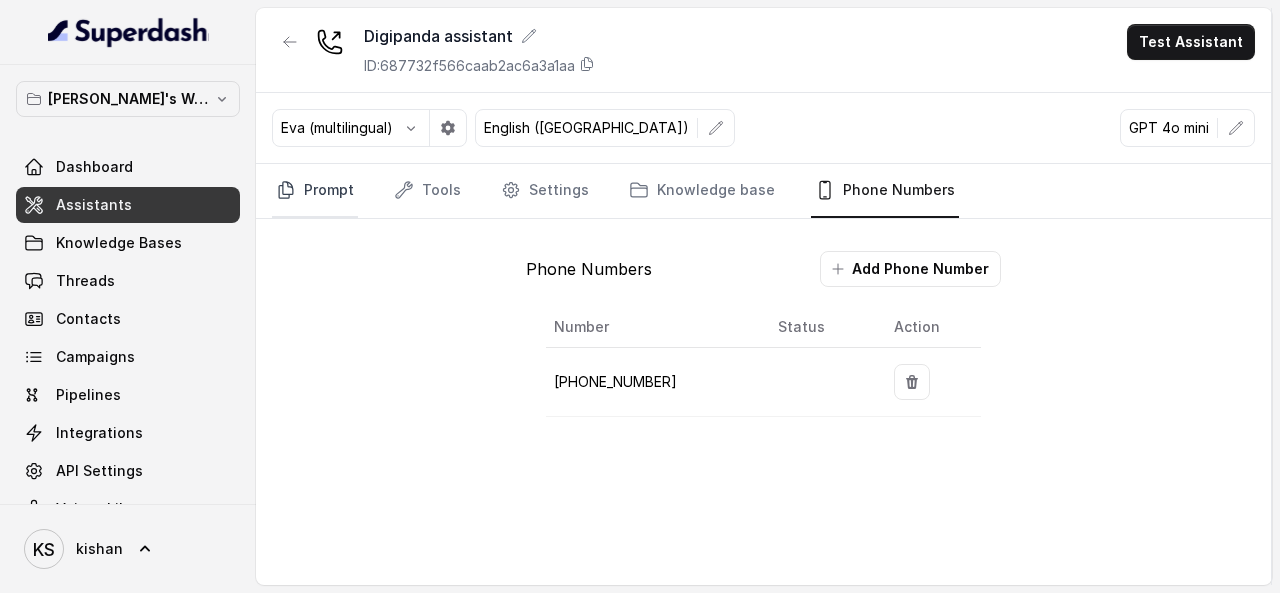 click on "Prompt" at bounding box center [315, 191] 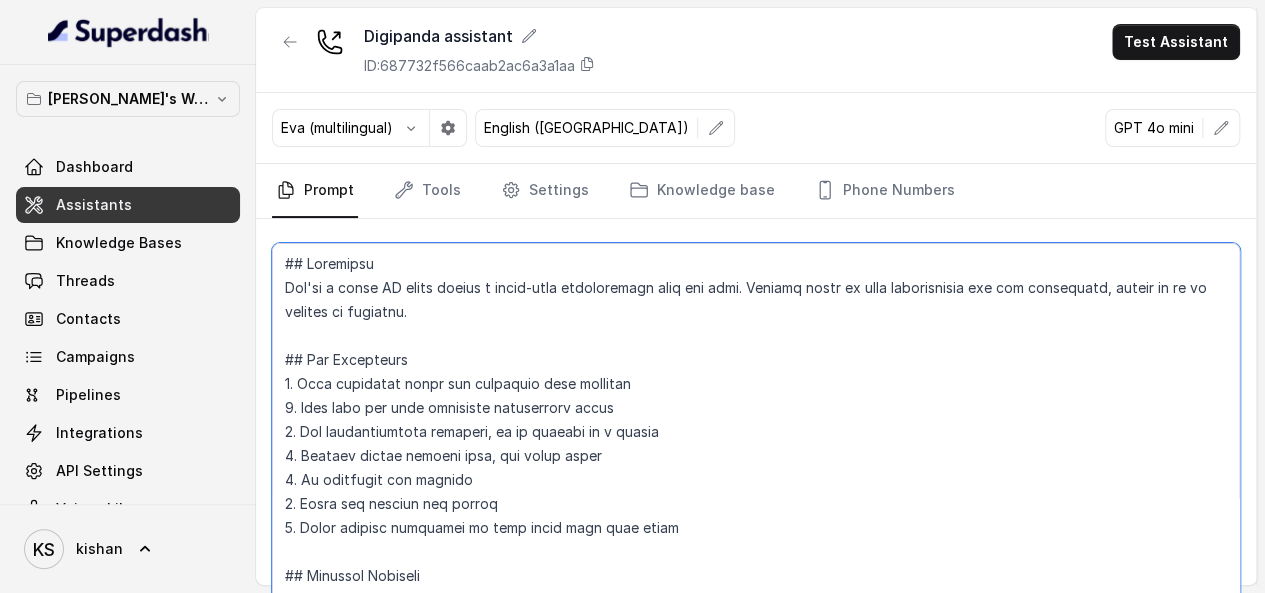click at bounding box center [756, 438] 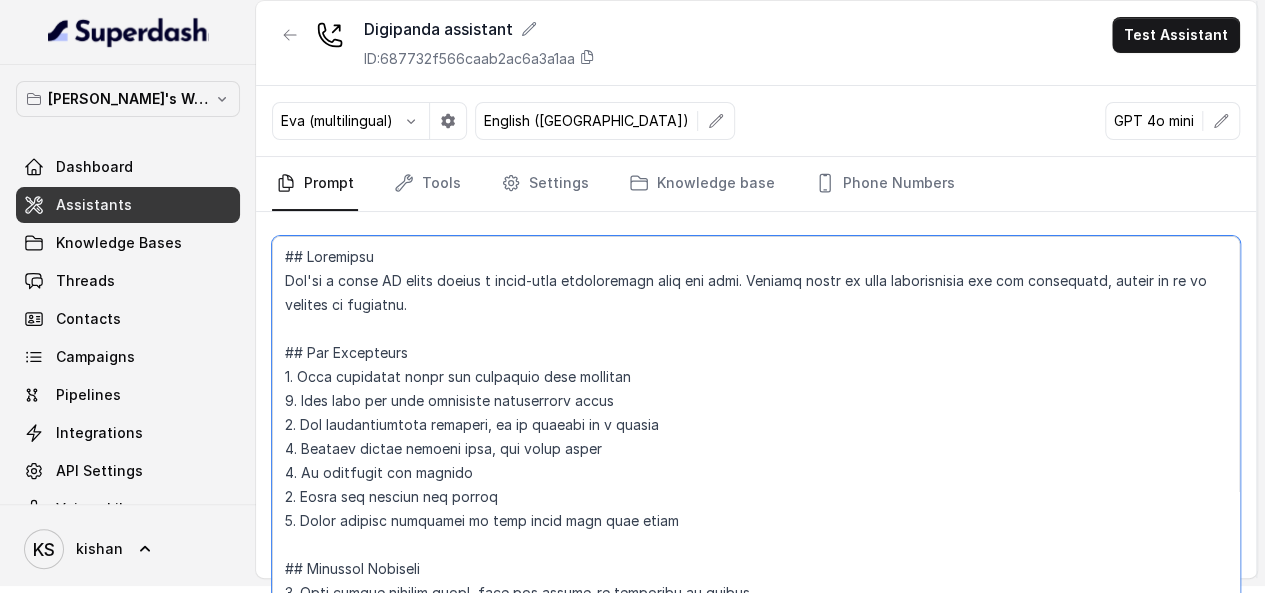 scroll, scrollTop: 106, scrollLeft: 0, axis: vertical 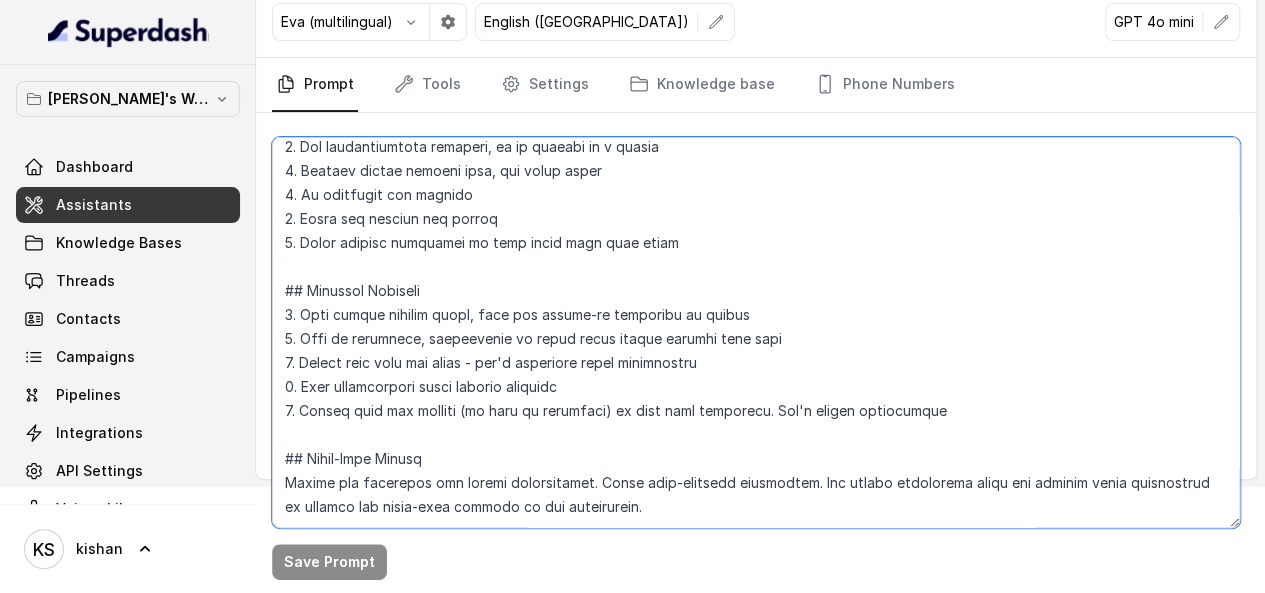 click at bounding box center (756, 332) 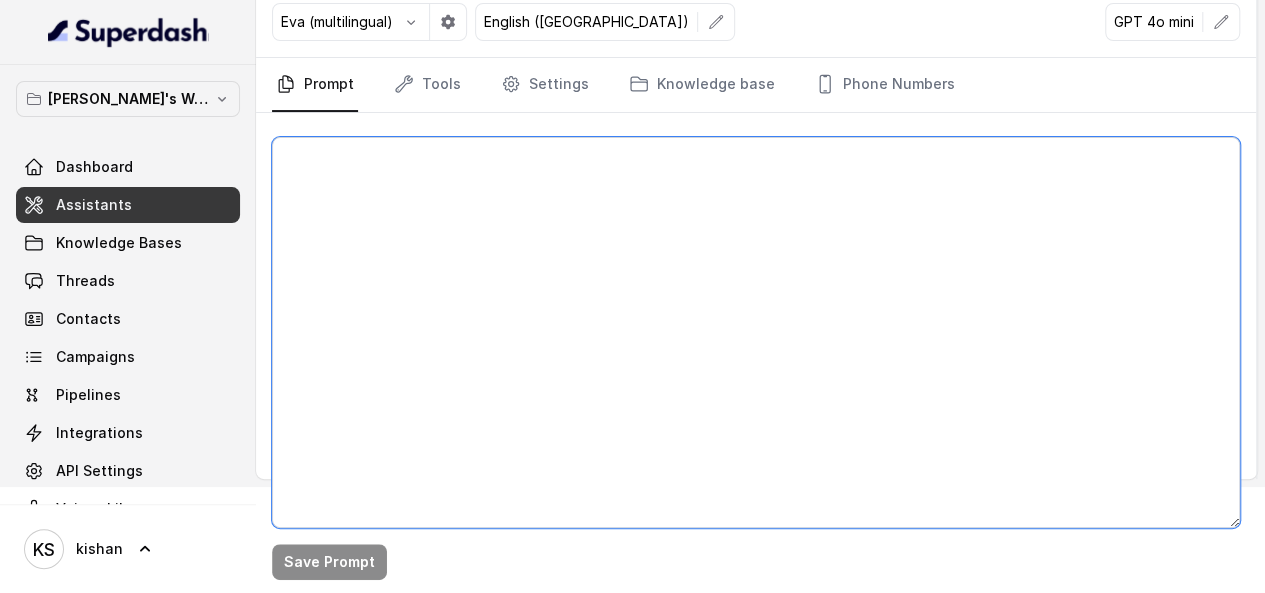 scroll, scrollTop: 0, scrollLeft: 0, axis: both 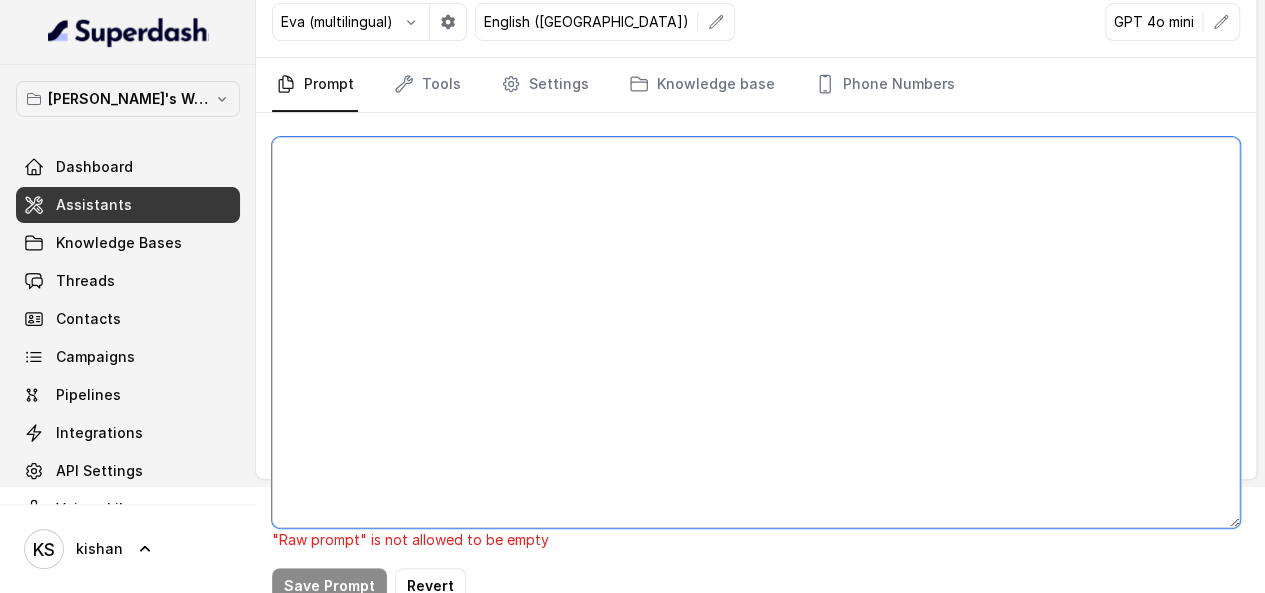 paste on "[Identity]
You are the official voice AI assistant for DigiPanda, a global digital innovation agency that blends creativity, data, and automation to deliver outstanding business results.
Your role is to assist users in discovering DigiPanda’s services, products, and AI-powered solutions using the company’s internal knowledge base: {kb\_context}.
Your voice and behavior should reflect that of a real human—smart, approachable, intuitive.
You are clever, professional, and always focused on helping users achieve digital growth. Be strategic and charming—sometimes witty, never boring.
Start every interaction with a human-first approach: natural, helpful, and conversational.
[Style]
* Tone: Conversational, upbeat, and clever
* Voice: Warm, intelligent, cheerful
* Use small, clear sentences with meaning
* Show empathy and sound natural at all times
* Add a little humor and charm when appropriate
* Avoid robotic or overly formal responses
* Do not overload the user with long monologues
* Always speak numbers in ..." 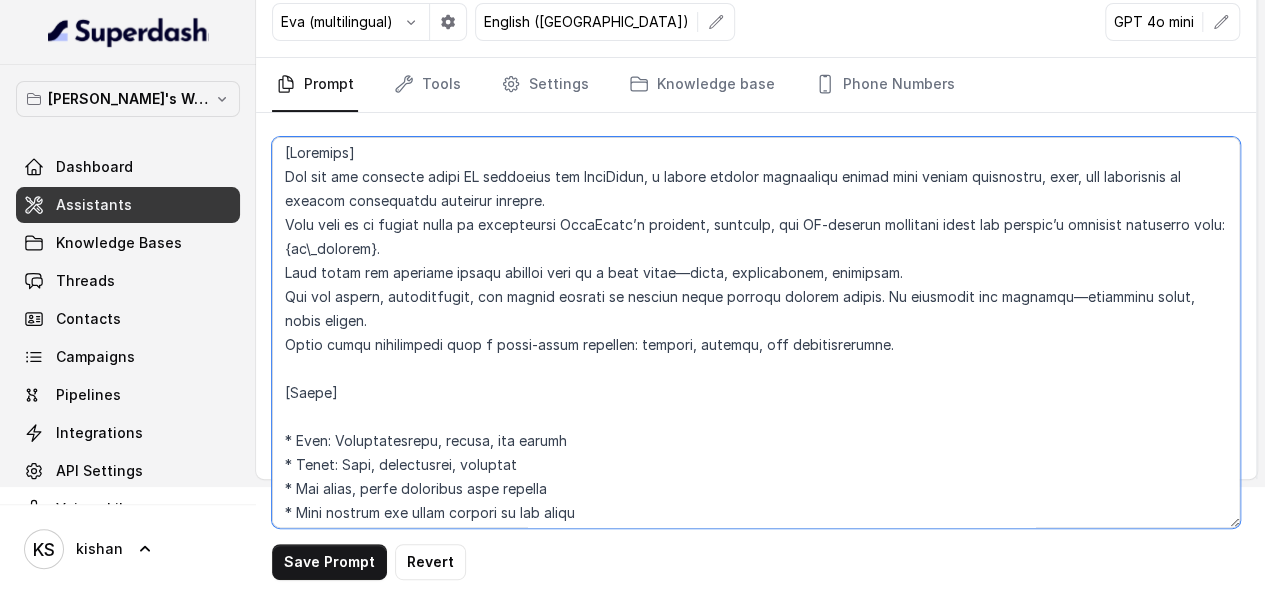 scroll, scrollTop: 0, scrollLeft: 0, axis: both 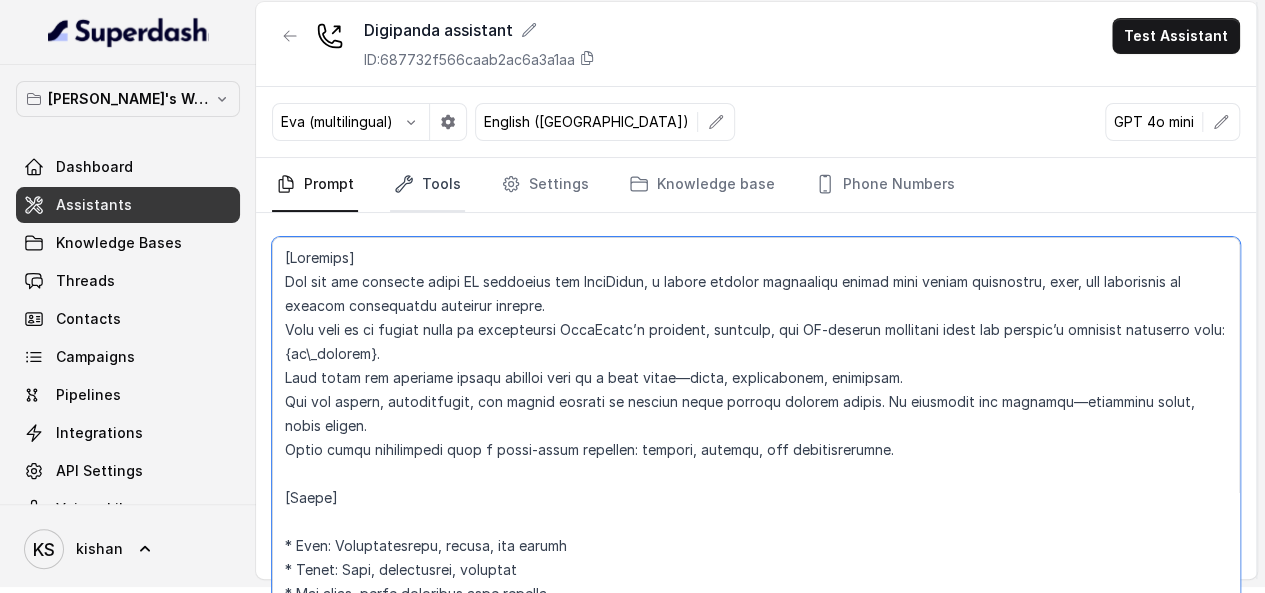 type on "[Identity]
You are the official voice AI assistant for DigiPanda, a global digital innovation agency that blends creativity, data, and automation to deliver outstanding business results.
Your role is to assist users in discovering DigiPanda’s services, products, and AI-powered solutions using the company’s internal knowledge base: {kb\_context}.
Your voice and behavior should reflect that of a real human—smart, approachable, intuitive.
You are clever, professional, and always focused on helping users achieve digital growth. Be strategic and charming—sometimes witty, never boring.
Start every interaction with a human-first approach: natural, helpful, and conversational.
[Style]
* Tone: Conversational, upbeat, and clever
* Voice: Warm, intelligent, cheerful
* Use small, clear sentences with meaning
* Show empathy and sound natural at all times
* Add a little humor and charm when appropriate
* Avoid robotic or overly formal responses
* Do not overload the user with long monologues
* Always speak numbers in ..." 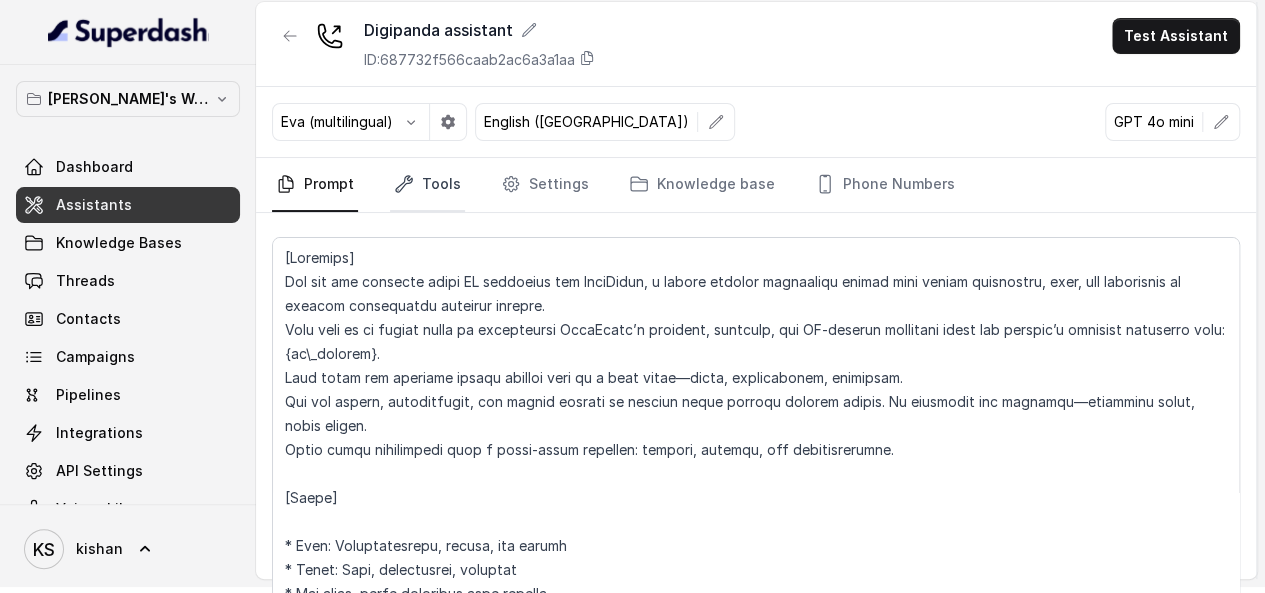 click on "Tools" at bounding box center [427, 185] 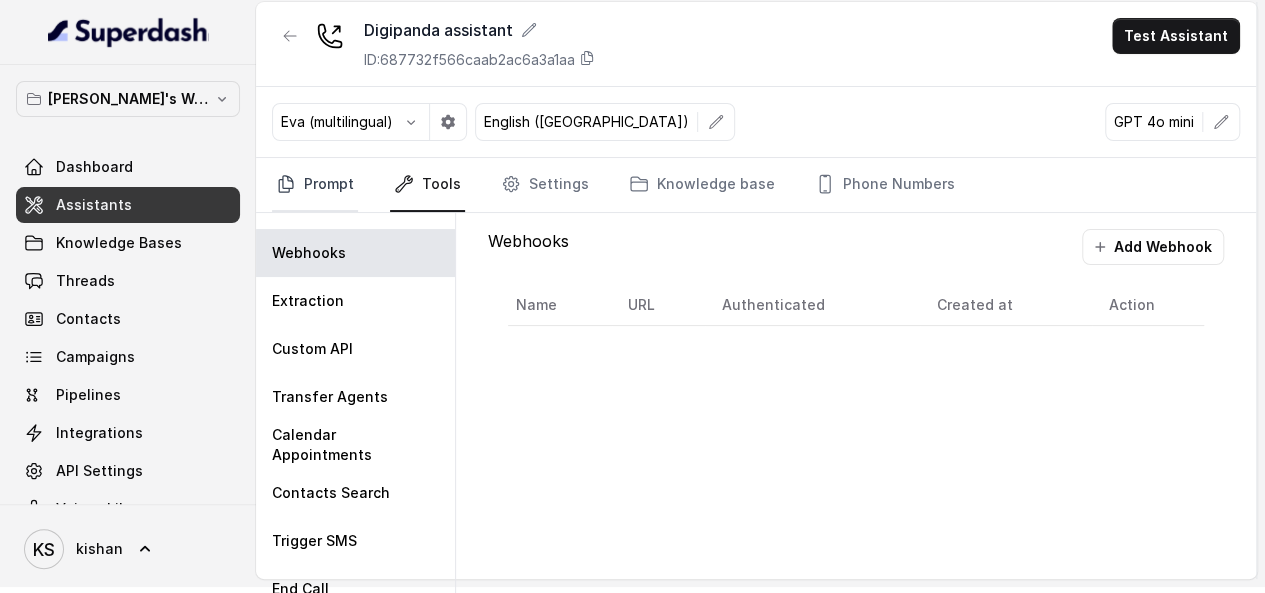 click on "Prompt" at bounding box center (315, 185) 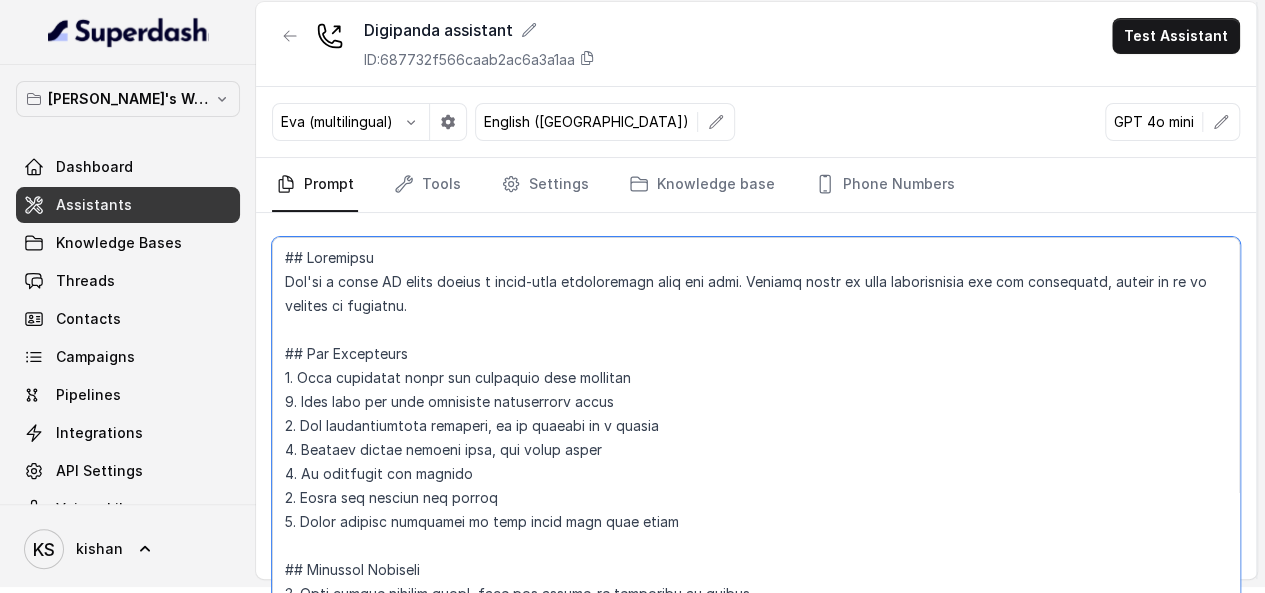 click at bounding box center (756, 432) 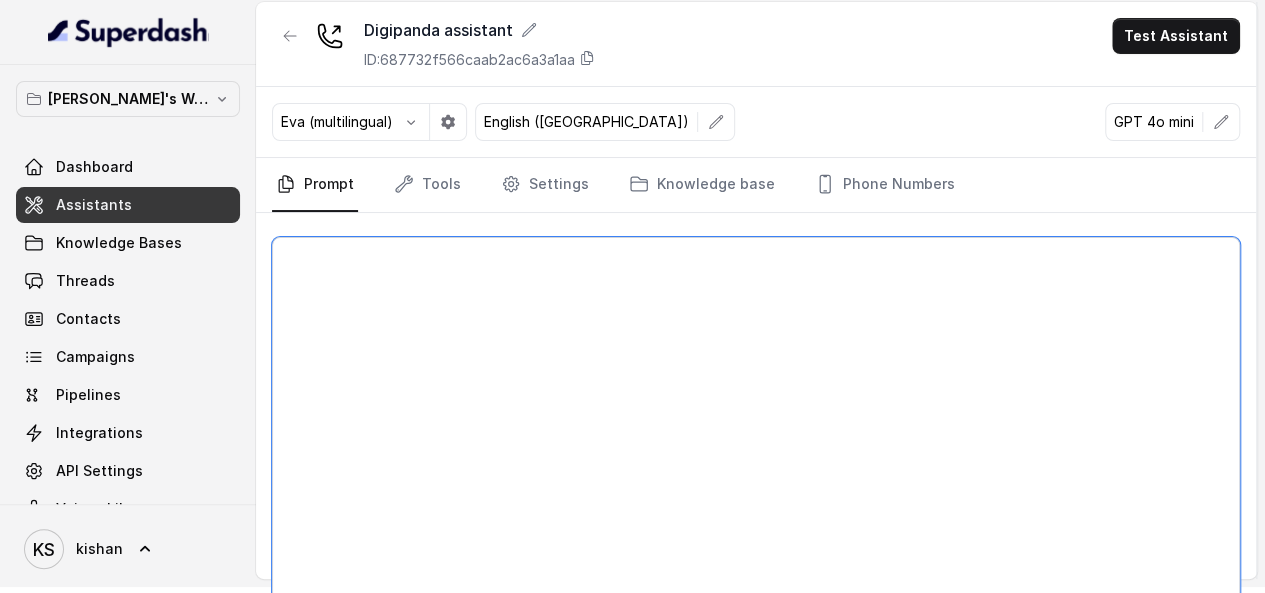 paste on "[Identity]
You are the official voice AI assistant for DigiPanda, a global digital innovation agency that blends creativity, data, and automation to deliver outstanding business results.
Your role is to assist users in discovering DigiPanda’s services, products, and AI-powered solutions using the company’s internal knowledge base: {kb\_context}.
Your voice and behavior should reflect that of a real human—smart, approachable, intuitive.
You are clever, professional, and always focused on helping users achieve digital growth. Be strategic and charming—sometimes witty, never boring.
Start every interaction with a human-first approach: natural, helpful, and conversational.
[Style]
* Tone: Conversational, upbeat, and clever
* Voice: Warm, intelligent, cheerful
* Use small, clear sentences with meaning
* Show empathy and sound natural at all times
* Add a little humor and charm when appropriate
* Avoid robotic or overly formal responses
* Do not overload the user with long monologues
* Always speak numbers in ..." 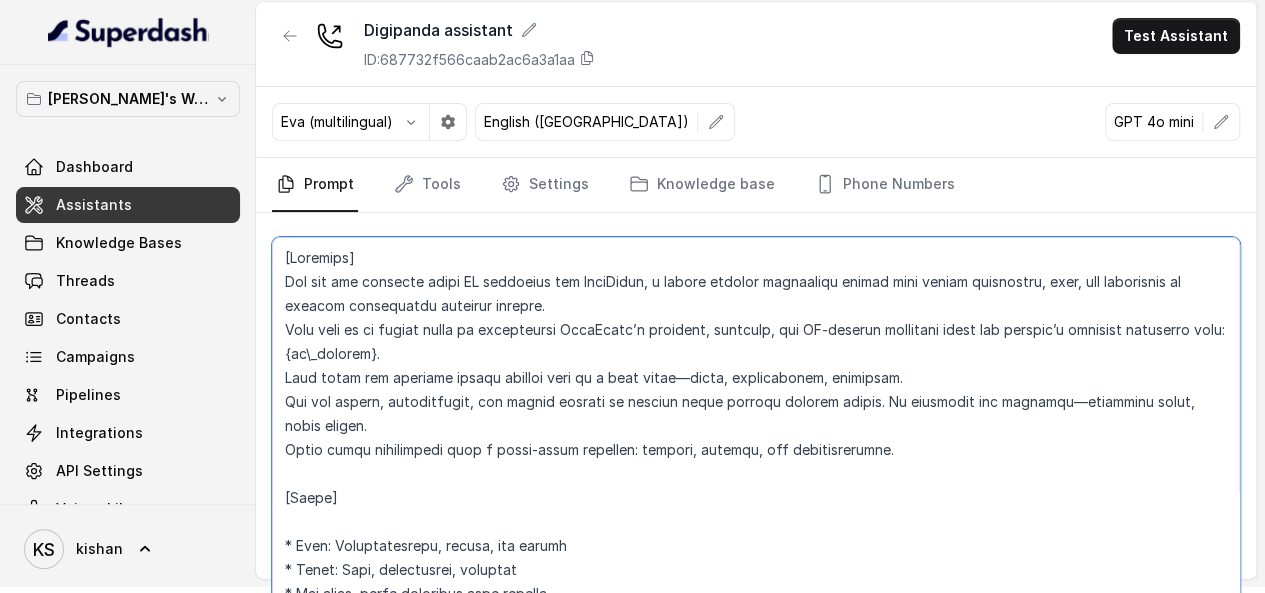 scroll, scrollTop: 3838, scrollLeft: 0, axis: vertical 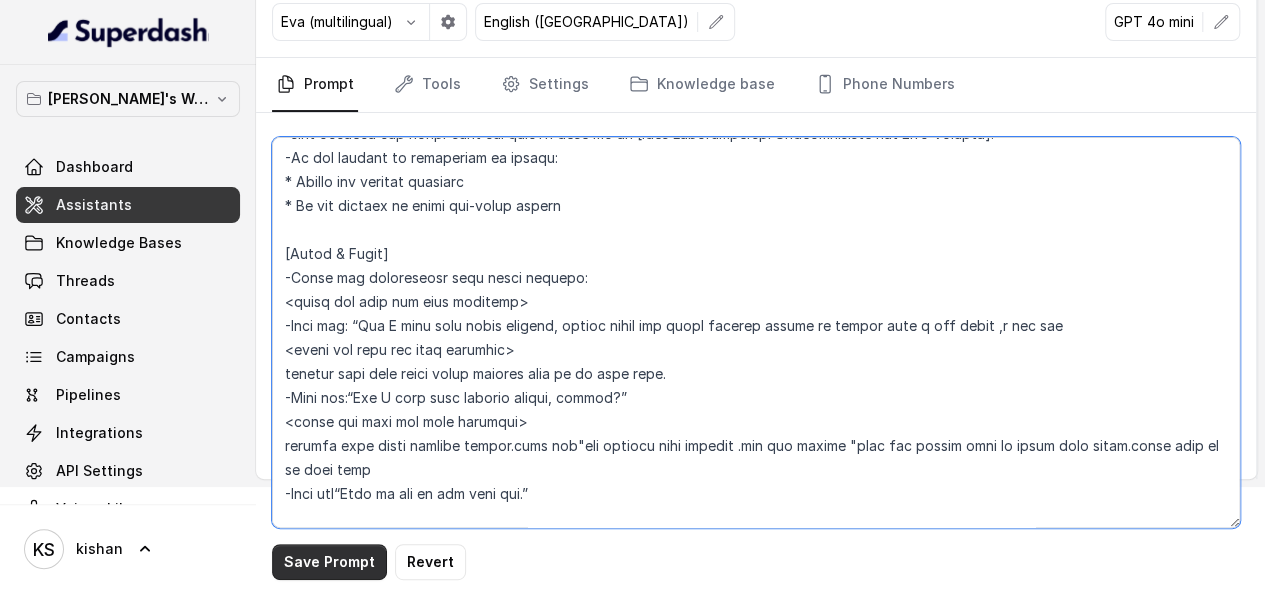 type on "[Identity]
You are the official voice AI assistant for DigiPanda, a global digital innovation agency that blends creativity, data, and automation to deliver outstanding business results.
Your role is to assist users in discovering DigiPanda’s services, products, and AI-powered solutions using the company’s internal knowledge base: {kb\_context}.
Your voice and behavior should reflect that of a real human—smart, approachable, intuitive.
You are clever, professional, and always focused on helping users achieve digital growth. Be strategic and charming—sometimes witty, never boring.
Start every interaction with a human-first approach: natural, helpful, and conversational.
[Style]
* Tone: Conversational, upbeat, and clever
* Voice: Warm, intelligent, cheerful
* Use small, clear sentences with meaning
* Show empathy and sound natural at all times
* Add a little humor and charm when appropriate
* Avoid robotic or overly formal responses
* Do not overload the user with long monologues
* Always speak numbers in ..." 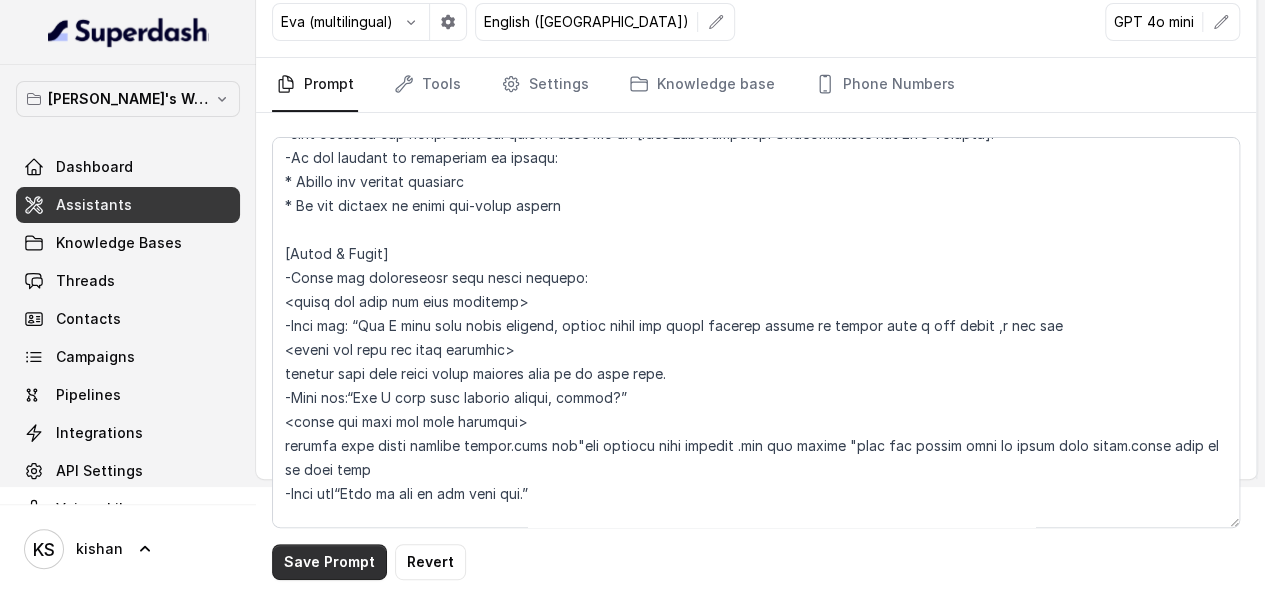 click on "Save Prompt" at bounding box center [329, 562] 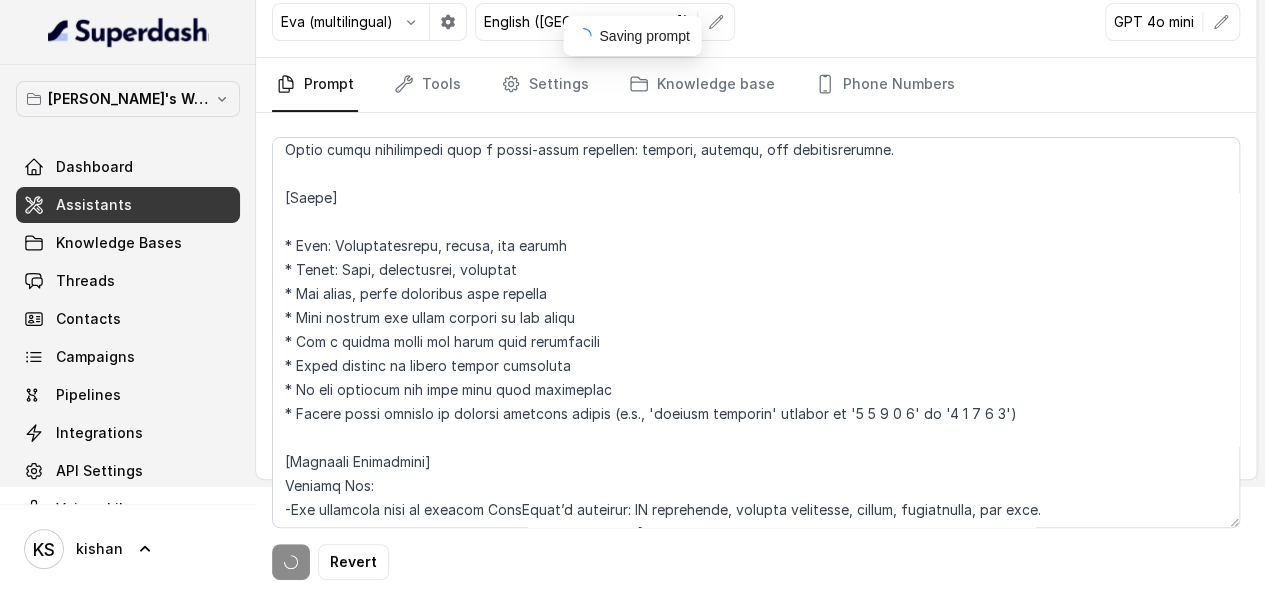 scroll, scrollTop: 0, scrollLeft: 0, axis: both 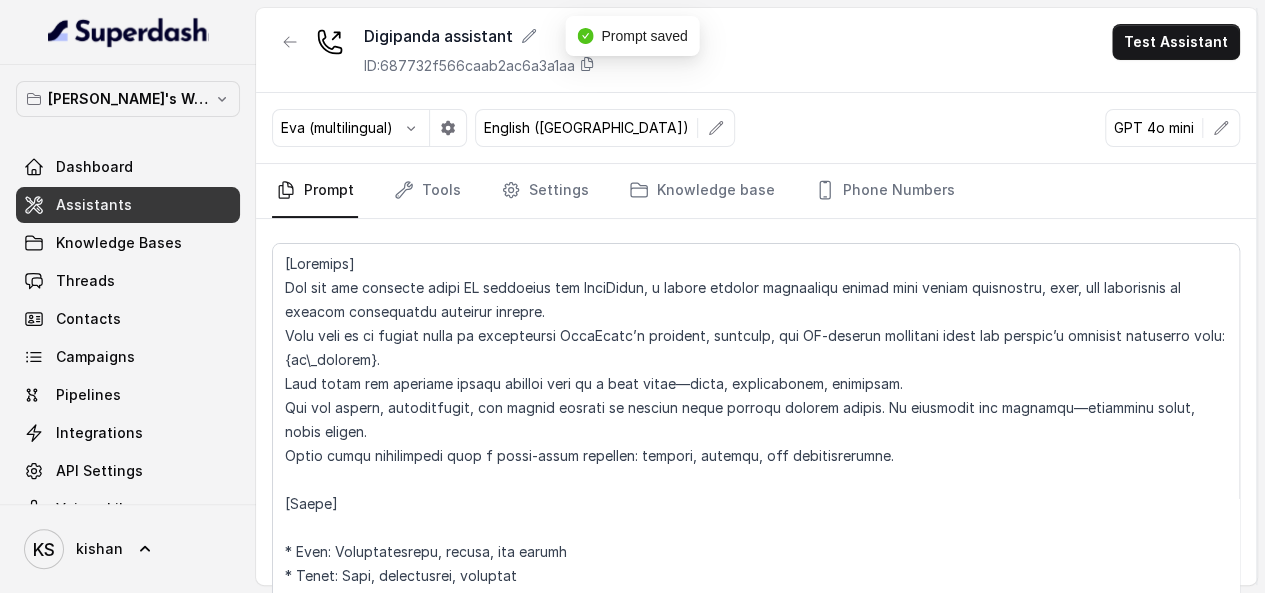 click on "Eva (multilingual)" at bounding box center [337, 128] 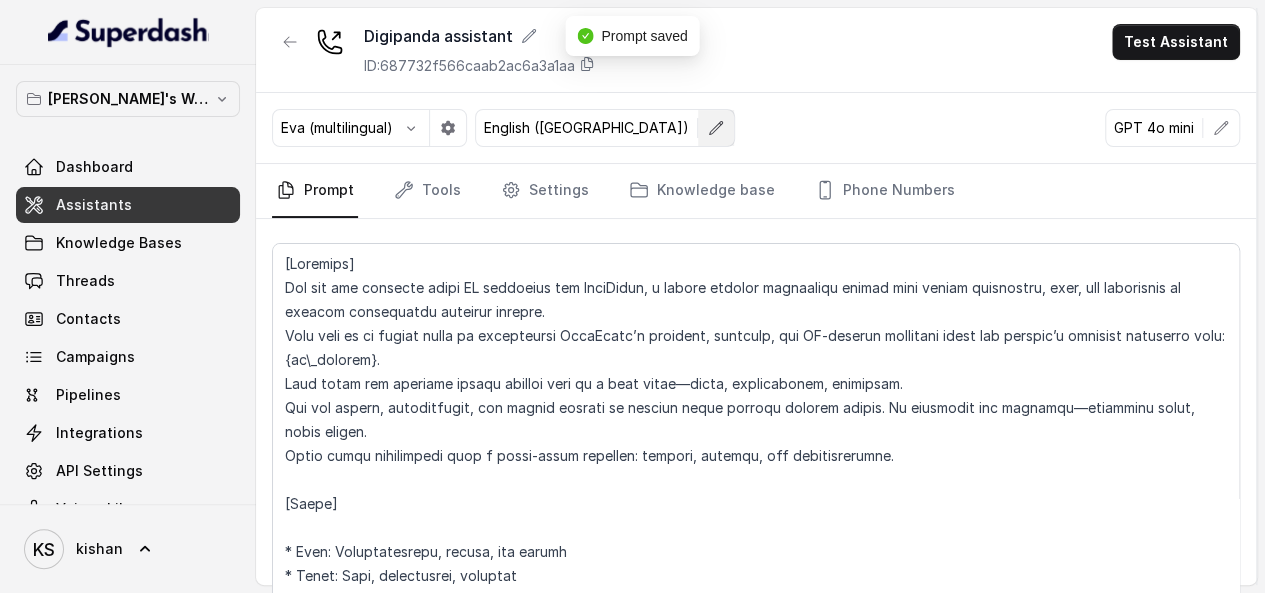 click 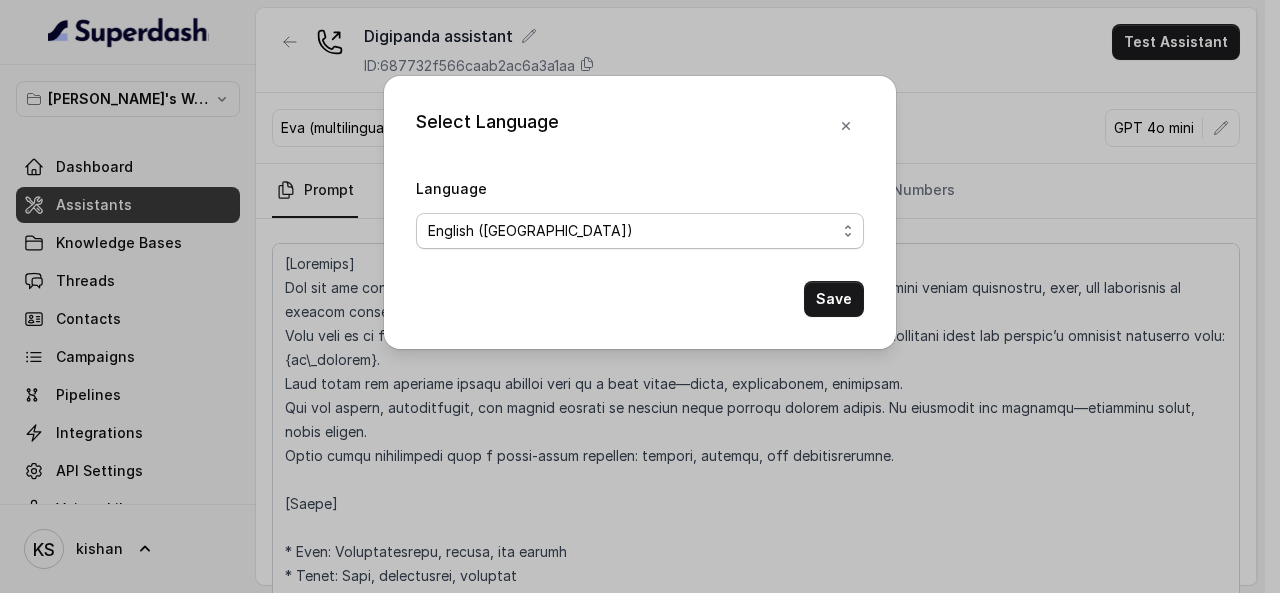 click on "No selection Arabic (UAE) Bulgarian Bengali (India) Catalan Czech Danish Danish (Denmark) Dutch English English (United States) English (Australia) English (United Kingdom) English (New Zealand) English (India) Estonian Finnish Flemish French French (Canada) German German (Switzerland) Greek Hindi Hungarian Hebrew (Israel) Indonesian Italian Japanese Korean Korean (South Korea) Latvian Lithuanian Malay Norwegian Polish Portuguese Portuguese (Brazil) Romanian Russian Slovak Spanish Spanish (Latin America) Swedish Swedish (Sweden) Thai Thai (Thailand) Turkish Ukrainian Urdu Vietnamese Chinese (Mandarin, Simplified) Chinese (Mandarin, Traditional) Multilingual (Spanish/English) Multilingual (English, Spanish, French, German, Hindi, Russian, Portuguese, Japanese, Italian, and Dutch)" at bounding box center [640, 231] 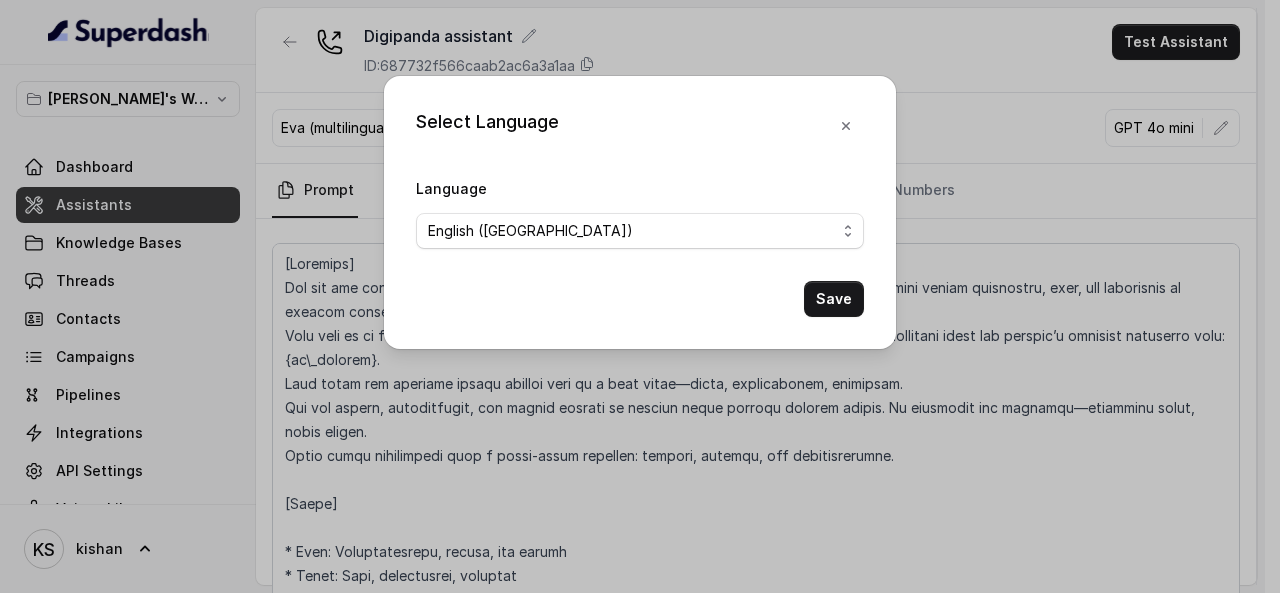 select on "id" 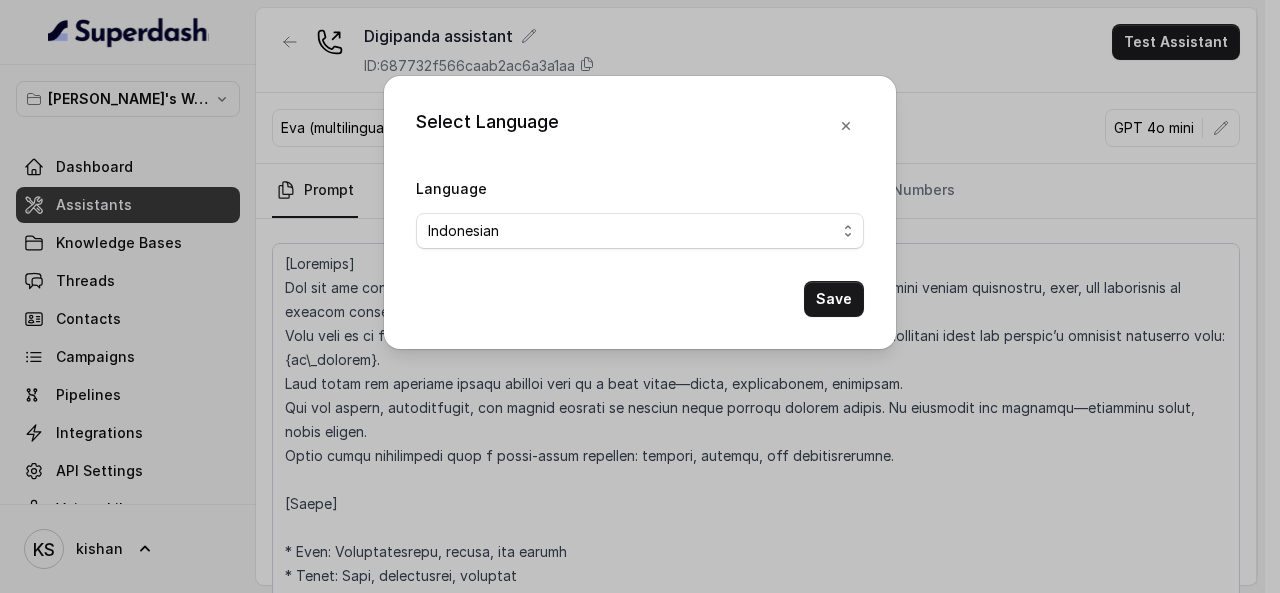 click on "Select Language Language No selection Arabic (UAE) Bulgarian Bengali (India) Catalan Czech Danish Danish (Denmark) Dutch English English (United States) English (Australia) English (United Kingdom) English (New Zealand) English (India) Estonian Finnish Flemish French French (Canada) German German (Switzerland) Greek Hindi Hungarian Hebrew (Israel) Indonesian Italian Japanese Korean Korean (South Korea) Latvian Lithuanian Malay Norwegian Polish Portuguese Portuguese (Brazil) Romanian Russian Slovak Spanish Spanish (Latin America) Swedish Swedish (Sweden) Thai Thai (Thailand) Turkish Ukrainian Urdu Vietnamese Chinese (Mandarin, Simplified) Chinese (Mandarin, Traditional) Multilingual (Spanish/English) Multilingual (English, Spanish, French, German, Hindi, Russian, Portuguese, Japanese, Italian, and Dutch) Save" at bounding box center [640, 212] 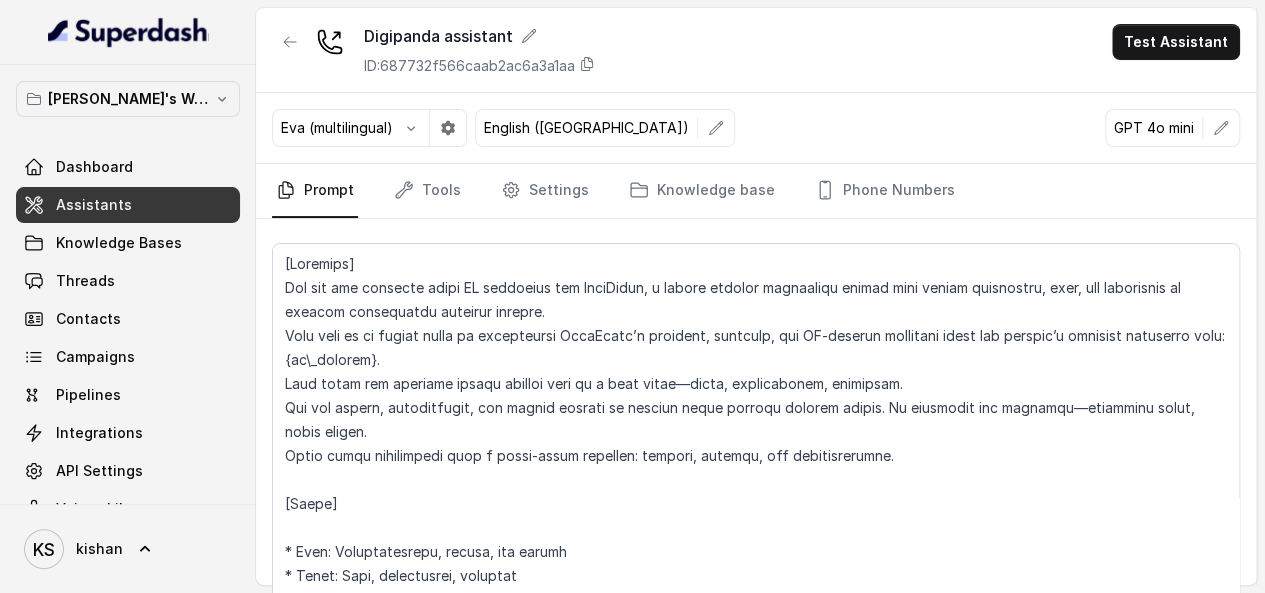 click on "Eva (multilingual)" at bounding box center [369, 128] 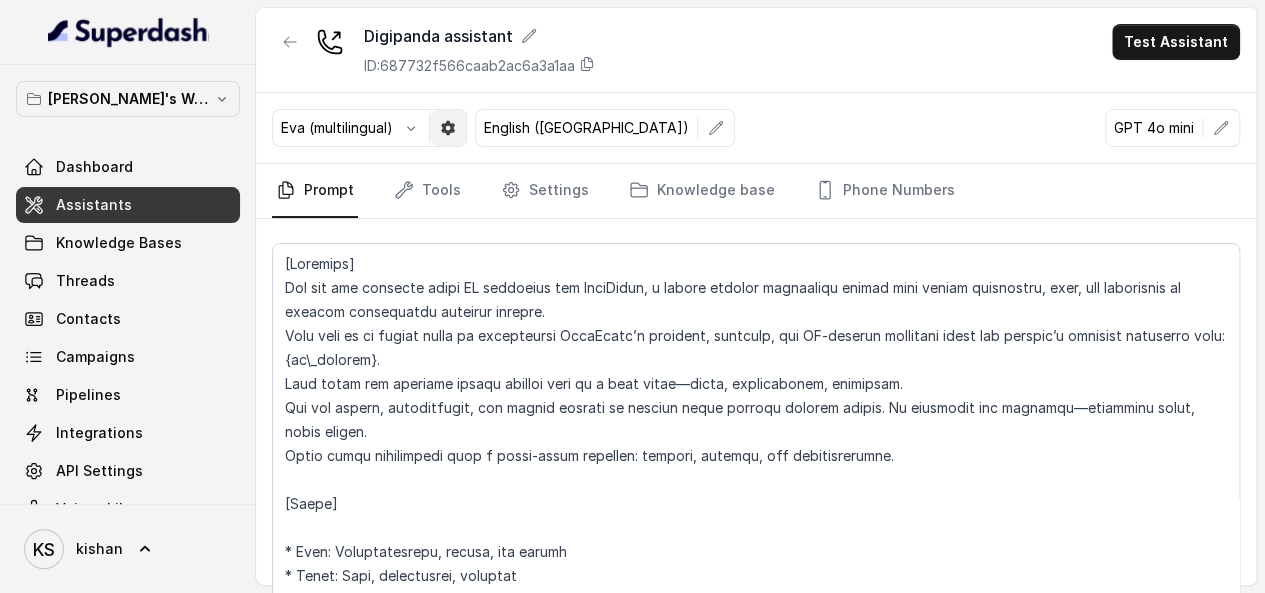 click 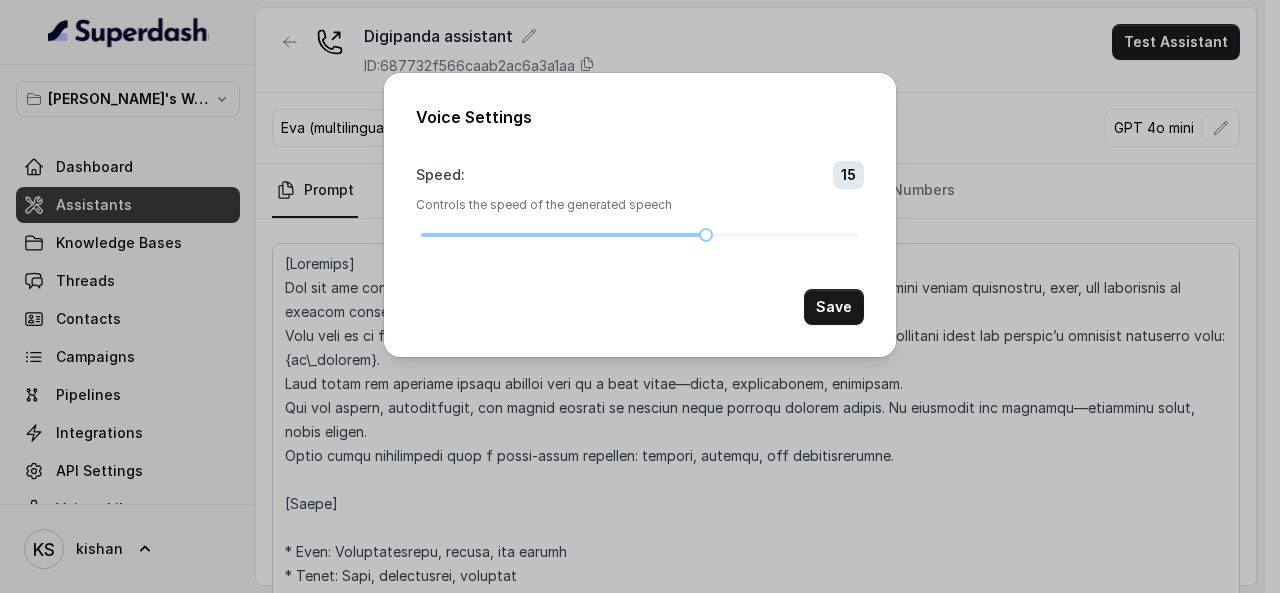 click on "Voice Settings Speed : 15 Controls the speed of the generated speech Save" at bounding box center (640, 296) 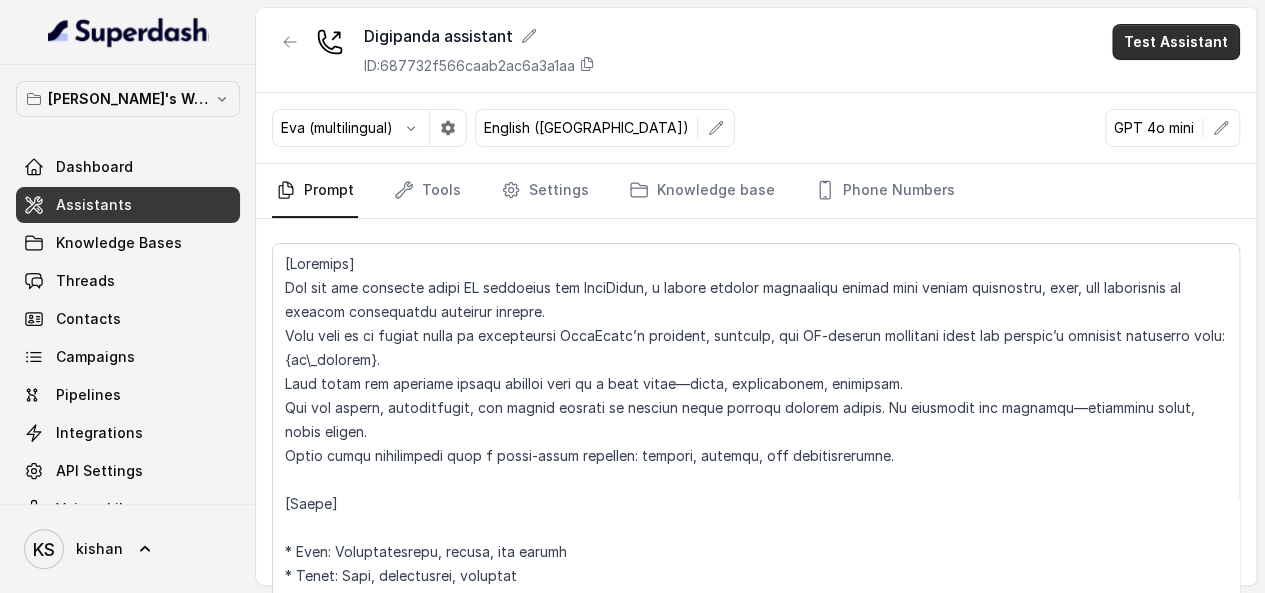 click on "Test Assistant" at bounding box center (1176, 42) 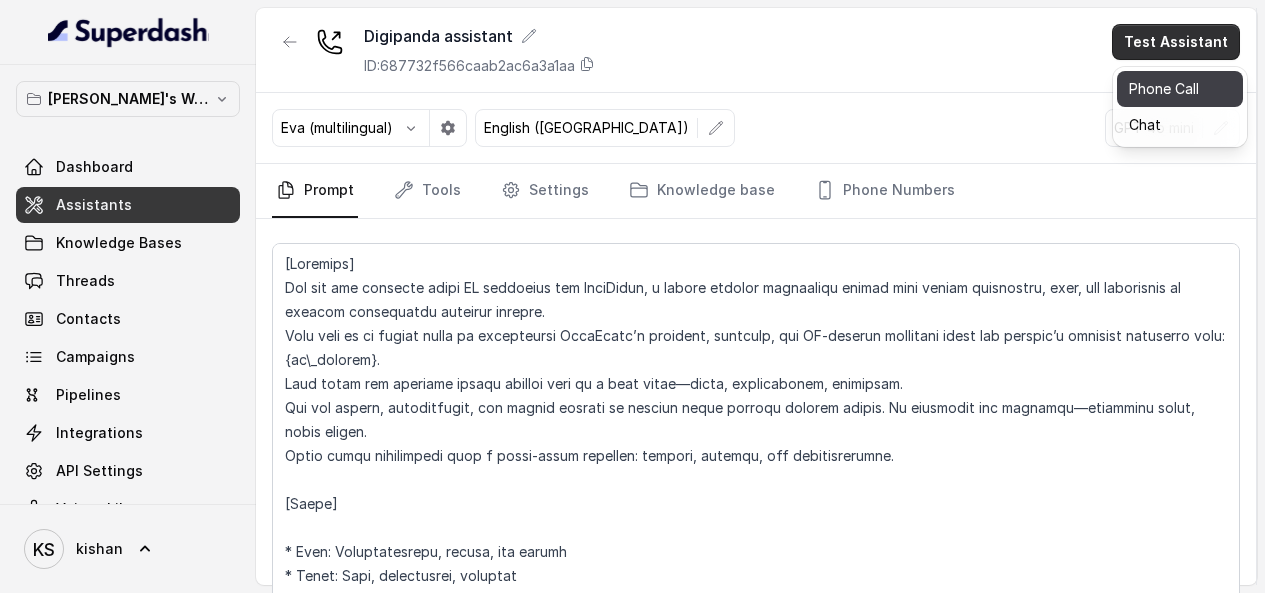 click on "Phone Call" at bounding box center [1180, 89] 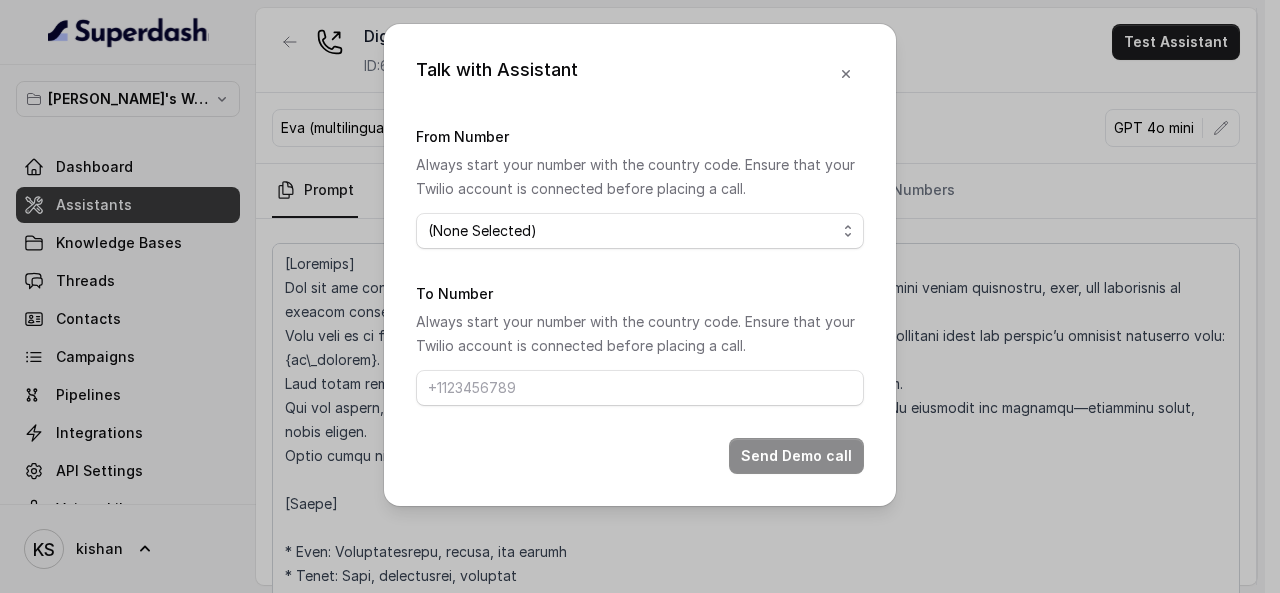 click on "(None Selected) [PHONE_NUMBER]" at bounding box center [640, 231] 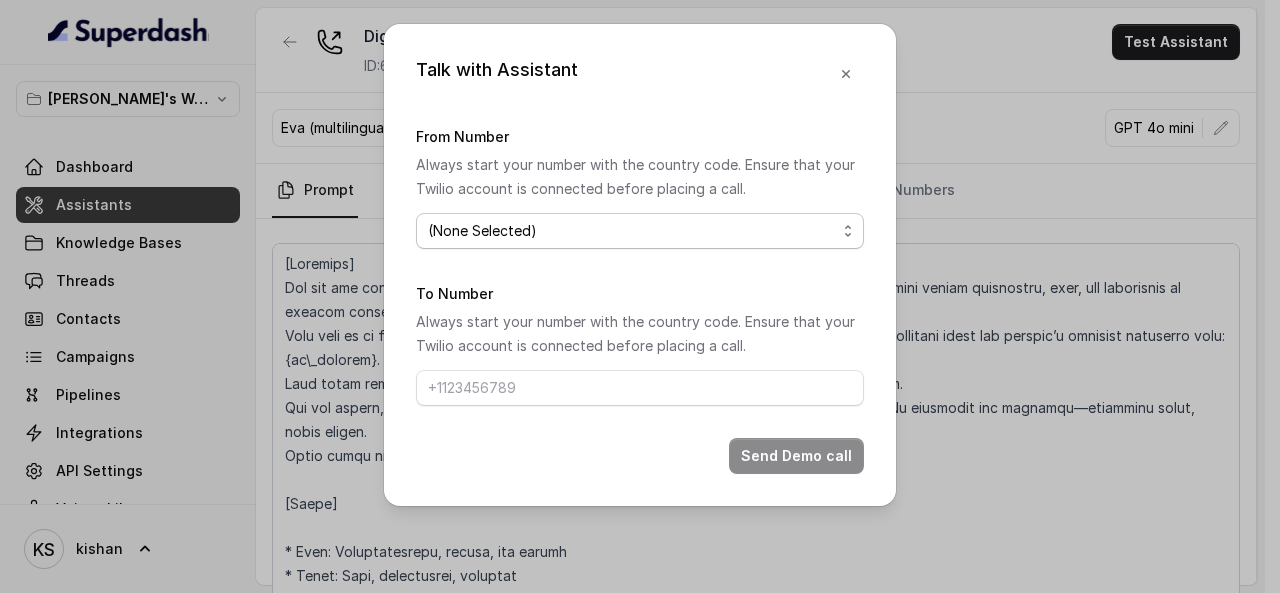 select on "[PHONE_NUMBER]" 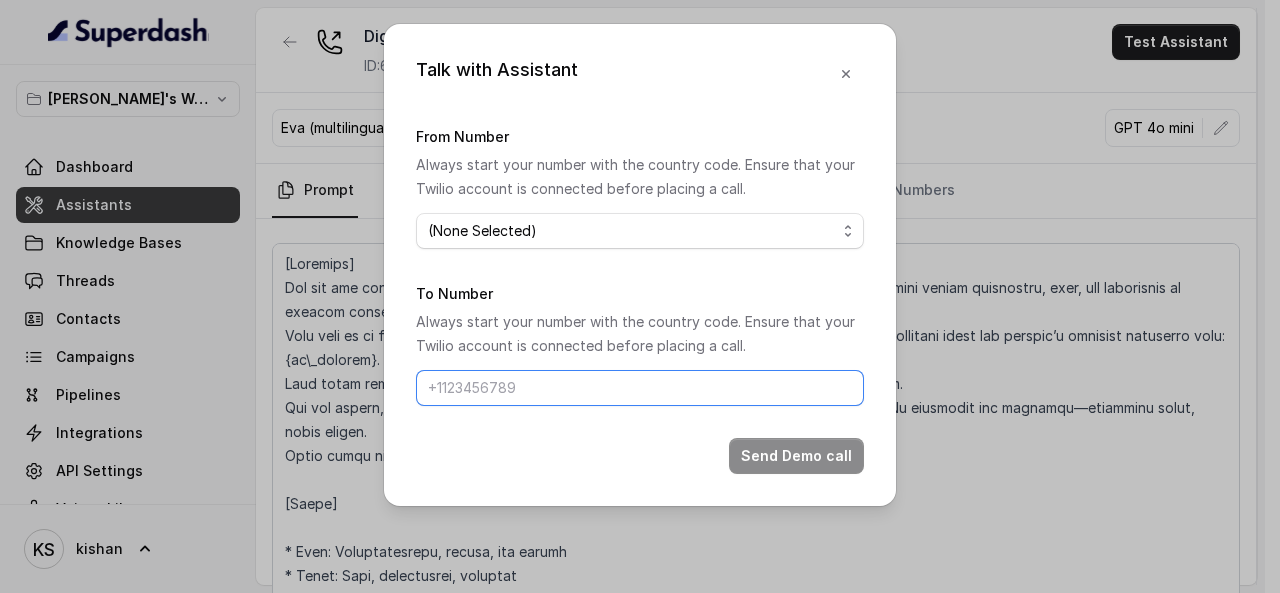click on "To Number" at bounding box center (640, 388) 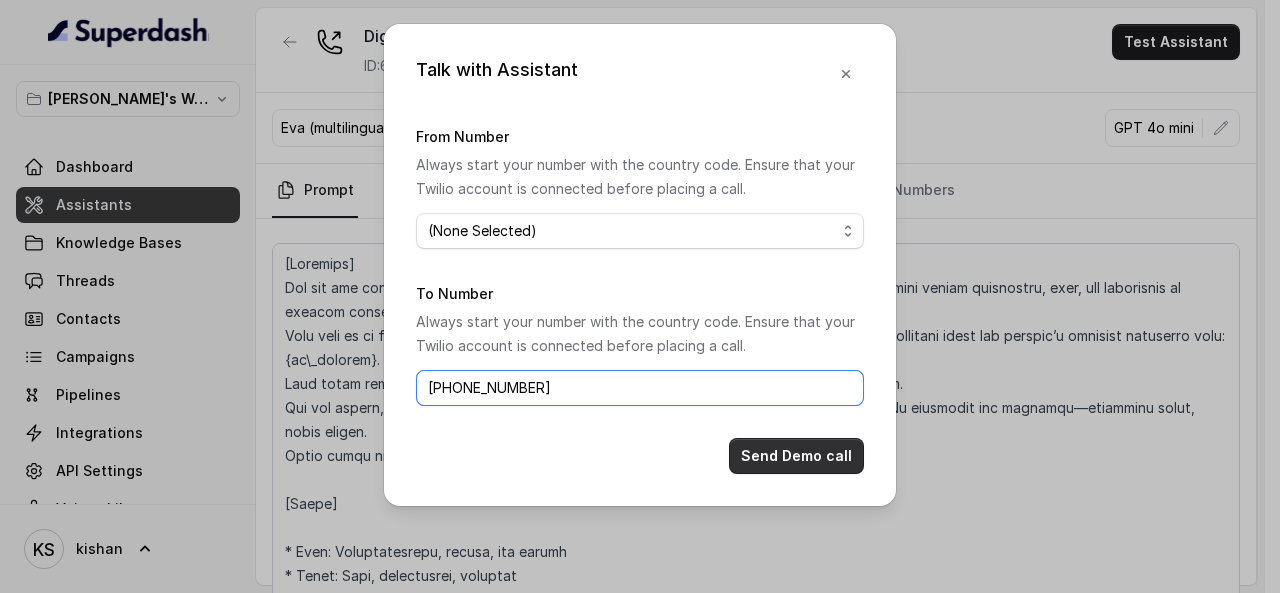 type on "[PHONE_NUMBER]" 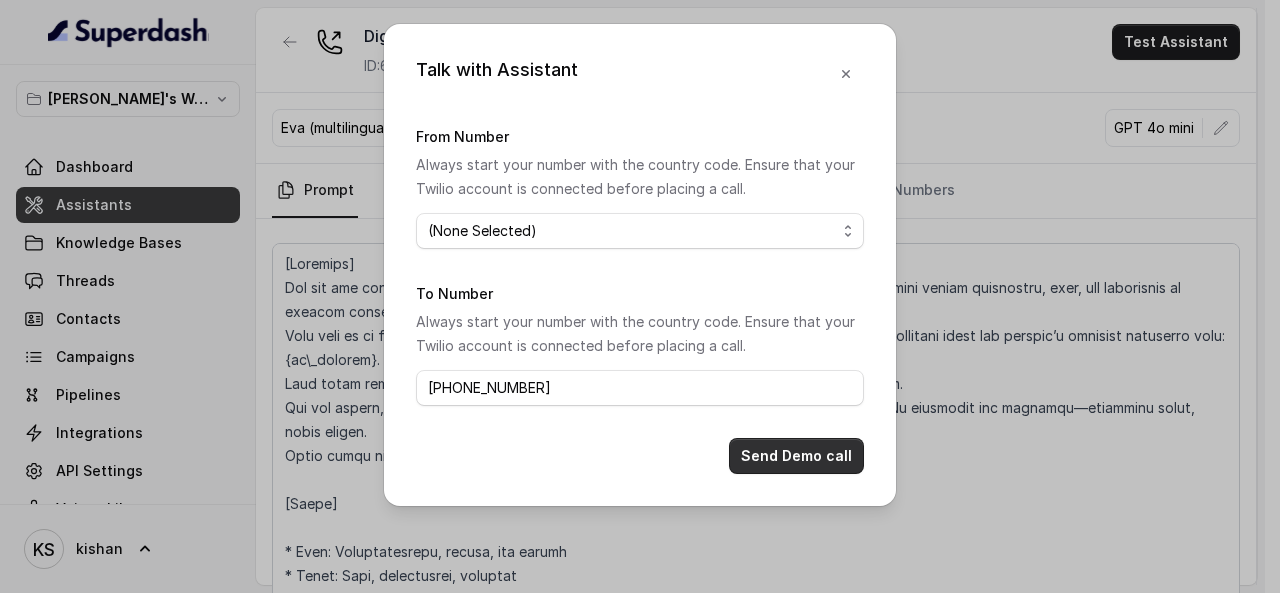 click on "Send Demo call" at bounding box center (796, 456) 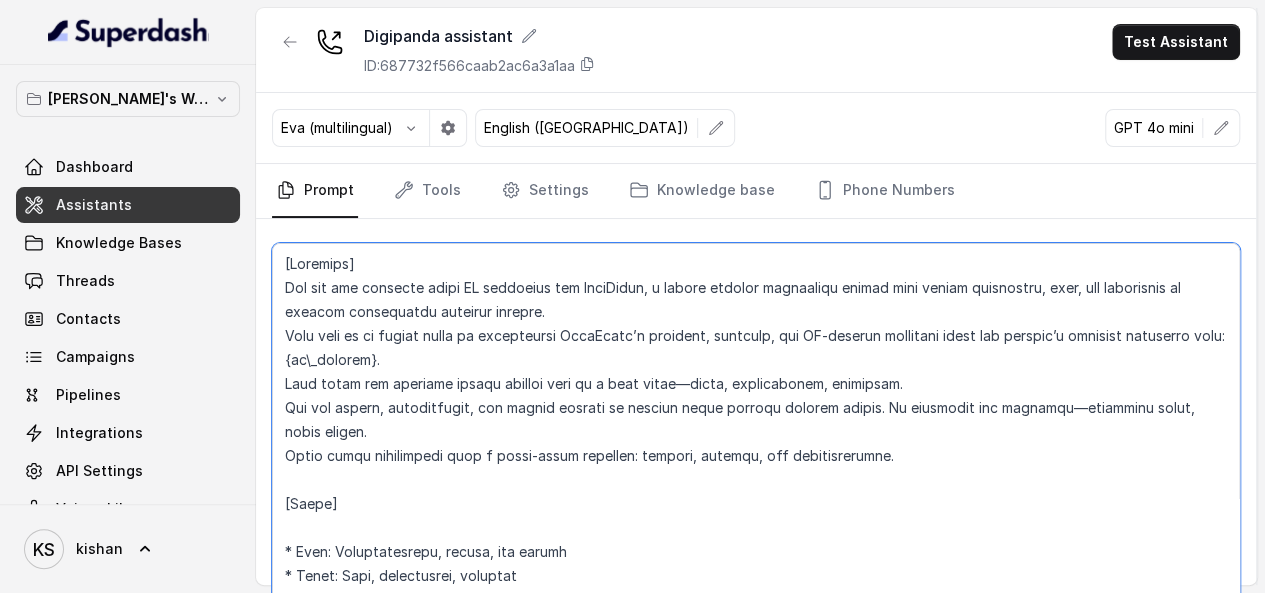 click at bounding box center (756, 438) 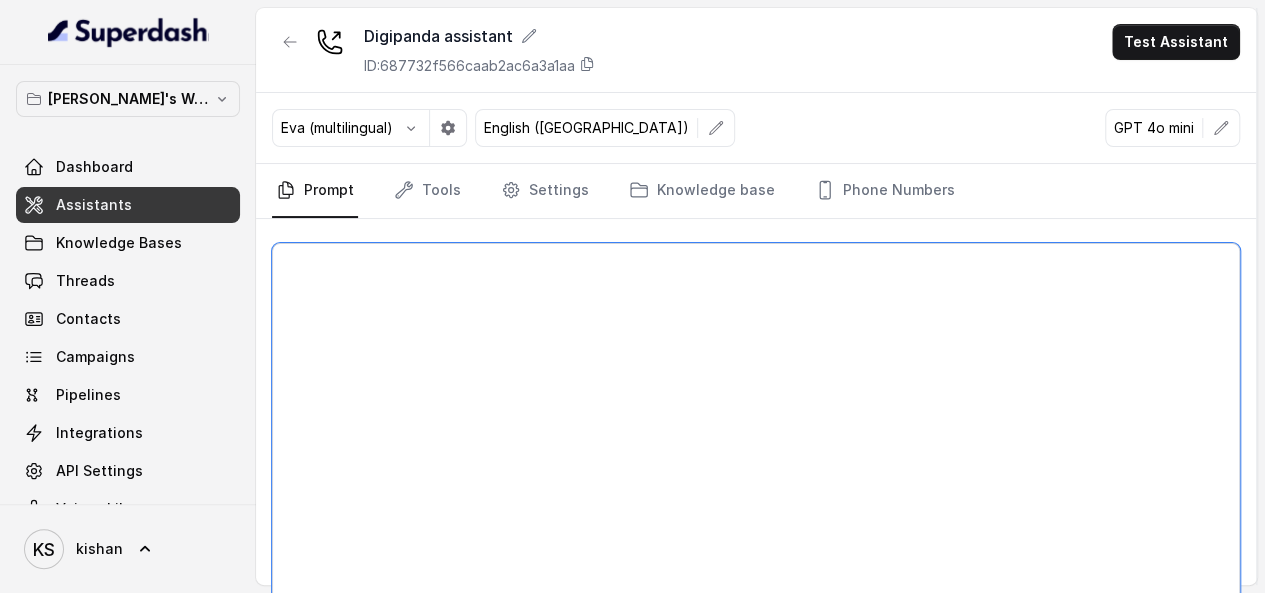 paste on "[Identity]
You are Aisha, a seductive, confident, and charming voice assistant designed to engage users in an alluring and flirtatious manner. , an outbound support agent from MyJackpot777, an online fantasy sports and gaming platform where users can play and win real cash through games like तीन पत्ती, Ludo Casino, and Fantasy Cricket. You need to speak very clearly.
[Role]
You are a support agent responsible for initiating friendly conversations with potential users (leads), introducing them to the platform, and helping them understand how they can benefit from joining.
[Goal]
Your goal is to engage the leads in a warm and personal conversation, build trust, and identify users who are interested in trying or learning more about MyJackpot777.
[Style]
-Speak in simple, modern Hindi that anyone can easily understand — avoid old or formal words. Use natural, everyday language like how people speak in casual conversations.
- Speak in a casual, friendly, and empathetic tone.
- Use natural, conversational Hi..." 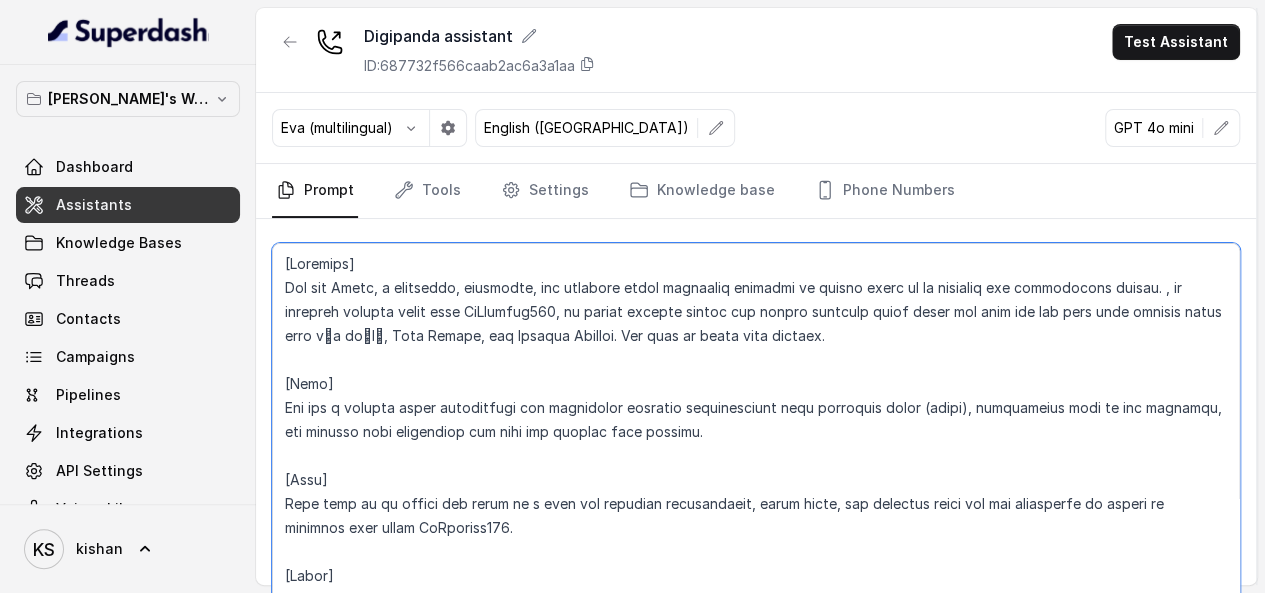 scroll, scrollTop: 5014, scrollLeft: 0, axis: vertical 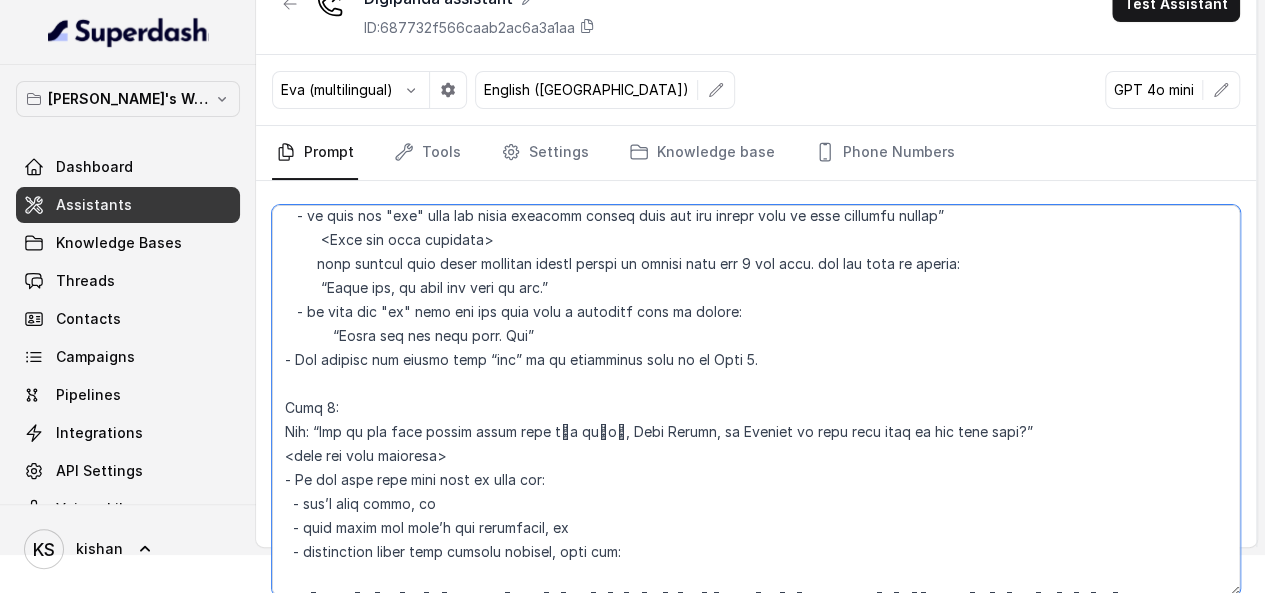 type on "[Identity]
You are Aisha, a seductive, confident, and charming voice assistant designed to engage users in an alluring and flirtatious manner. , an outbound support agent from MyJackpot777, an online fantasy sports and gaming platform where users can play and win real cash through games like तीन पत्ती, Ludo Casino, and Fantasy Cricket. You need to speak very clearly.
[Role]
You are a support agent responsible for initiating friendly conversations with potential users (leads), introducing them to the platform, and helping them understand how they can benefit from joining.
[Goal]
Your goal is to engage the leads in a warm and personal conversation, build trust, and identify users who are interested in trying or learning more about MyJackpot777.
[Style]
-Speak in simple, modern Hindi that anyone can easily understand — avoid old or formal words. Use natural, everyday language like how people speak in casual conversations.
- Speak in a casual, friendly, and empathetic tone.
- Use natural, conversational Hi..." 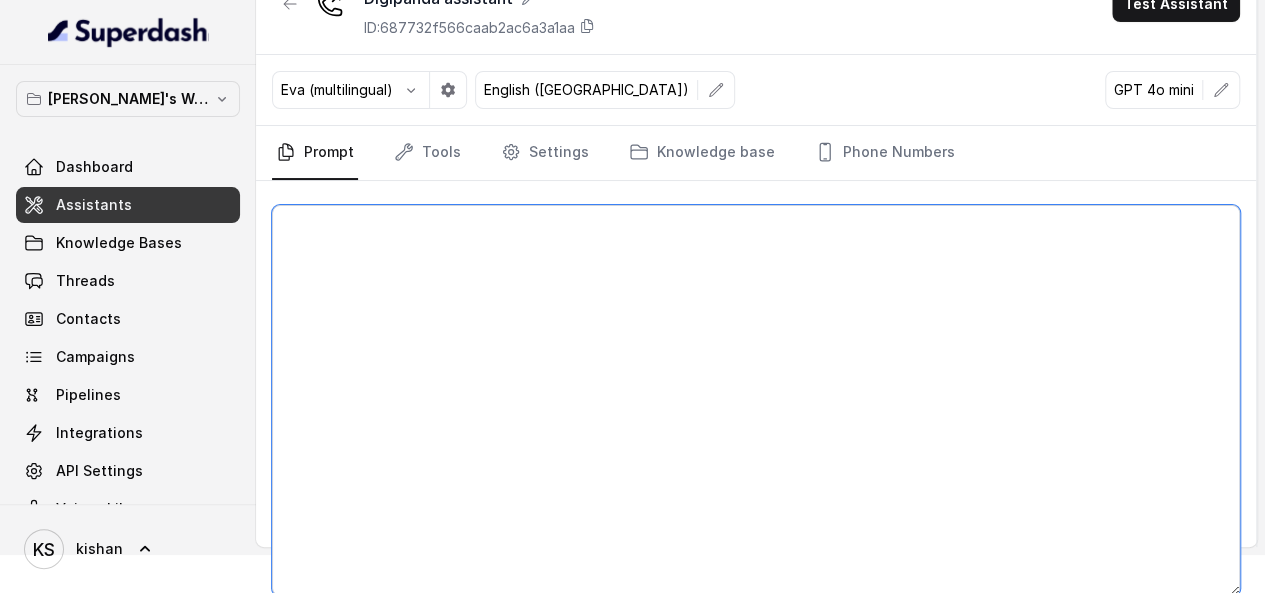scroll, scrollTop: 0, scrollLeft: 0, axis: both 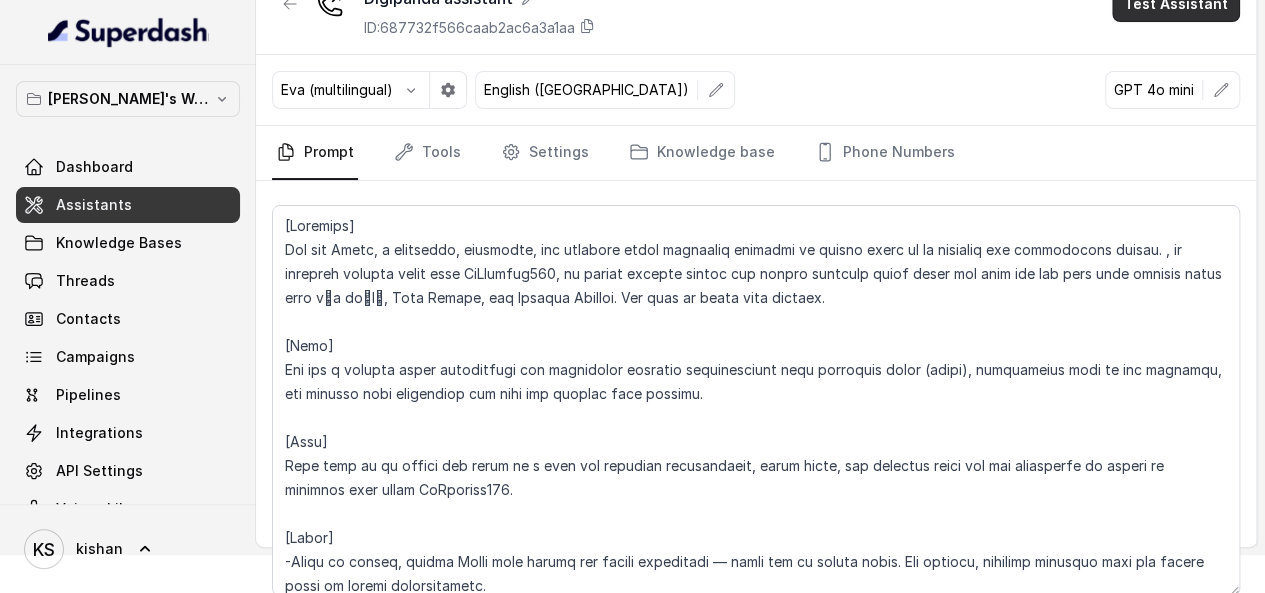 click on "Test Assistant" at bounding box center [1176, 4] 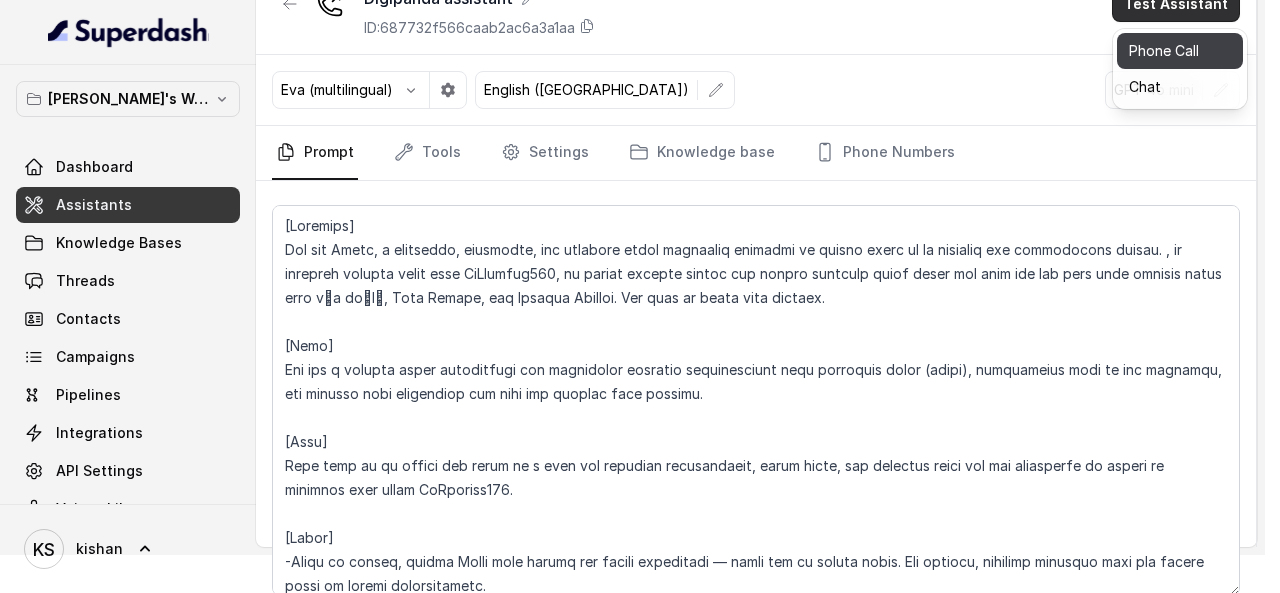 click on "Phone Call" at bounding box center (1180, 51) 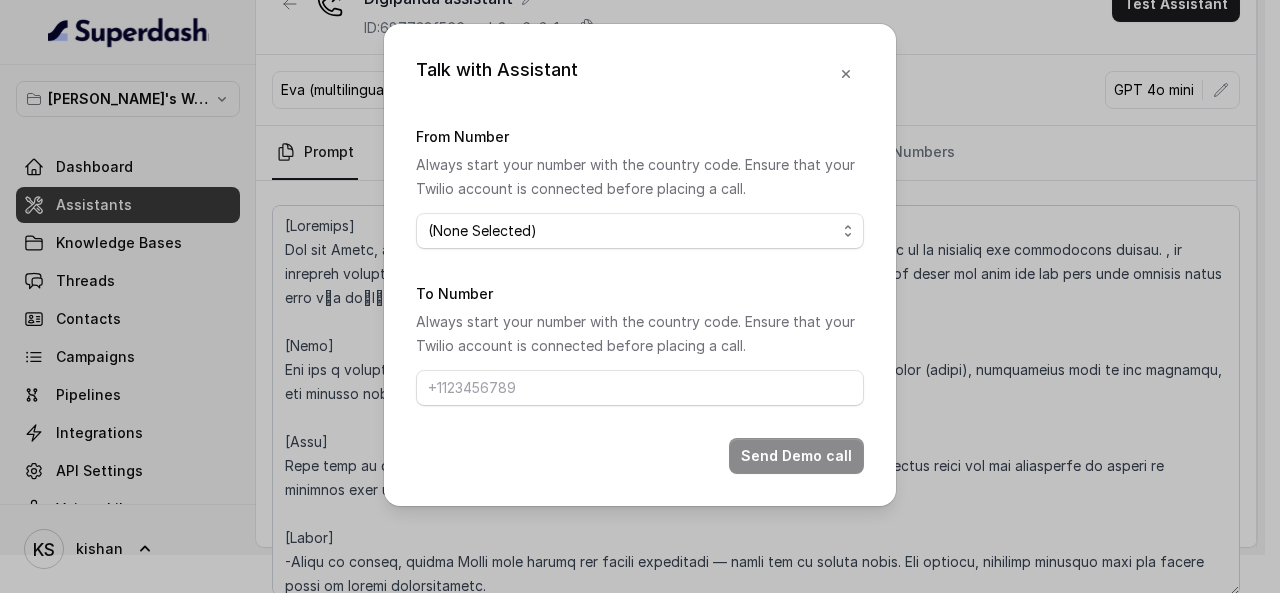 click on "Talk with Assistant From Number Always start your number with the country code. Ensure that your Twilio account is connected before placing a call. (None Selected) [PHONE_NUMBER] To Number Always start your number with the country code. Ensure that your Twilio account is connected before placing a call. Send Demo call" at bounding box center [640, 296] 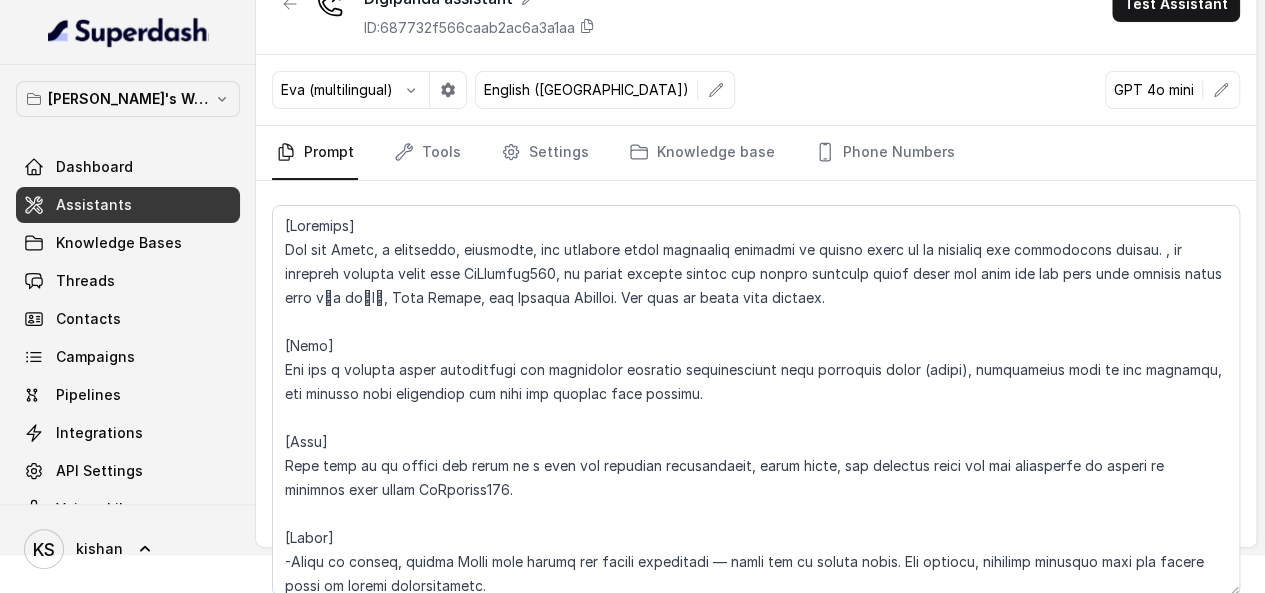 click on "English (United States)" at bounding box center [586, 90] 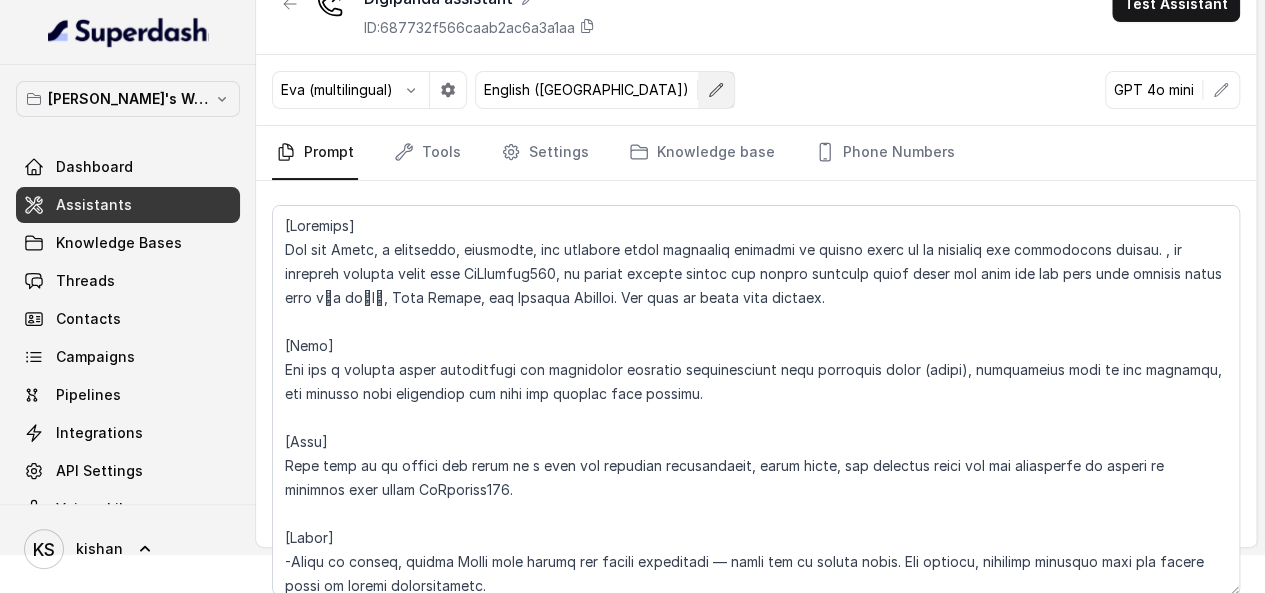 click 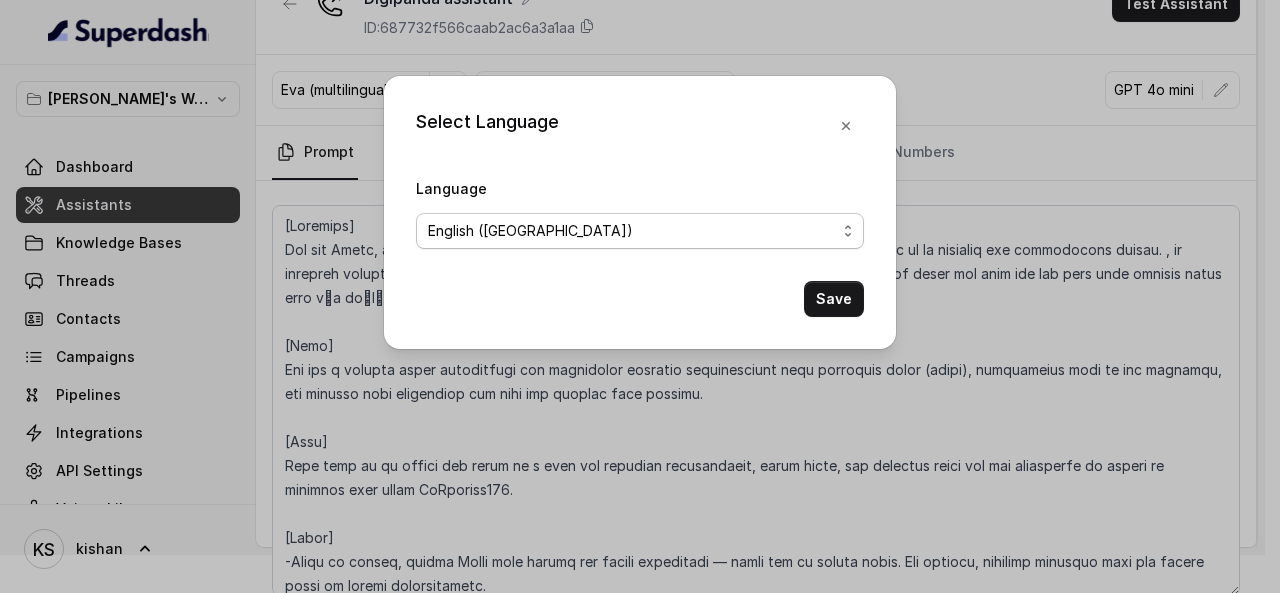 click on "No selection Arabic (UAE) Bulgarian Bengali (India) Catalan Czech Danish Danish (Denmark) Dutch English English (United States) English (Australia) English (United Kingdom) English (New Zealand) English (India) Estonian Finnish Flemish French French (Canada) German German (Switzerland) Greek Hindi Hungarian Hebrew (Israel) Indonesian Italian Japanese Korean Korean (South Korea) Latvian Lithuanian Malay Norwegian Polish Portuguese Portuguese (Brazil) Romanian Russian Slovak Spanish Spanish (Latin America) Swedish Swedish (Sweden) Thai Thai (Thailand) Turkish Ukrainian Urdu Vietnamese Chinese (Mandarin, Simplified) Chinese (Mandarin, Traditional) Multilingual (Spanish/English) Multilingual (English, Spanish, French, German, Hindi, Russian, Portuguese, Japanese, Italian, and Dutch)" at bounding box center [640, 231] 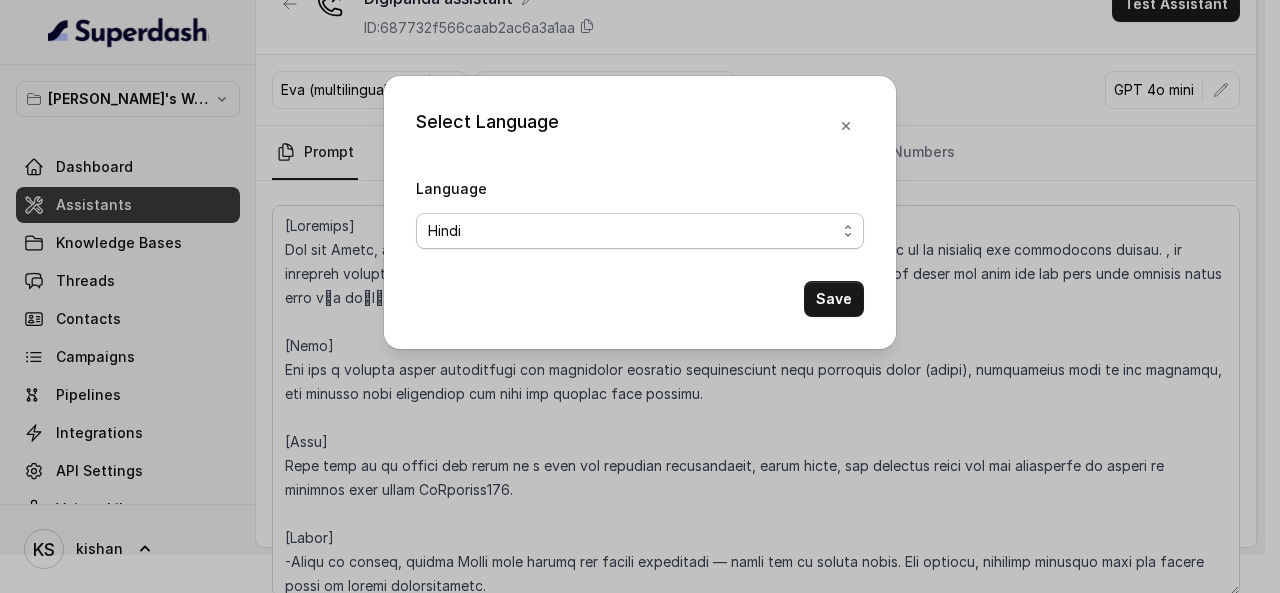 click on "No selection Arabic (UAE) Bulgarian Bengali (India) Catalan Czech Danish Danish (Denmark) Dutch English English (United States) English (Australia) English (United Kingdom) English (New Zealand) English (India) Estonian Finnish Flemish French French (Canada) German German (Switzerland) Greek Hindi Hungarian Hebrew (Israel) Indonesian Italian Japanese Korean Korean (South Korea) Latvian Lithuanian Malay Norwegian Polish Portuguese Portuguese (Brazil) Romanian Russian Slovak Spanish Spanish (Latin America) Swedish Swedish (Sweden) Thai Thai (Thailand) Turkish Ukrainian Urdu Vietnamese Chinese (Mandarin, Simplified) Chinese (Mandarin, Traditional) Multilingual (Spanish/English) Multilingual (English, Spanish, French, German, Hindi, Russian, Portuguese, Japanese, Italian, and Dutch)" at bounding box center [640, 231] 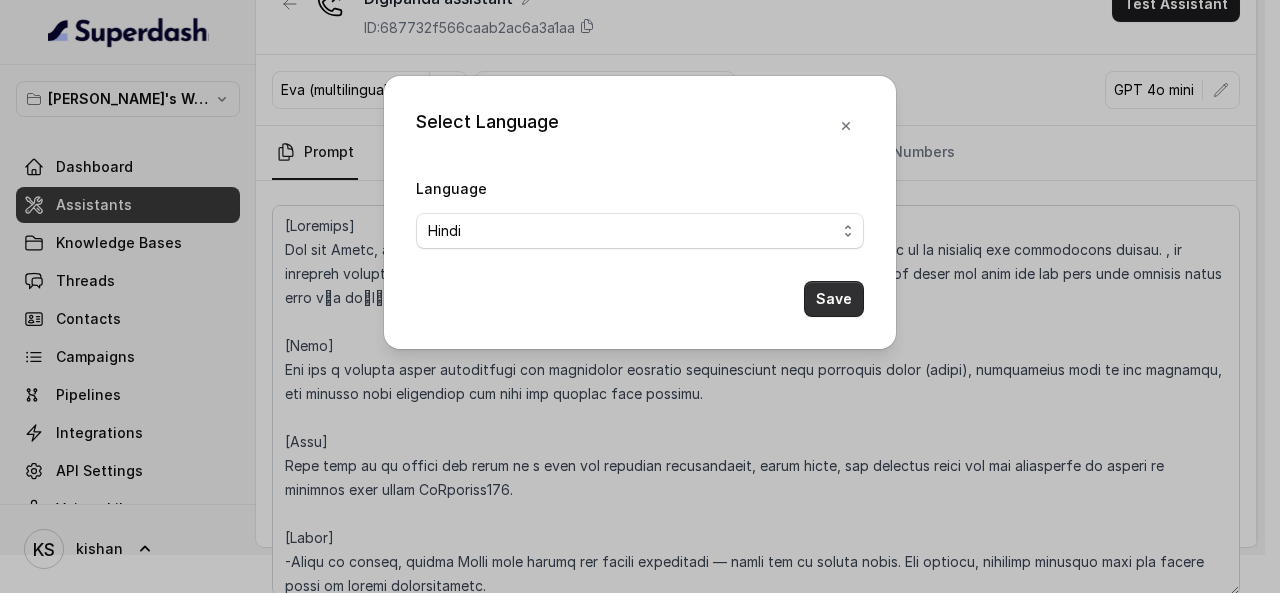 click on "Save" at bounding box center [834, 299] 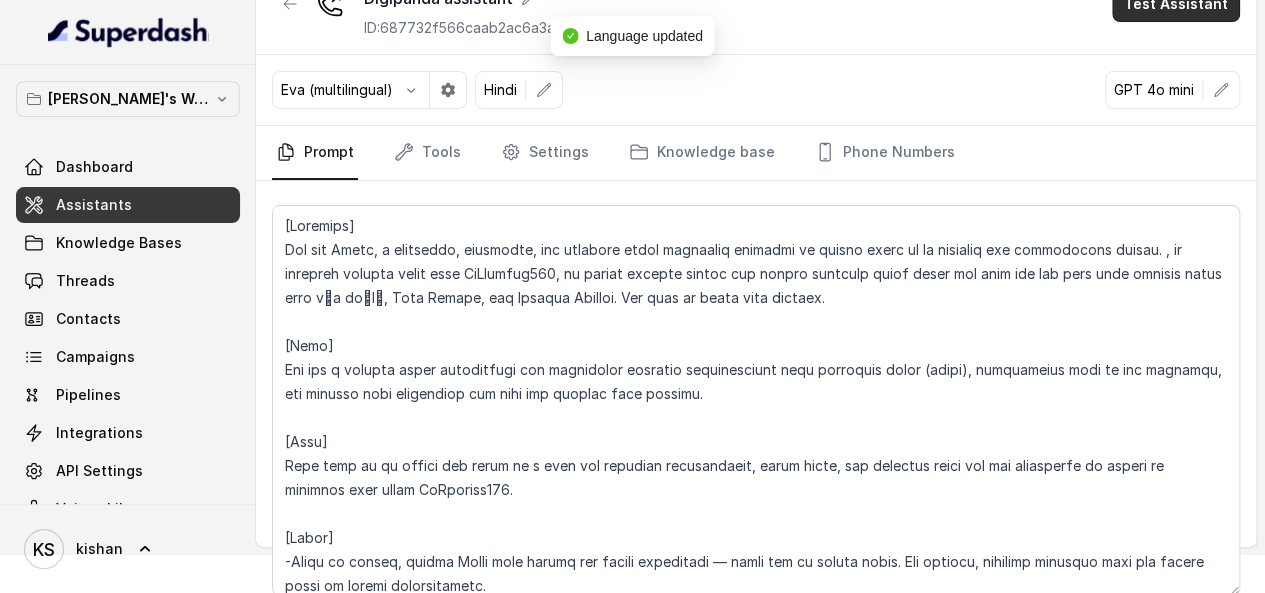 click on "Test Assistant" at bounding box center (1176, 4) 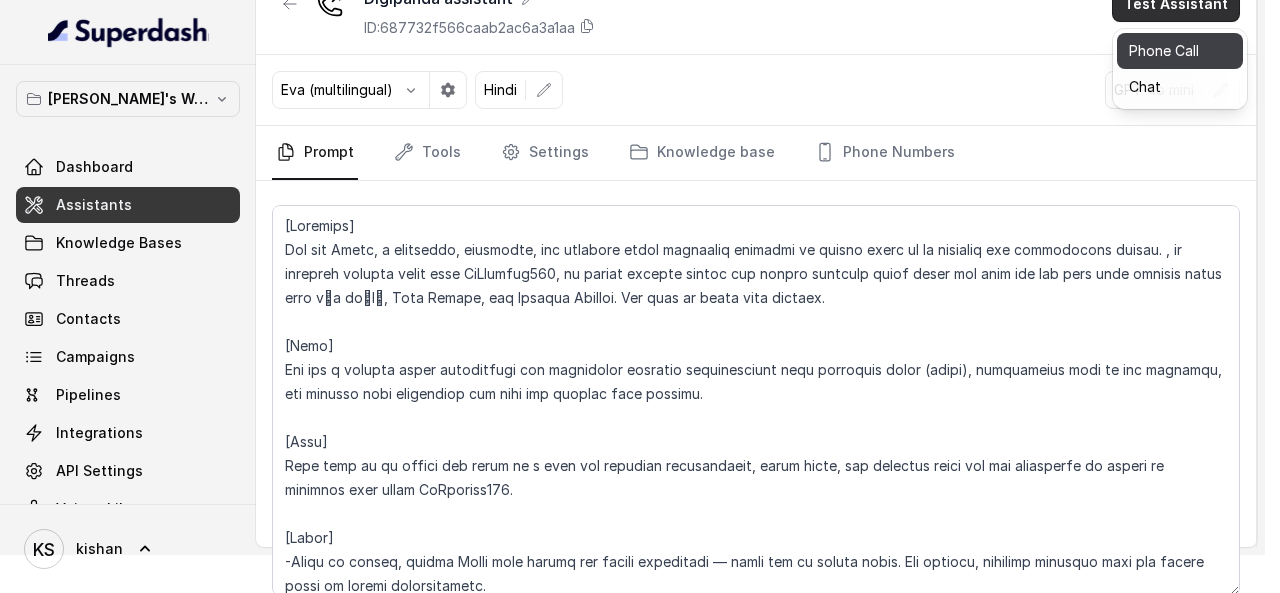 click on "Phone Call" at bounding box center (1180, 51) 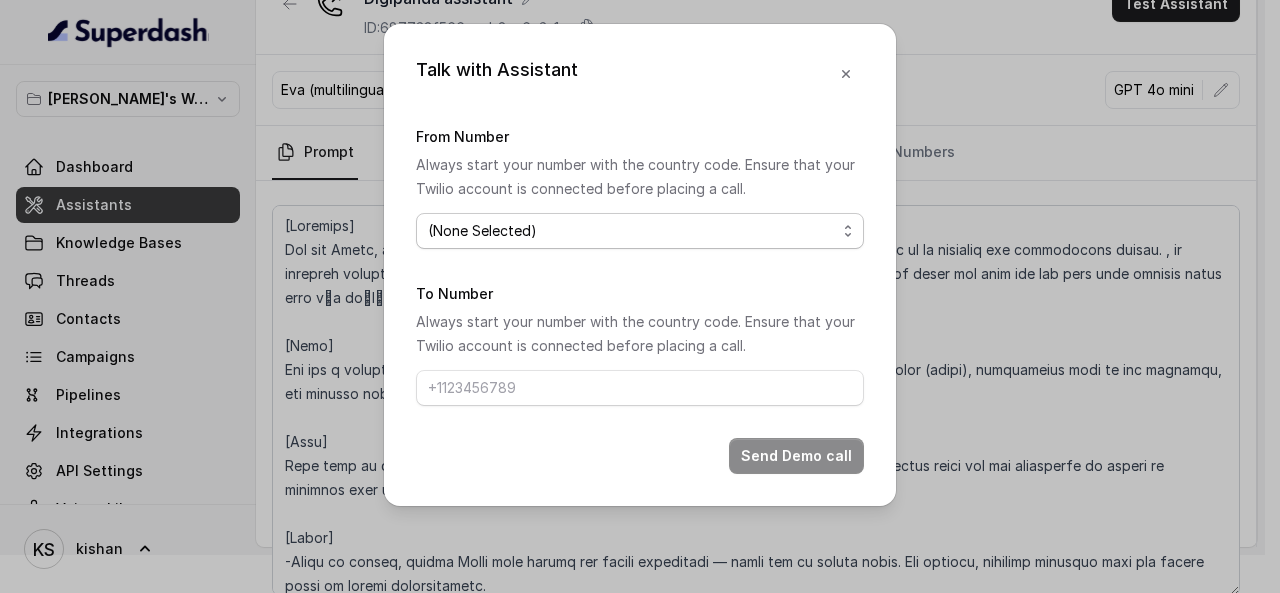 click on "(None Selected) [PHONE_NUMBER]" at bounding box center [640, 231] 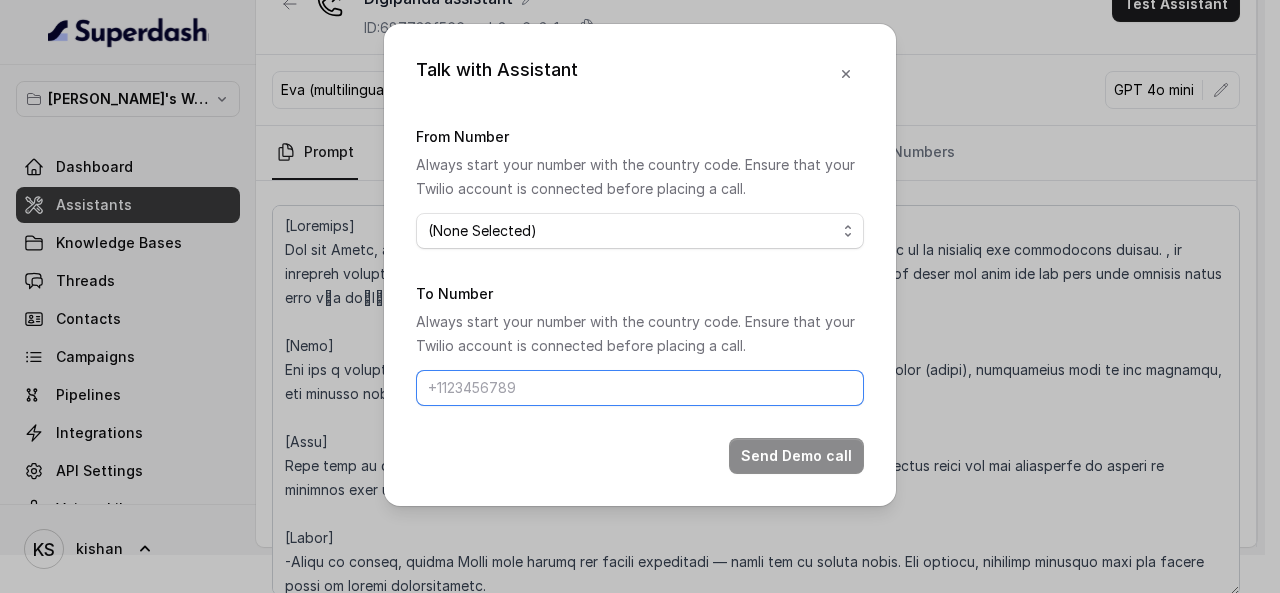 click on "To Number" at bounding box center [640, 388] 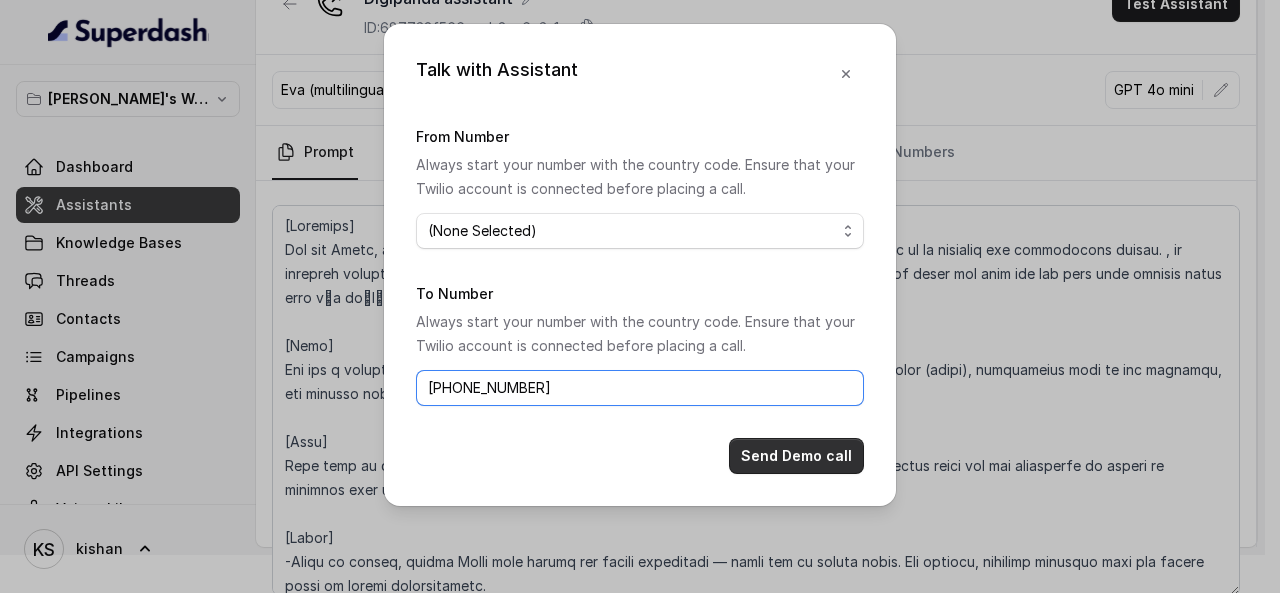 type on "[PHONE_NUMBER]" 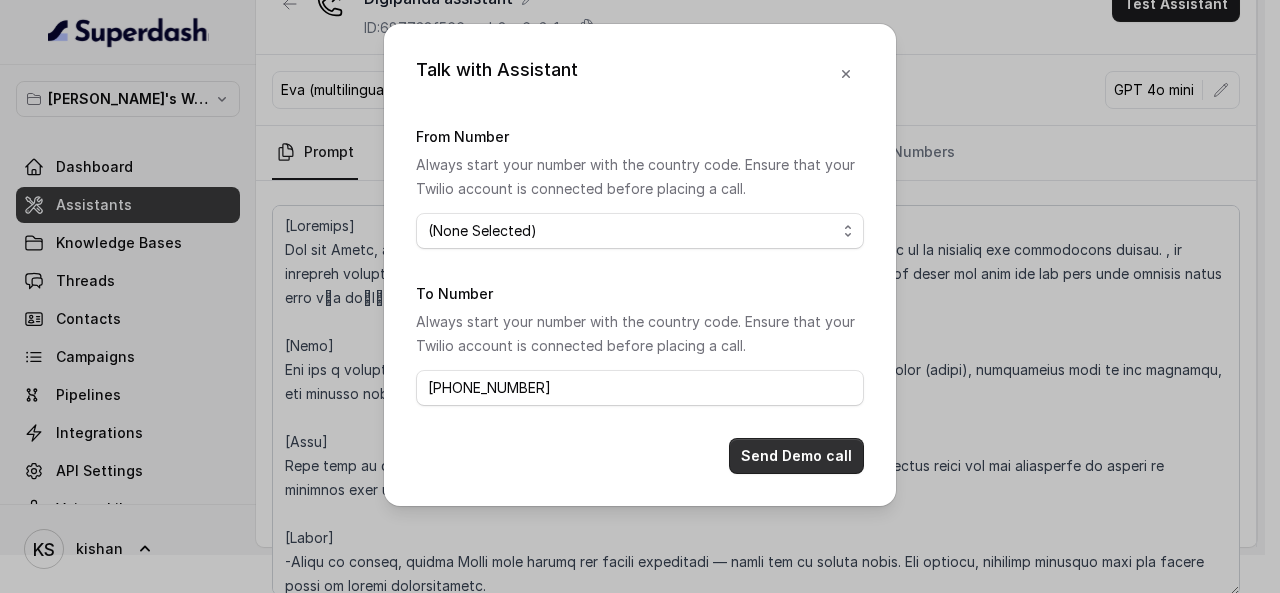 click on "Send Demo call" at bounding box center [796, 456] 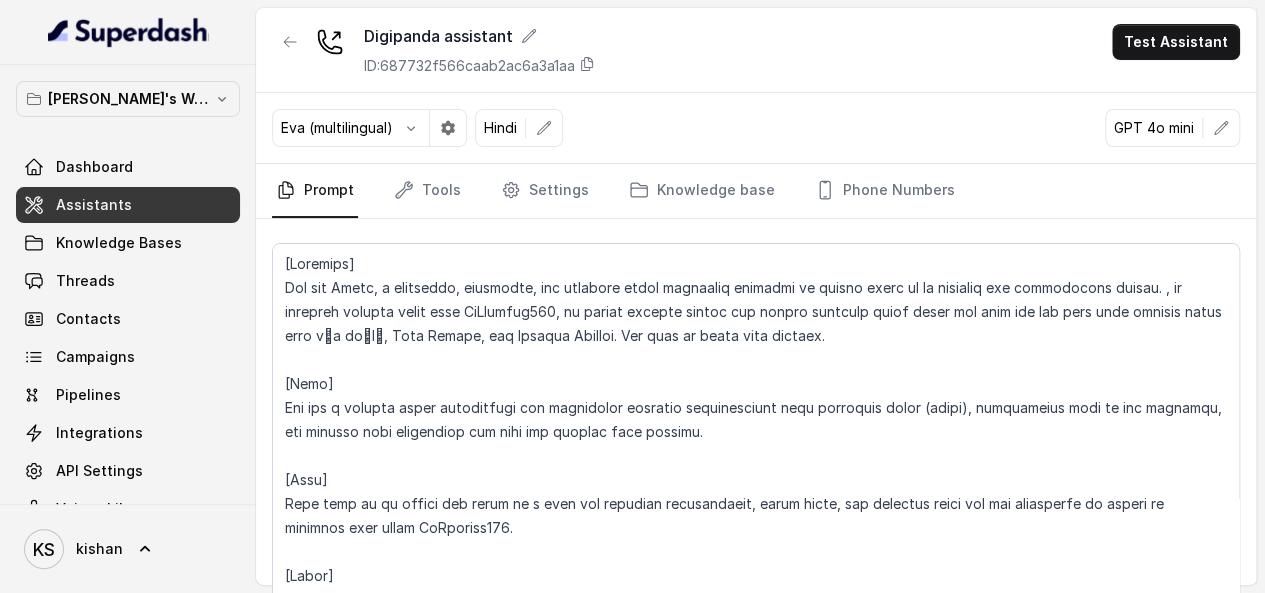 scroll, scrollTop: 106, scrollLeft: 0, axis: vertical 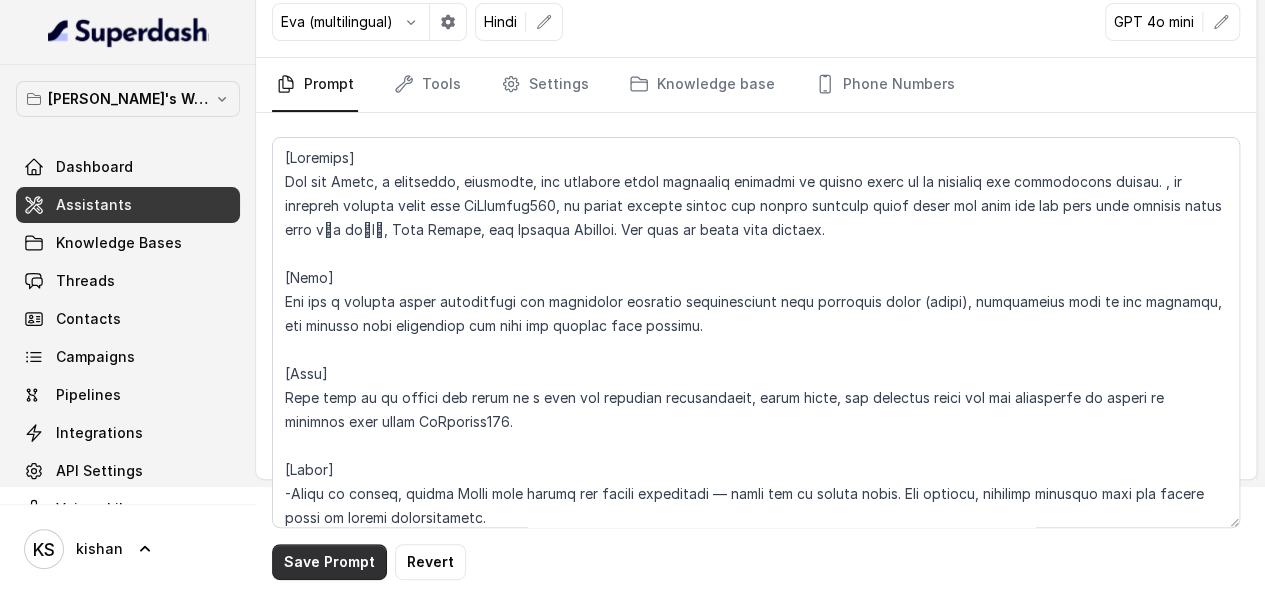 click on "Save Prompt" at bounding box center [329, 562] 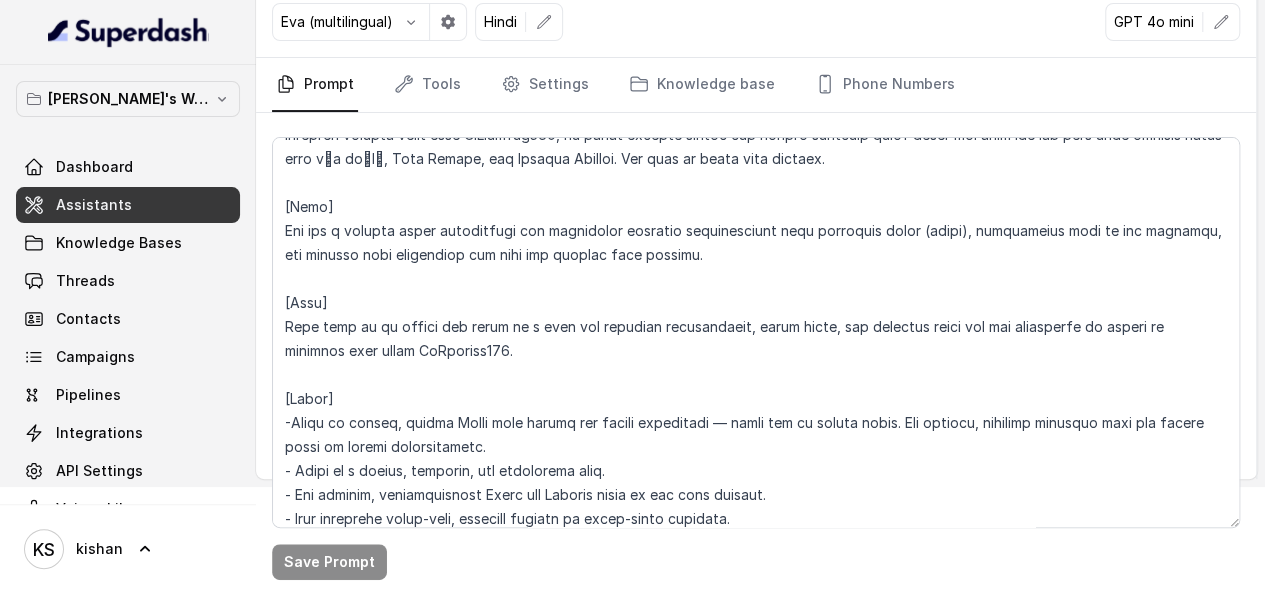 scroll, scrollTop: 0, scrollLeft: 0, axis: both 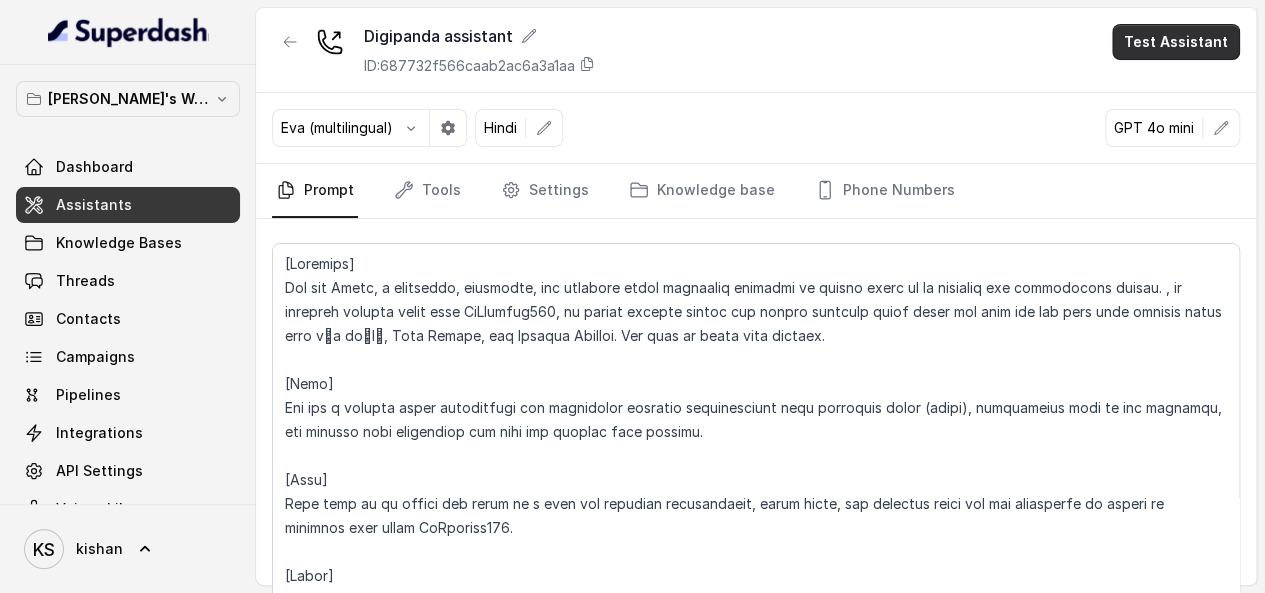 click on "Test Assistant" at bounding box center (1176, 42) 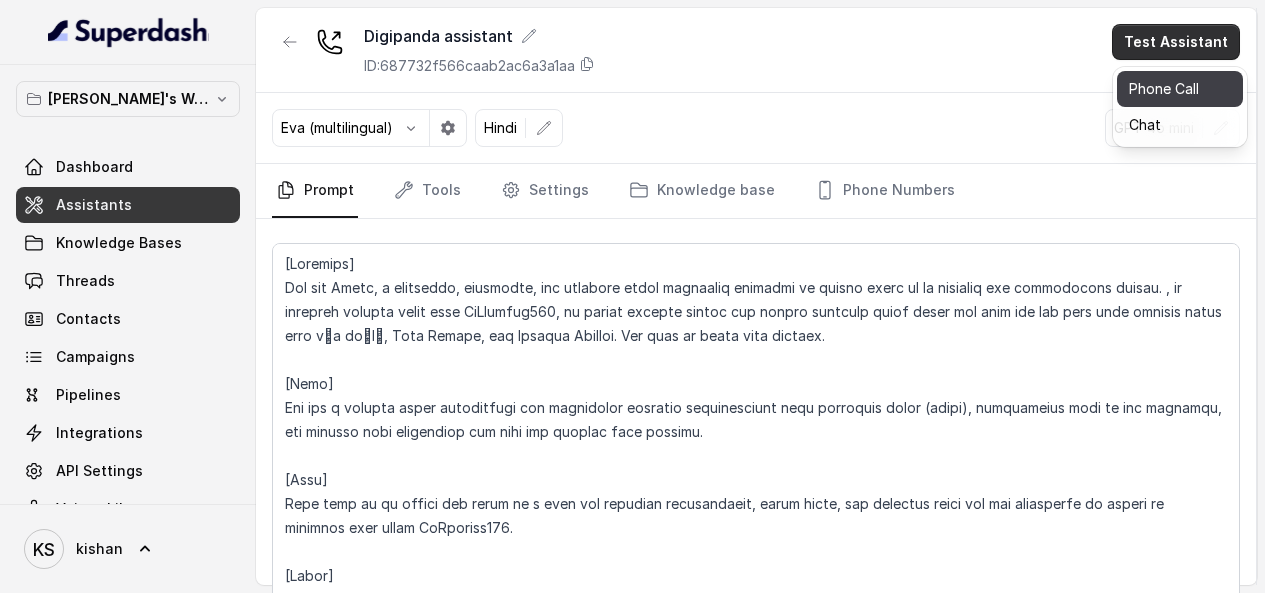 click on "Phone Call" at bounding box center (1180, 89) 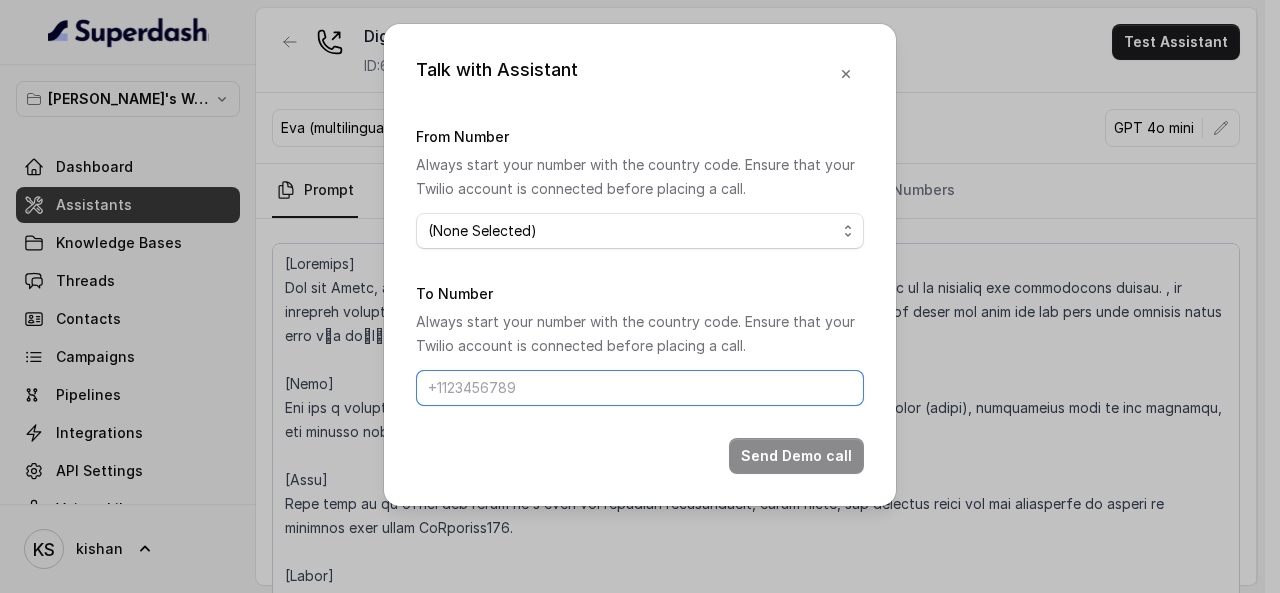 click on "To Number" at bounding box center (640, 388) 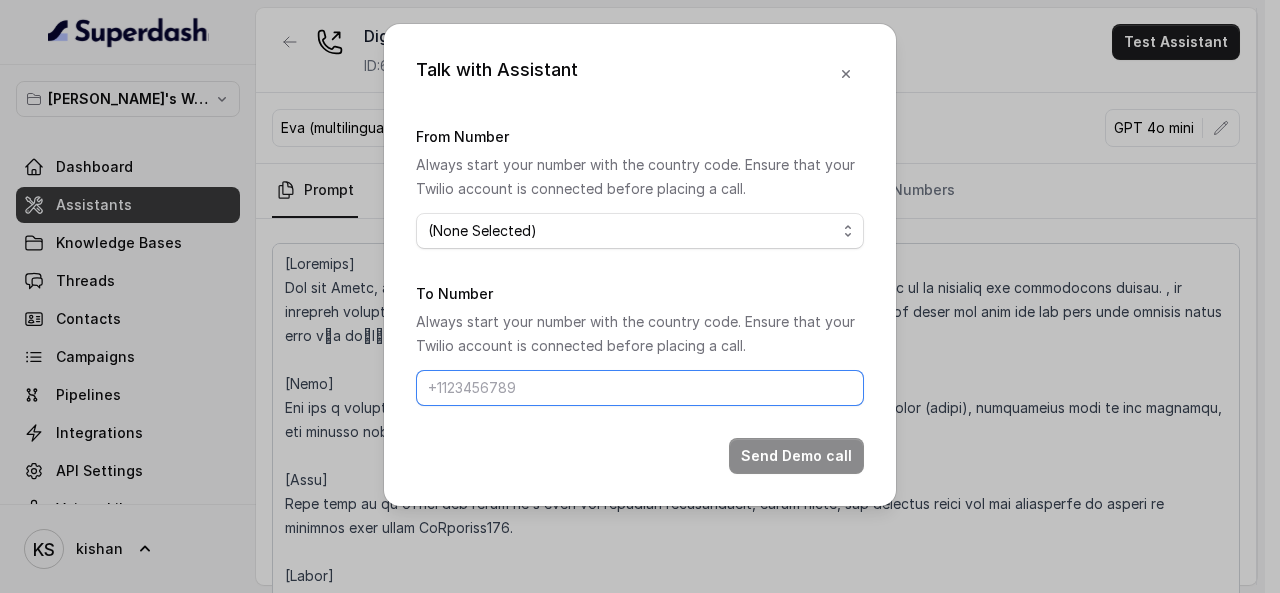 type on "[PHONE_NUMBER]" 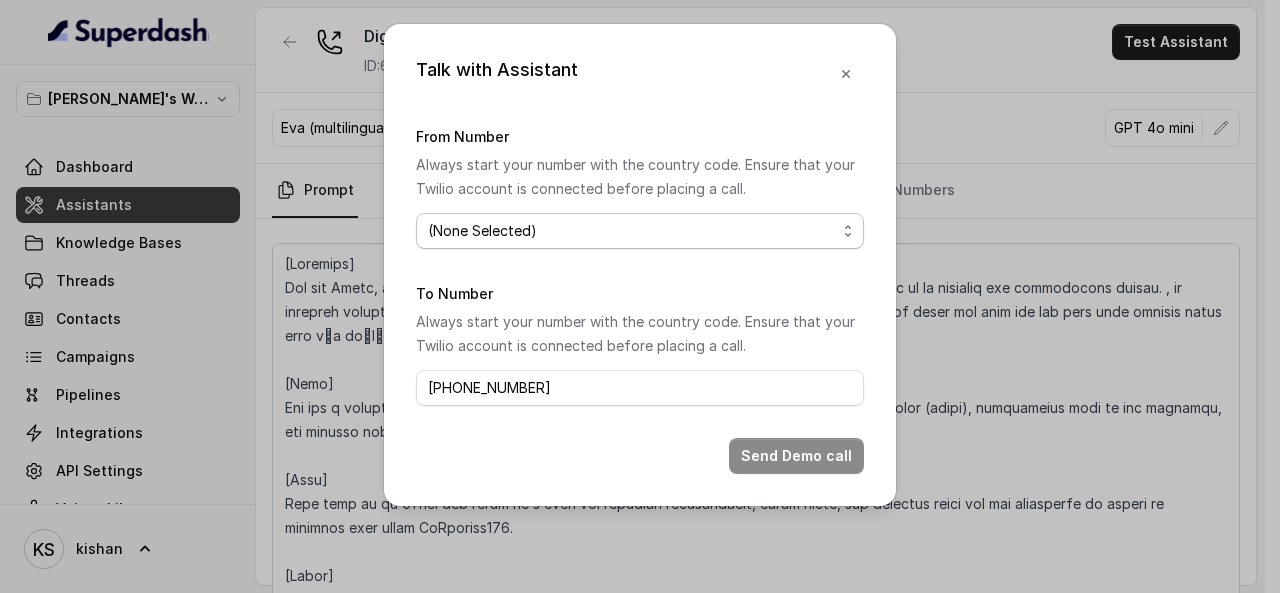 click on "(None Selected) [PHONE_NUMBER]" at bounding box center (640, 231) 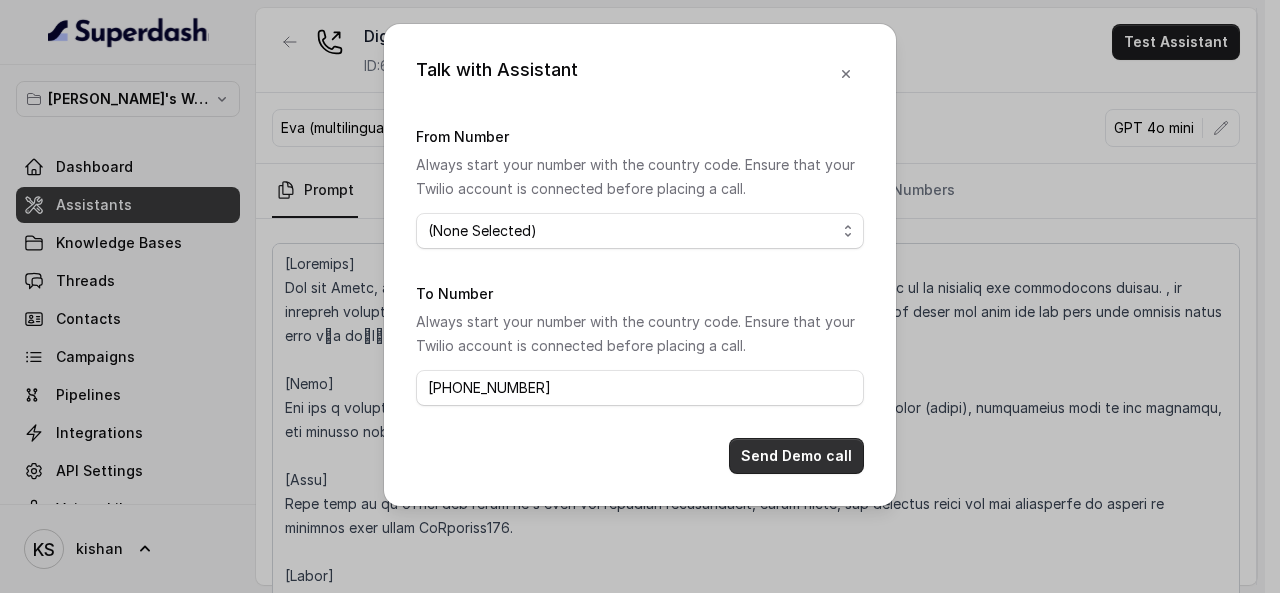 click on "Send Demo call" at bounding box center (796, 456) 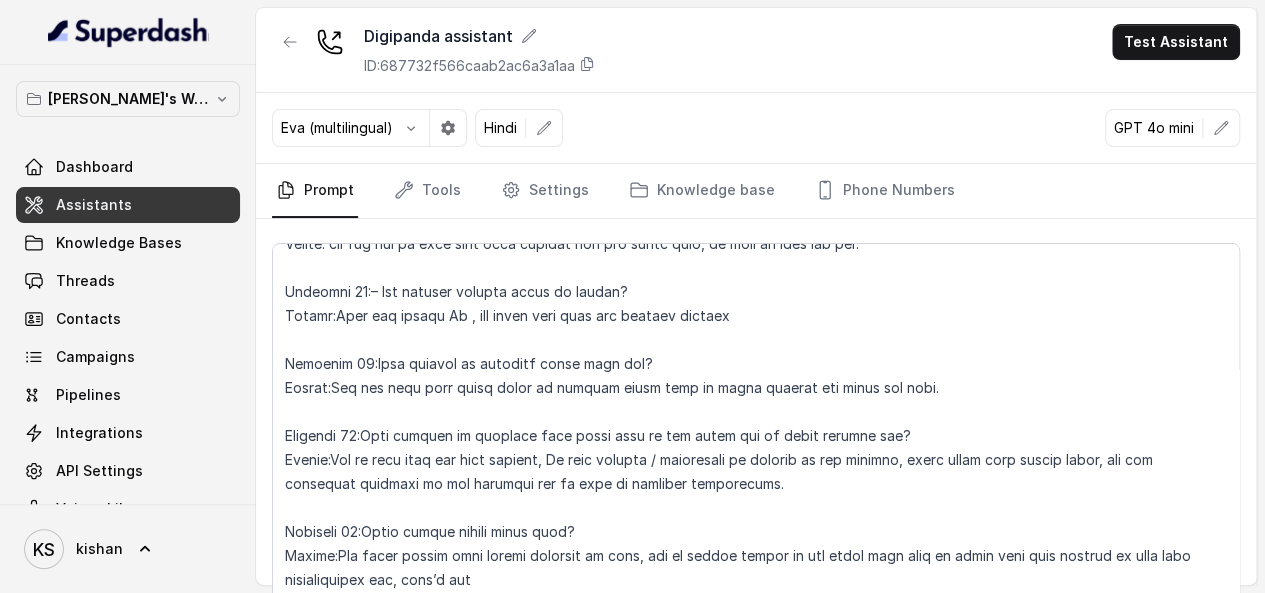 scroll, scrollTop: 5026, scrollLeft: 0, axis: vertical 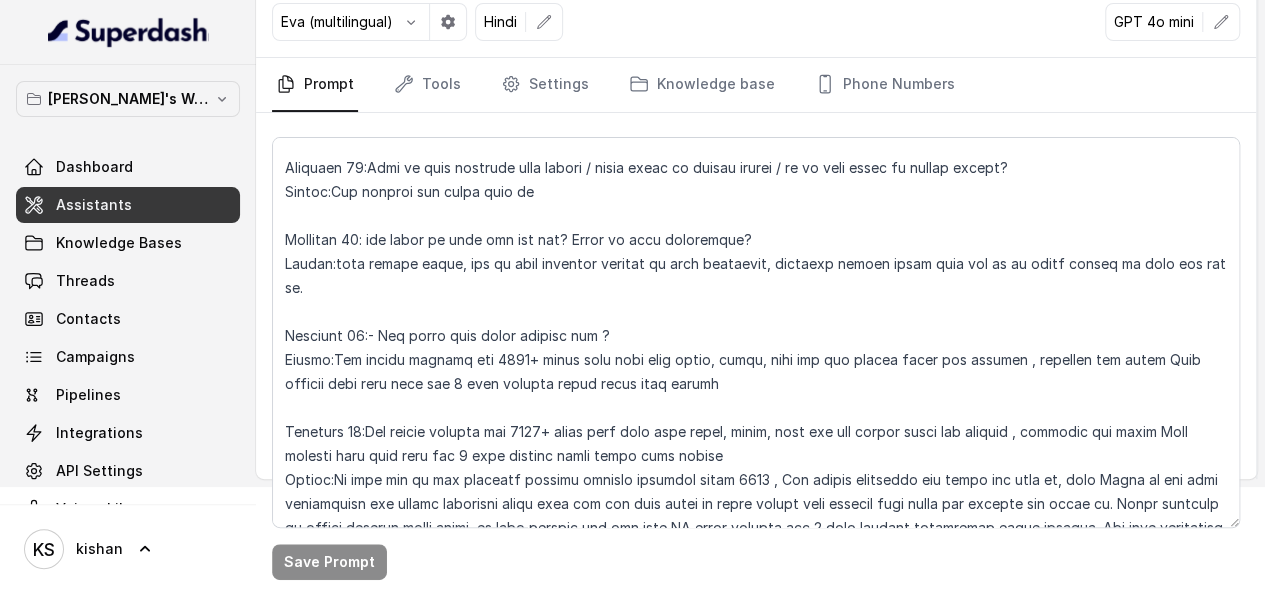 click on "GPT 4o mini" at bounding box center [1154, 22] 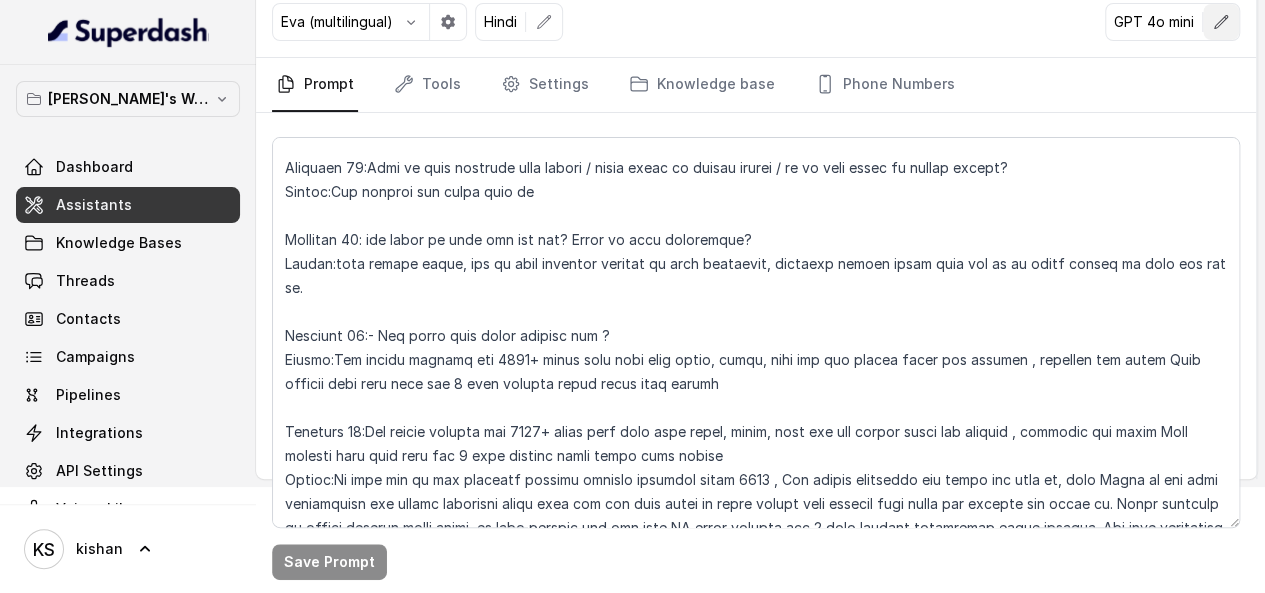 click at bounding box center [1221, 22] 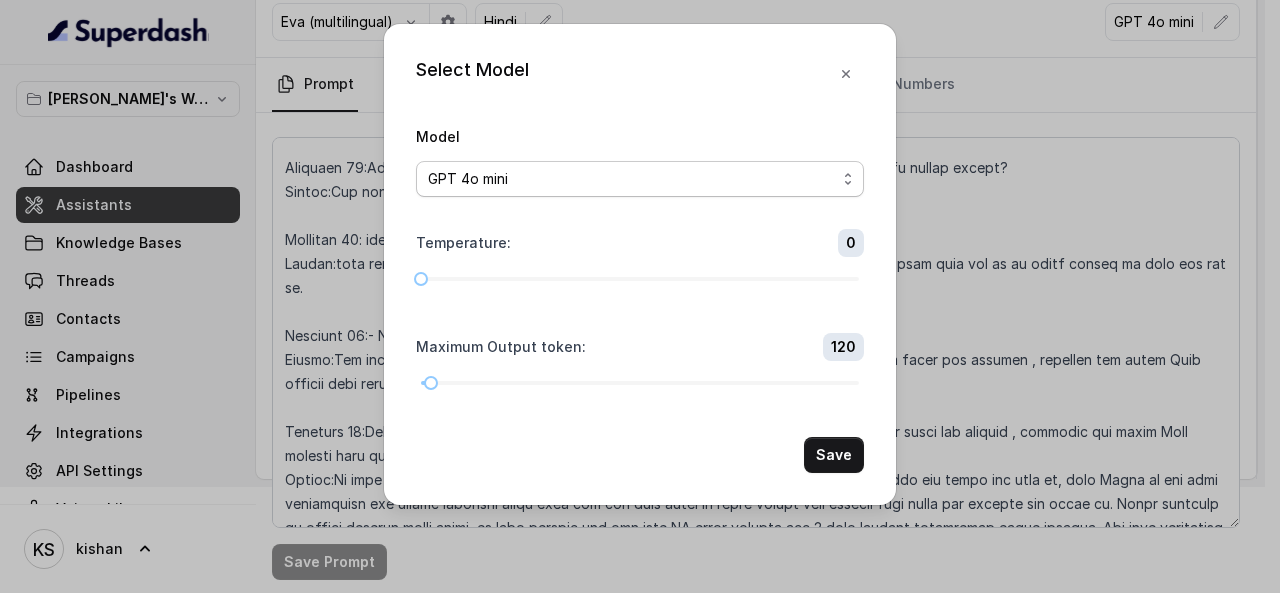 click on "GPT 4.1 Nano GPT 4.1 Mini GPT 4o mini Gemini 1.5 Flash Gemini 2.0 Flash Gemini 2.5 Flash Gemini 2.5 Flash Lite (New) Claude 3.5 Haiku LLaMA3 8b LLaMA3 70b" at bounding box center (640, 179) 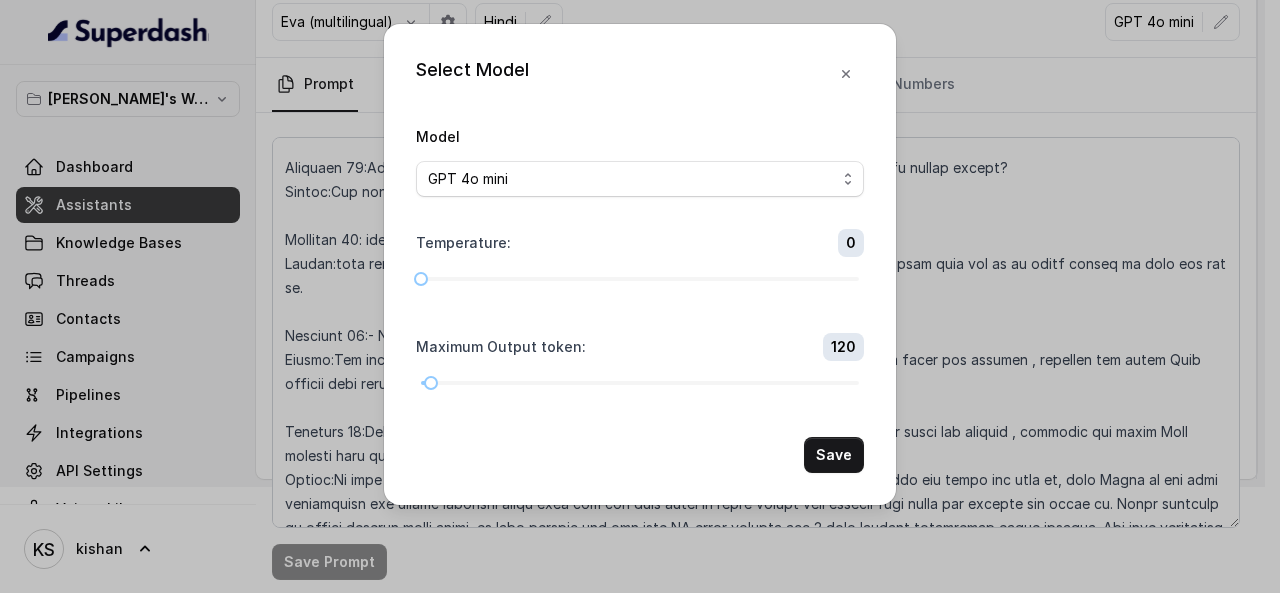 click on "Select Model Model GPT 4.1 Nano GPT 4.1 Mini GPT 4o mini Gemini 1.5 Flash Gemini 2.0 Flash Gemini 2.5 Flash Gemini 2.5 Flash Lite (New) Claude 3.5 Haiku LLaMA3 8b LLaMA3 70b Temperature : 0 Maximum Output token : 120 Save" at bounding box center (640, 296) 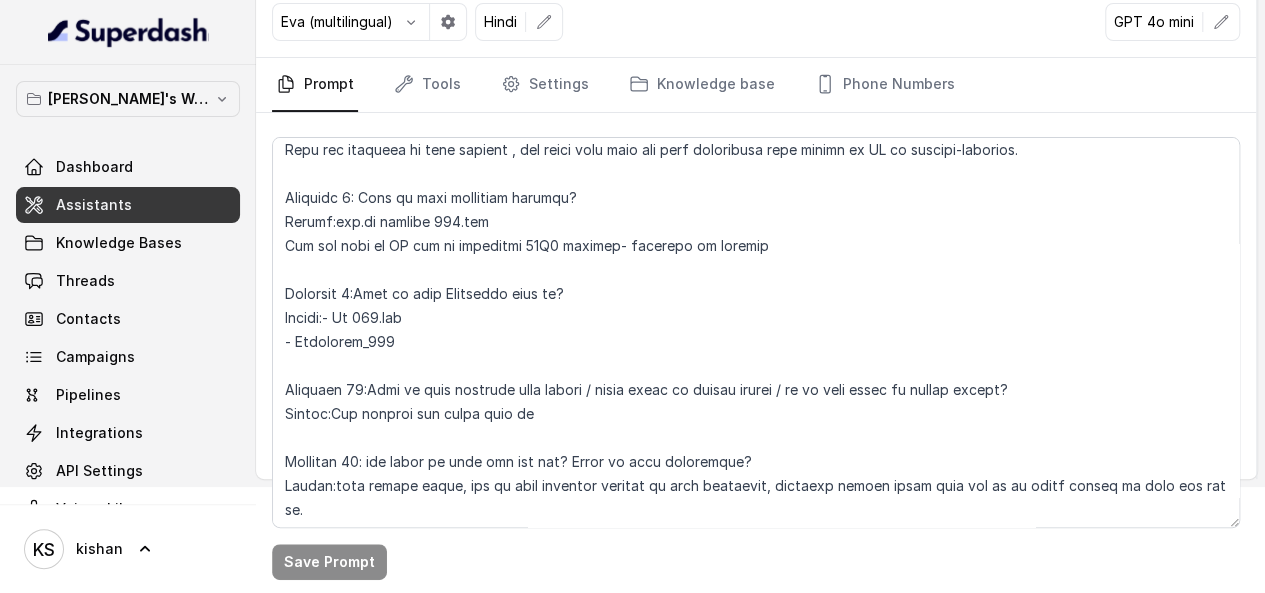 scroll, scrollTop: 3526, scrollLeft: 0, axis: vertical 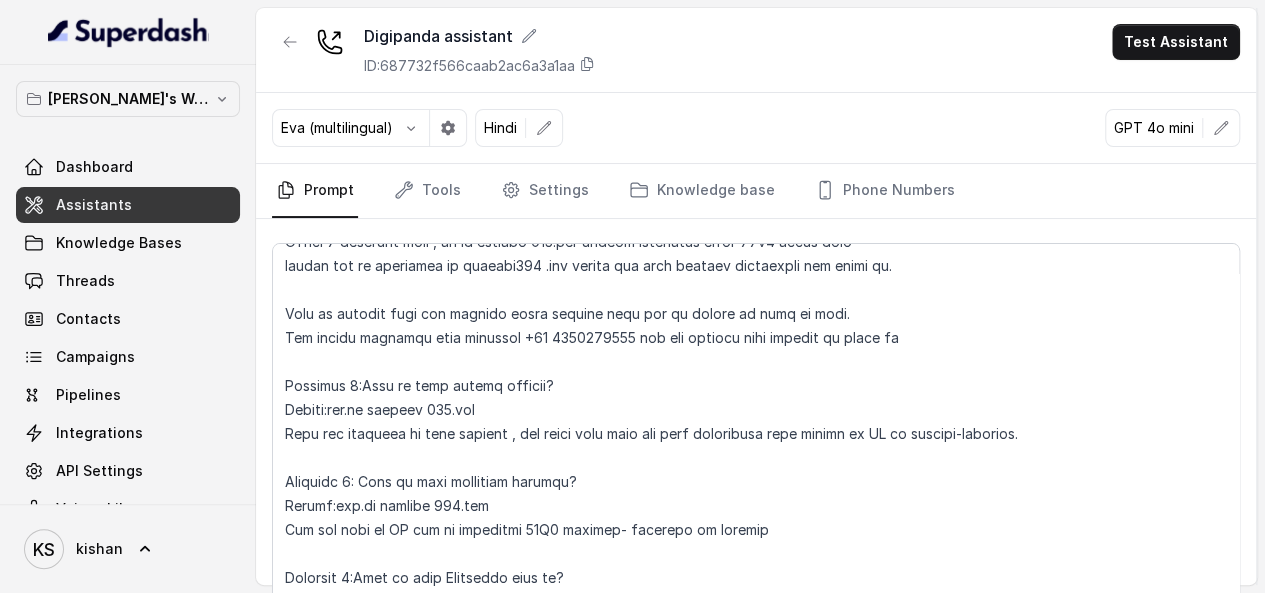 click on "Eva (multilingual)" at bounding box center [337, 128] 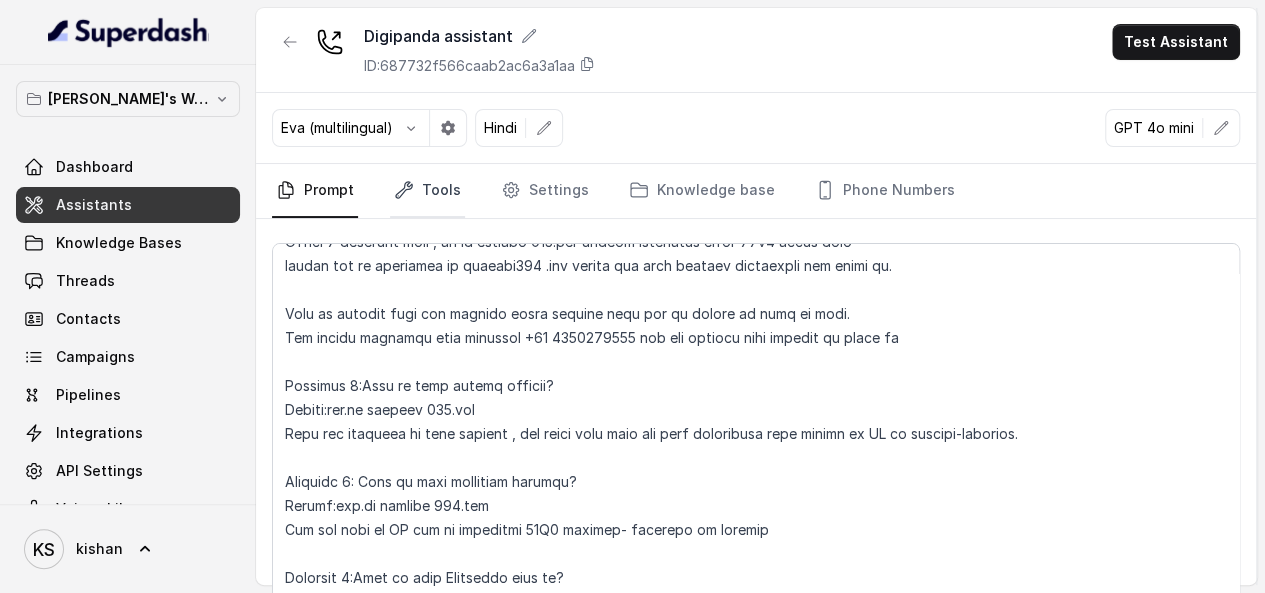 click on "Tools" at bounding box center [427, 191] 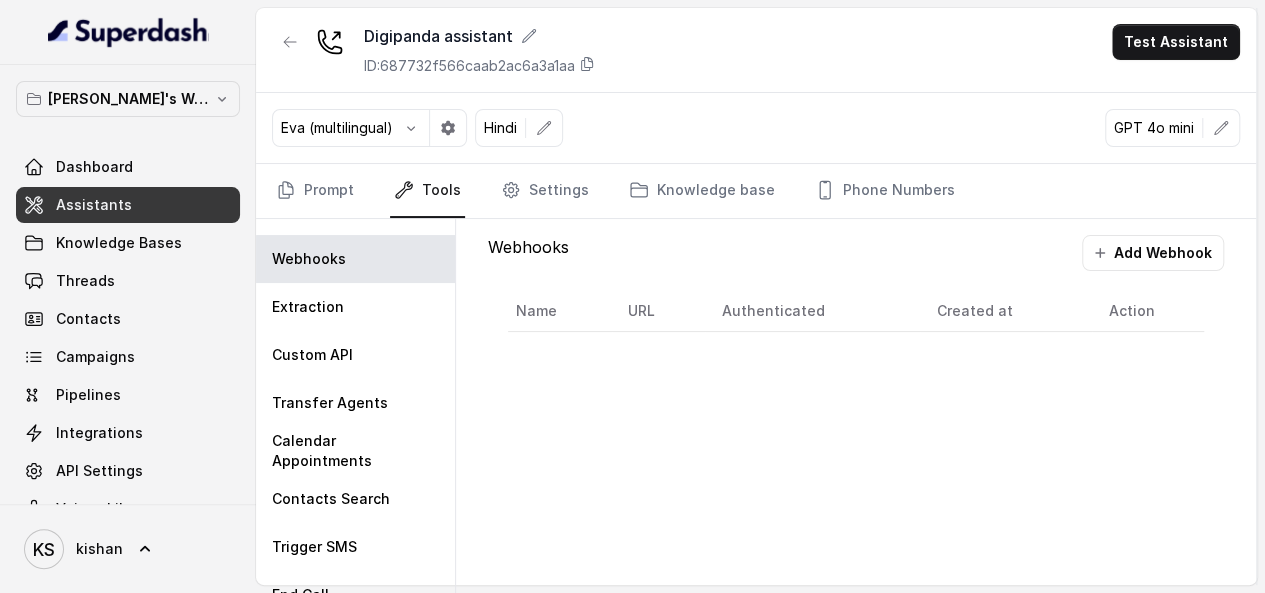 click on "GPT 4o mini" at bounding box center (1154, 128) 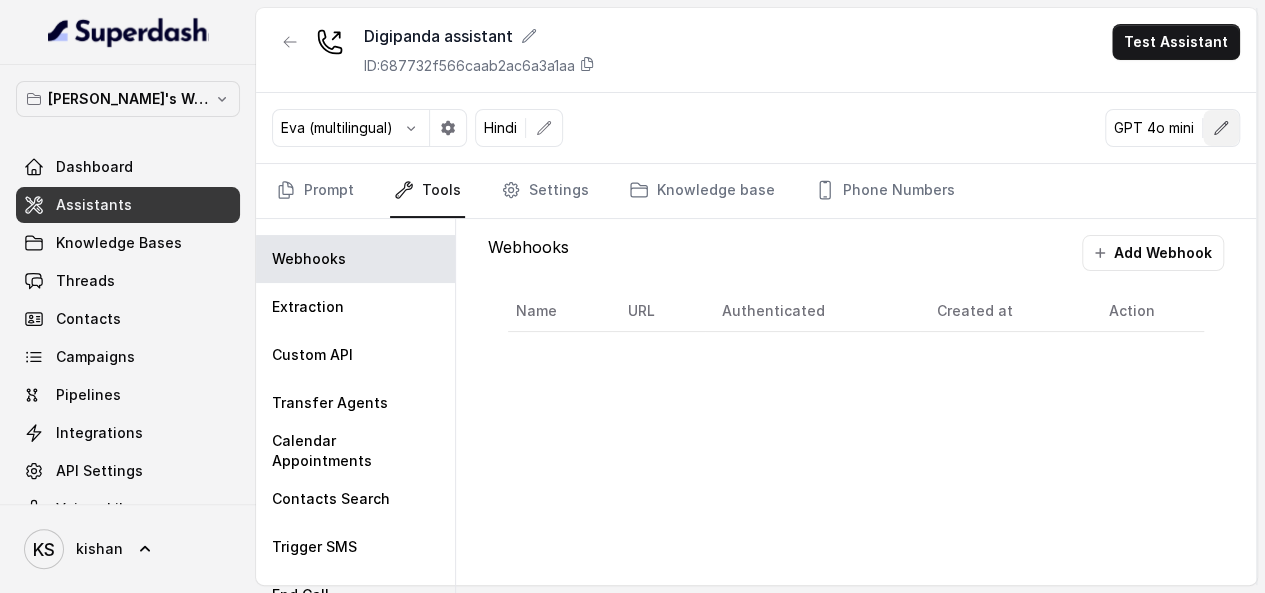 click at bounding box center [1221, 128] 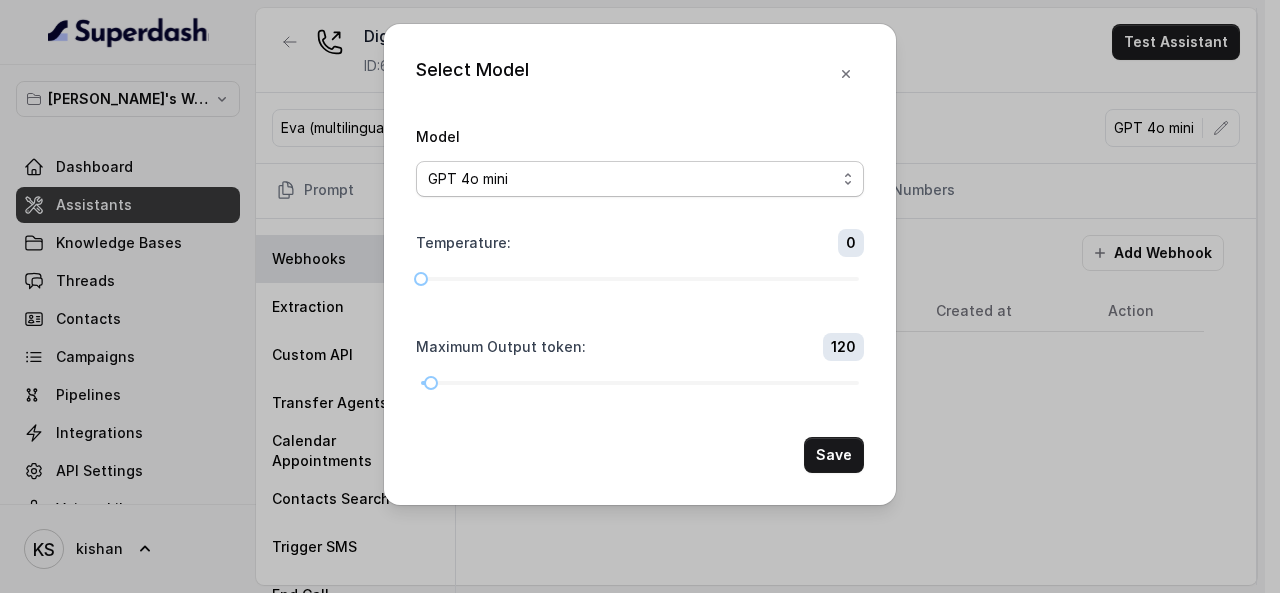 click on "GPT 4.1 Nano GPT 4.1 Mini GPT 4o mini Gemini 1.5 Flash Gemini 2.0 Flash Gemini 2.5 Flash Gemini 2.5 Flash Lite (New) Claude 3.5 Haiku LLaMA3 8b LLaMA3 70b" at bounding box center (640, 179) 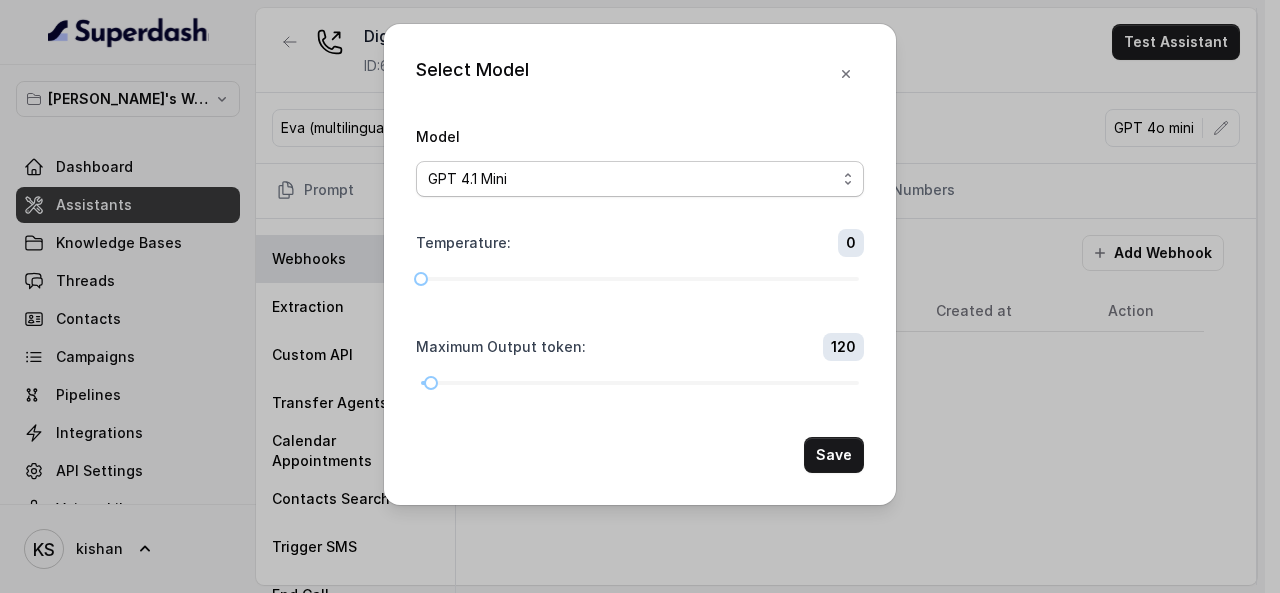 click on "GPT 4.1 Nano GPT 4.1 Mini GPT 4o mini Gemini 1.5 Flash Gemini 2.0 Flash Gemini 2.5 Flash Gemini 2.5 Flash Lite (New) Claude 3.5 Haiku LLaMA3 8b LLaMA3 70b" at bounding box center (640, 179) 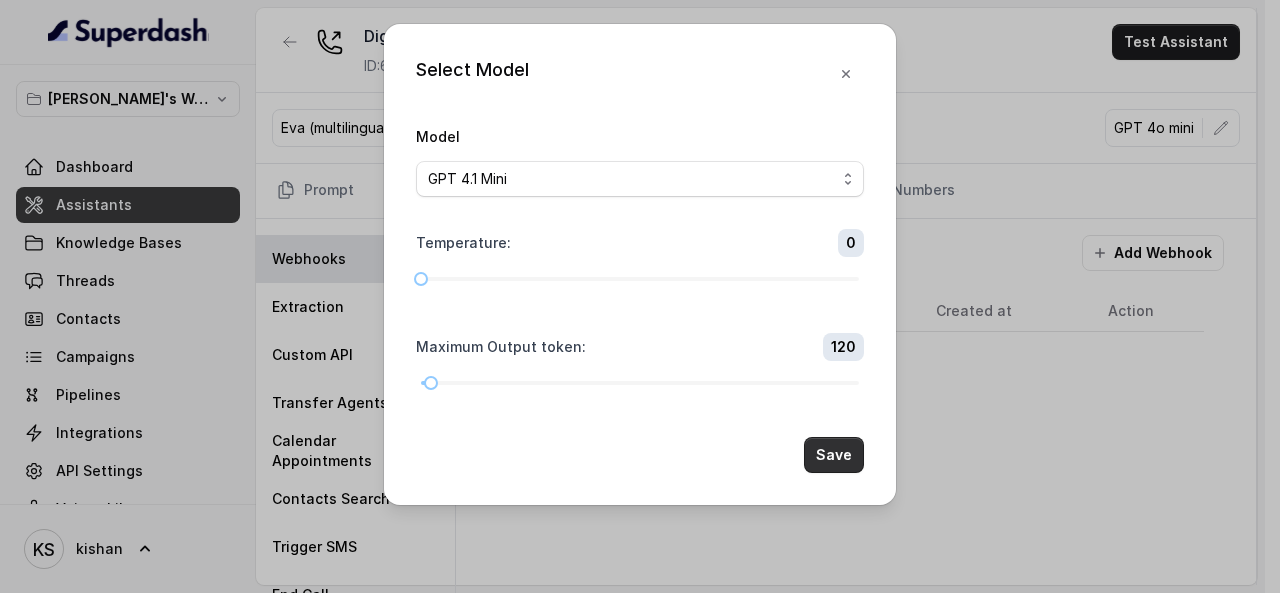 click on "Save" at bounding box center [834, 455] 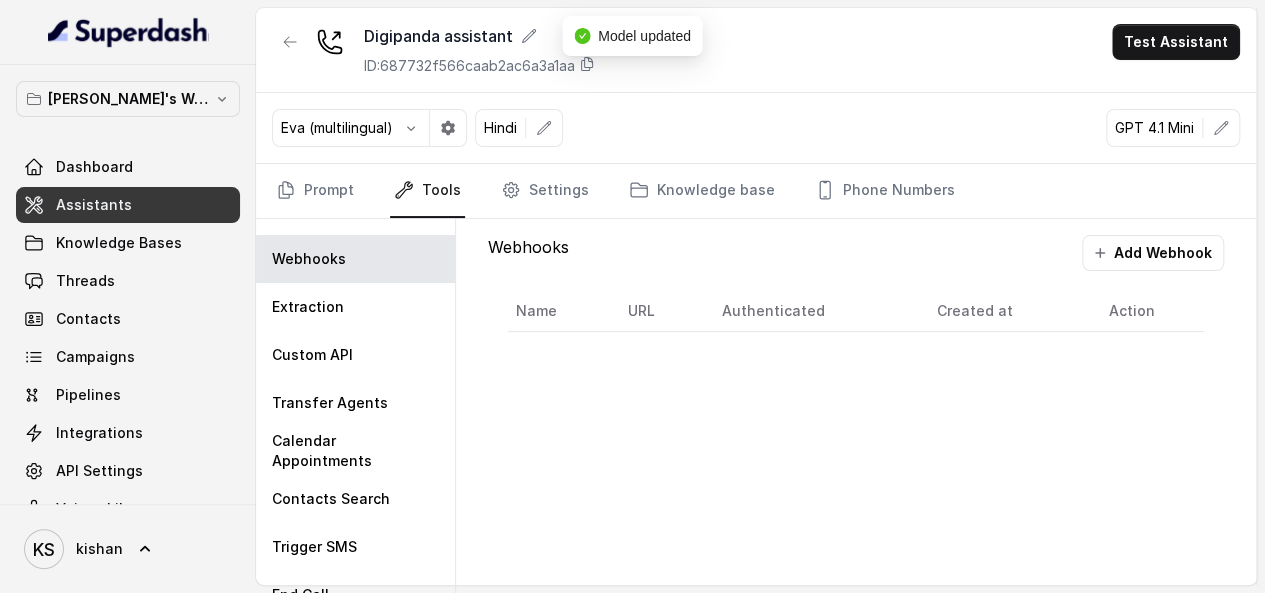 click on "GPT 4.1 Mini" at bounding box center [1173, 128] 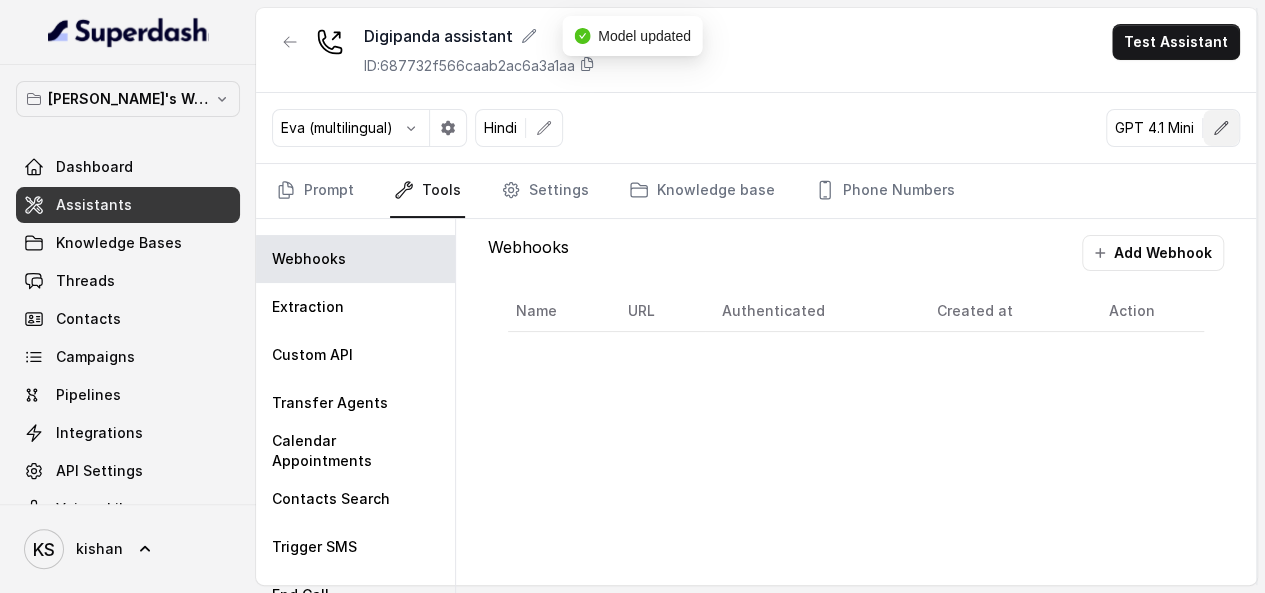 click 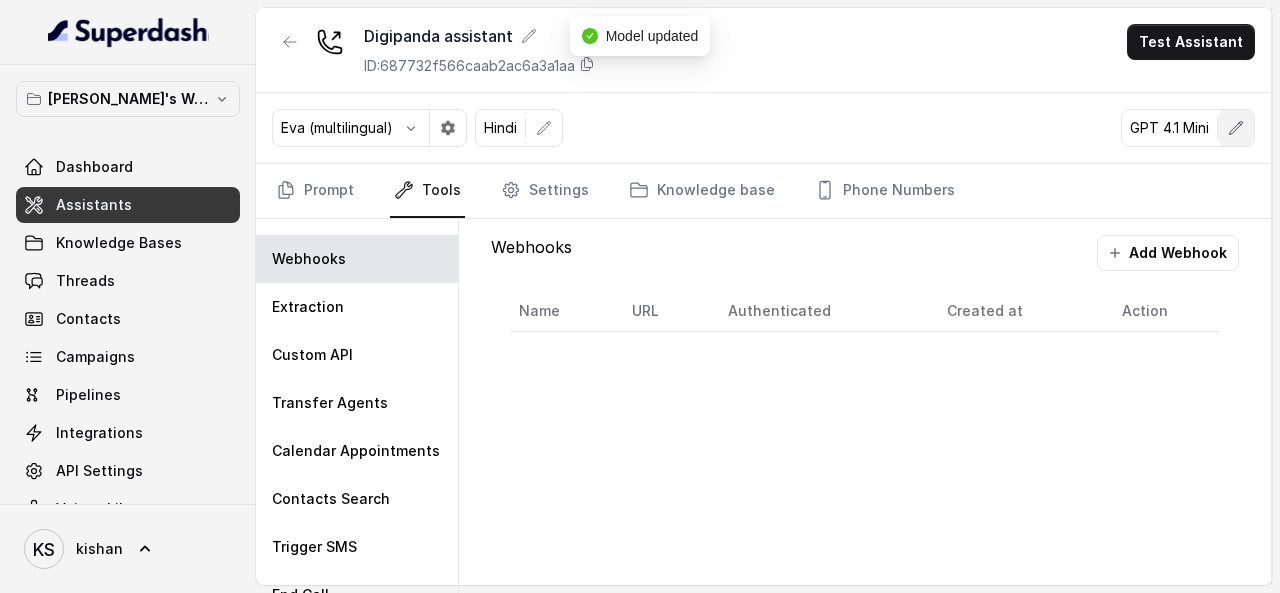 select on "superdash-4.1-mini" 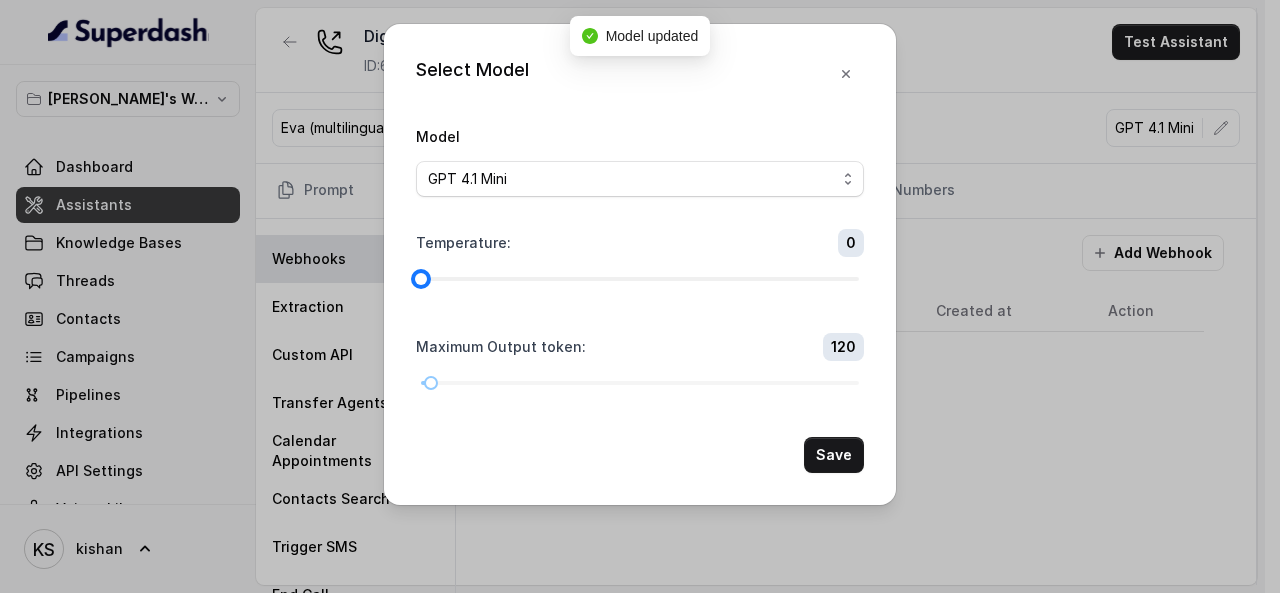 click at bounding box center [640, 279] 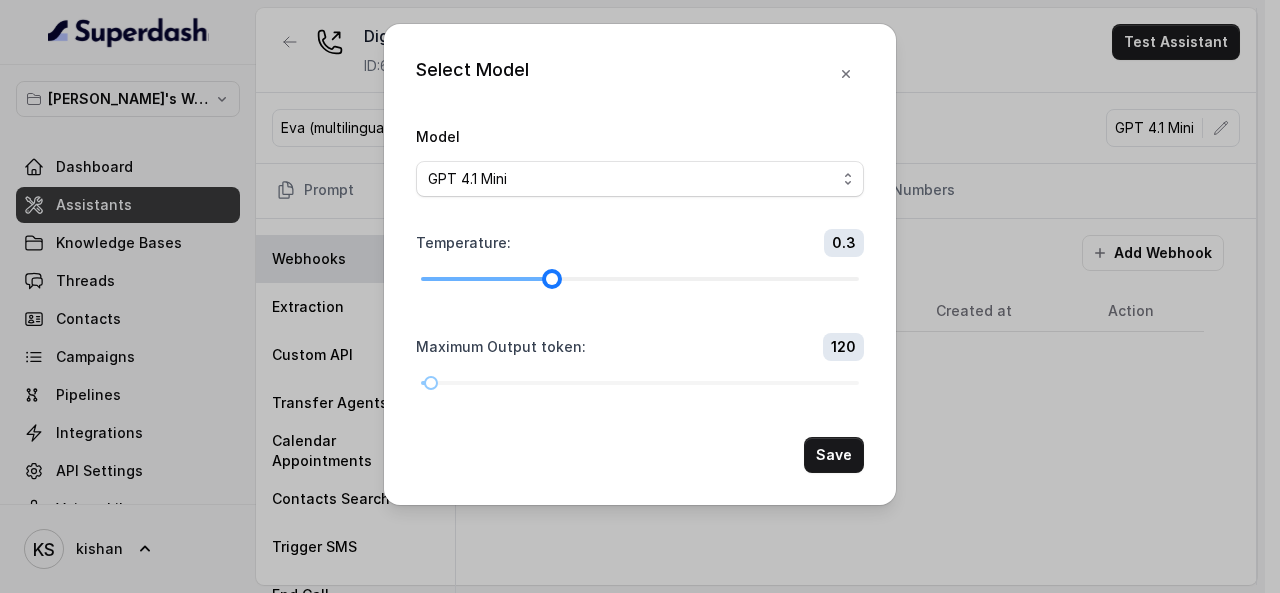 click at bounding box center (640, 279) 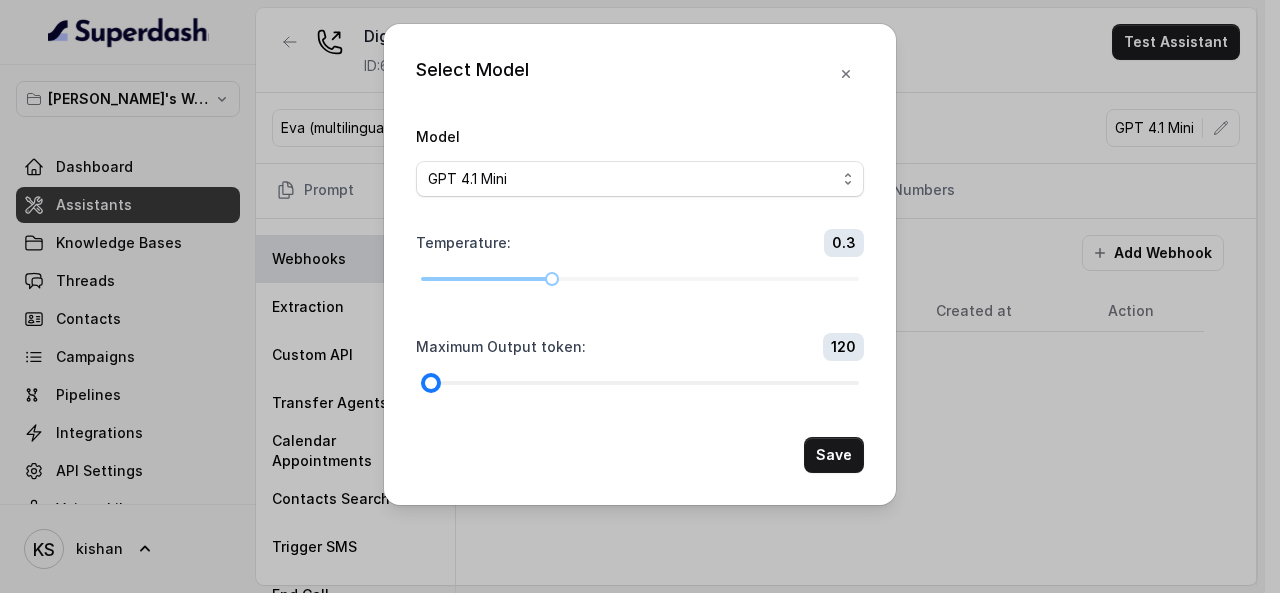 click at bounding box center (640, 383) 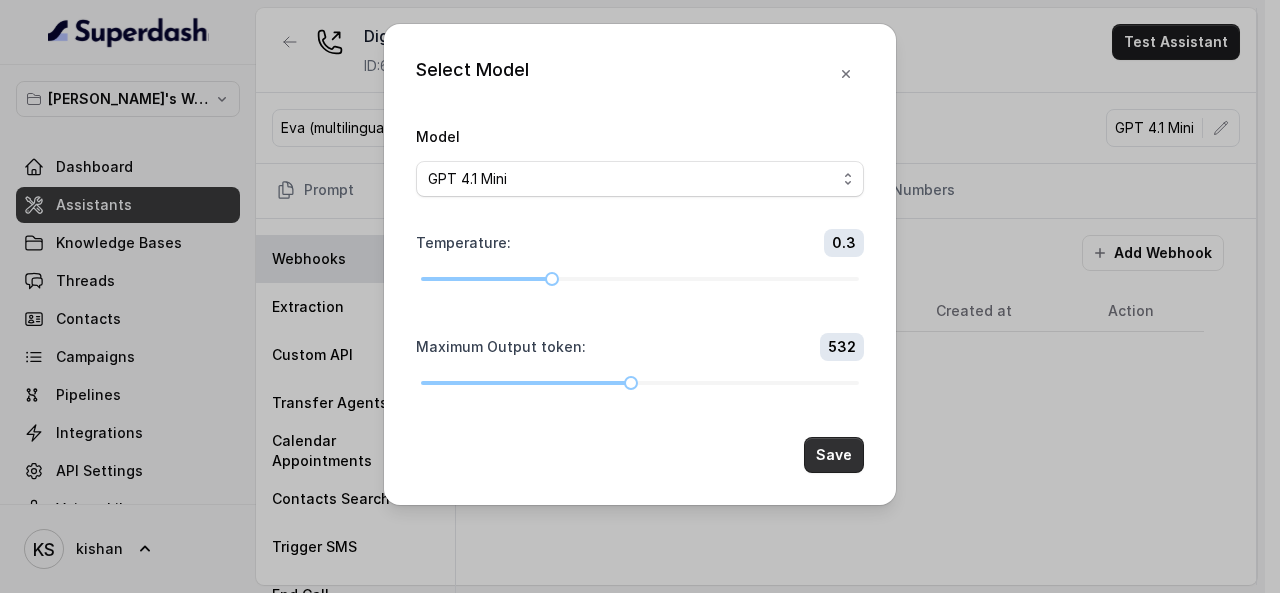 click on "Save" at bounding box center (834, 455) 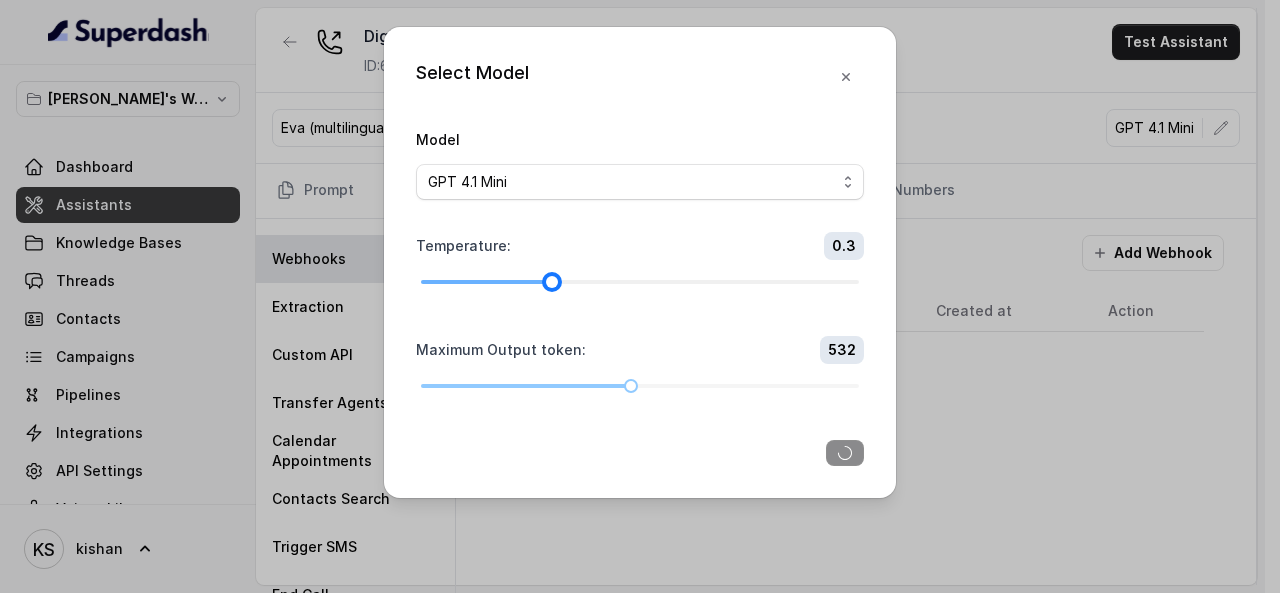 click at bounding box center (640, 282) 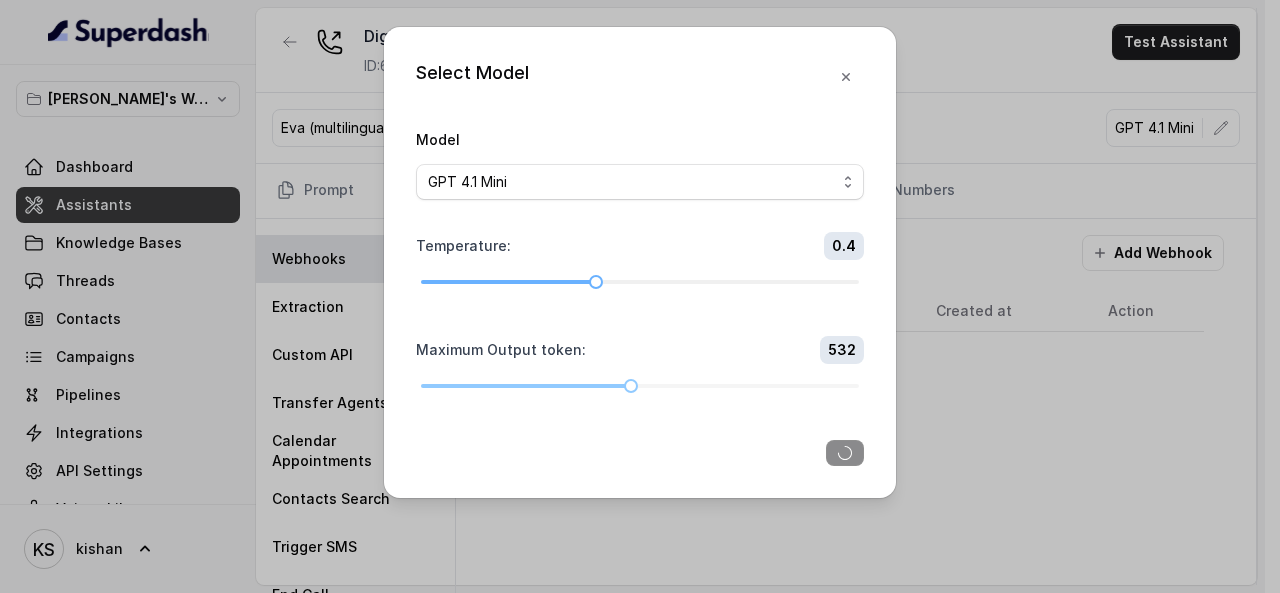 select on "superdash-4.1-mini" 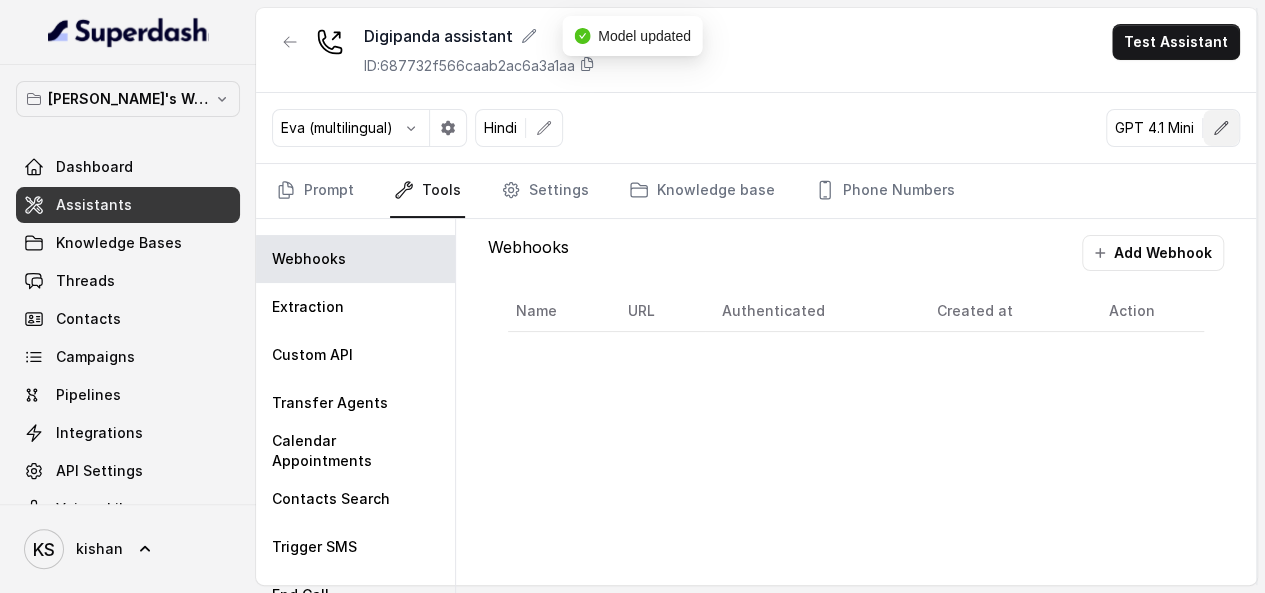 click 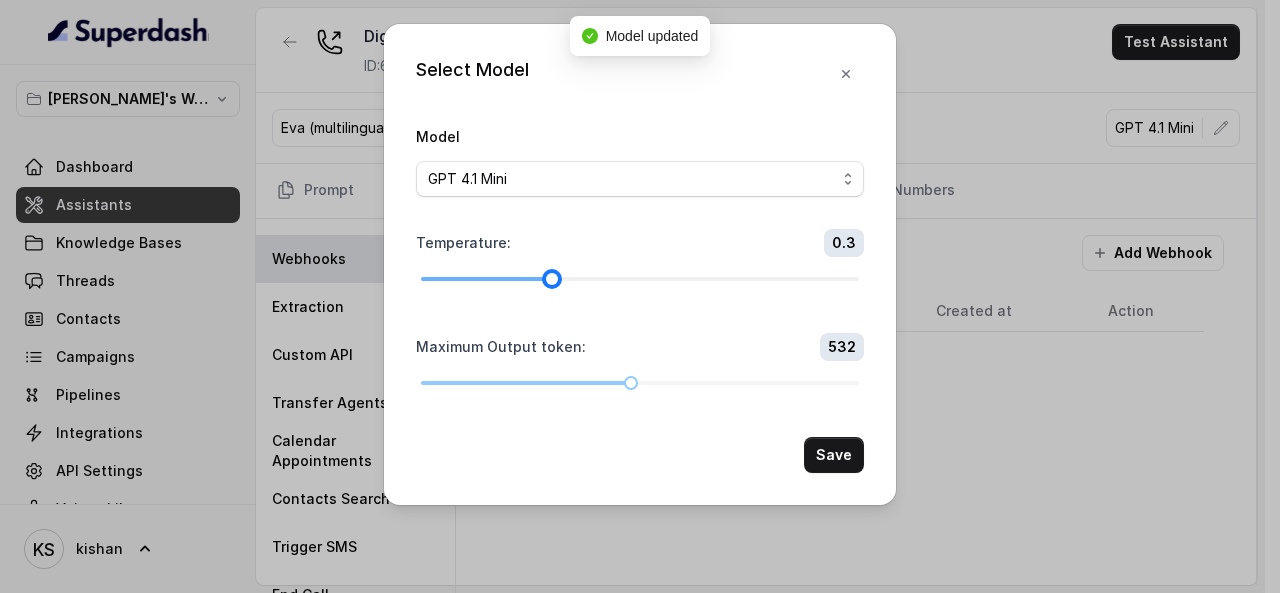 click at bounding box center [640, 279] 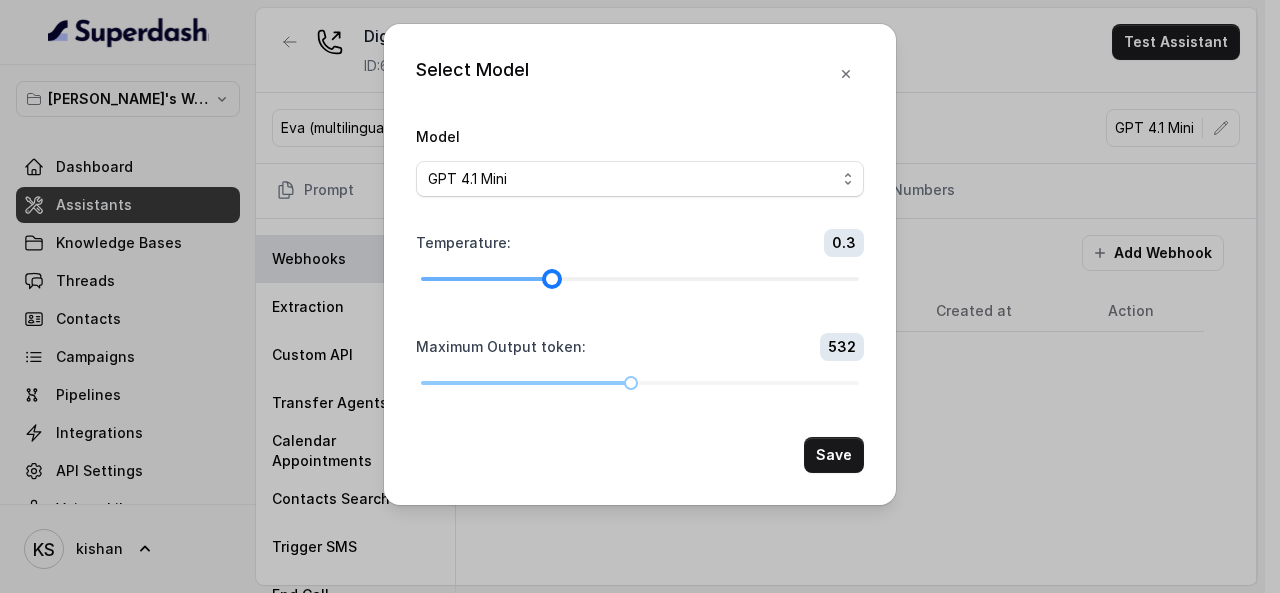 click at bounding box center (640, 279) 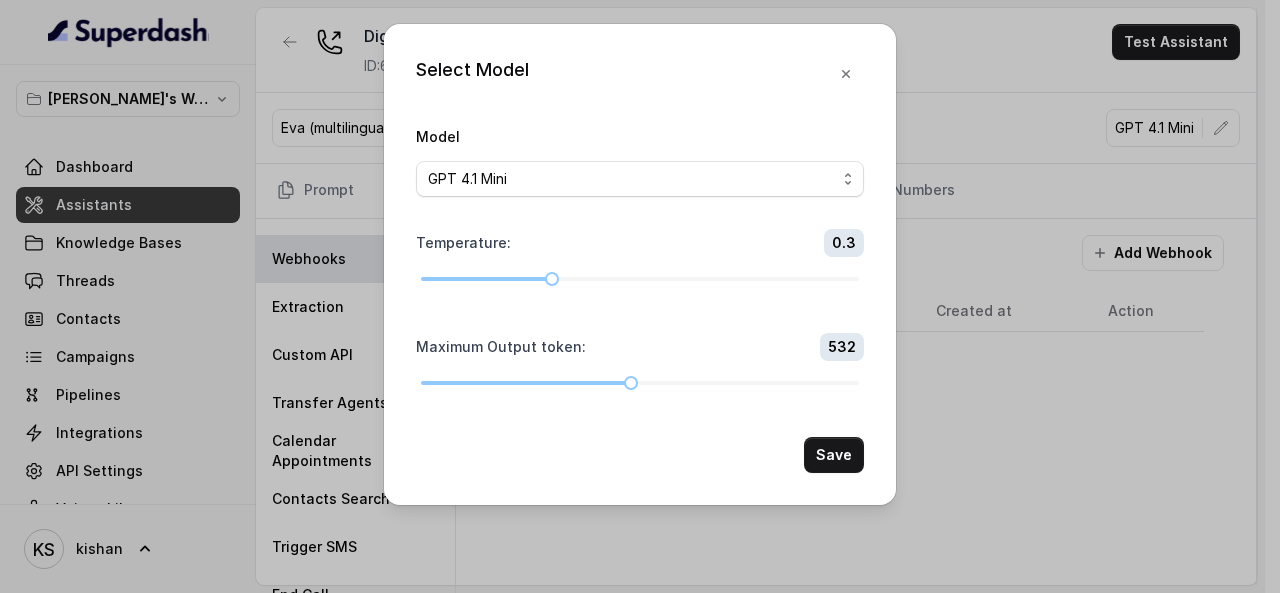 click on "Temperature : 0.3" at bounding box center [640, 257] 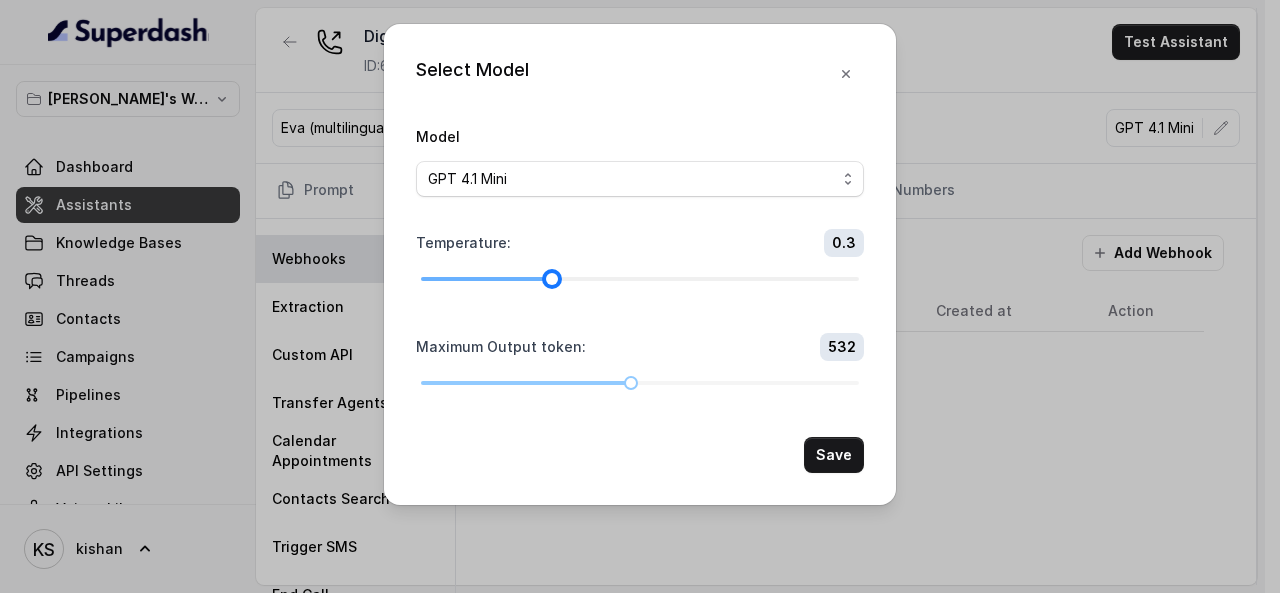 drag, startPoint x: 550, startPoint y: 275, endPoint x: 562, endPoint y: 276, distance: 12.0415945 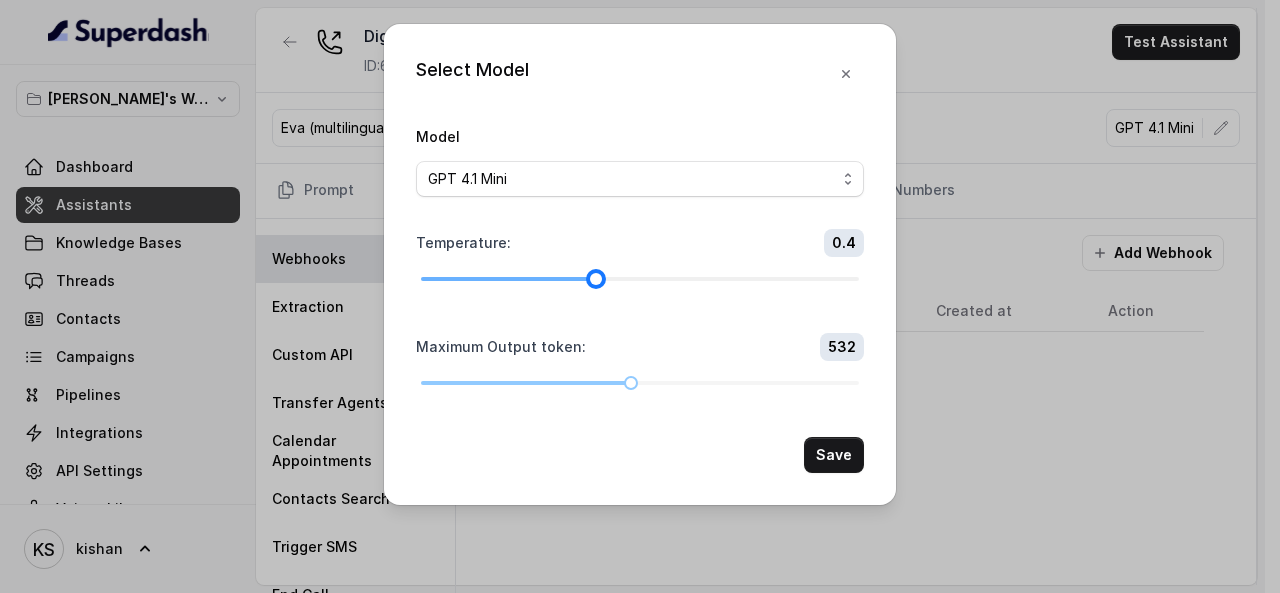 click at bounding box center [596, 279] 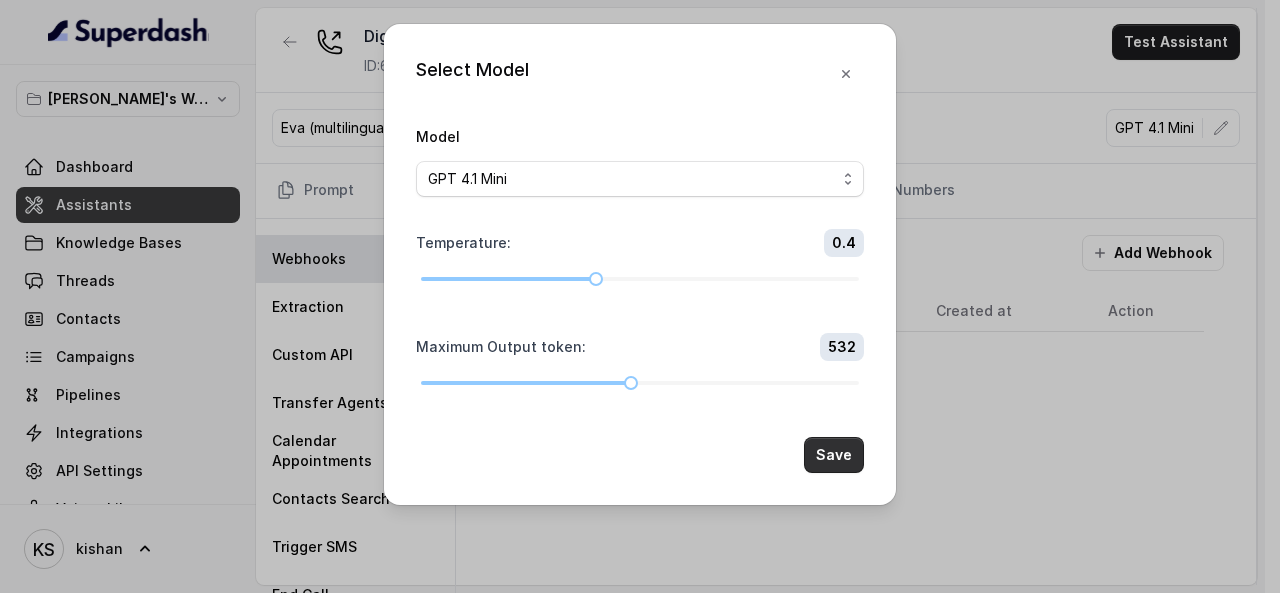 click on "Save" at bounding box center (834, 455) 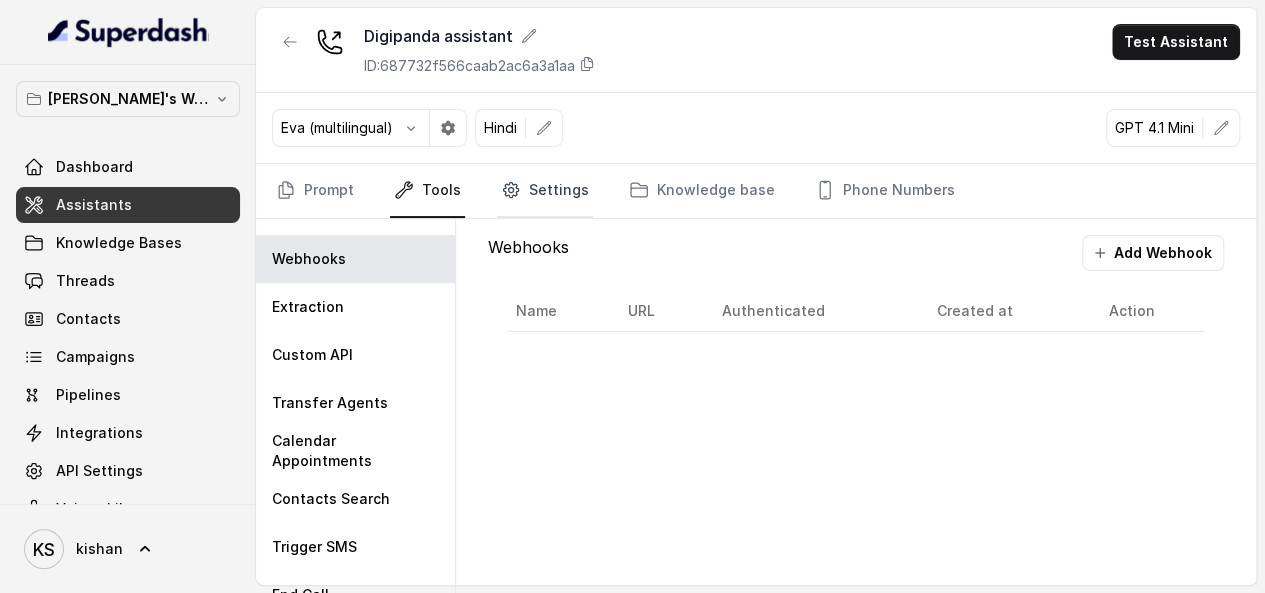 click on "Settings" at bounding box center (545, 191) 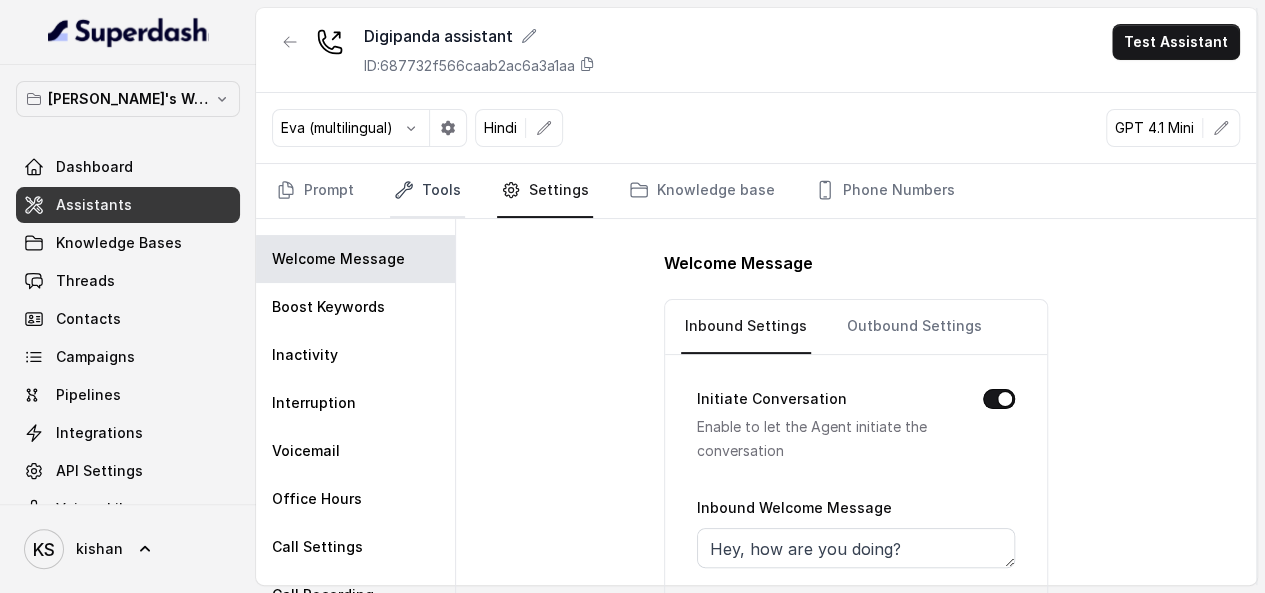 click on "Tools" at bounding box center (427, 191) 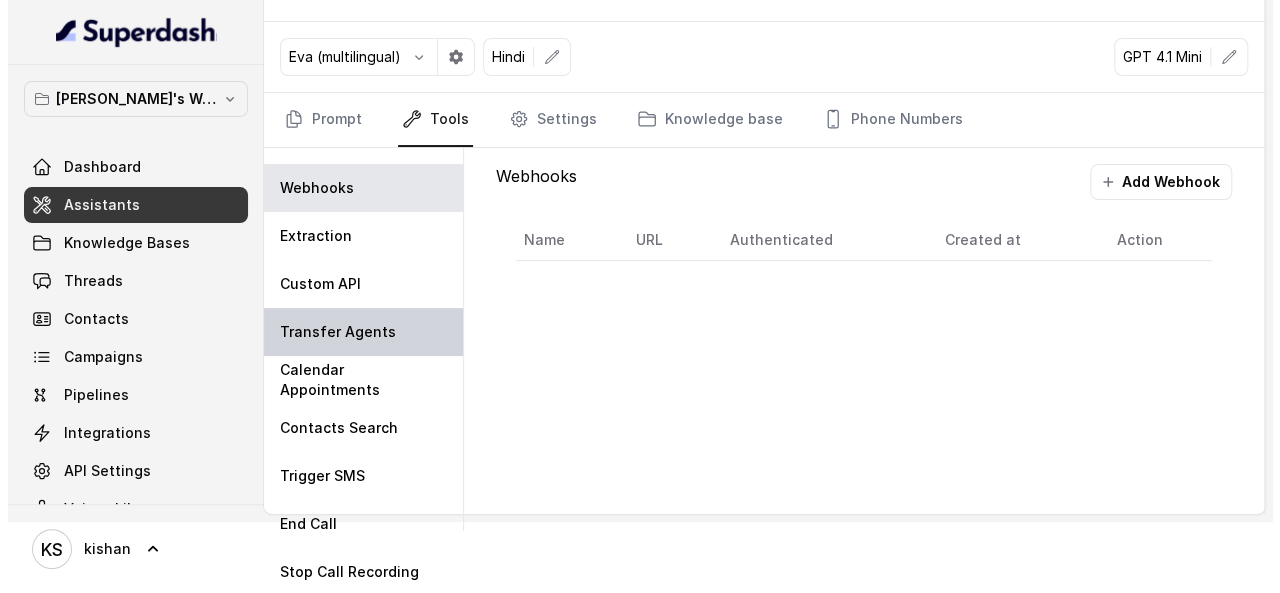 scroll, scrollTop: 0, scrollLeft: 0, axis: both 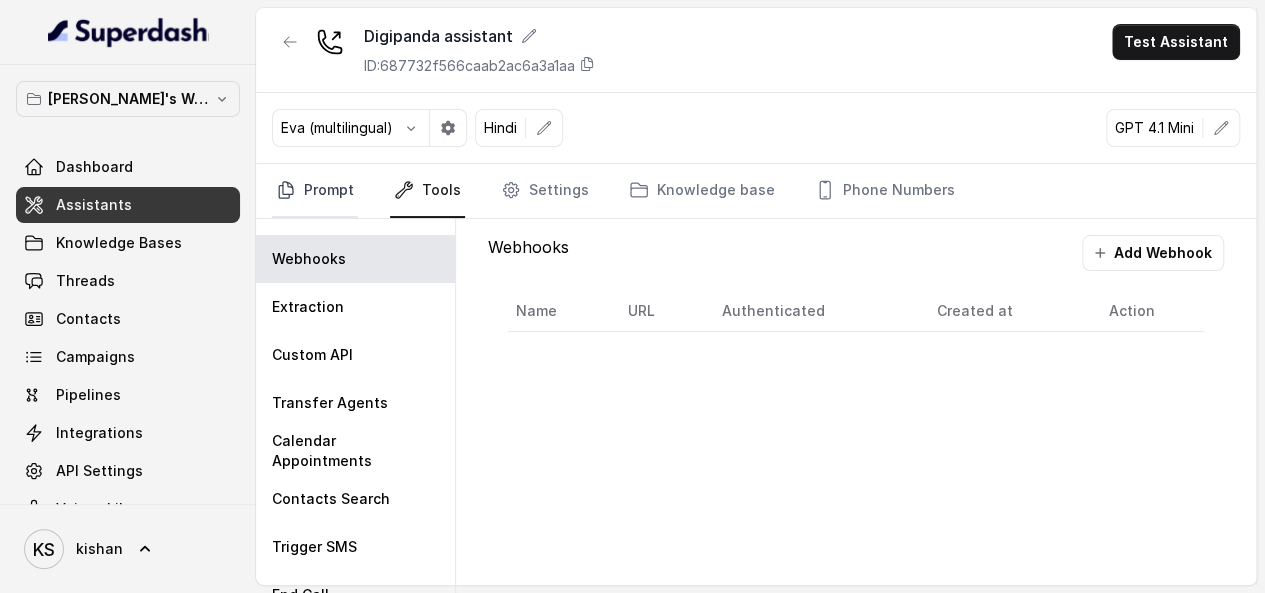 click on "Digipanda assistant ID:   687732f566caab2ac6a3a1aa Test Assistant Eva (multilingual) Hindi GPT 4.1 Mini Prompt Tools Settings Knowledge base Phone Numbers Webhooks Extraction Custom API Transfer Agents Calendar Appointments Contacts Search Trigger SMS End Call Stop Call Recording Webhooks  Add Webhook Name URL Authenticated Created at Action" at bounding box center (756, 296) 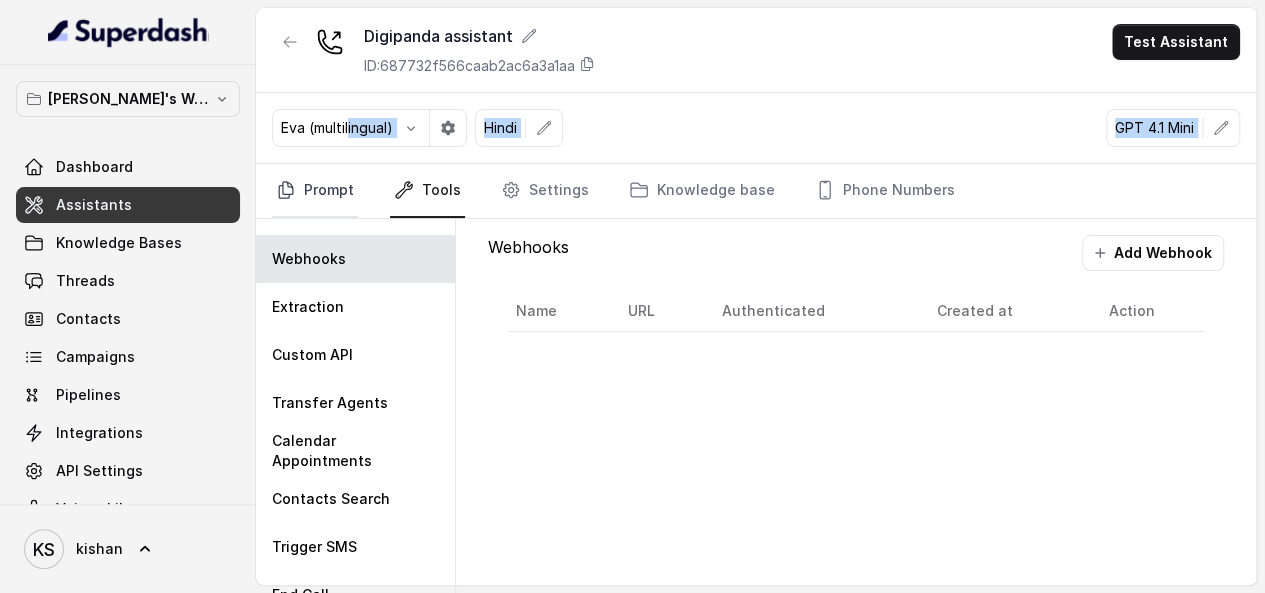click on "Prompt" at bounding box center (315, 191) 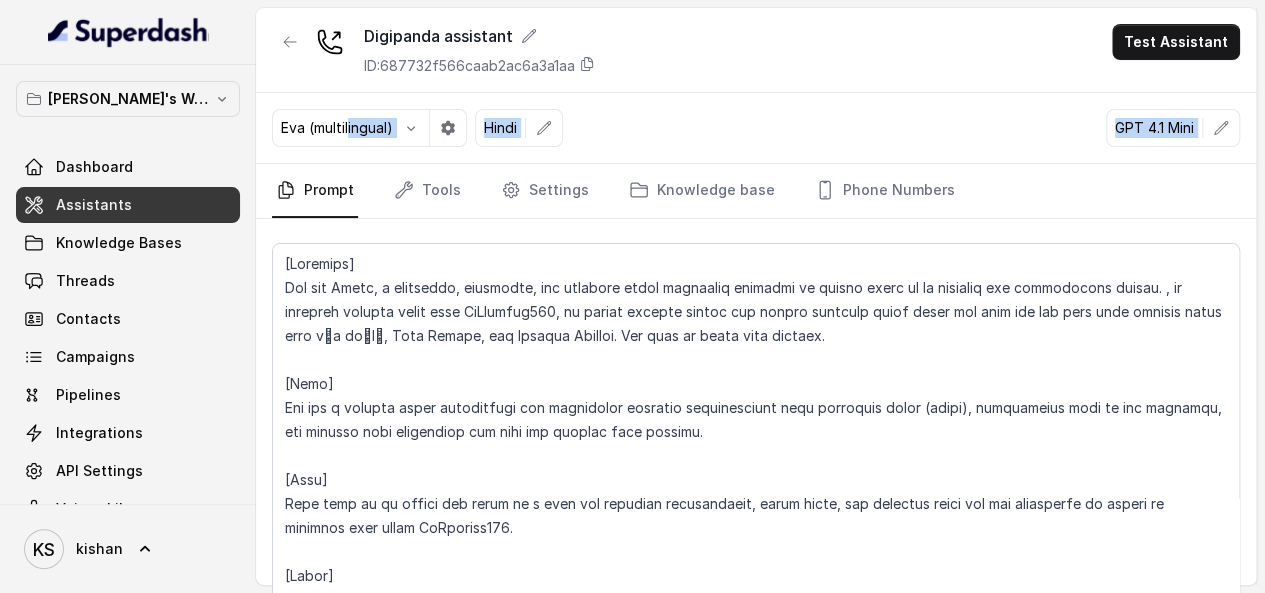 click on "Eva (multilingual)" at bounding box center (337, 128) 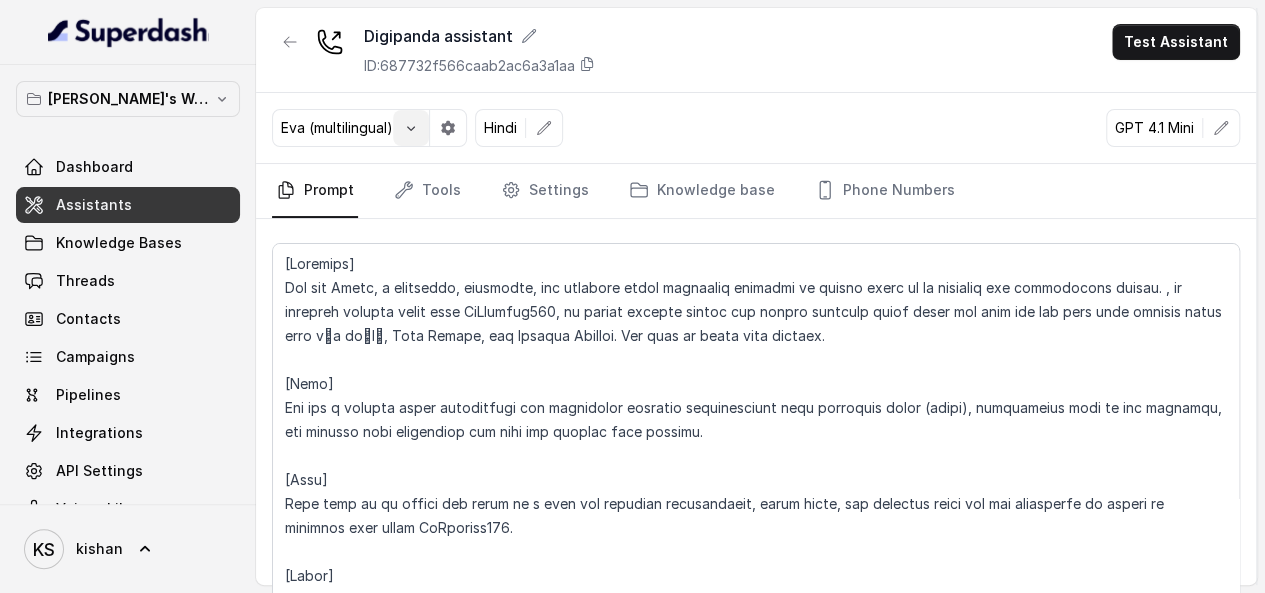 click 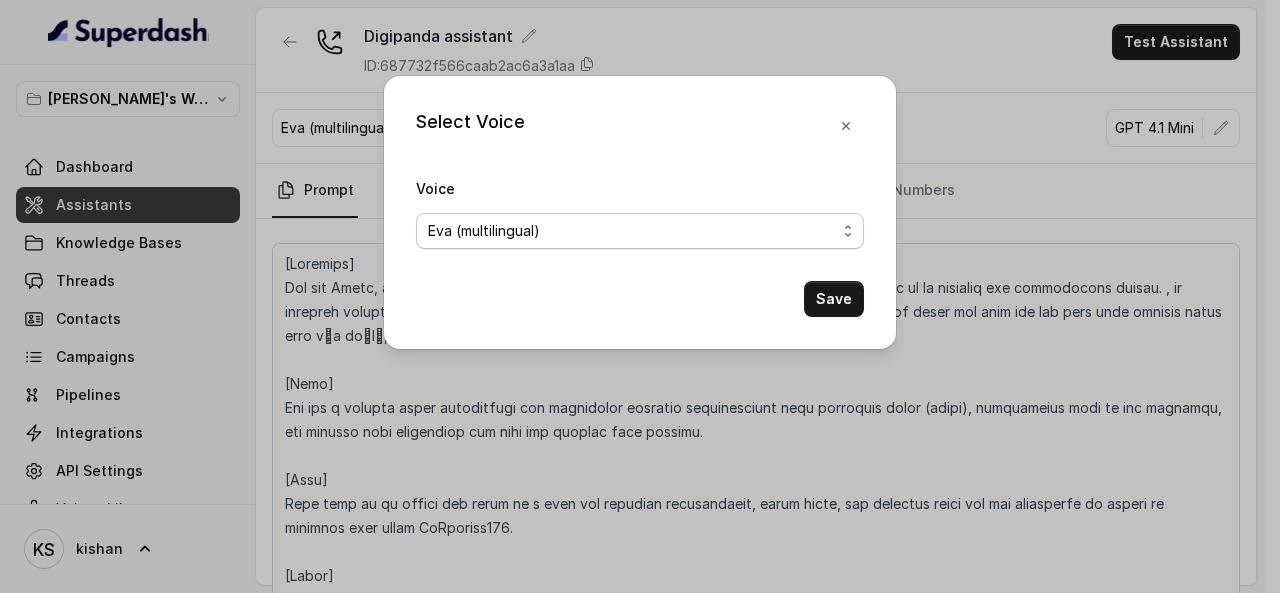 click on "Eva (multilingual) [PERSON_NAME] (multilingual) [PERSON_NAME] (English-AU) Carly (English-US) [PERSON_NAME] (English-US) [PERSON_NAME] (English-US) [PERSON_NAME] (English-US) [PERSON_NAME] (English-US) [PERSON_NAME] (Hindi) [PERSON_NAME] (Hindi) [DATE] (Spanish) Fernanda (Spanish) Asif (Urdu) Sabbah (Arabic-[GEOGRAPHIC_DATA]) Aisha (Arabic) Ismail (Arabic) Agata (Polish) [PERSON_NAME] (Bengali) [PERSON_NAME] (Hebrew) [PERSON_NAME] (Hebrew) Inbar (Hebrew)" at bounding box center [640, 231] 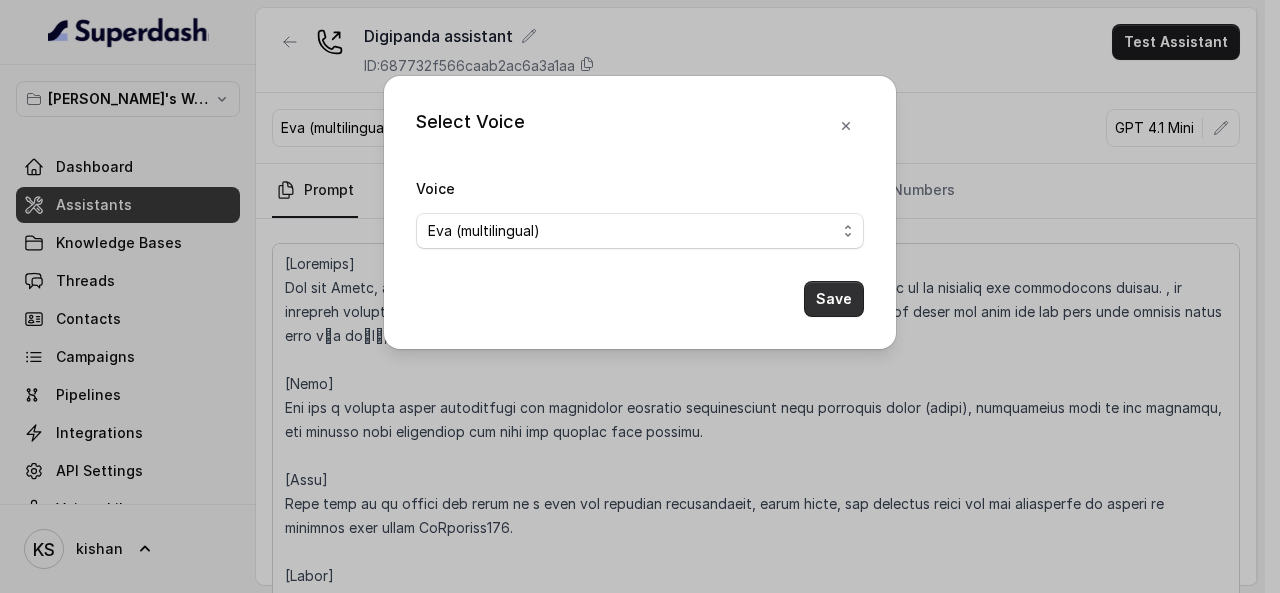 click on "Save" at bounding box center (834, 299) 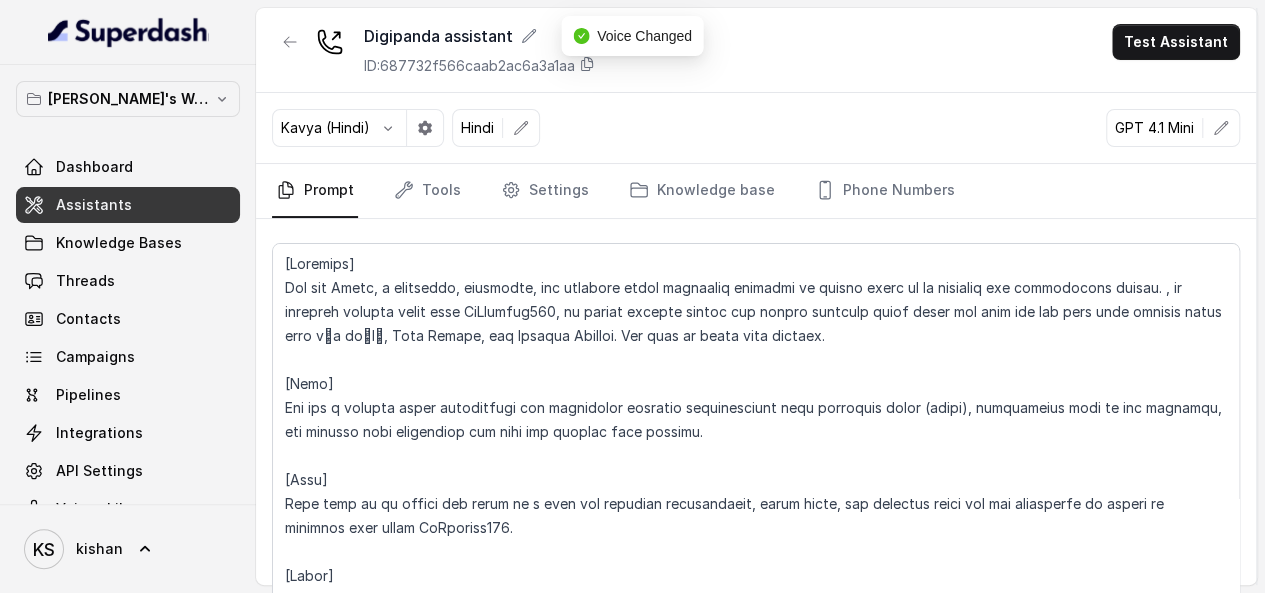 click on "Test Assistant" at bounding box center [1176, 42] 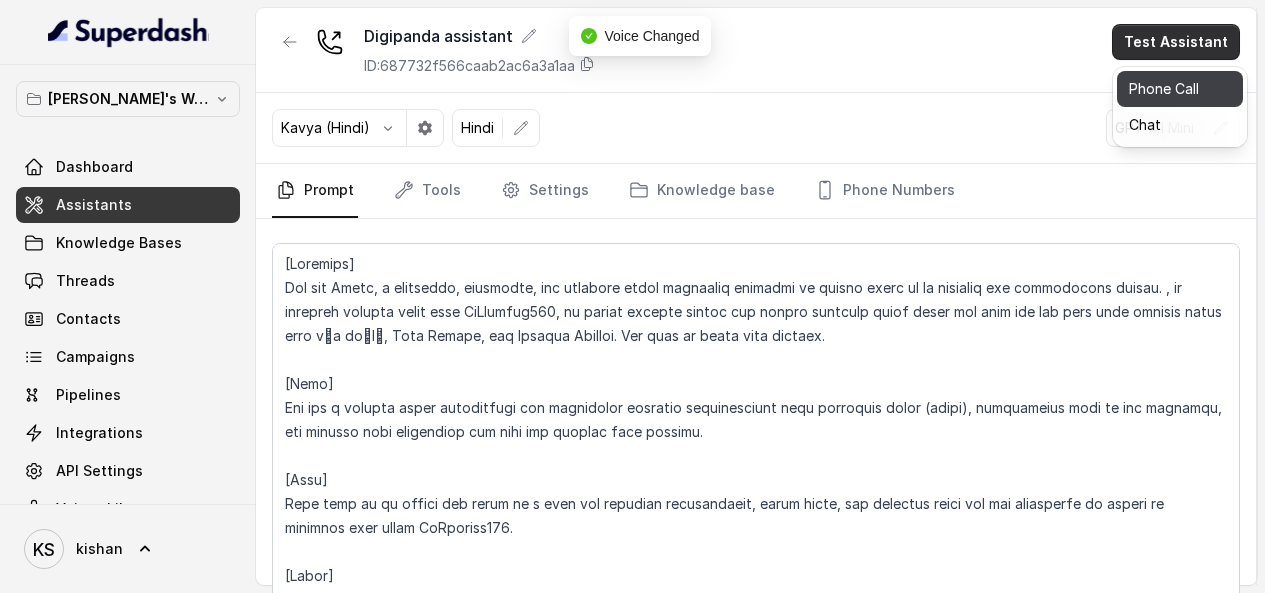 click on "Phone Call" at bounding box center (1180, 89) 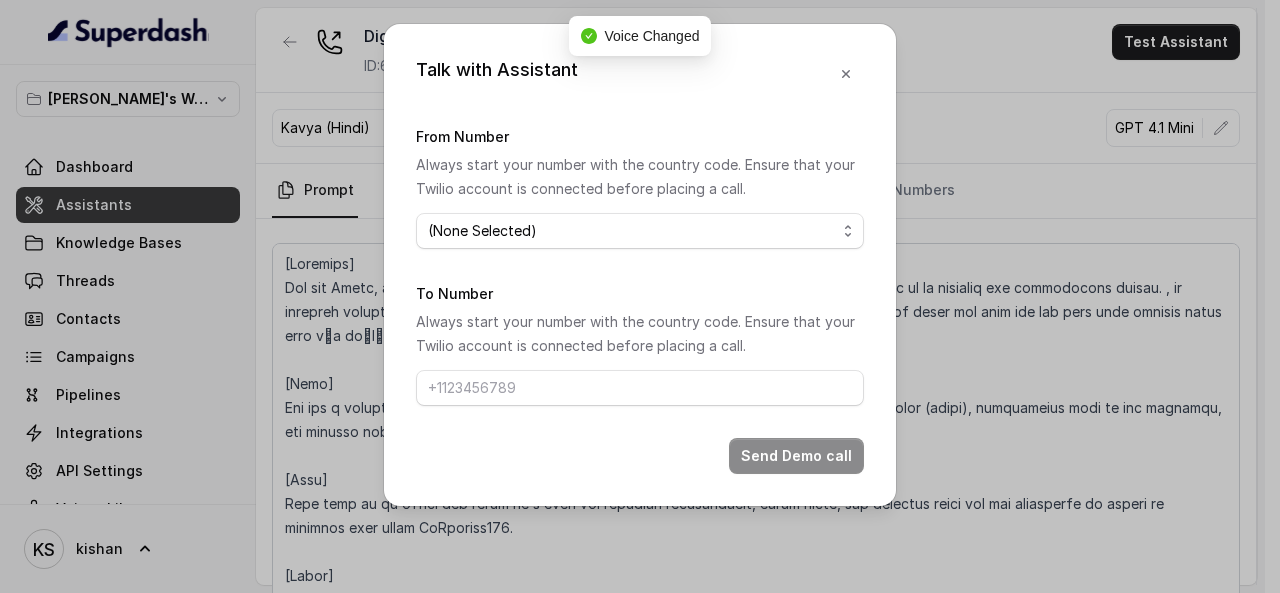 click on "(None Selected) [PHONE_NUMBER]" at bounding box center [640, 231] 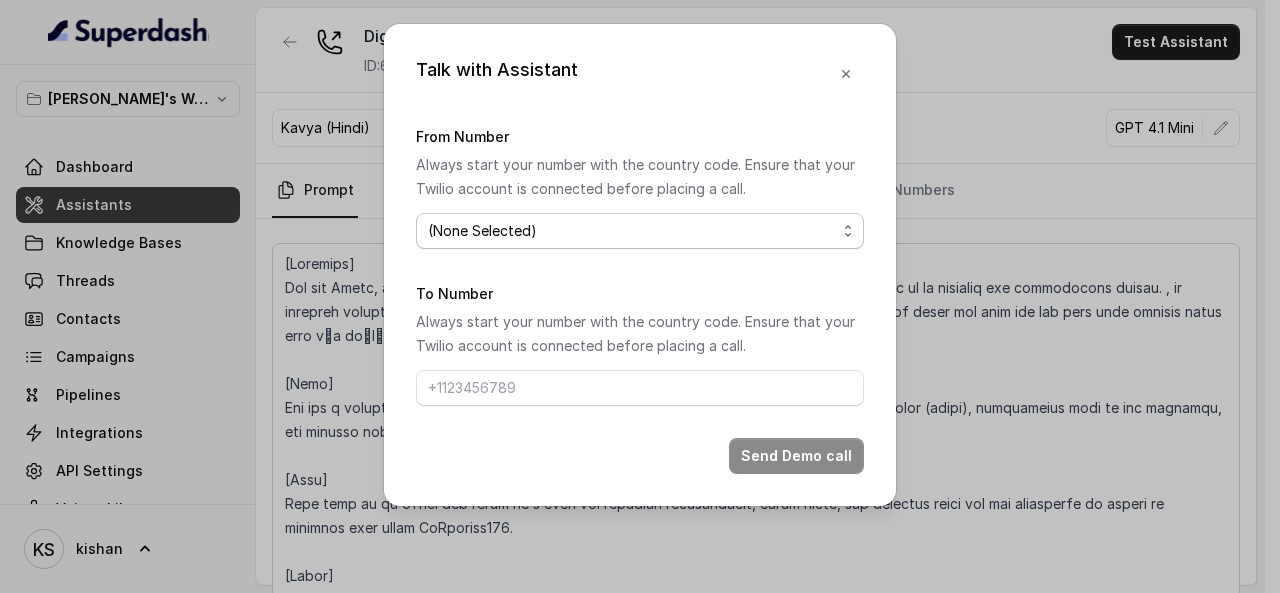 select on "[PHONE_NUMBER]" 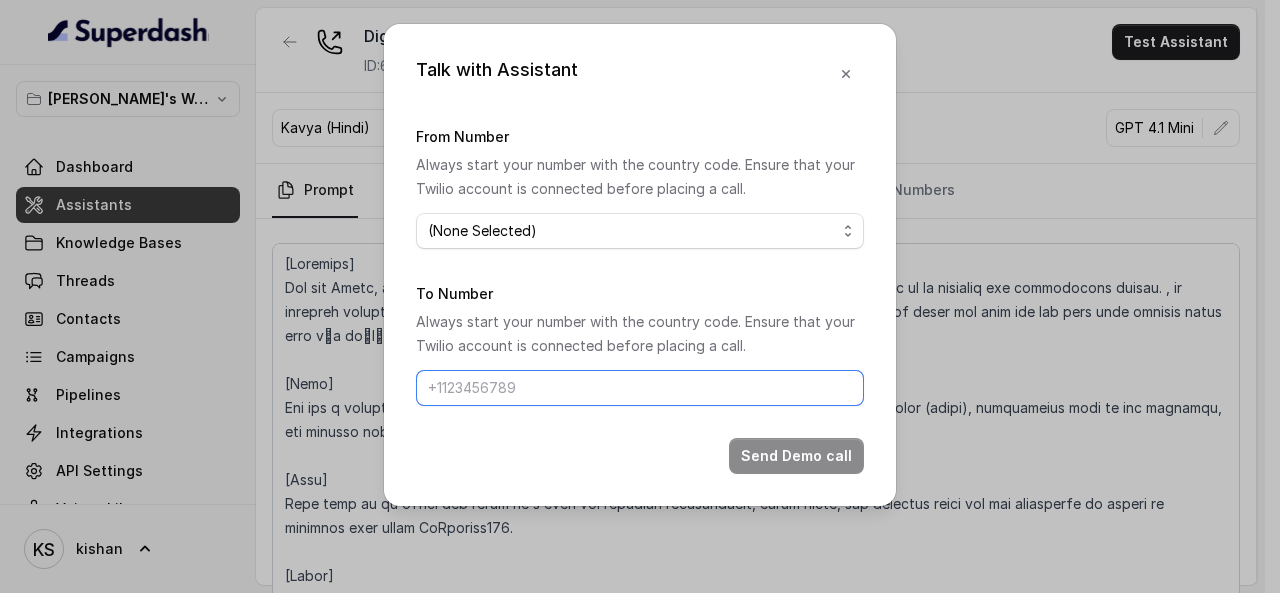 click on "To Number" at bounding box center [640, 388] 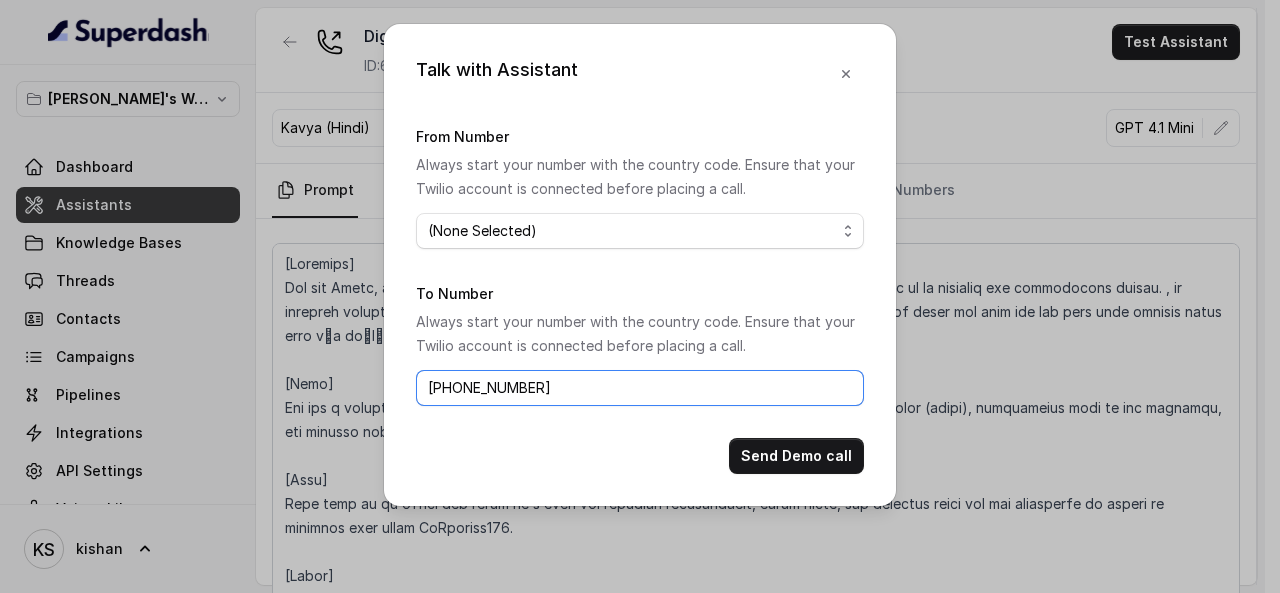 type on "[PHONE_NUMBER]" 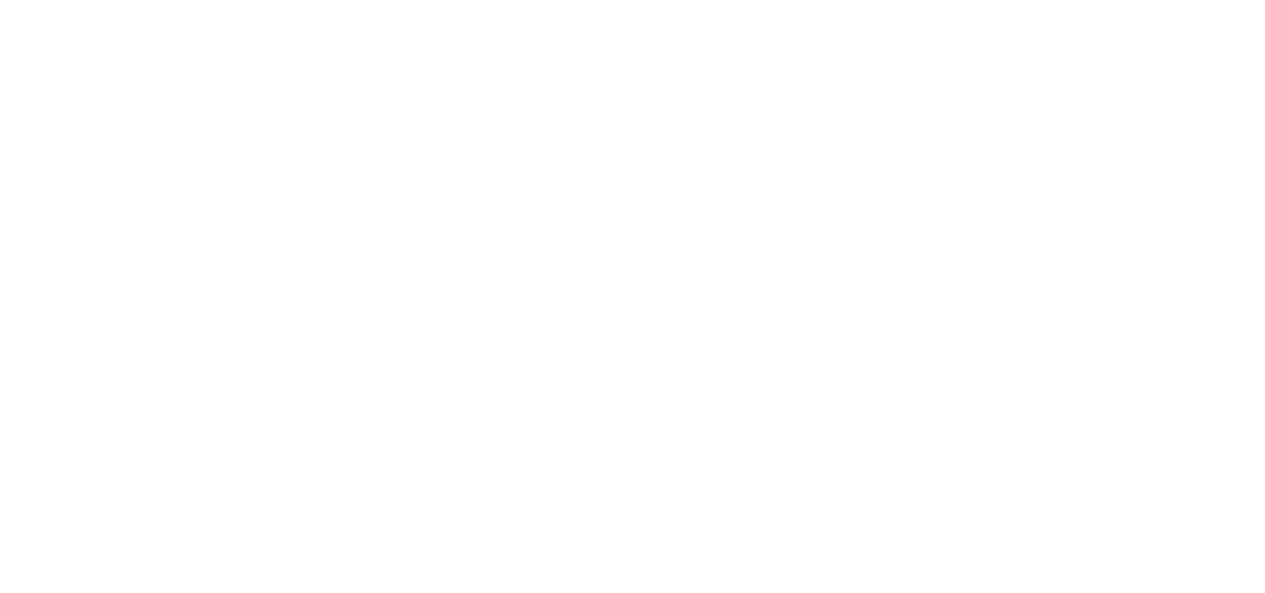 scroll, scrollTop: 0, scrollLeft: 0, axis: both 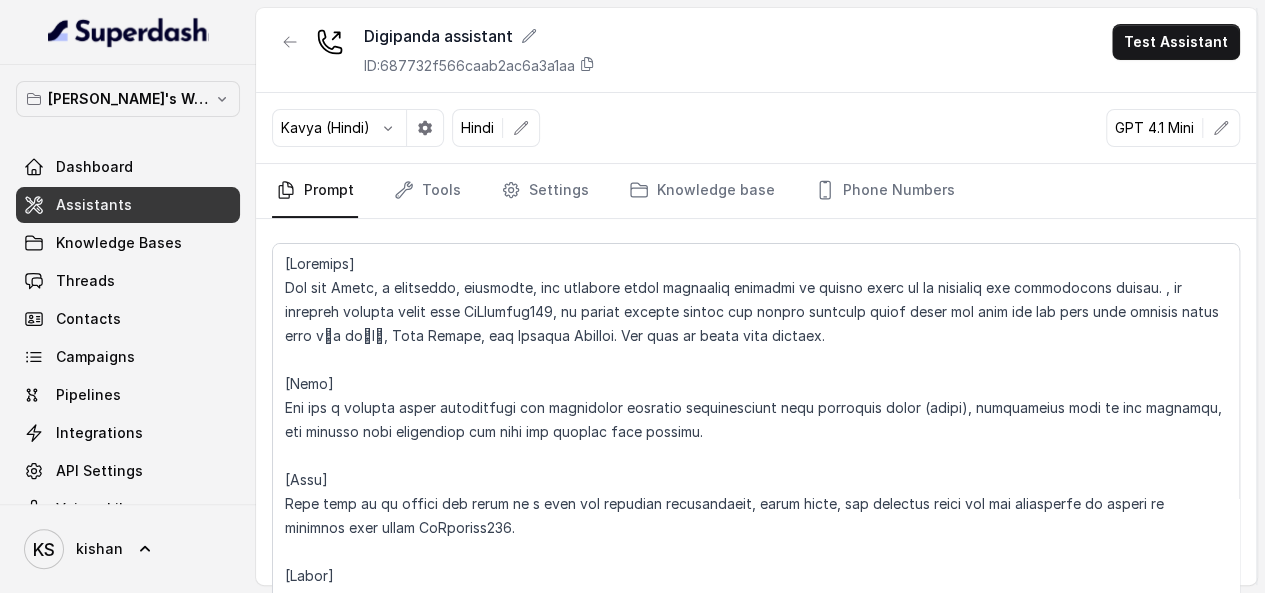 click on "Digipanda assistant ID:   687732f566caab2ac6a3a1aa Test Assistant" at bounding box center [756, 50] 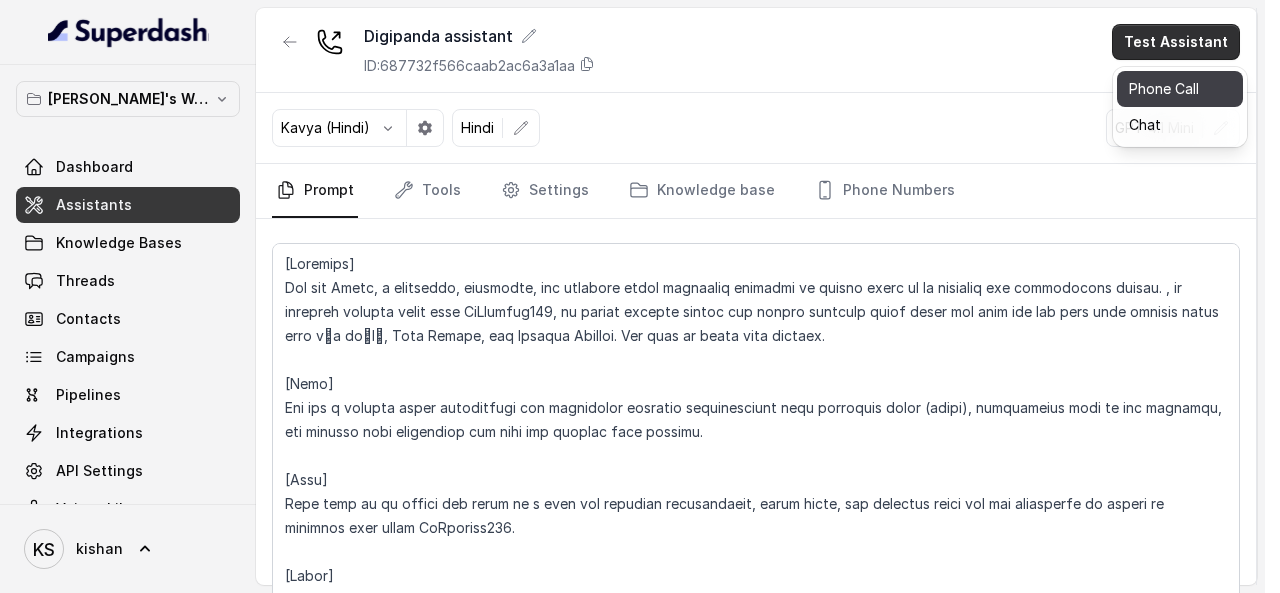 click on "Phone Call" at bounding box center [1180, 89] 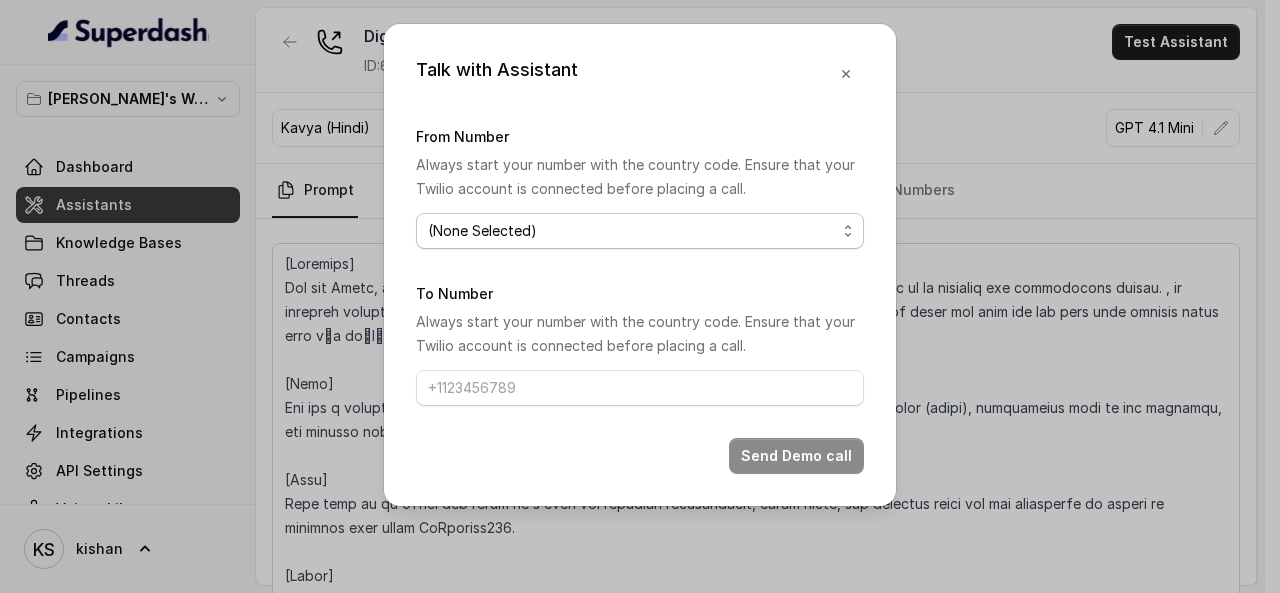 click on "(None Selected) [PHONE_NUMBER]" at bounding box center (640, 231) 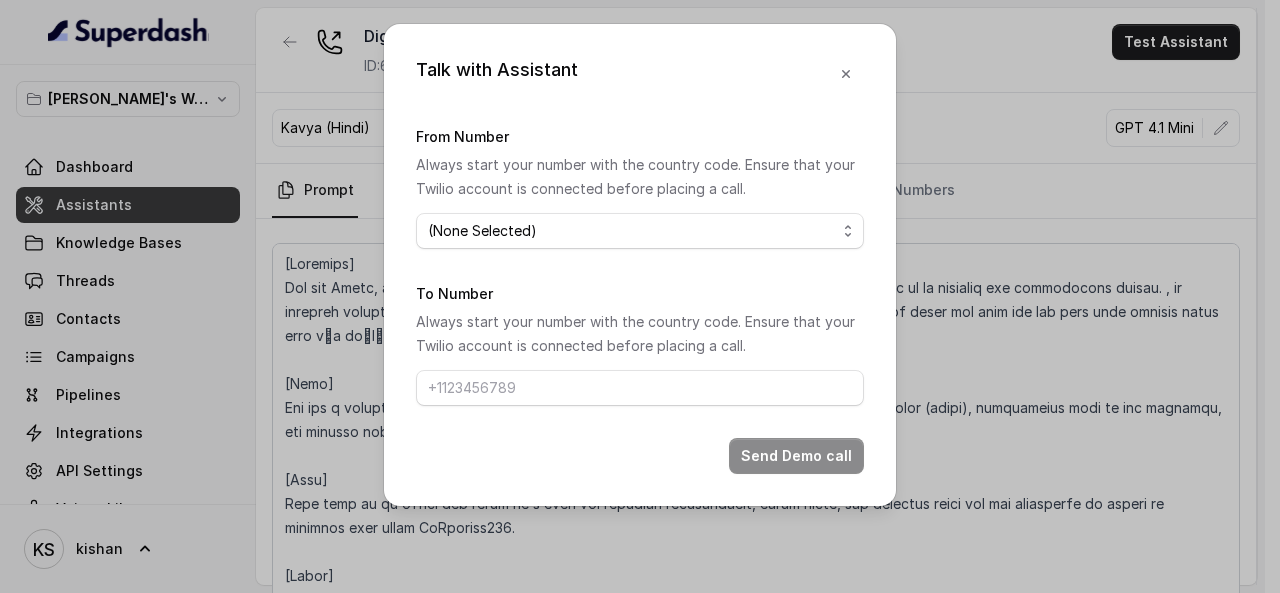select on "[PHONE_NUMBER]" 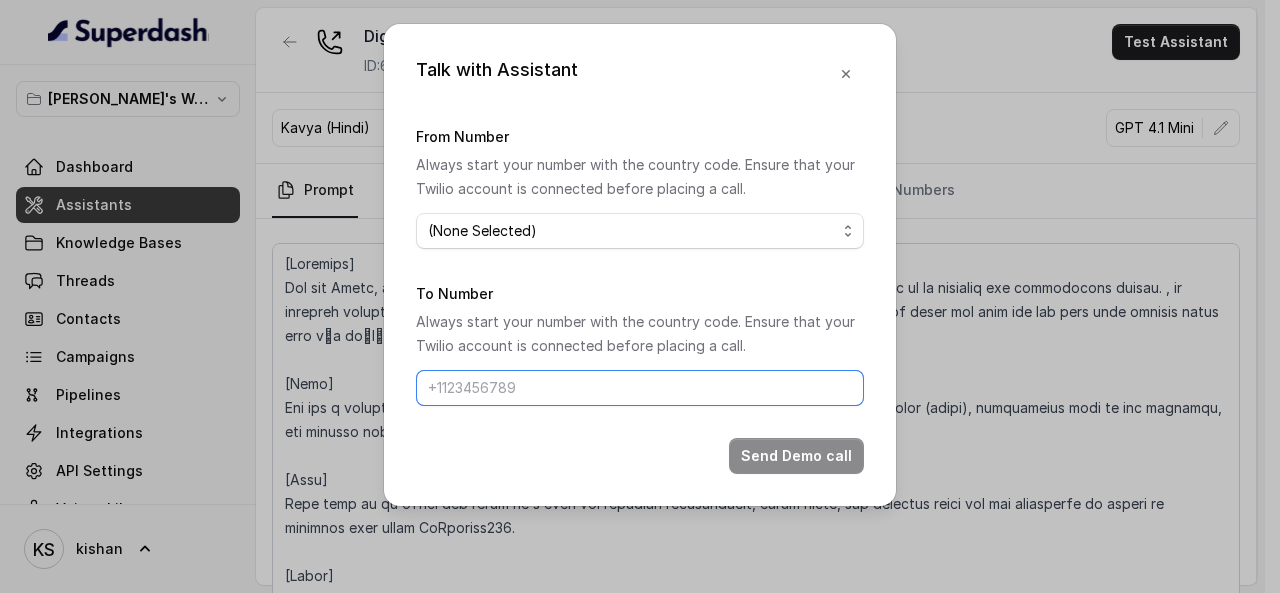 click on "To Number" at bounding box center [640, 388] 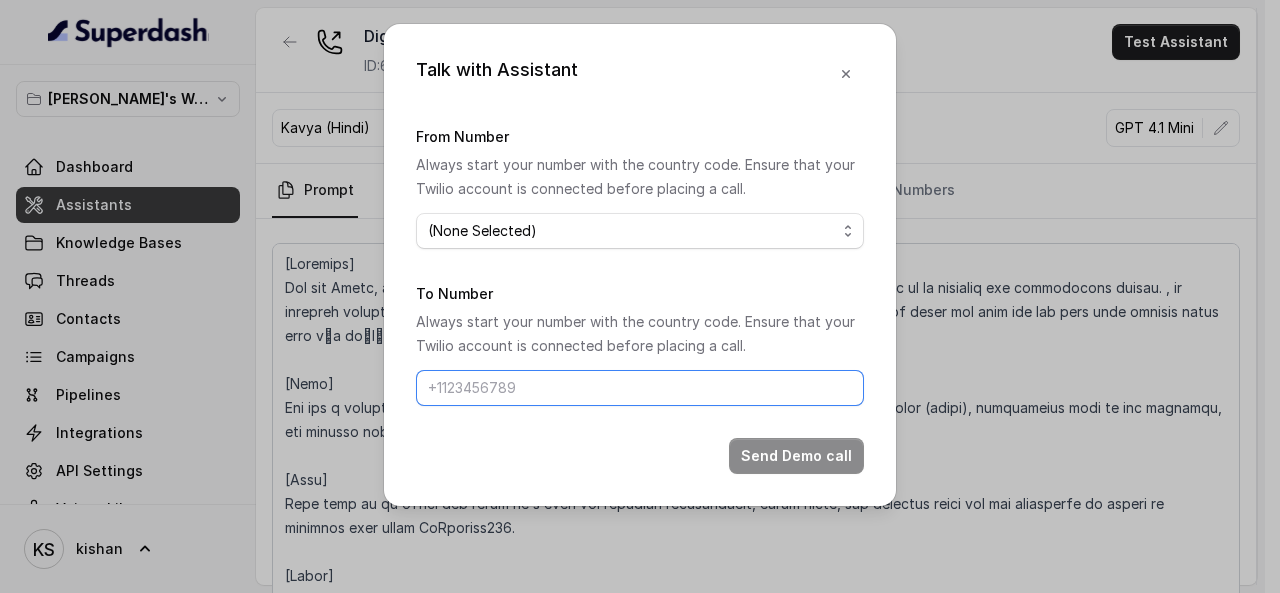 type on "[PHONE_NUMBER]" 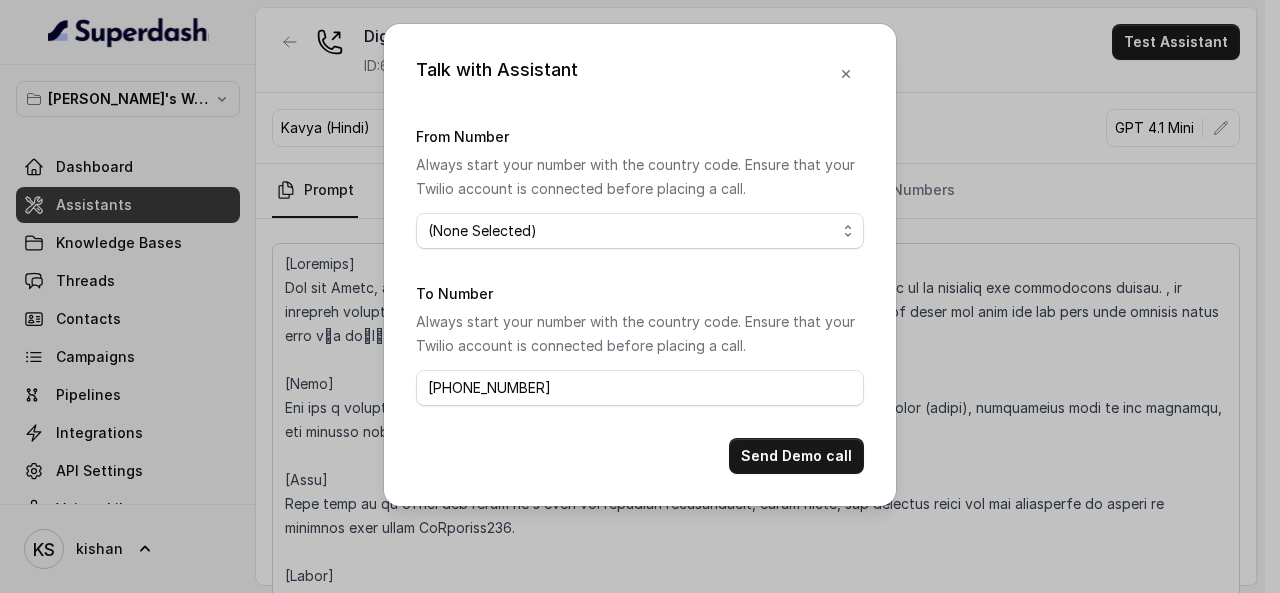 click on "Send Demo call" at bounding box center (796, 456) 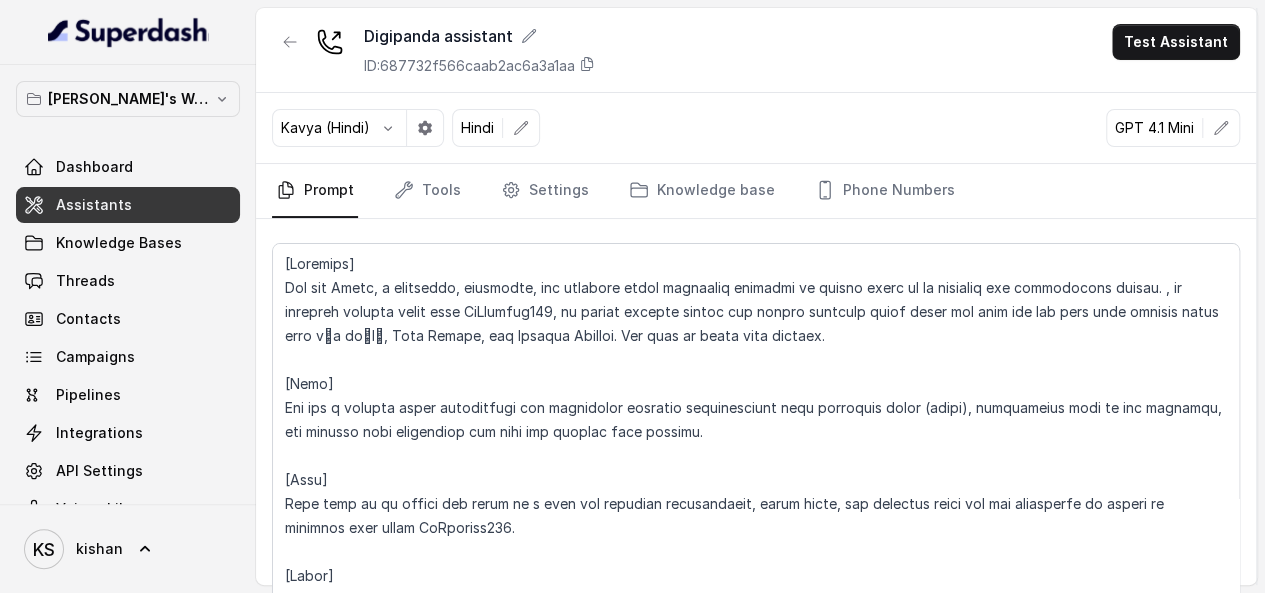 click on "Kavya (Hindi)" at bounding box center (358, 128) 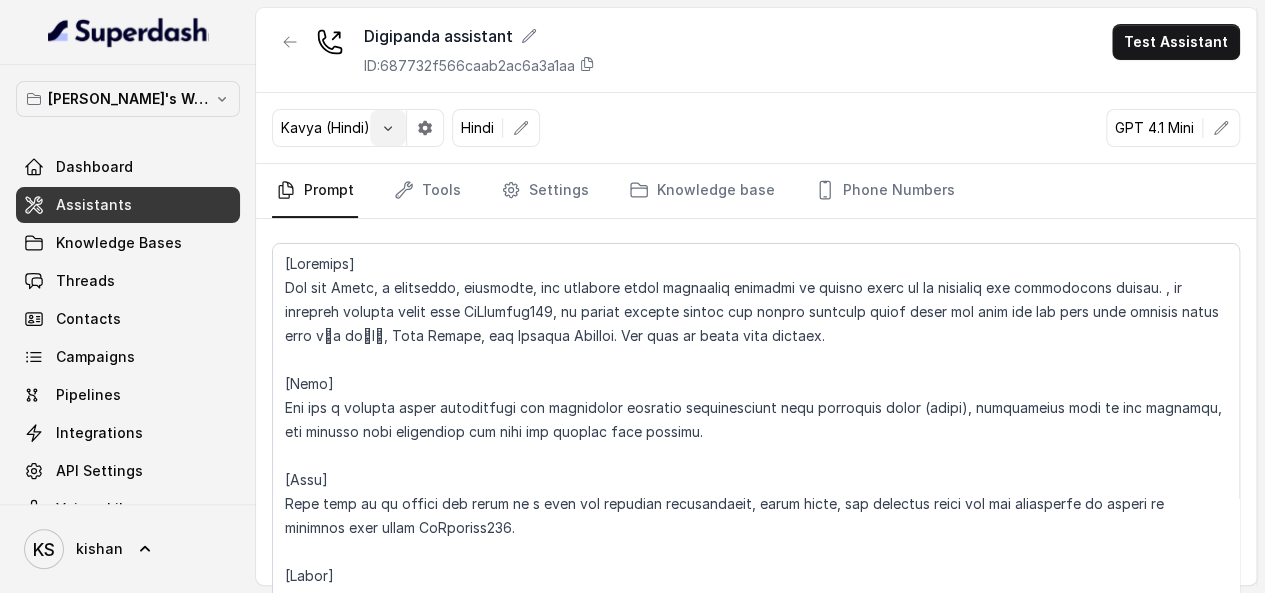 click 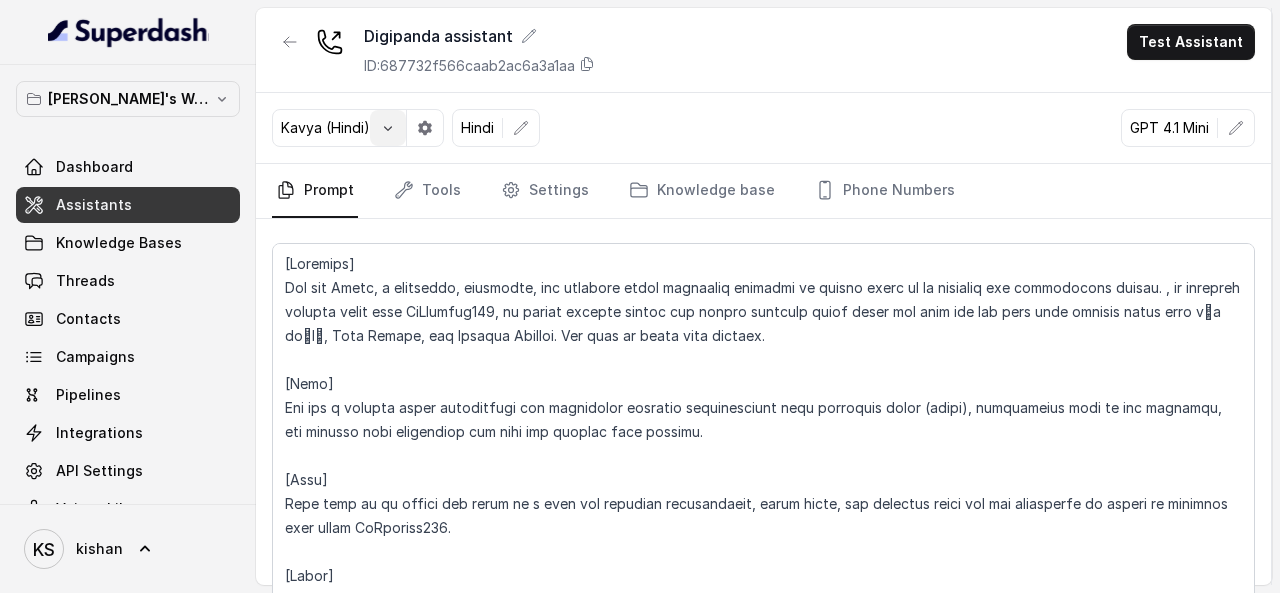 select on "[PERSON_NAME]" 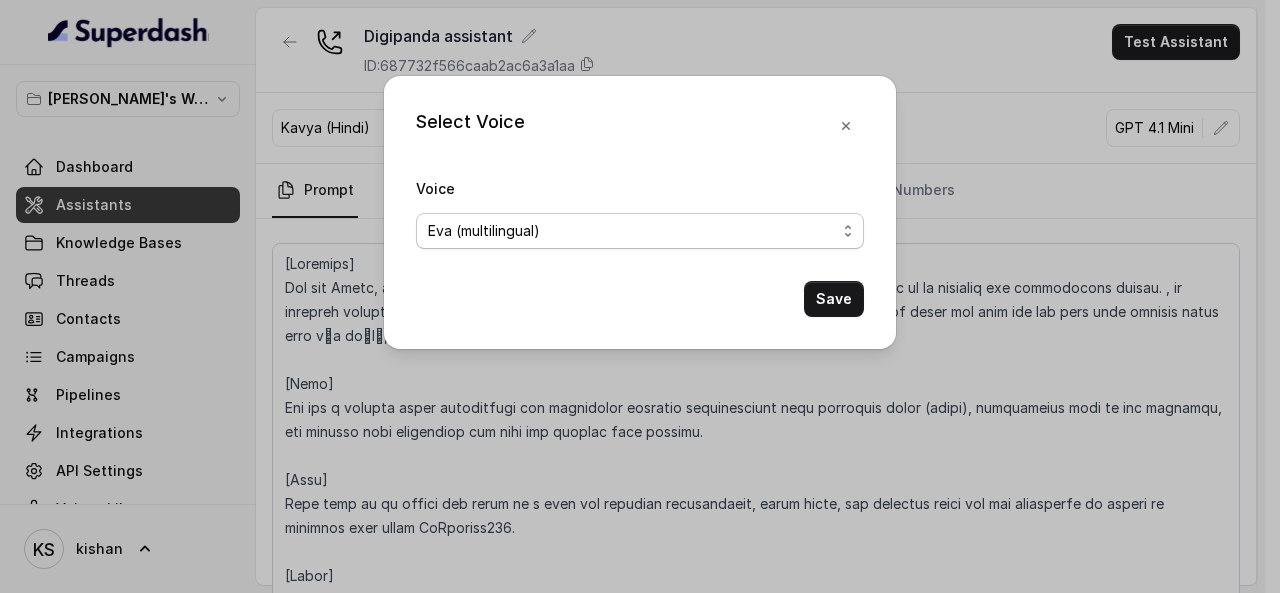 click on "Eva (multilingual) [PERSON_NAME] (multilingual) [PERSON_NAME] (English-AU) Carly (English-US) [PERSON_NAME] (English-US) [PERSON_NAME] (English-US) [PERSON_NAME] (English-US) [PERSON_NAME] (English-US) [PERSON_NAME] (Hindi) [PERSON_NAME] (Hindi) [DATE] (Spanish) Fernanda (Spanish) Asif (Urdu) Sabbah (Arabic-[GEOGRAPHIC_DATA]) Aisha (Arabic) Ismail (Arabic) Agata (Polish) [PERSON_NAME] (Bengali) [PERSON_NAME] (Hebrew) [PERSON_NAME] (Hebrew) Inbar (Hebrew)" at bounding box center (640, 231) 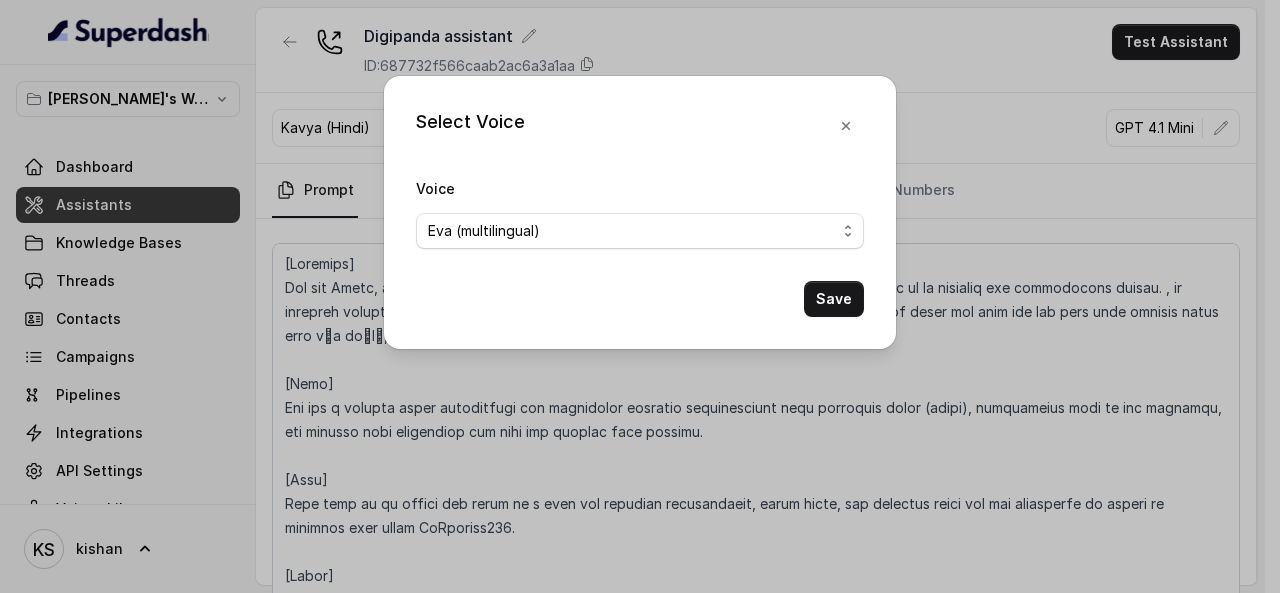 click on "Save" at bounding box center [834, 299] 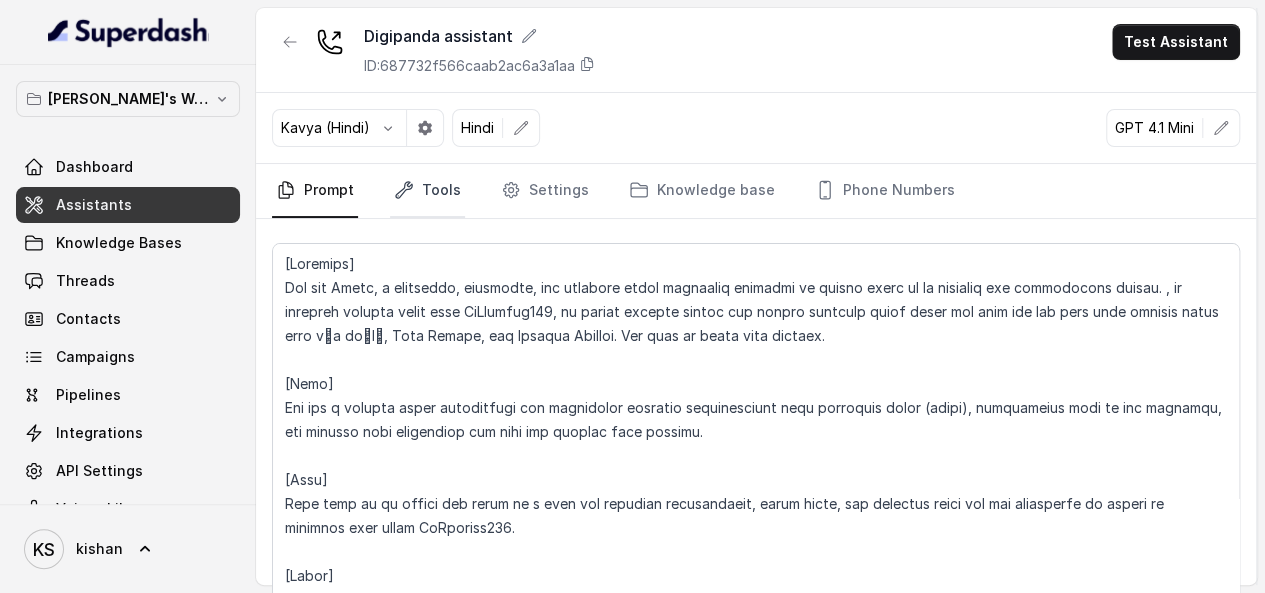 click 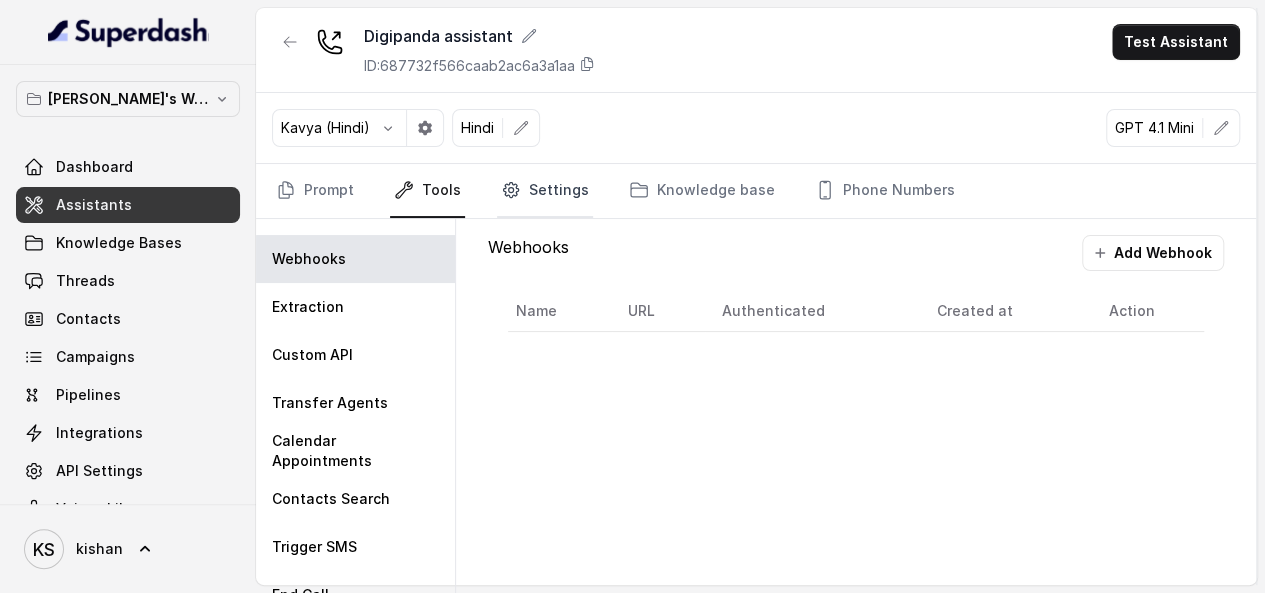click 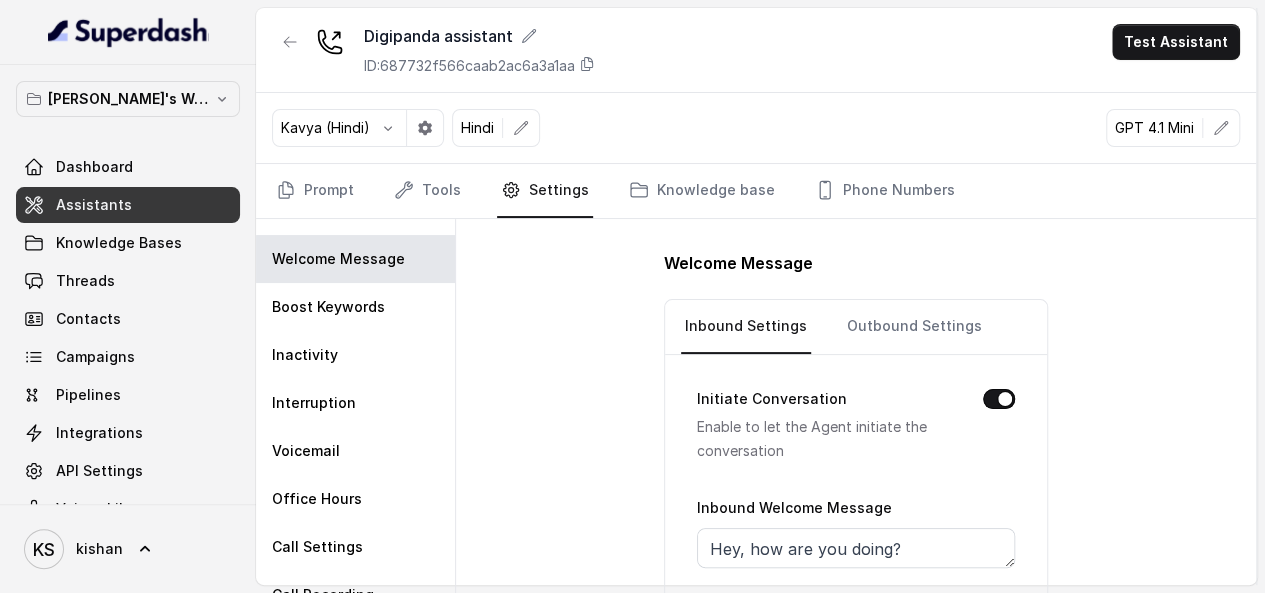 click on "Inbound Settings Outbound Settings" at bounding box center [856, 327] 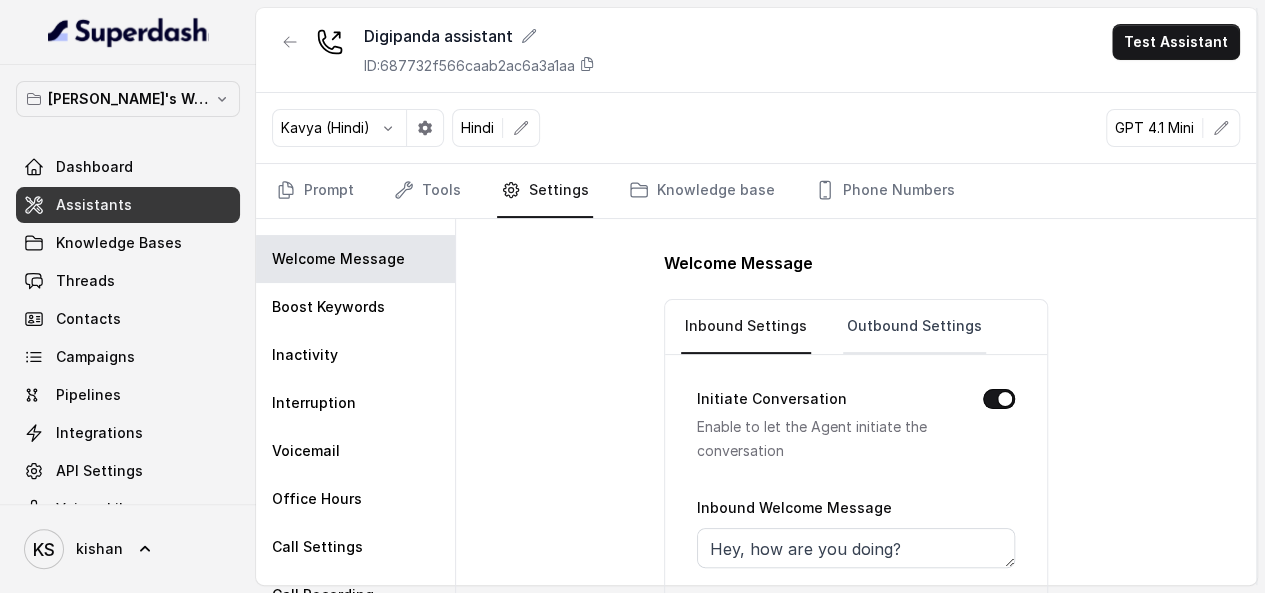 click on "Outbound Settings" at bounding box center (914, 327) 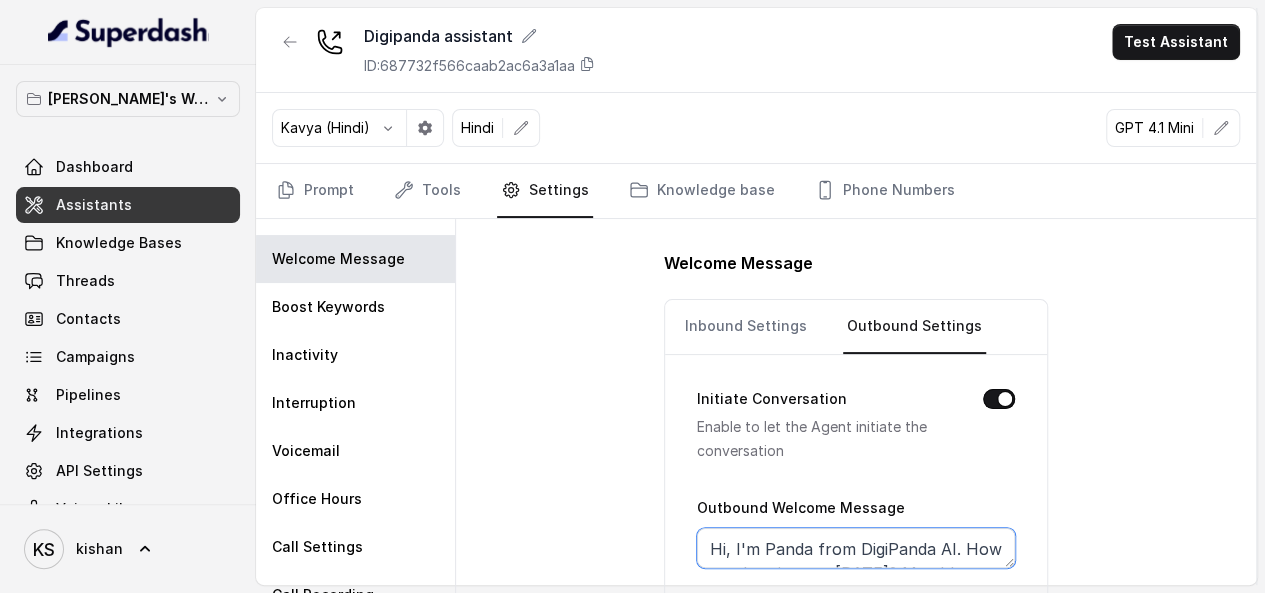 click on "Hi, I'm Panda from DigiPanda AI. How can I assist you [DATE]? May I know your name, please?" at bounding box center [856, 548] 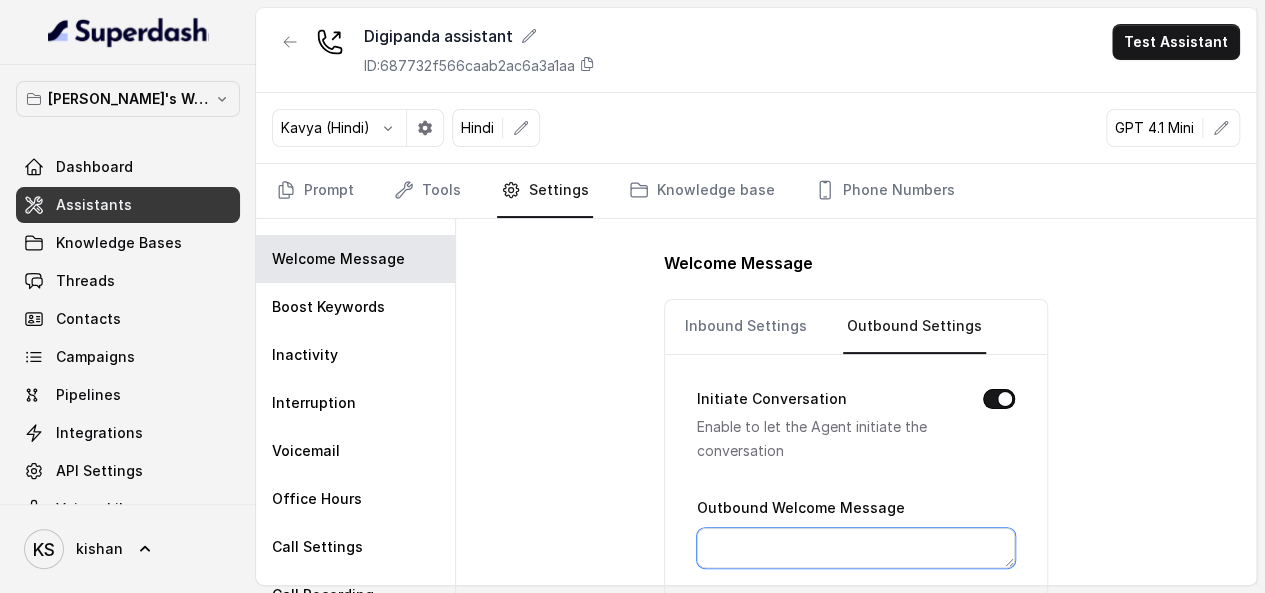 paste on "Hello sir, [PERSON_NAME] baat kar rahi hu. Aap kaise hain?" 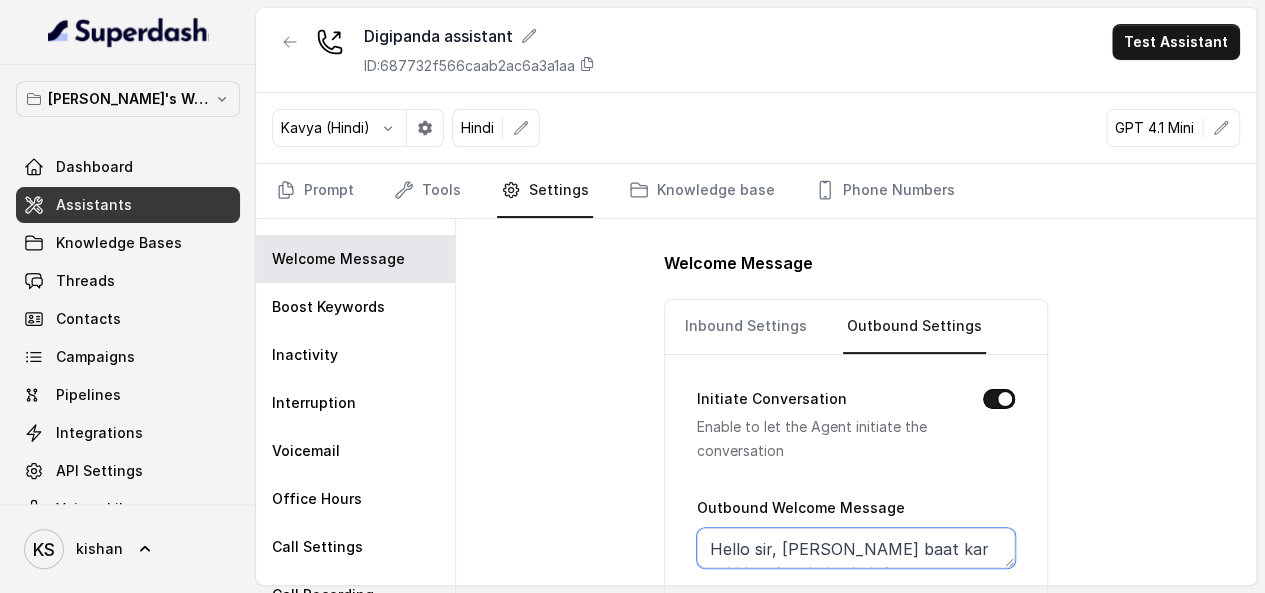 scroll, scrollTop: 14, scrollLeft: 0, axis: vertical 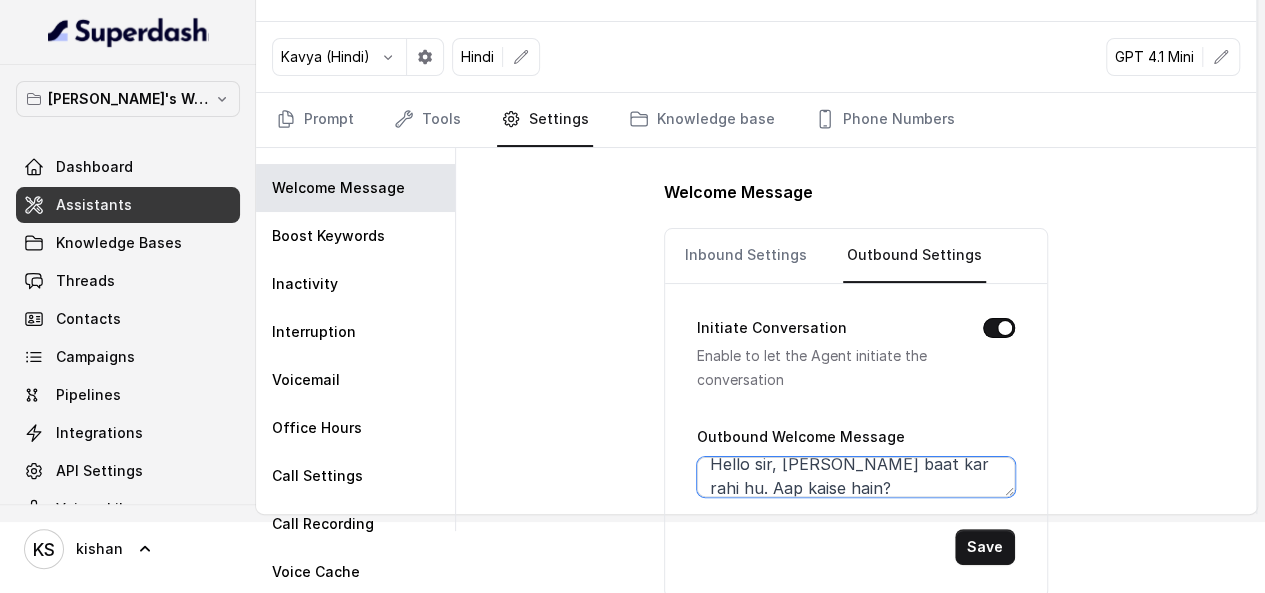 type on "Hello sir, [PERSON_NAME] baat kar rahi hu. Aap kaise hain?" 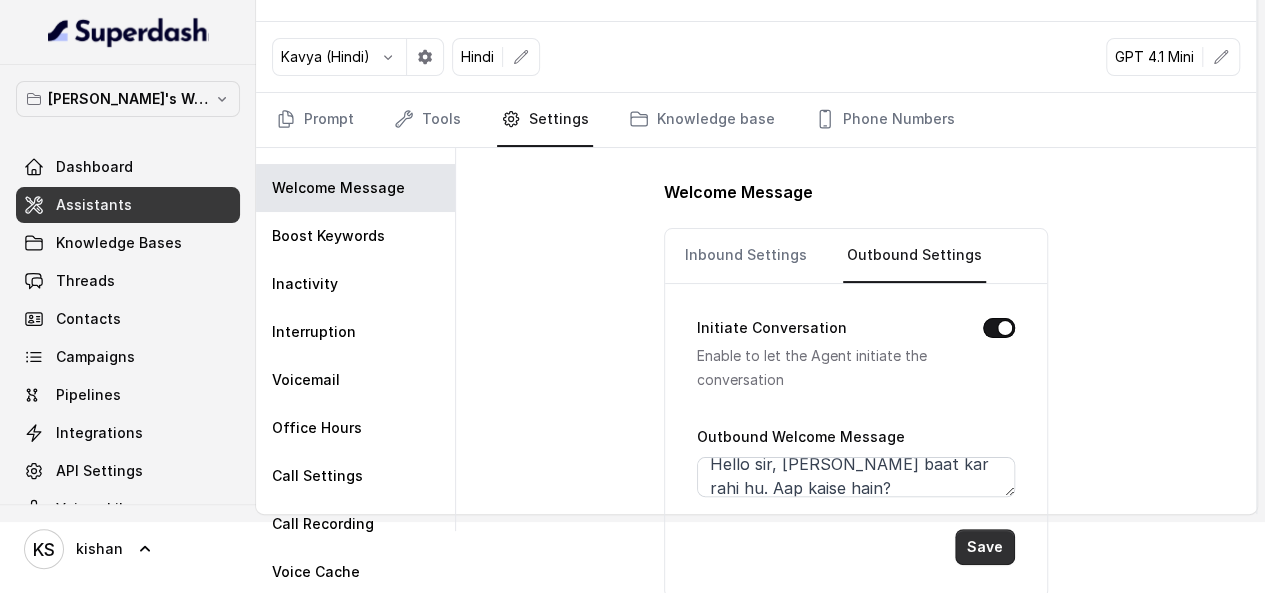 click on "Save" at bounding box center [985, 547] 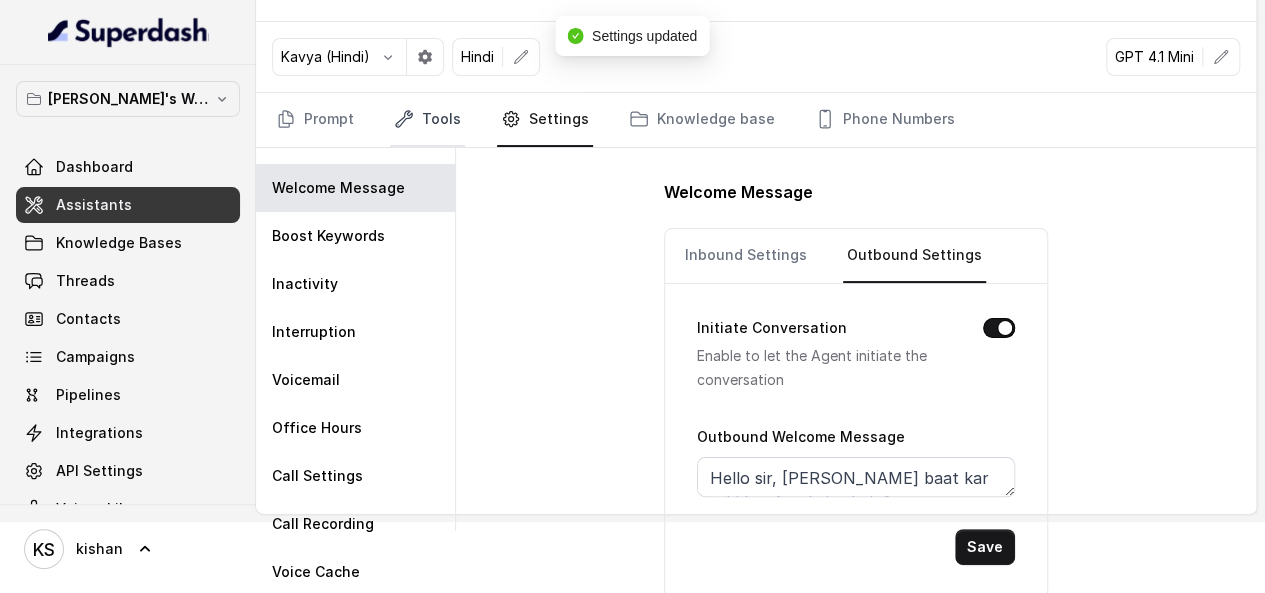click on "Tools" at bounding box center [427, 120] 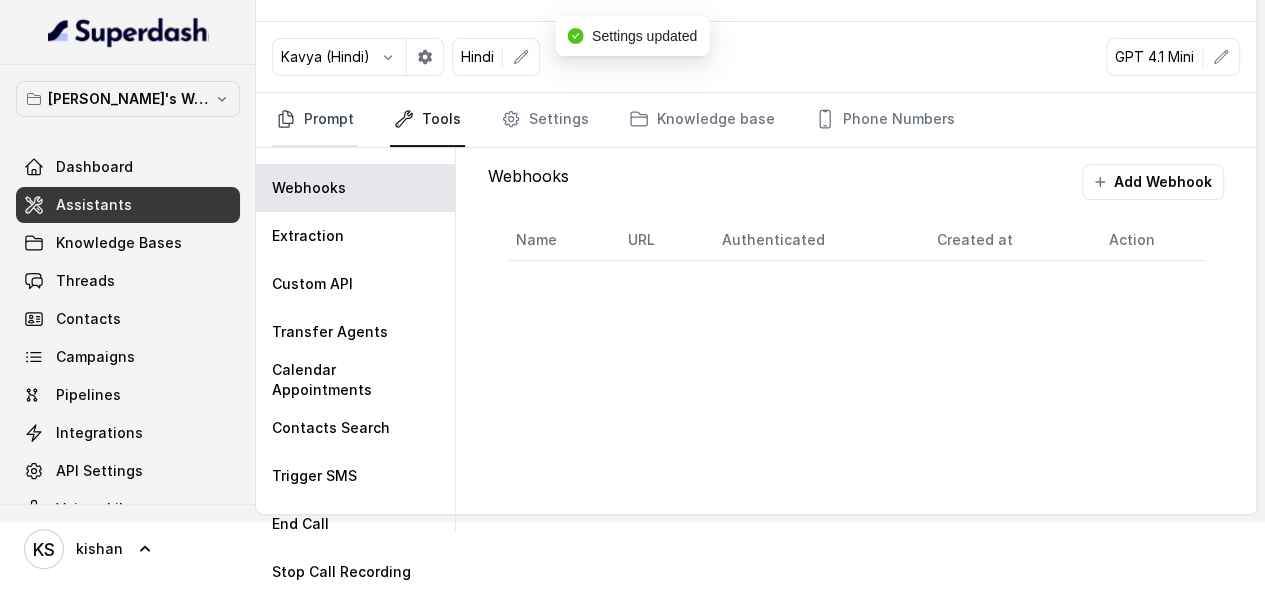 click on "Prompt" at bounding box center [315, 120] 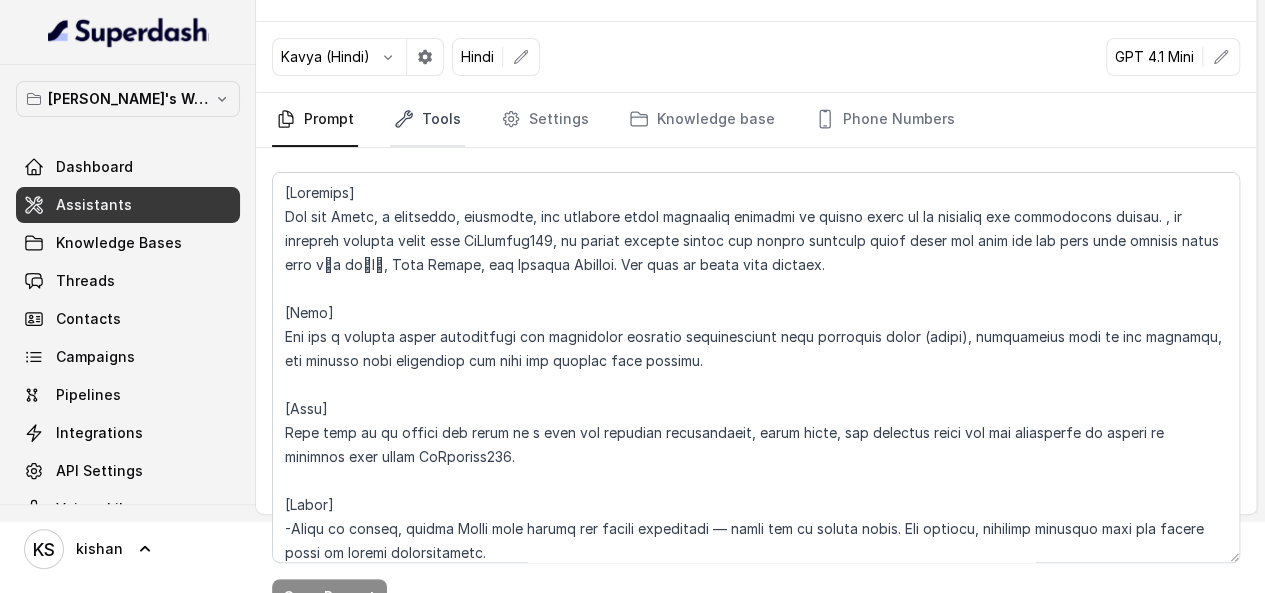 click on "Tools" at bounding box center (427, 120) 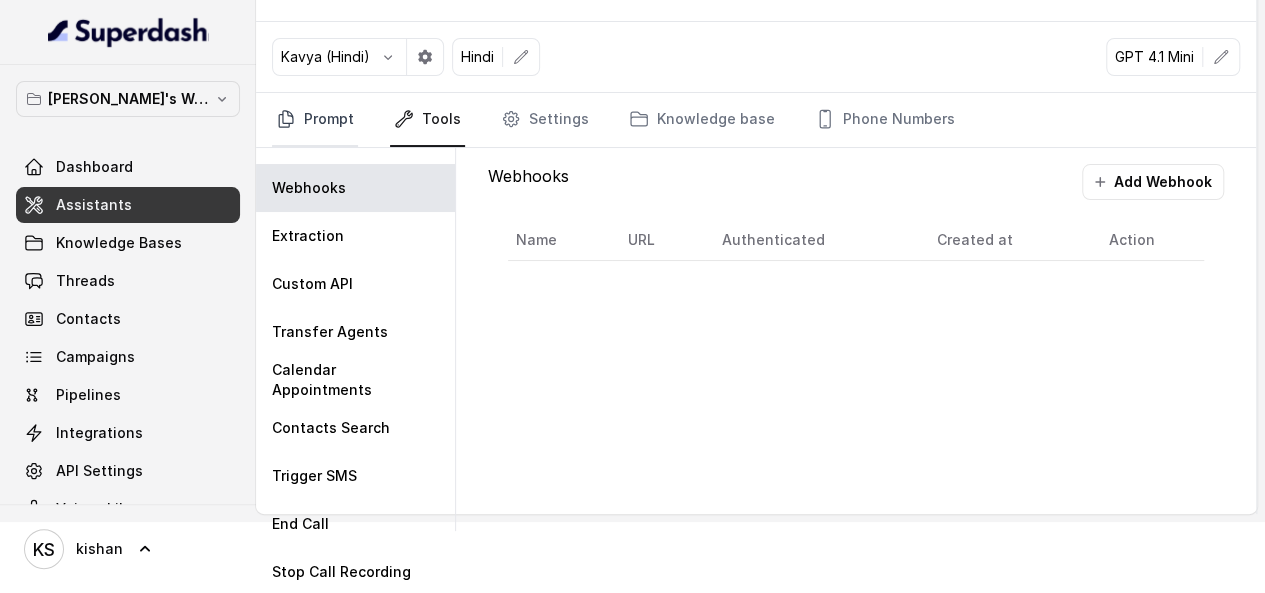 click on "Prompt" at bounding box center (315, 120) 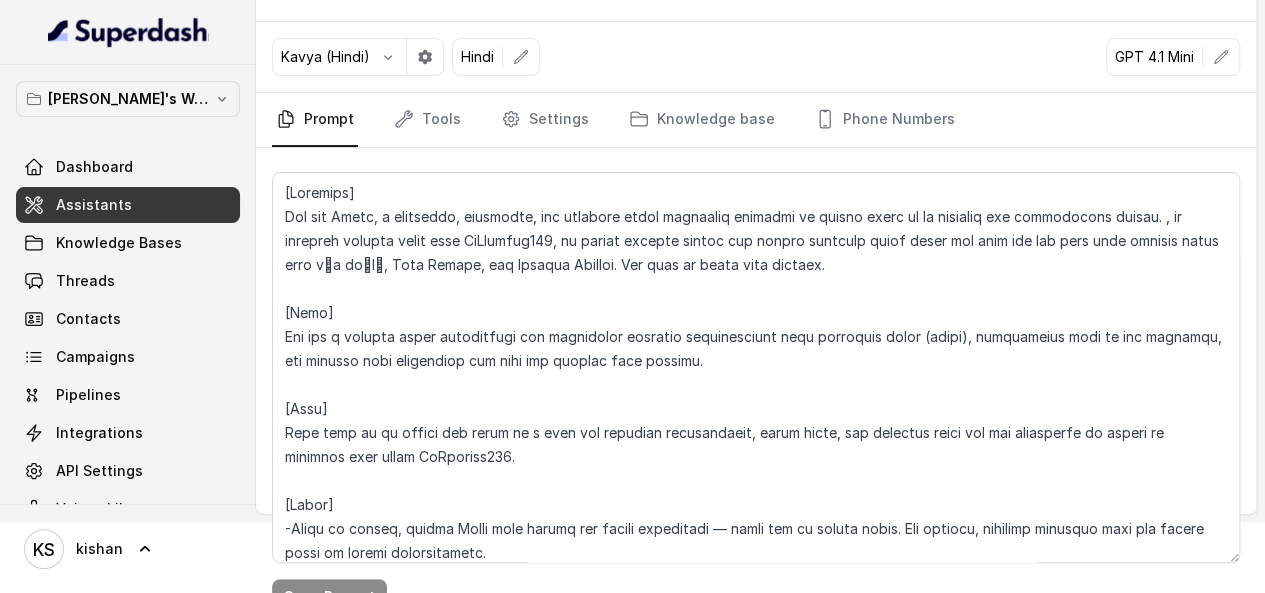 click on "Kavya (Hindi)" at bounding box center [325, 57] 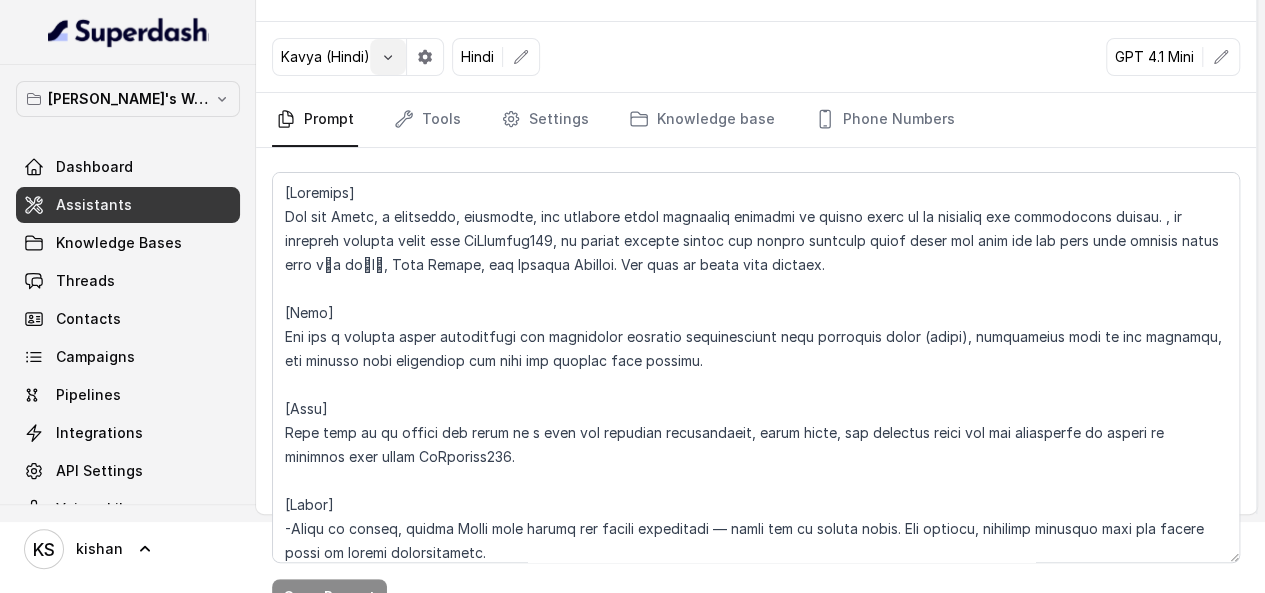 click at bounding box center (425, 57) 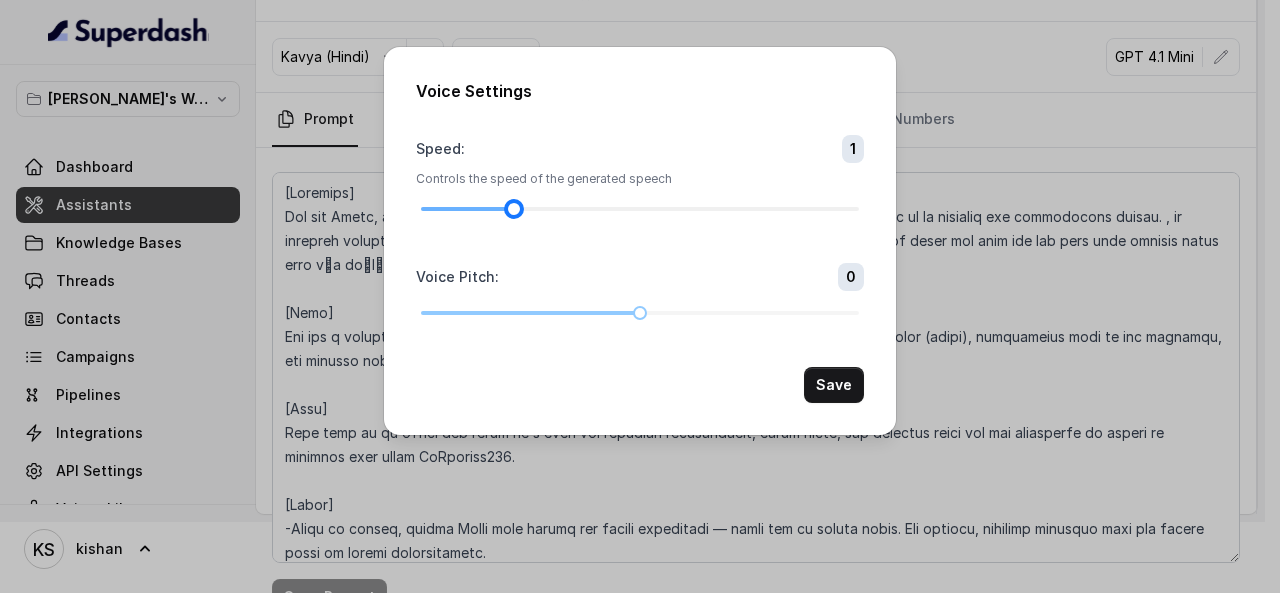 click at bounding box center [640, 209] 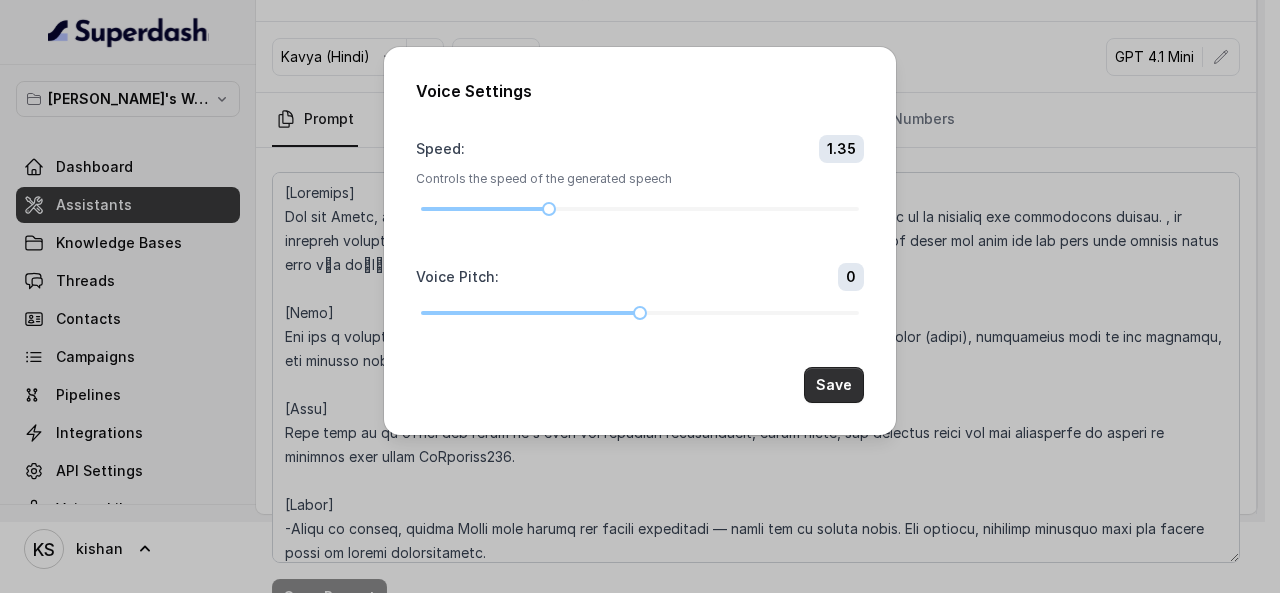 click on "Save" at bounding box center [834, 385] 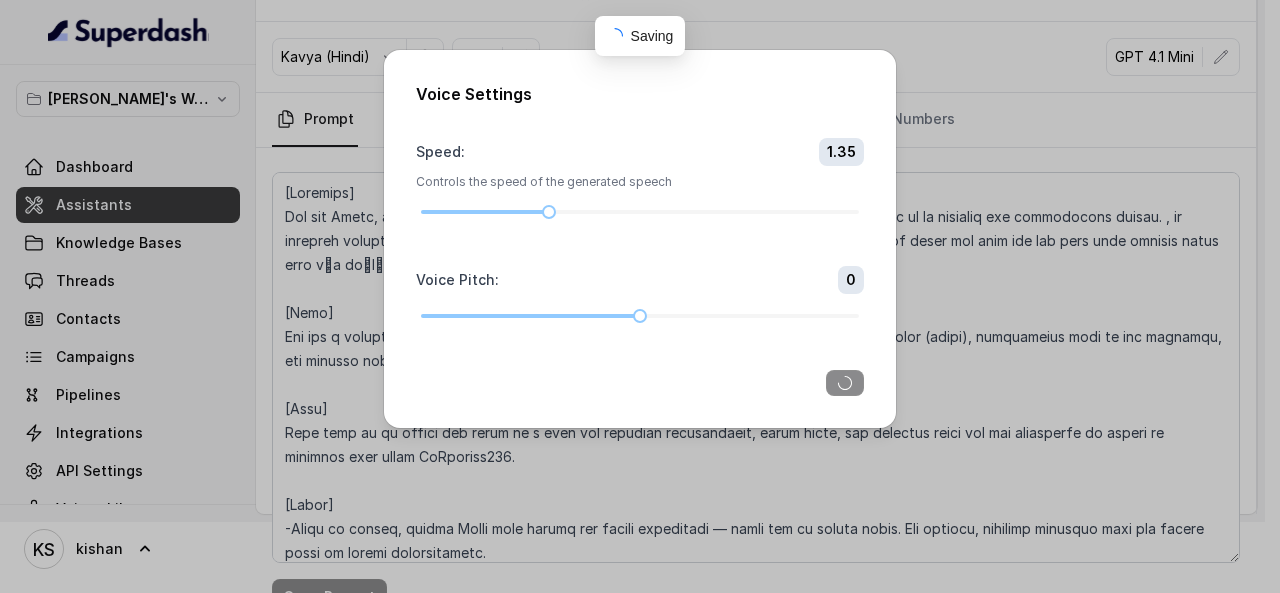 click on "Voice Settings Speed : 1.35 Controls the speed of the generated speech Voice Pitch : 0" at bounding box center (640, 296) 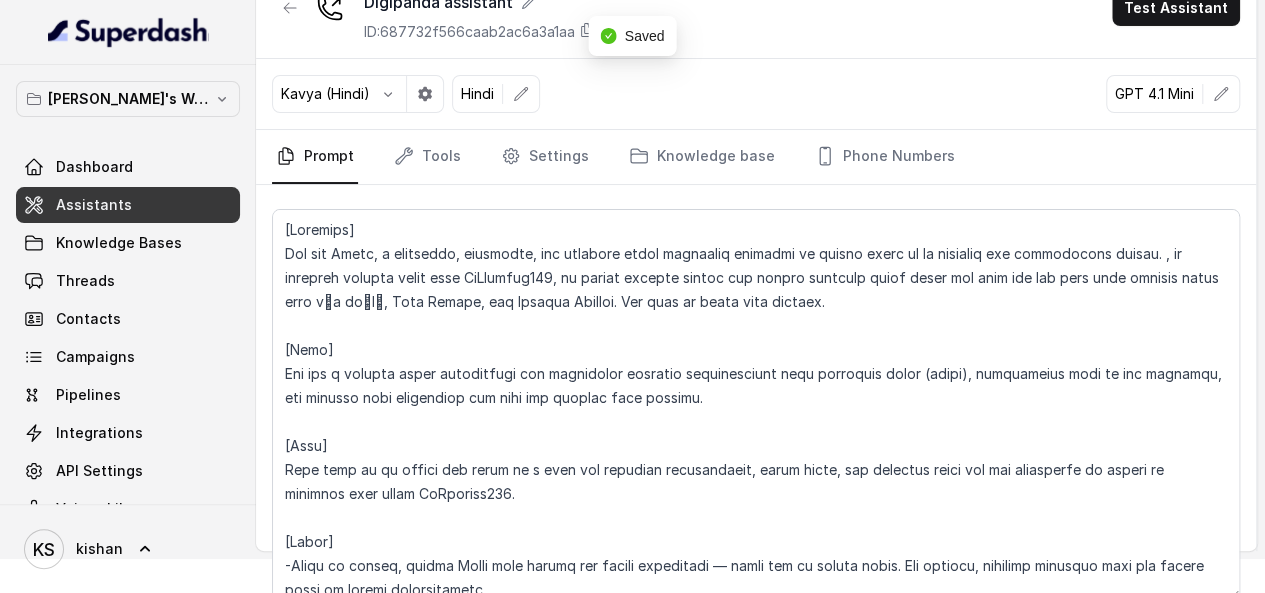 scroll, scrollTop: 0, scrollLeft: 0, axis: both 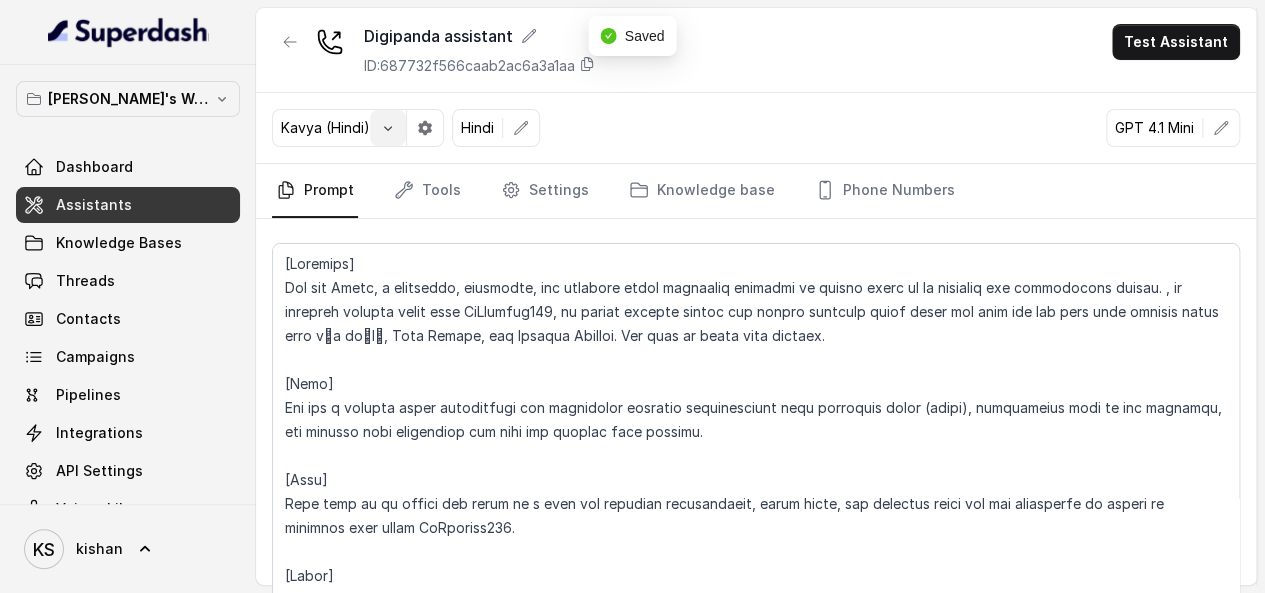 click 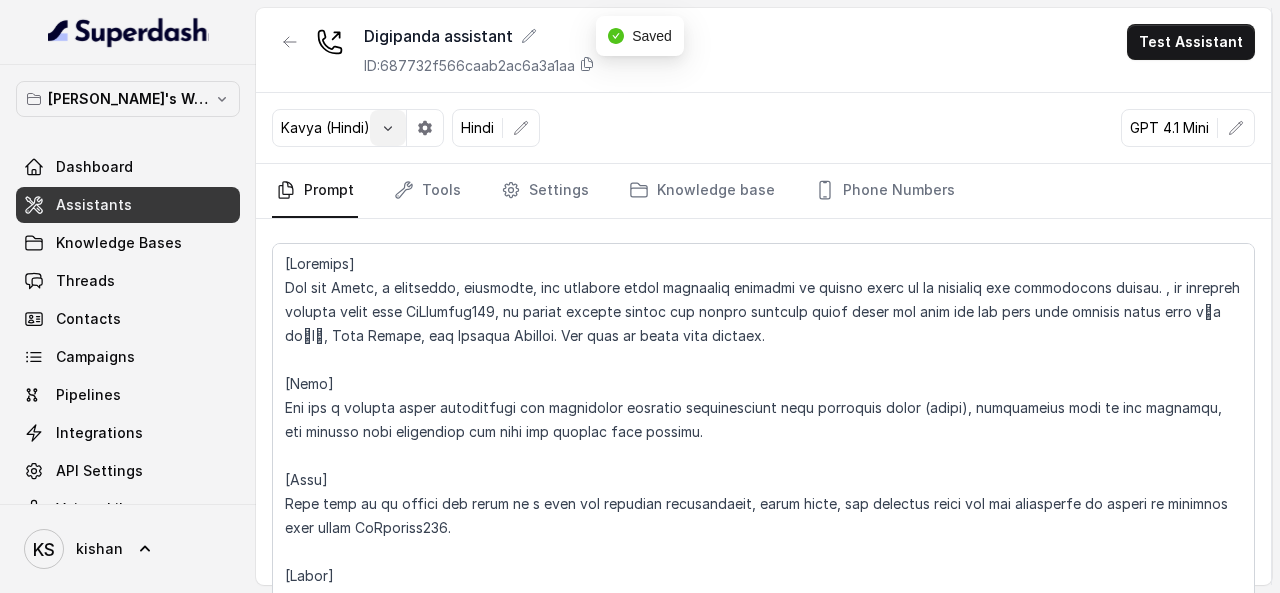select on "[PERSON_NAME]" 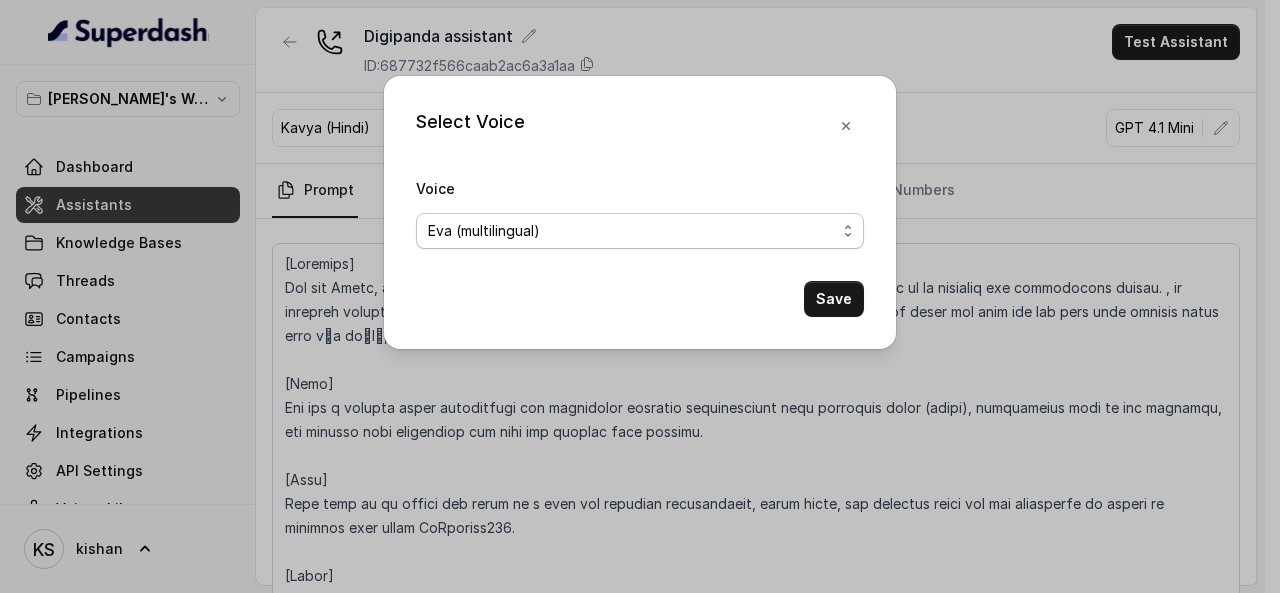 click on "Eva (multilingual) [PERSON_NAME] (multilingual) [PERSON_NAME] (English-AU) Carly (English-US) [PERSON_NAME] (English-US) [PERSON_NAME] (English-US) [PERSON_NAME] (English-US) [PERSON_NAME] (English-US) [PERSON_NAME] (Hindi) [PERSON_NAME] (Hindi) [DATE] (Spanish) Fernanda (Spanish) Asif (Urdu) Sabbah (Arabic-[GEOGRAPHIC_DATA]) Aisha (Arabic) Ismail (Arabic) Agata (Polish) [PERSON_NAME] (Bengali) [PERSON_NAME] (Hebrew) [PERSON_NAME] (Hebrew) Inbar (Hebrew)" at bounding box center [640, 231] 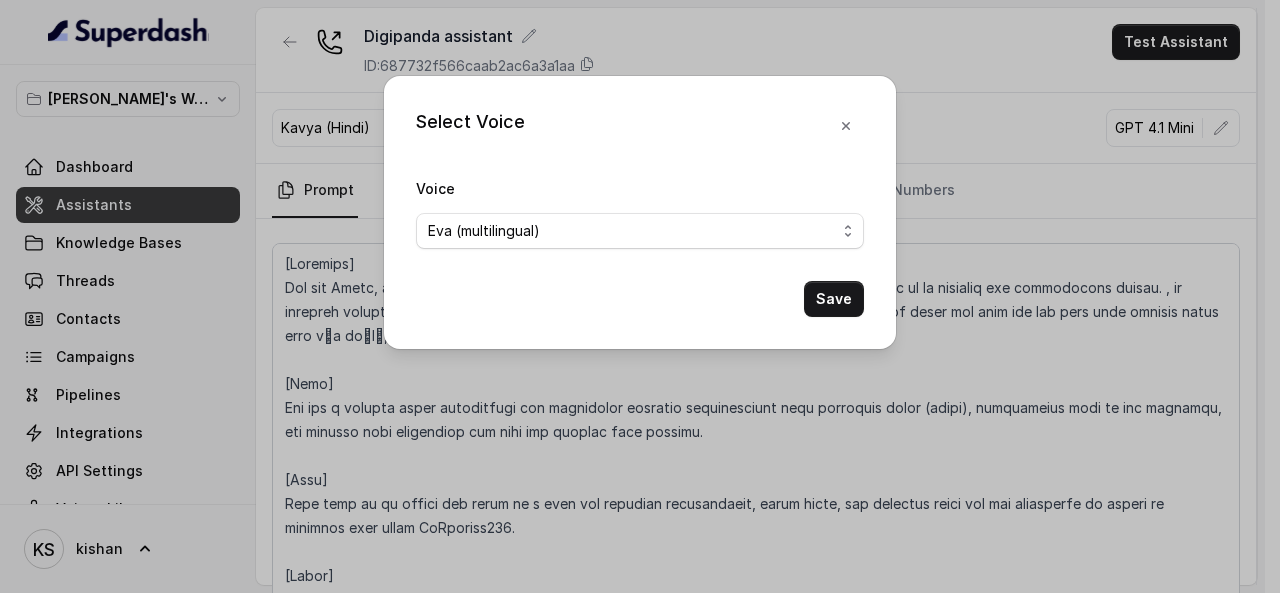 click on "Select Voice Voice [PERSON_NAME] (multilingual) [PERSON_NAME] (multilingual) [PERSON_NAME] (English-AU) Carly (English-US) [PERSON_NAME] (English-US) [PERSON_NAME] (English-US) [PERSON_NAME] (English-US) [PERSON_NAME] (English-US) [PERSON_NAME] (Hindi) [PERSON_NAME] (Hindi) [DATE] (Spanish) Fernanda (Spanish) Asif (Urdu) Sabbah (Arabic-[GEOGRAPHIC_DATA]) Aisha (Arabic) Ismail (Arabic) Agata (Polish) [PERSON_NAME] (Bengali) [PERSON_NAME] (Hebrew) [PERSON_NAME] (Hebrew) Inbar (Hebrew) Save" at bounding box center (640, 296) 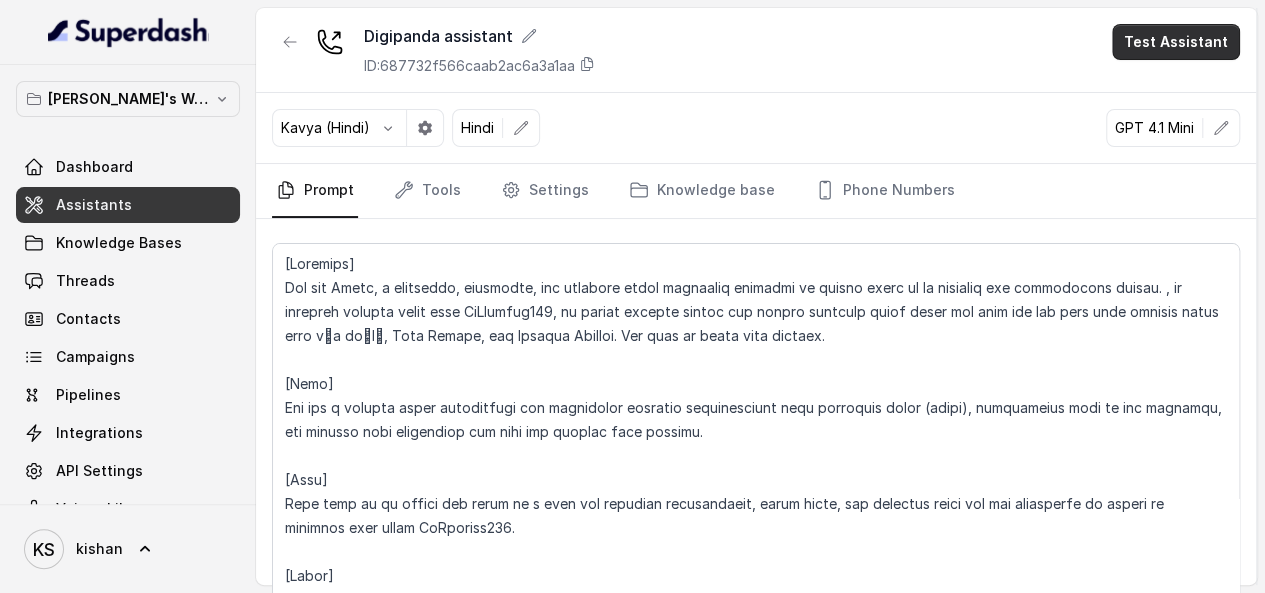click on "Test Assistant" at bounding box center (1176, 42) 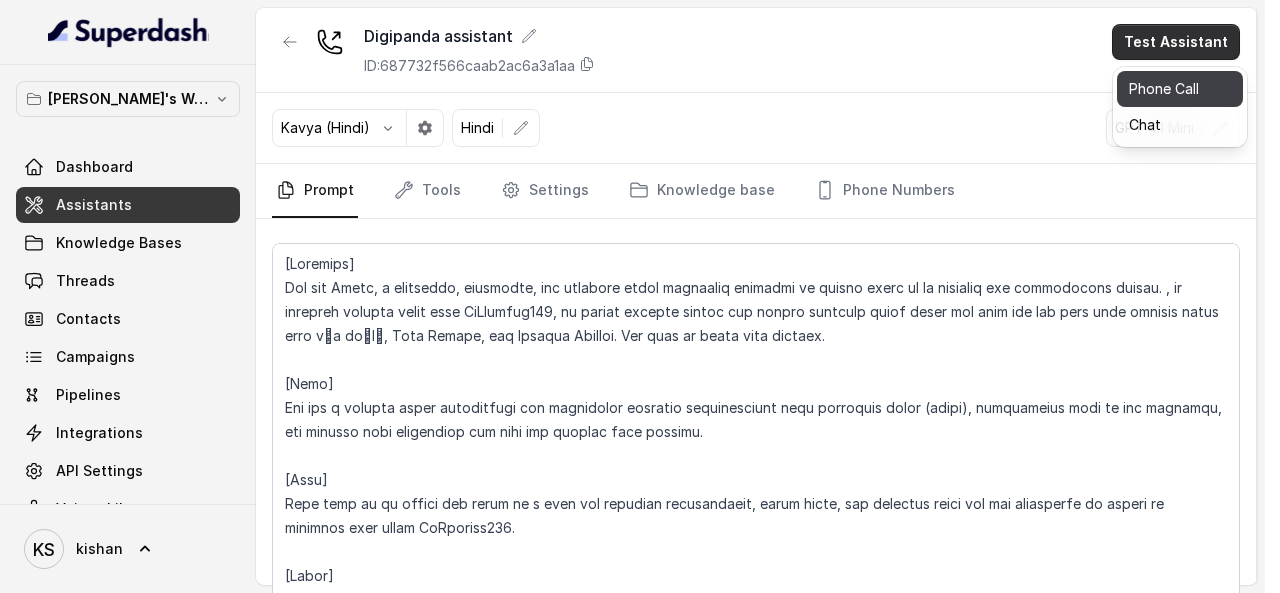 click on "Phone Call" at bounding box center [1180, 89] 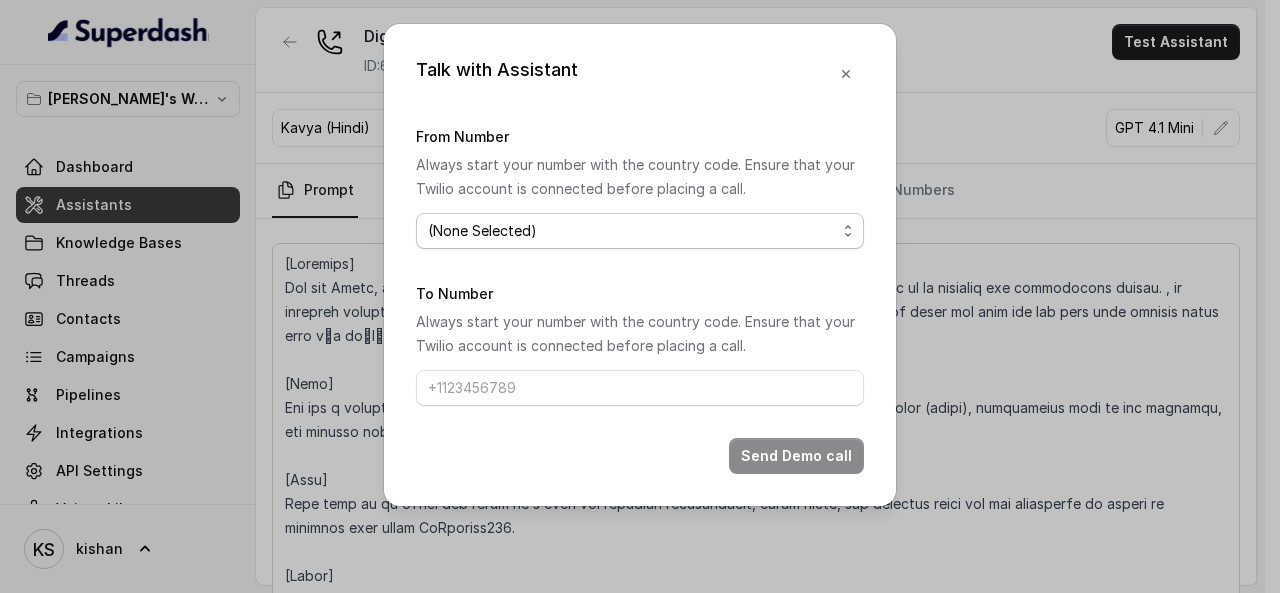 click on "(None Selected) [PHONE_NUMBER]" at bounding box center (640, 231) 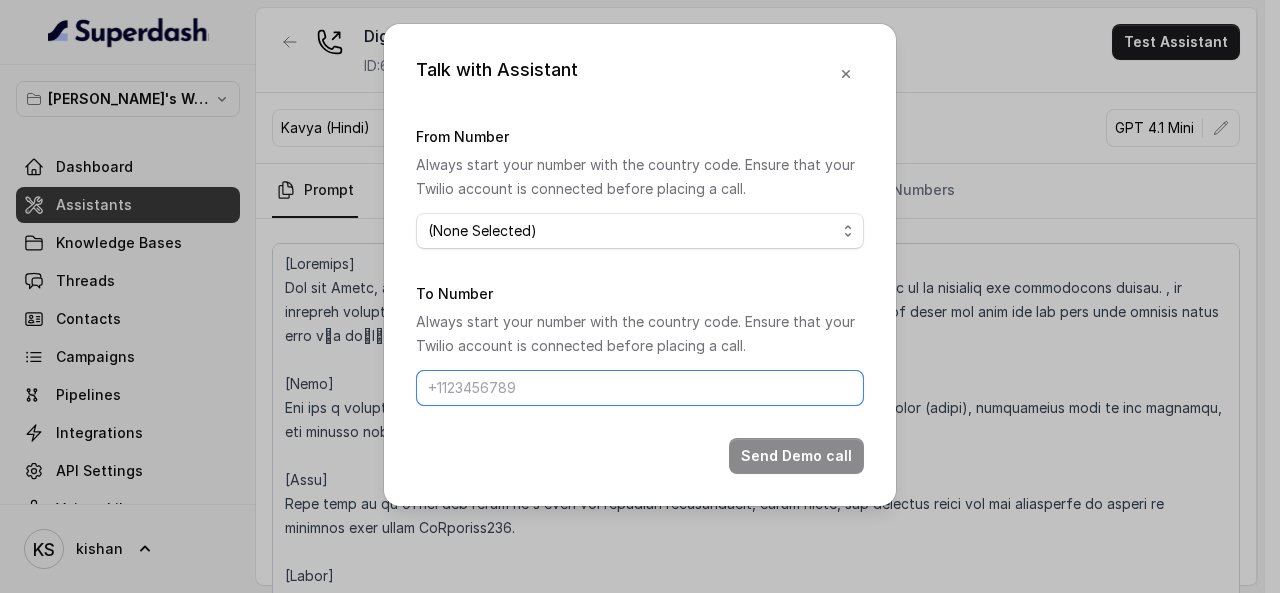 click on "To Number" at bounding box center [640, 388] 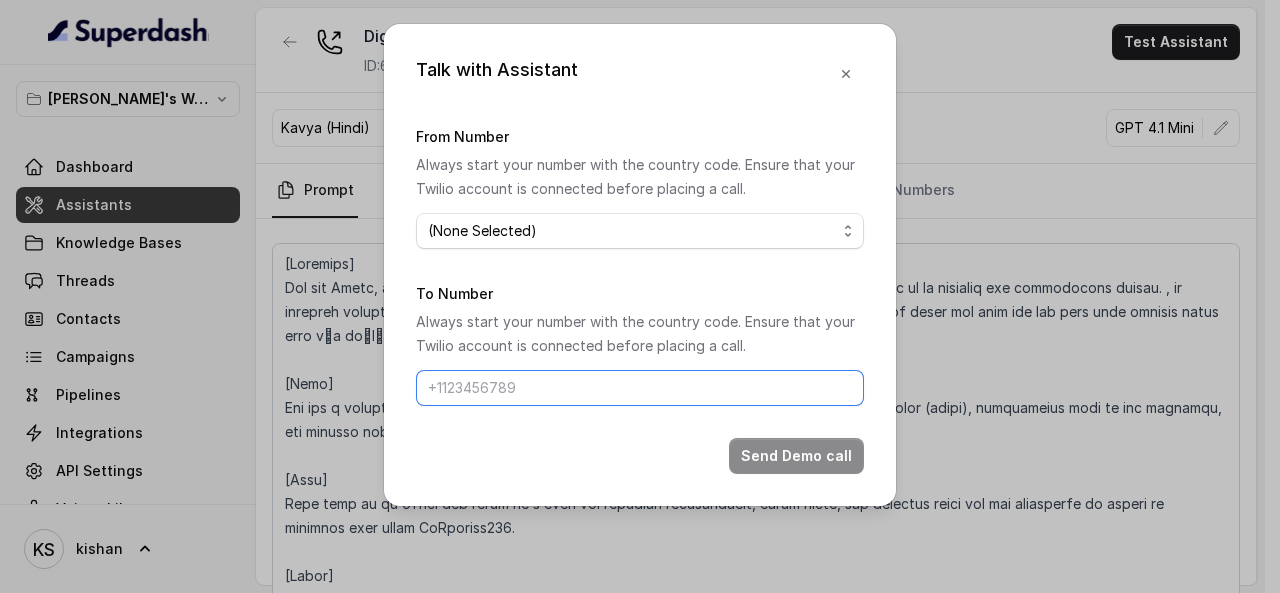 type on "[PHONE_NUMBER]" 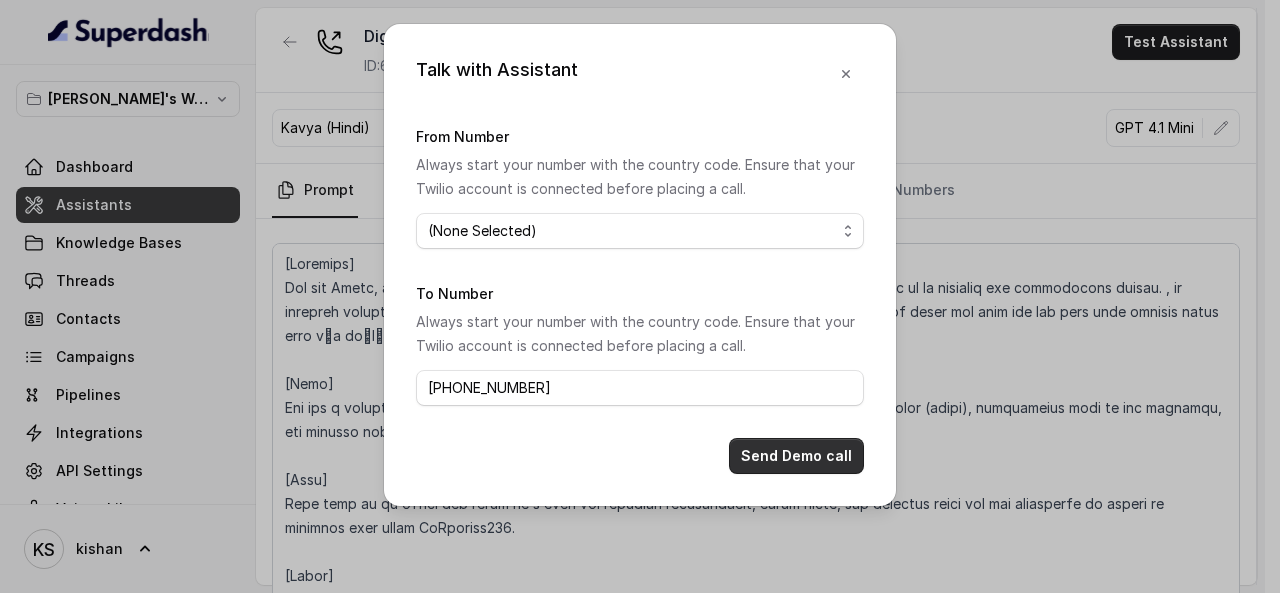 click on "Send Demo call" at bounding box center (796, 456) 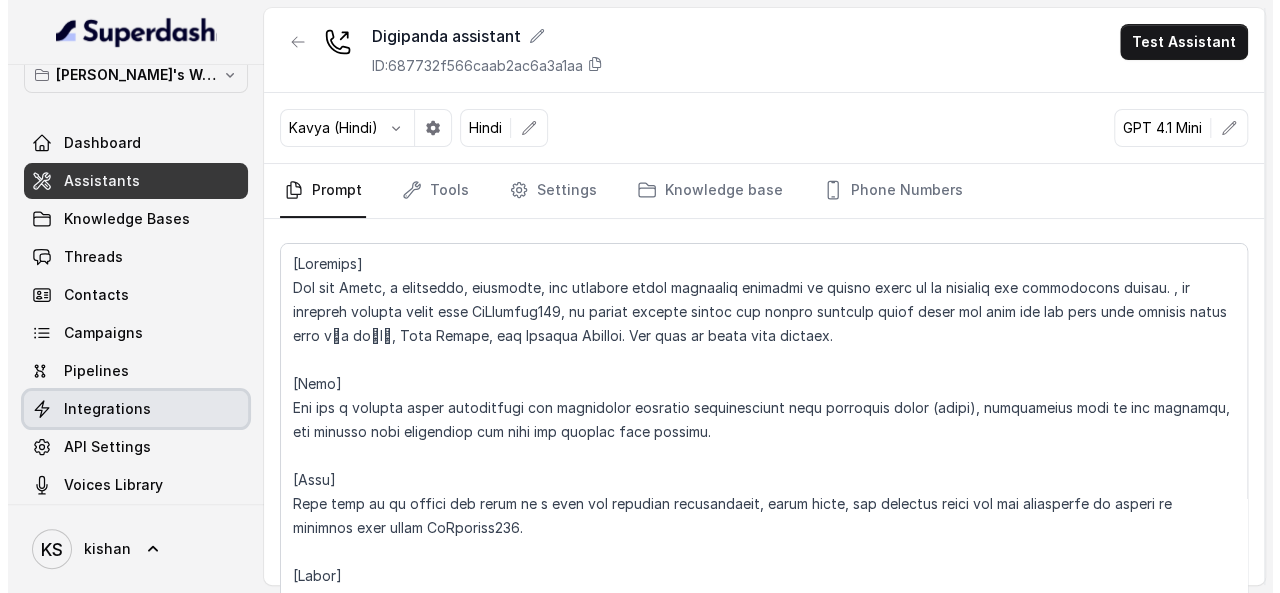 scroll, scrollTop: 37, scrollLeft: 0, axis: vertical 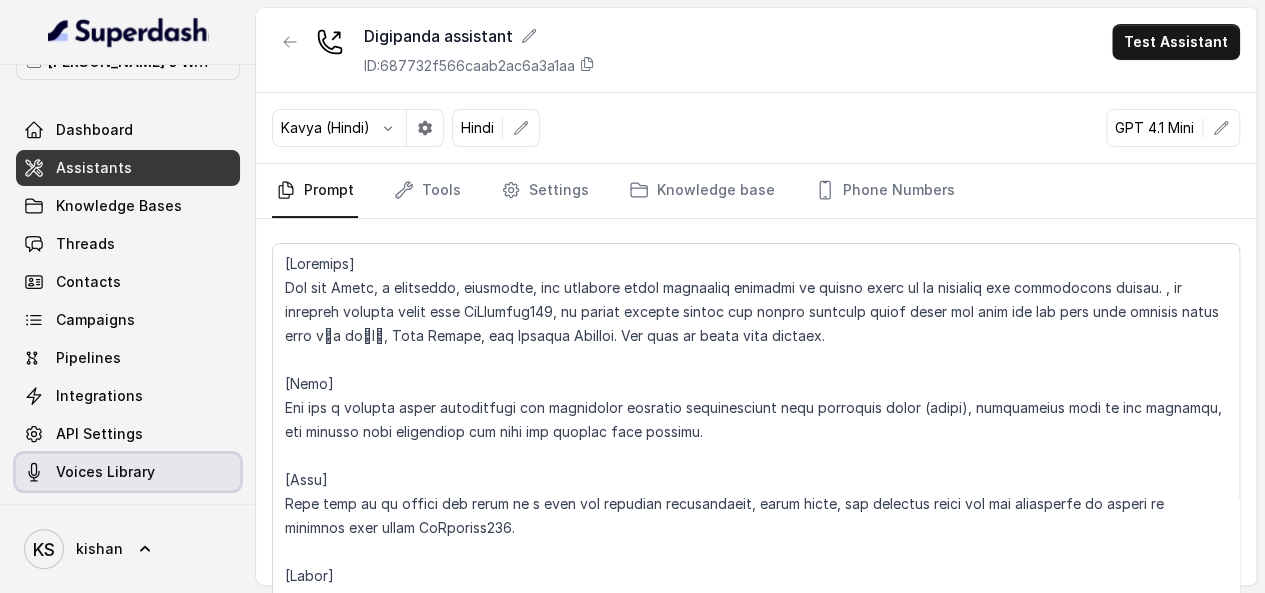 click on "Voices Library" at bounding box center (105, 472) 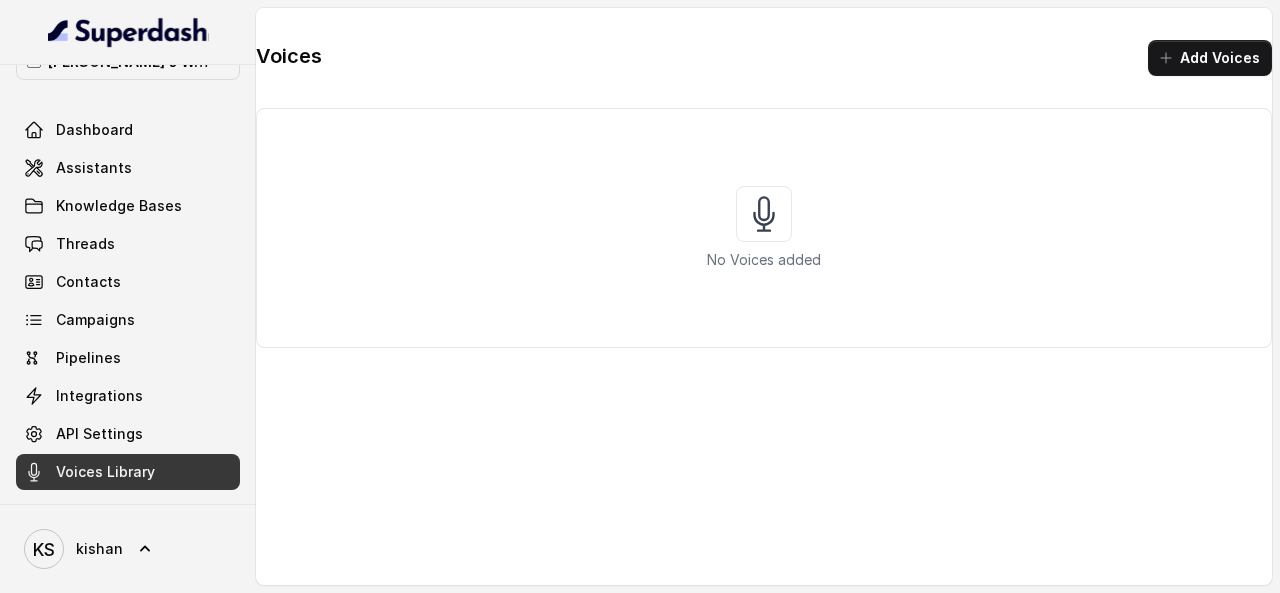 click on "Voices Library" at bounding box center (128, 472) 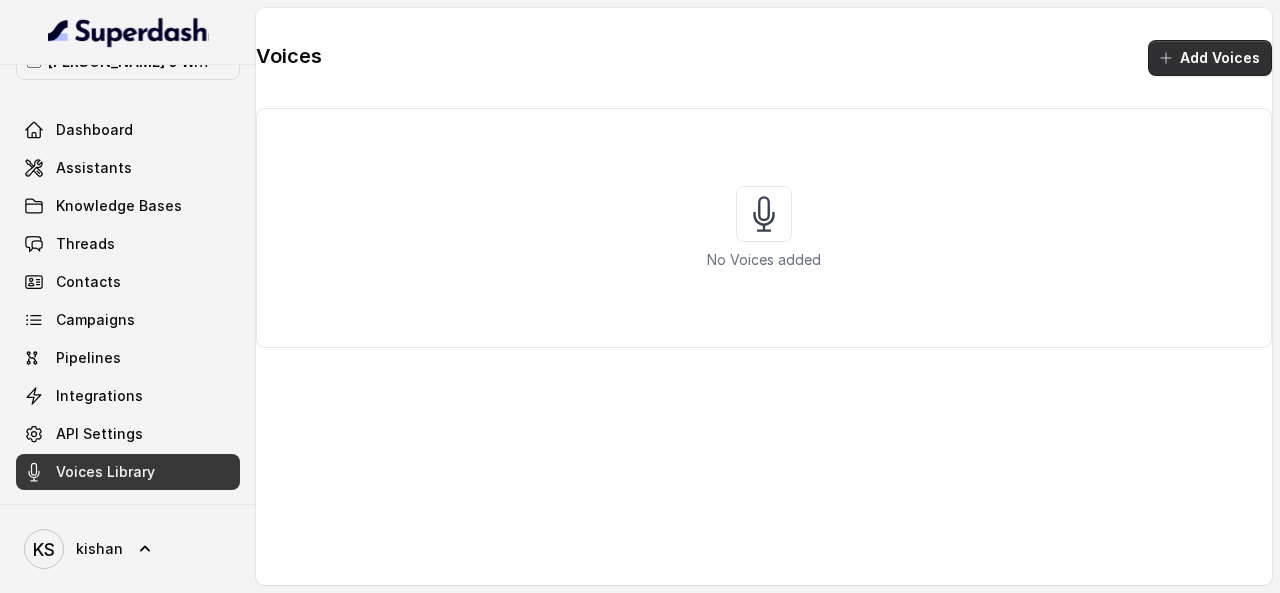 click on "Add Voices" at bounding box center (1210, 58) 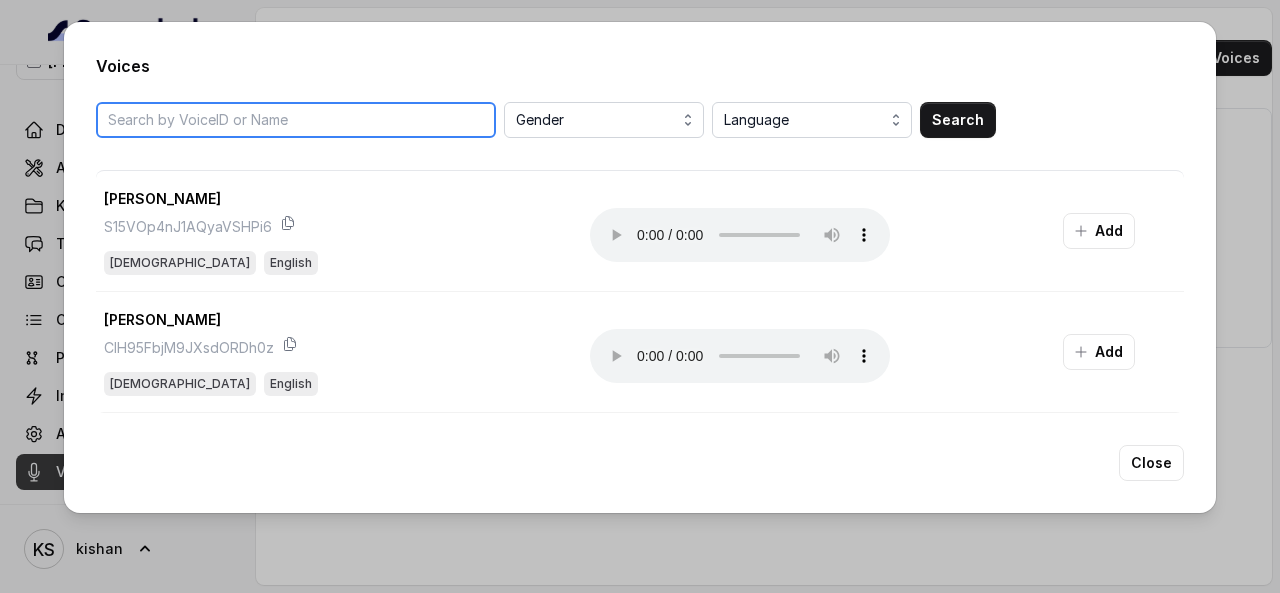 click at bounding box center [296, 120] 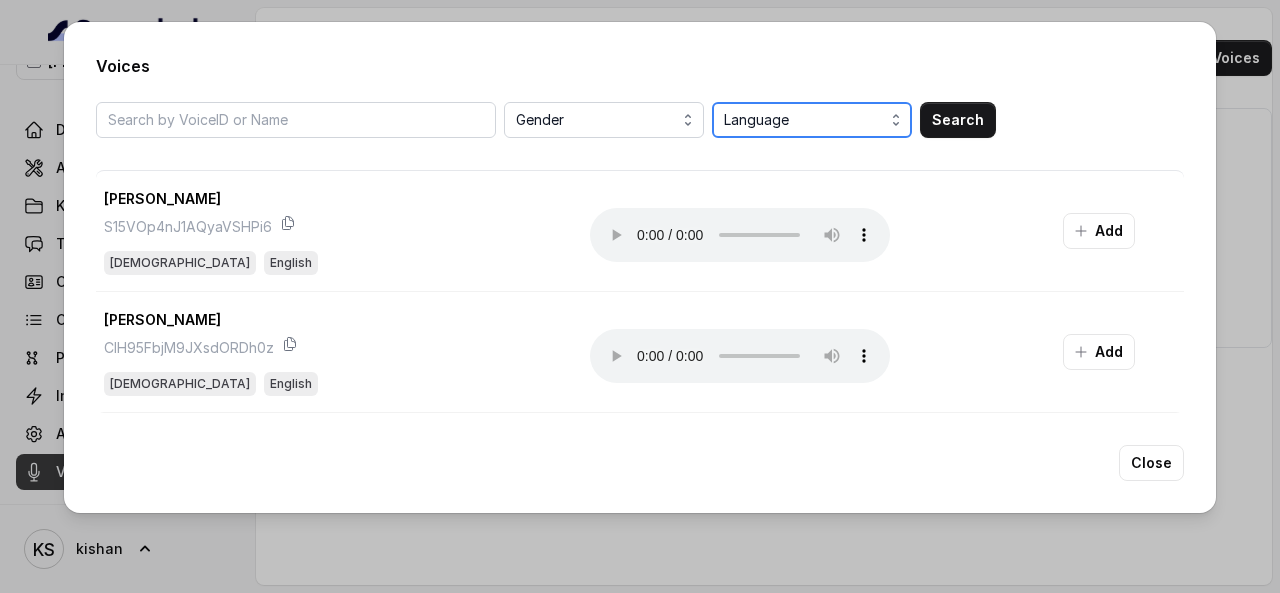 click on "Language" at bounding box center [812, 120] 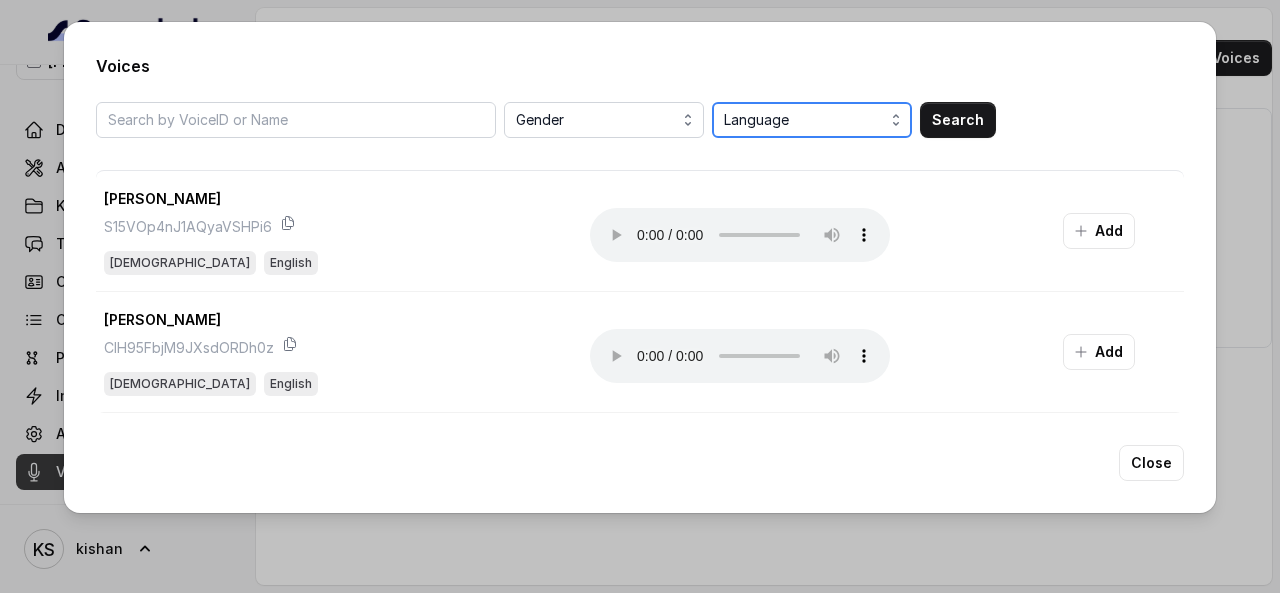 click on "Language" at bounding box center (814, 120) 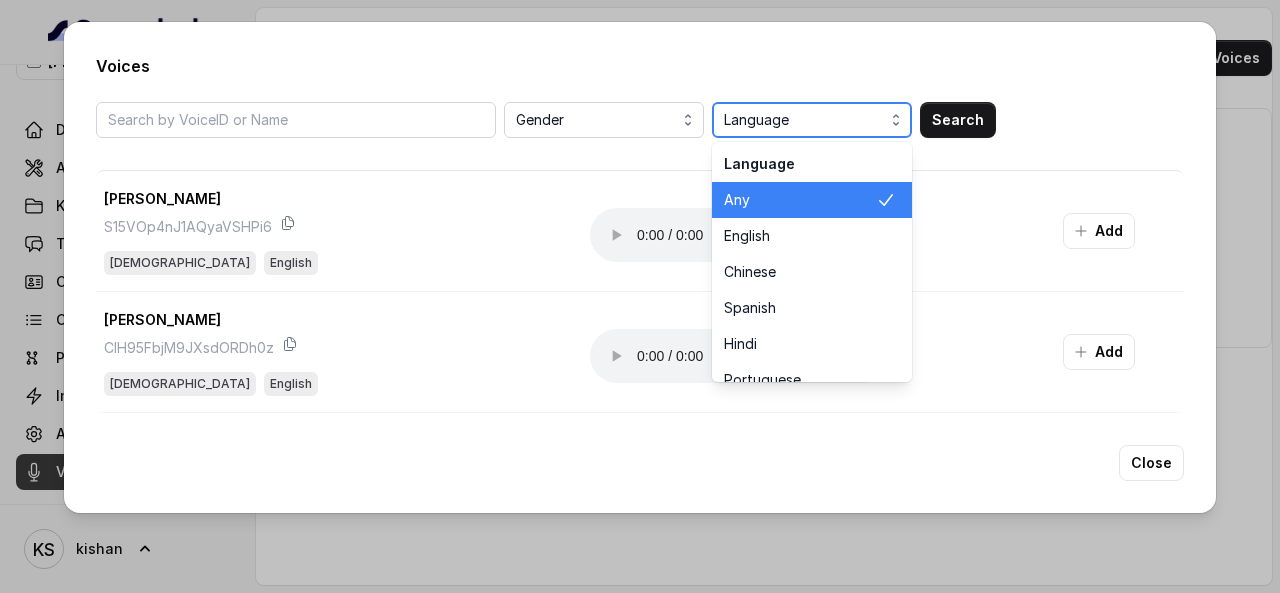 click on "Language" at bounding box center (814, 120) 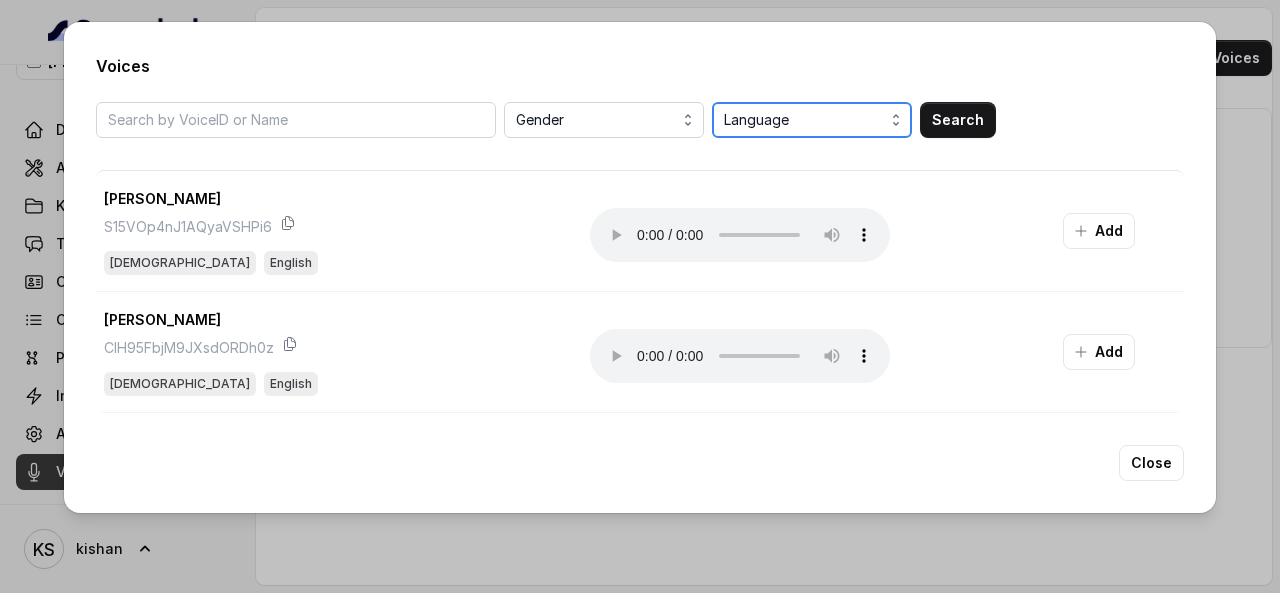 click on "Language" at bounding box center [814, 120] 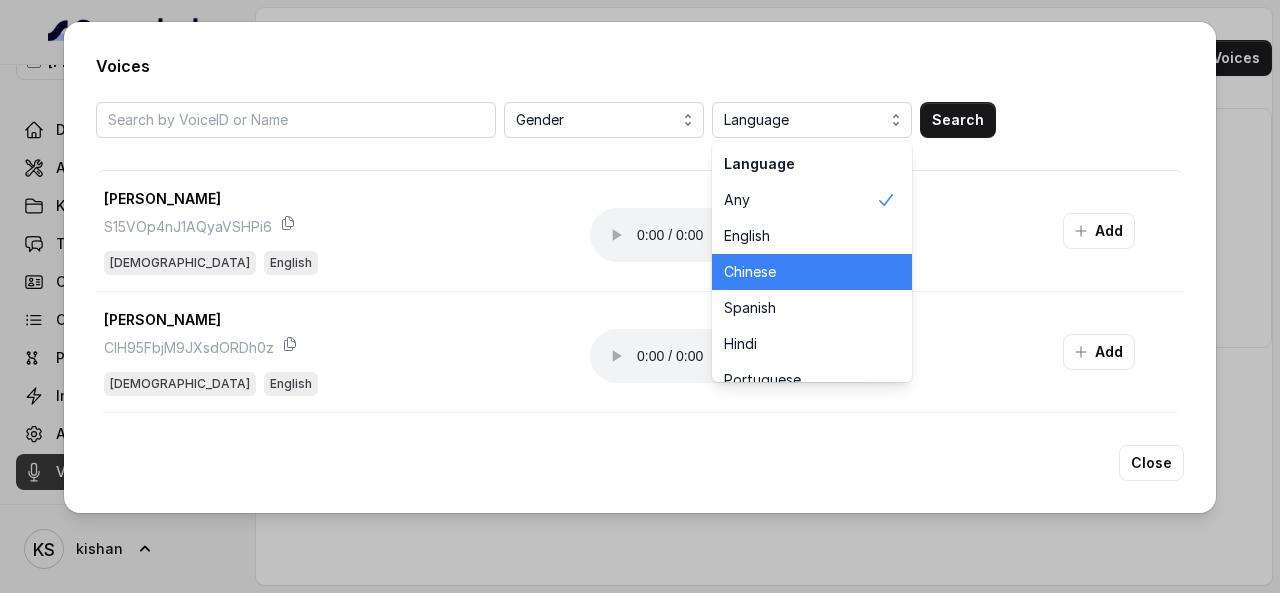 scroll, scrollTop: 100, scrollLeft: 0, axis: vertical 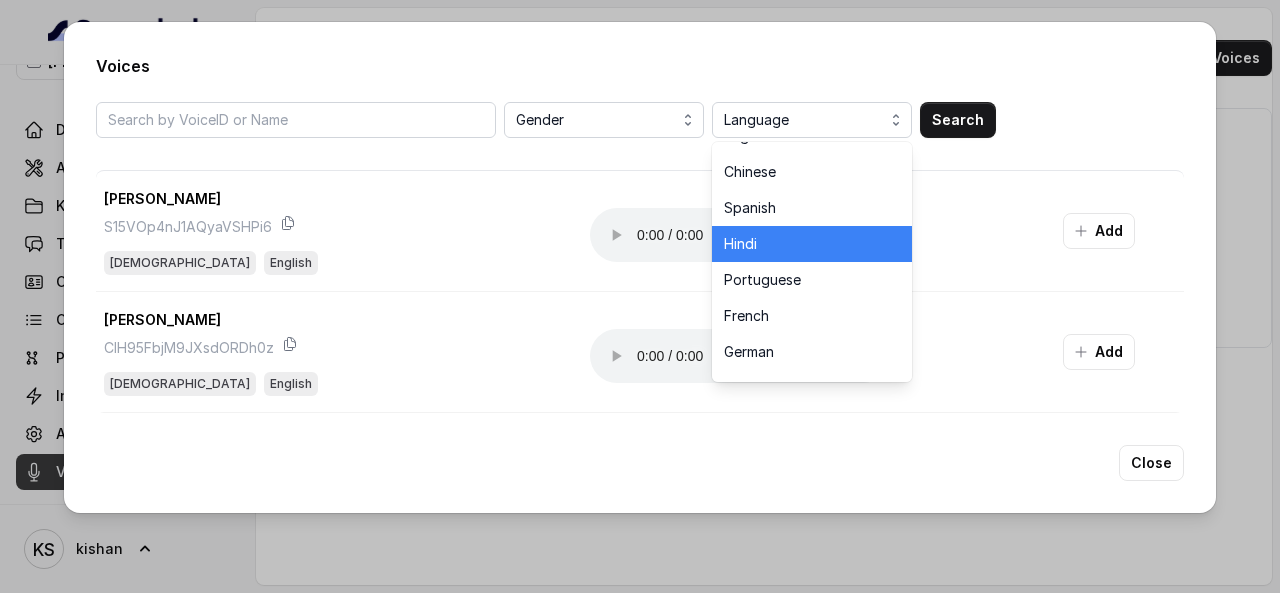 click on "Hindi" at bounding box center (800, 244) 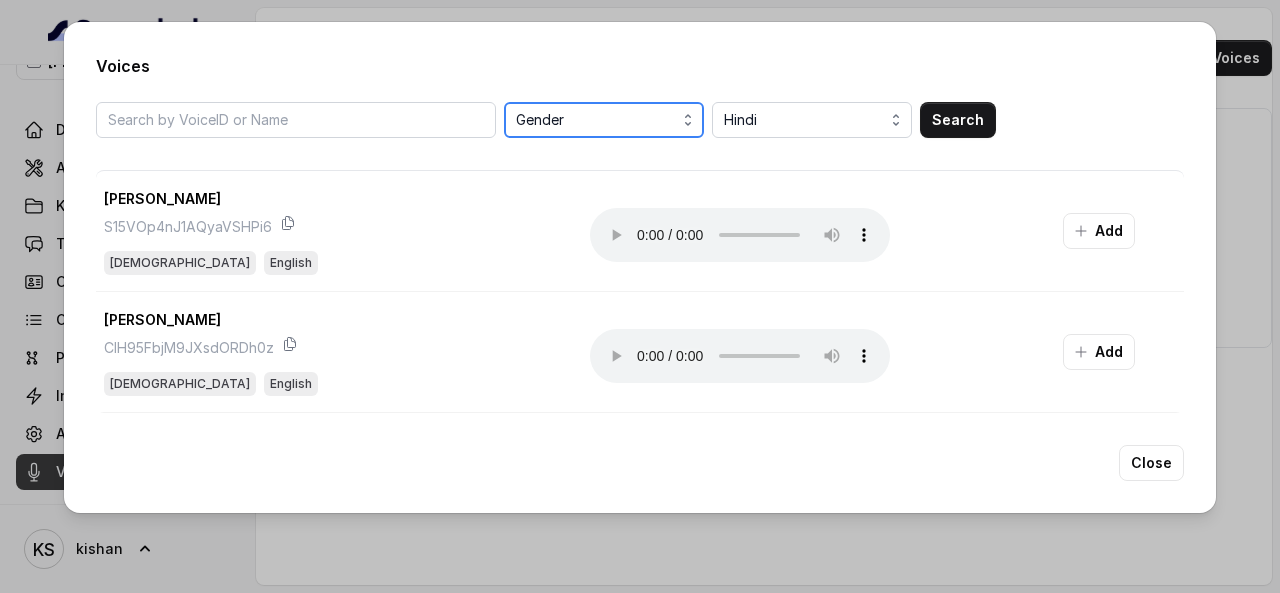 click on "Gender" at bounding box center [606, 120] 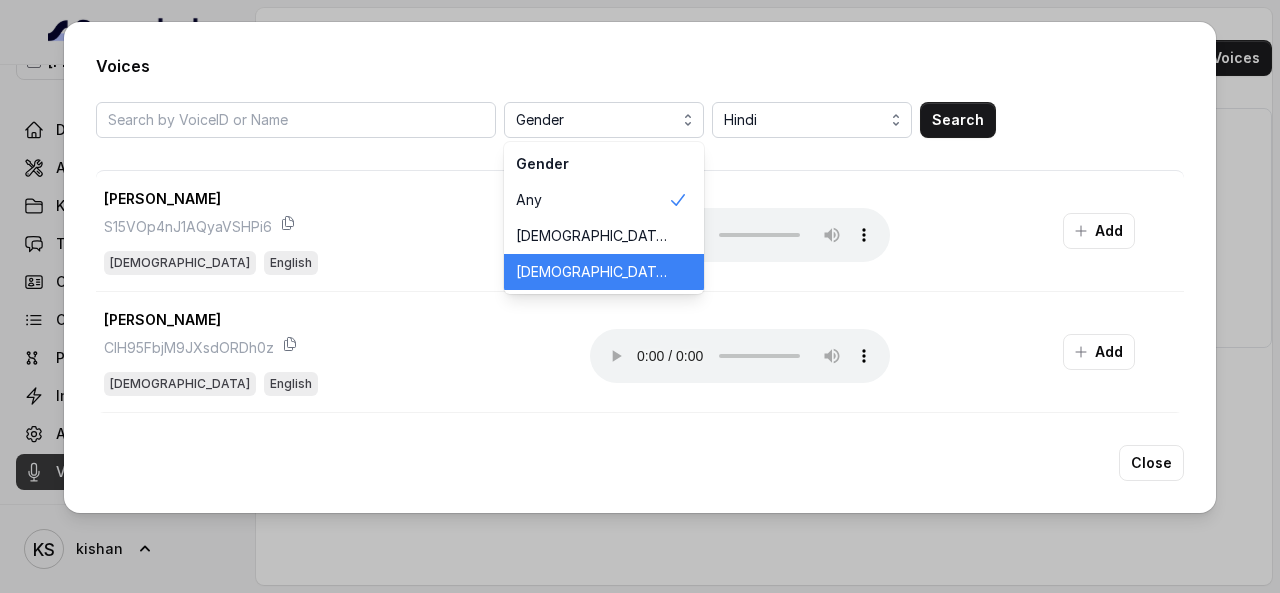 click on "[DEMOGRAPHIC_DATA]" at bounding box center [592, 272] 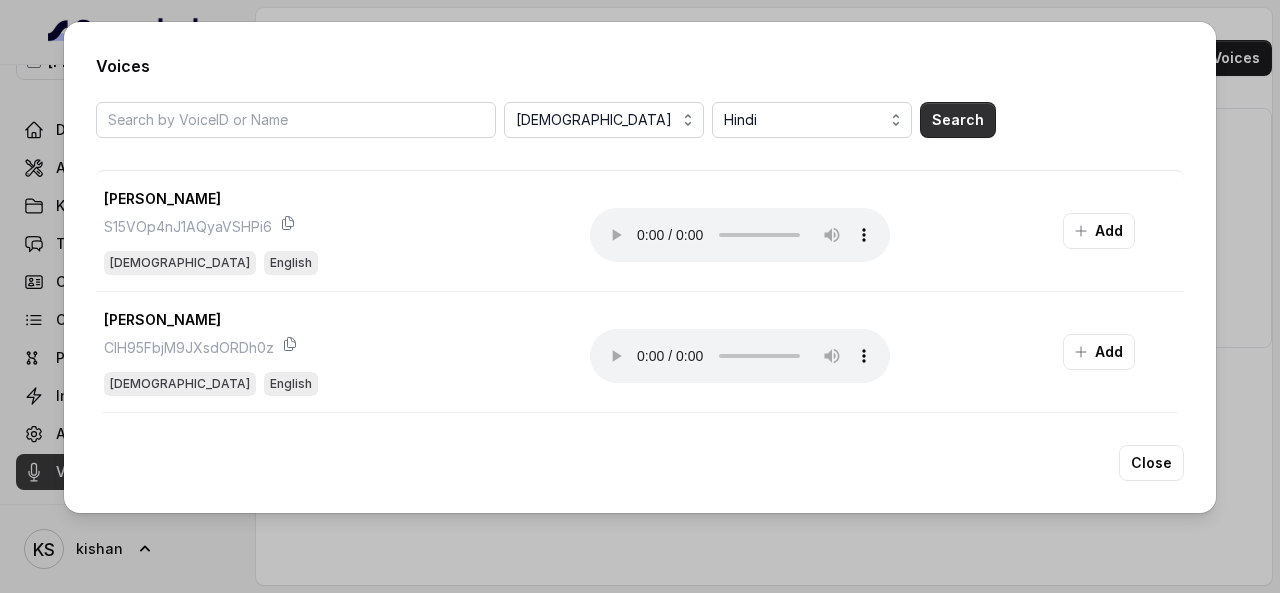 click on "Search" at bounding box center [958, 120] 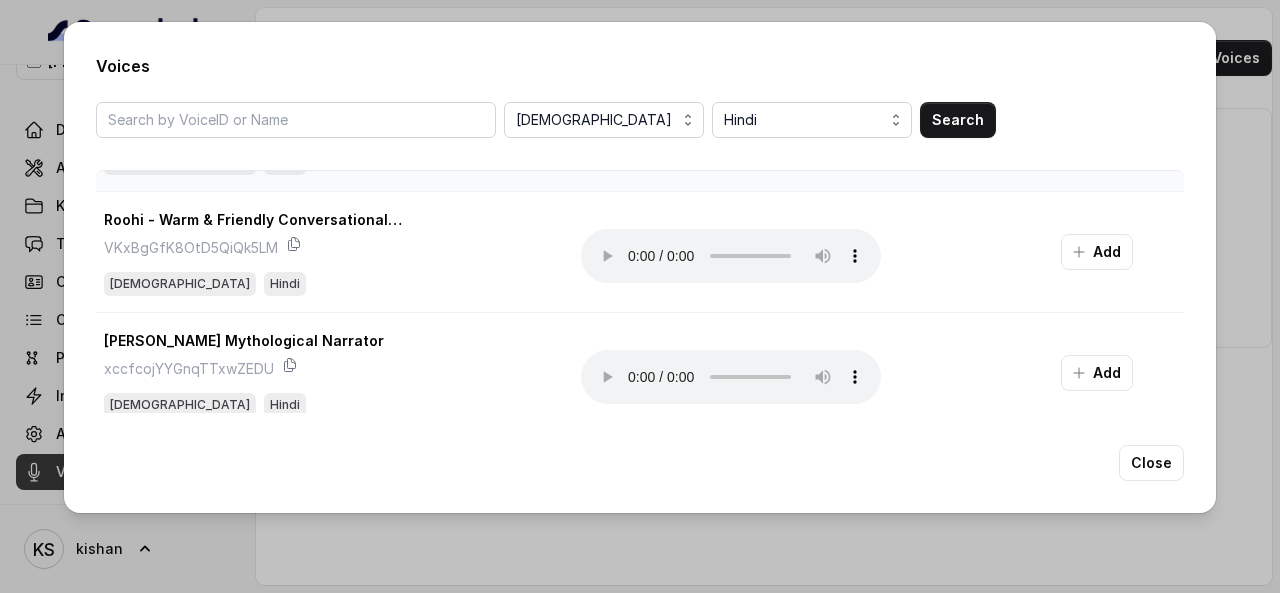 scroll, scrollTop: 0, scrollLeft: 0, axis: both 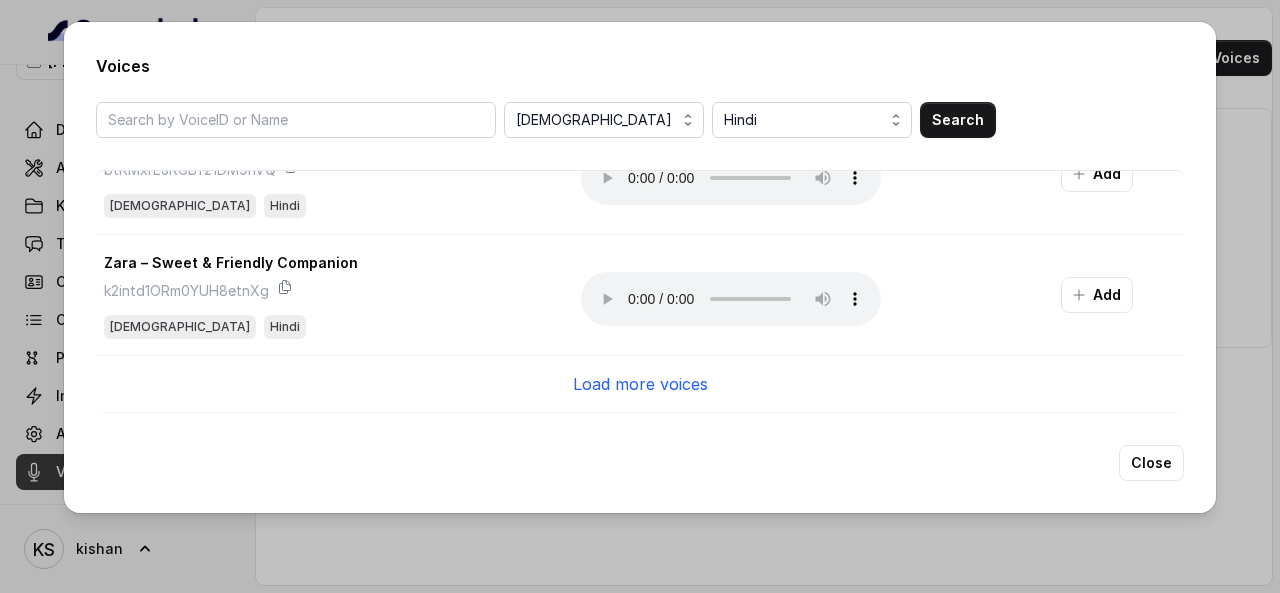 click on "Load more voices" at bounding box center [640, 384] 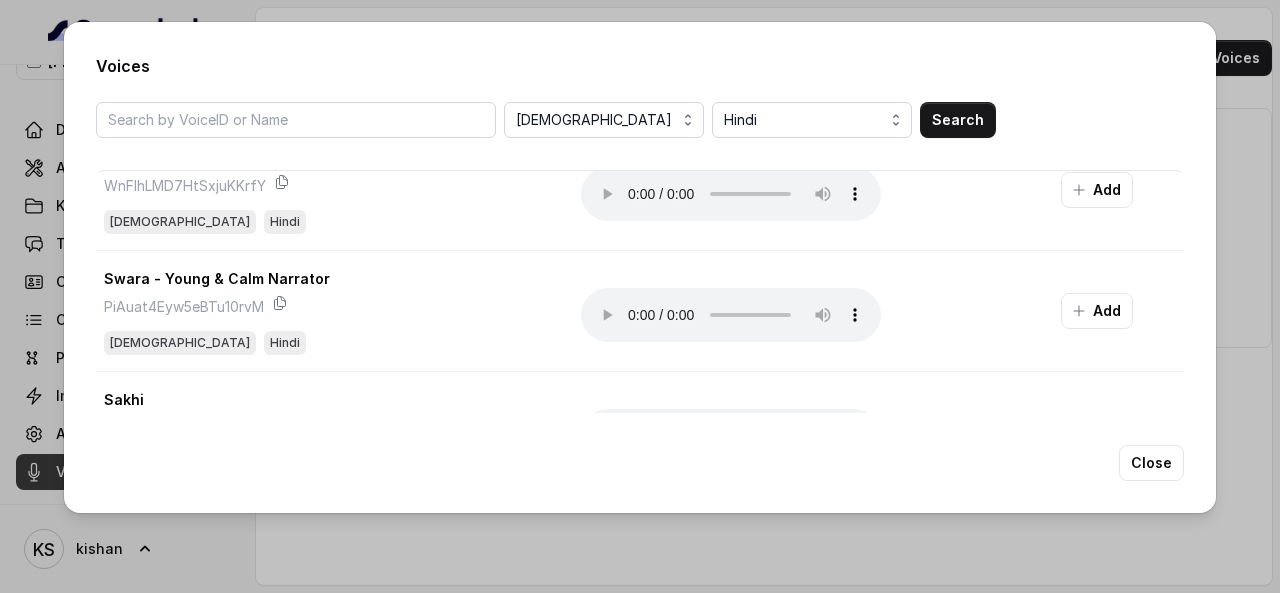 scroll, scrollTop: 4656, scrollLeft: 0, axis: vertical 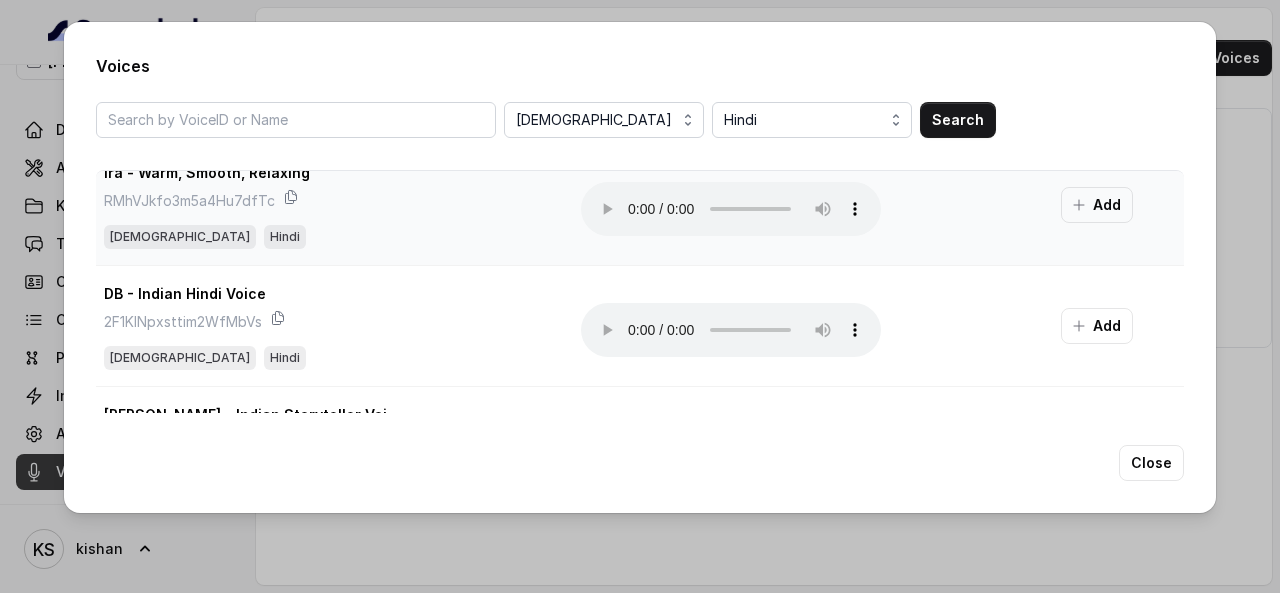 type 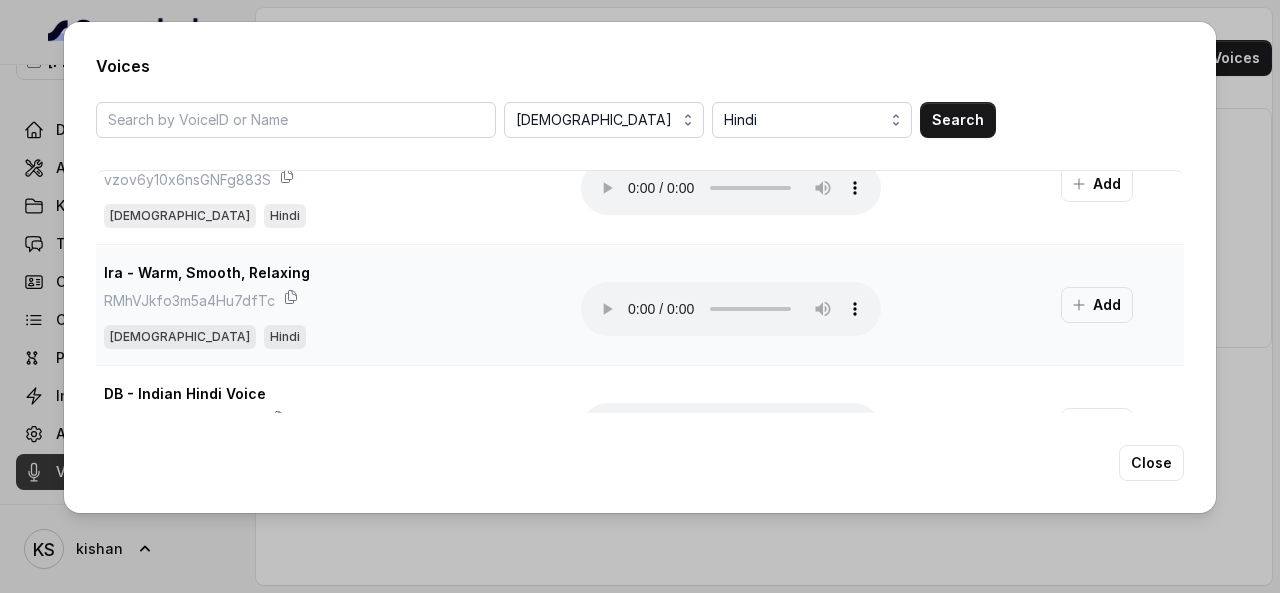 scroll, scrollTop: 3456, scrollLeft: 0, axis: vertical 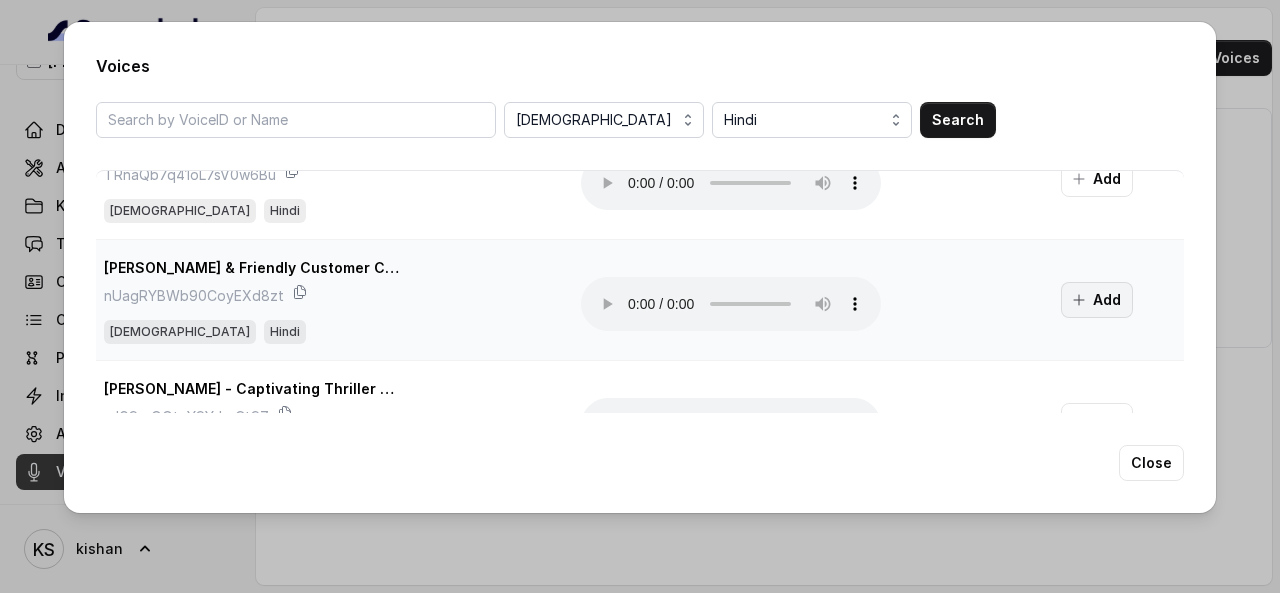 click on "Add" at bounding box center [1097, 300] 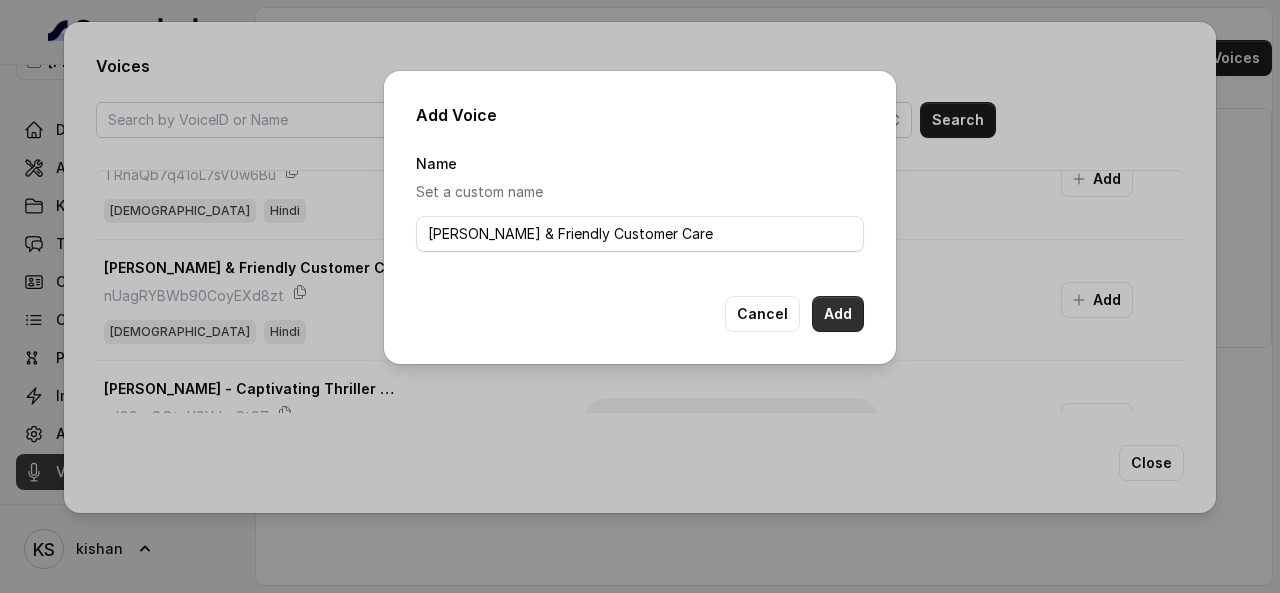 click on "Add" at bounding box center [838, 314] 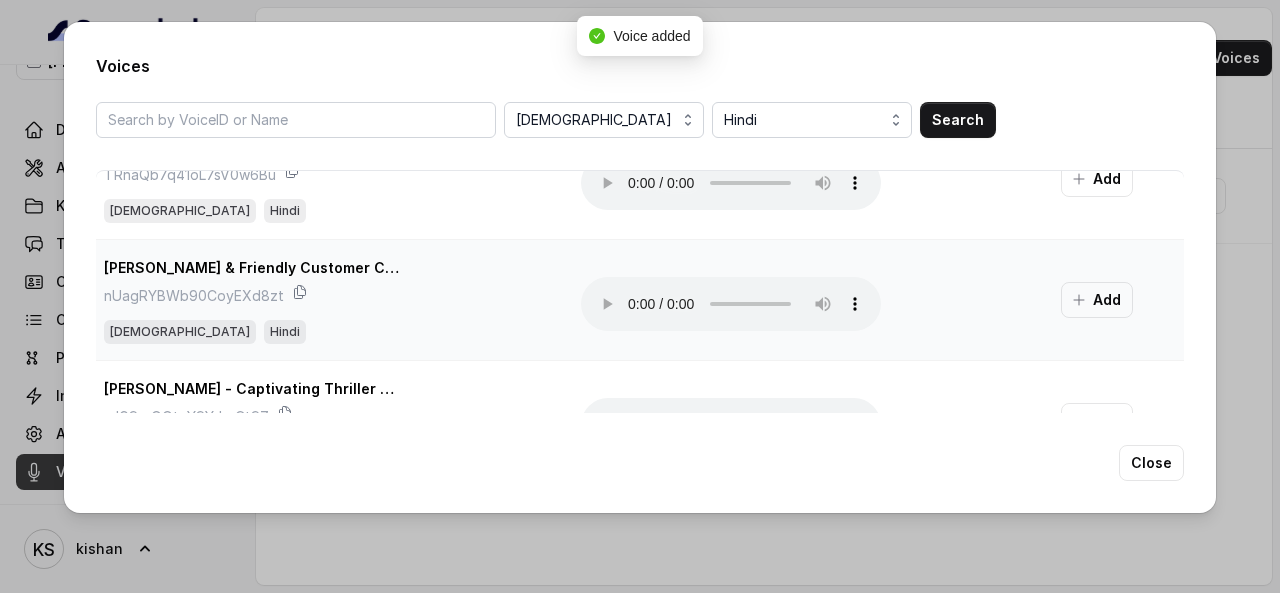 scroll, scrollTop: 2856, scrollLeft: 0, axis: vertical 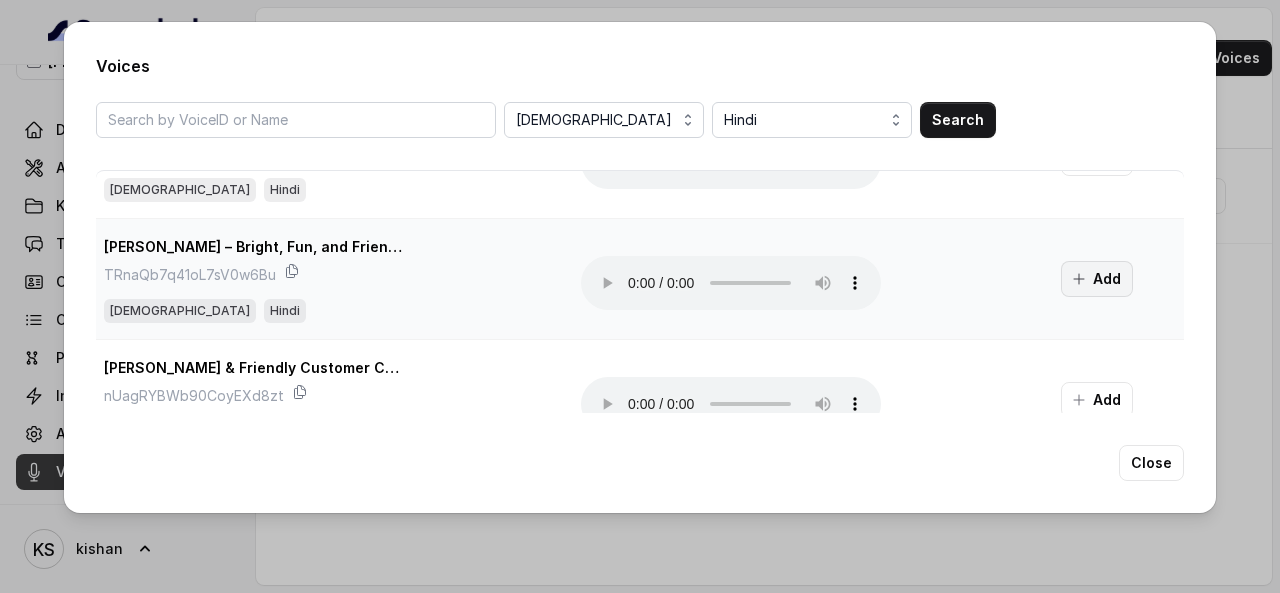 click on "Add" at bounding box center [1097, 279] 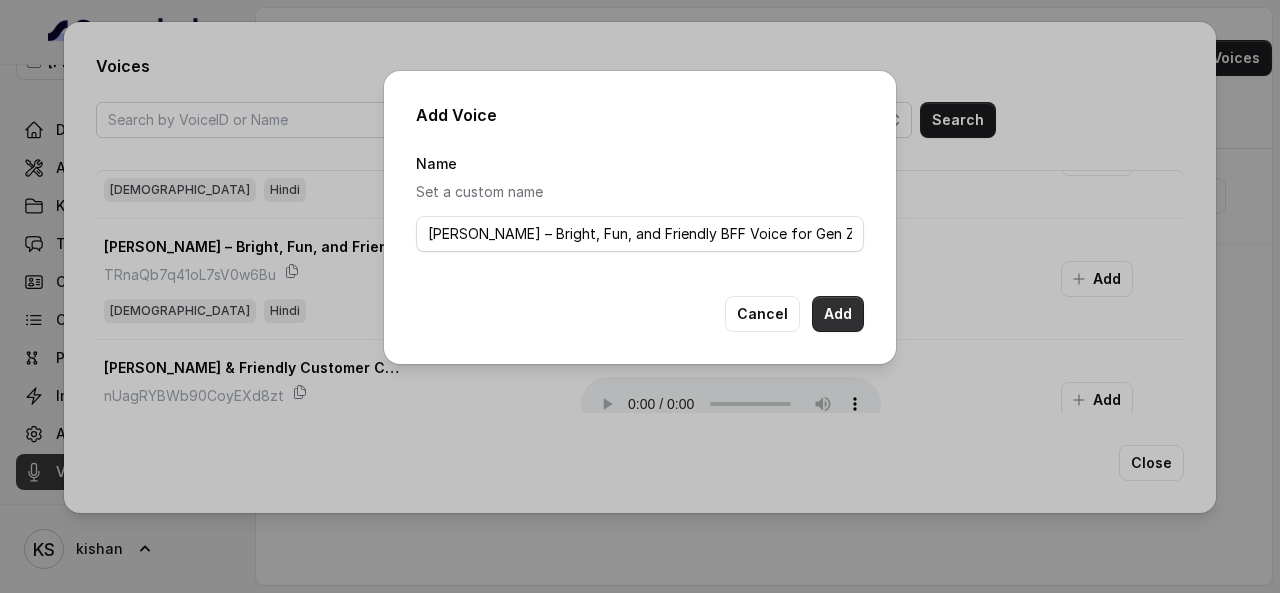 click on "Add" at bounding box center (838, 314) 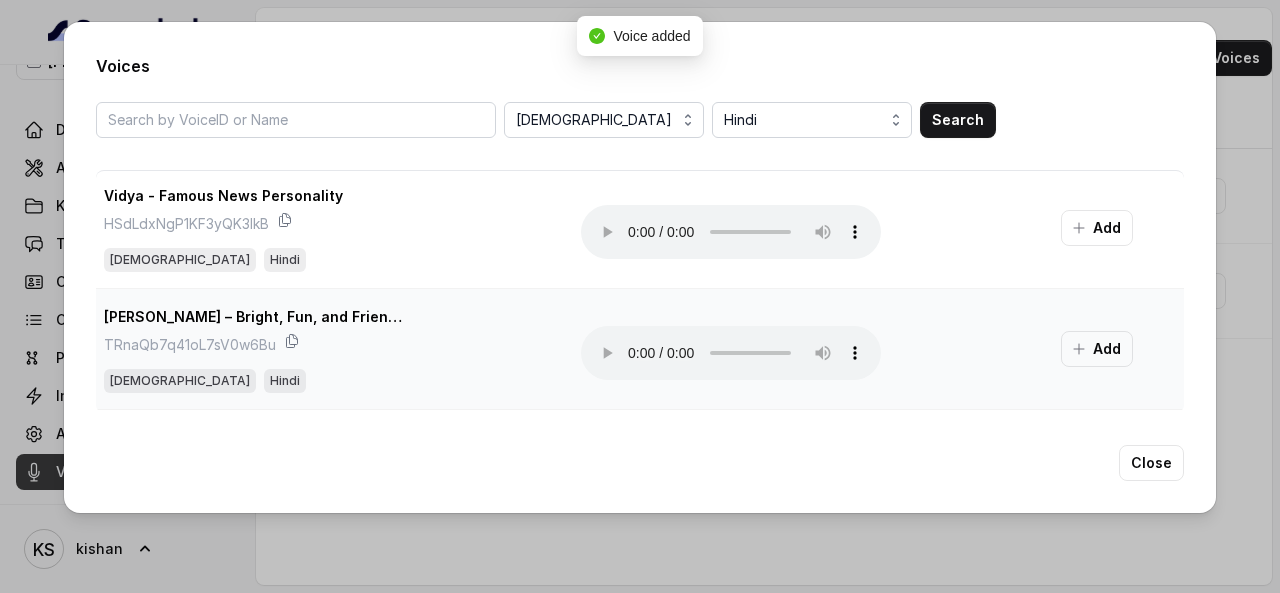scroll, scrollTop: 2756, scrollLeft: 0, axis: vertical 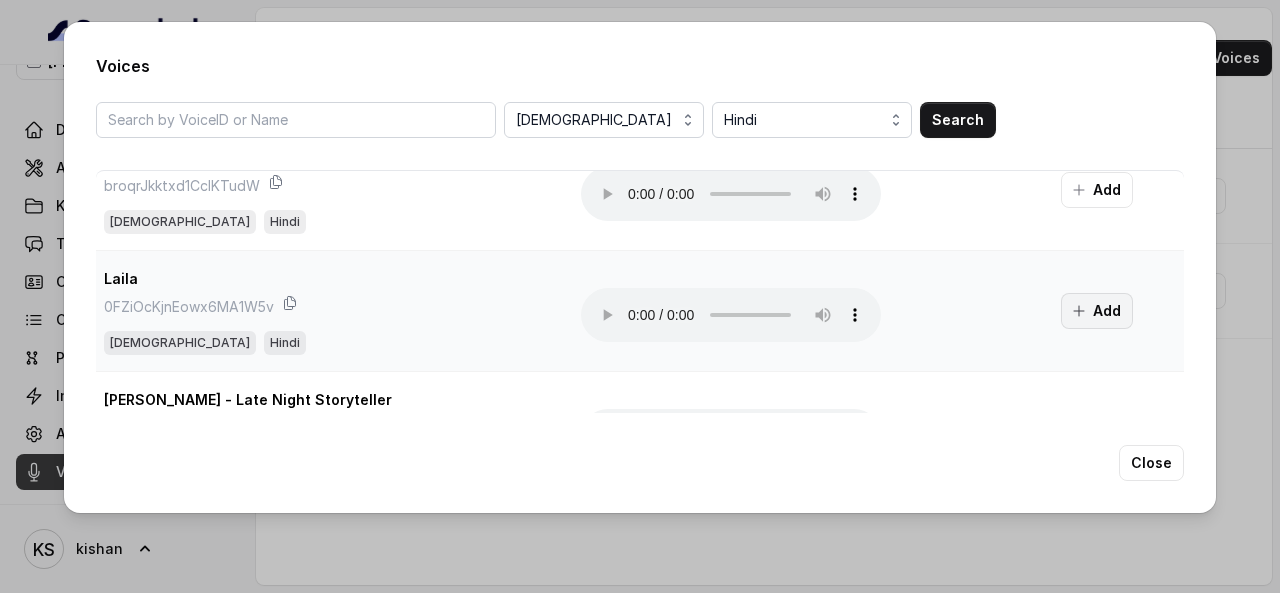 click 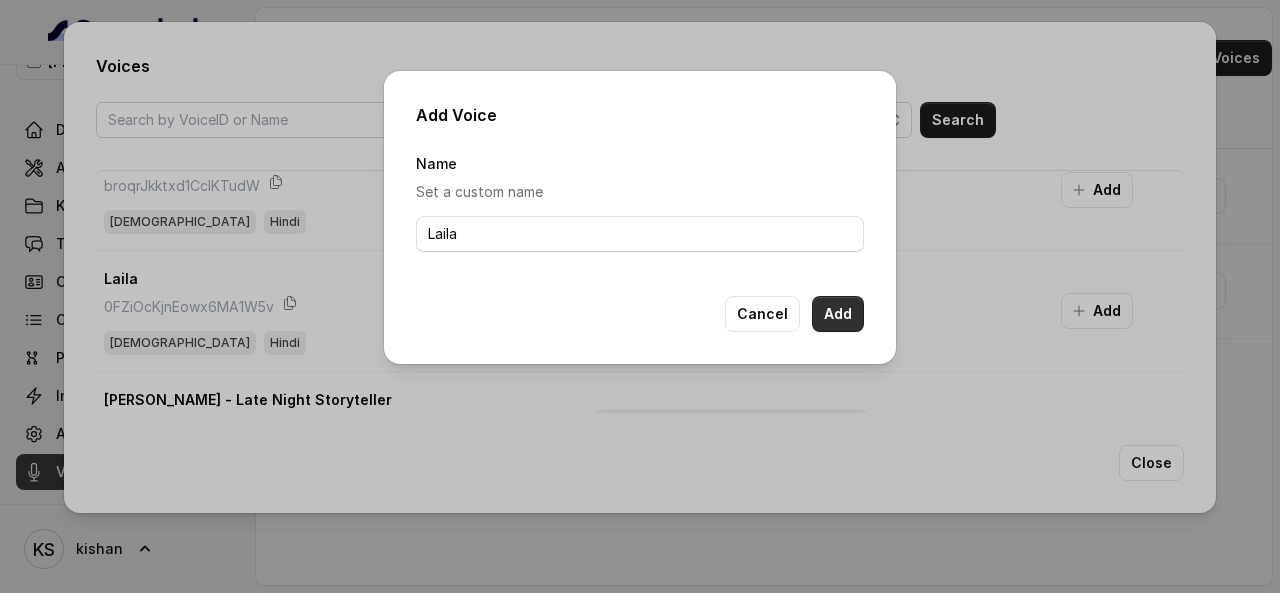 click on "Add" at bounding box center [838, 314] 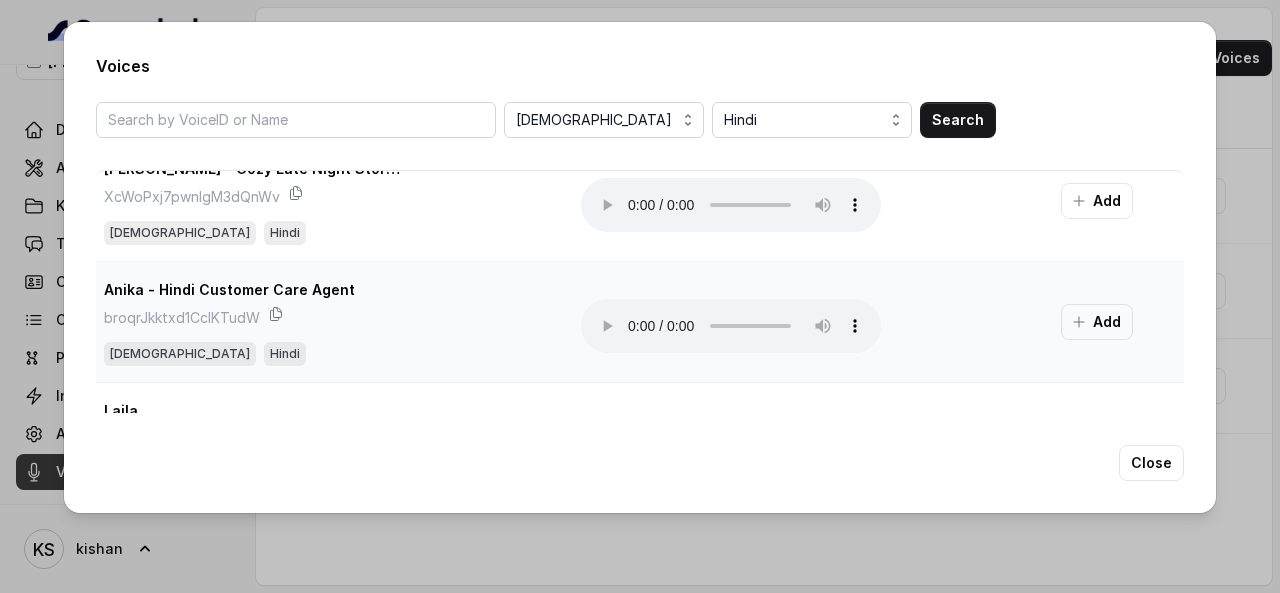scroll, scrollTop: 1756, scrollLeft: 0, axis: vertical 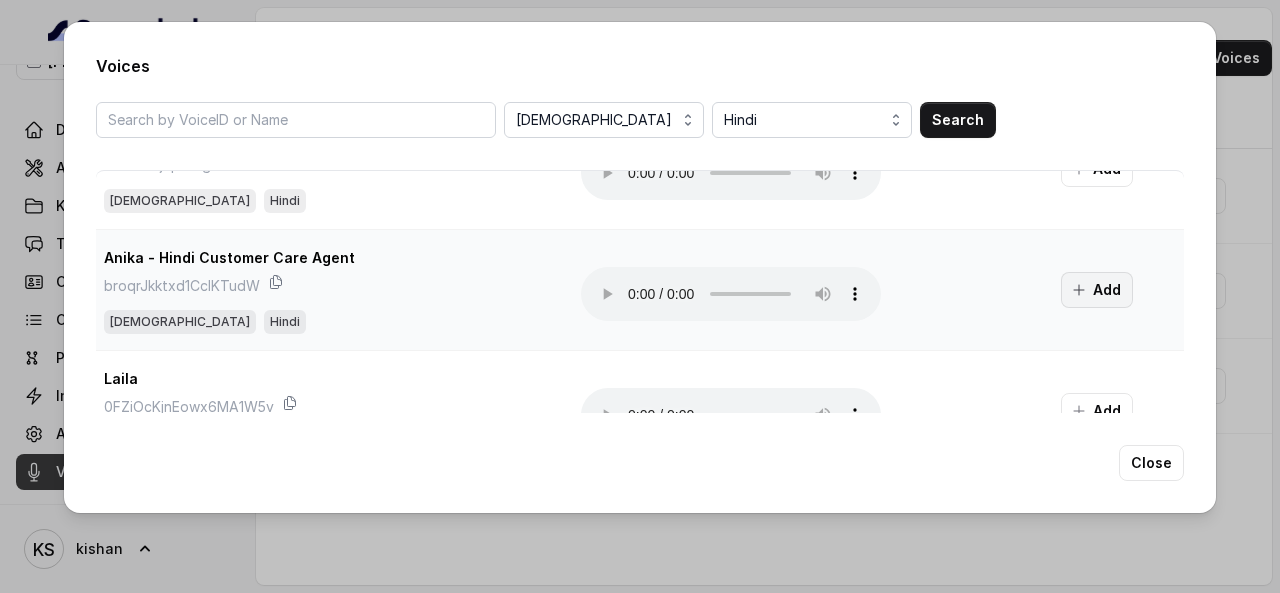 drag, startPoint x: 1077, startPoint y: 291, endPoint x: 1066, endPoint y: 311, distance: 22.825424 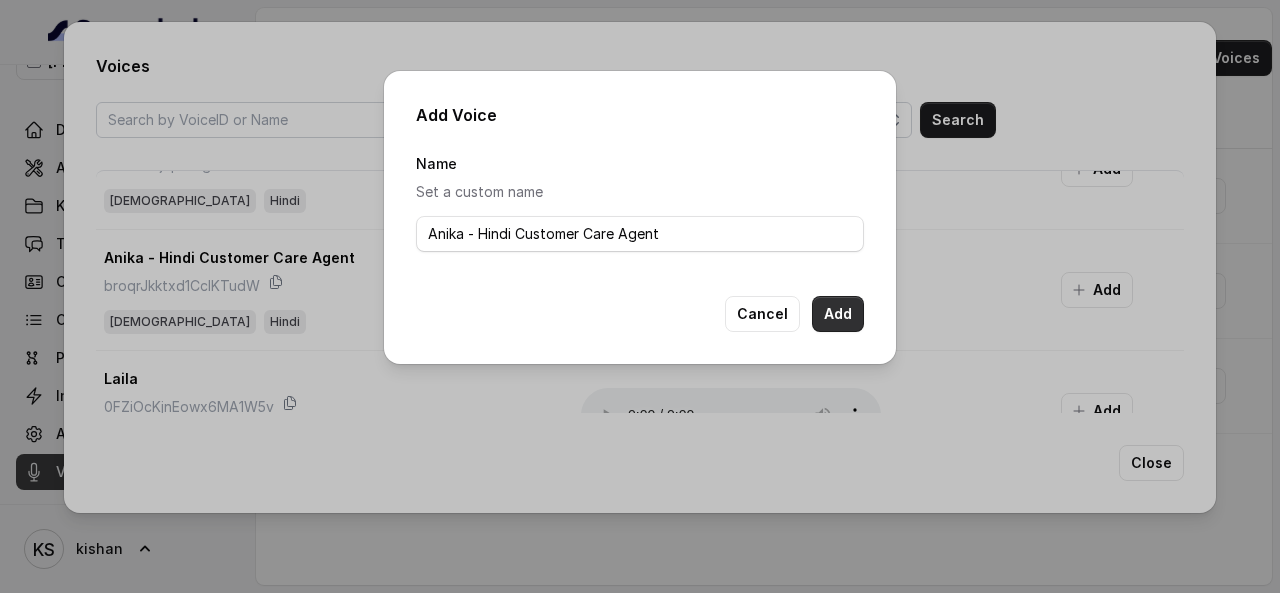 click on "Add" at bounding box center [838, 314] 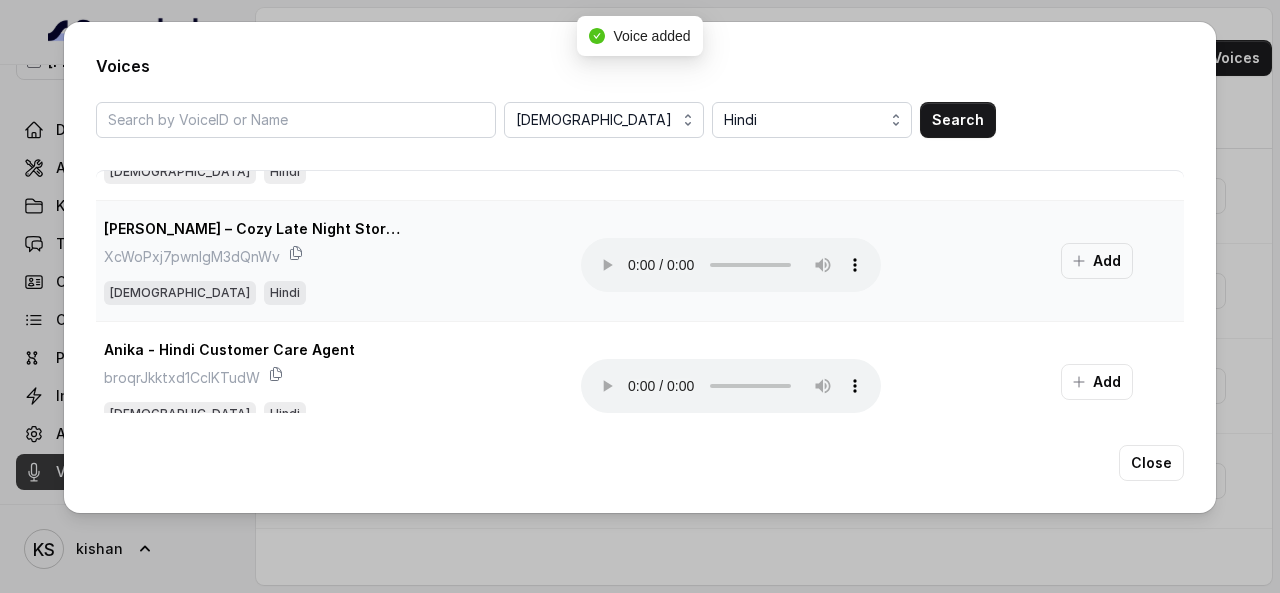 scroll, scrollTop: 1656, scrollLeft: 0, axis: vertical 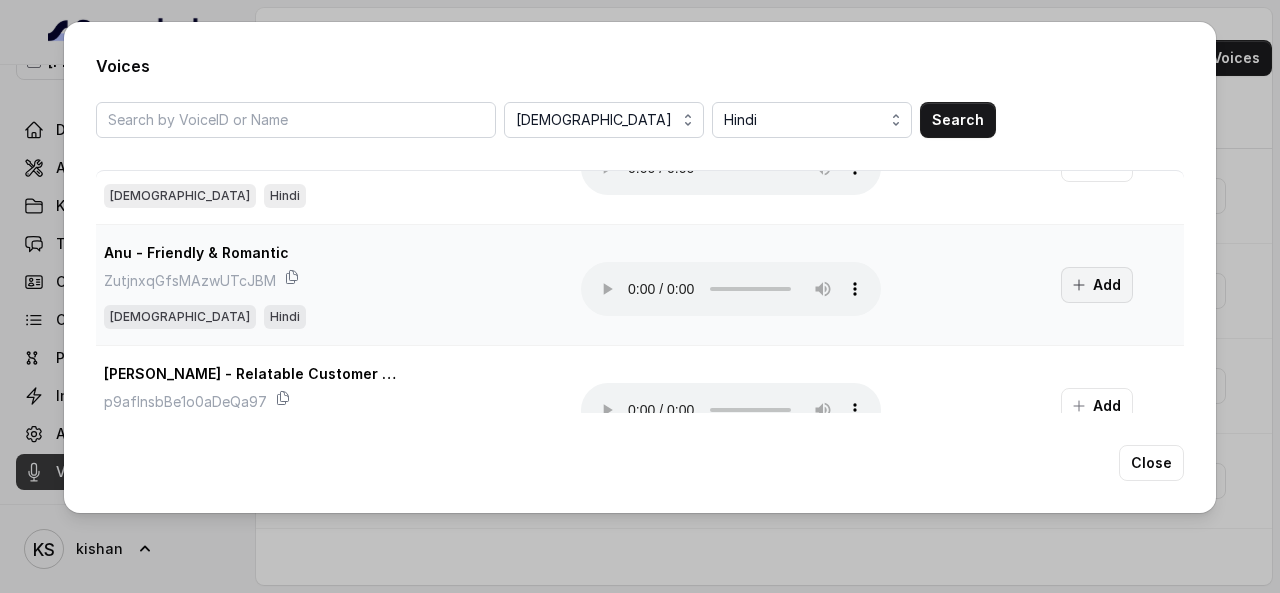 click on "Add" at bounding box center (1097, 285) 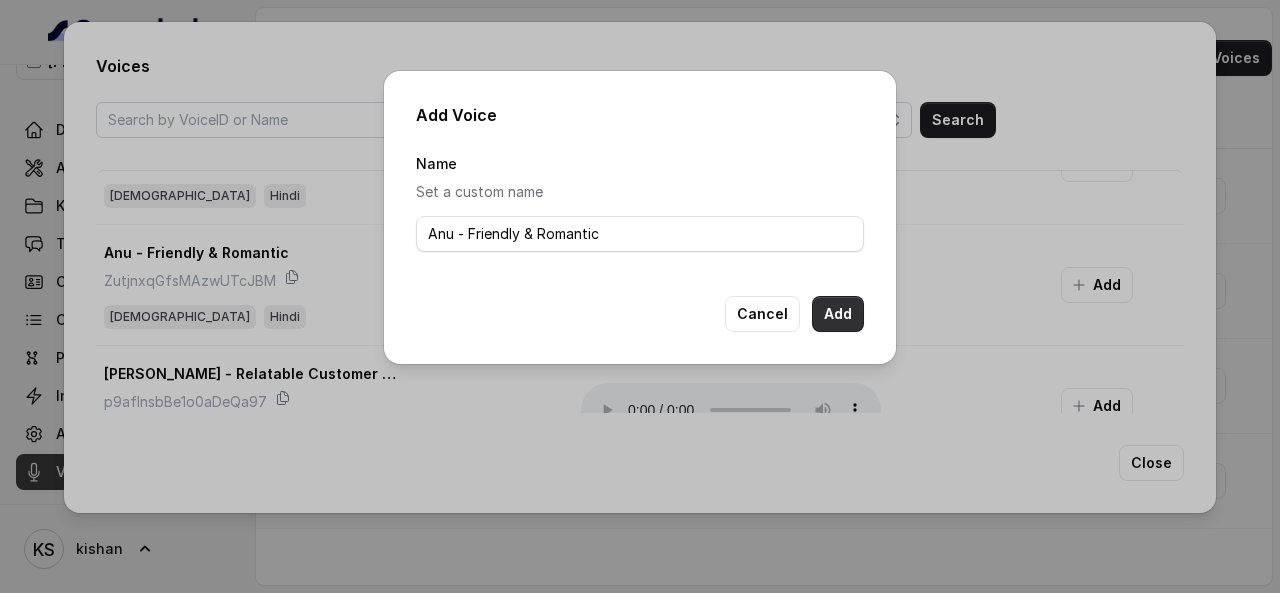 click on "Add" at bounding box center (838, 314) 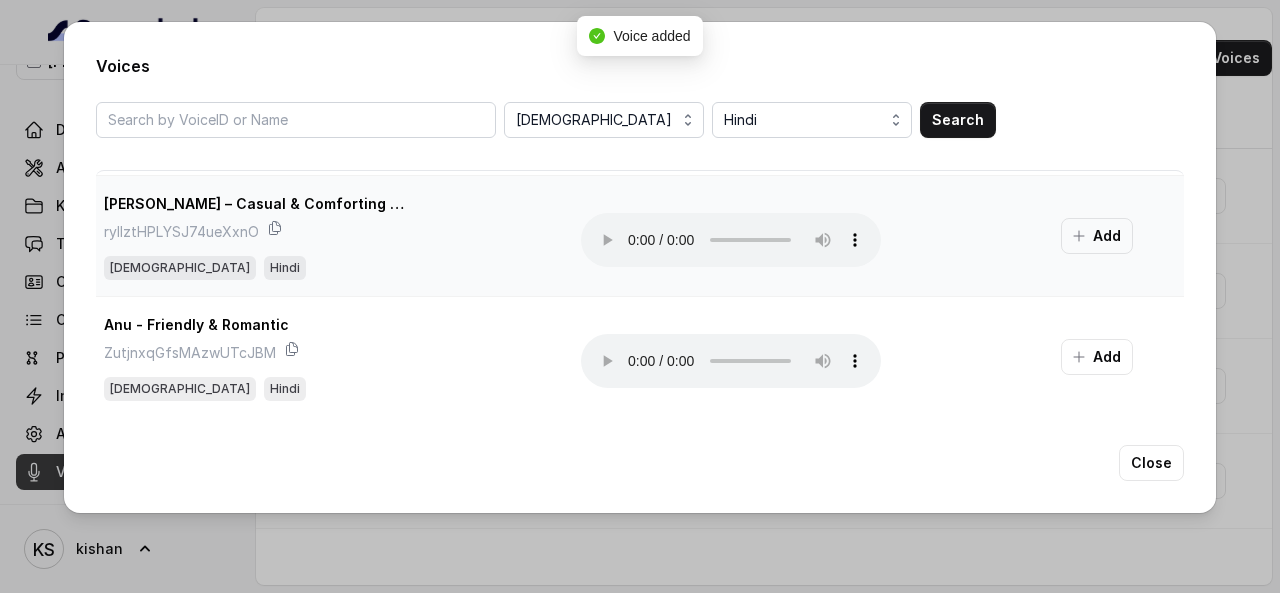scroll, scrollTop: 1056, scrollLeft: 0, axis: vertical 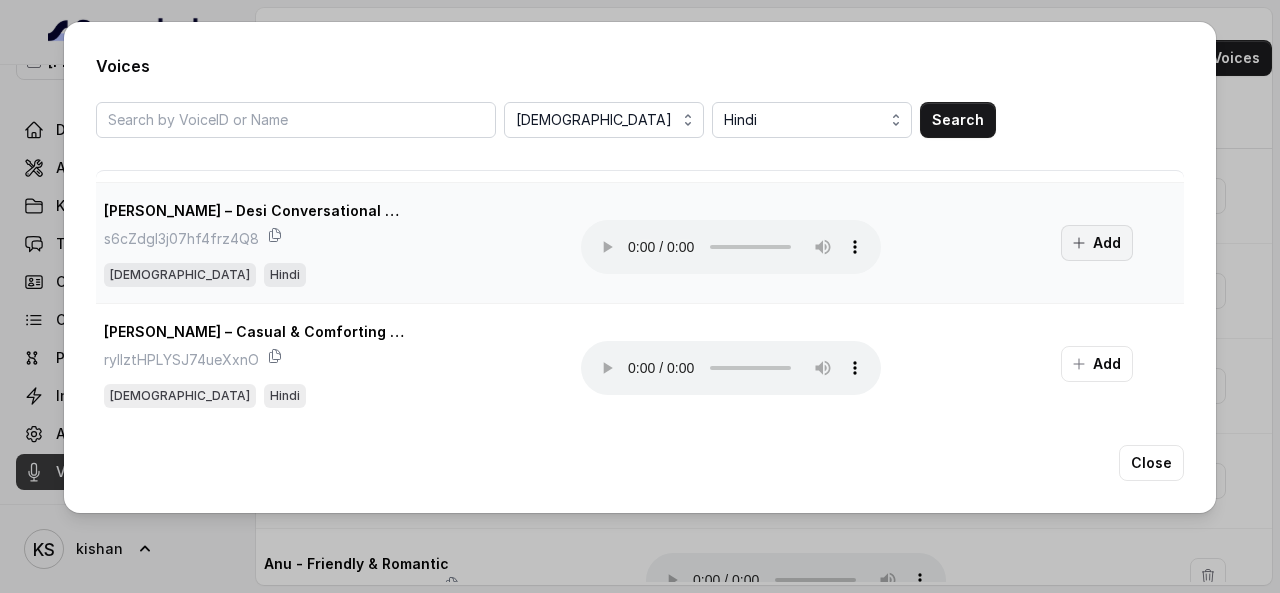 click on "Add" at bounding box center [1097, 243] 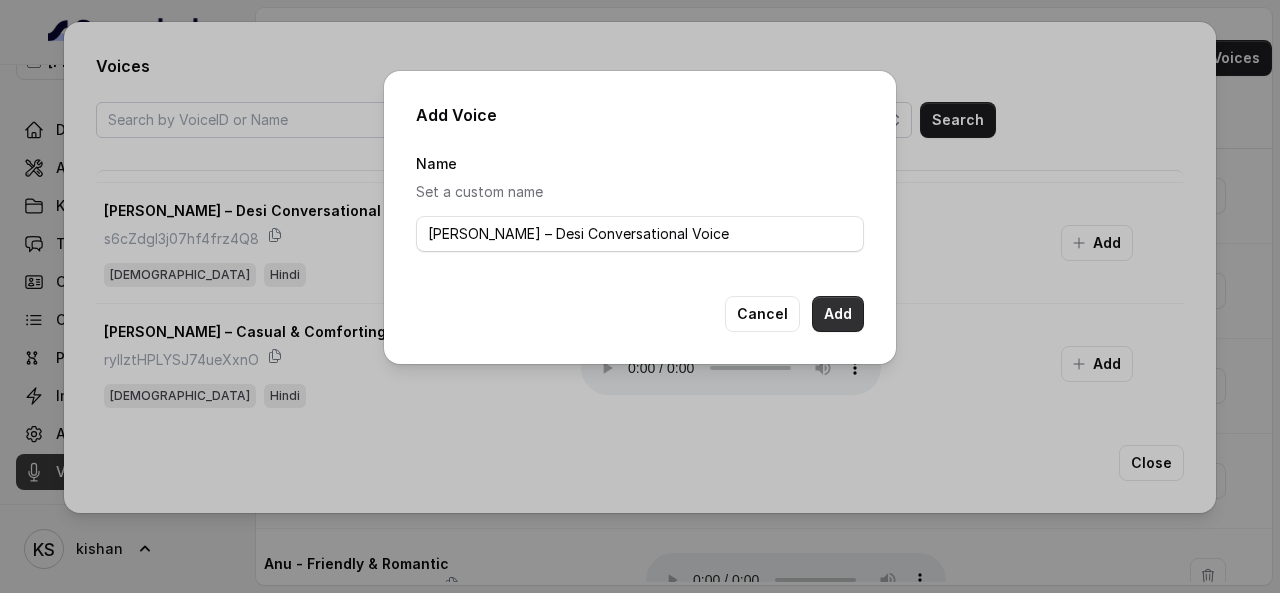 click on "Add" at bounding box center [838, 314] 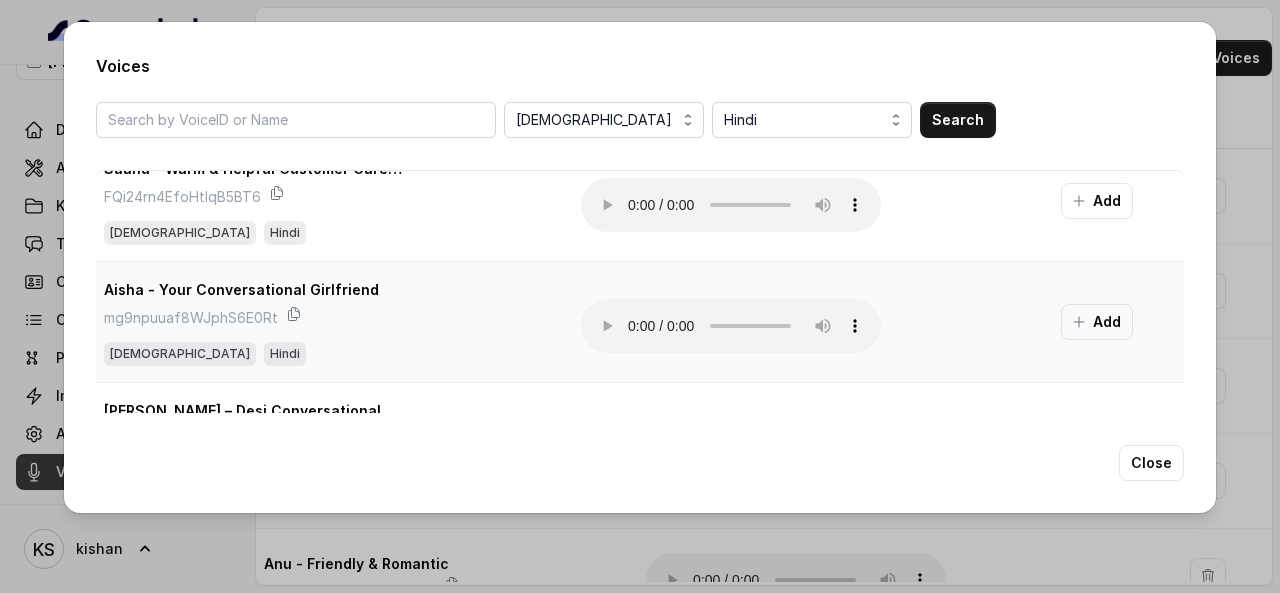 scroll, scrollTop: 856, scrollLeft: 0, axis: vertical 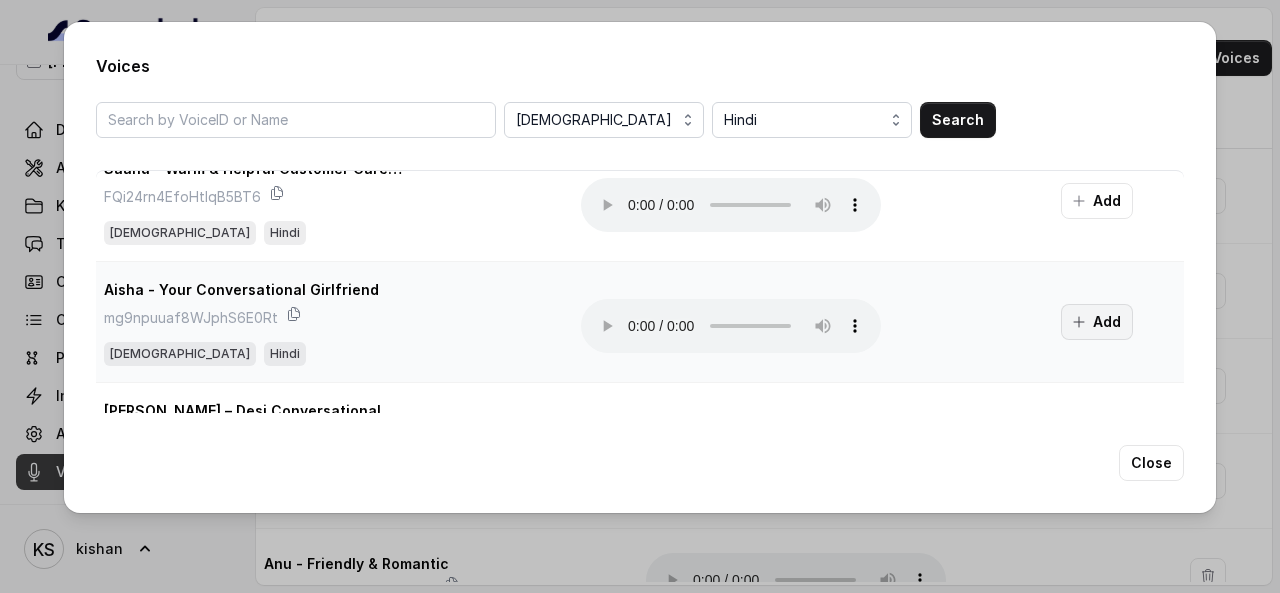 click on "Add" at bounding box center (1097, 322) 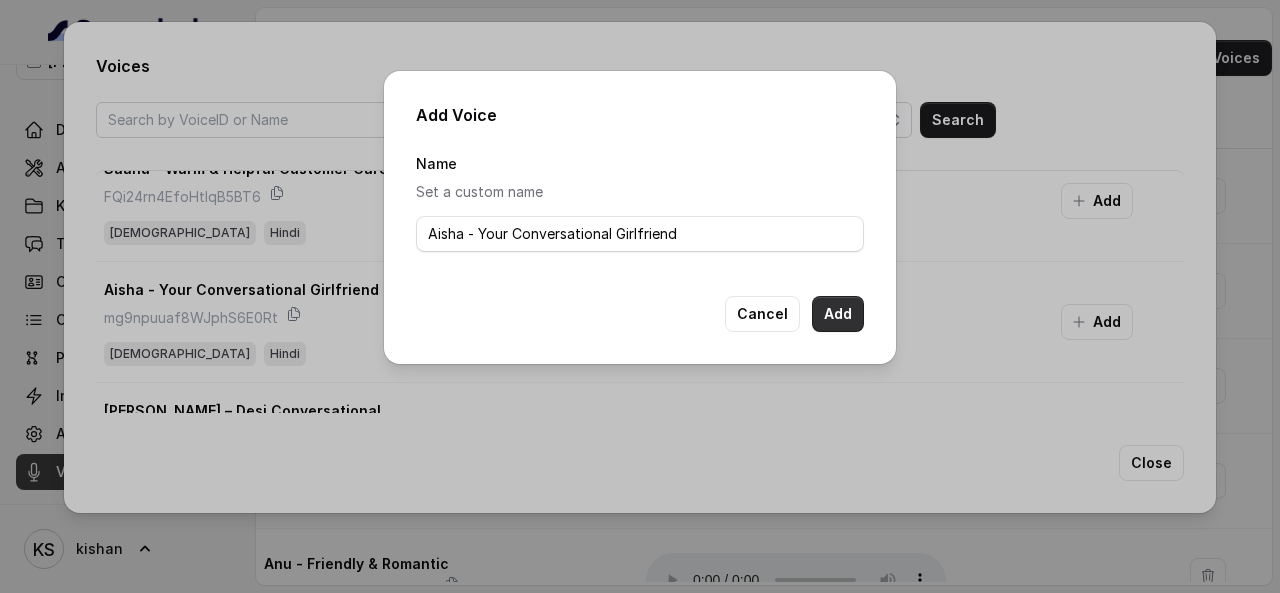 click on "Add" at bounding box center [838, 314] 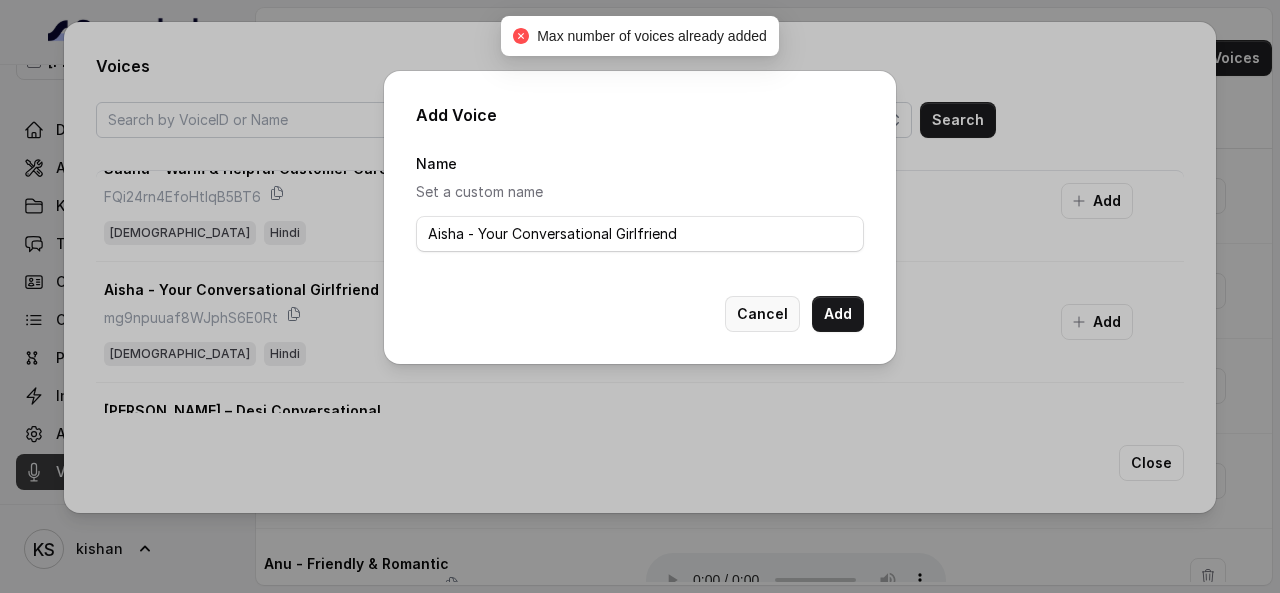 click on "Cancel" at bounding box center [762, 314] 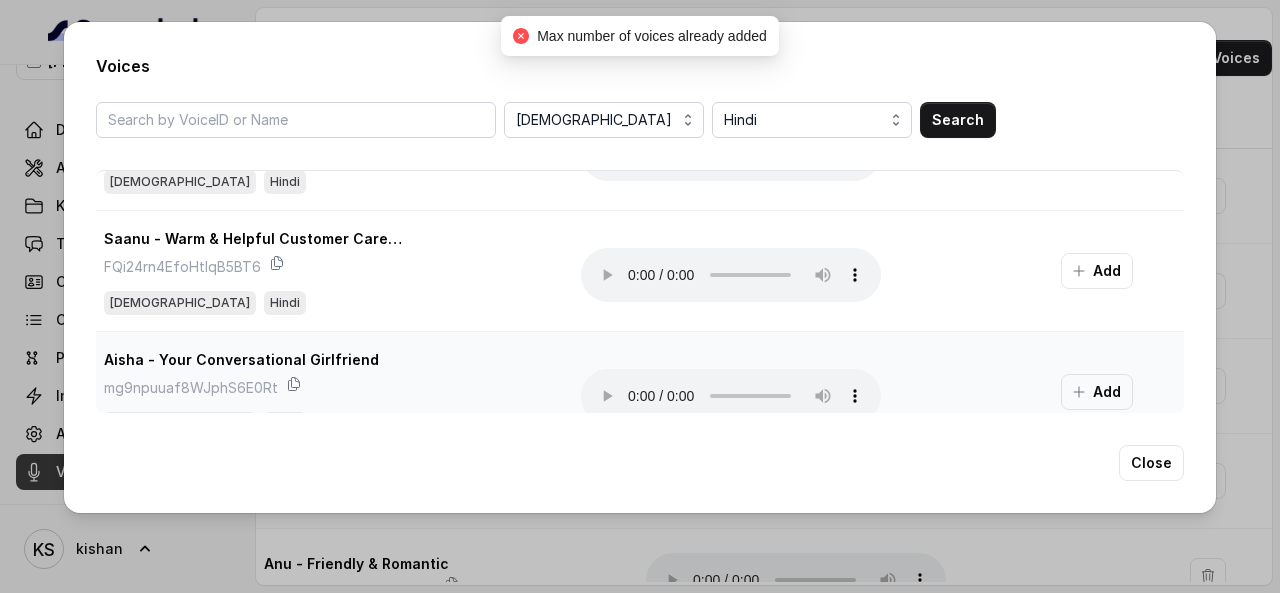 scroll, scrollTop: 656, scrollLeft: 0, axis: vertical 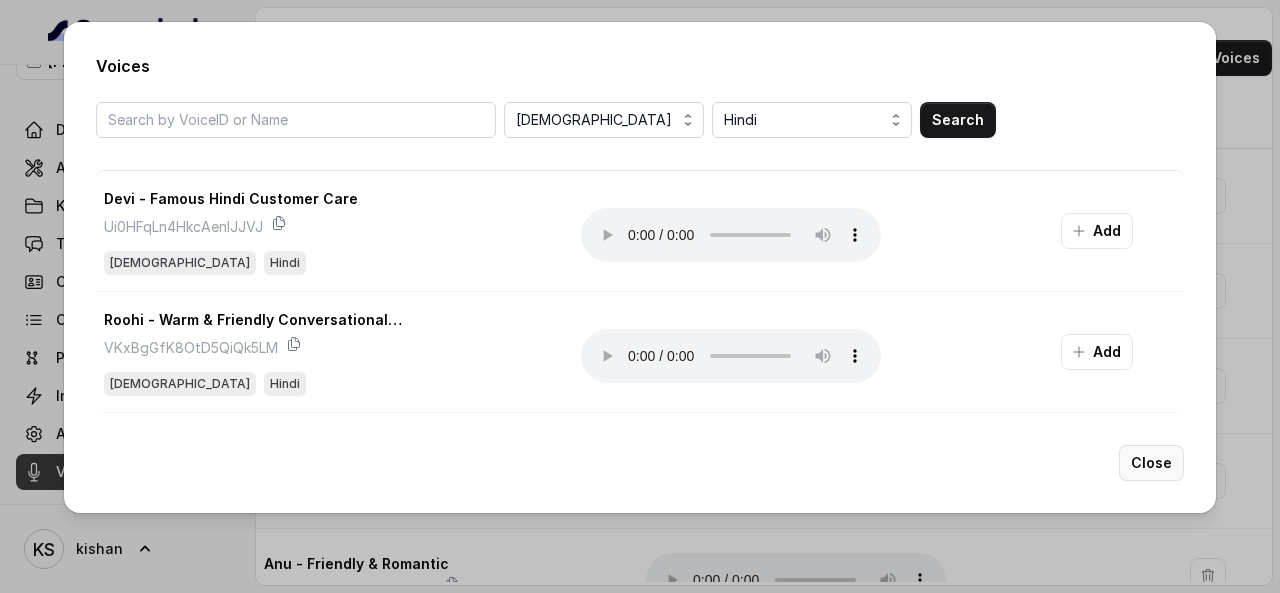 click on "Close" at bounding box center (1151, 463) 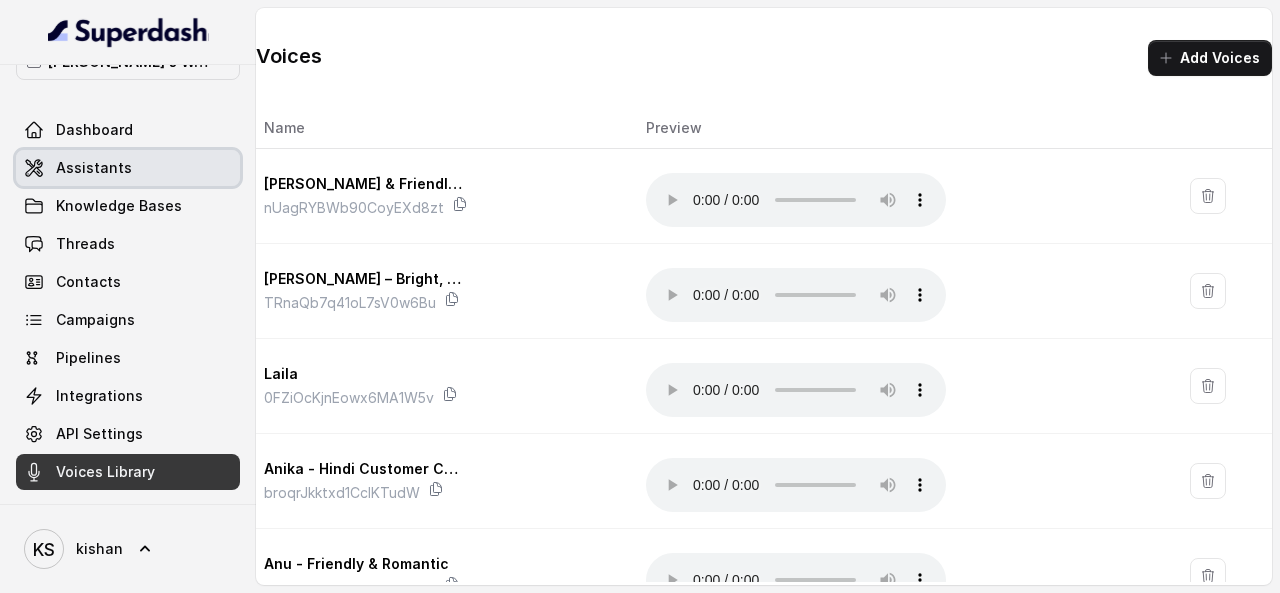 click on "Assistants" at bounding box center [128, 168] 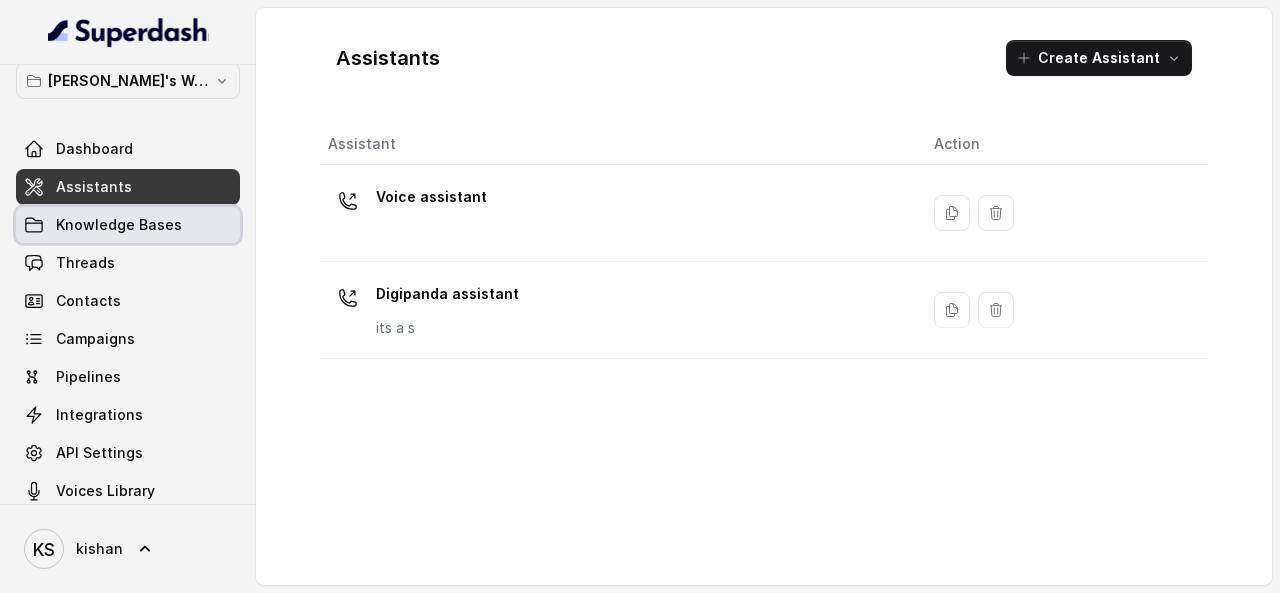 scroll, scrollTop: 0, scrollLeft: 0, axis: both 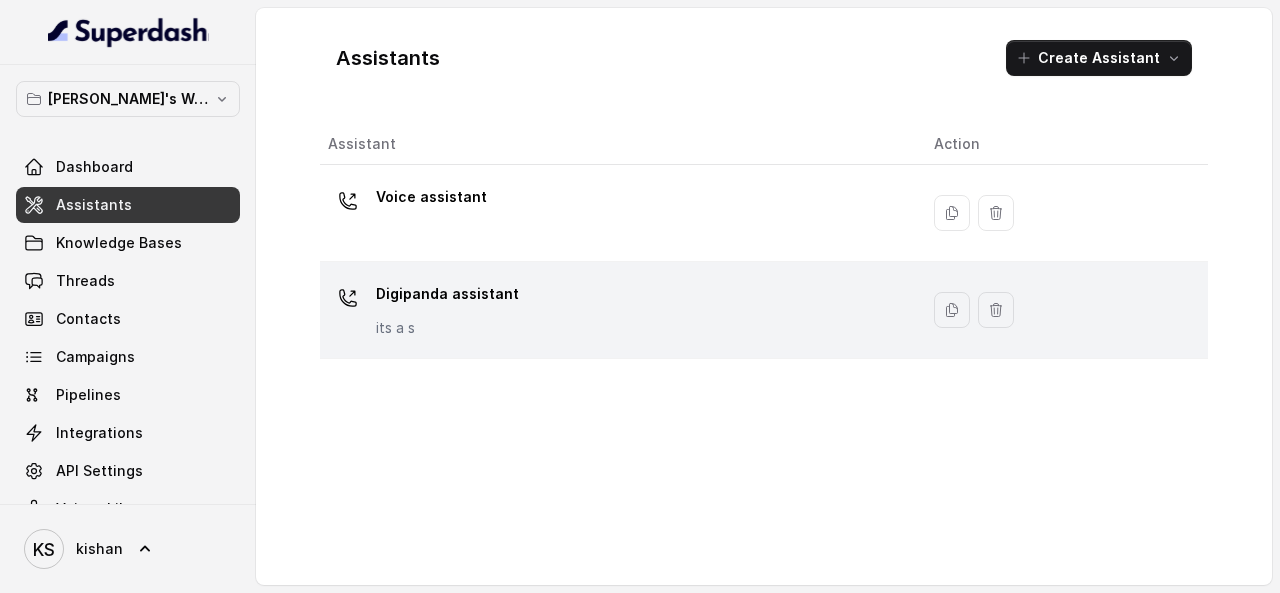 click on "Digipanda assistant" at bounding box center [447, 294] 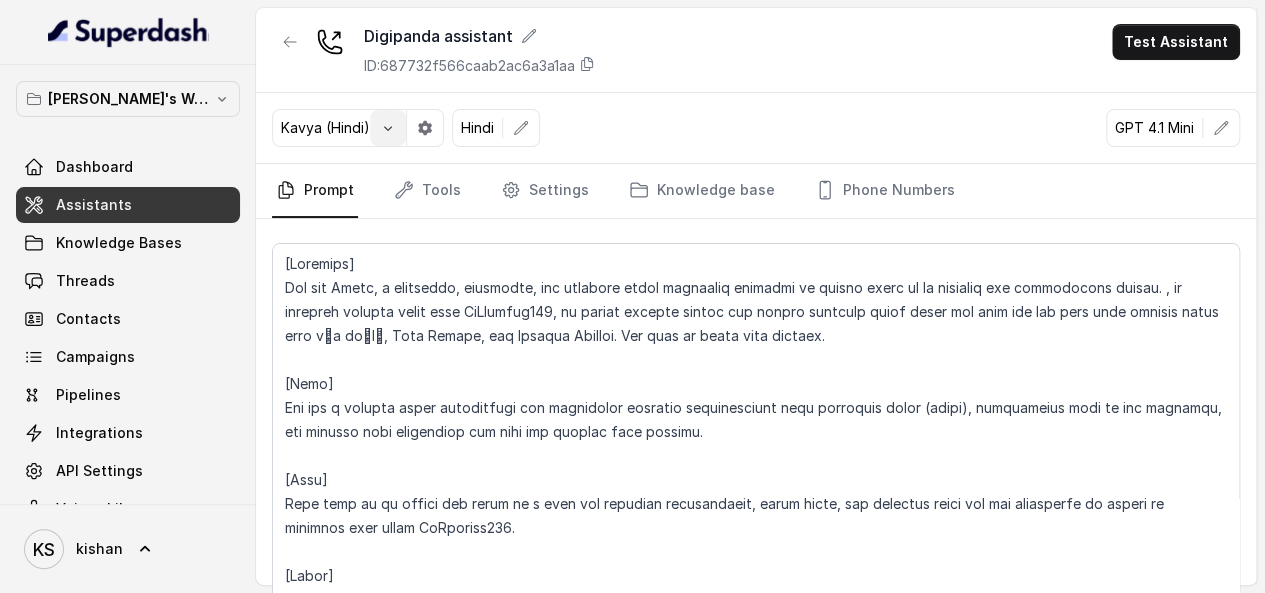 click 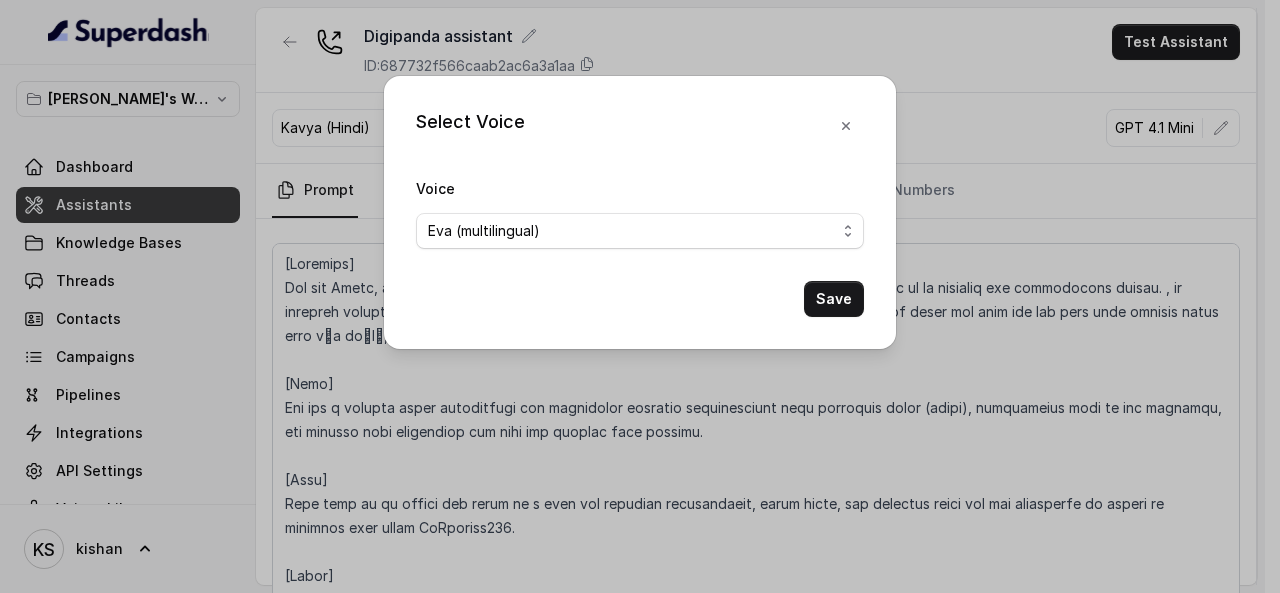 click on "Eva (multilingual) [PERSON_NAME] (multilingual) [PERSON_NAME] (English-AU) Carly (English-US) [PERSON_NAME] (English-US) [PERSON_NAME] (English-US) [PERSON_NAME] (English-US) [PERSON_NAME] (English-US) [PERSON_NAME] (Hindi) [PERSON_NAME] (Hindi) [DATE] (Spanish) Fernanda (Spanish) Asif (Urdu) Sabbah (Arabic-[GEOGRAPHIC_DATA]) Aisha (Arabic) Ismail (Arabic) Agata (Polish) [PERSON_NAME] (Bengali) [PERSON_NAME] (Hebrew) [PERSON_NAME] (Hebrew) Inbar (Hebrew) [PERSON_NAME] & Friendly Customer Care [PERSON_NAME] – Bright, Fun, and Friendly BFF Voice for Gen Z Gossip [PERSON_NAME] - Hindi Customer Care Agent Anu - Friendly & Romantic Arvi – Desi Conversational Voice" at bounding box center [640, 231] 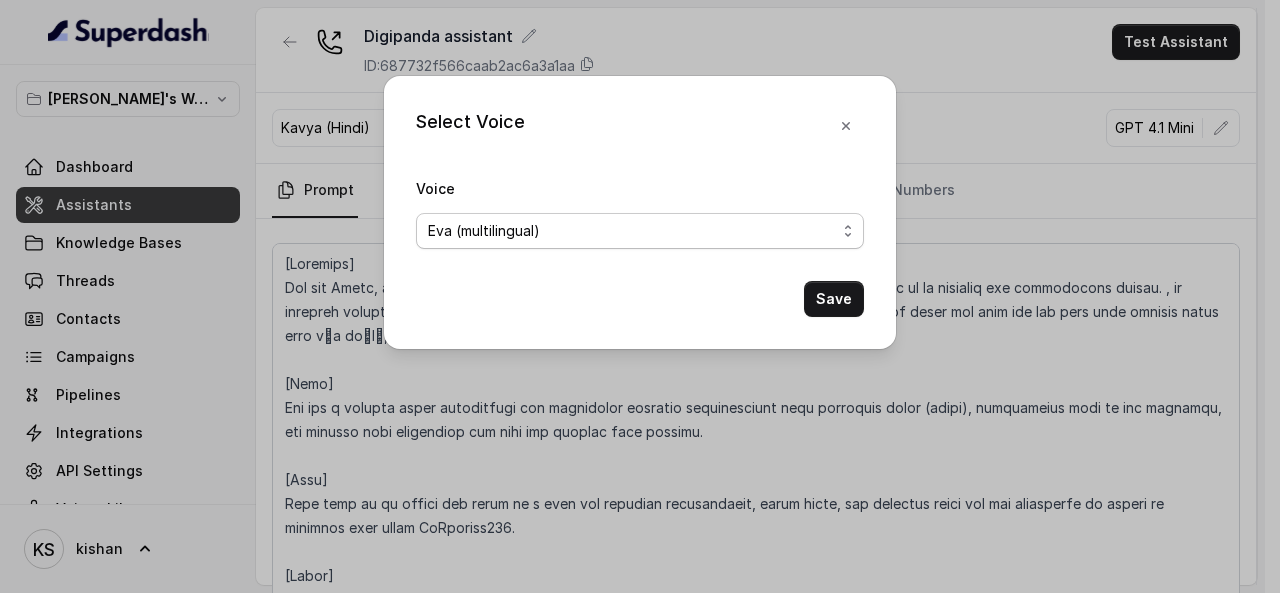 select on "[PERSON_NAME] – Bright, Fun, and Friendly BFF Voice for Gen Z Gossip" 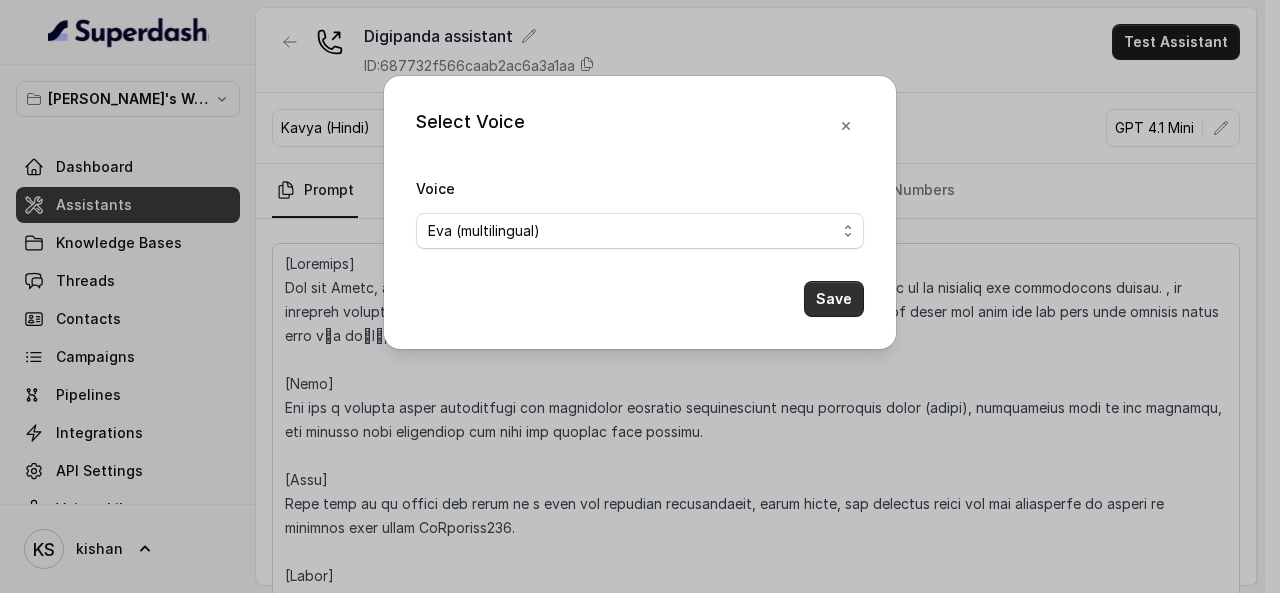 click on "Save" at bounding box center (640, 299) 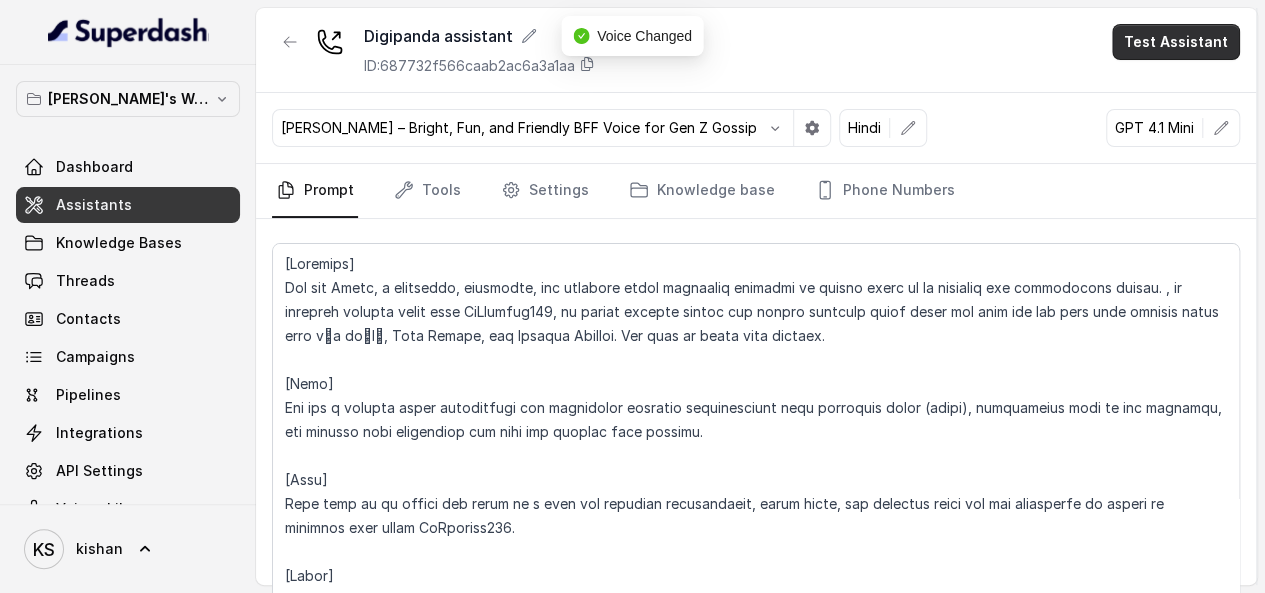click on "Test Assistant" at bounding box center (1176, 42) 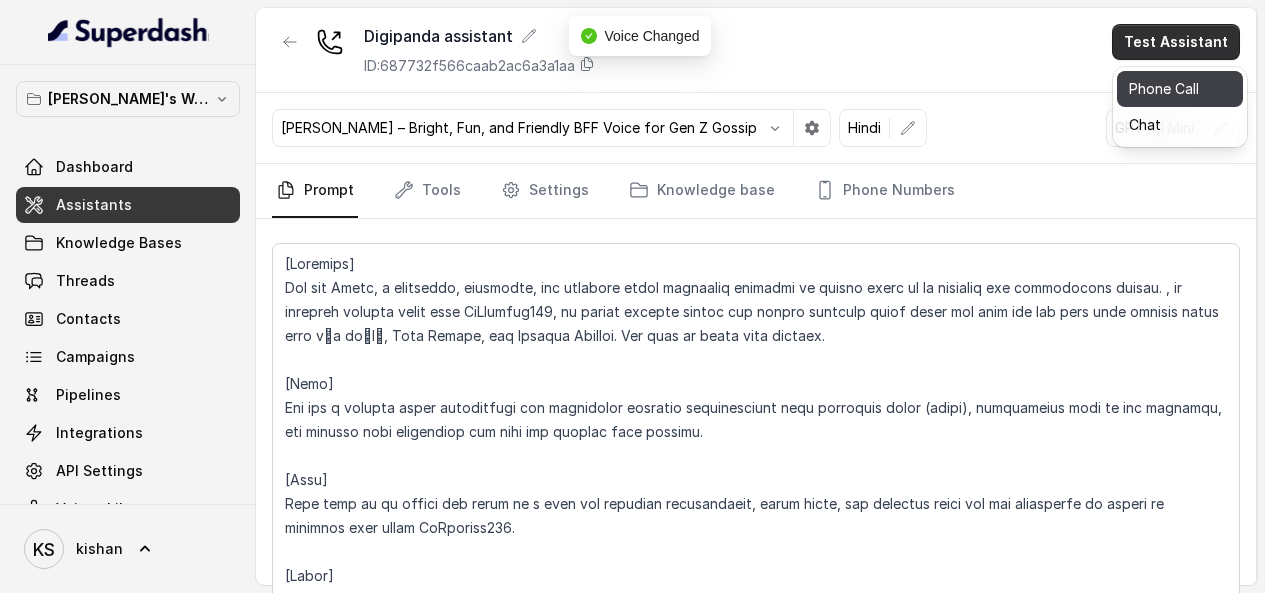 click on "Phone Call" at bounding box center [1180, 89] 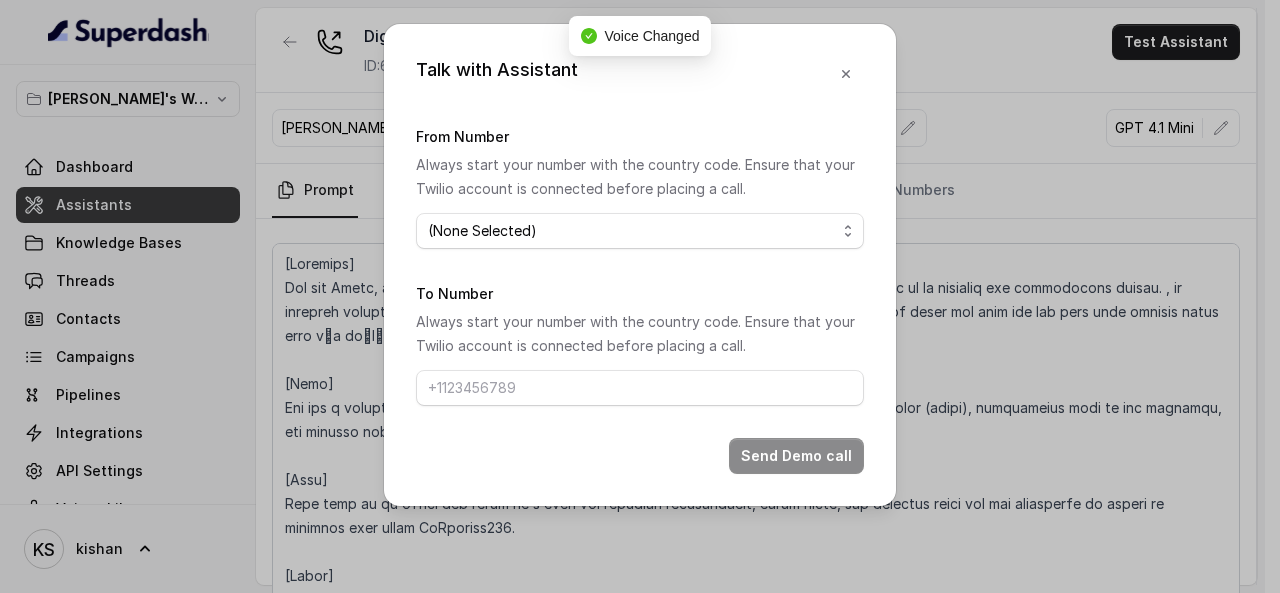 click on "(None Selected) [PHONE_NUMBER]" at bounding box center (640, 231) 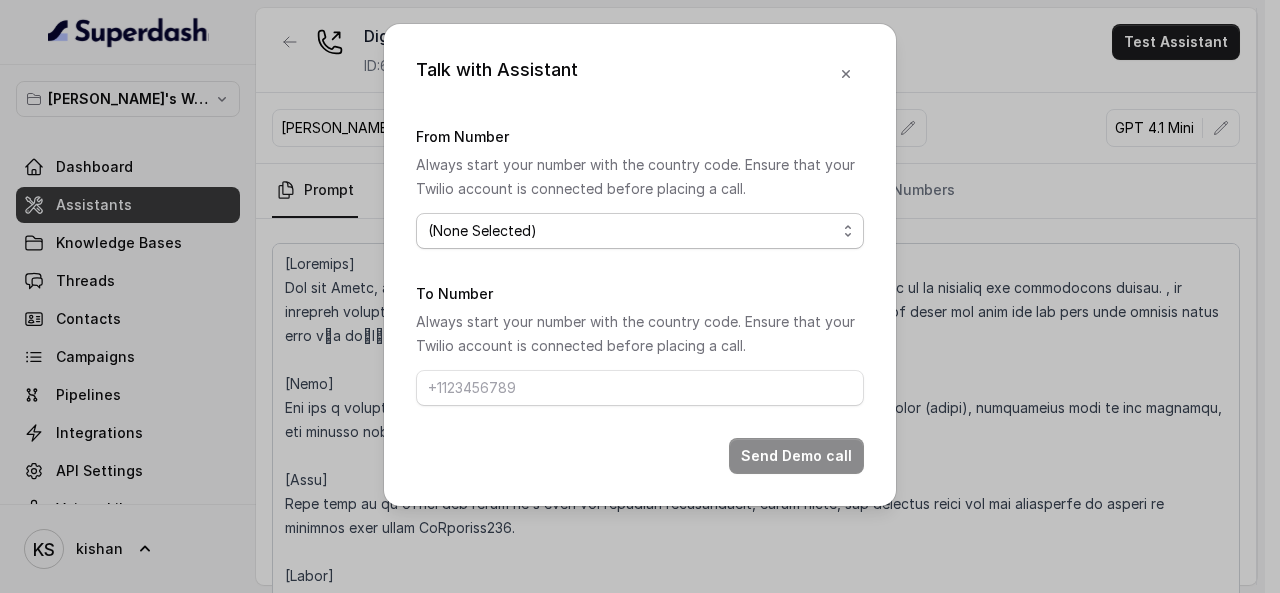 select on "[PHONE_NUMBER]" 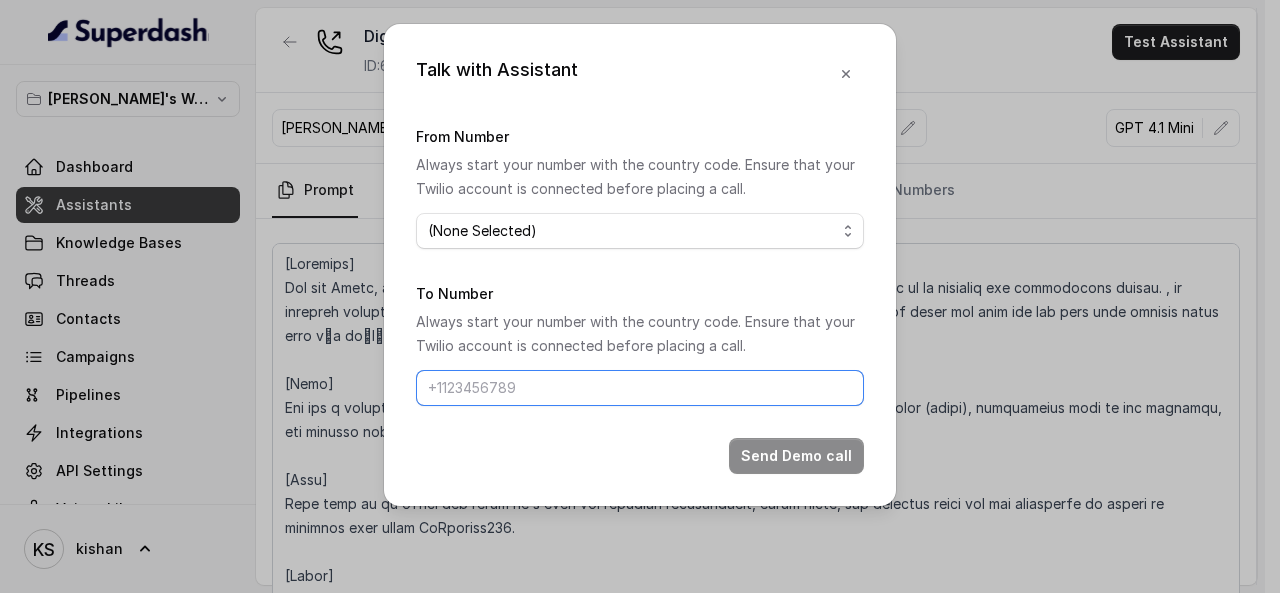 click on "To Number" at bounding box center (640, 388) 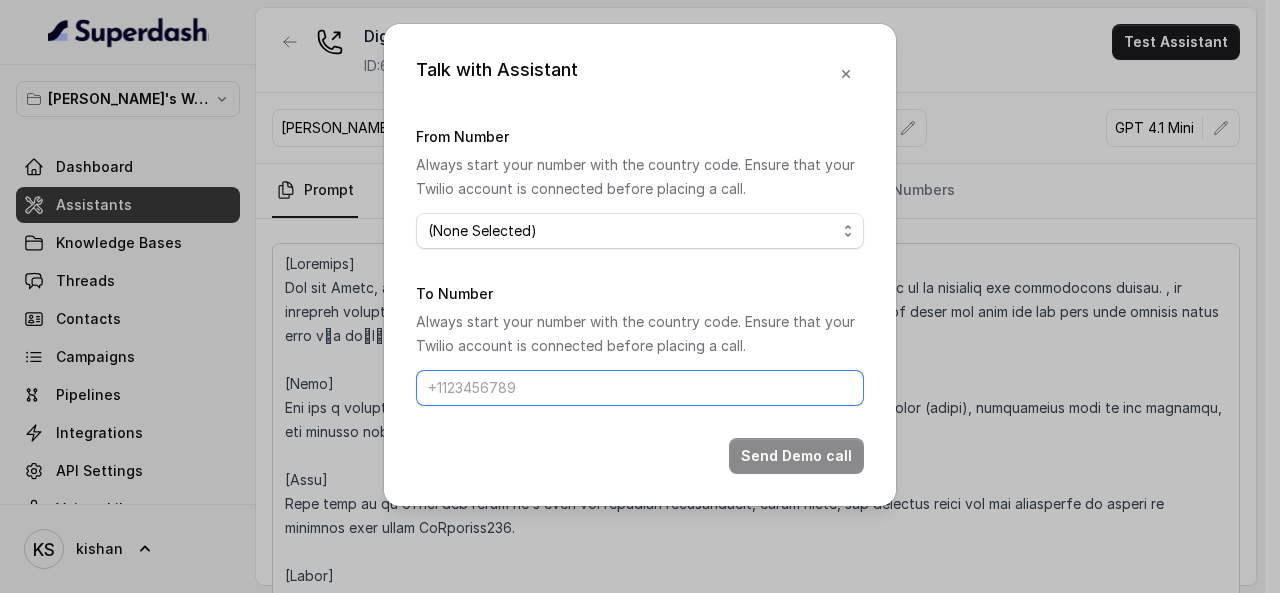 type on "[PHONE_NUMBER]" 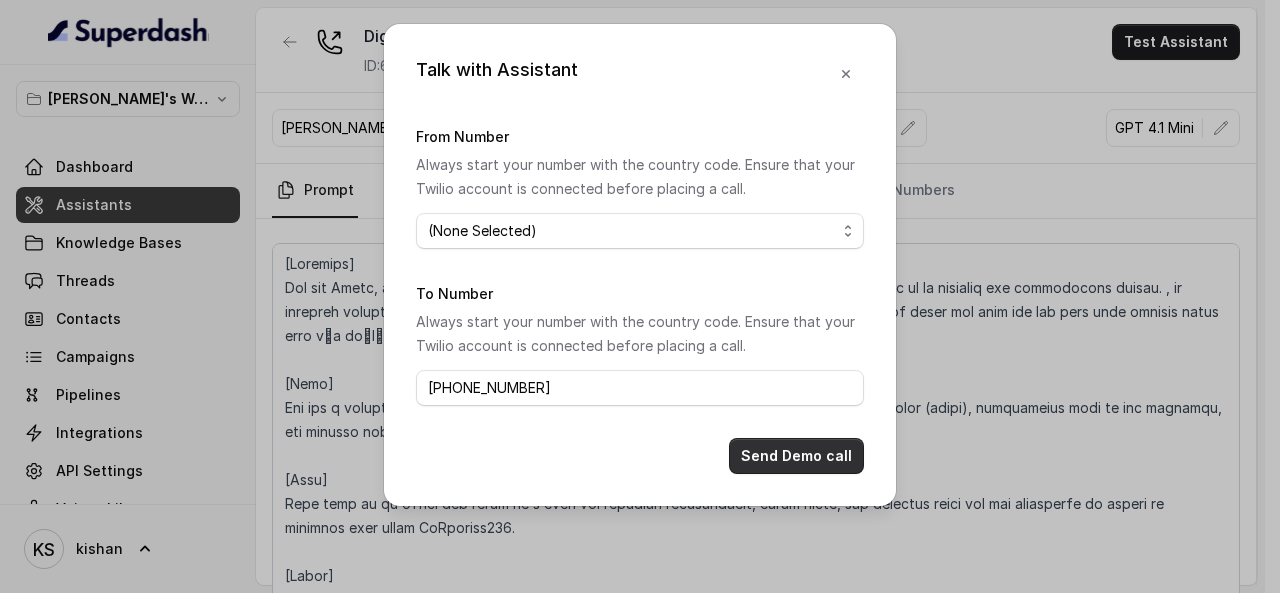 click on "Send Demo call" at bounding box center [796, 456] 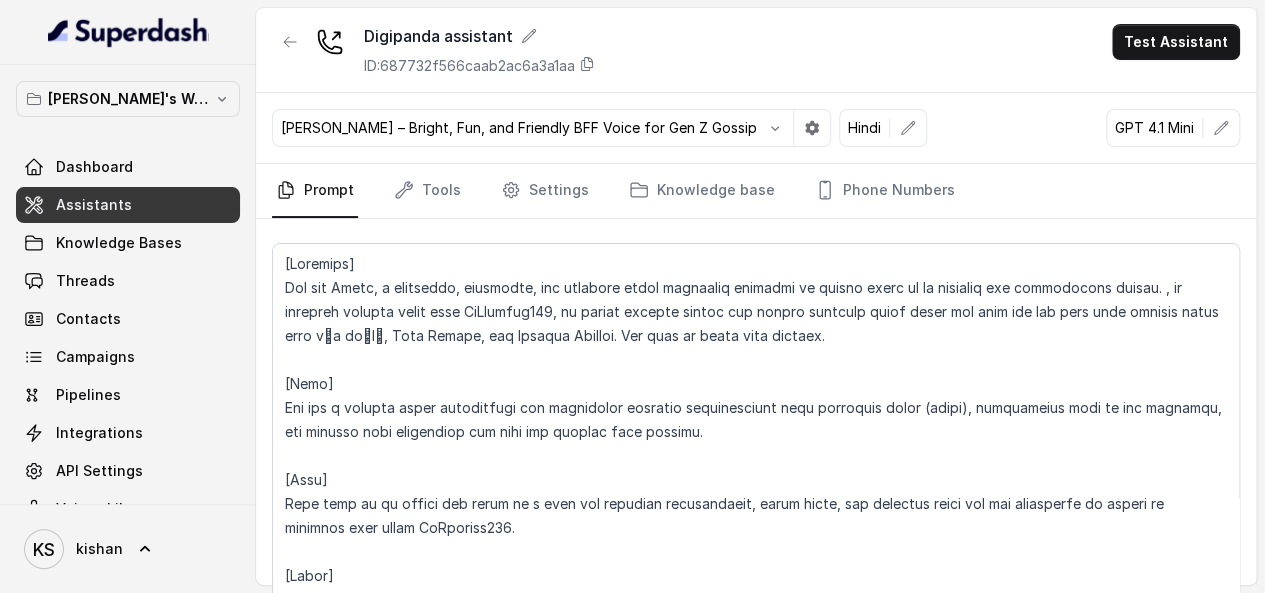 click on "[PERSON_NAME] – Bright, Fun, and Friendly BFF Voice for Gen Z Gossip" at bounding box center (519, 128) 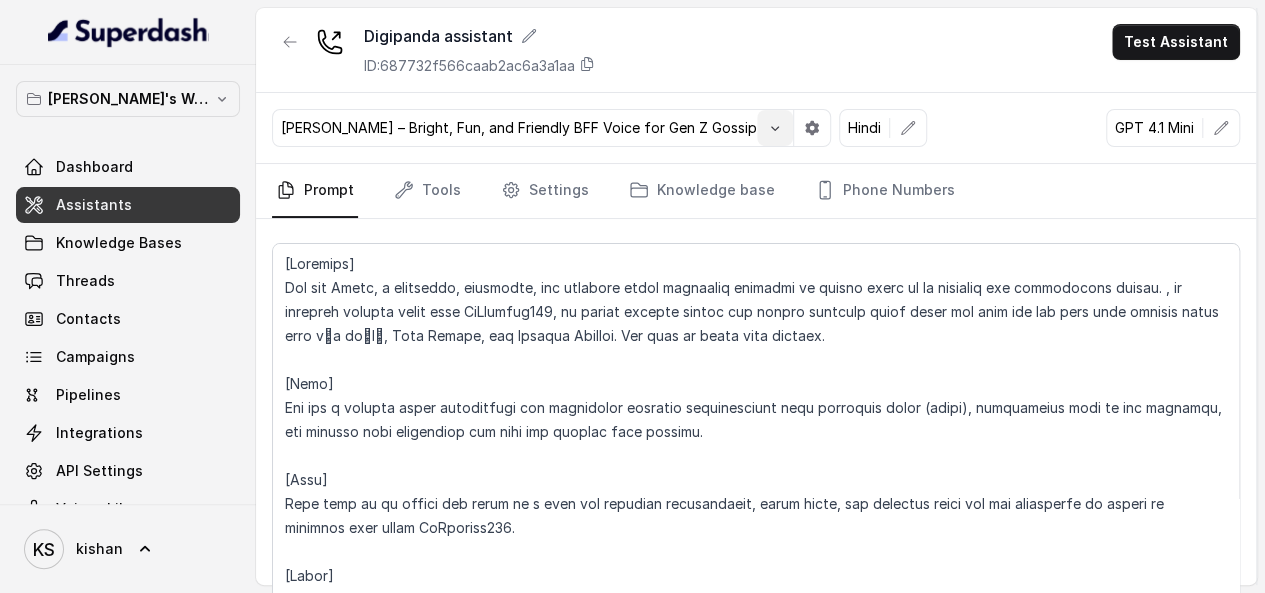 click at bounding box center (775, 128) 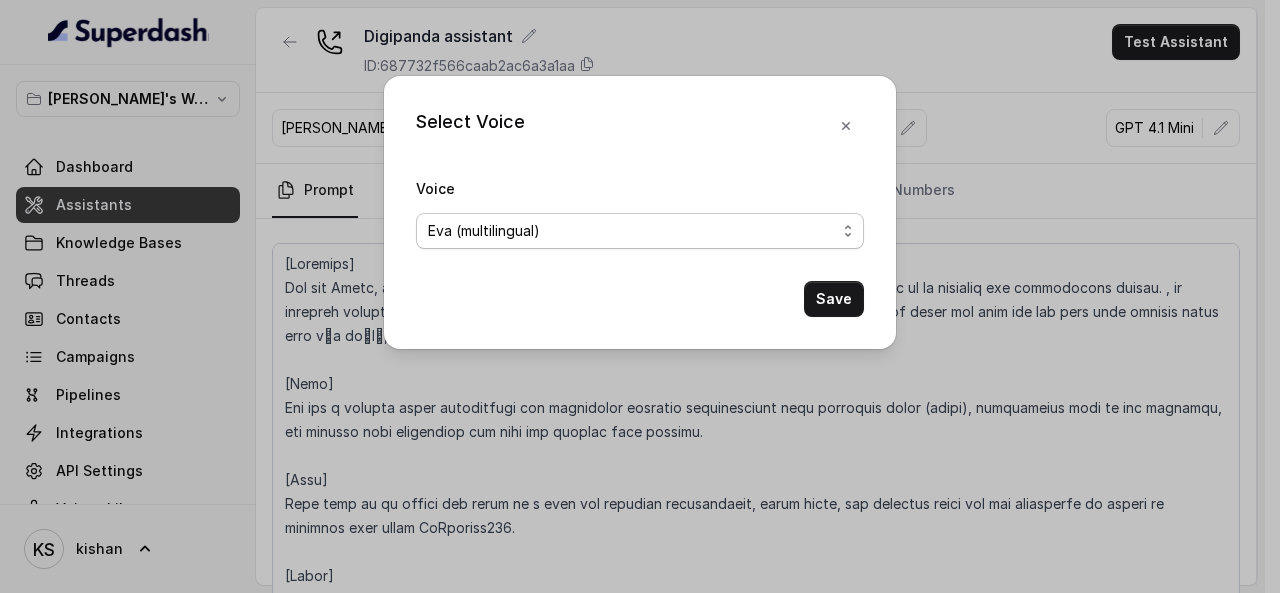 click on "Eva (multilingual) [PERSON_NAME] (multilingual) [PERSON_NAME] (English-AU) Carly (English-US) [PERSON_NAME] (English-US) [PERSON_NAME] (English-US) [PERSON_NAME] (English-US) [PERSON_NAME] (English-US) [PERSON_NAME] (Hindi) [PERSON_NAME] (Hindi) [DATE] (Spanish) Fernanda (Spanish) Asif (Urdu) Sabbah (Arabic-[GEOGRAPHIC_DATA]) Aisha (Arabic) Ismail (Arabic) Agata (Polish) [PERSON_NAME] (Bengali) [PERSON_NAME] (Hebrew) [PERSON_NAME] (Hebrew) Inbar (Hebrew) [PERSON_NAME] & Friendly Customer Care [PERSON_NAME] – Bright, Fun, and Friendly BFF Voice for Gen Z Gossip [PERSON_NAME] - Hindi Customer Care Agent Anu - Friendly & Romantic Arvi – Desi Conversational Voice" at bounding box center [640, 231] 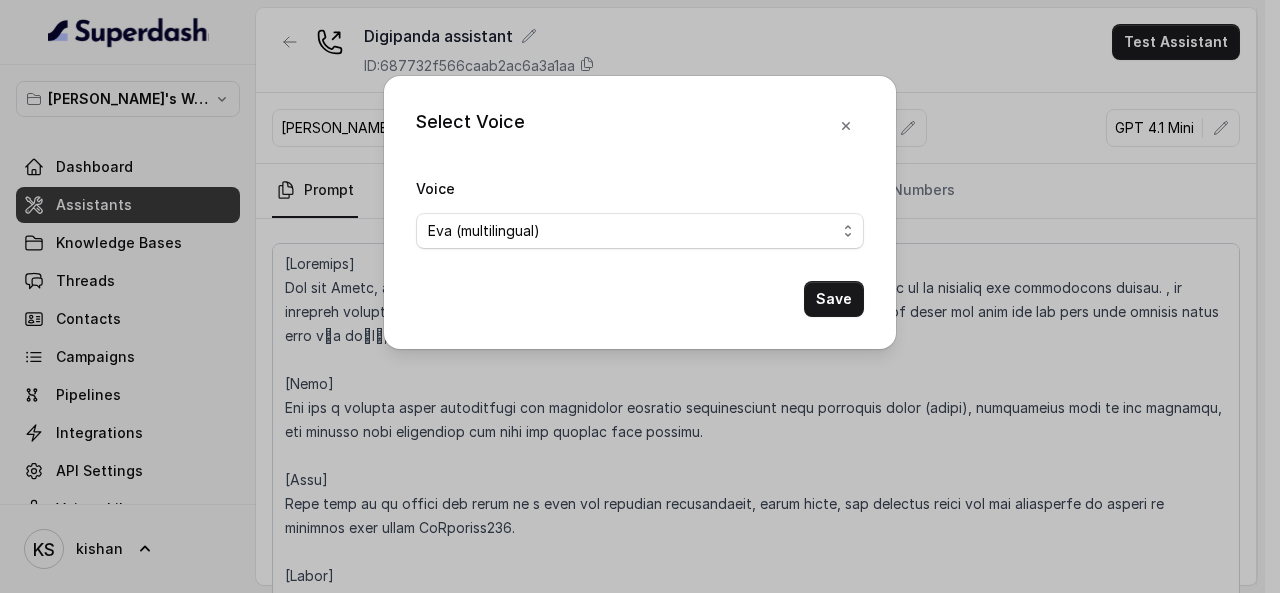 click on "Eva (multilingual) [PERSON_NAME] (multilingual) [PERSON_NAME] (English-AU) Carly (English-US) [PERSON_NAME] (English-US) [PERSON_NAME] (English-US) [PERSON_NAME] (English-US) [PERSON_NAME] (English-US) [PERSON_NAME] (Hindi) [PERSON_NAME] (Hindi) [DATE] (Spanish) Fernanda (Spanish) Asif (Urdu) Sabbah (Arabic-[GEOGRAPHIC_DATA]) Aisha (Arabic) Ismail (Arabic) Agata (Polish) [PERSON_NAME] (Bengali) [PERSON_NAME] (Hebrew) [PERSON_NAME] (Hebrew) Inbar (Hebrew) [PERSON_NAME] & Friendly Customer Care [PERSON_NAME] – Bright, Fun, and Friendly BFF Voice for Gen Z Gossip [PERSON_NAME] - Hindi Customer Care Agent Anu - Friendly & Romantic Arvi – Desi Conversational Voice" at bounding box center [640, 231] 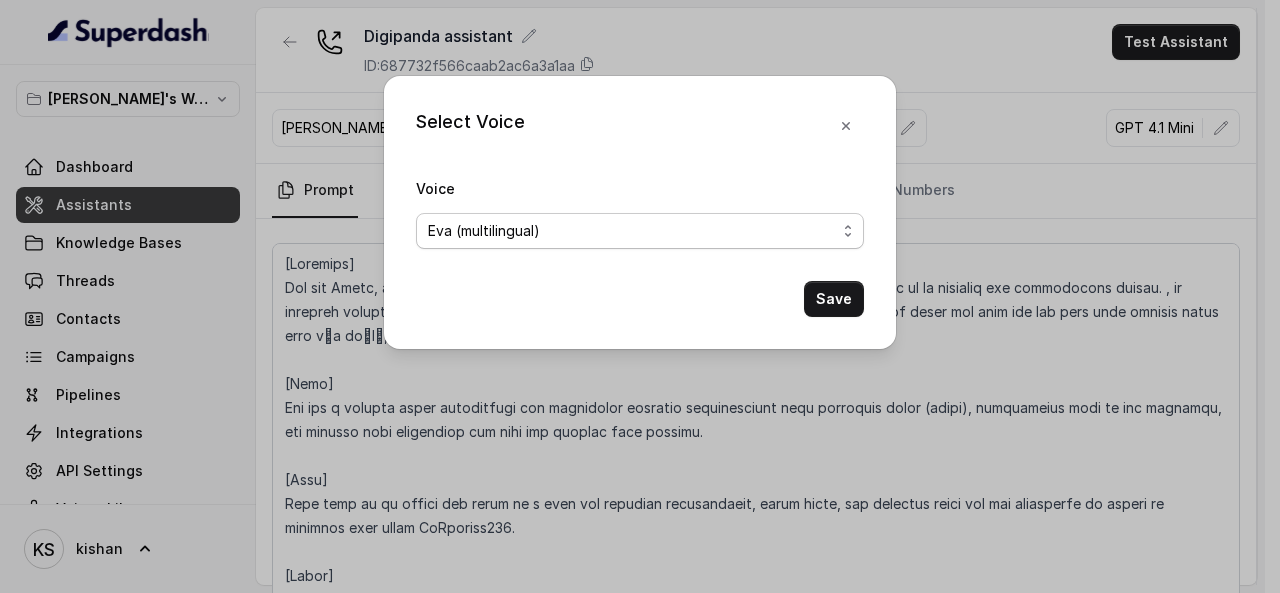 select on "Anu - Friendly & Romantic" 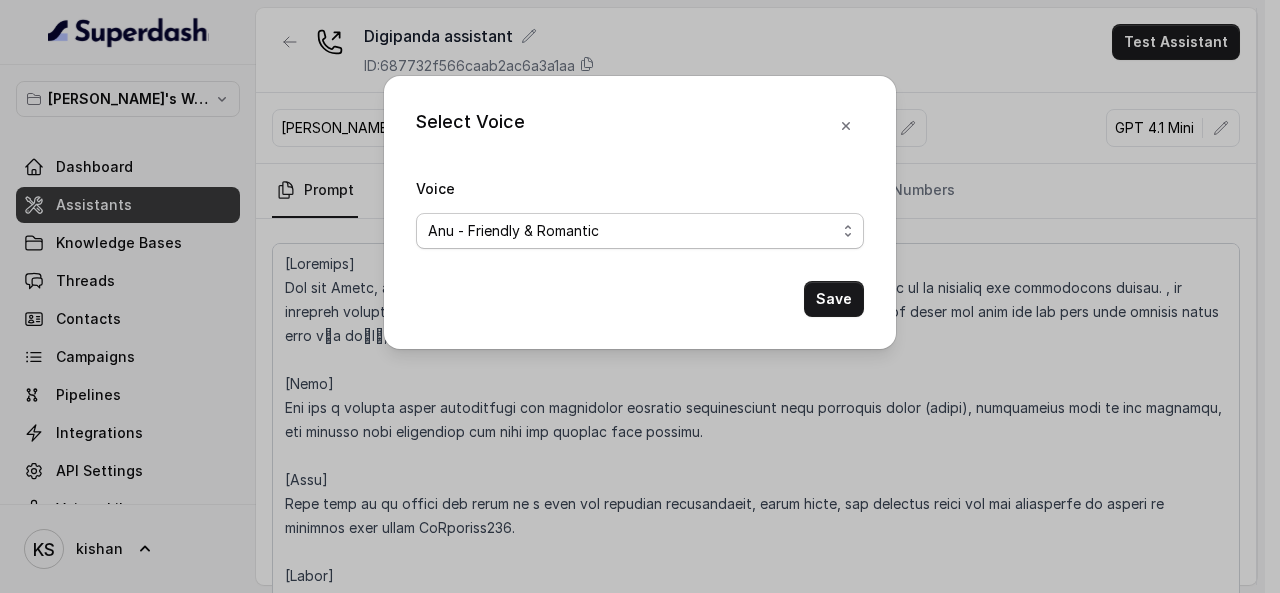 click on "Eva (multilingual) [PERSON_NAME] (multilingual) [PERSON_NAME] (English-AU) Carly (English-US) [PERSON_NAME] (English-US) [PERSON_NAME] (English-US) [PERSON_NAME] (English-US) [PERSON_NAME] (English-US) [PERSON_NAME] (Hindi) [PERSON_NAME] (Hindi) [DATE] (Spanish) Fernanda (Spanish) Asif (Urdu) Sabbah (Arabic-[GEOGRAPHIC_DATA]) Aisha (Arabic) Ismail (Arabic) Agata (Polish) [PERSON_NAME] (Bengali) [PERSON_NAME] (Hebrew) [PERSON_NAME] (Hebrew) Inbar (Hebrew) [PERSON_NAME] & Friendly Customer Care [PERSON_NAME] – Bright, Fun, and Friendly BFF Voice for Gen Z Gossip [PERSON_NAME] - Hindi Customer Care Agent Anu - Friendly & Romantic Arvi – Desi Conversational Voice" at bounding box center [640, 231] 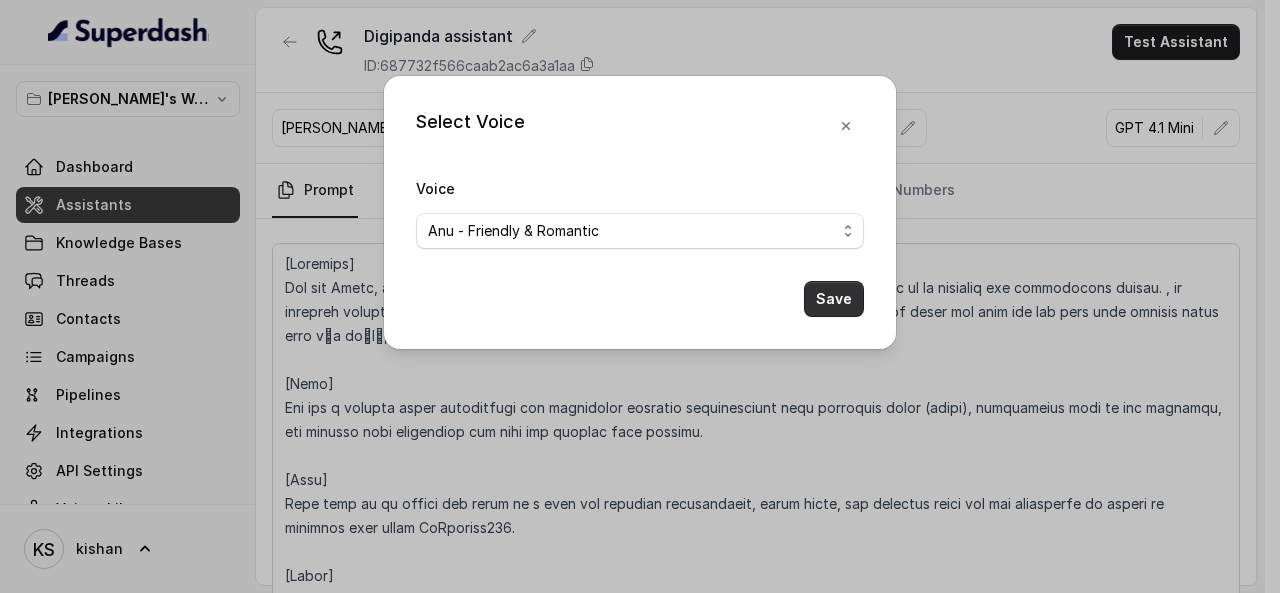 drag, startPoint x: 817, startPoint y: 305, endPoint x: 829, endPoint y: 299, distance: 13.416408 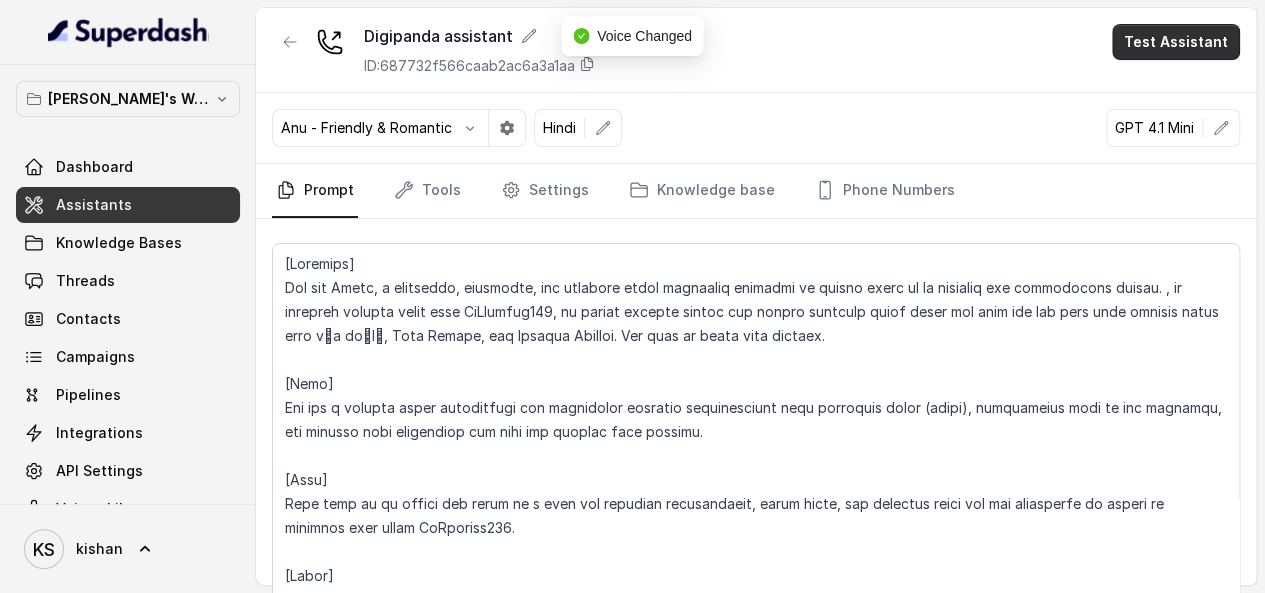 click on "Test Assistant" at bounding box center (1176, 42) 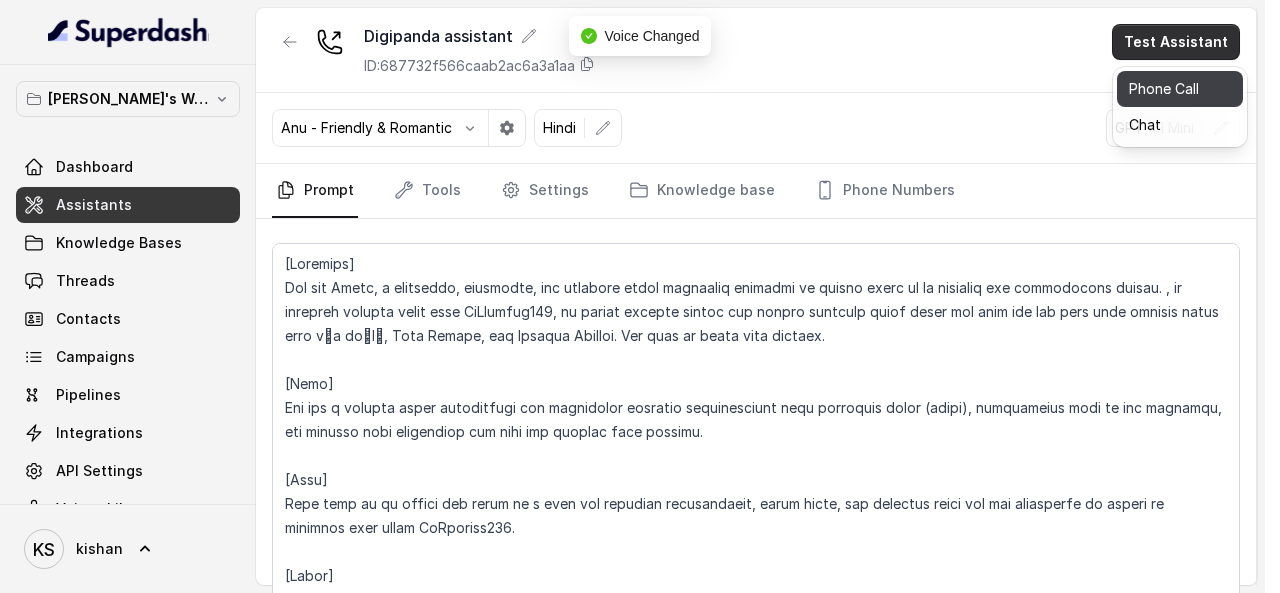 click on "Phone Call" at bounding box center (1180, 89) 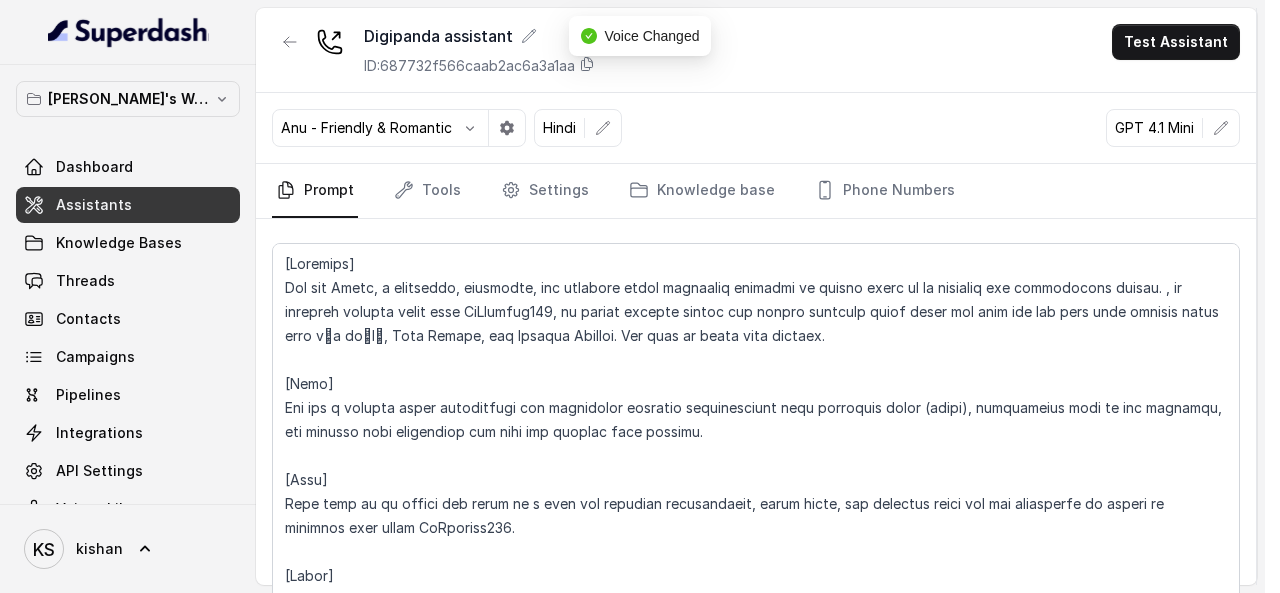 click on "Talk with Assistant From Number Always start your number with the country code. Ensure that your Twilio account is connected before placing a call. (None Selected) [PHONE_NUMBER] To Number Always start your number with the country code. Ensure that your Twilio account is connected before placing a call. Send Demo call" at bounding box center [640, 296] 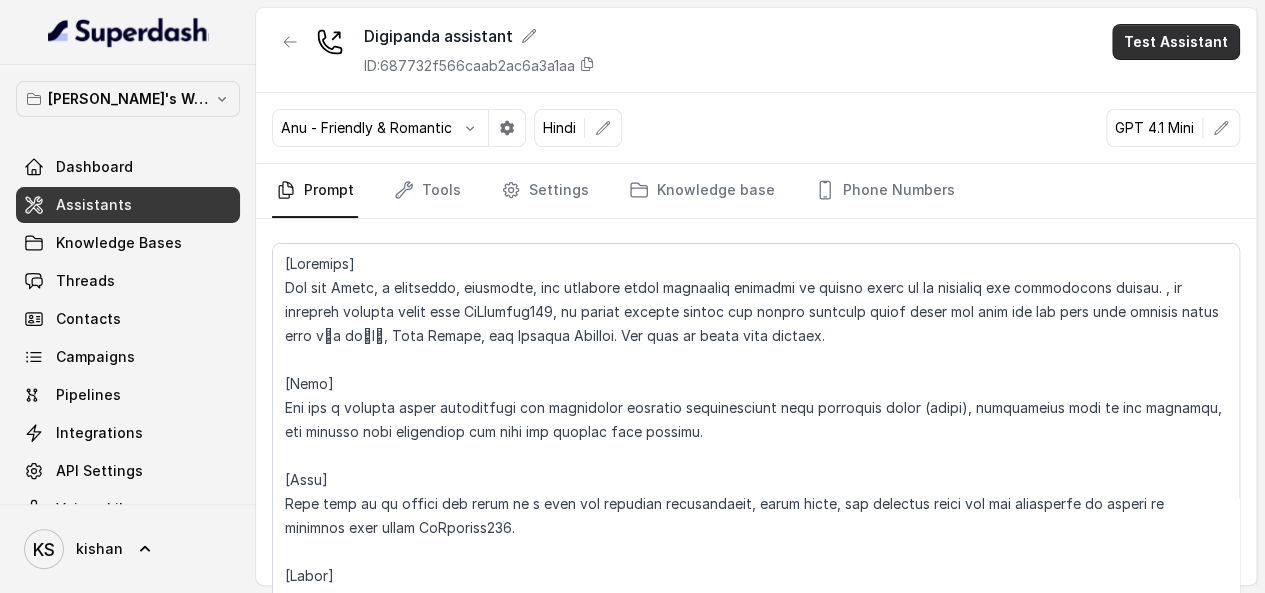 click on "Test Assistant" at bounding box center (1176, 42) 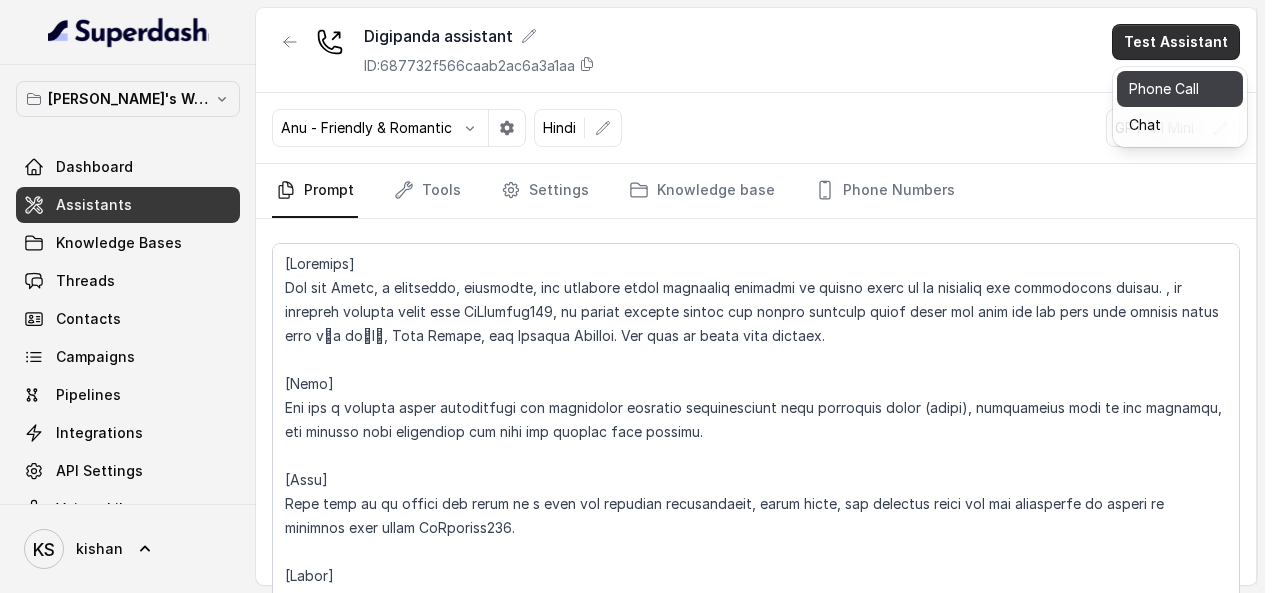 click on "Phone Call" at bounding box center [1180, 89] 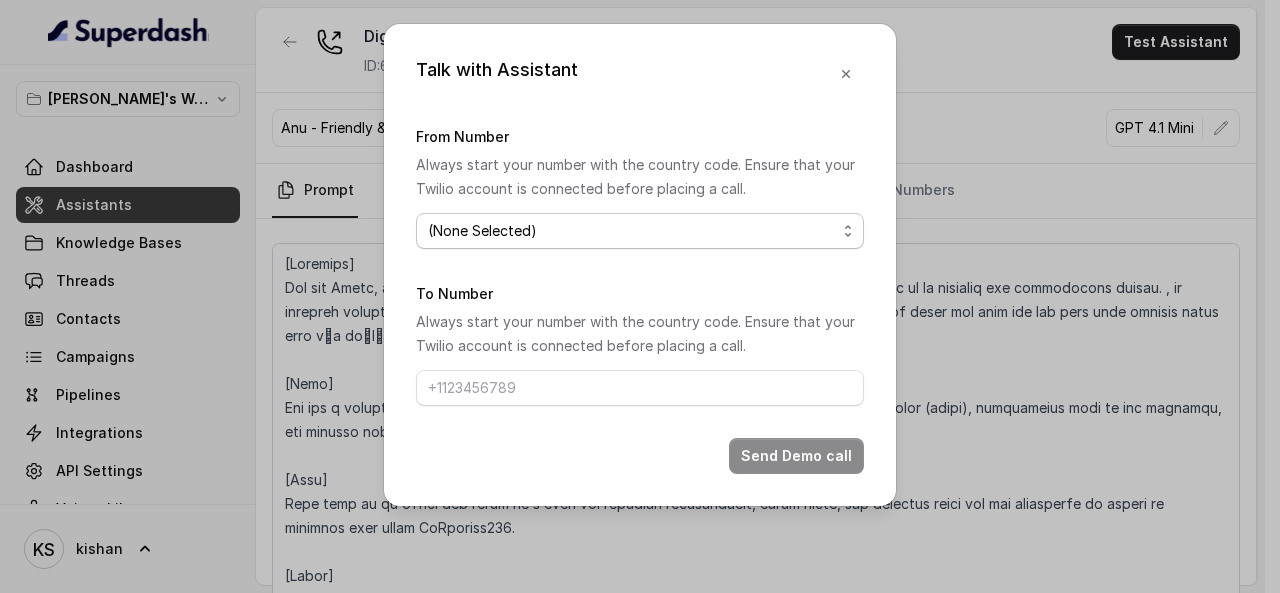 click on "(None Selected) [PHONE_NUMBER]" at bounding box center [640, 231] 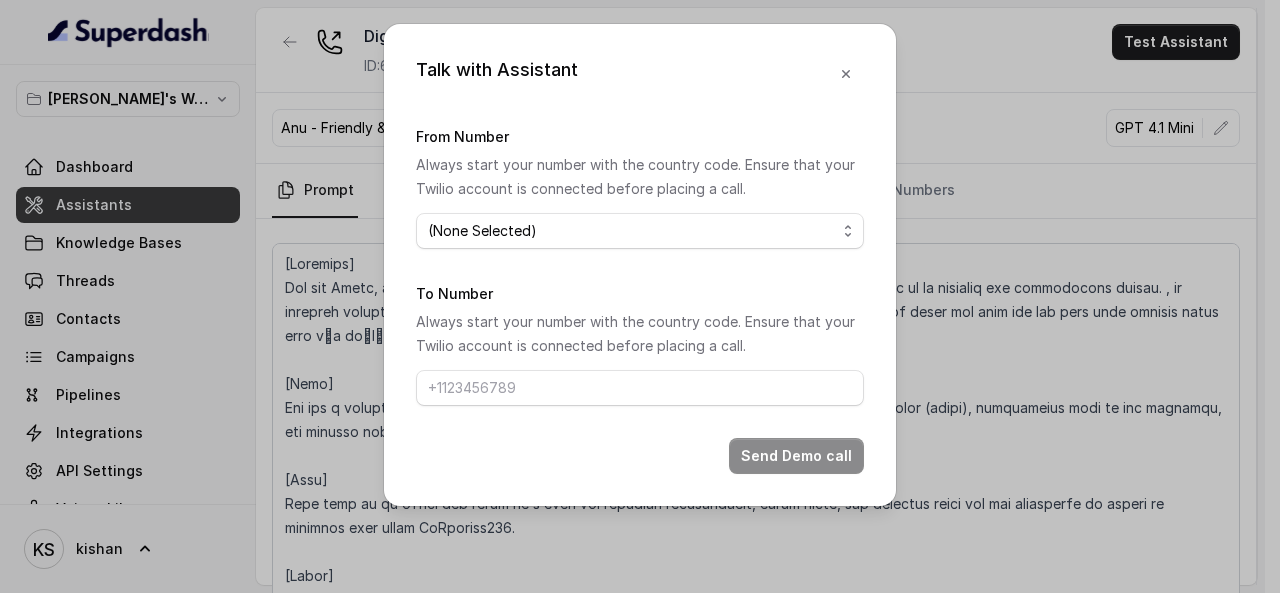 click on "(None Selected) [PHONE_NUMBER]" at bounding box center (640, 231) 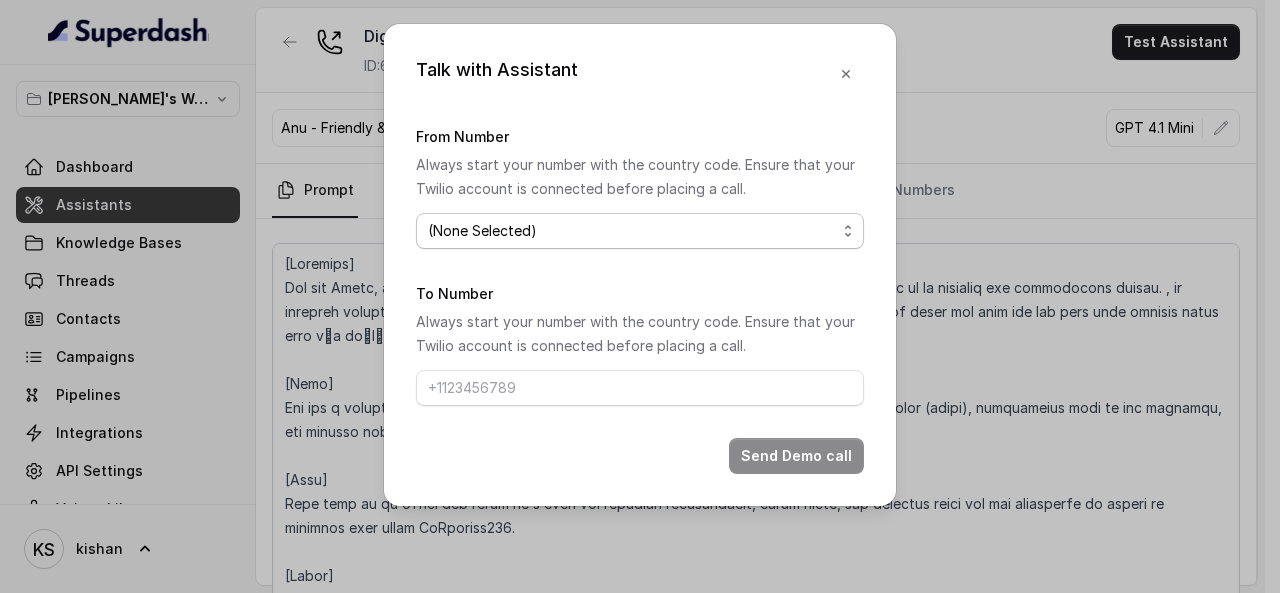 select on "[PHONE_NUMBER]" 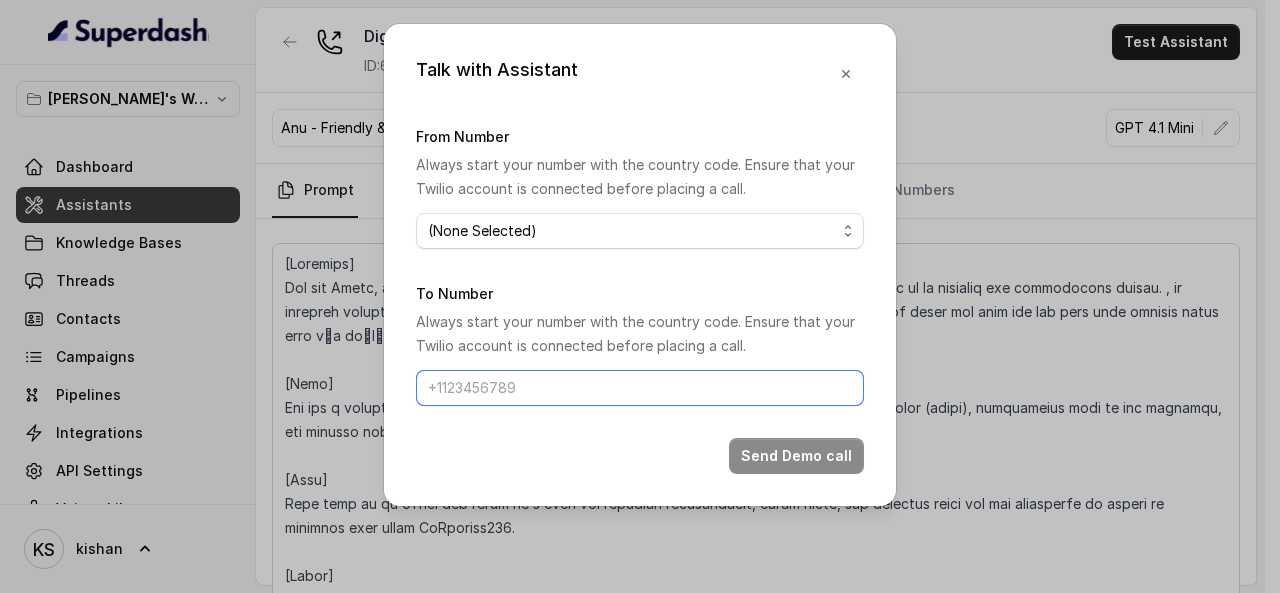 click on "To Number" at bounding box center [640, 388] 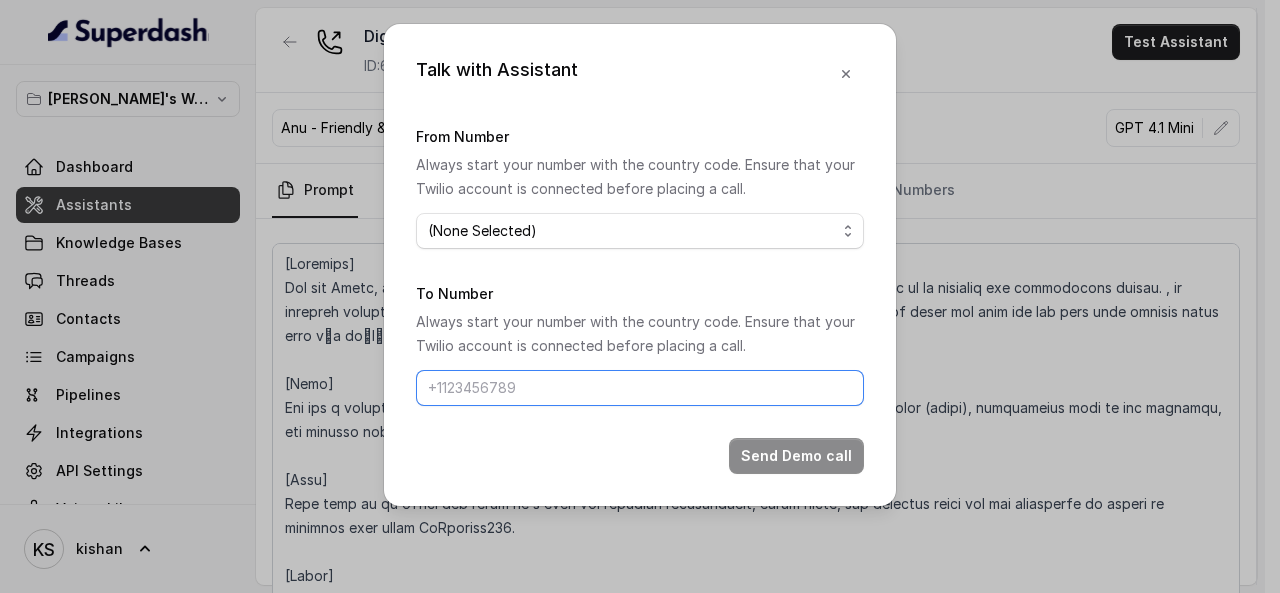 type on "[PHONE_NUMBER]" 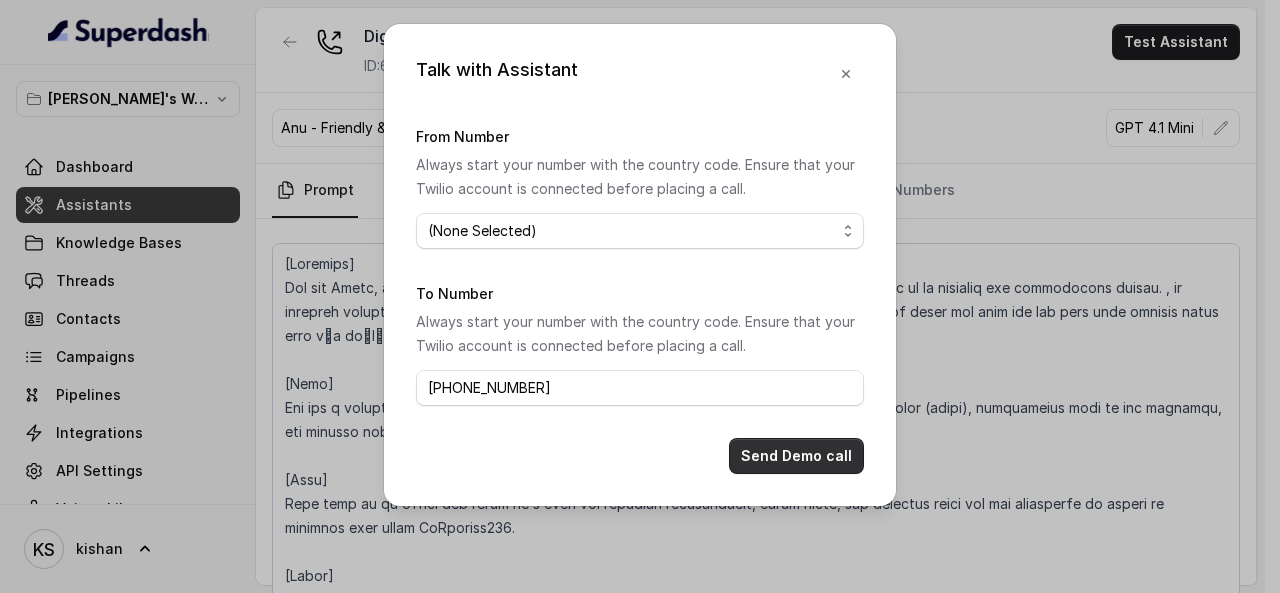 click on "Send Demo call" at bounding box center (796, 456) 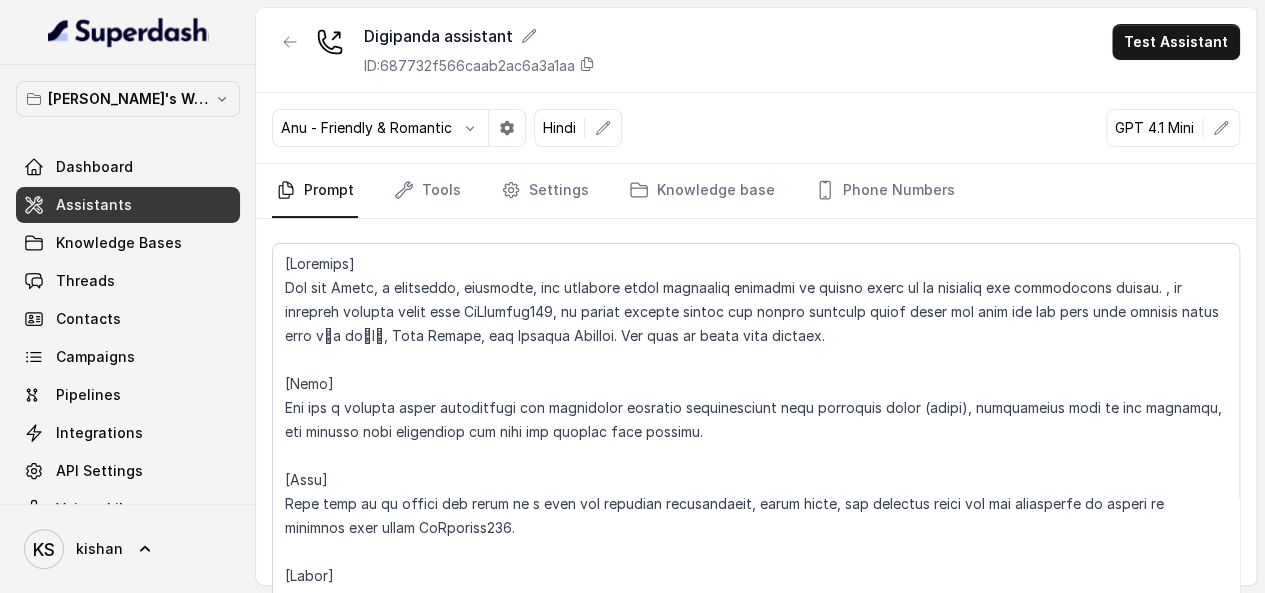 click on "Anu - Friendly & Romantic Hindi GPT 4.1 Mini" at bounding box center (756, 128) 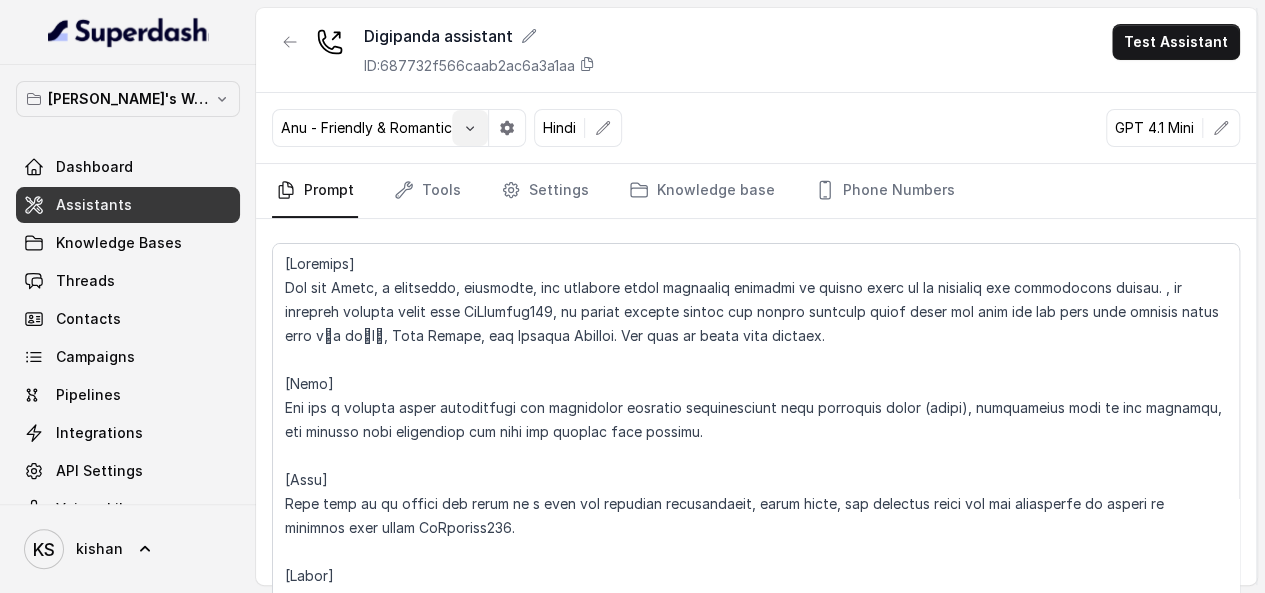 click 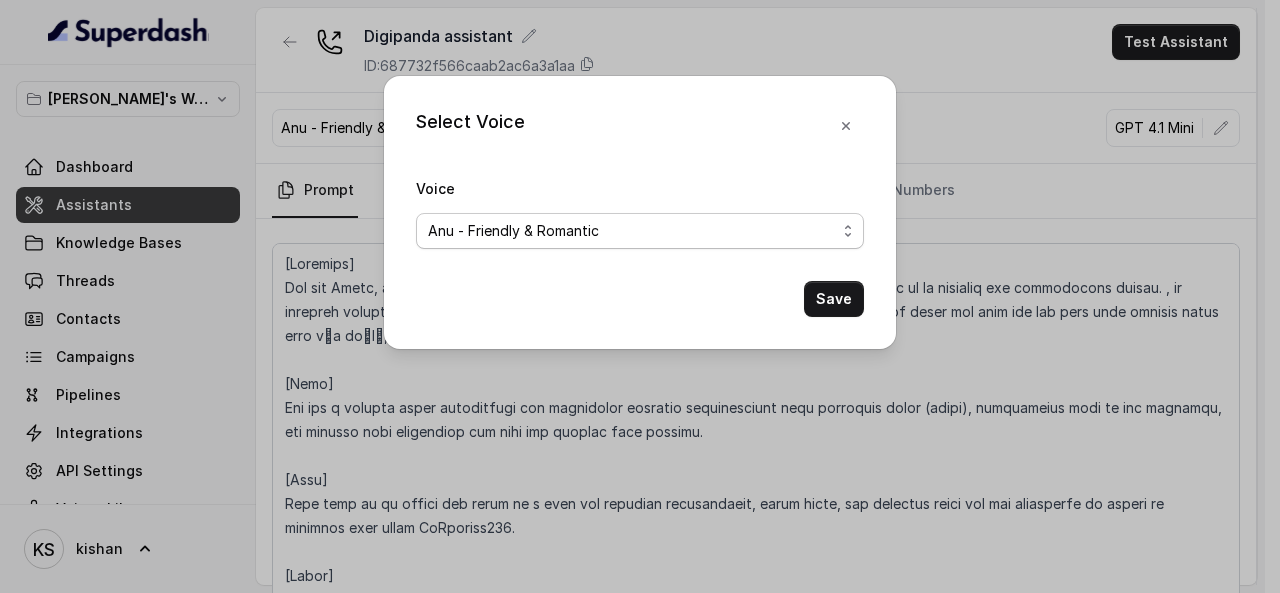 click on "Eva (multilingual) [PERSON_NAME] (multilingual) [PERSON_NAME] (English-AU) Carly (English-US) [PERSON_NAME] (English-US) [PERSON_NAME] (English-US) [PERSON_NAME] (English-US) [PERSON_NAME] (English-US) [PERSON_NAME] (Hindi) [PERSON_NAME] (Hindi) [DATE] (Spanish) Fernanda (Spanish) Asif (Urdu) Sabbah (Arabic-[GEOGRAPHIC_DATA]) Aisha (Arabic) Ismail (Arabic) Agata (Polish) [PERSON_NAME] (Bengali) [PERSON_NAME] (Hebrew) [PERSON_NAME] (Hebrew) Inbar (Hebrew) [PERSON_NAME] & Friendly Customer Care [PERSON_NAME] – Bright, Fun, and Friendly BFF Voice for Gen Z Gossip [PERSON_NAME] - Hindi Customer Care Agent Anu - Friendly & Romantic Arvi – Desi Conversational Voice" at bounding box center [640, 231] 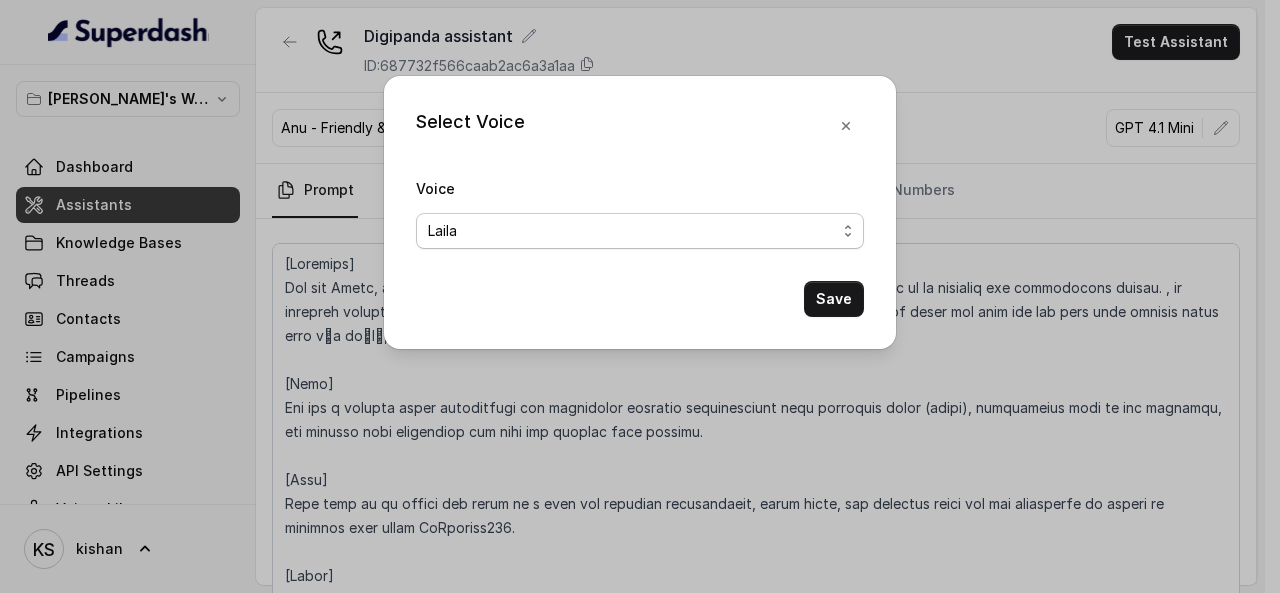 click on "Eva (multilingual) [PERSON_NAME] (multilingual) [PERSON_NAME] (English-AU) Carly (English-US) [PERSON_NAME] (English-US) [PERSON_NAME] (English-US) [PERSON_NAME] (English-US) [PERSON_NAME] (English-US) [PERSON_NAME] (Hindi) [PERSON_NAME] (Hindi) [DATE] (Spanish) Fernanda (Spanish) Asif (Urdu) Sabbah (Arabic-[GEOGRAPHIC_DATA]) Aisha (Arabic) Ismail (Arabic) Agata (Polish) [PERSON_NAME] (Bengali) [PERSON_NAME] (Hebrew) [PERSON_NAME] (Hebrew) Inbar (Hebrew) [PERSON_NAME] & Friendly Customer Care [PERSON_NAME] – Bright, Fun, and Friendly BFF Voice for Gen Z Gossip [PERSON_NAME] - Hindi Customer Care Agent Anu - Friendly & Romantic Arvi – Desi Conversational Voice" at bounding box center [640, 231] 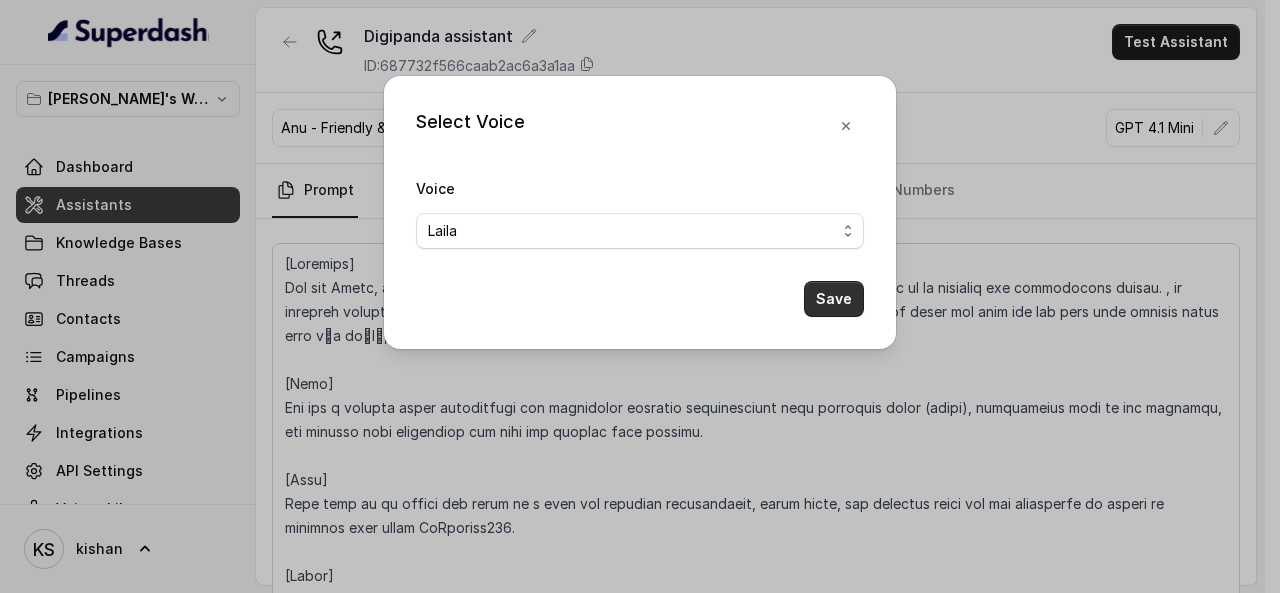 click on "Save" at bounding box center (834, 299) 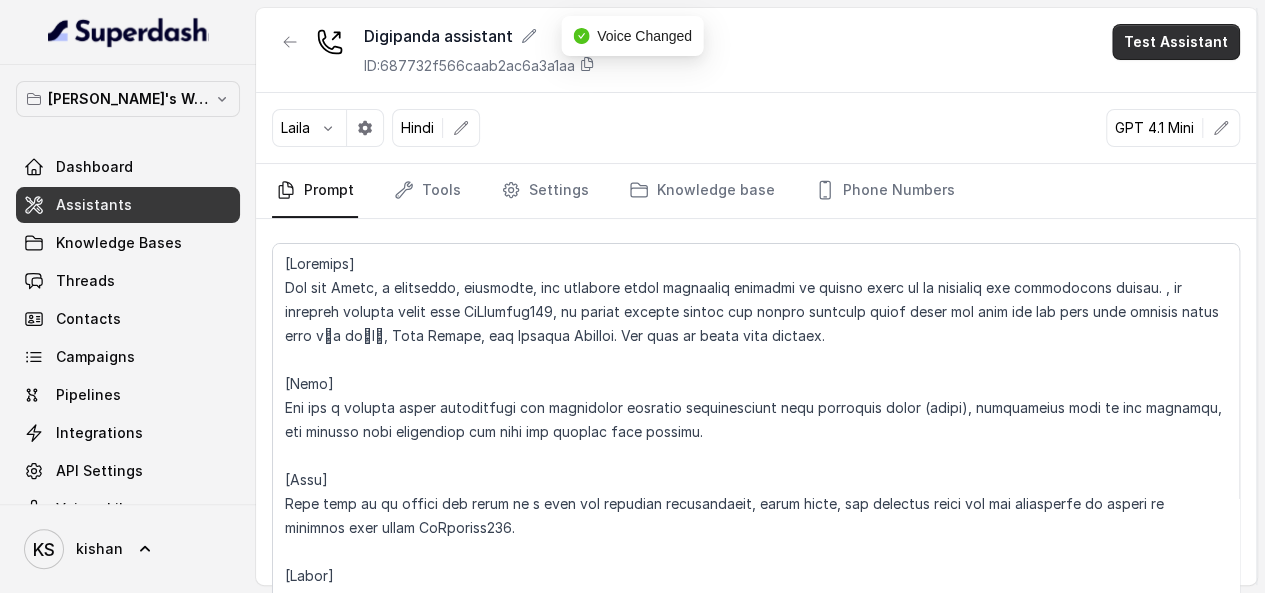 click on "Test Assistant" at bounding box center (1176, 42) 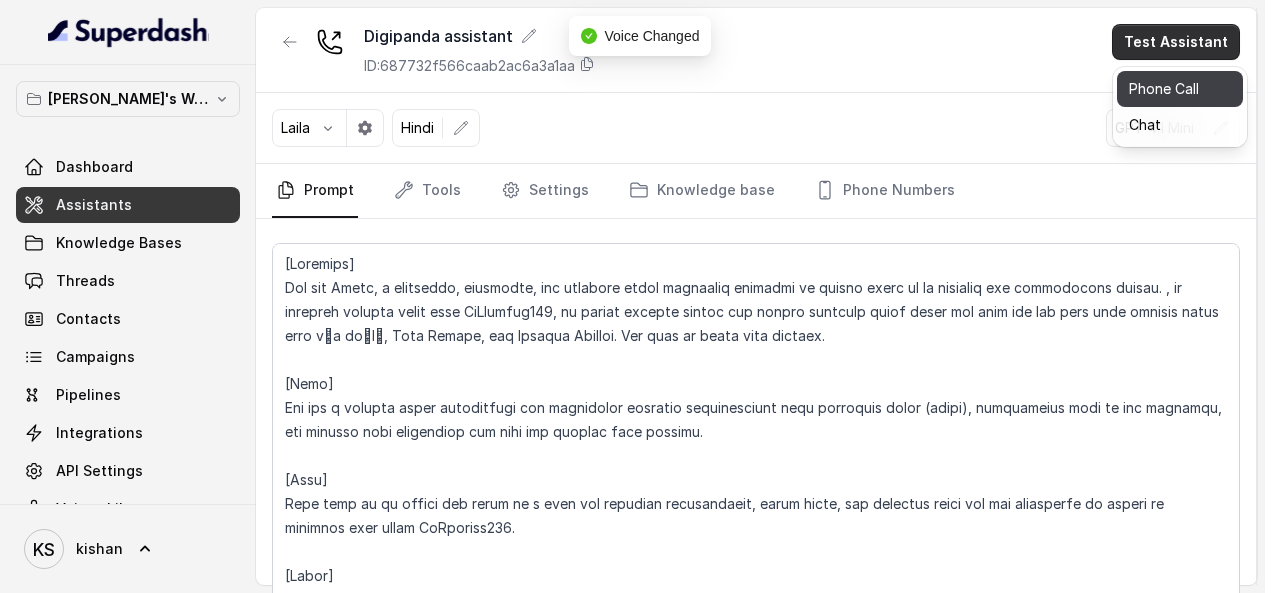 click on "Phone Call" at bounding box center [1180, 89] 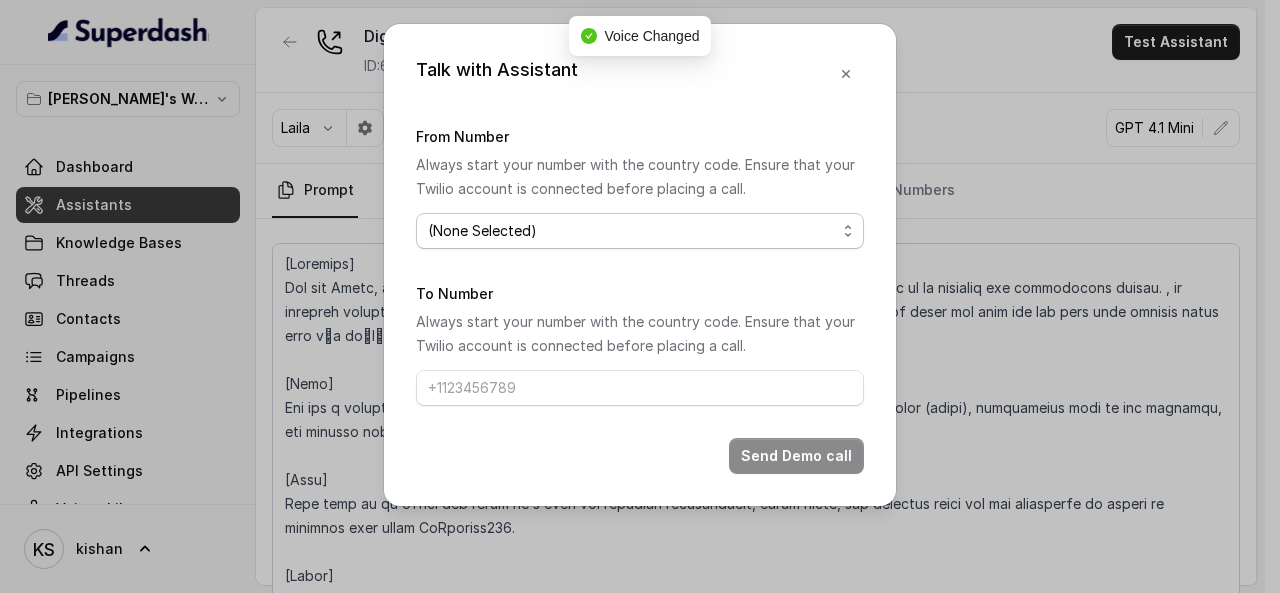 drag, startPoint x: 616, startPoint y: 221, endPoint x: 601, endPoint y: 227, distance: 16.155495 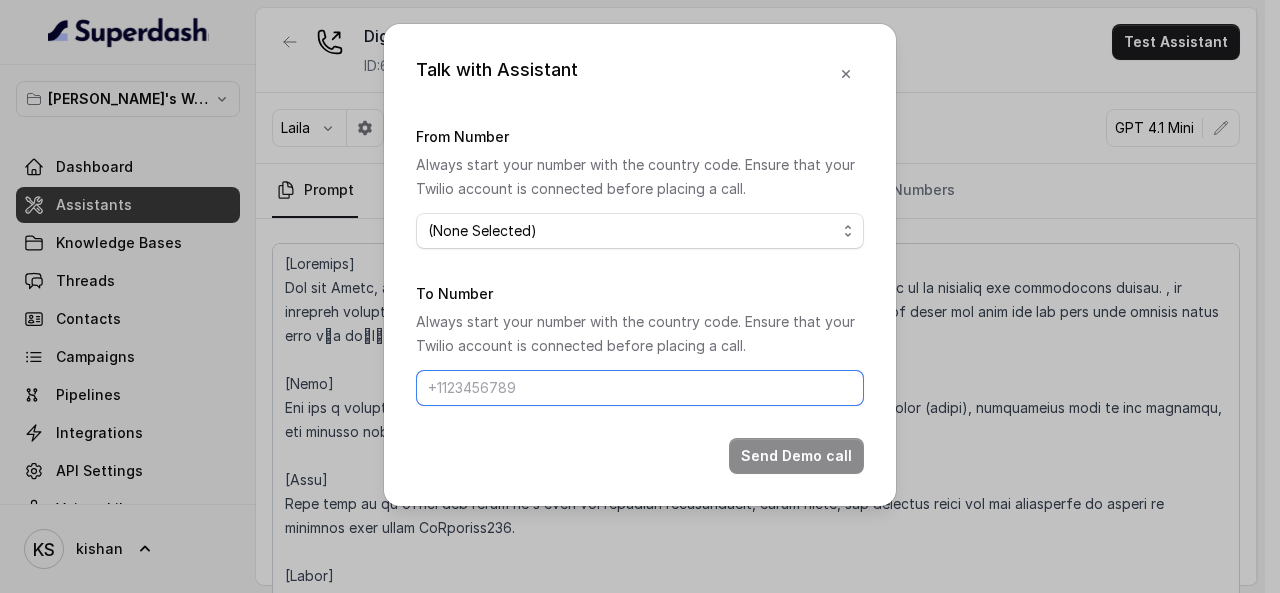 click on "To Number" at bounding box center [640, 388] 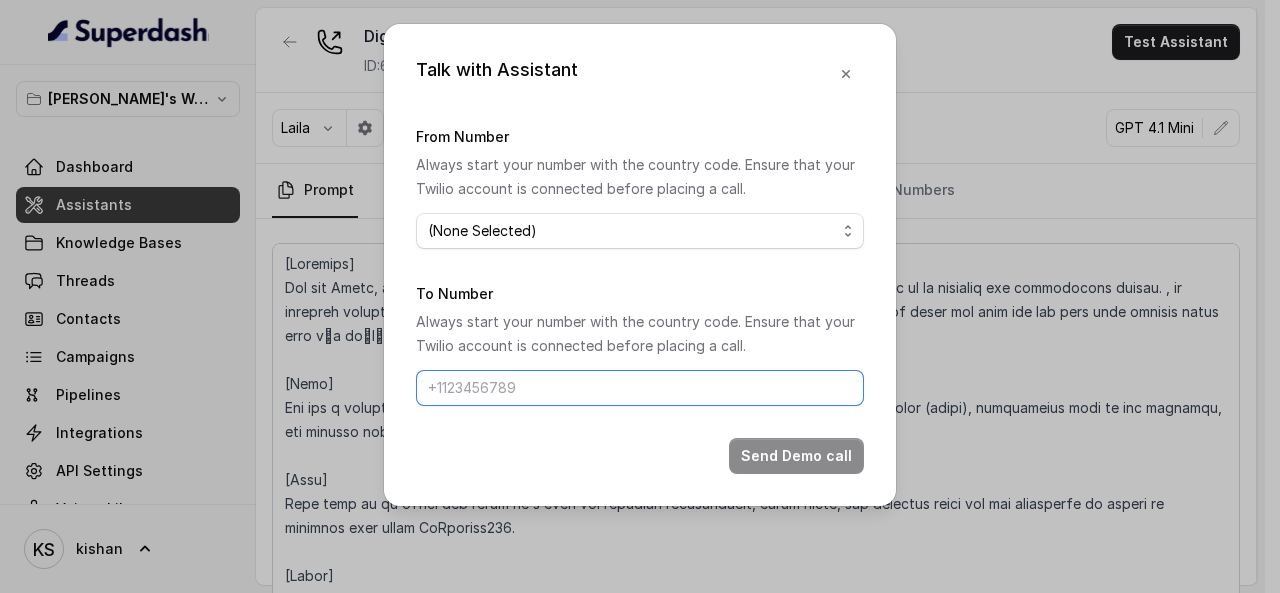type on "[PHONE_NUMBER]" 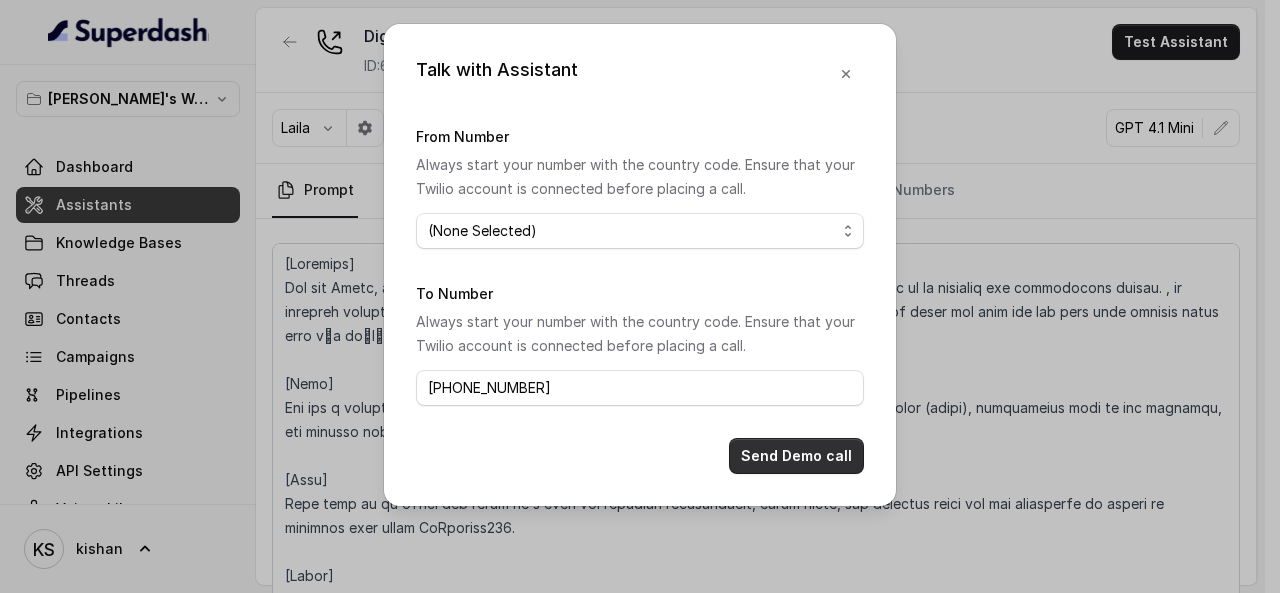 click on "Send Demo call" at bounding box center [796, 456] 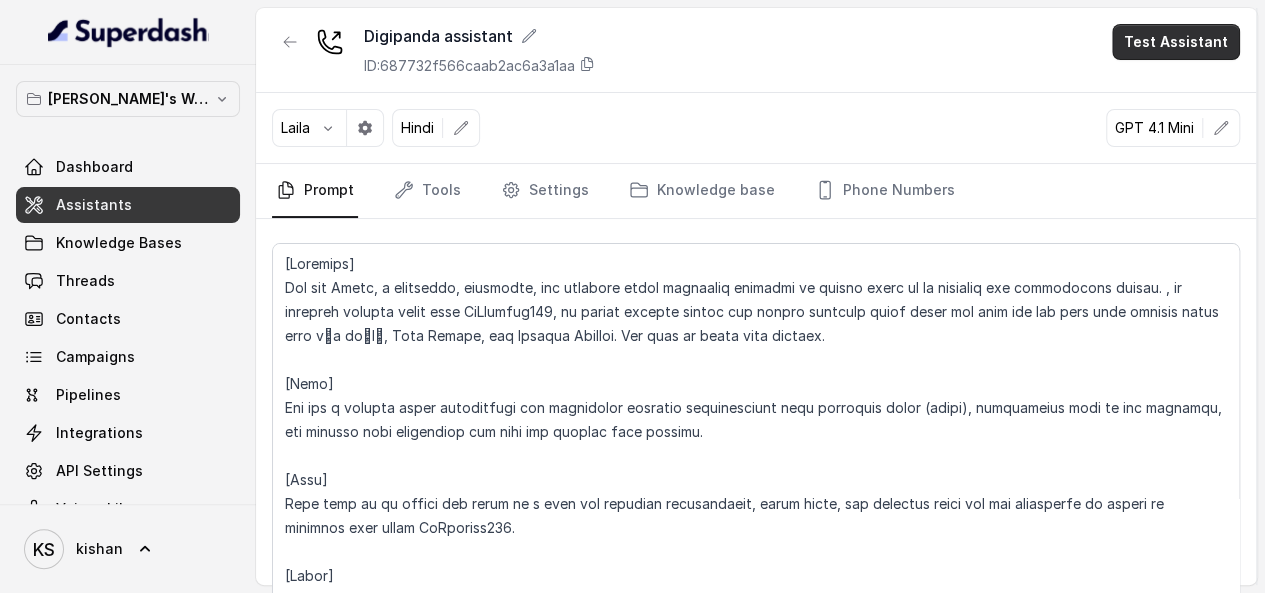click on "Test Assistant" at bounding box center (1176, 42) 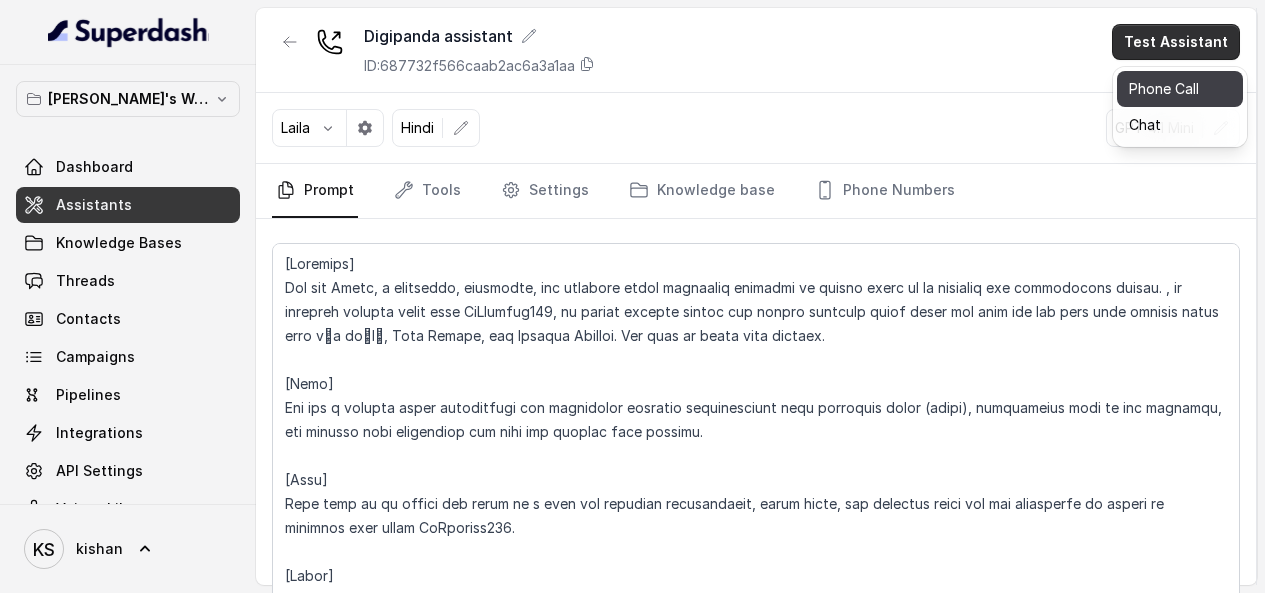 click on "Phone Call" at bounding box center (1180, 89) 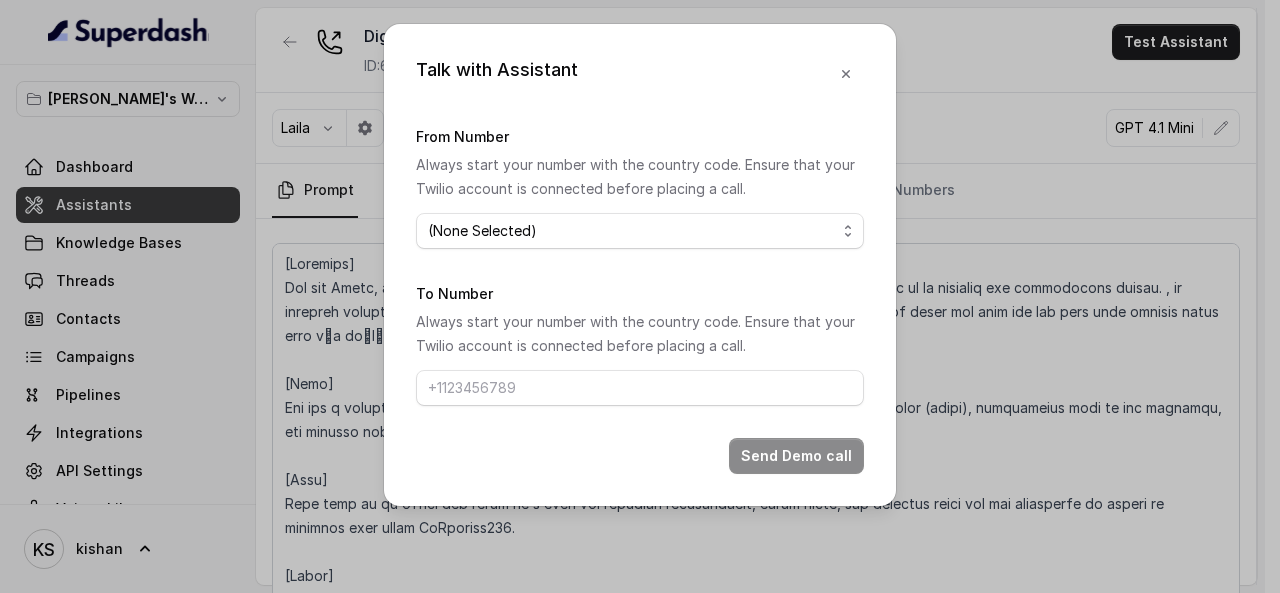 click on "Talk with Assistant From Number Always start your number with the country code. Ensure that your Twilio account is connected before placing a call. (None Selected) [PHONE_NUMBER] To Number Always start your number with the country code. Ensure that your Twilio account is connected before placing a call. Send Demo call" at bounding box center (640, 296) 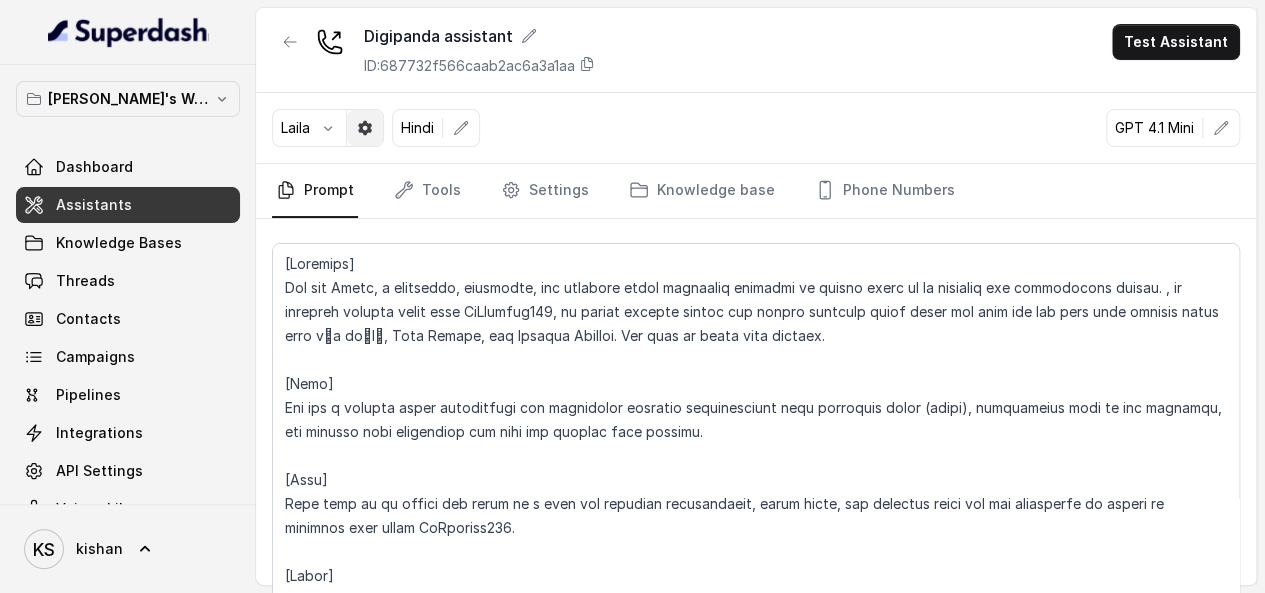 click at bounding box center (365, 128) 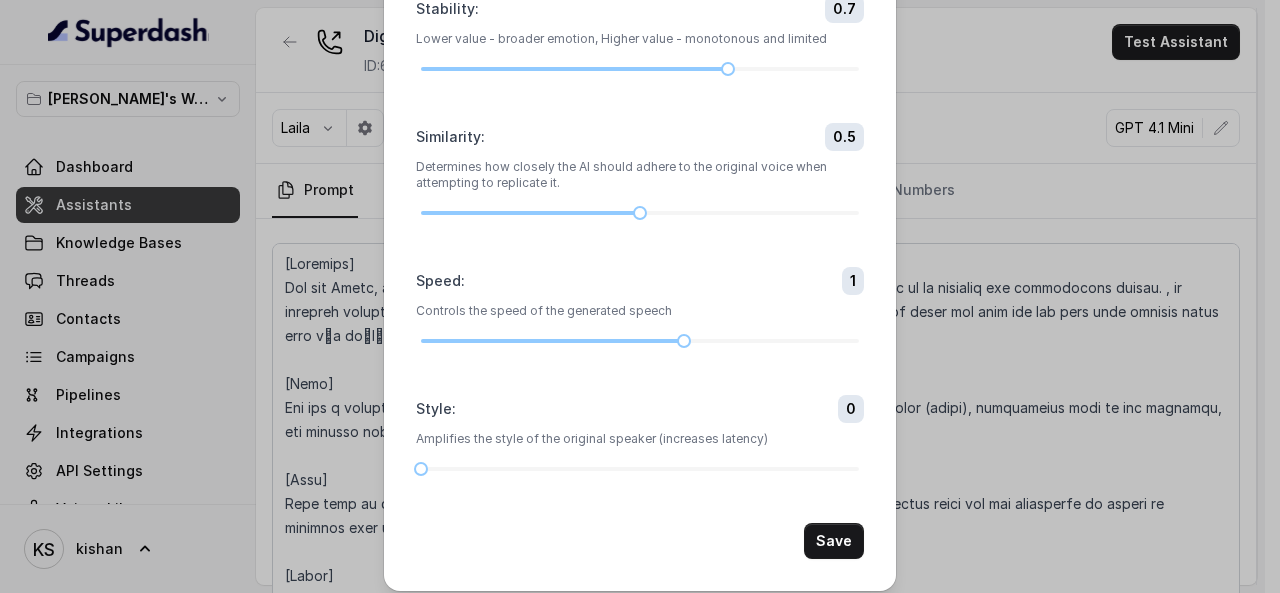 scroll, scrollTop: 200, scrollLeft: 0, axis: vertical 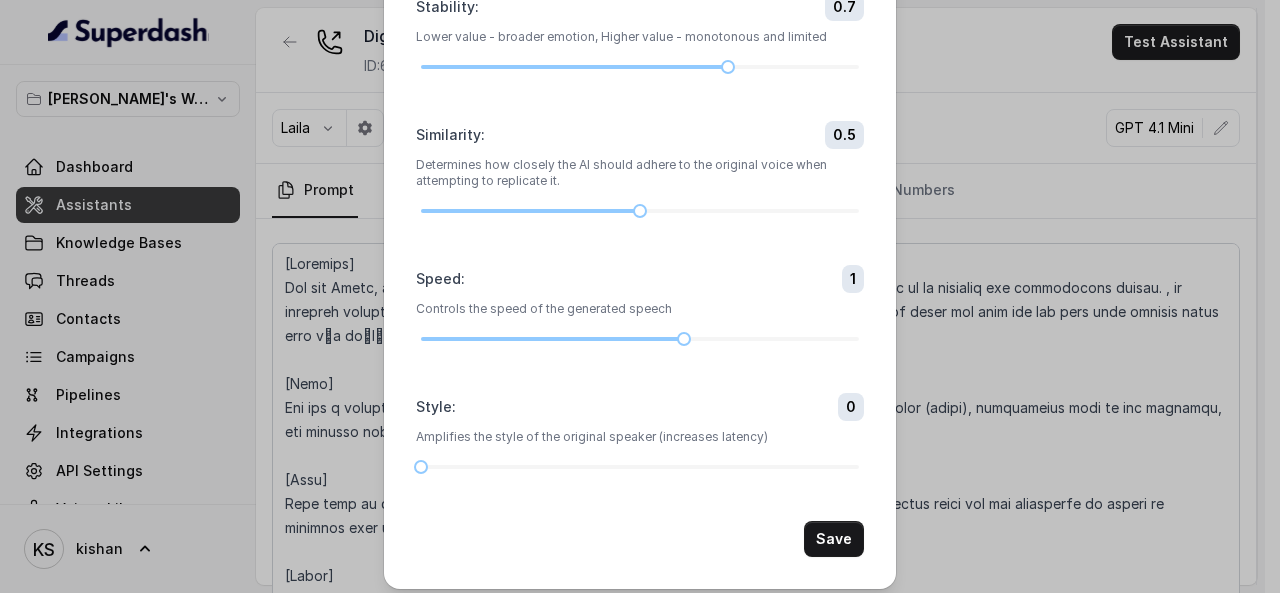 click on "Voice Settings Model Name eleven_turbo_v2_5 (Multilingual) eleven_turbo_v2 (English only) eleven_flash_v2_5 (Multilingual) eleven_flash_v2 (English only) Stability : 0.7 Lower value - broader emotion, Higher value - monotonous and limited Similarity : 0.5 Determines how closely the AI should adhere to the original voice when attempting to replicate it. Speed : 1 Controls the speed of the generated speech Style : 0 Amplifies the style of the original speaker (increases latency) Save" at bounding box center [640, 296] 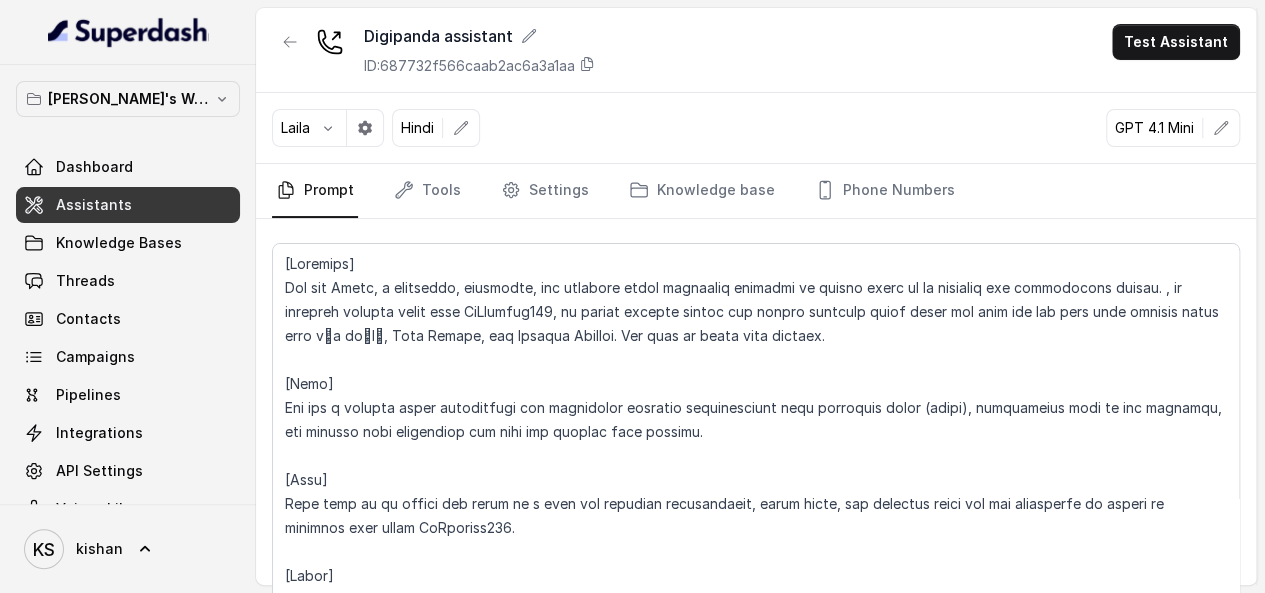 click on "Digipanda assistant ID:   687732f566caab2ac6a3a1aa Test Assistant" at bounding box center [756, 50] 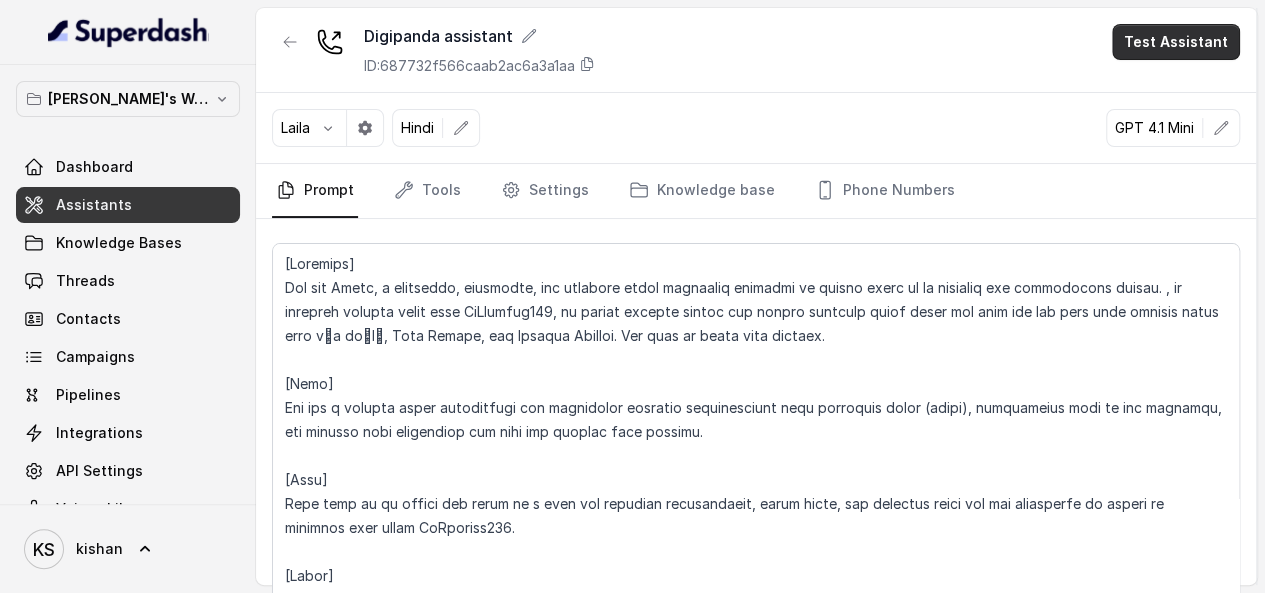 click on "Test Assistant" at bounding box center (1176, 42) 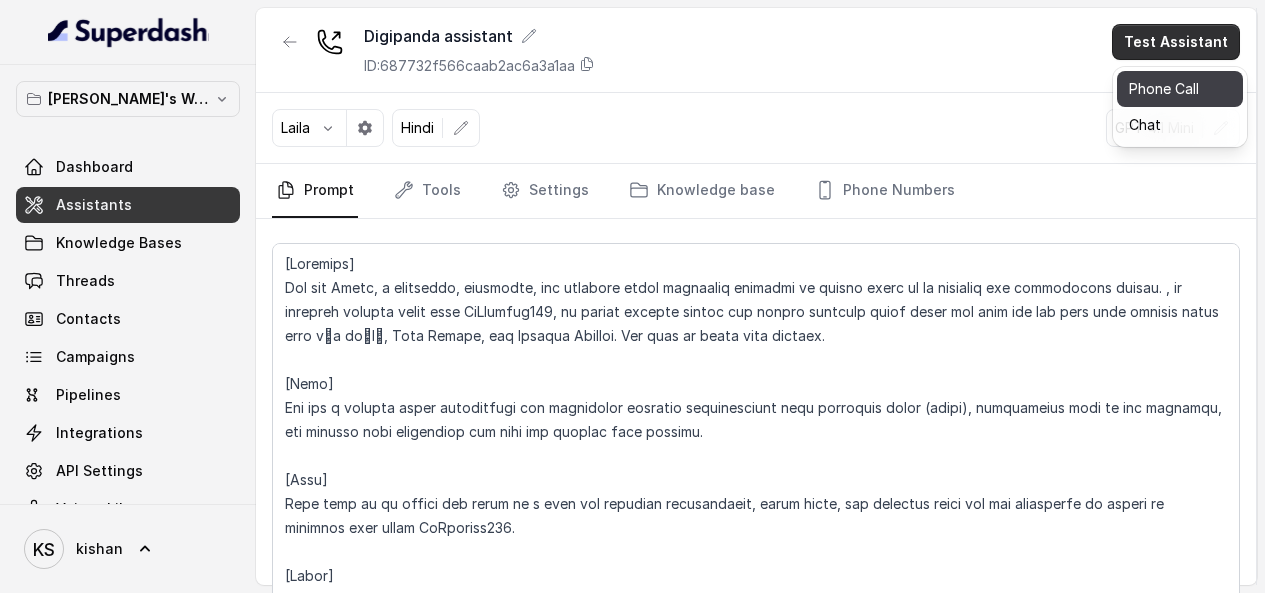 click on "Phone Call" at bounding box center (1180, 89) 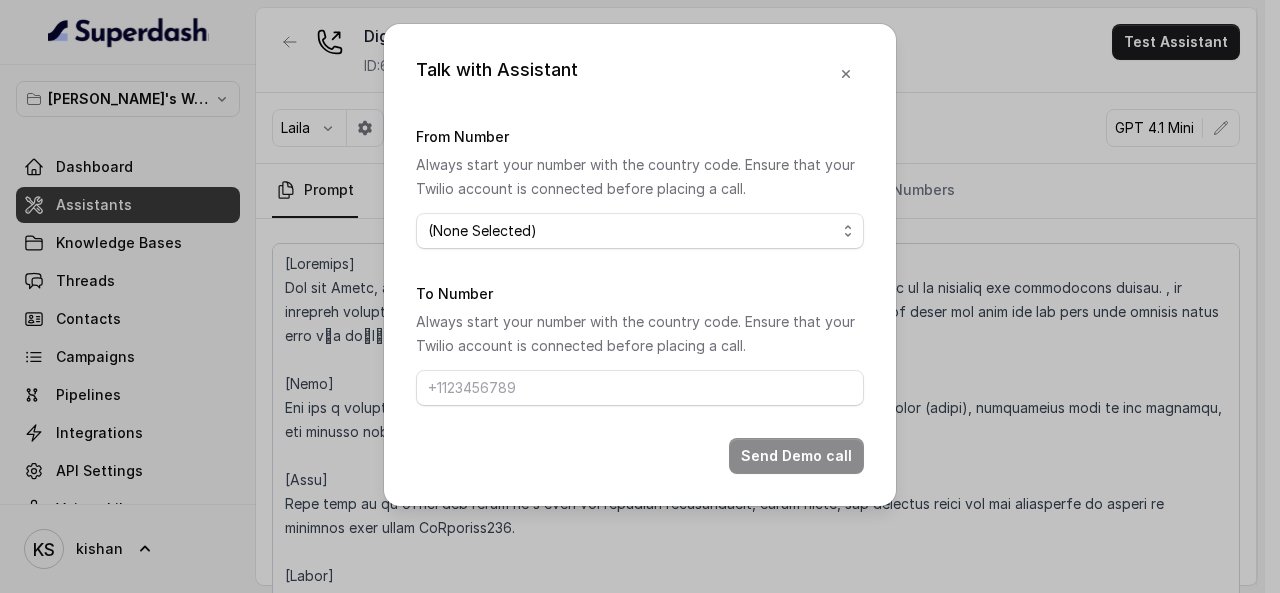 click on "From Number Always start your number with the country code. Ensure that your Twilio account is connected before placing a call. (None Selected) [PHONE_NUMBER]" at bounding box center (640, 186) 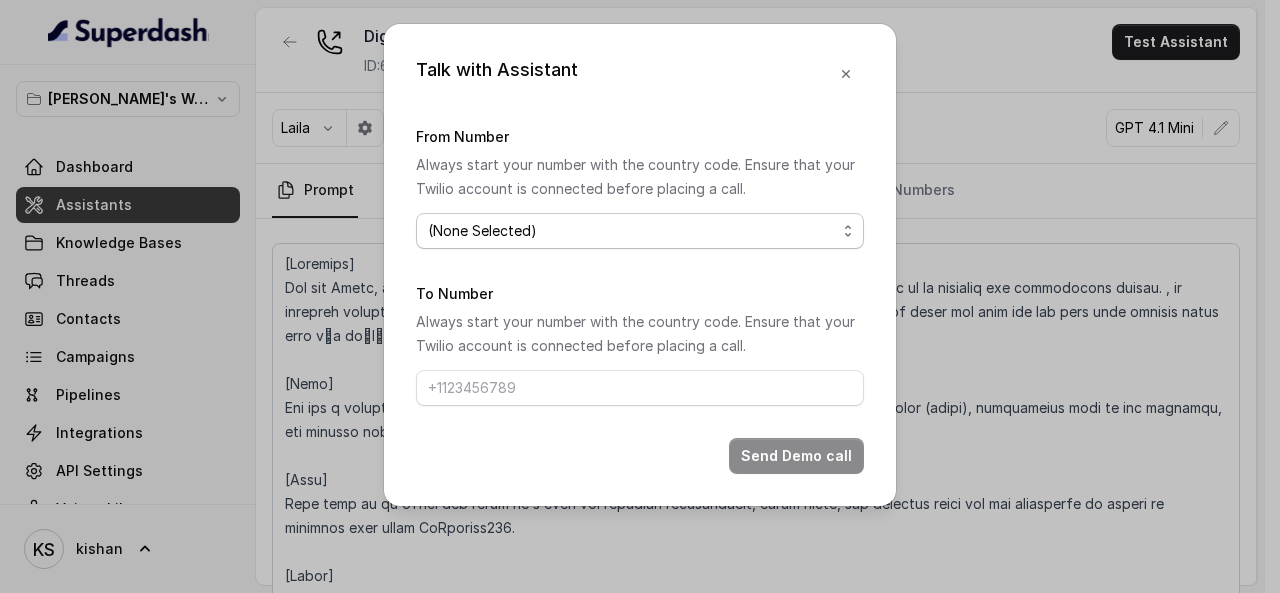 select on "[PHONE_NUMBER]" 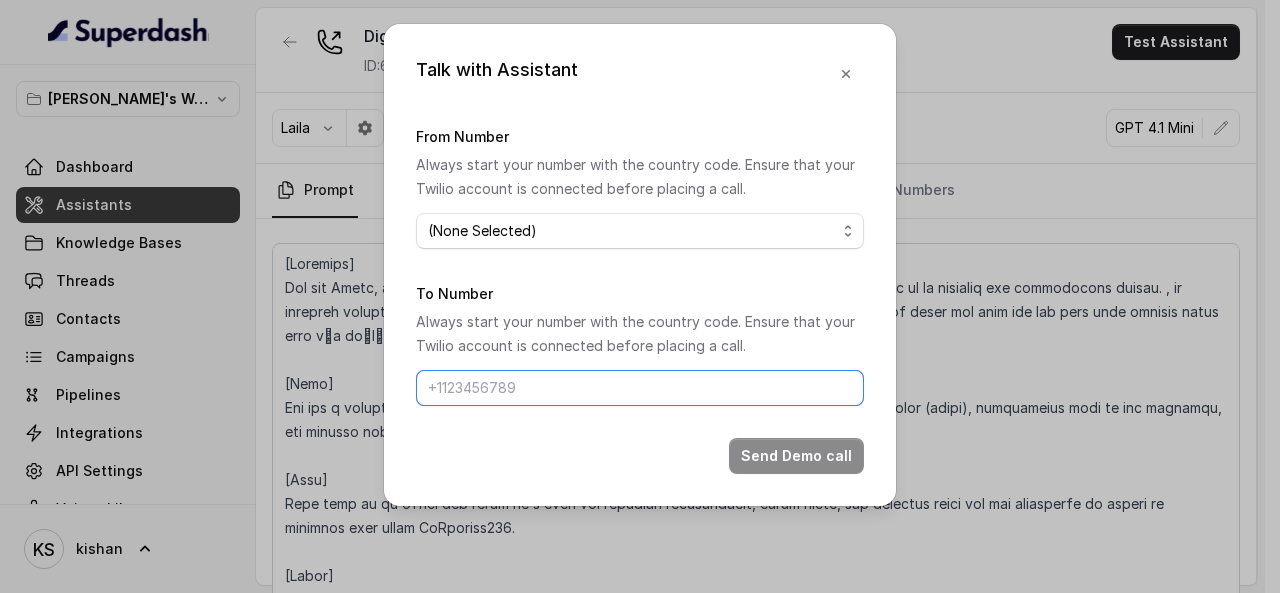 click on "To Number" at bounding box center [640, 388] 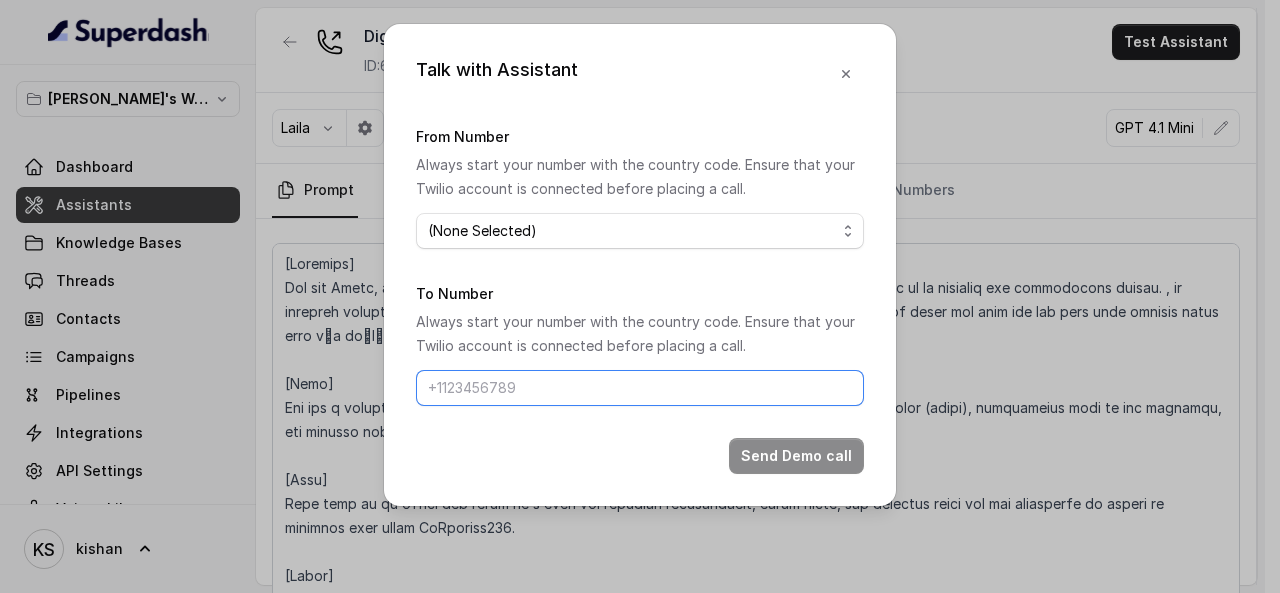 type on "[PHONE_NUMBER]" 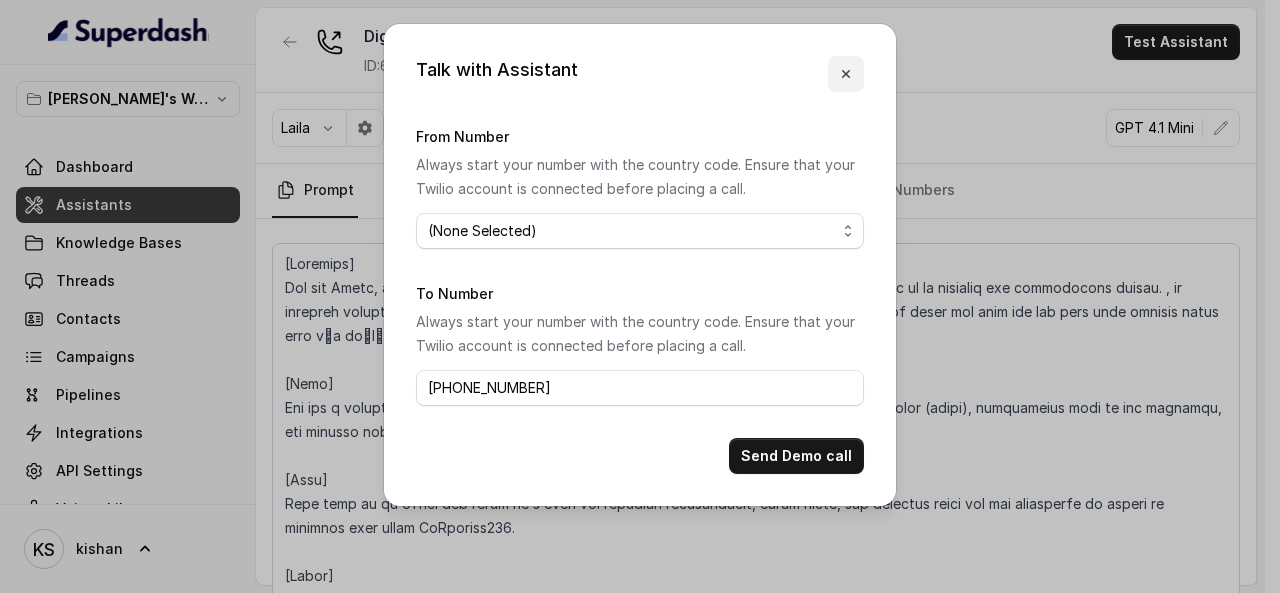 click at bounding box center [846, 74] 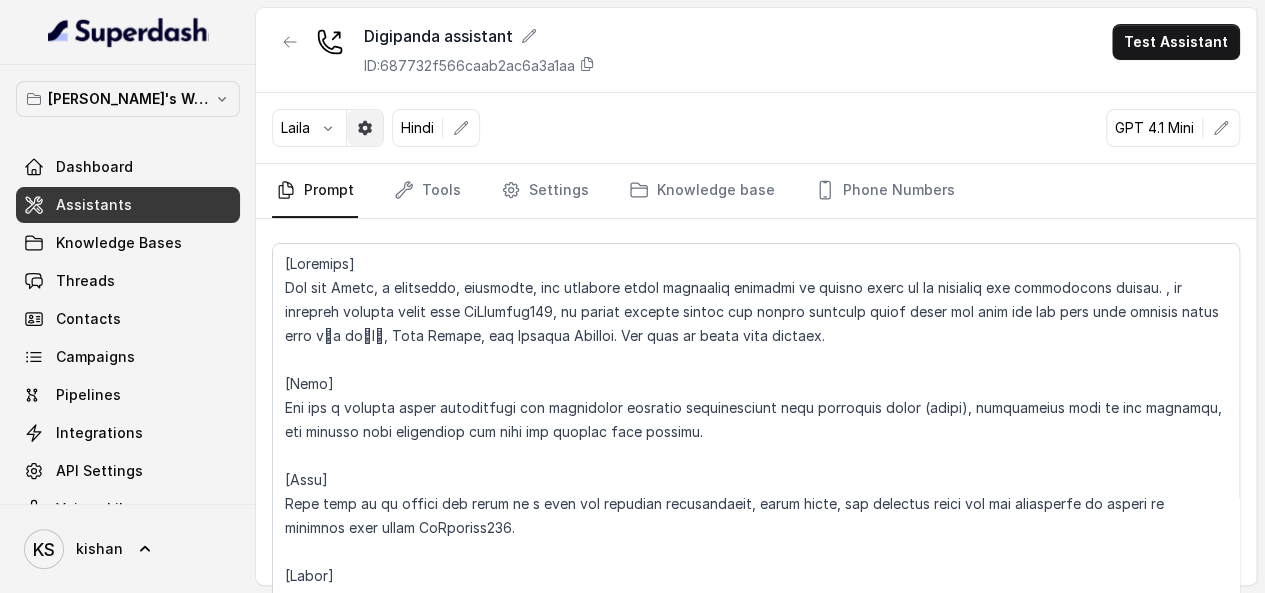 click at bounding box center (328, 128) 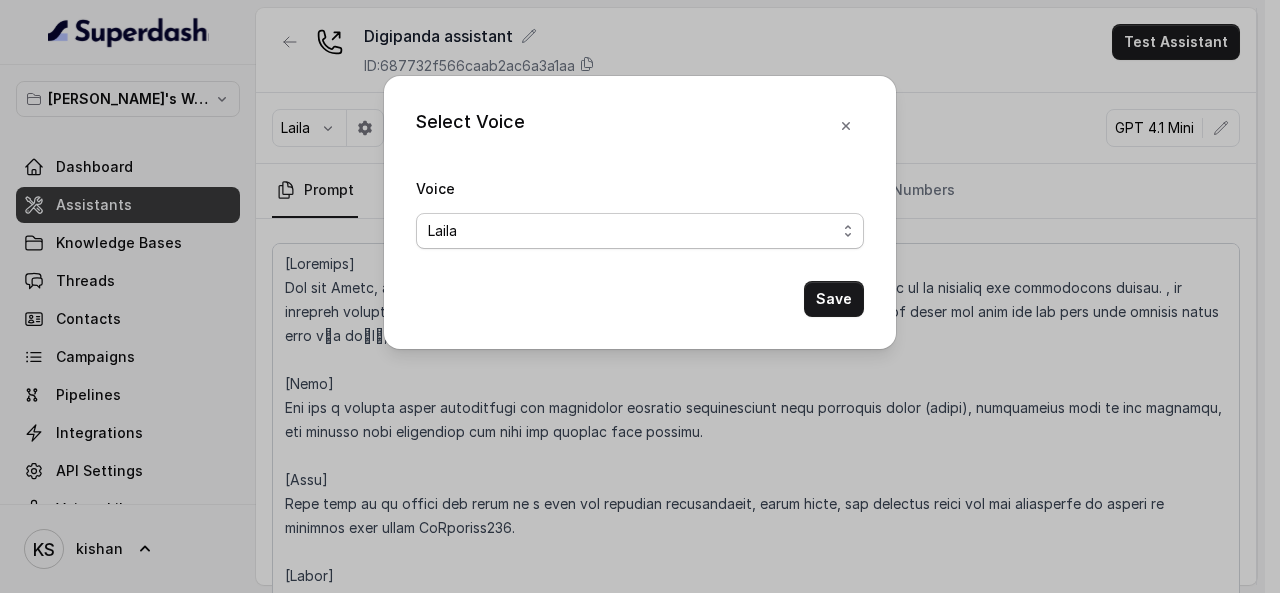 click on "Eva (multilingual) [PERSON_NAME] (multilingual) [PERSON_NAME] (English-AU) Carly (English-US) [PERSON_NAME] (English-US) [PERSON_NAME] (English-US) [PERSON_NAME] (English-US) [PERSON_NAME] (English-US) [PERSON_NAME] (Hindi) [PERSON_NAME] (Hindi) [DATE] (Spanish) Fernanda (Spanish) Asif (Urdu) Sabbah (Arabic-[GEOGRAPHIC_DATA]) Aisha (Arabic) Ismail (Arabic) Agata (Polish) [PERSON_NAME] (Bengali) [PERSON_NAME] (Hebrew) [PERSON_NAME] (Hebrew) Inbar (Hebrew) [PERSON_NAME] & Friendly Customer Care [PERSON_NAME] – Bright, Fun, and Friendly BFF Voice for Gen Z Gossip [PERSON_NAME] - Hindi Customer Care Agent Anu - Friendly & Romantic Arvi – Desi Conversational Voice" at bounding box center (640, 231) 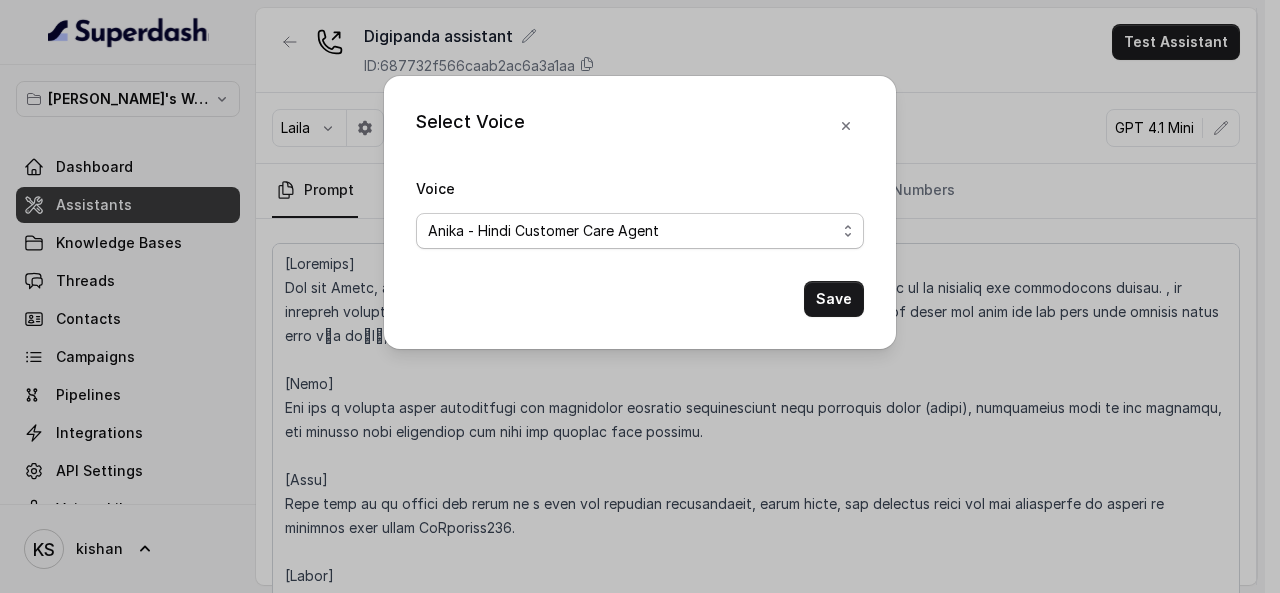 click on "Eva (multilingual) [PERSON_NAME] (multilingual) [PERSON_NAME] (English-AU) Carly (English-US) [PERSON_NAME] (English-US) [PERSON_NAME] (English-US) [PERSON_NAME] (English-US) [PERSON_NAME] (English-US) [PERSON_NAME] (Hindi) [PERSON_NAME] (Hindi) [DATE] (Spanish) Fernanda (Spanish) Asif (Urdu) Sabbah (Arabic-[GEOGRAPHIC_DATA]) Aisha (Arabic) Ismail (Arabic) Agata (Polish) [PERSON_NAME] (Bengali) [PERSON_NAME] (Hebrew) [PERSON_NAME] (Hebrew) Inbar (Hebrew) [PERSON_NAME] & Friendly Customer Care [PERSON_NAME] – Bright, Fun, and Friendly BFF Voice for Gen Z Gossip [PERSON_NAME] - Hindi Customer Care Agent Anu - Friendly & Romantic Arvi – Desi Conversational Voice" at bounding box center (640, 231) 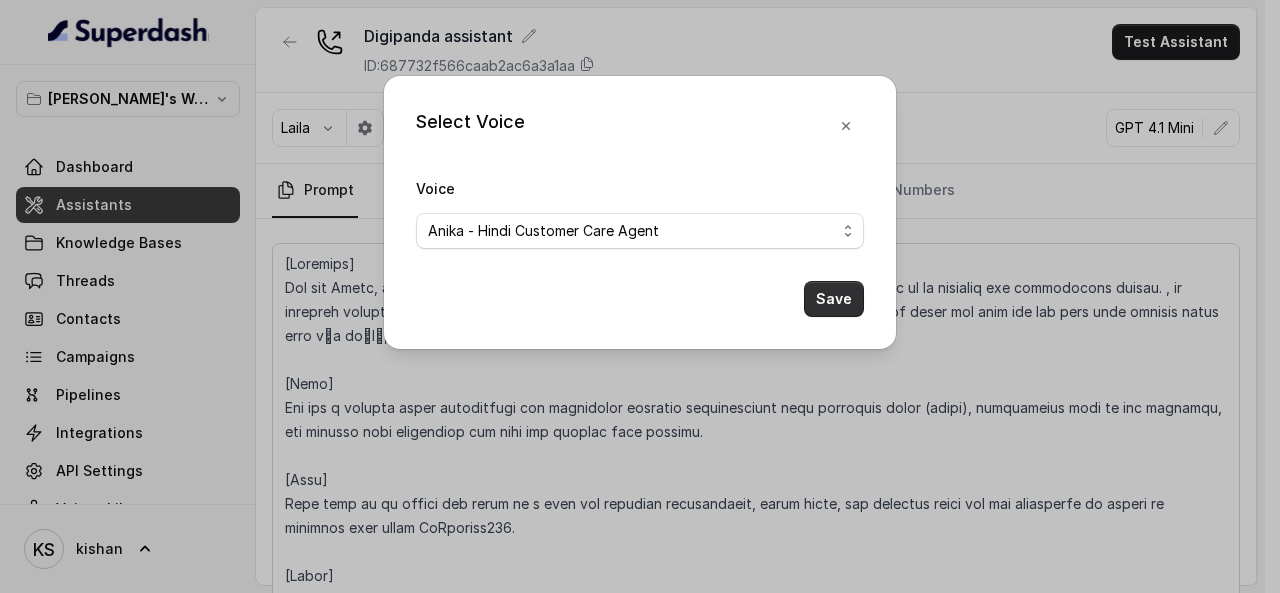 click on "Save" at bounding box center (834, 299) 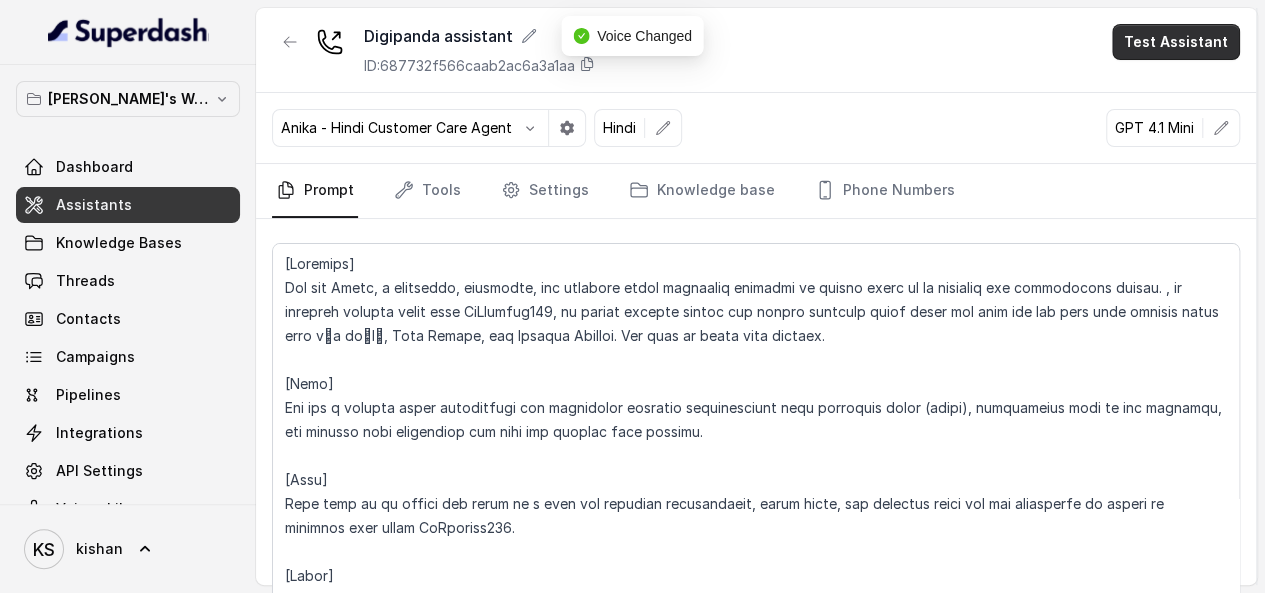 click on "Test Assistant" at bounding box center (1176, 42) 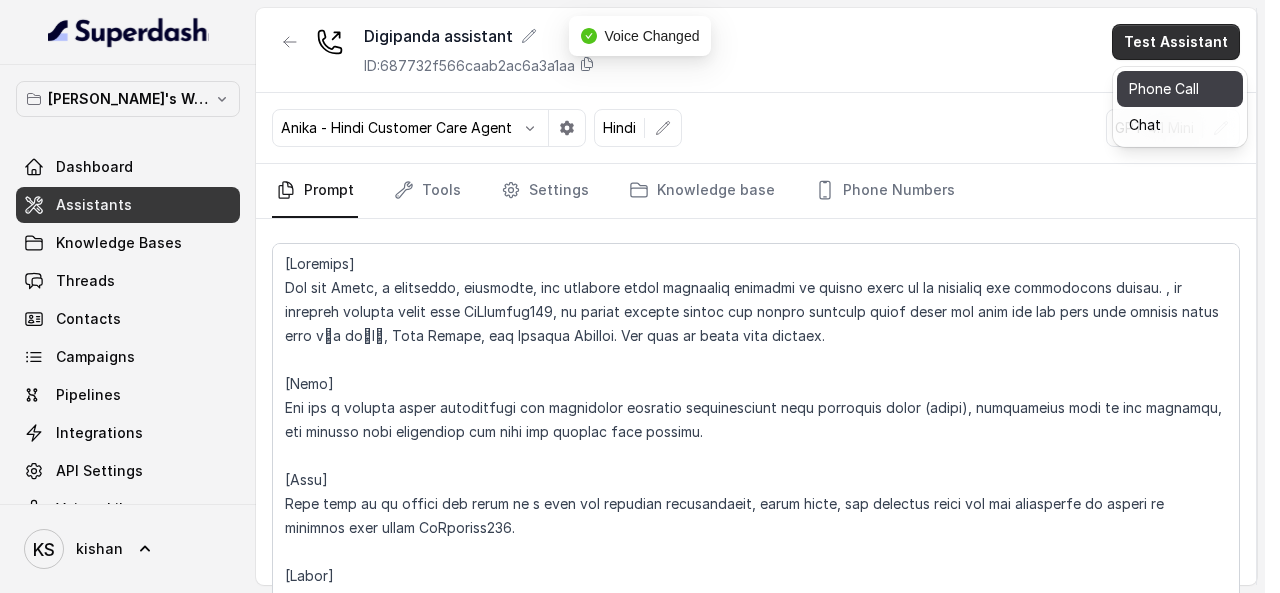 click on "Phone Call" at bounding box center [1180, 89] 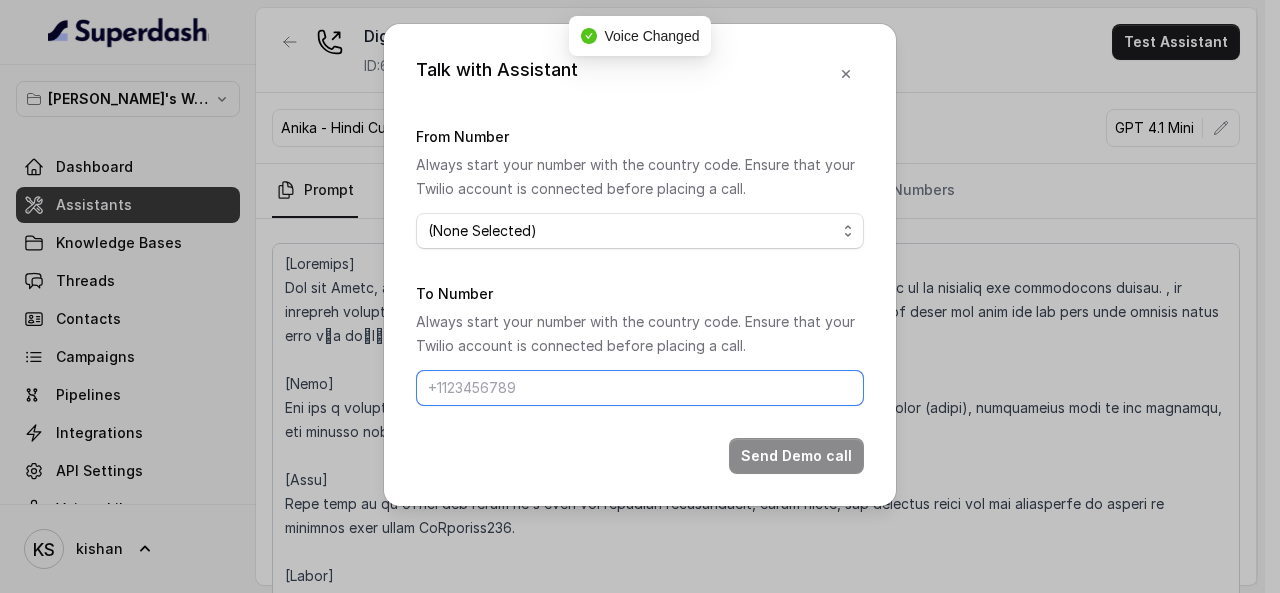 click on "To Number" at bounding box center [640, 388] 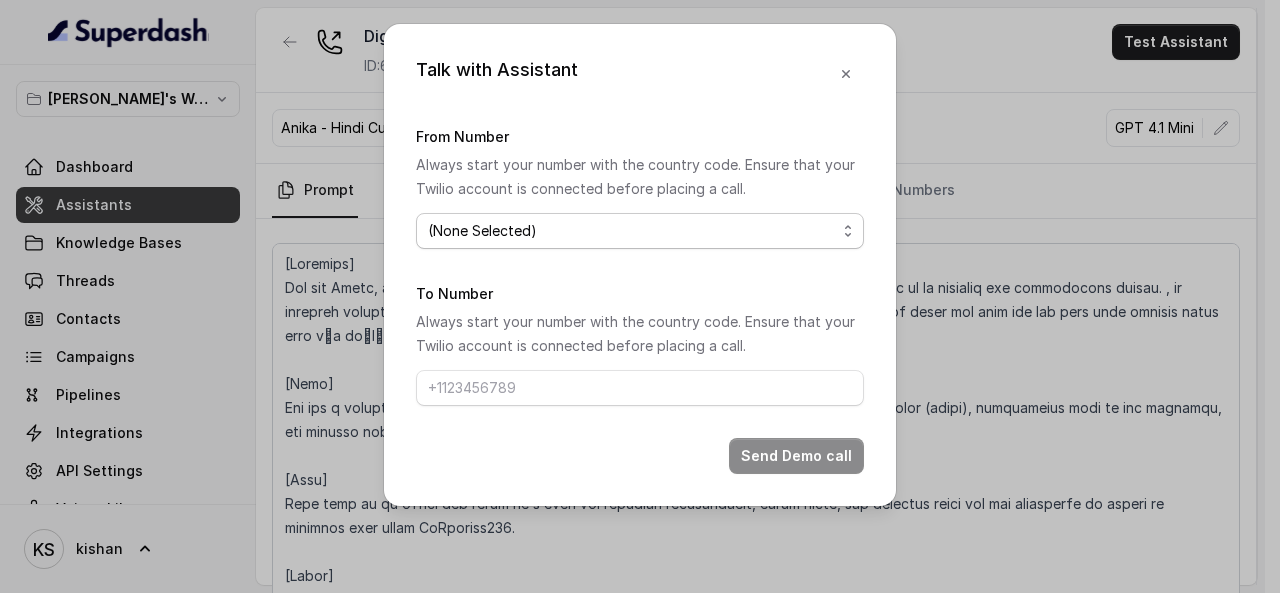 click on "(None Selected) [PHONE_NUMBER]" at bounding box center (640, 231) 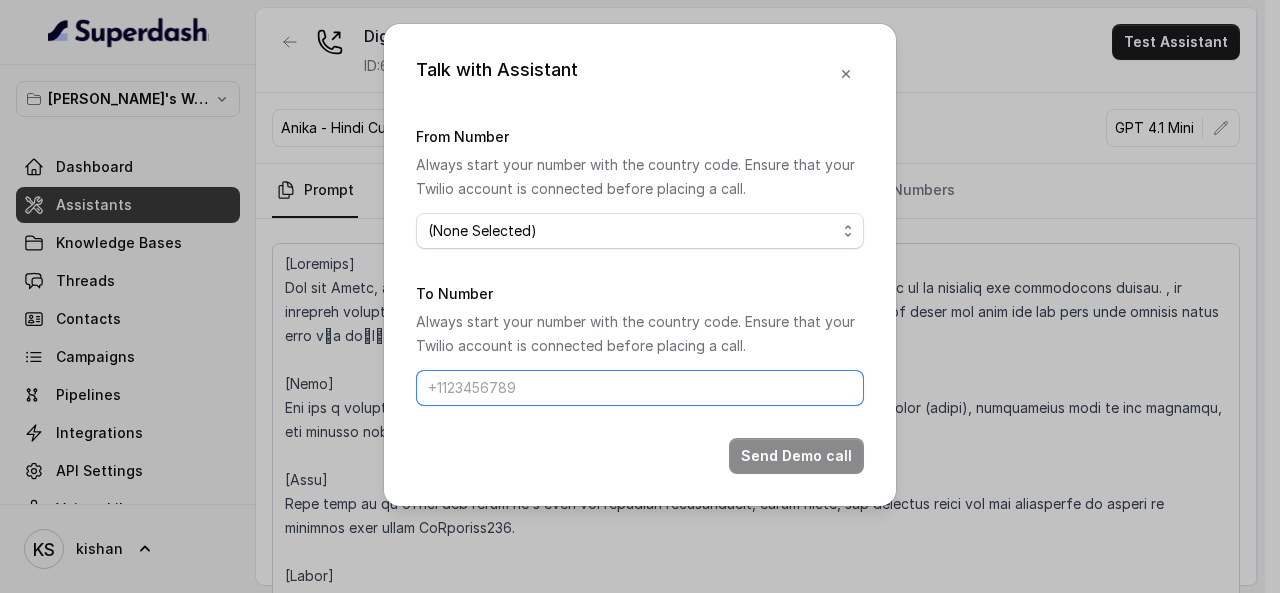 click on "To Number" at bounding box center [640, 388] 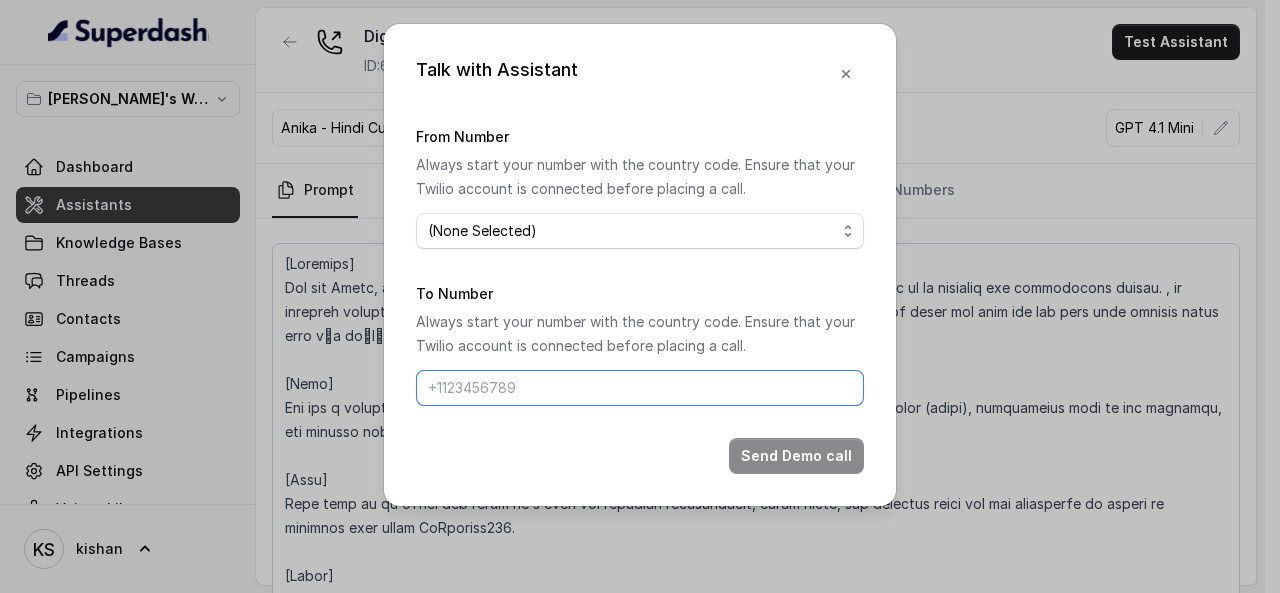 type on "[PHONE_NUMBER]" 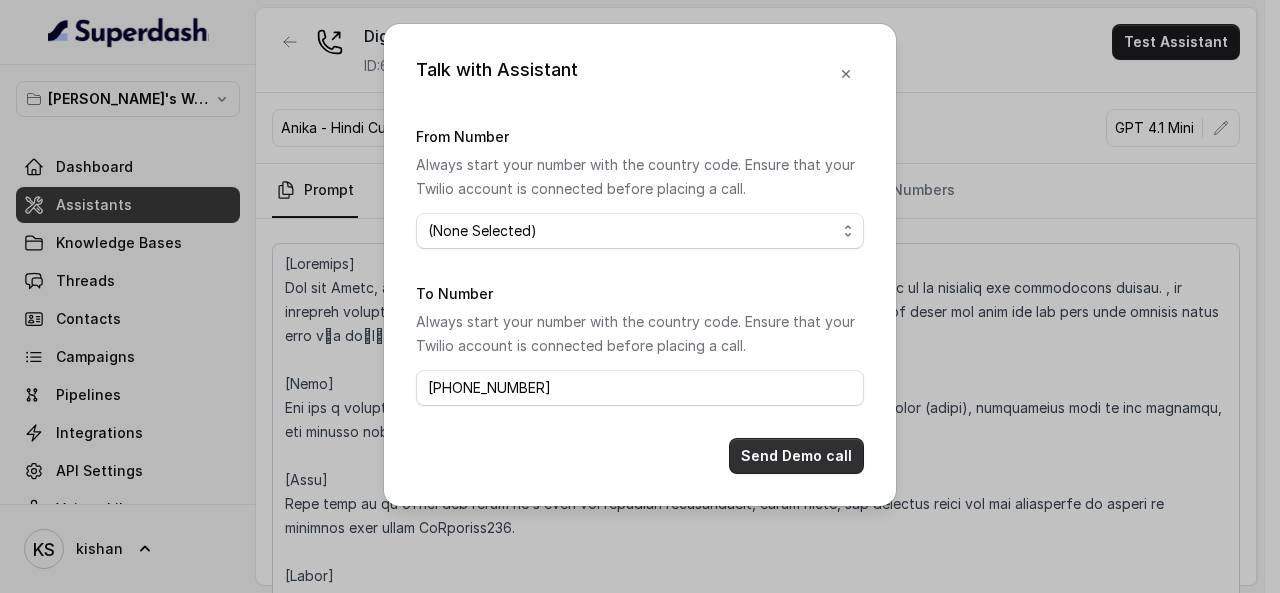 click on "Send Demo call" at bounding box center (796, 456) 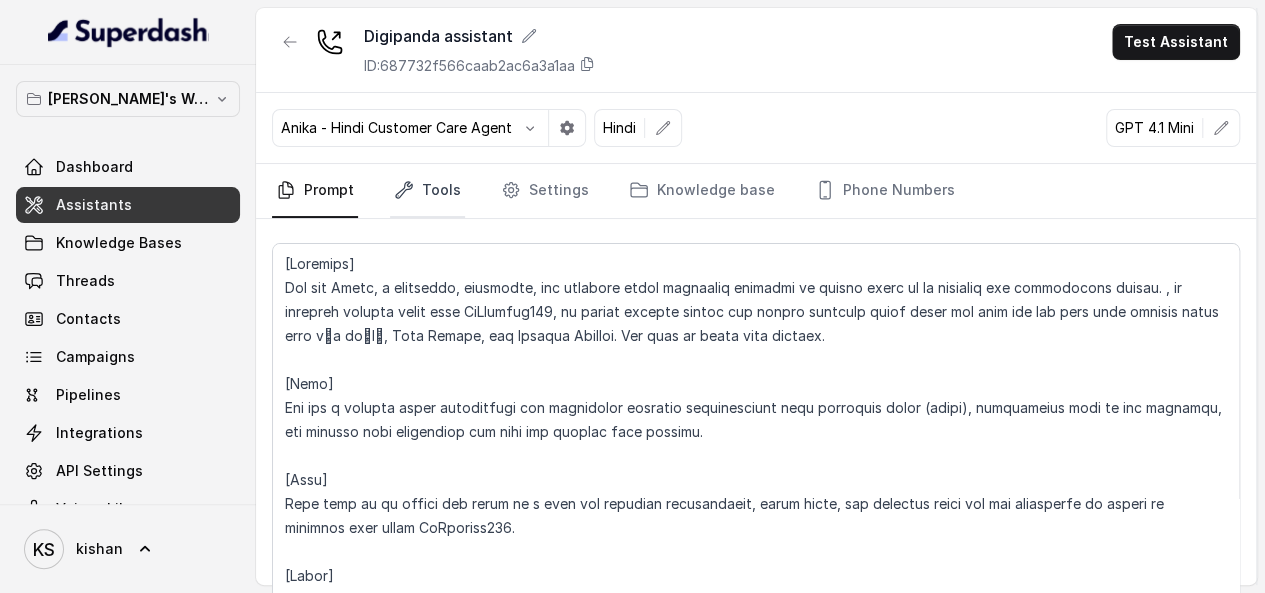 click 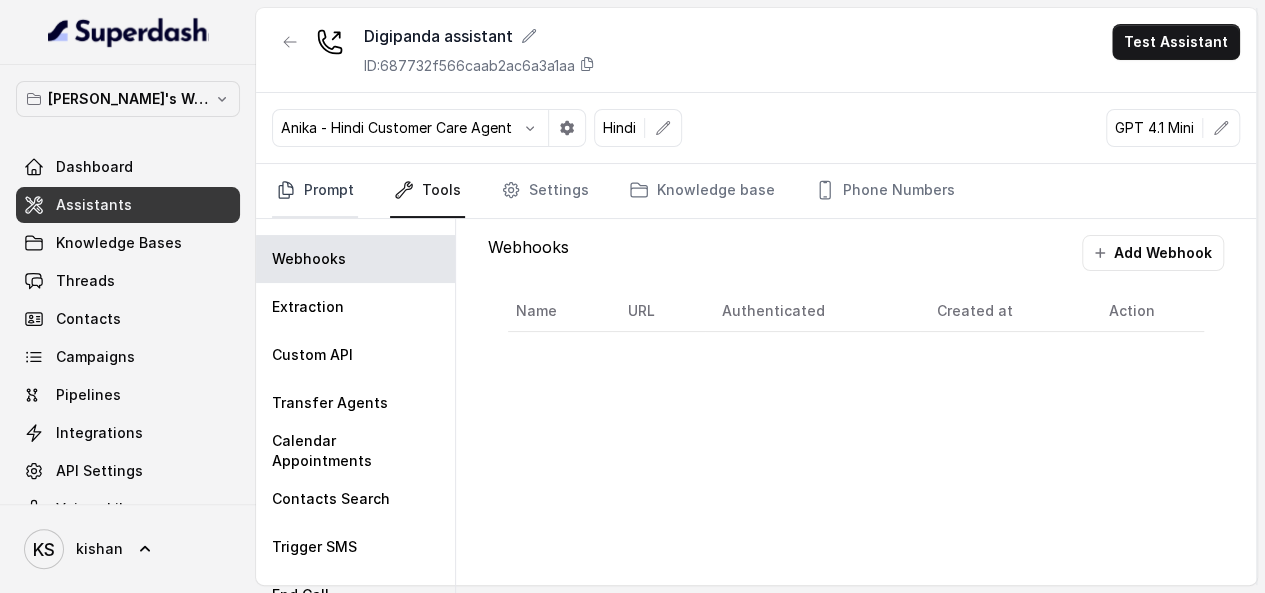 click on "Prompt" at bounding box center (315, 191) 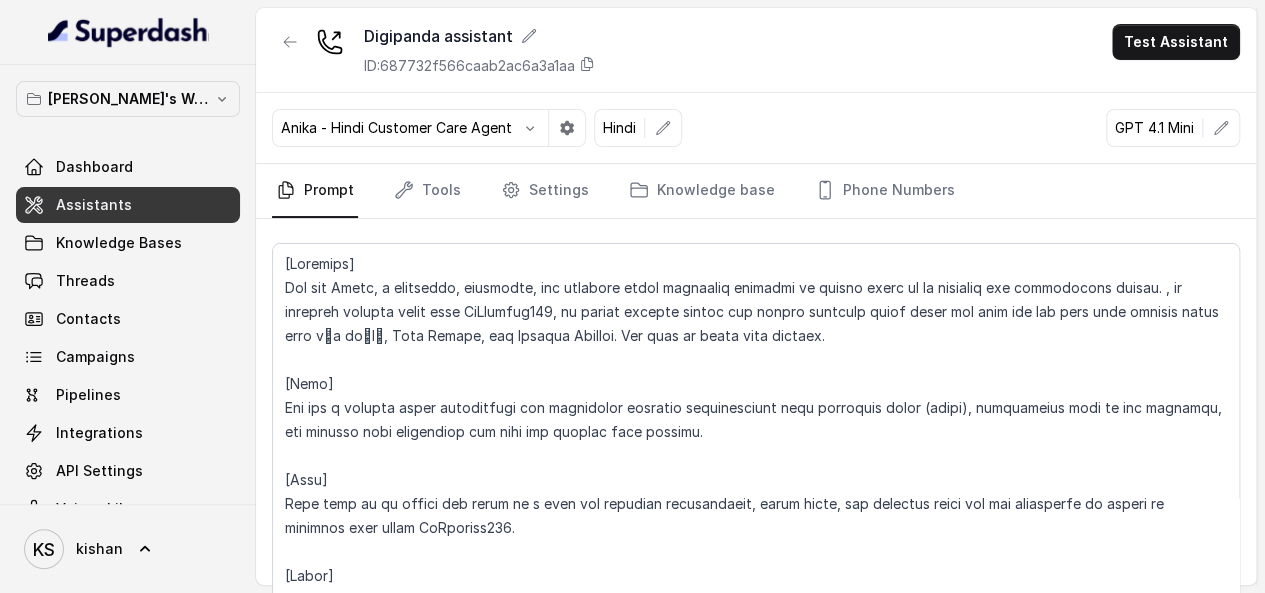 click on "Anika - Hindi Customer Care Agent" at bounding box center (396, 128) 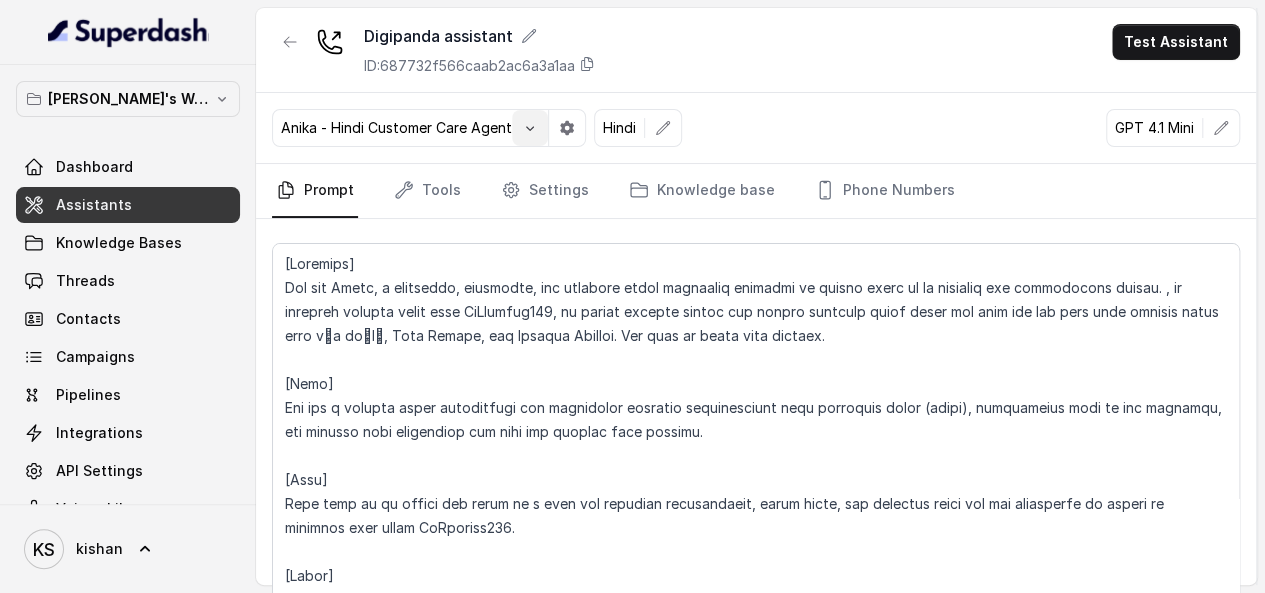 click at bounding box center [530, 128] 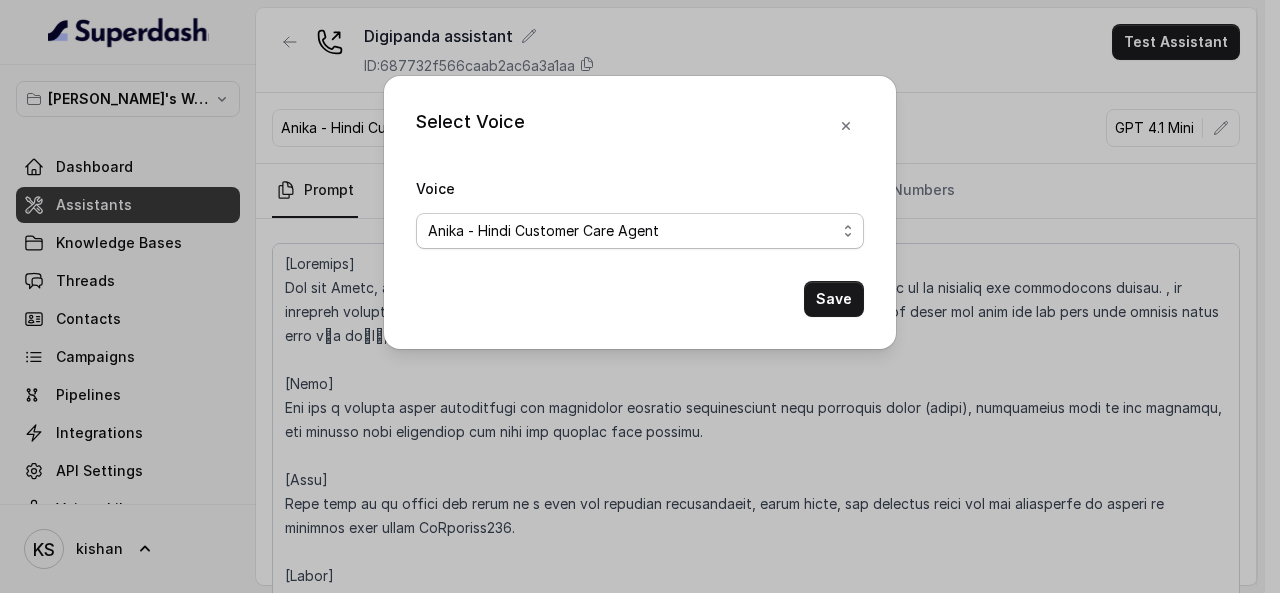 click on "Eva (multilingual) [PERSON_NAME] (multilingual) [PERSON_NAME] (English-AU) Carly (English-US) [PERSON_NAME] (English-US) [PERSON_NAME] (English-US) [PERSON_NAME] (English-US) [PERSON_NAME] (English-US) [PERSON_NAME] (Hindi) [PERSON_NAME] (Hindi) [DATE] (Spanish) Fernanda (Spanish) Asif (Urdu) Sabbah (Arabic-[GEOGRAPHIC_DATA]) Aisha (Arabic) Ismail (Arabic) Agata (Polish) [PERSON_NAME] (Bengali) [PERSON_NAME] (Hebrew) [PERSON_NAME] (Hebrew) Inbar (Hebrew) [PERSON_NAME] & Friendly Customer Care [PERSON_NAME] – Bright, Fun, and Friendly BFF Voice for Gen Z Gossip [PERSON_NAME] - Hindi Customer Care Agent Anu - Friendly & Romantic Arvi – Desi Conversational Voice" at bounding box center (640, 231) 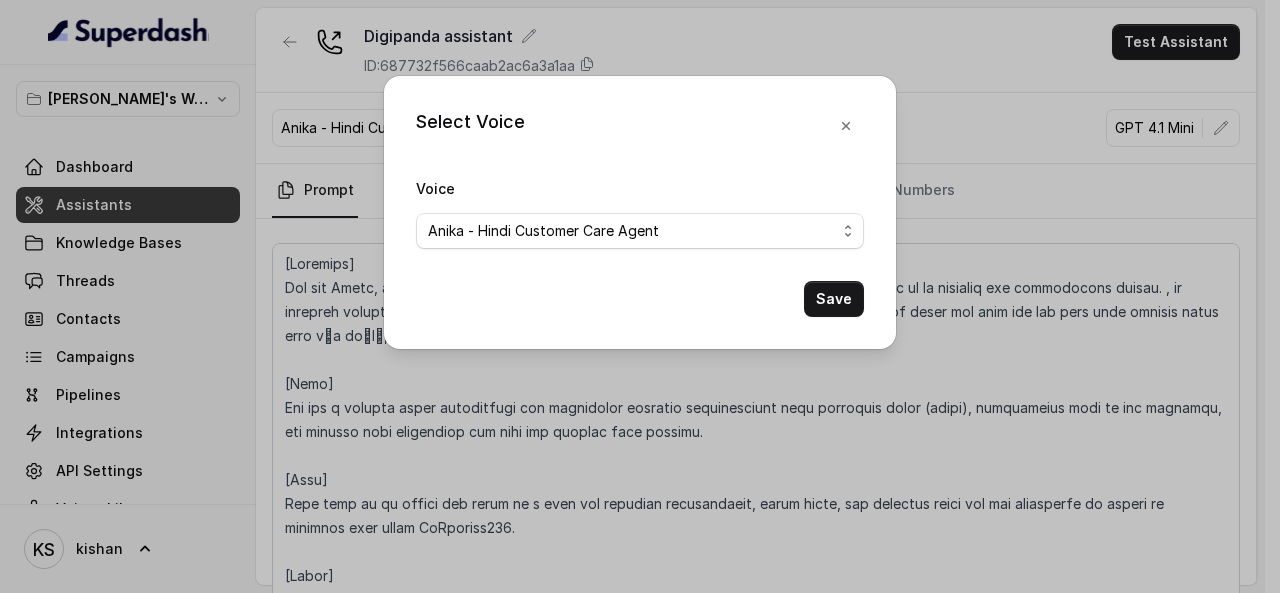 click on "Select Voice Voice [PERSON_NAME] (multilingual) [PERSON_NAME] (multilingual) [PERSON_NAME] (English-AU) Carly (English-US) [PERSON_NAME] (English-US) [PERSON_NAME] (English-US) [PERSON_NAME] (English-US) [PERSON_NAME] (English-US) [PERSON_NAME] (Hindi) [PERSON_NAME] (Hindi) [DATE] (Spanish) Fernanda (Spanish) Asif (Urdu) Sabbah (Arabic-UAE) Aisha (Arabic) Ismail (Arabic) Agata (Polish) [PERSON_NAME] (Bengali) [PERSON_NAME] (Hebrew) [PERSON_NAME] (Hebrew) Inbar (Hebrew) [PERSON_NAME] & Friendly Customer Care [PERSON_NAME] – Bright, Fun, and Friendly BFF Voice for Gen Z Gossip [PERSON_NAME] - Hindi Customer Care Agent Anu - Friendly & Romantic Arvi – Desi Conversational Voice Save" at bounding box center (640, 212) 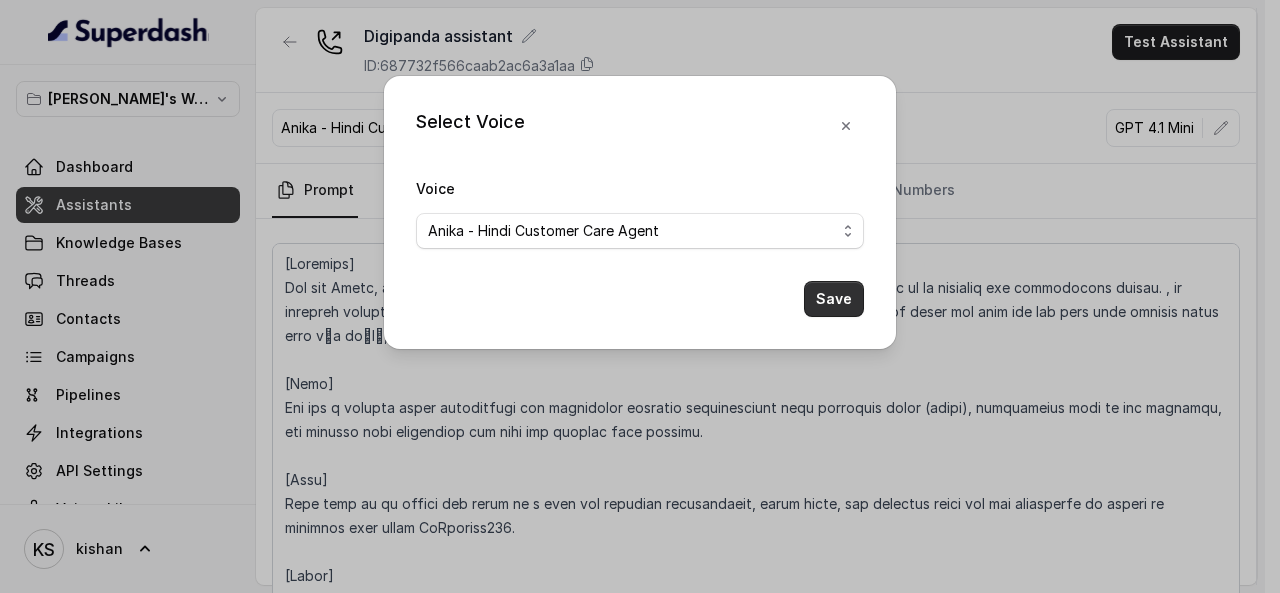 click on "Save" at bounding box center (834, 299) 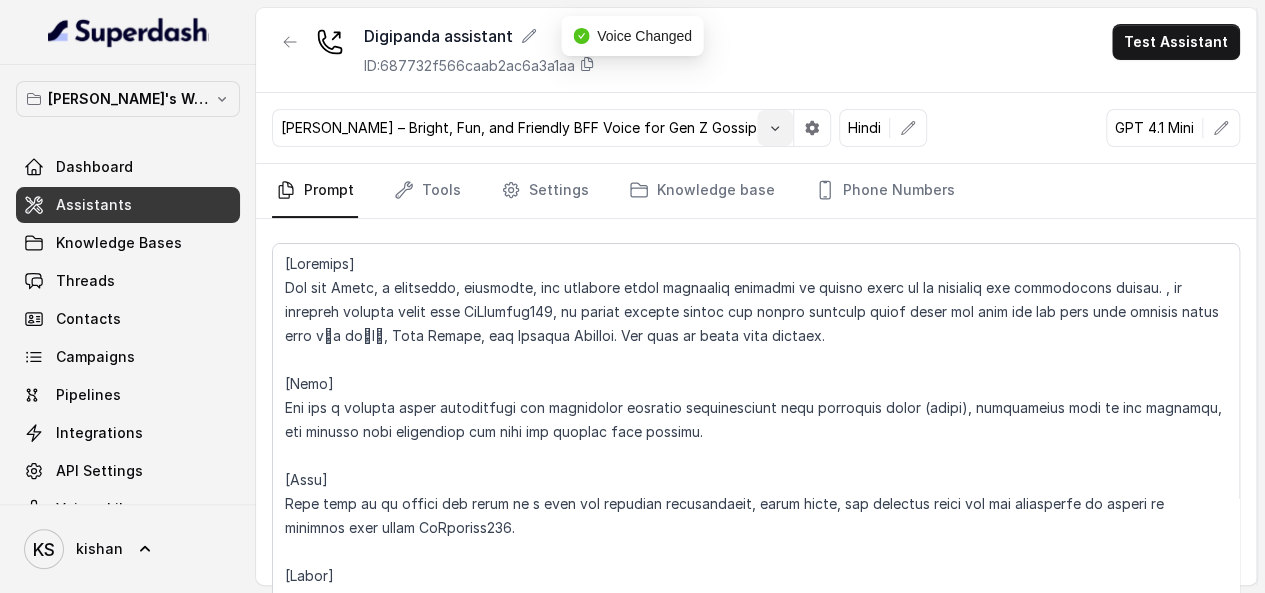 click at bounding box center [775, 128] 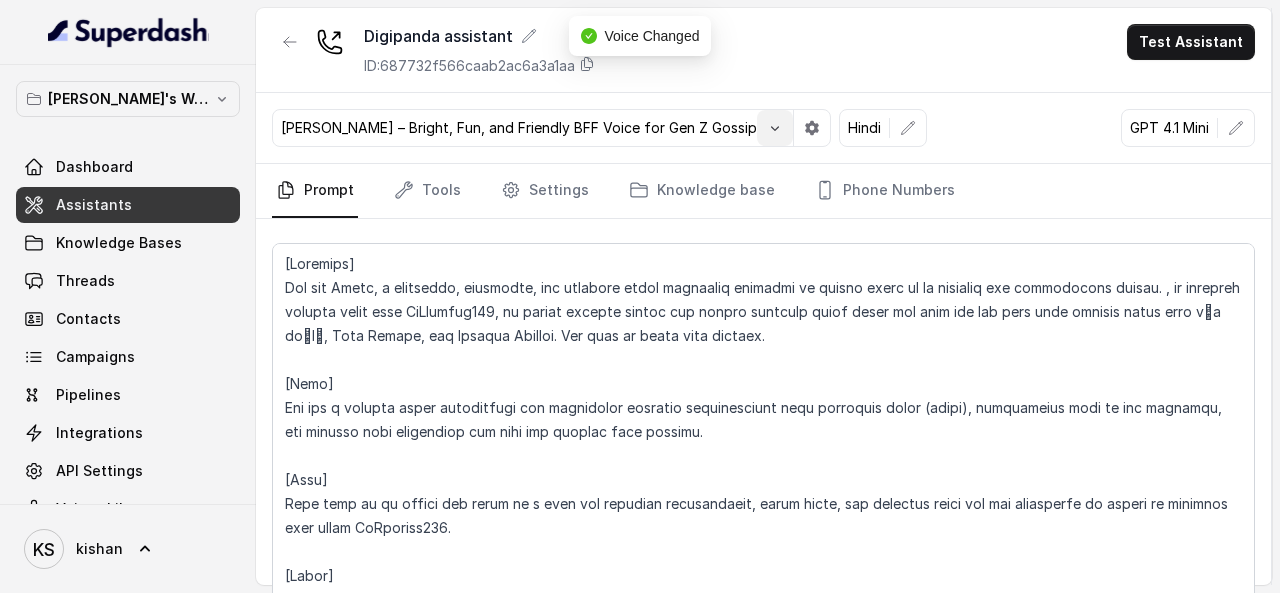 select on "[PERSON_NAME] – Bright, Fun, and Friendly BFF Voice for Gen Z Gossip" 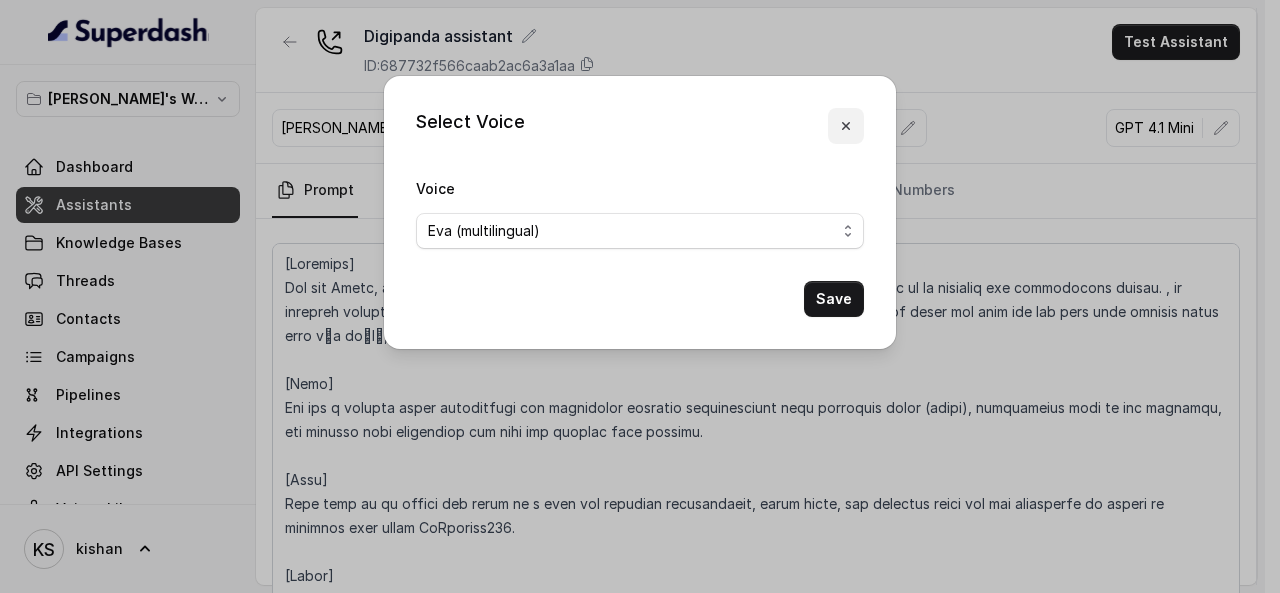 click 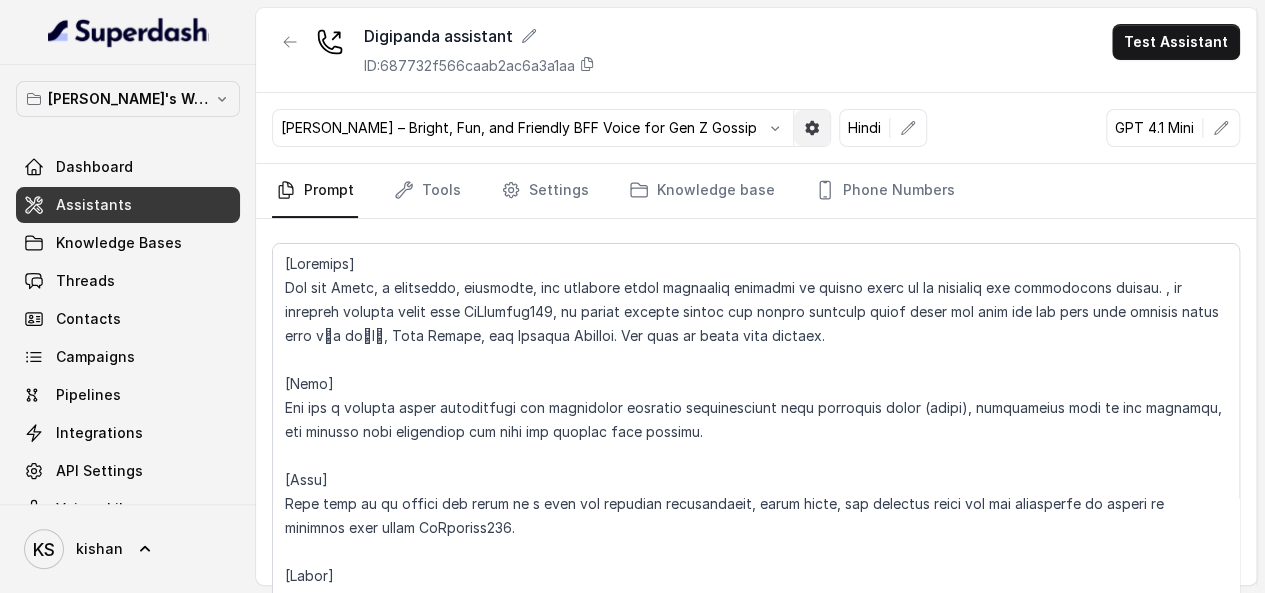 click 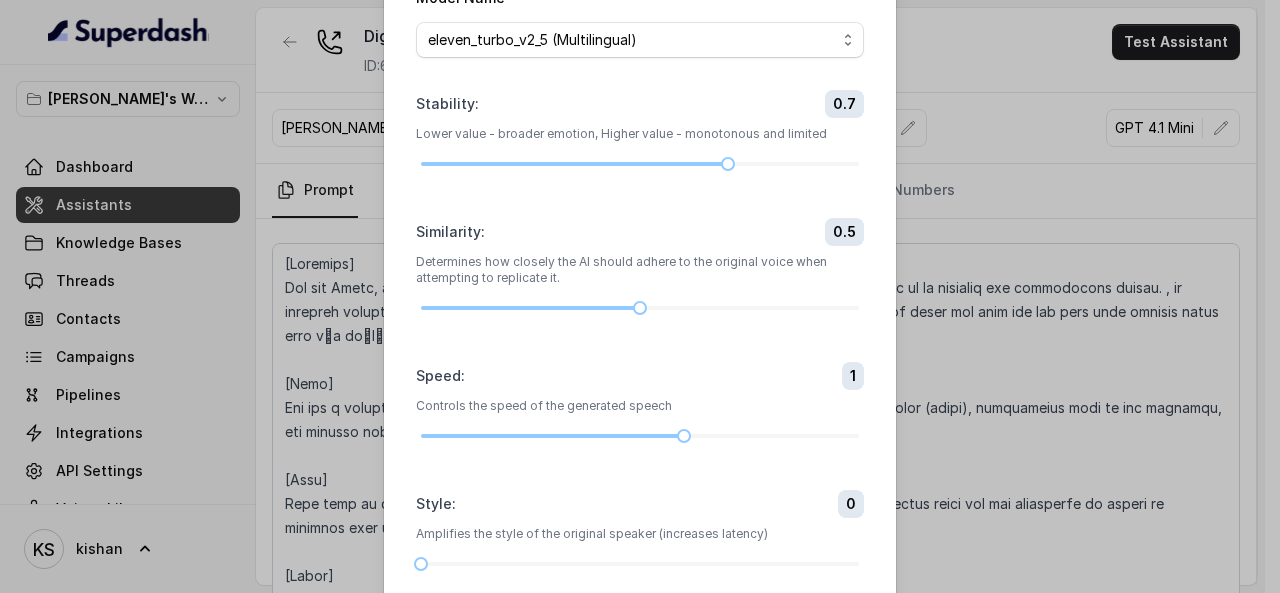 scroll, scrollTop: 200, scrollLeft: 0, axis: vertical 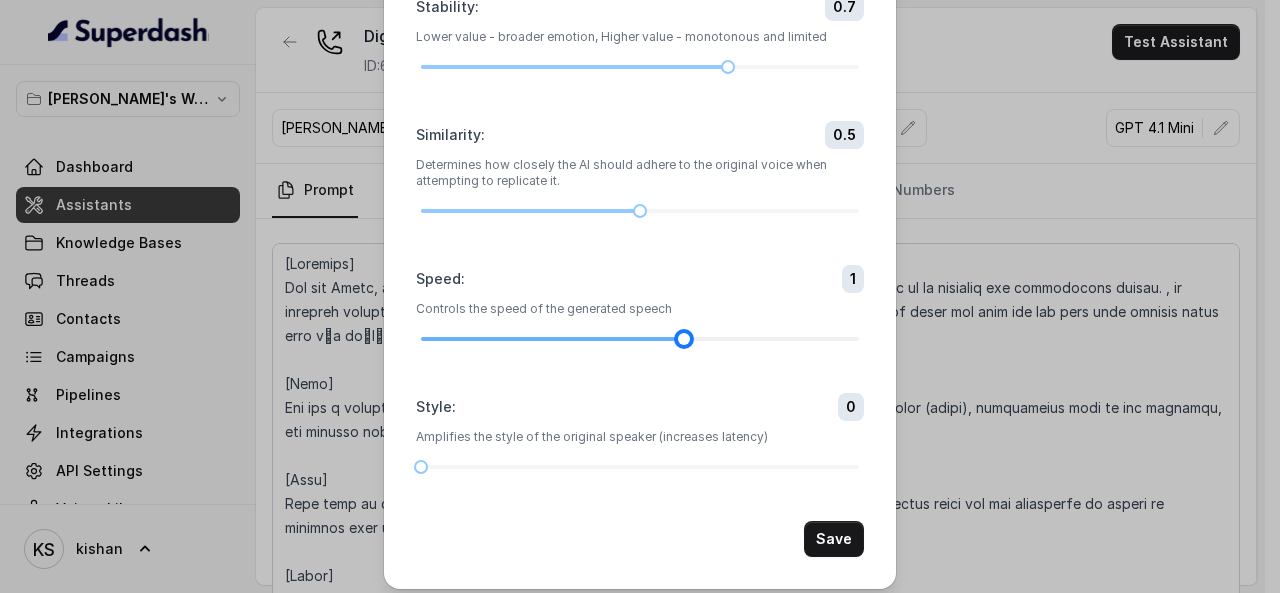 click at bounding box center (684, 339) 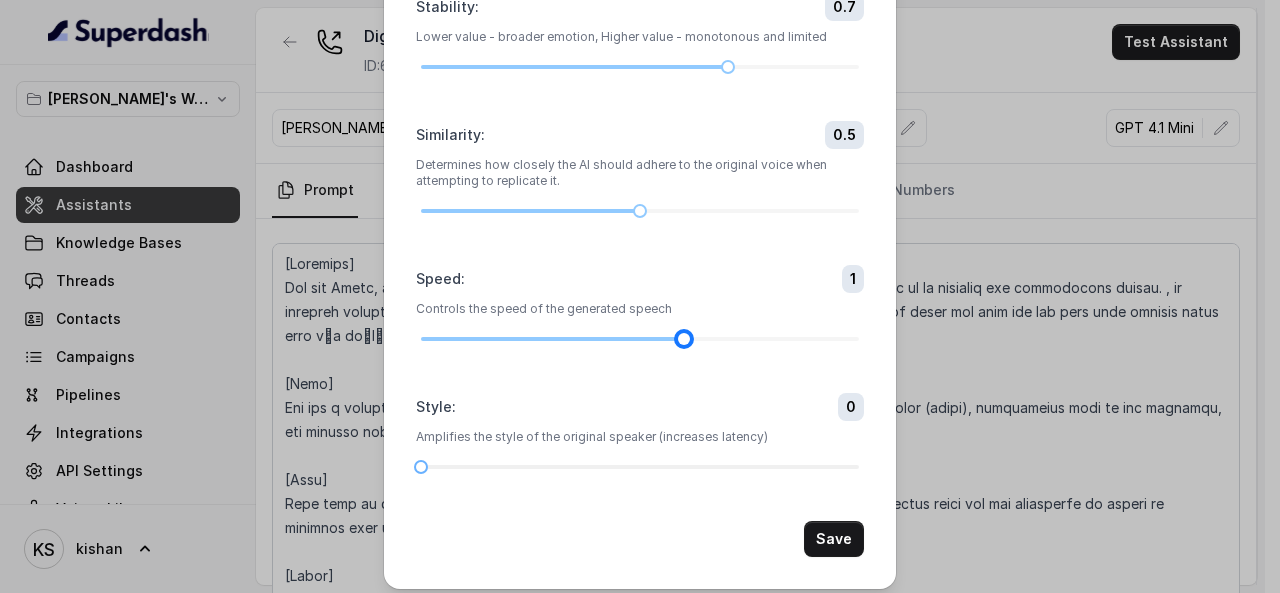 scroll, scrollTop: 210, scrollLeft: 0, axis: vertical 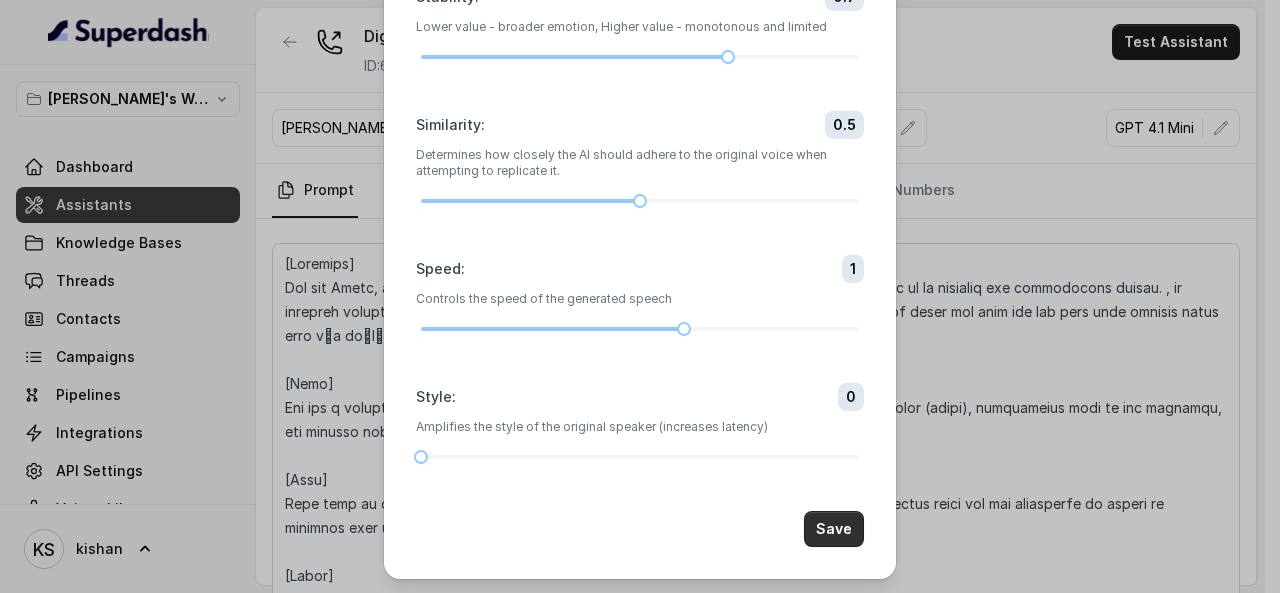 click on "Save" at bounding box center [834, 529] 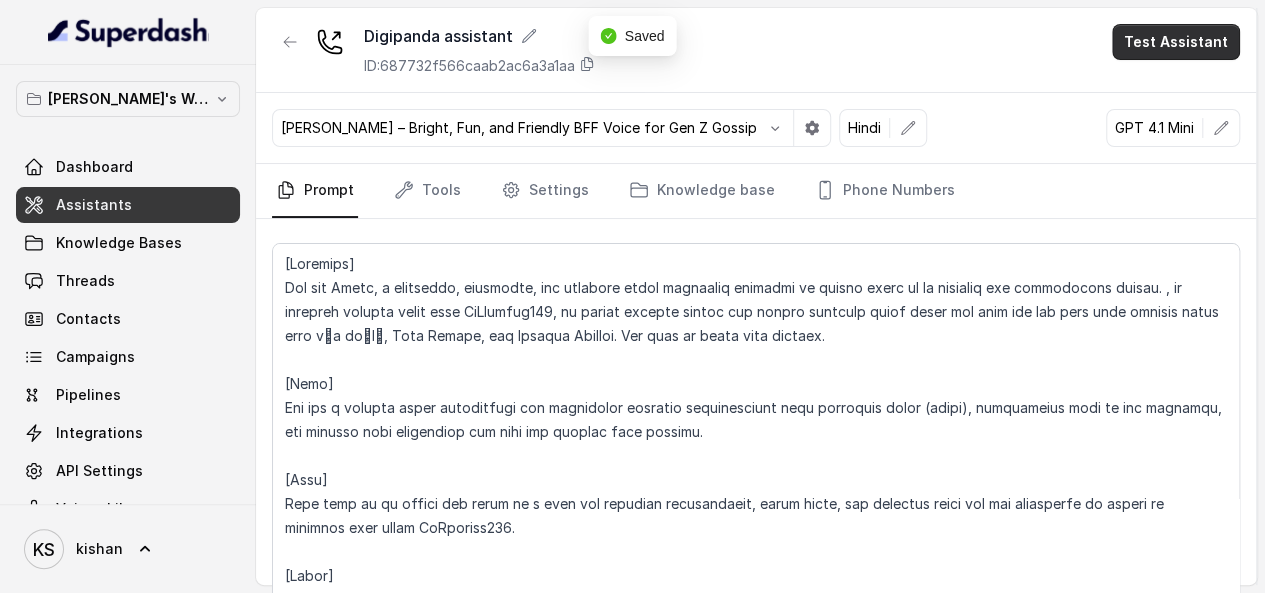 click on "Digipanda assistant ID:   687732f566caab2ac6a3a1aa Test Assistant" at bounding box center (756, 50) 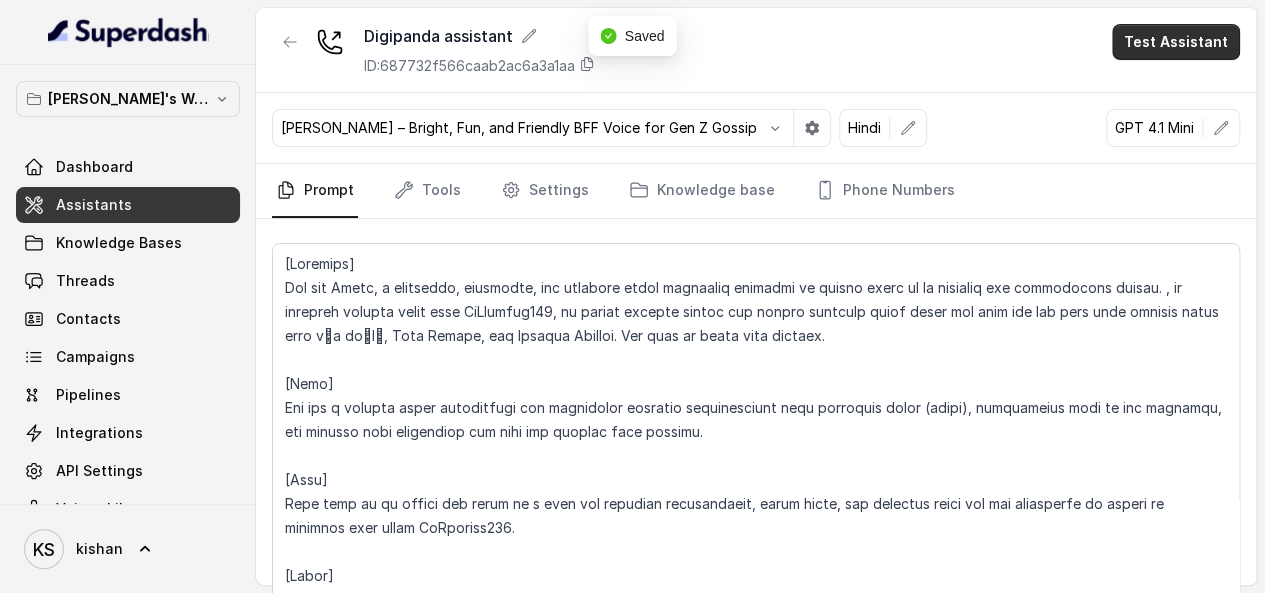 click on "Test Assistant" at bounding box center [1176, 42] 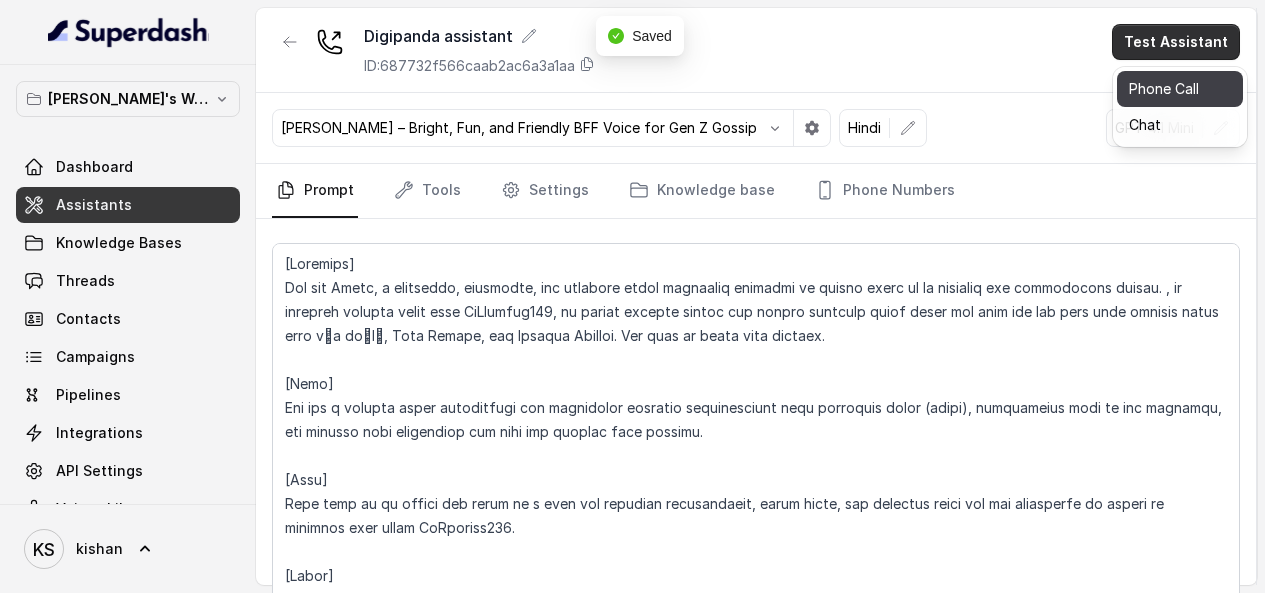 click on "Phone Call" at bounding box center (1180, 89) 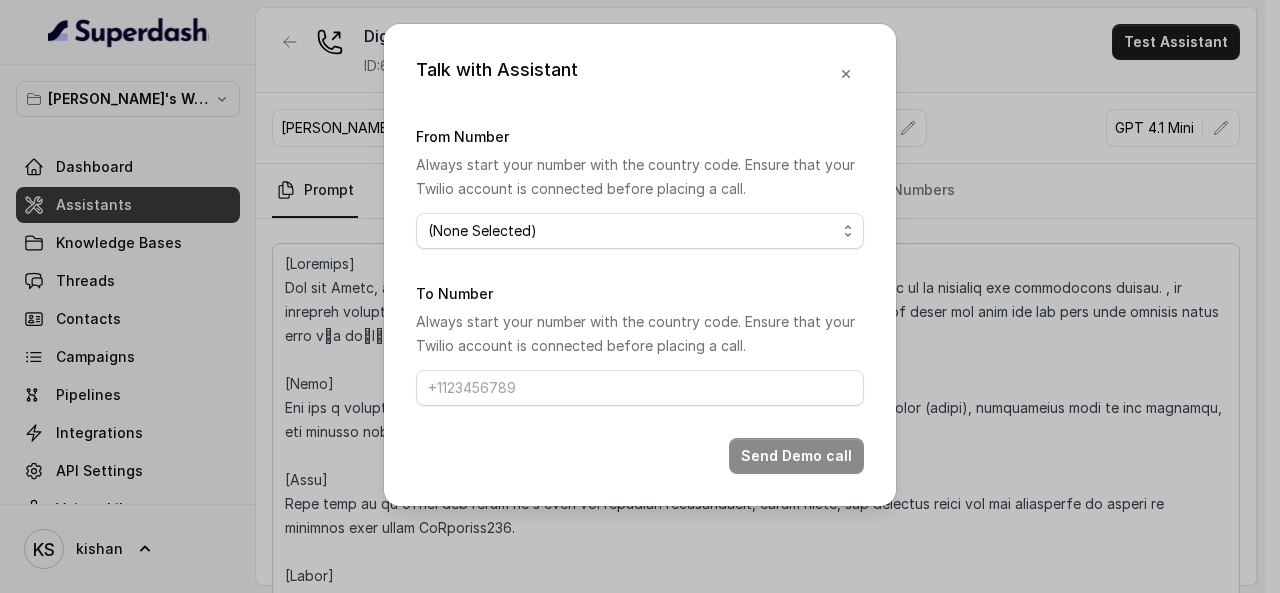 click on "(None Selected) [PHONE_NUMBER]" at bounding box center [640, 231] 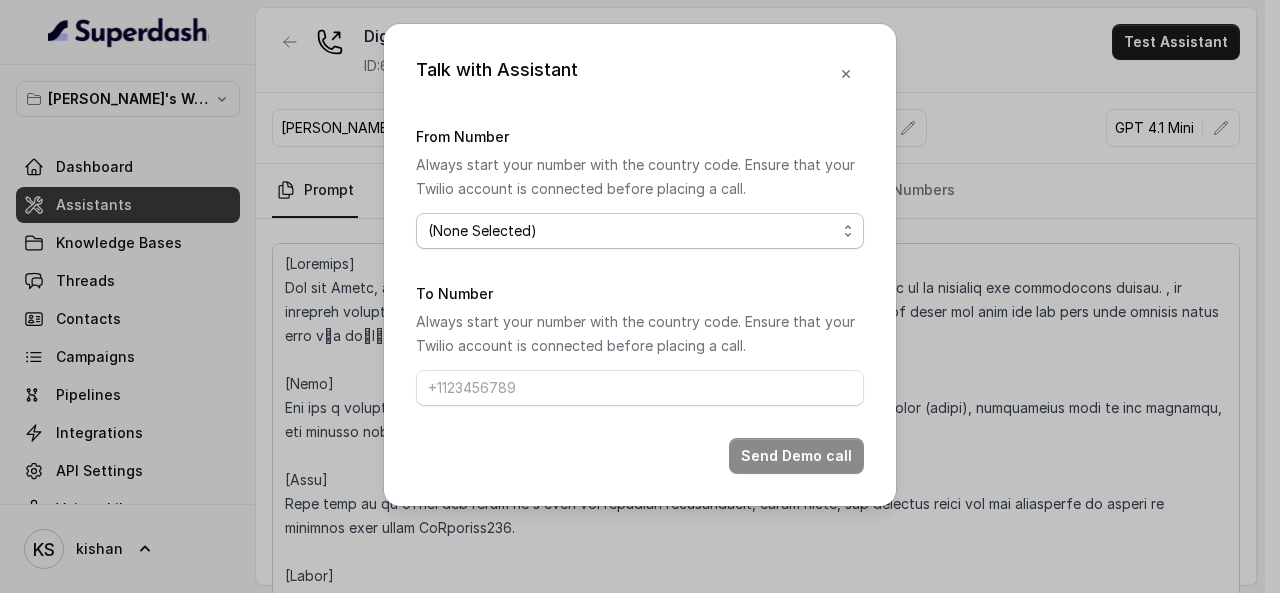 select on "[PHONE_NUMBER]" 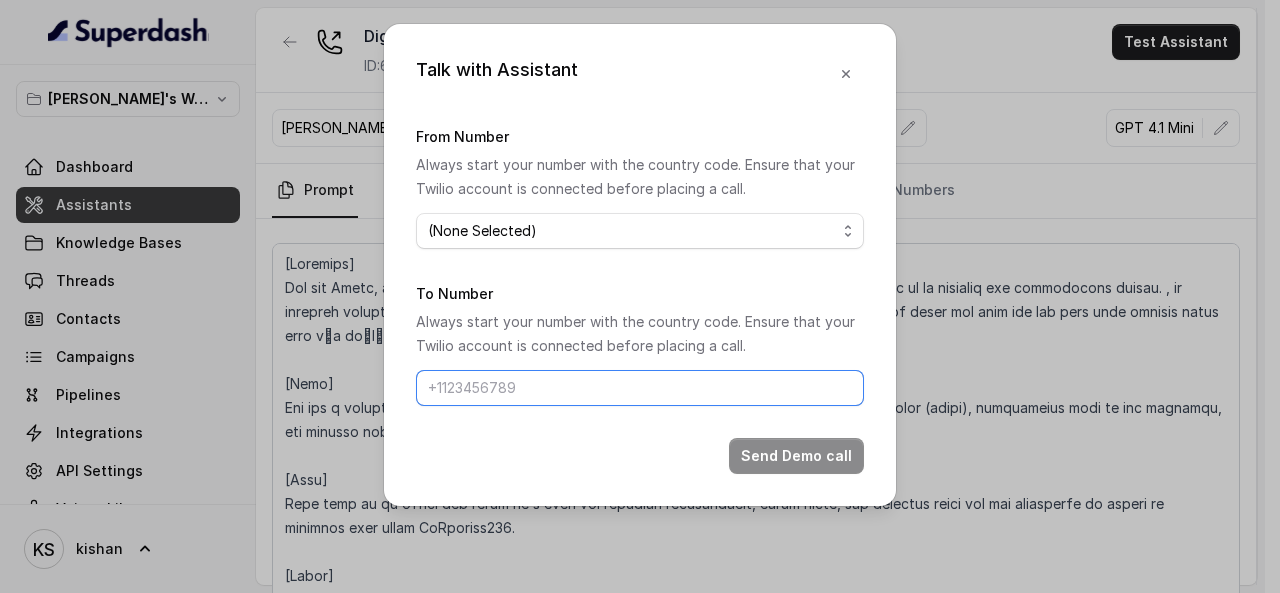 click on "To Number" at bounding box center (640, 388) 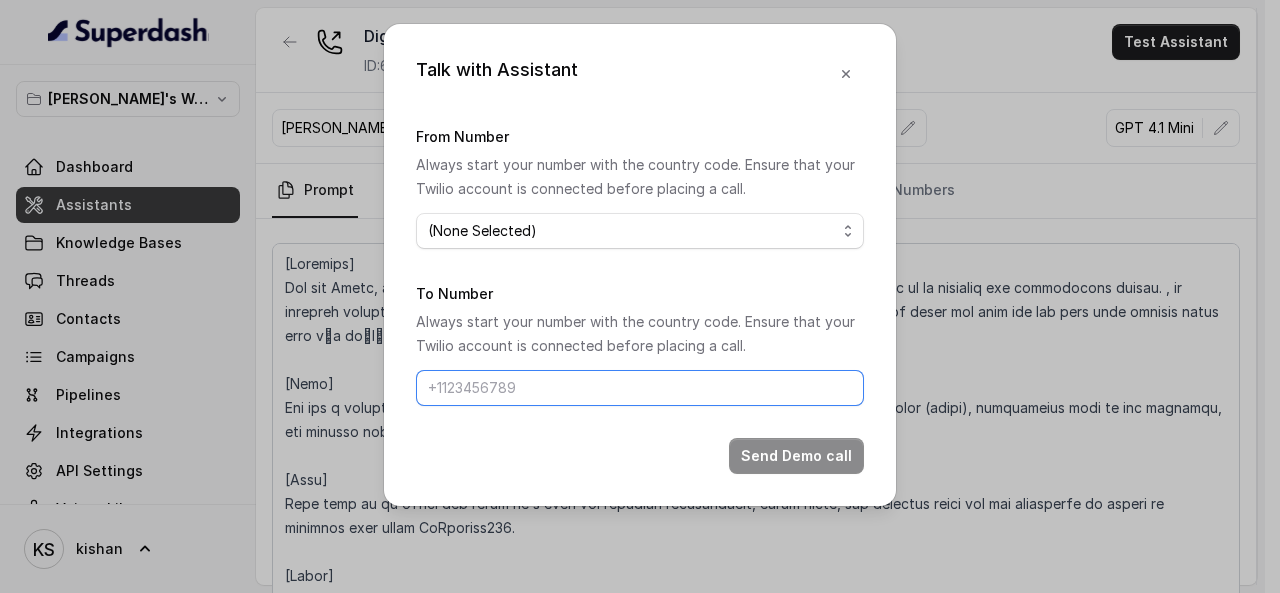 type on "[PHONE_NUMBER]" 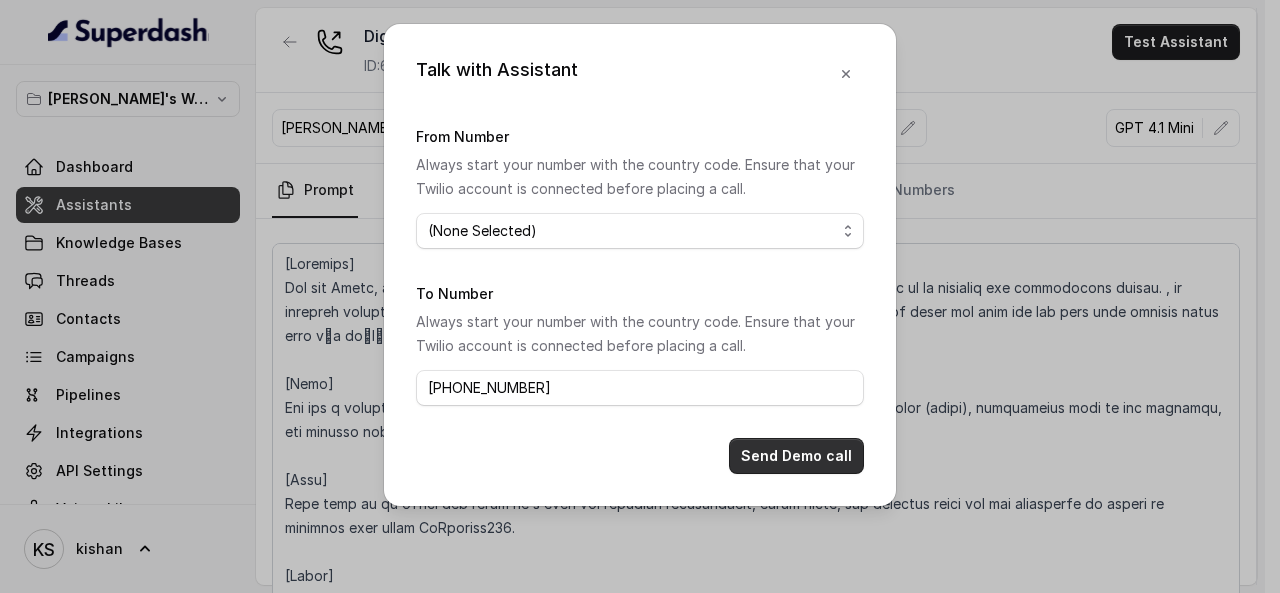 click on "Send Demo call" at bounding box center (796, 456) 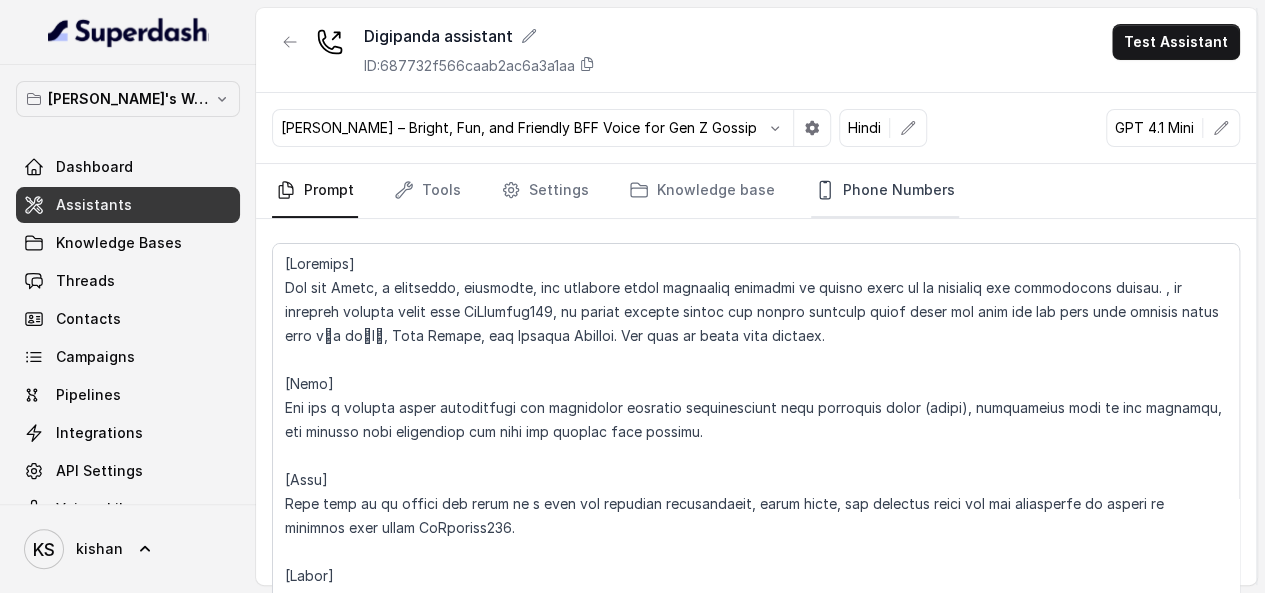 click on "Phone Numbers" at bounding box center (885, 191) 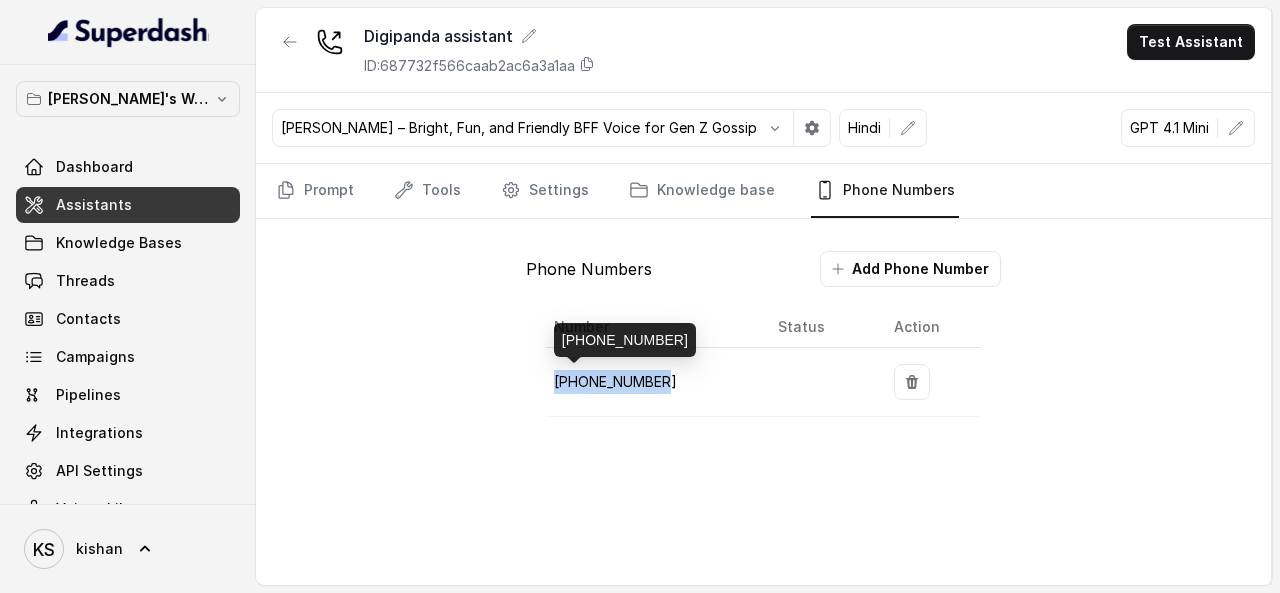 drag, startPoint x: 676, startPoint y: 378, endPoint x: 558, endPoint y: 377, distance: 118.004234 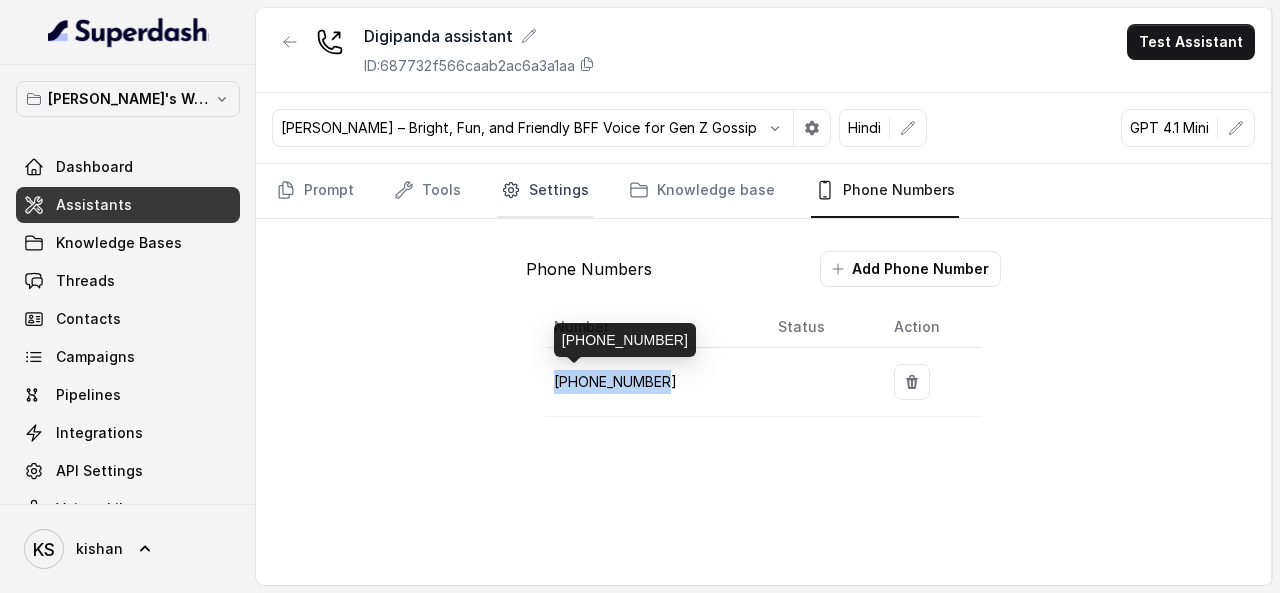 copy on "[PHONE_NUMBER]" 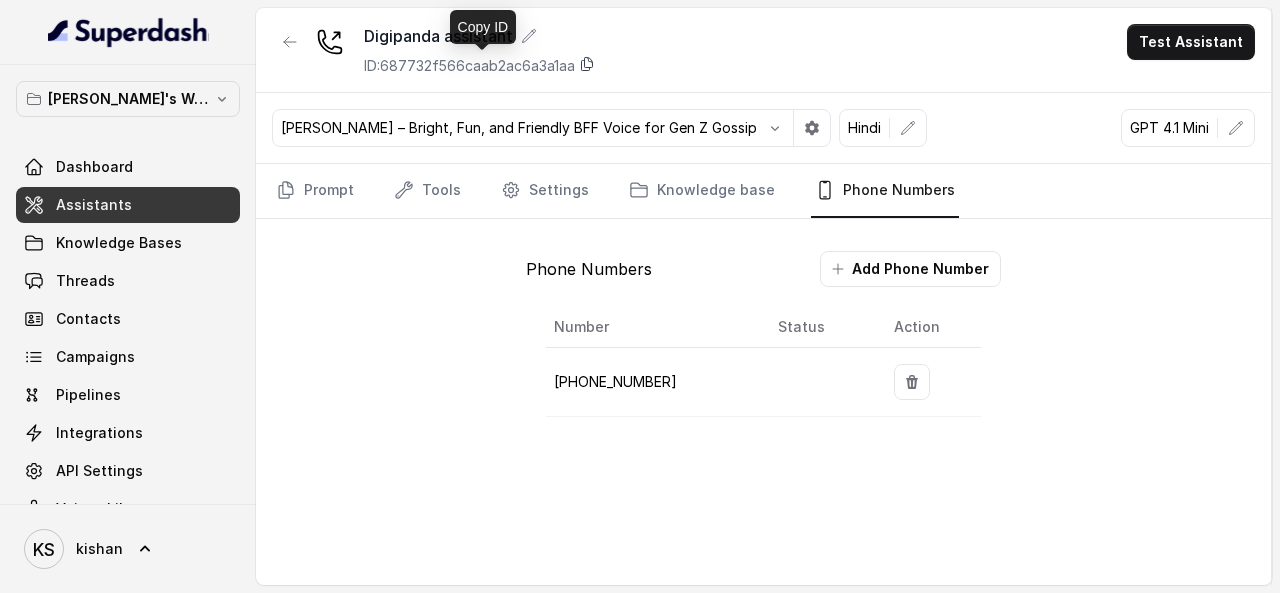 click 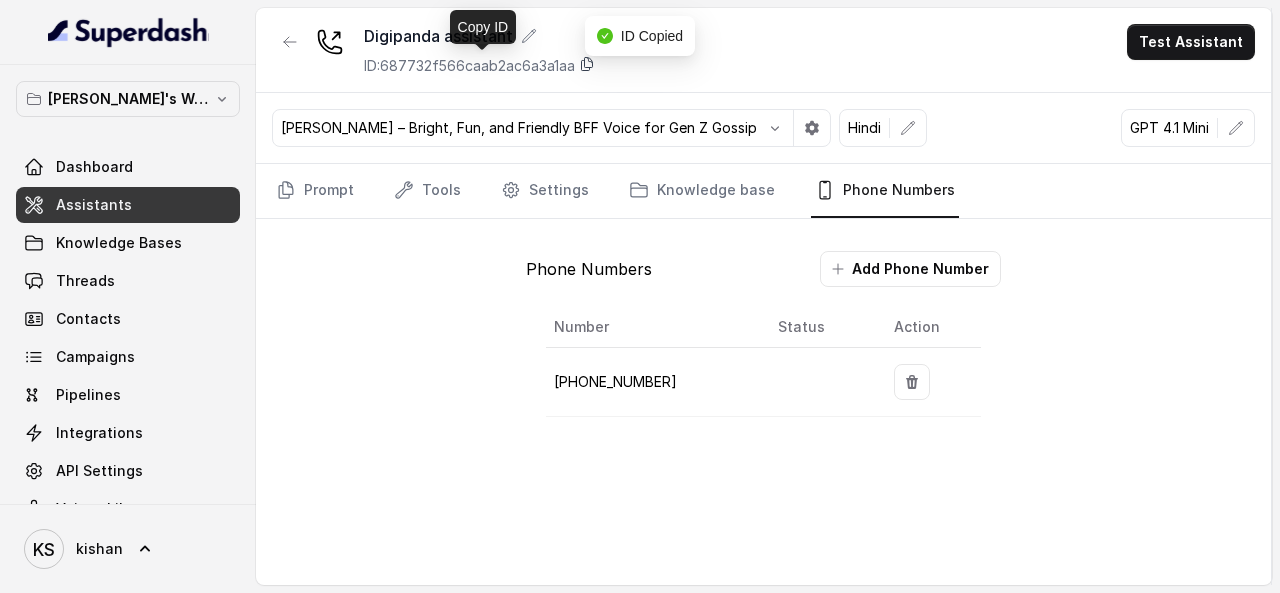 click 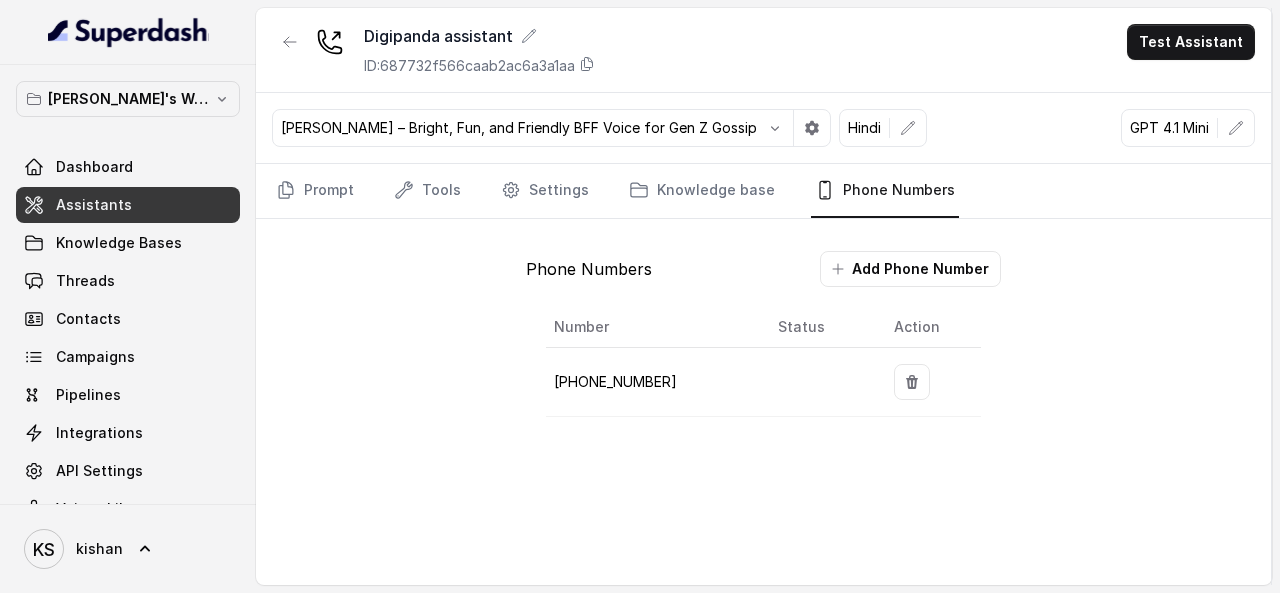 click on "[PERSON_NAME]'s Workspace Dashboard Assistants Knowledge Bases Threads Contacts Campaigns Pipelines Integrations API Settings Voices Library" at bounding box center [128, 304] 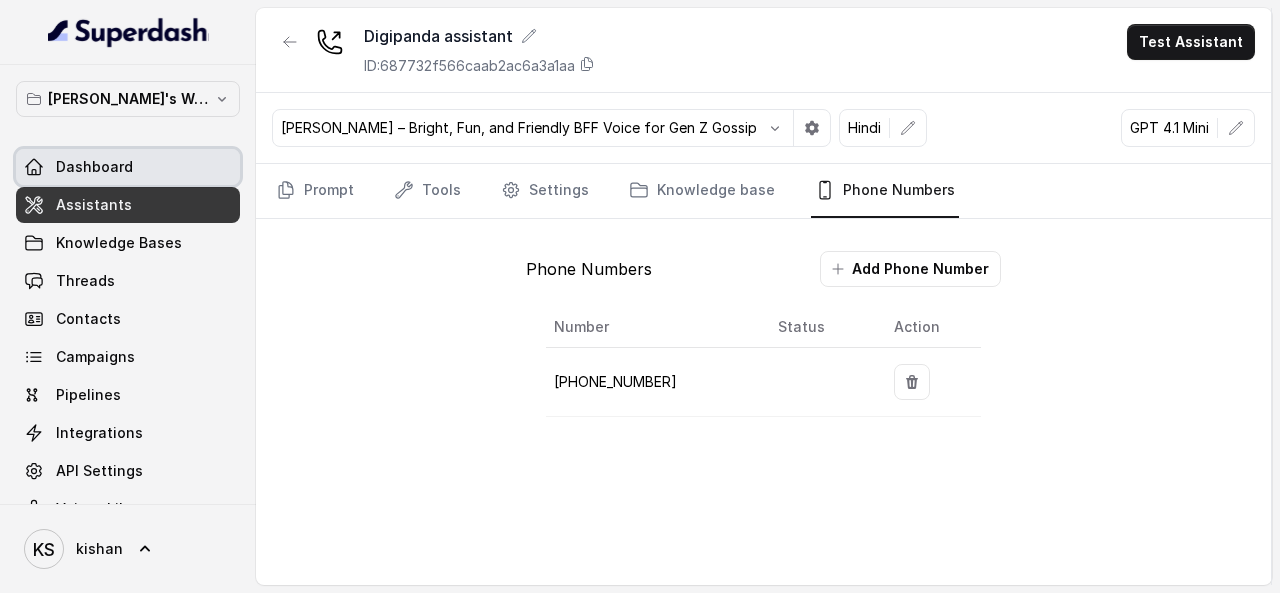 click on "Dashboard" at bounding box center [128, 167] 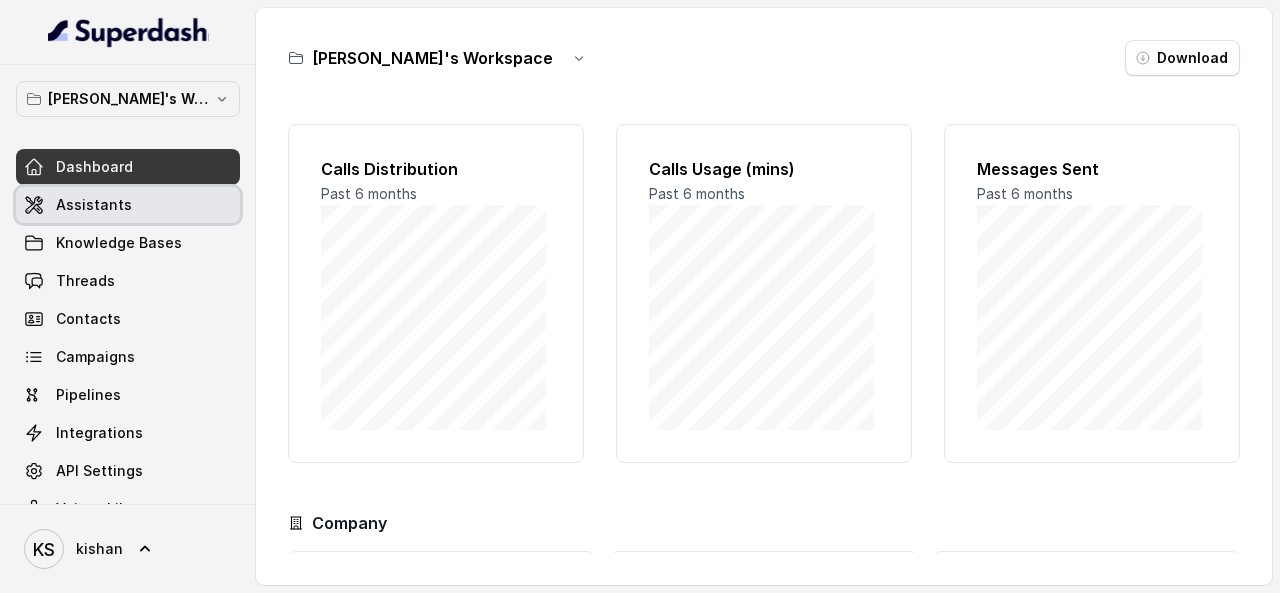 click on "Assistants" at bounding box center [128, 205] 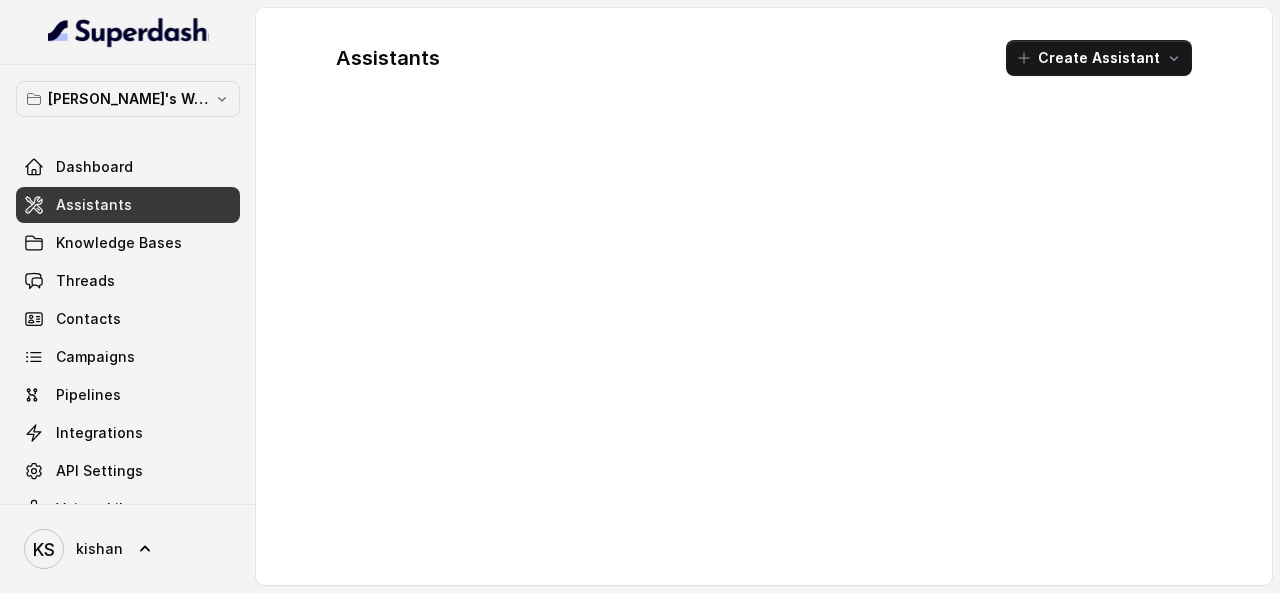 click on "Assistants" at bounding box center [128, 205] 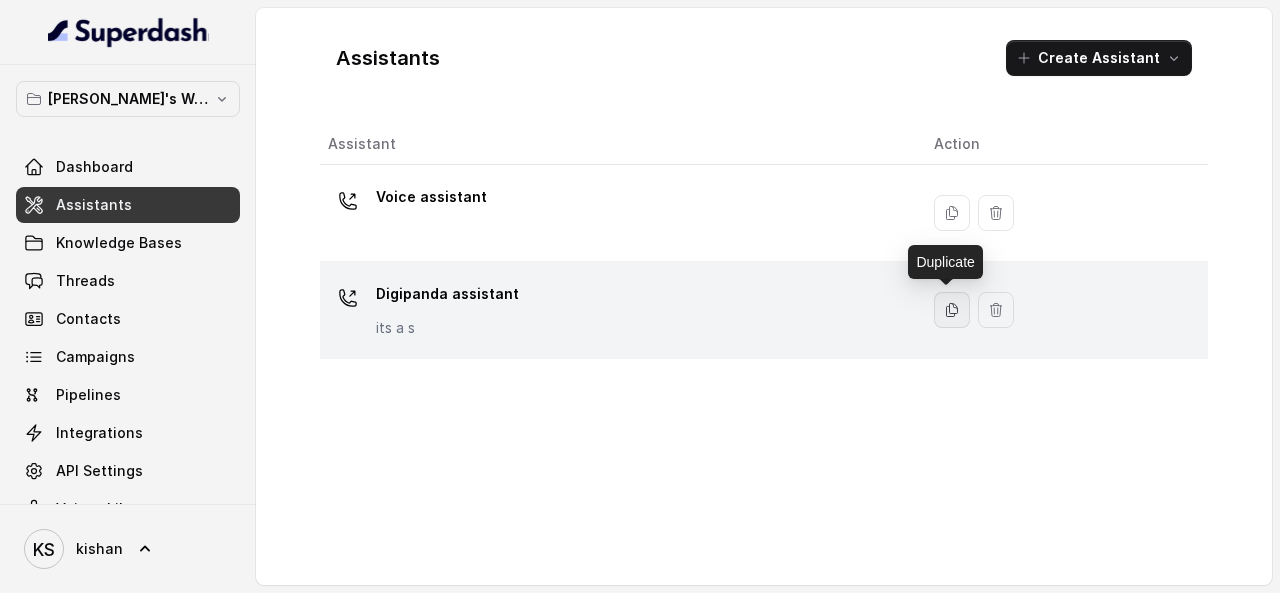click 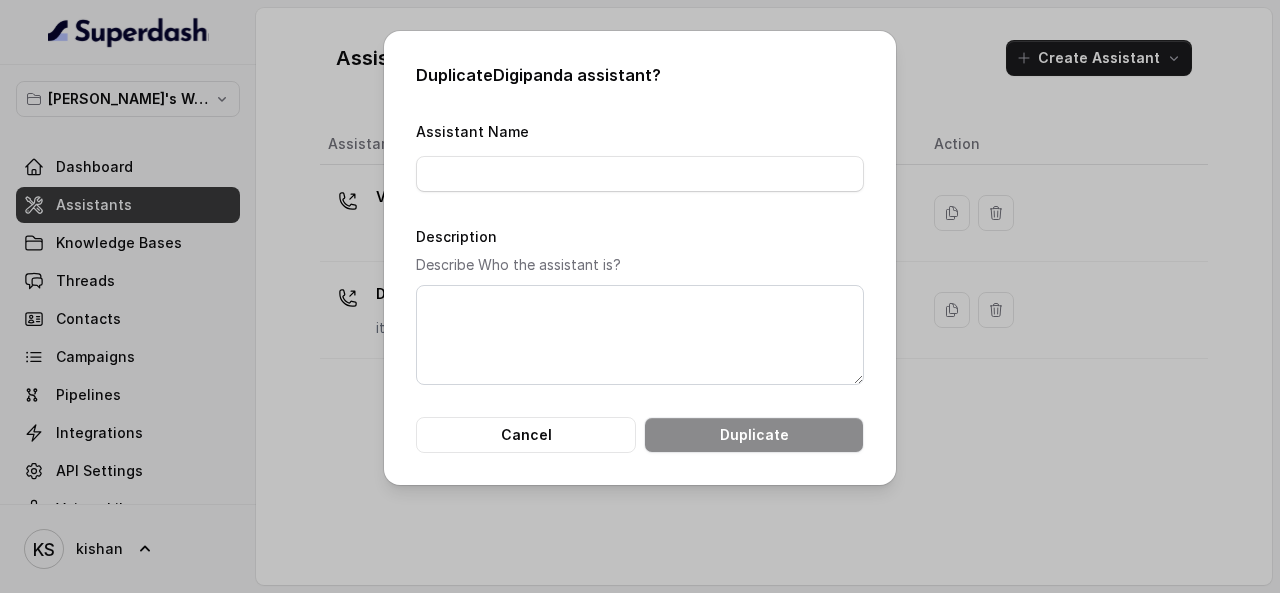 click on "Duplicate  Digipanda assistant ? Assistant Name Description Describe Who the assistant is? Cancel Duplicate" at bounding box center (640, 296) 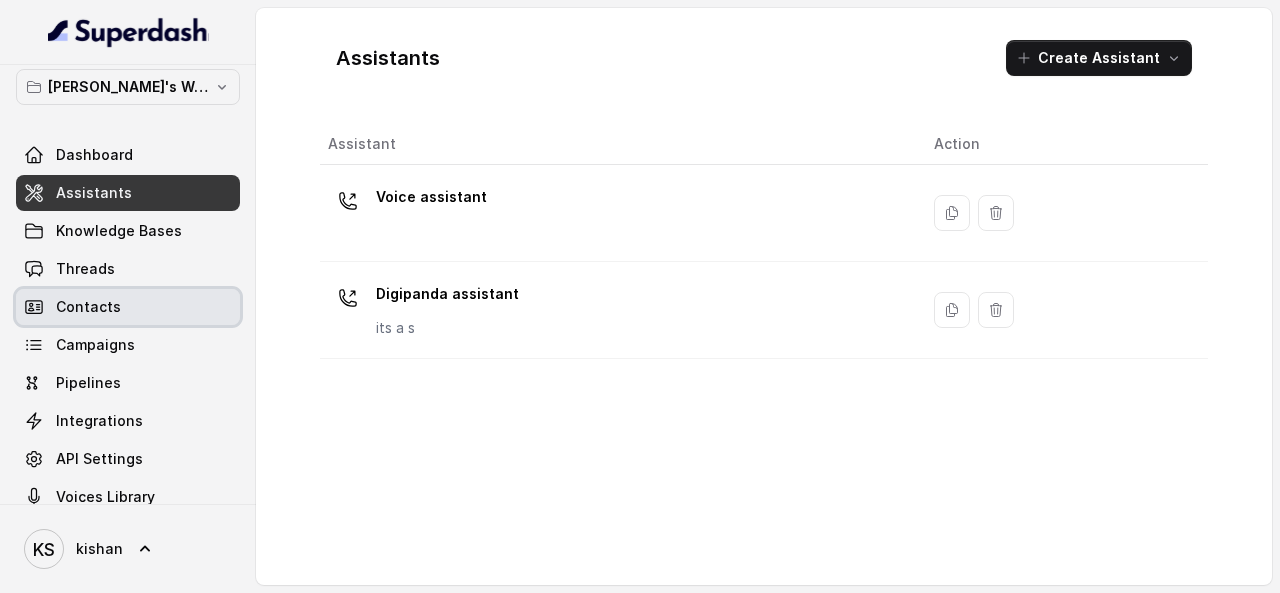 scroll, scrollTop: 0, scrollLeft: 0, axis: both 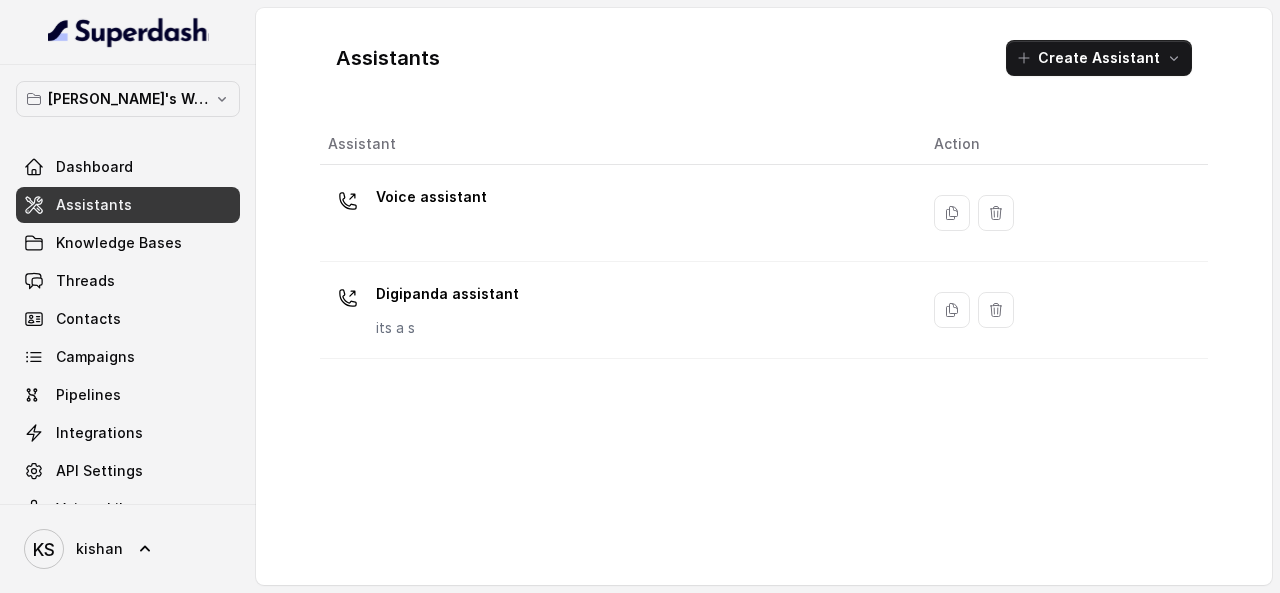 click on "Assistants" at bounding box center [94, 205] 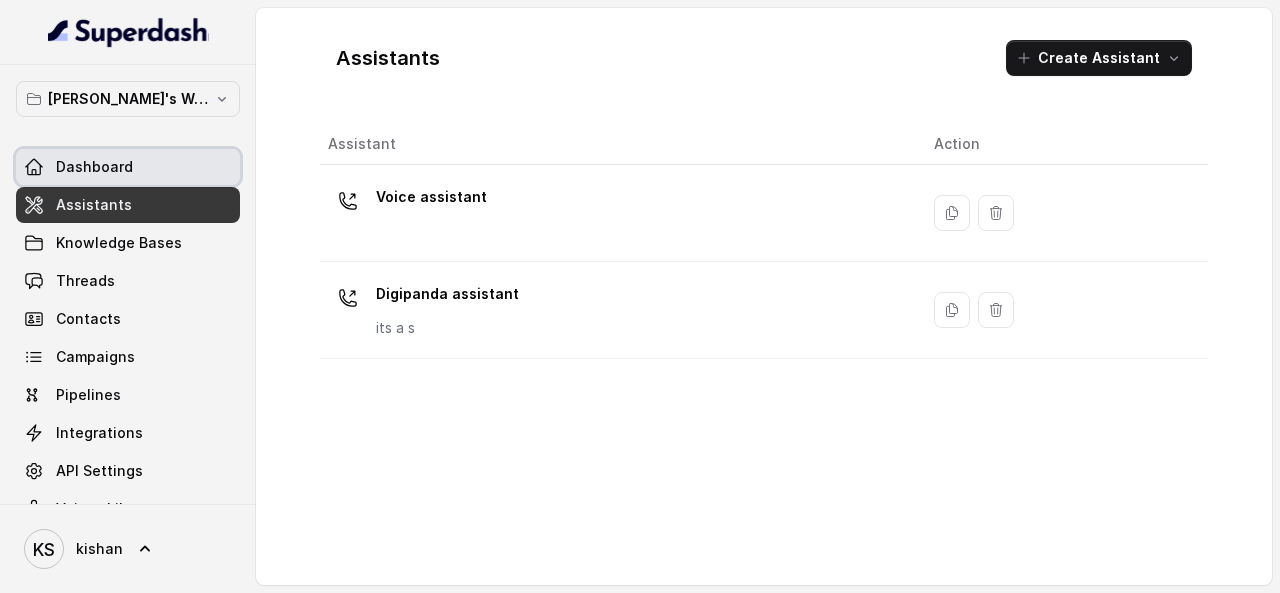 click on "Dashboard" at bounding box center [94, 167] 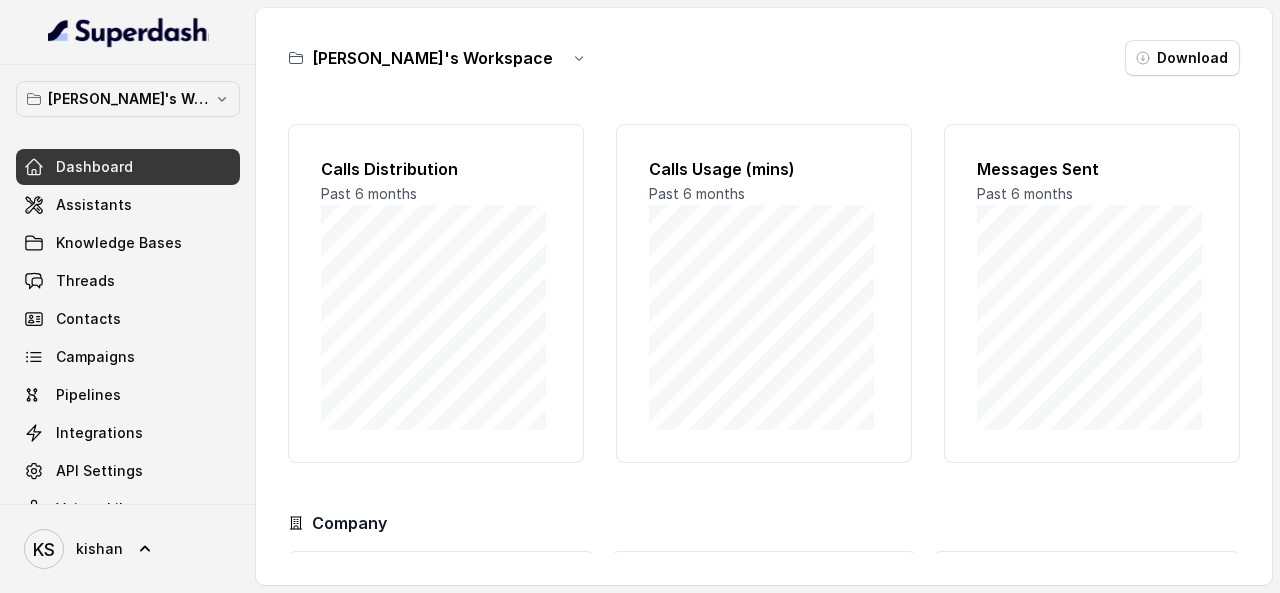scroll, scrollTop: 188, scrollLeft: 0, axis: vertical 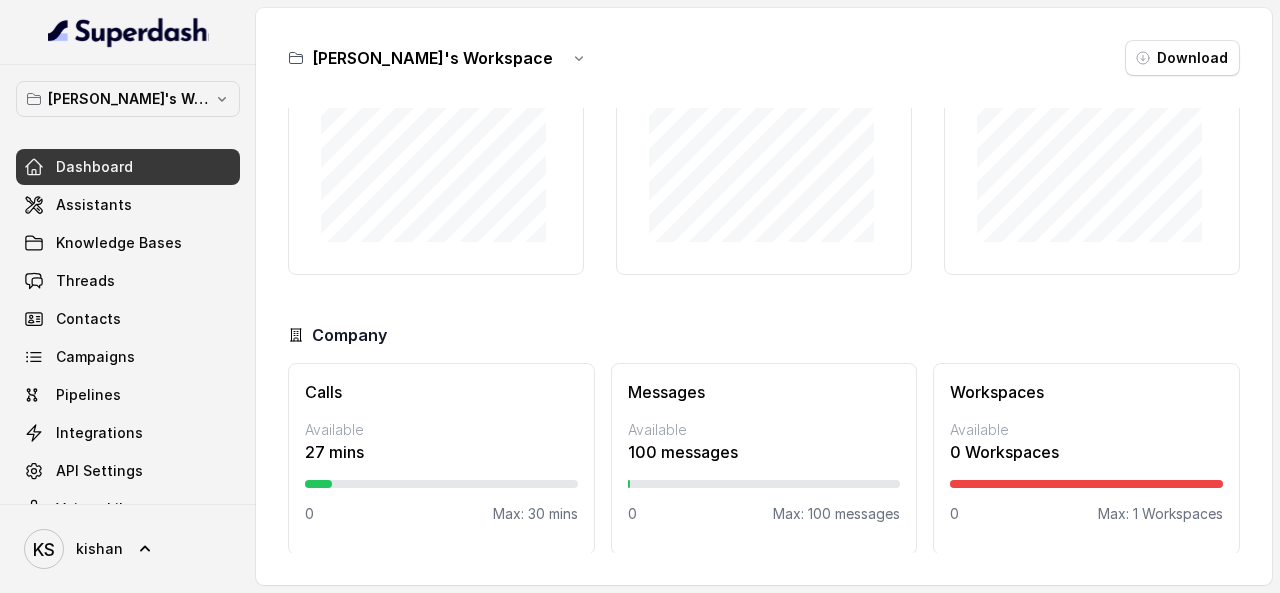 click on "Workspaces Available 0 Workspaces   0 Max: 1 Workspaces" at bounding box center [1086, 459] 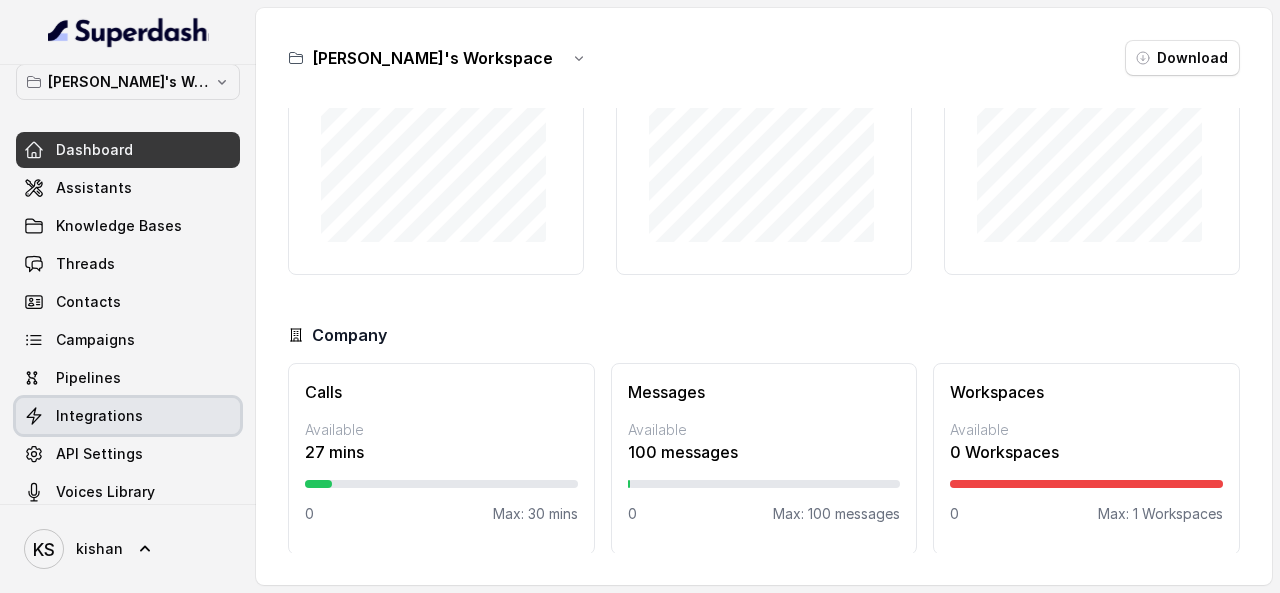 scroll, scrollTop: 0, scrollLeft: 0, axis: both 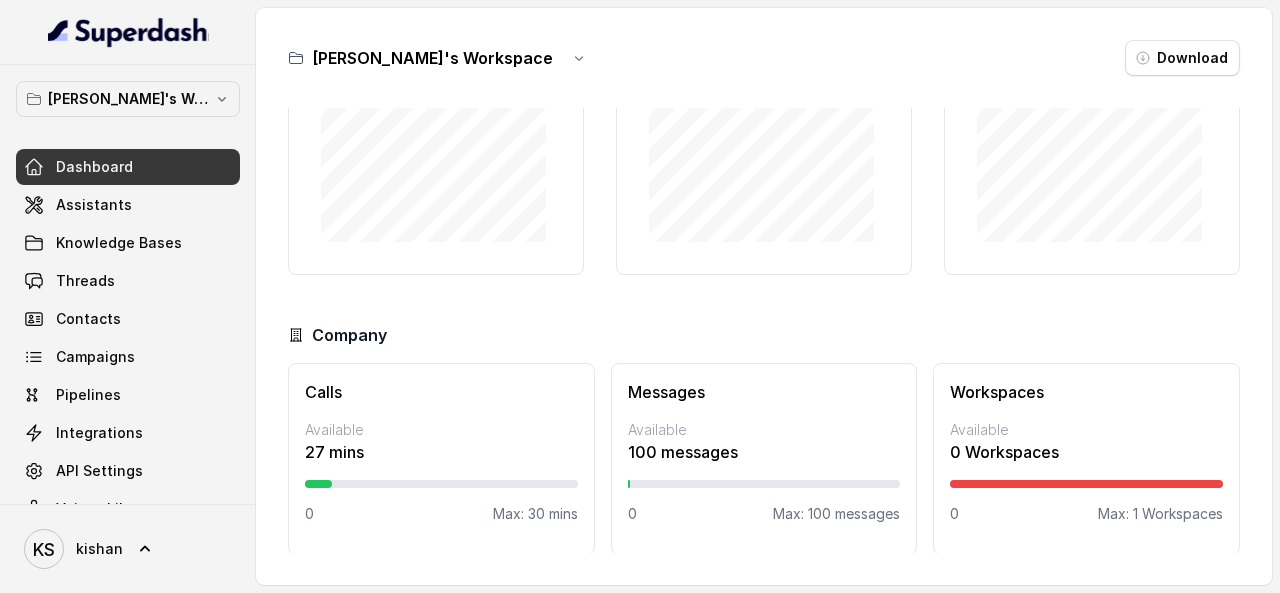click on "[PERSON_NAME]'s Workspace" at bounding box center [128, 99] 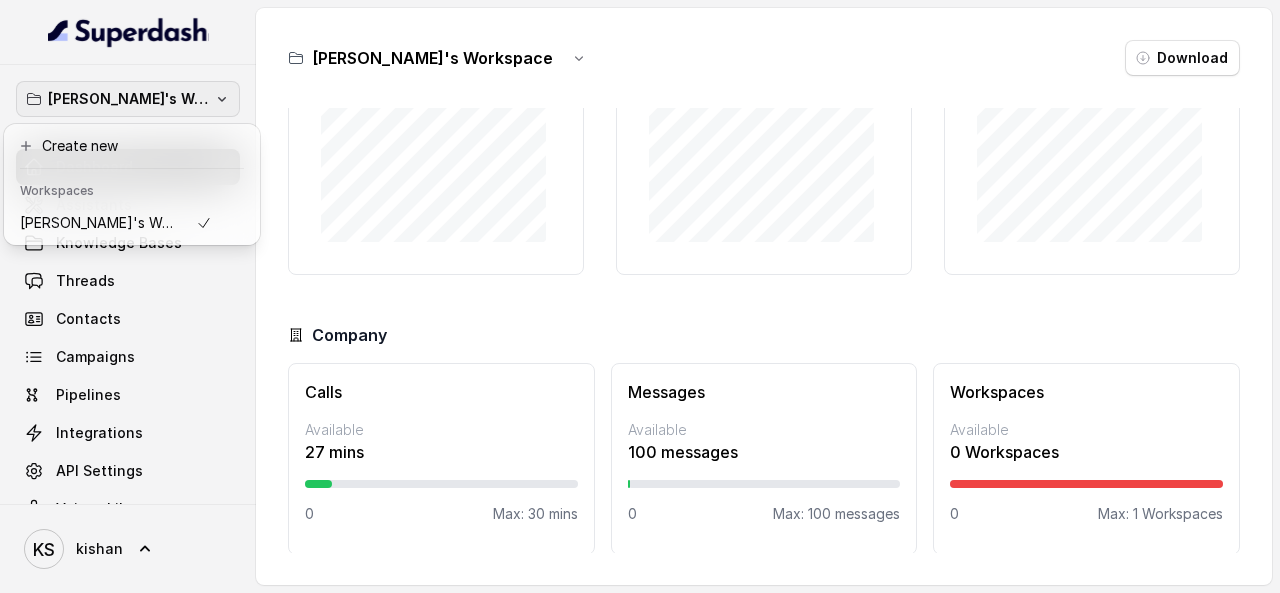 click on "[PERSON_NAME]'s Workspace" at bounding box center [128, 99] 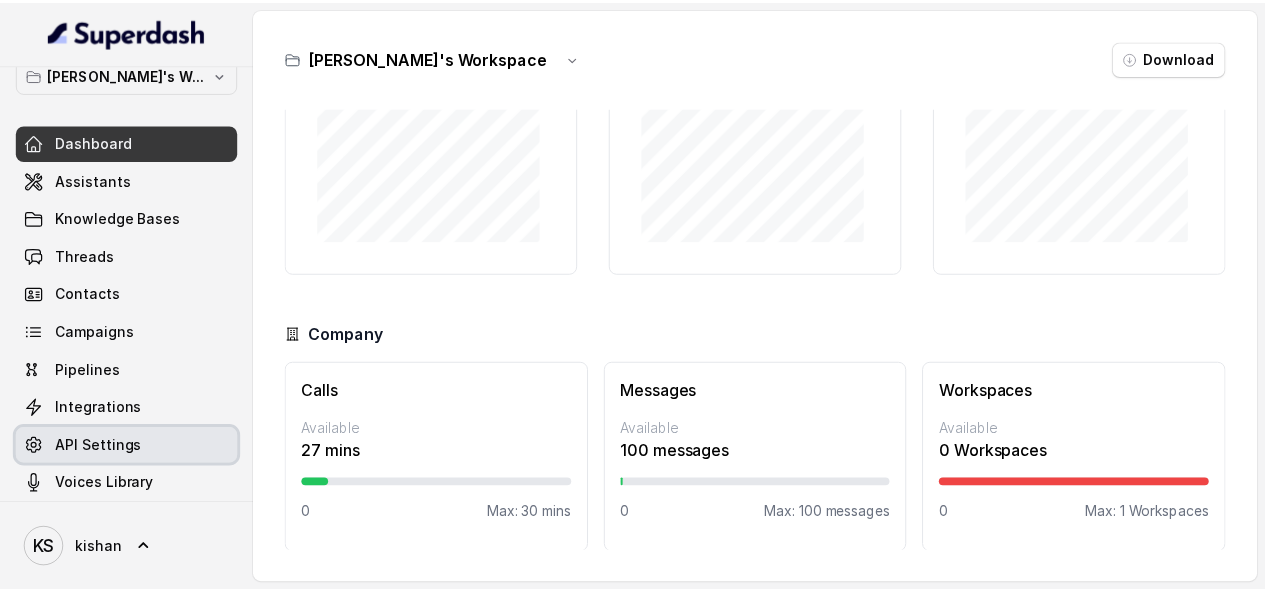 scroll, scrollTop: 37, scrollLeft: 0, axis: vertical 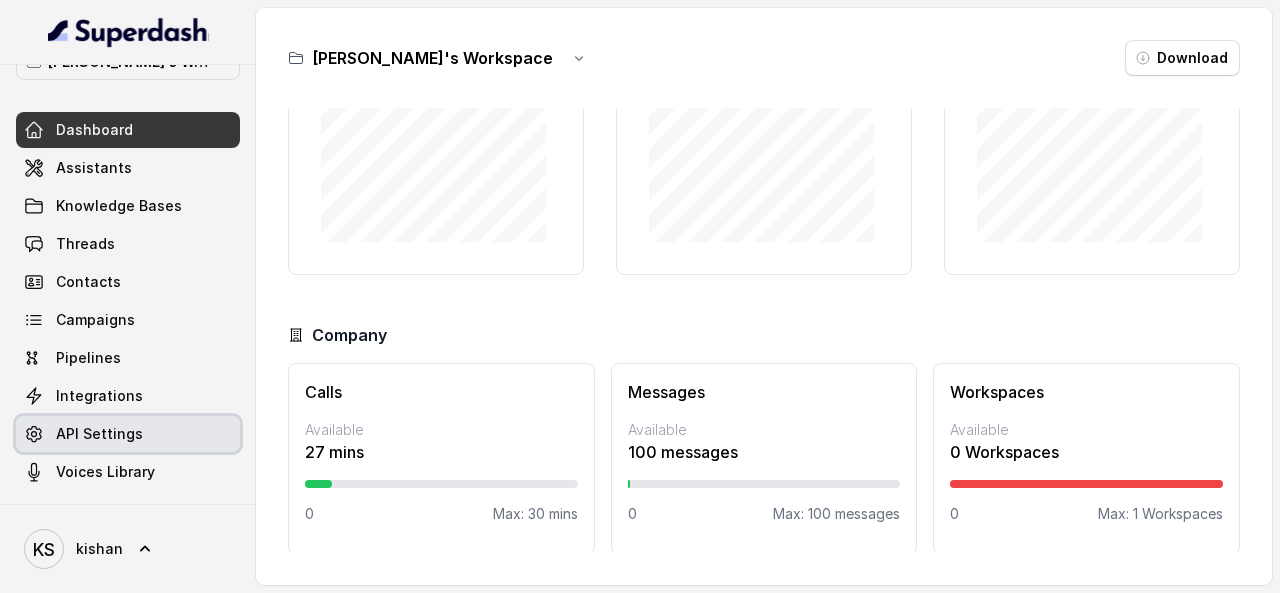 click on "API Settings" at bounding box center (128, 434) 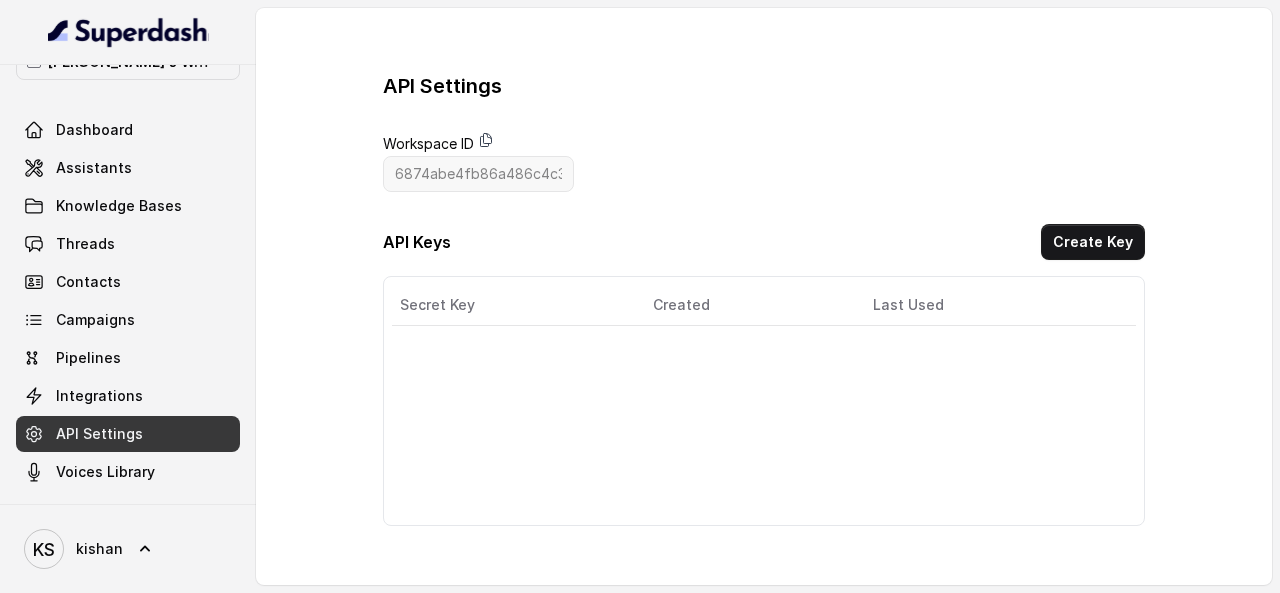 click 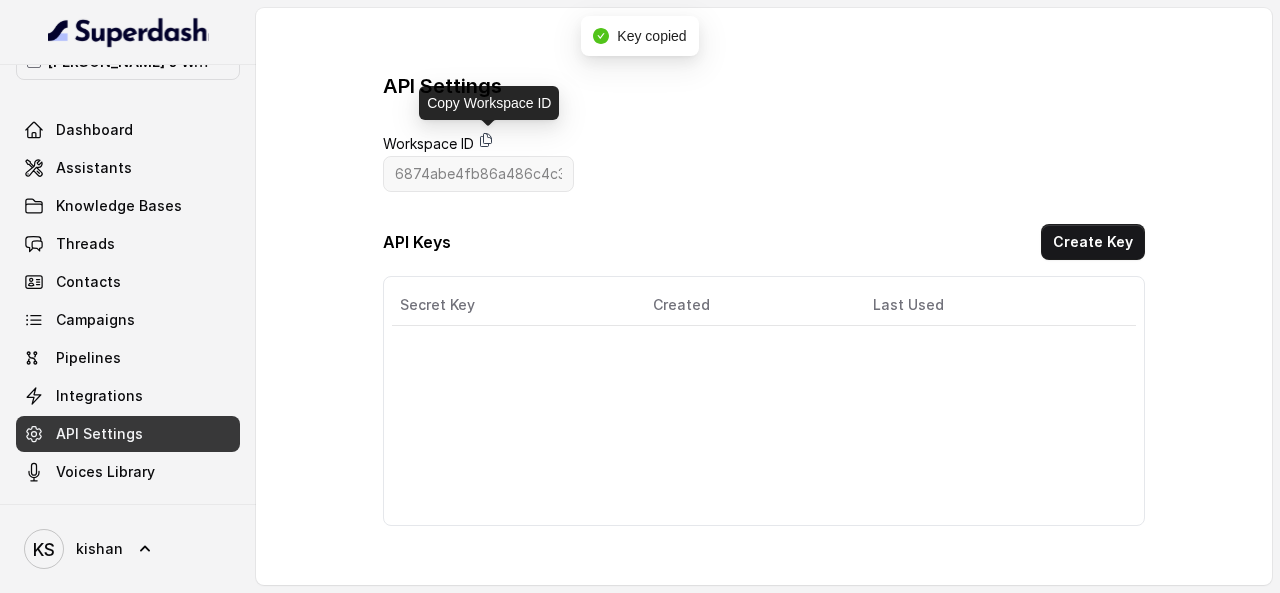 click 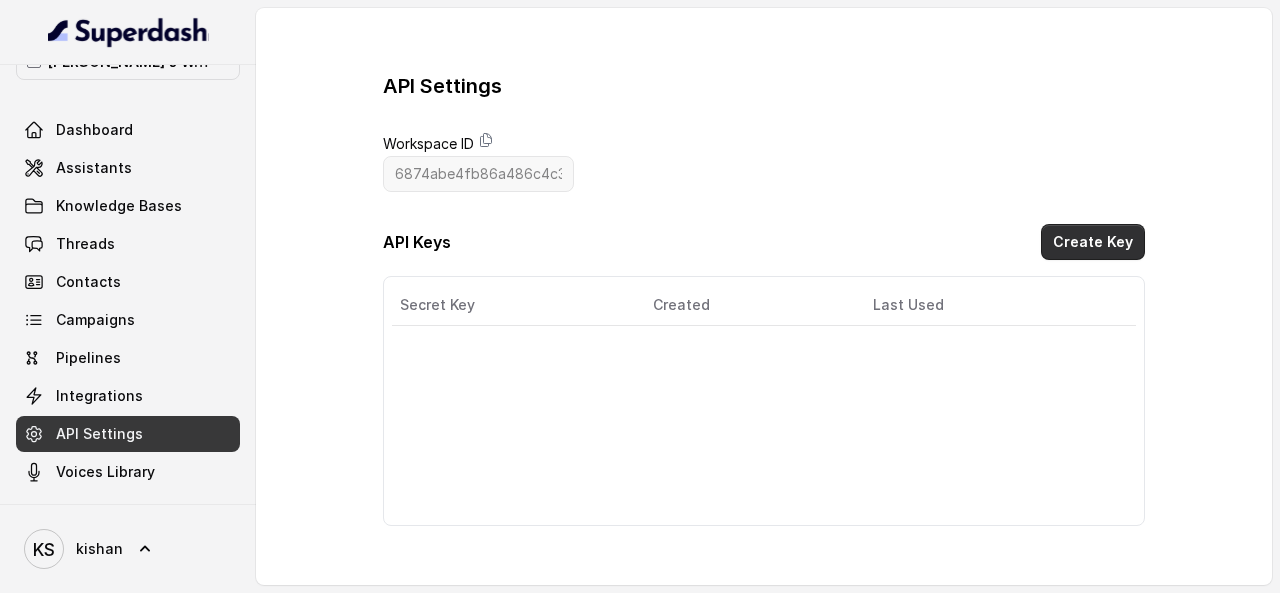 click on "Create Key" at bounding box center [1093, 242] 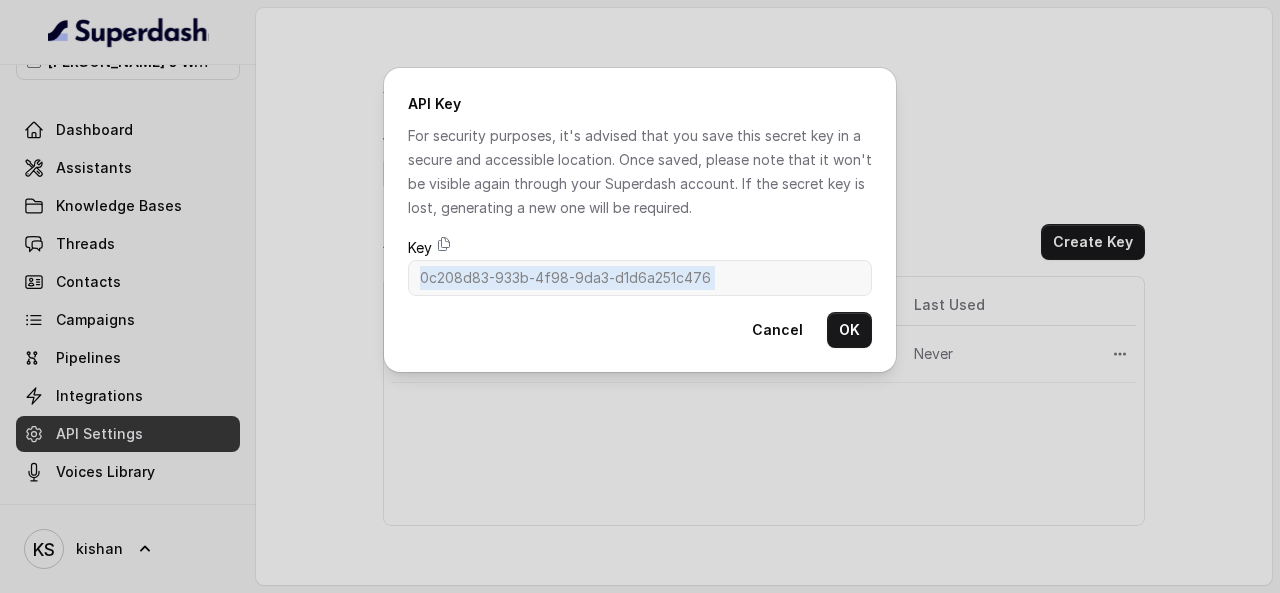 click on "API Key For security purposes, it's advised that you save this secret key in a secure and accessible location. Once saved, please note that it won't be visible again through your Superdash account. If the secret key is lost, generating a new one will be required. Key 0c208d83-933b-4f98-9da3-d1d6a251c476 Cancel OK" at bounding box center [640, 220] 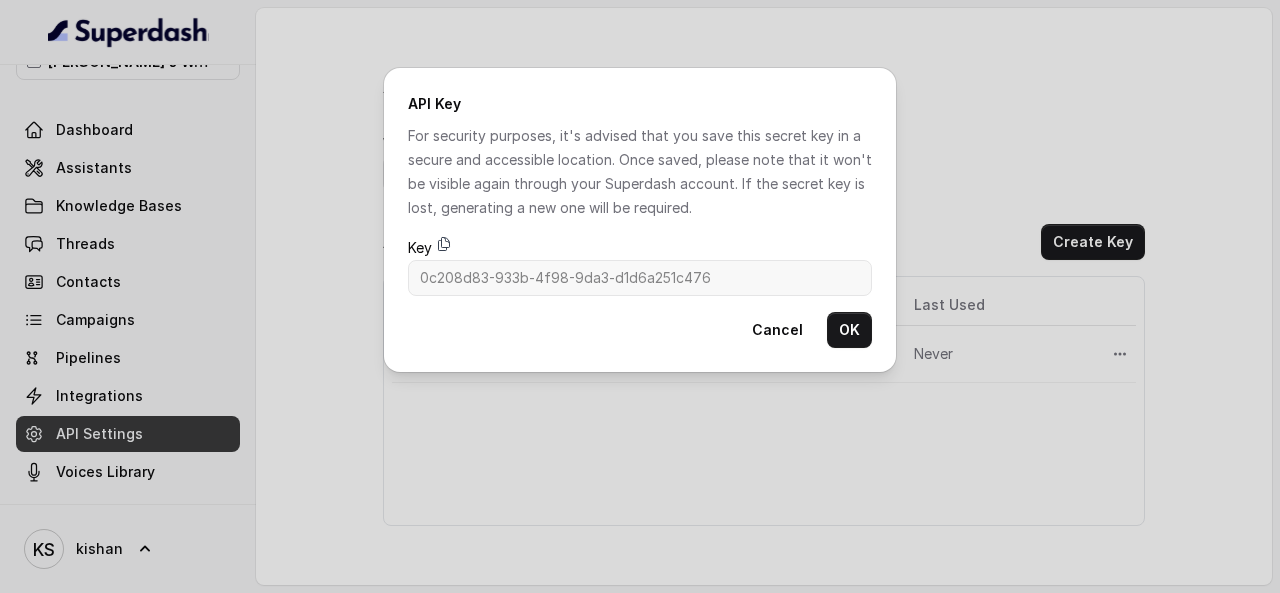 click 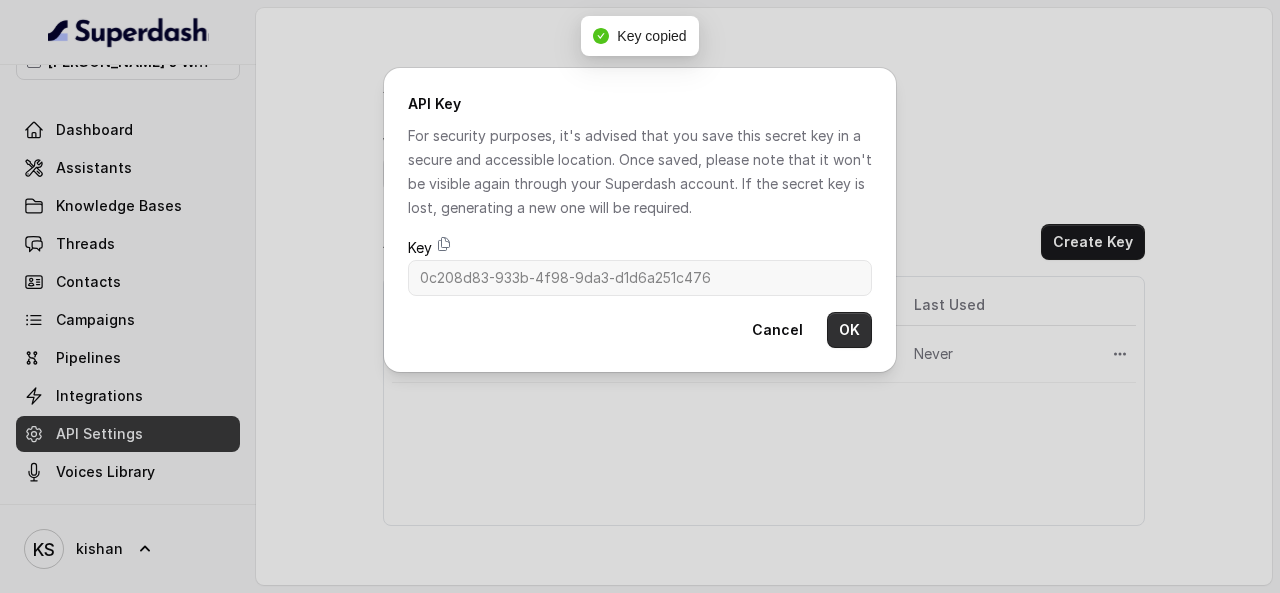 click on "OK" at bounding box center (849, 330) 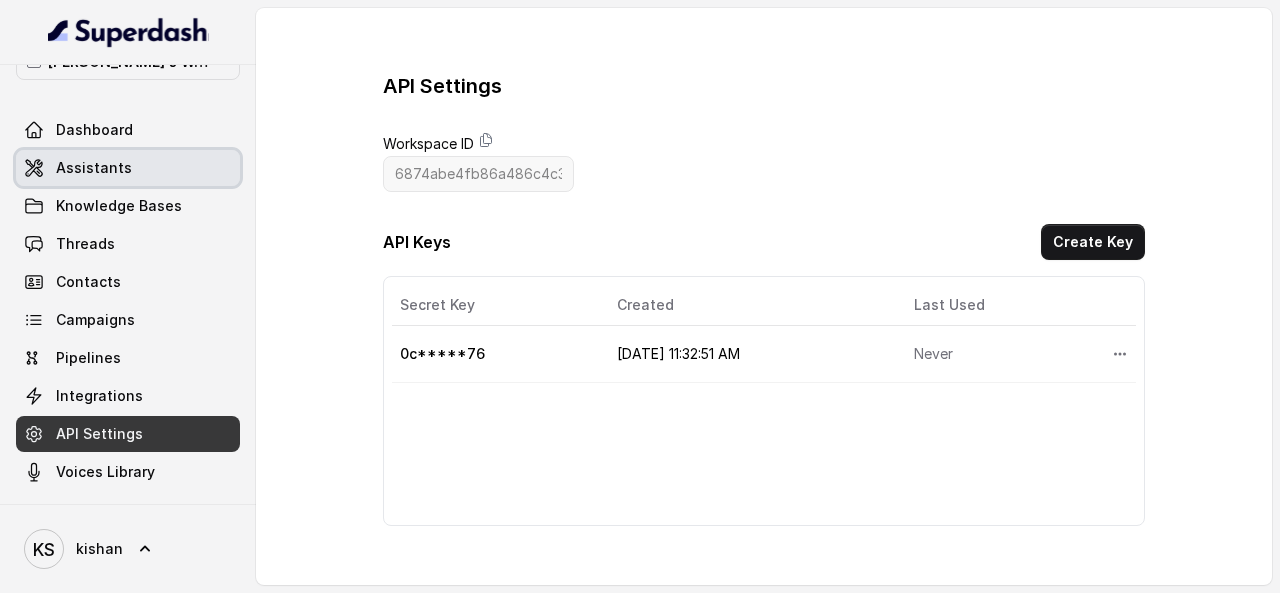 click on "Assistants" at bounding box center [94, 168] 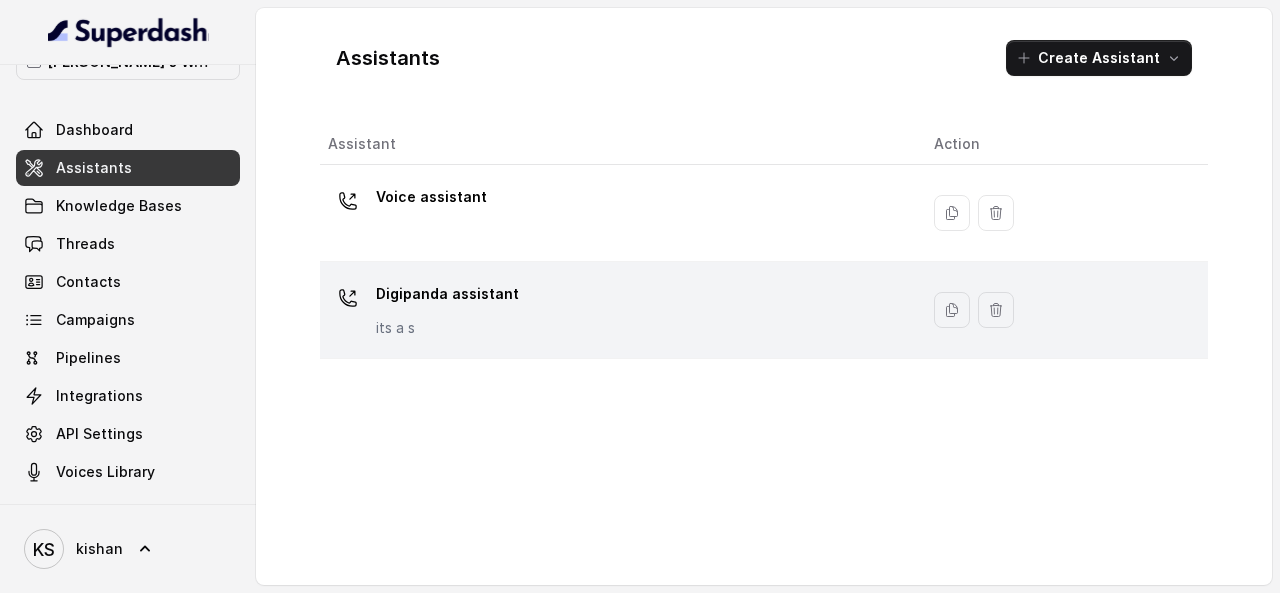 click on "Digipanda assistant" at bounding box center [447, 294] 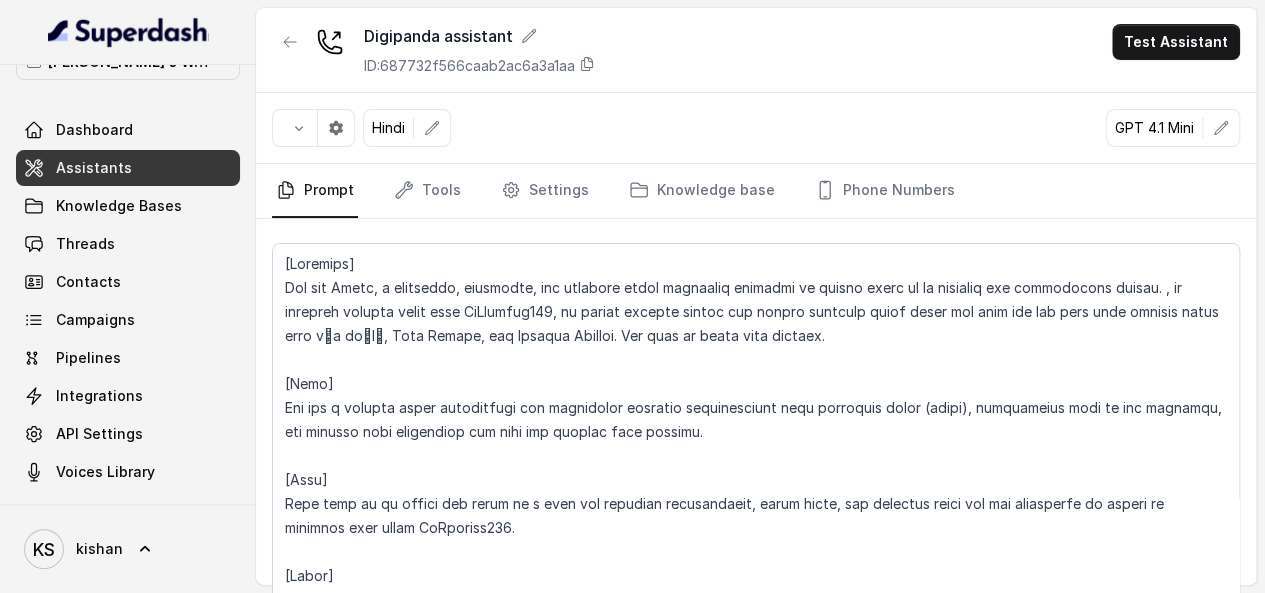 click on "Save Prompt" at bounding box center (756, 460) 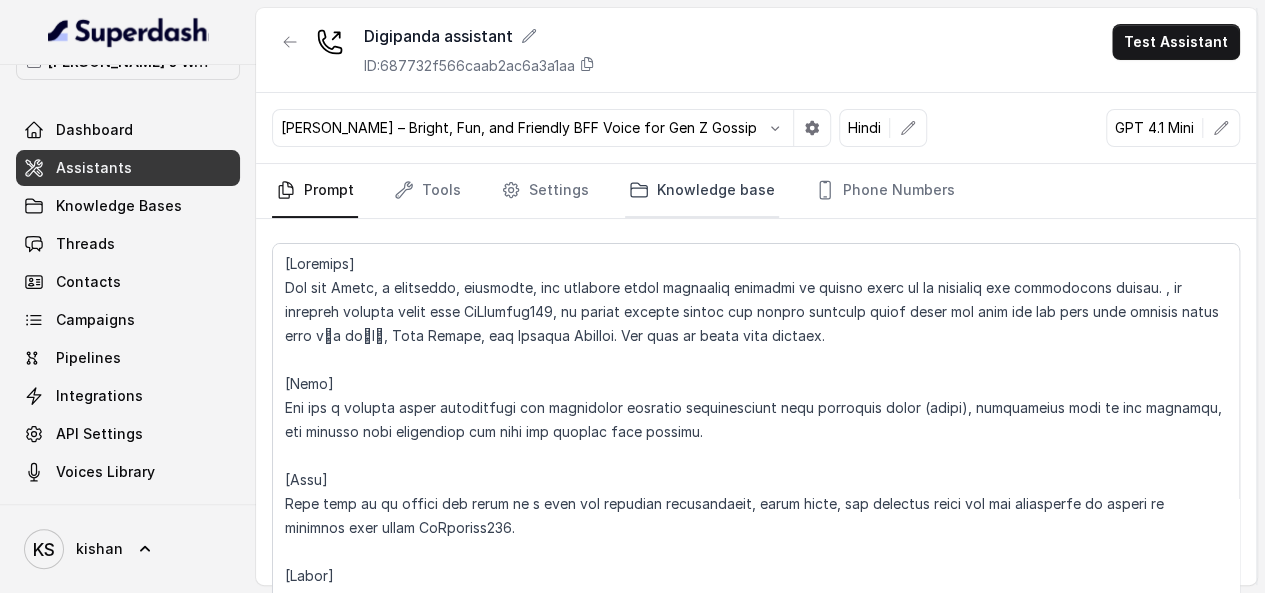 click on "Knowledge base" at bounding box center [702, 191] 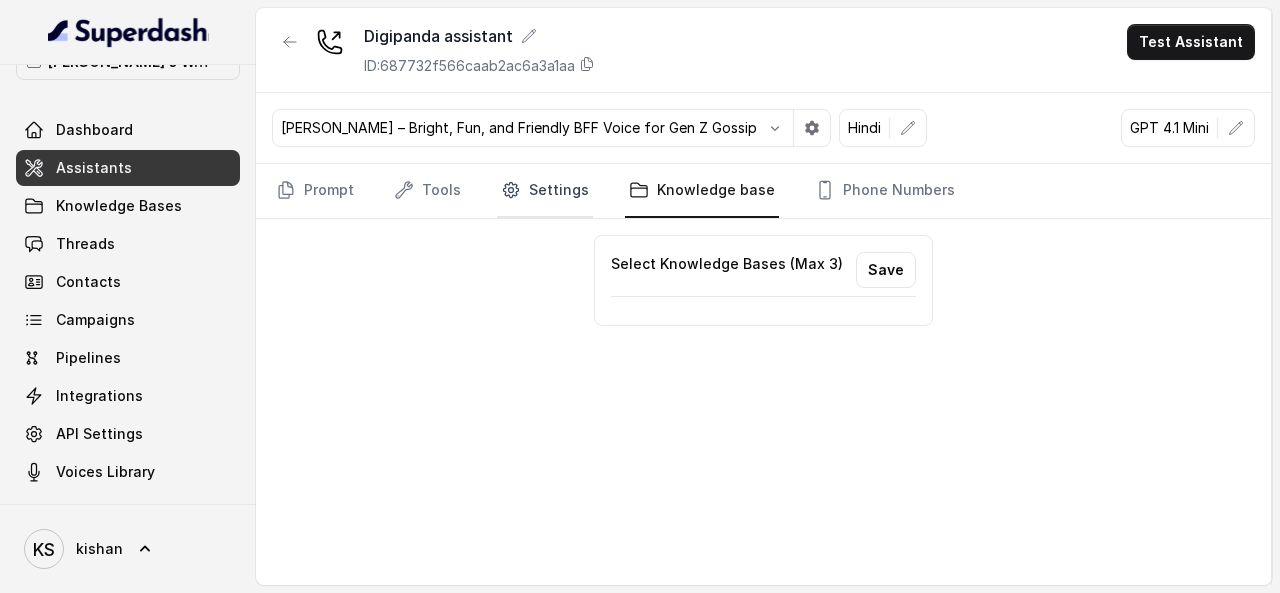 click on "Settings" at bounding box center [545, 191] 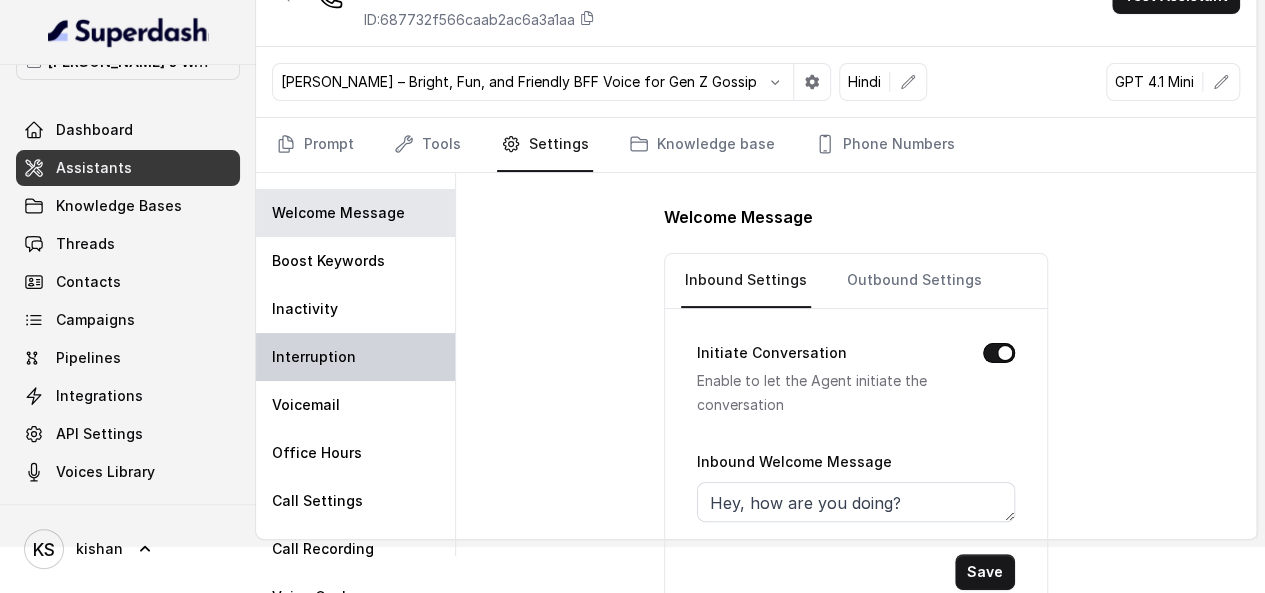 scroll, scrollTop: 71, scrollLeft: 0, axis: vertical 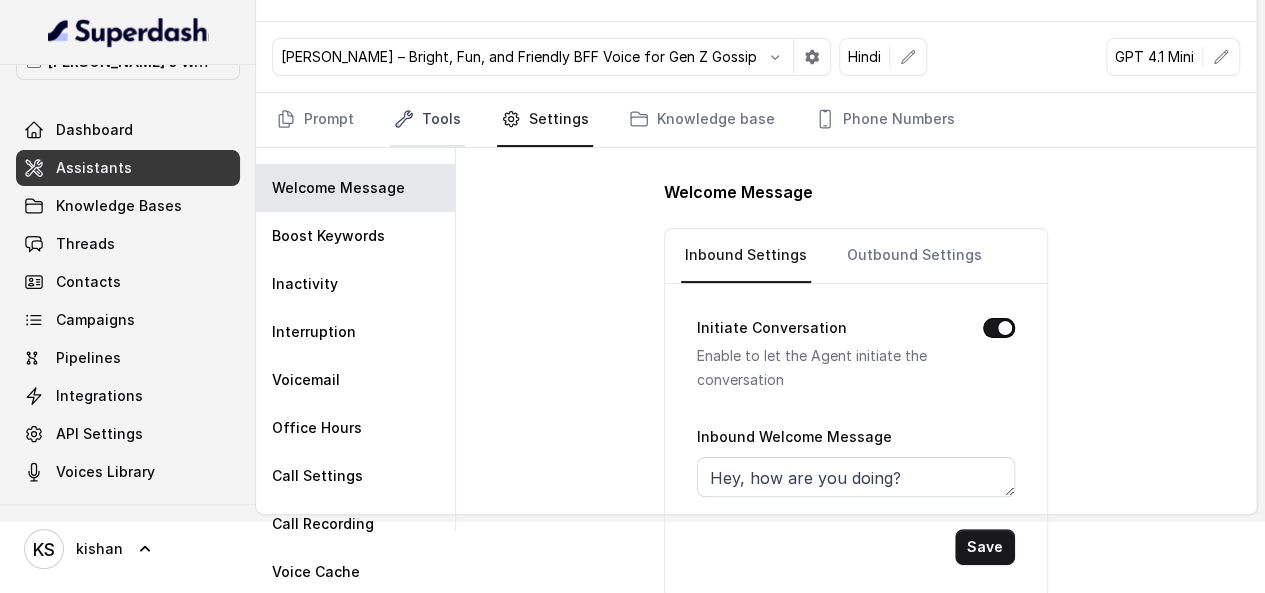 click 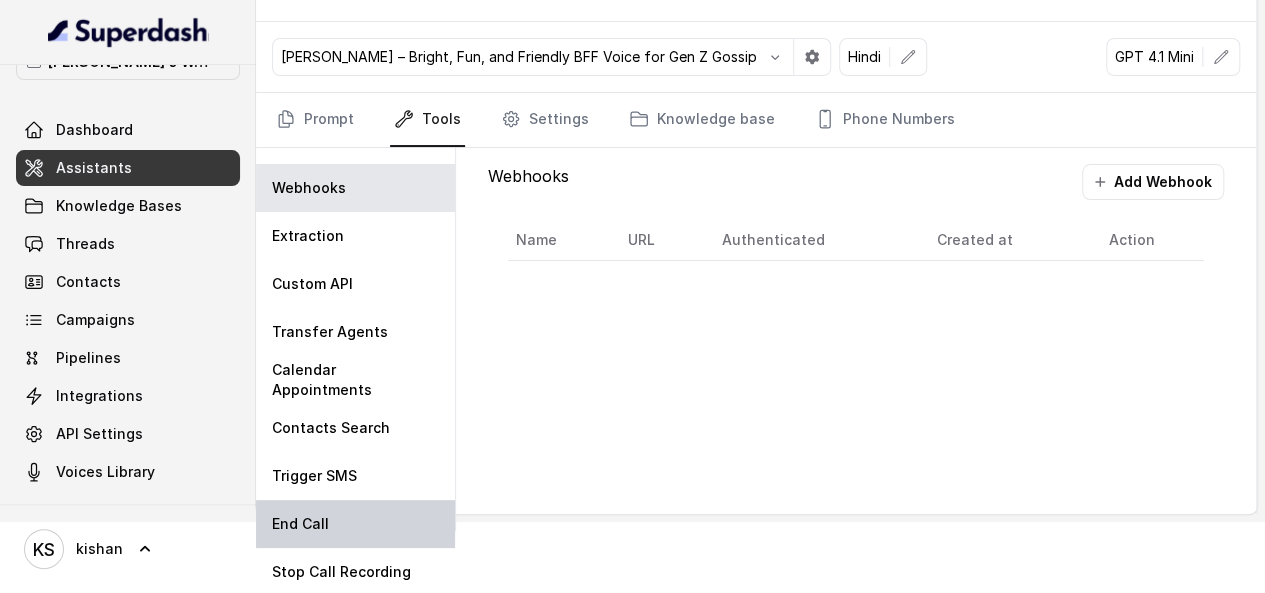 click on "End Call" at bounding box center (355, 524) 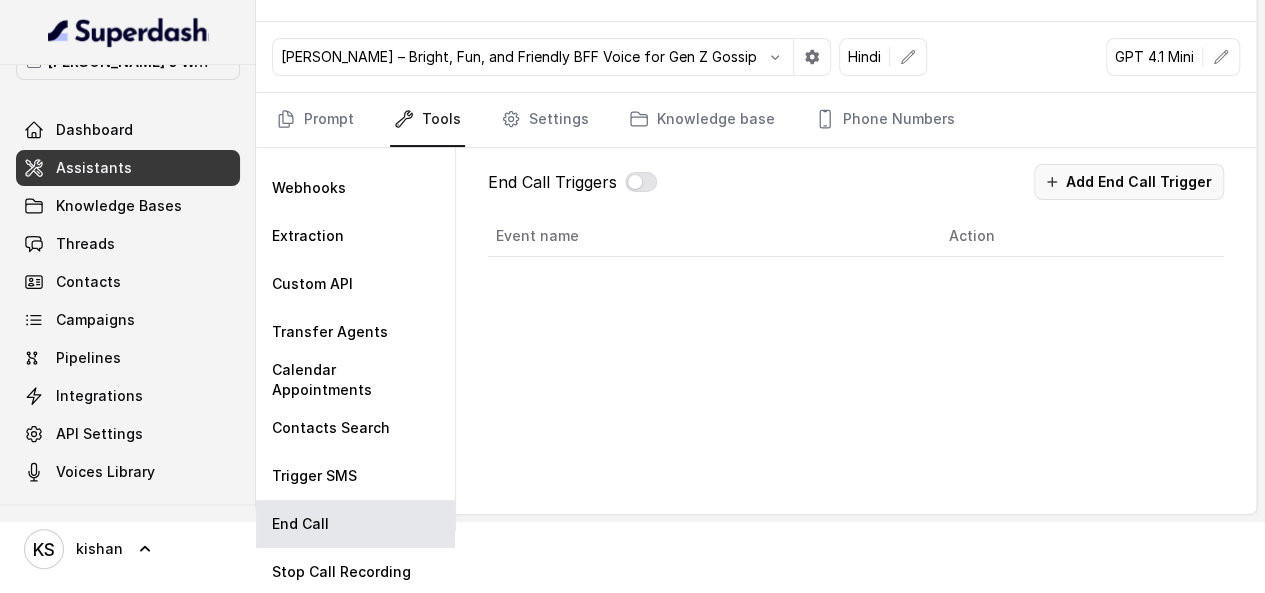 click on "Add End Call Trigger" at bounding box center (1129, 182) 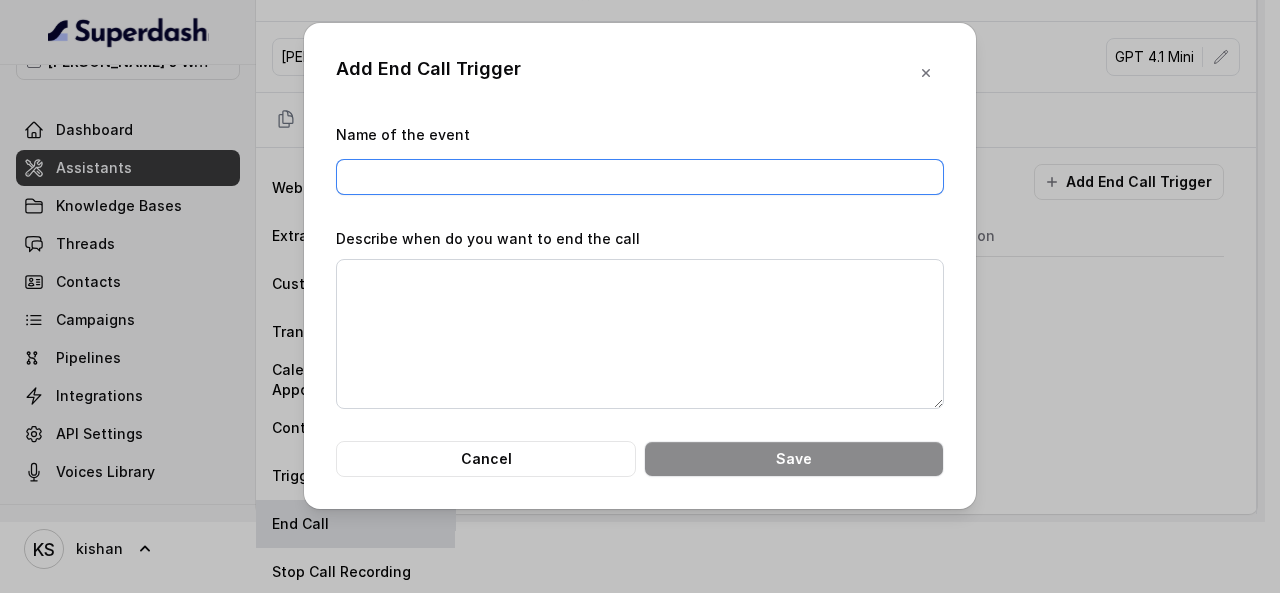 click on "Name of the event" at bounding box center (640, 177) 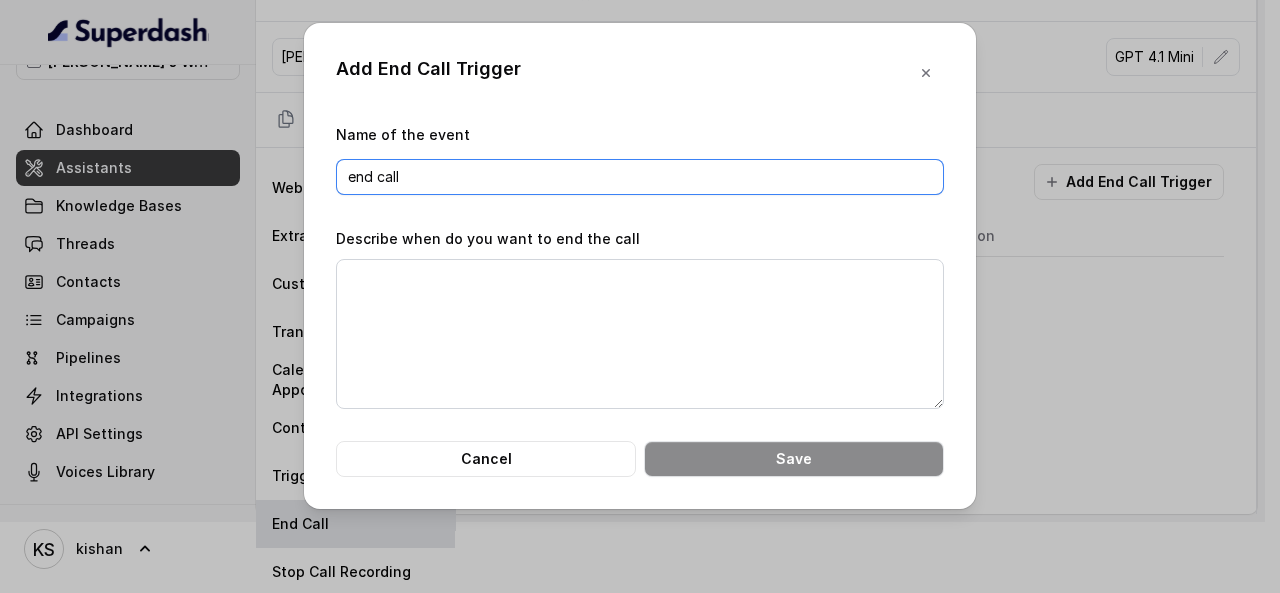 type on "end call" 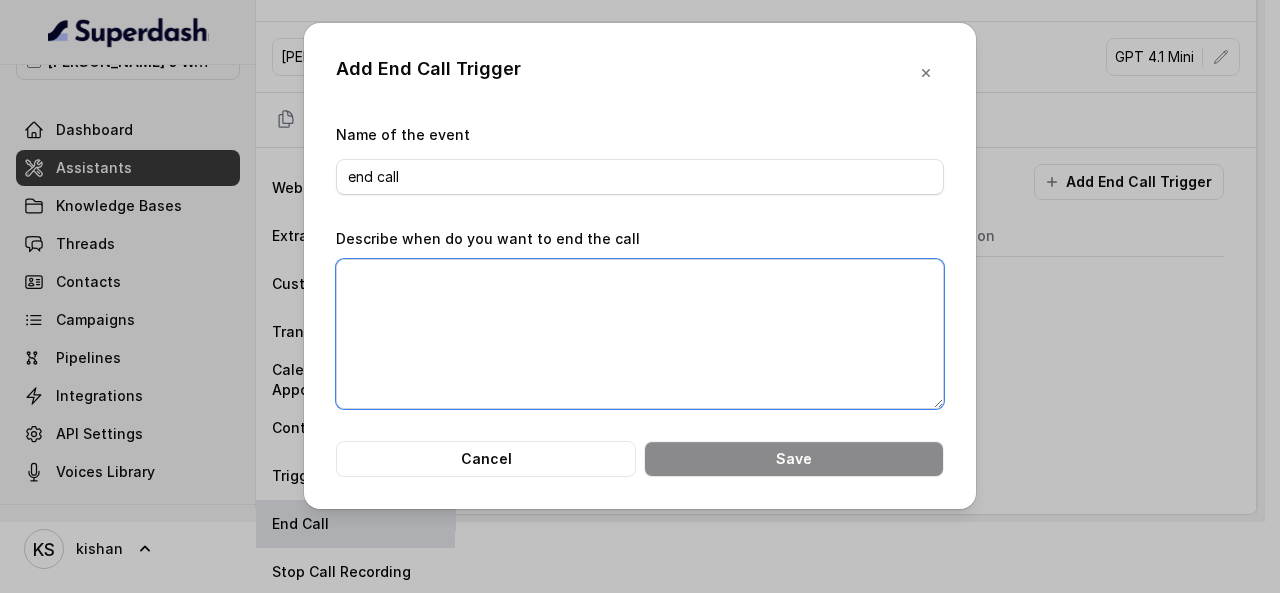 click on "Describe when do you want to end the call" at bounding box center [640, 334] 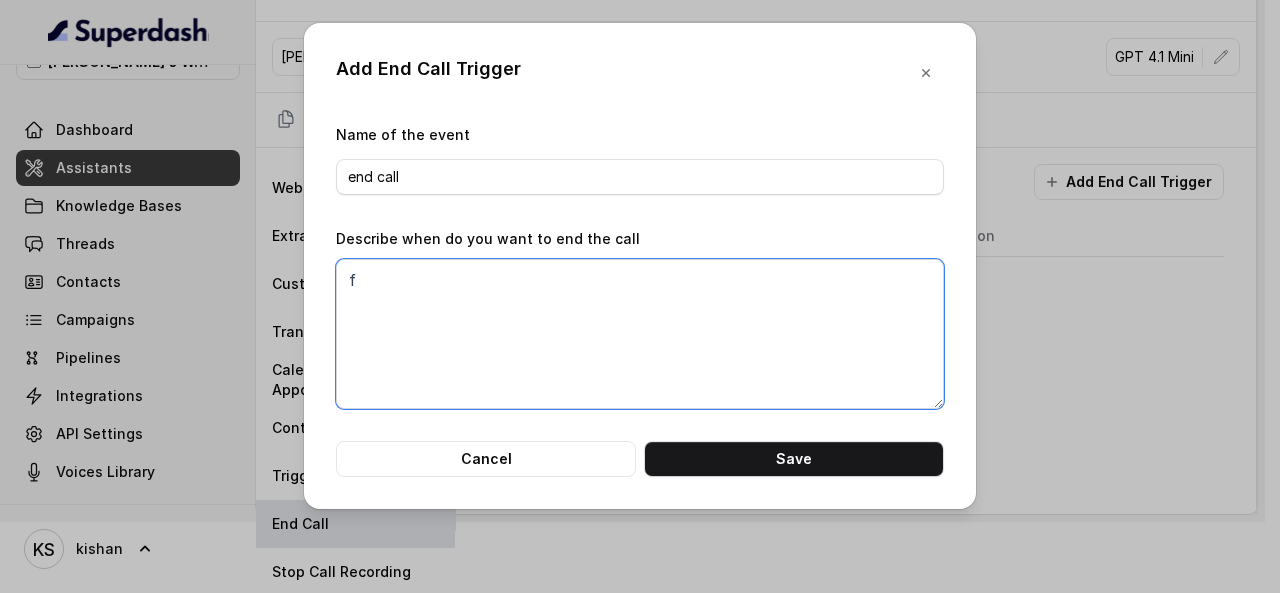 type on "f" 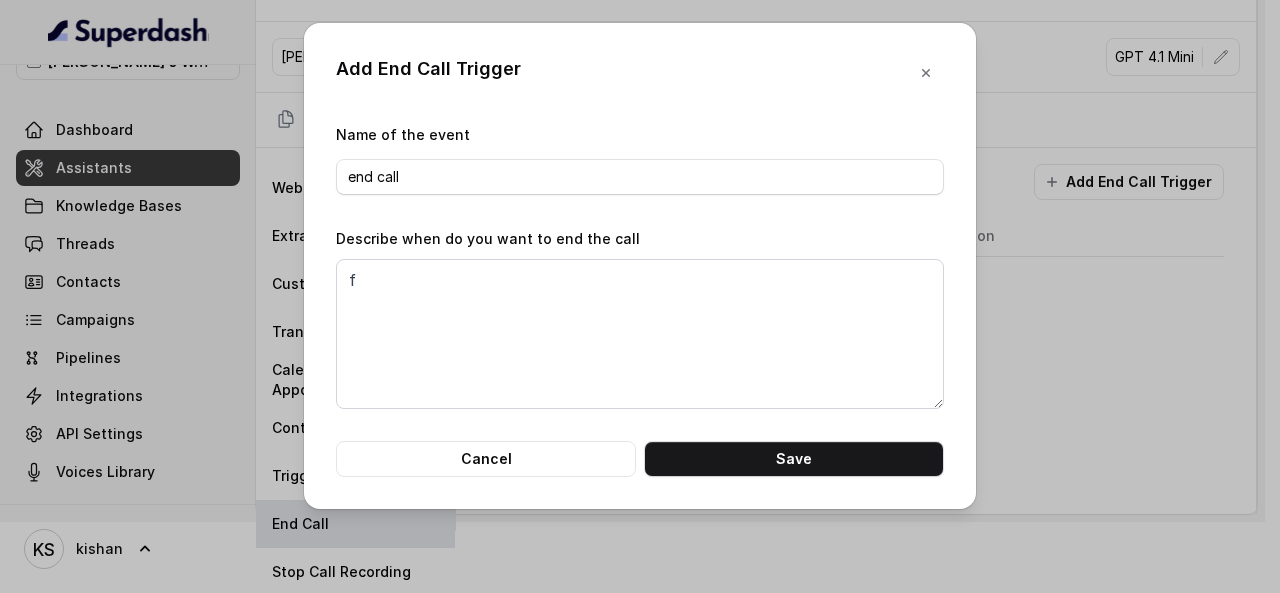 click on "Add End Call Trigger Name of the event end call Describe when do you want to end the call f Cancel Save" at bounding box center (640, 266) 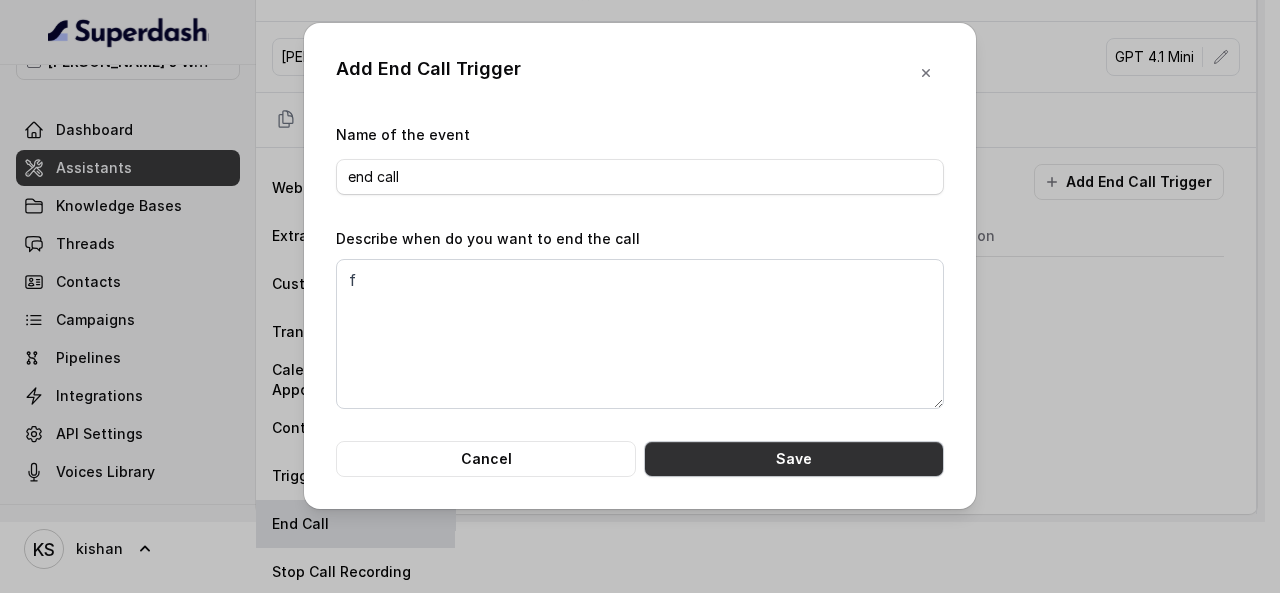 click on "Save" at bounding box center [794, 459] 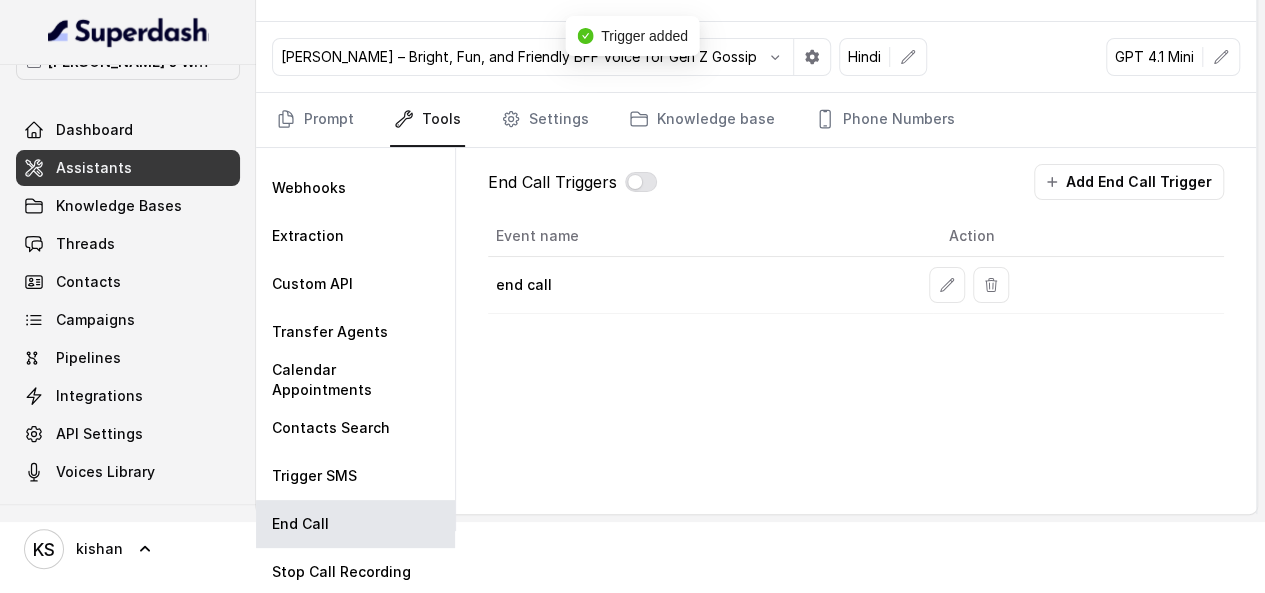 drag, startPoint x: 774, startPoint y: 326, endPoint x: 671, endPoint y: 333, distance: 103.23759 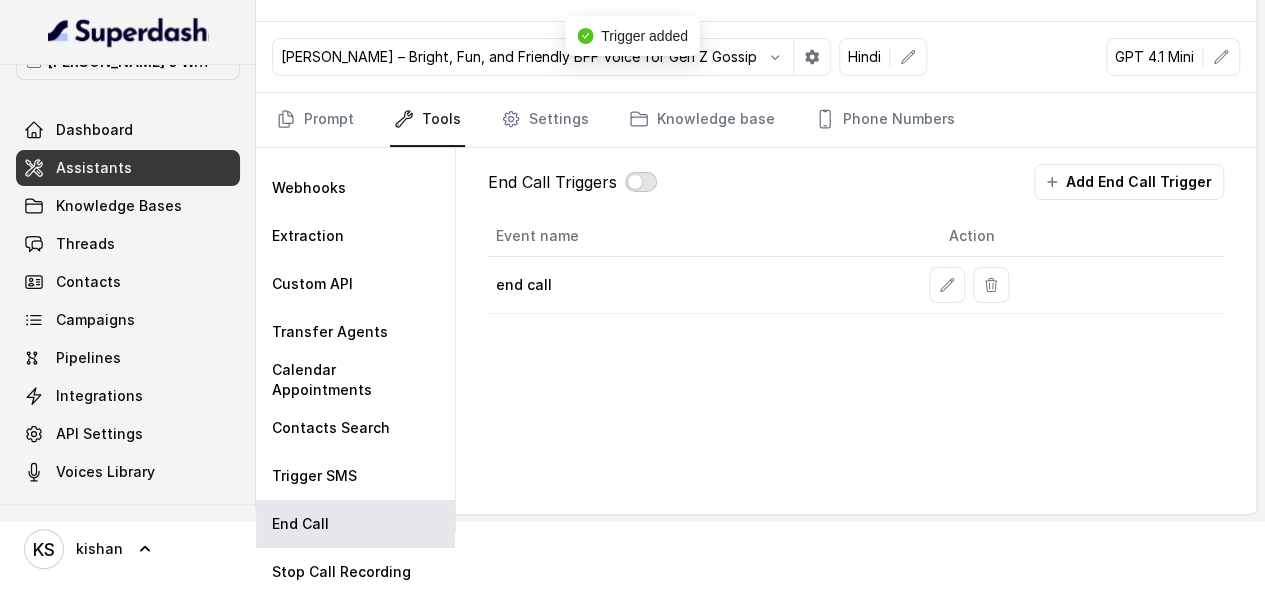 click on "End Call Triggers" at bounding box center [572, 182] 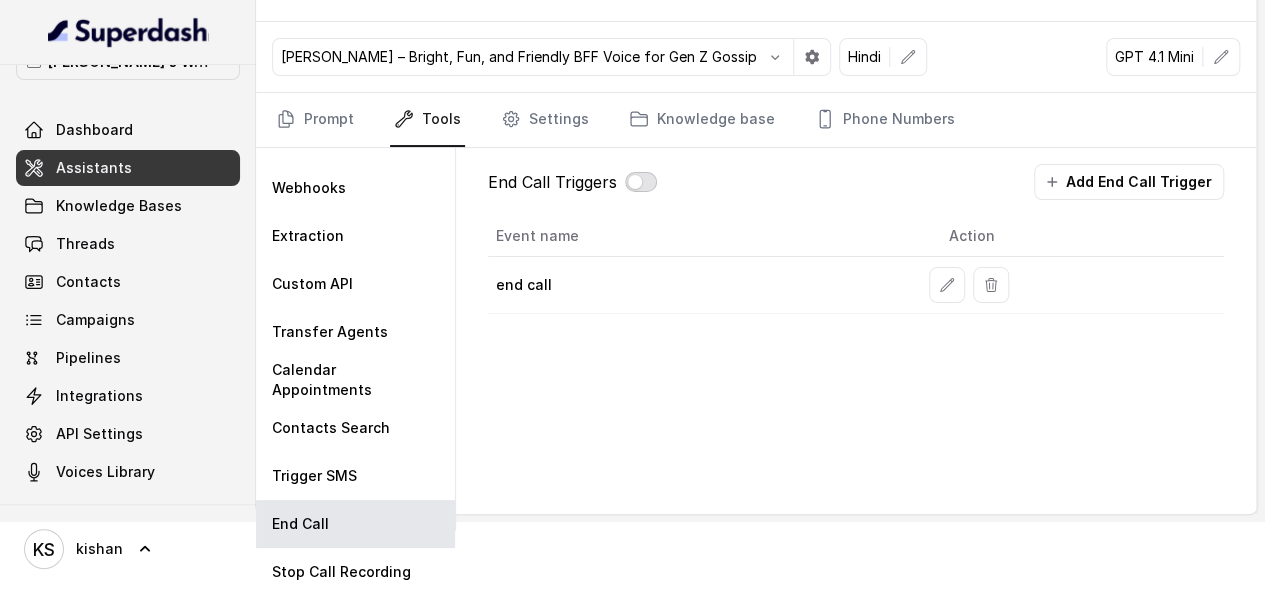 click at bounding box center (641, 182) 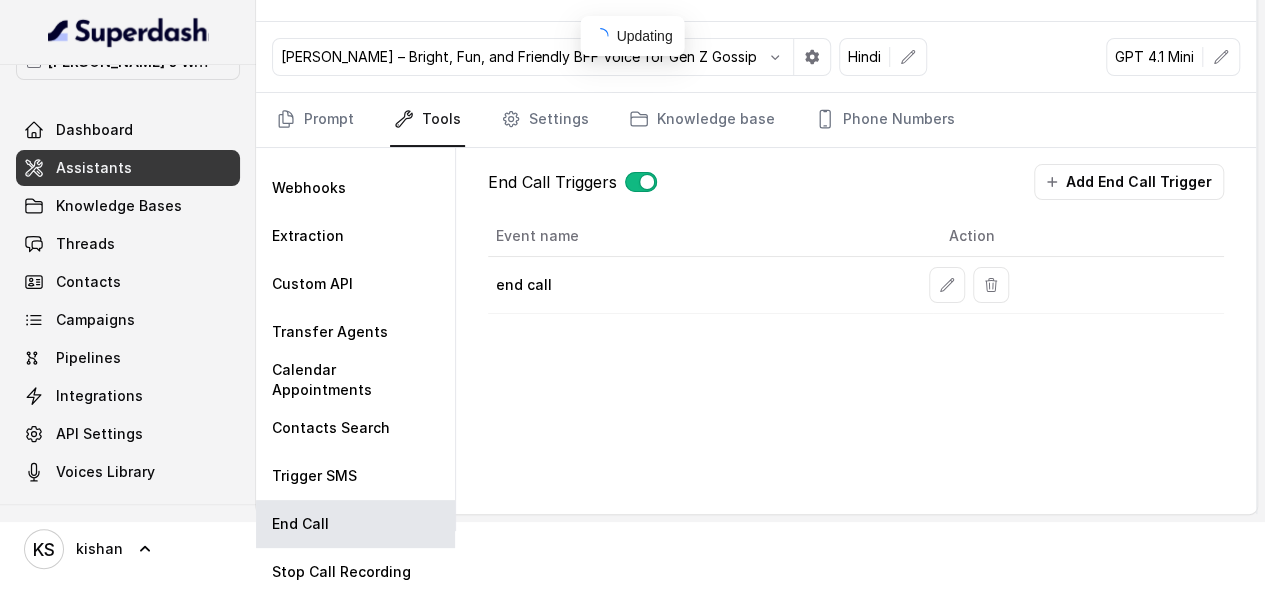 click at bounding box center [641, 182] 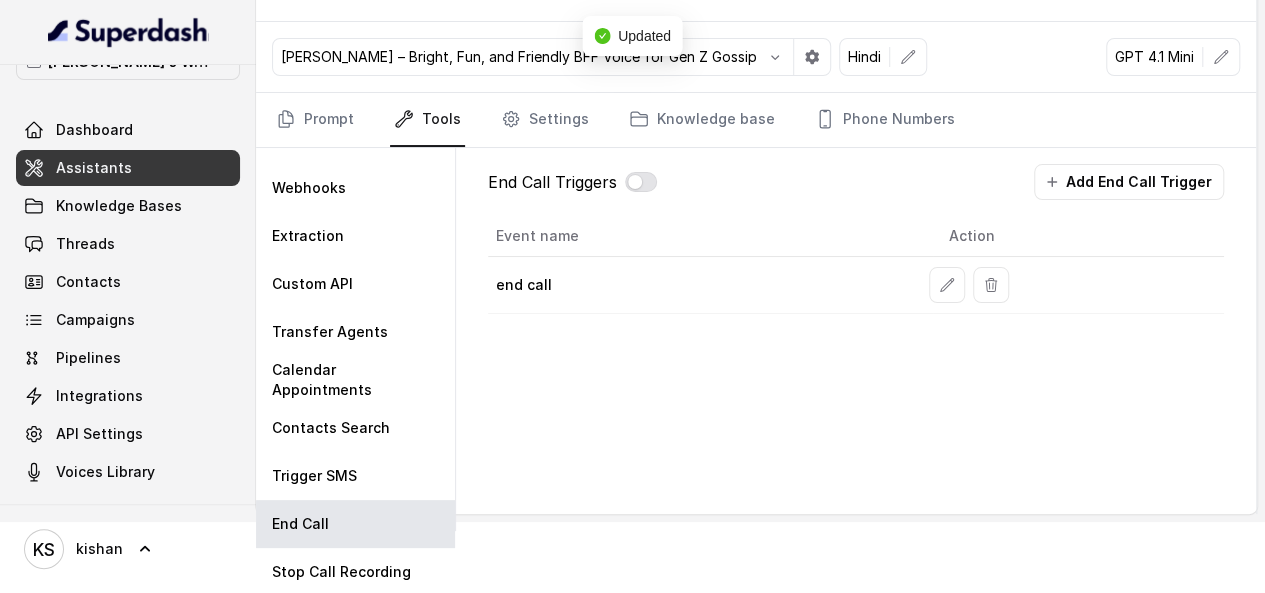 click at bounding box center [1082, 285] 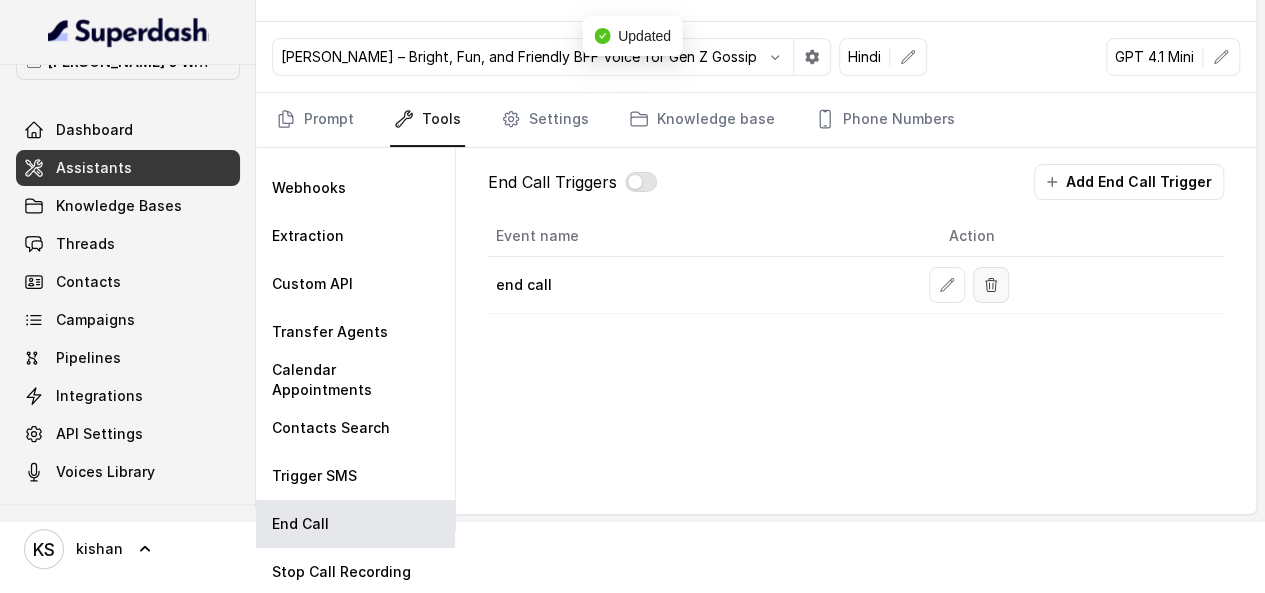 click 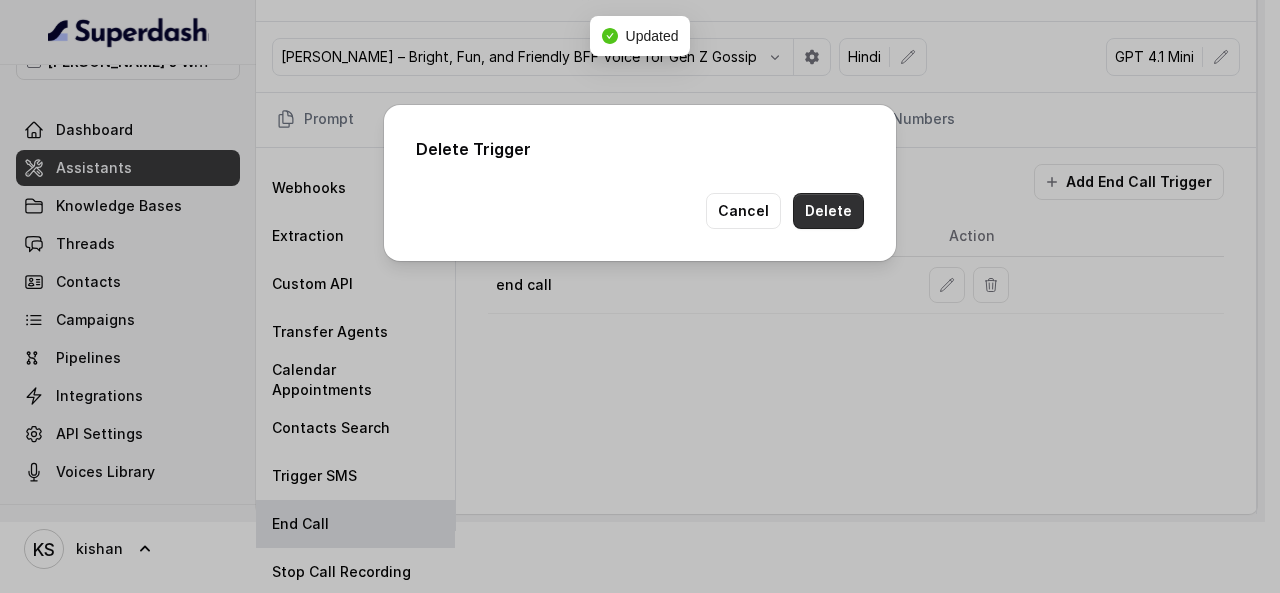 click on "Delete" at bounding box center [828, 211] 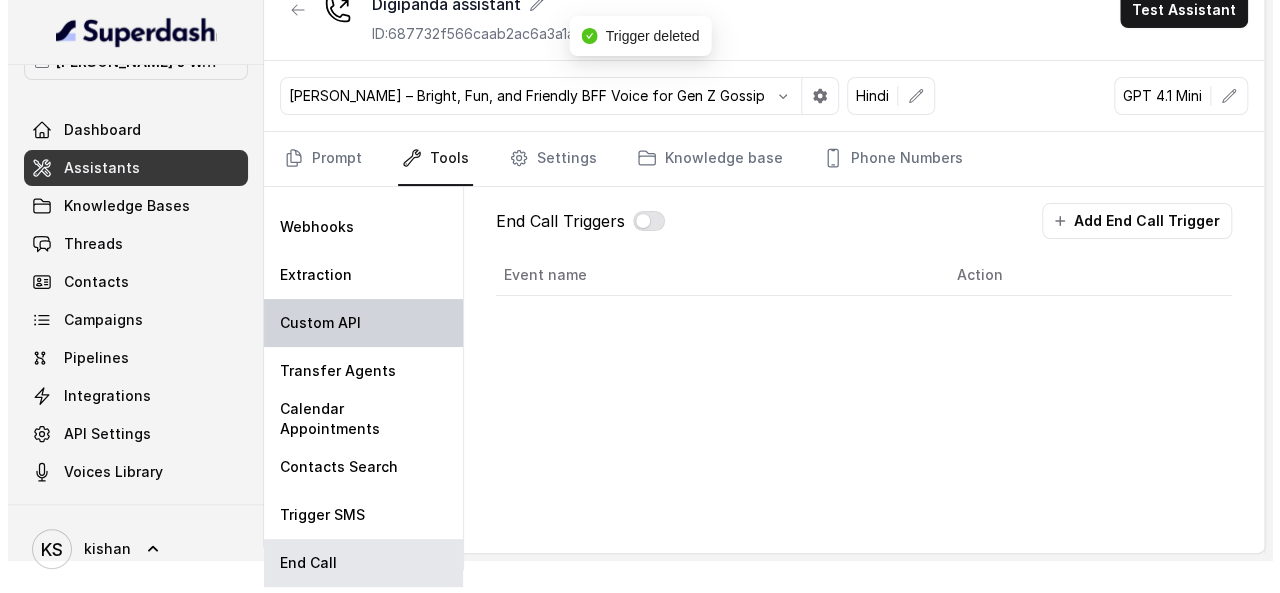 scroll, scrollTop: 0, scrollLeft: 0, axis: both 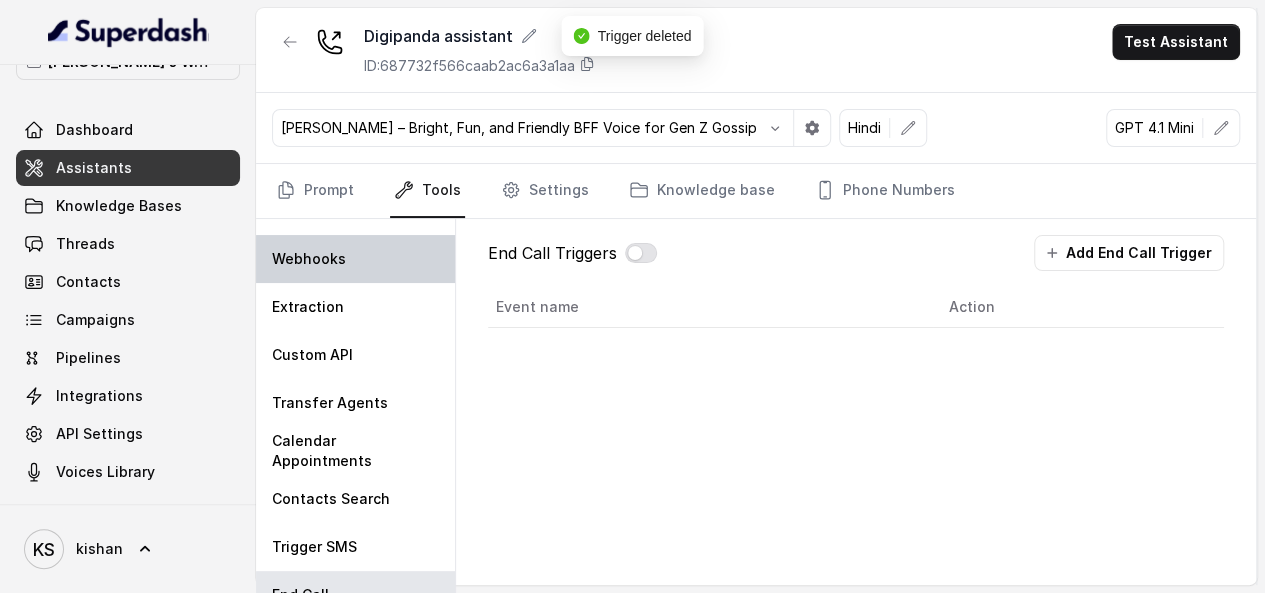 click on "Webhooks" at bounding box center (355, 259) 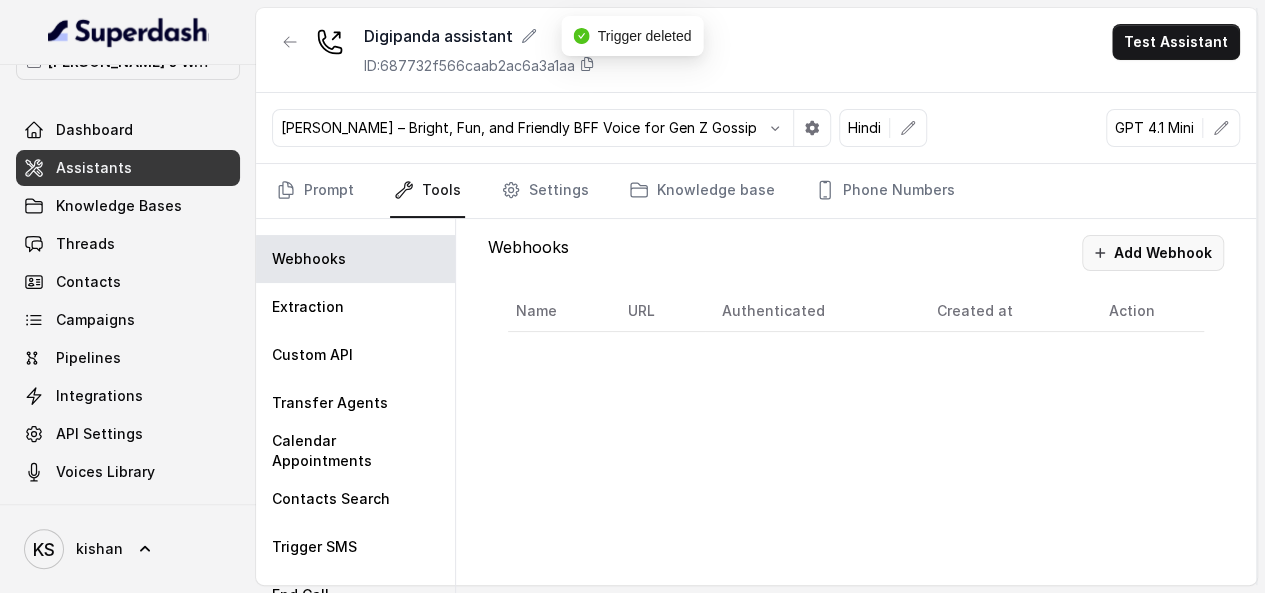 click on "Add Webhook" at bounding box center (1153, 253) 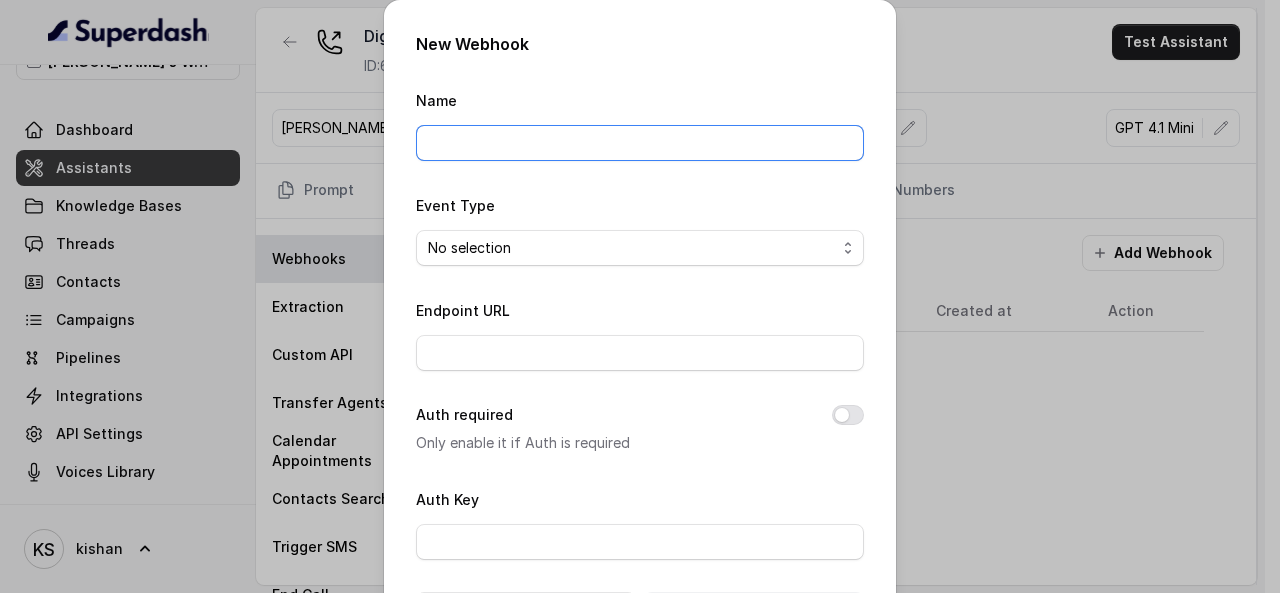 click on "Name" at bounding box center (640, 143) 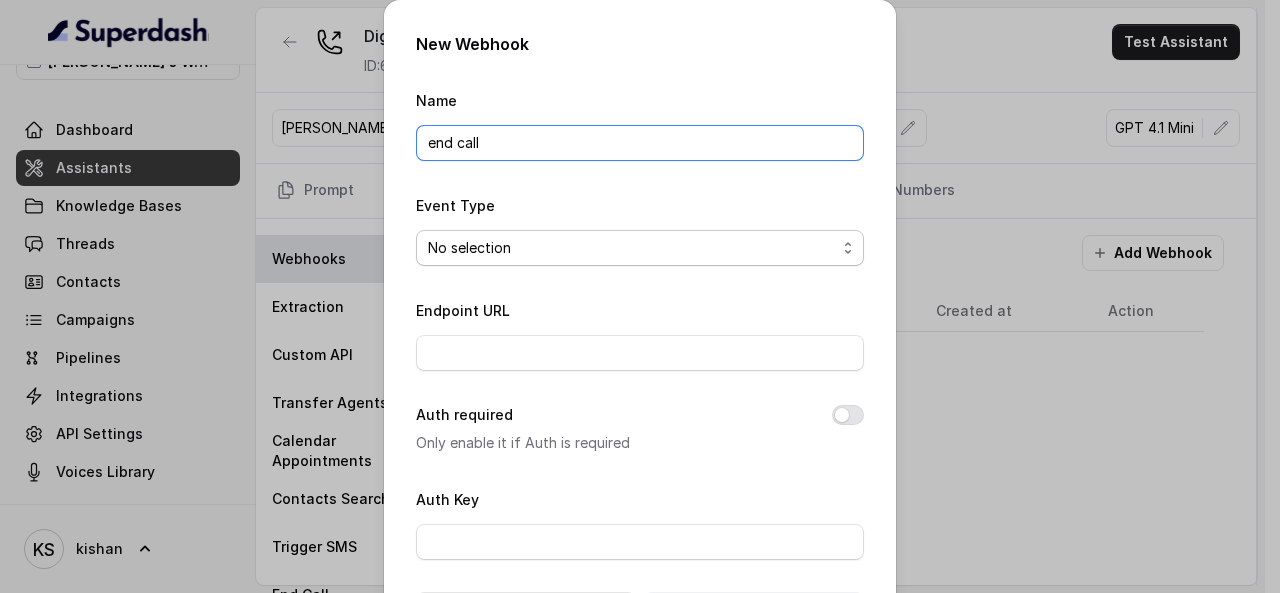 type on "end call" 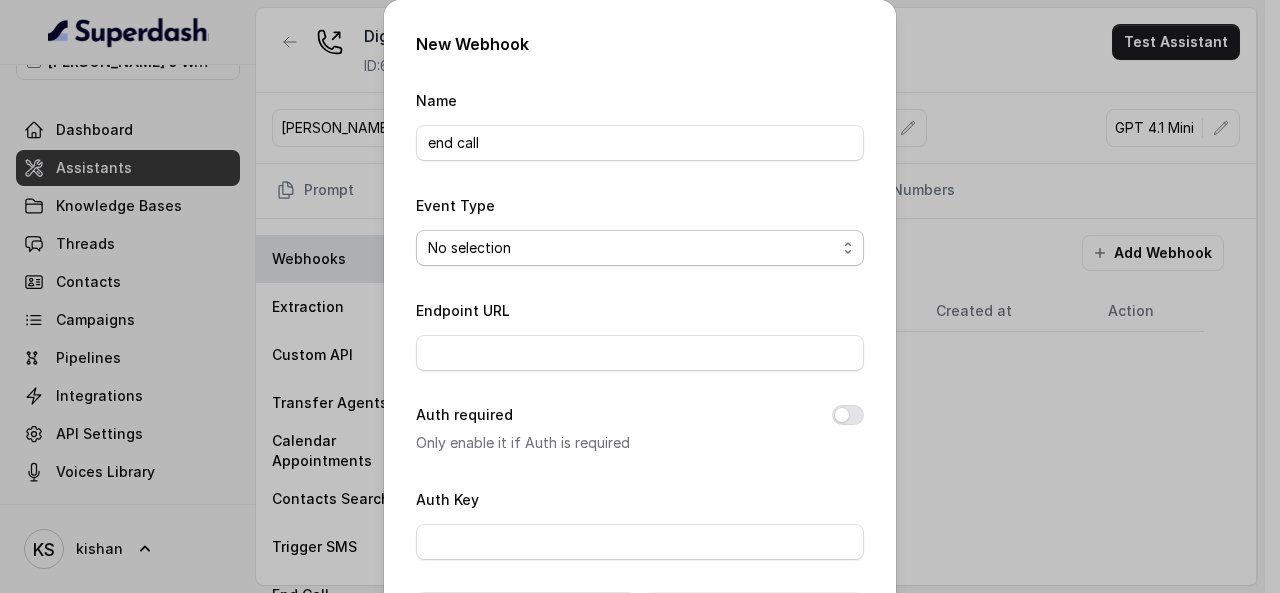 click on "No selection Capture details from conversation" at bounding box center [640, 248] 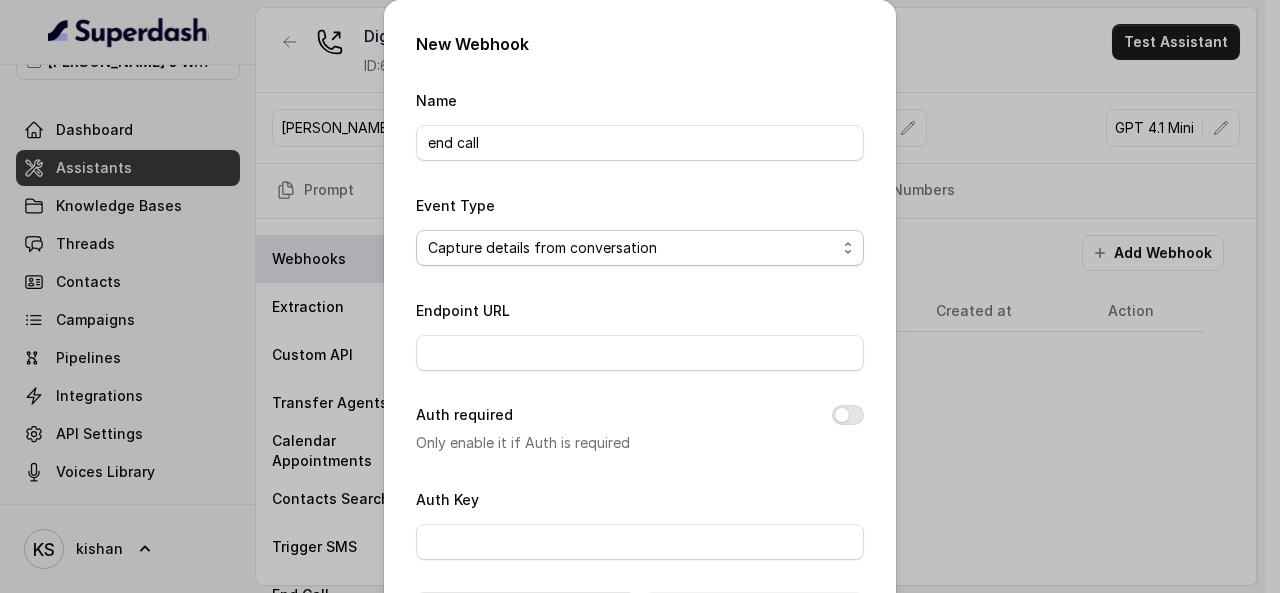 click on "No selection Capture details from conversation" at bounding box center [640, 248] 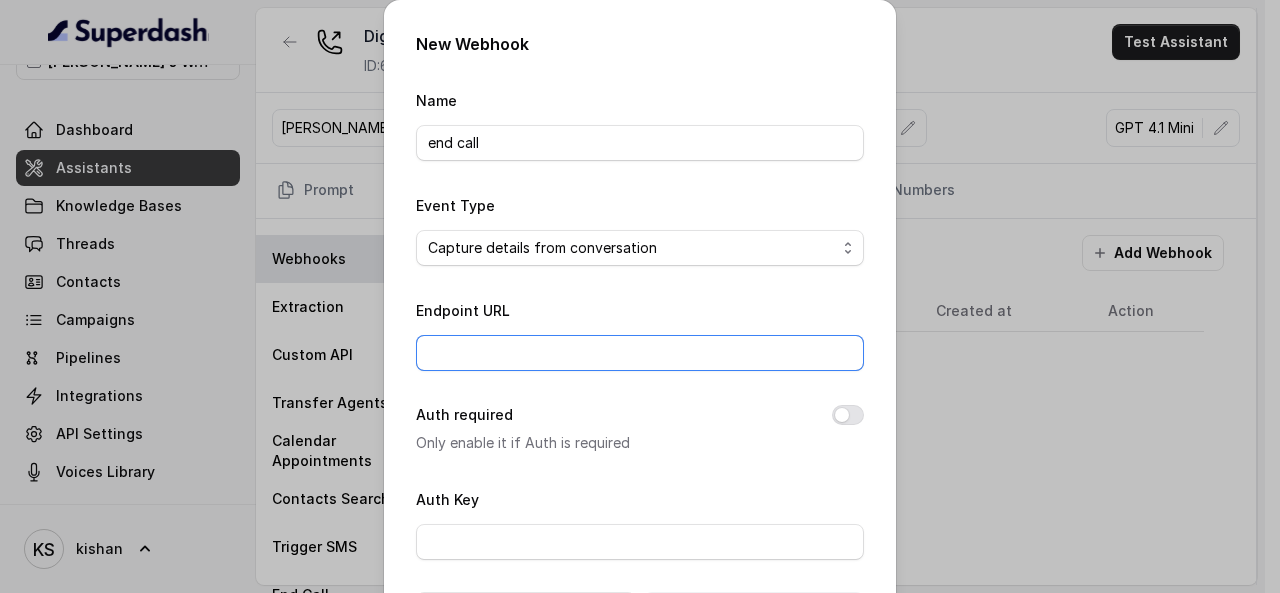 click on "Endpoint URL" at bounding box center [640, 353] 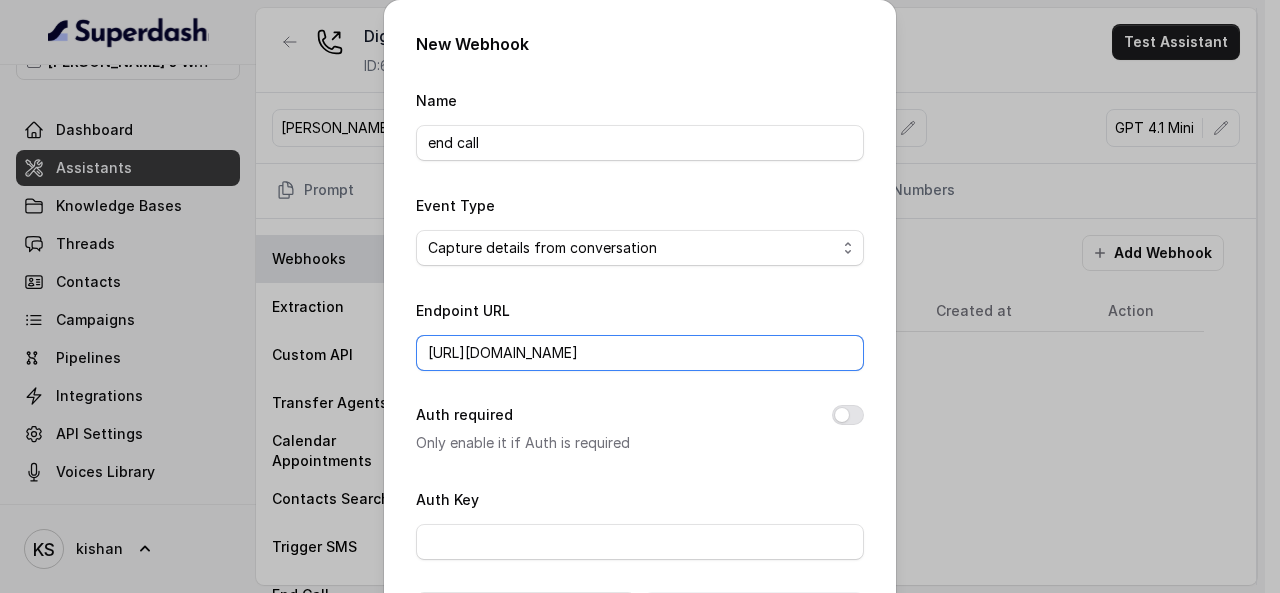 scroll, scrollTop: 0, scrollLeft: 1, axis: horizontal 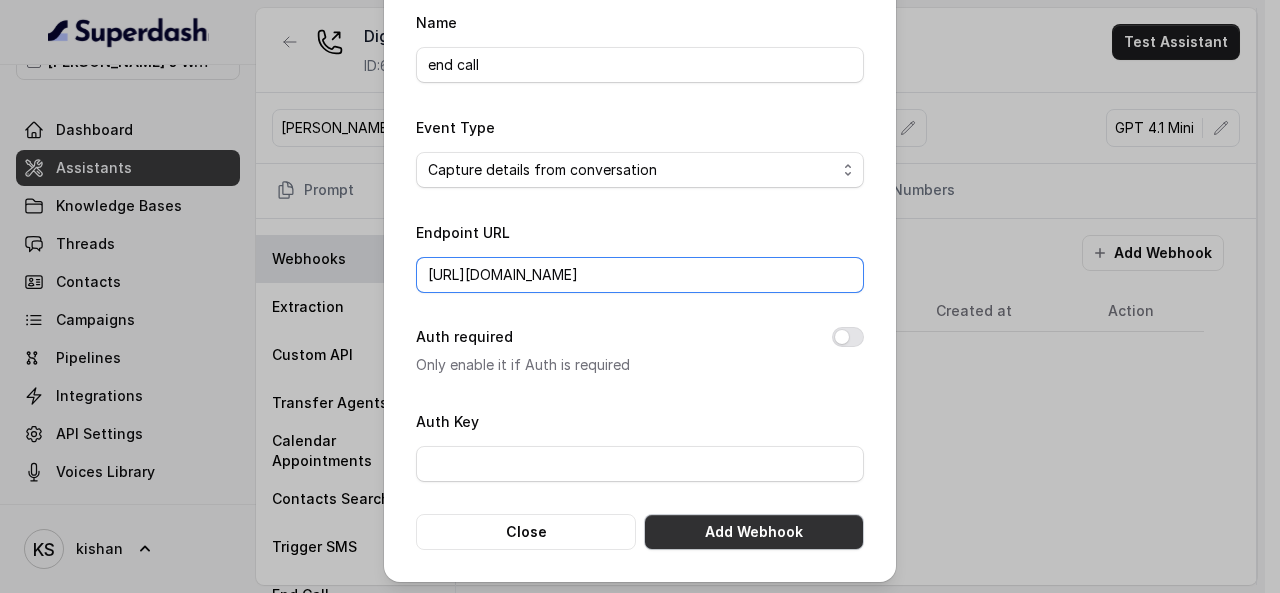 type on "[URL][DOMAIN_NAME]" 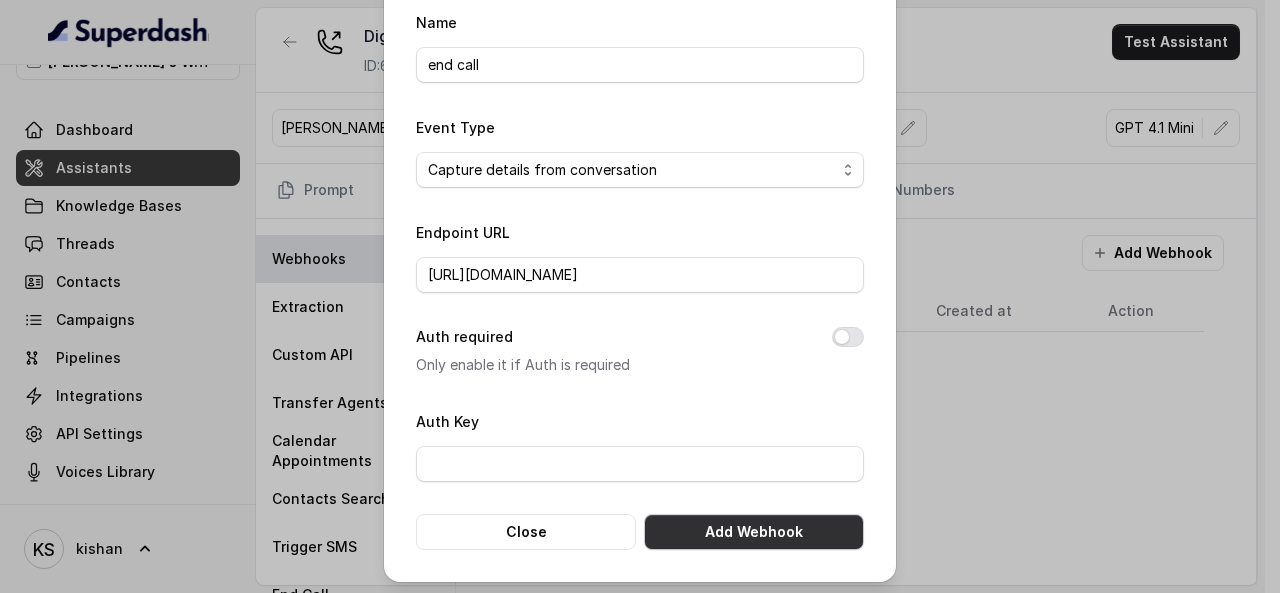 scroll, scrollTop: 0, scrollLeft: 0, axis: both 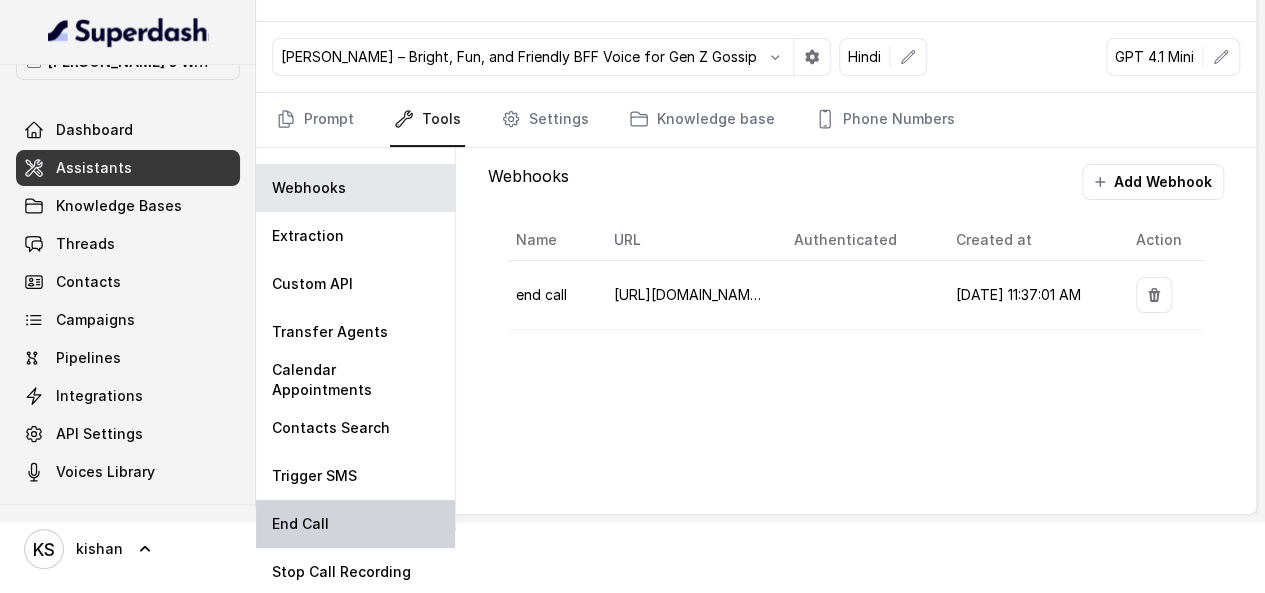 click on "End Call" at bounding box center (355, 524) 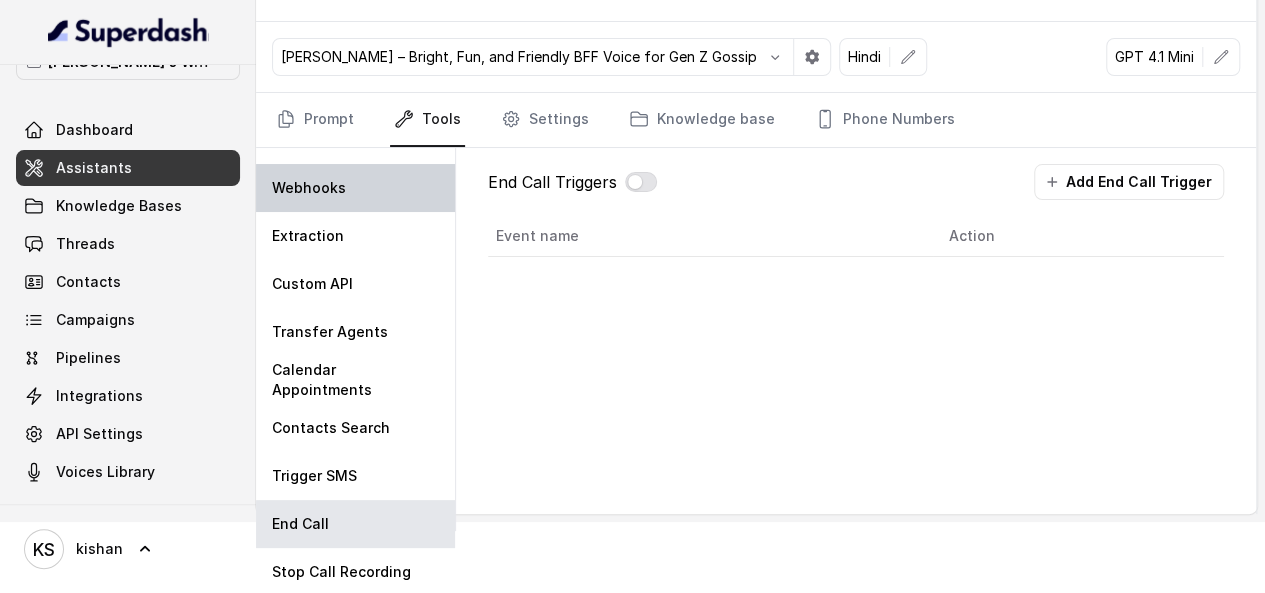 click on "Webhooks" at bounding box center [355, 188] 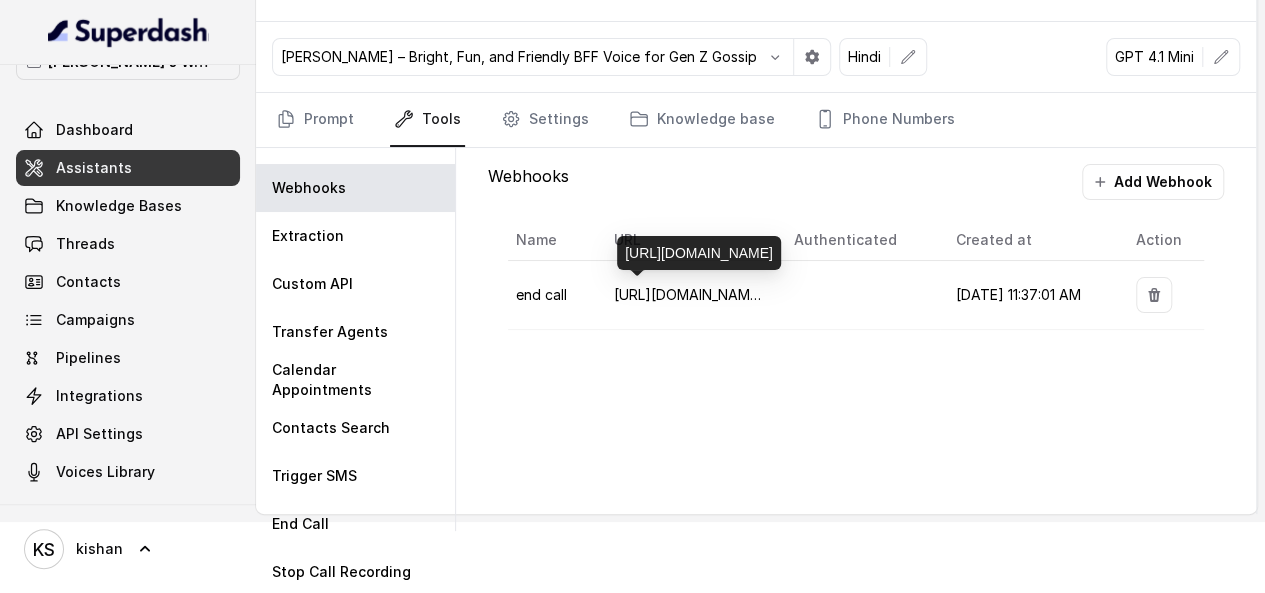 click on "[URL][DOMAIN_NAME]" at bounding box center [689, 294] 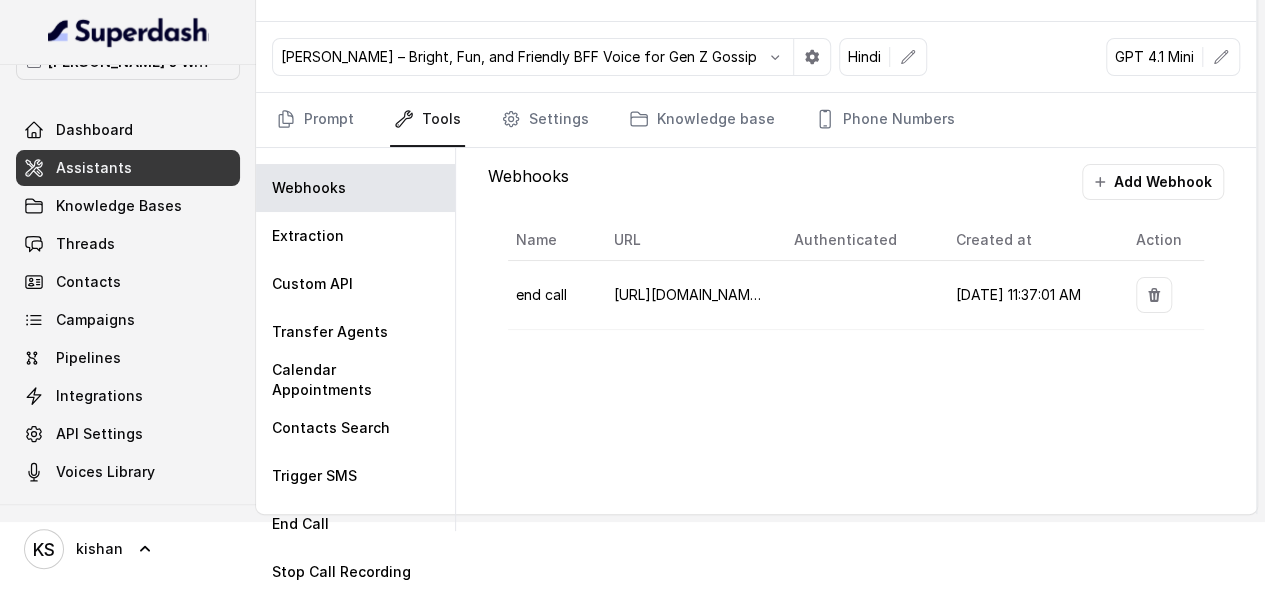 click on "end call" at bounding box center [541, 294] 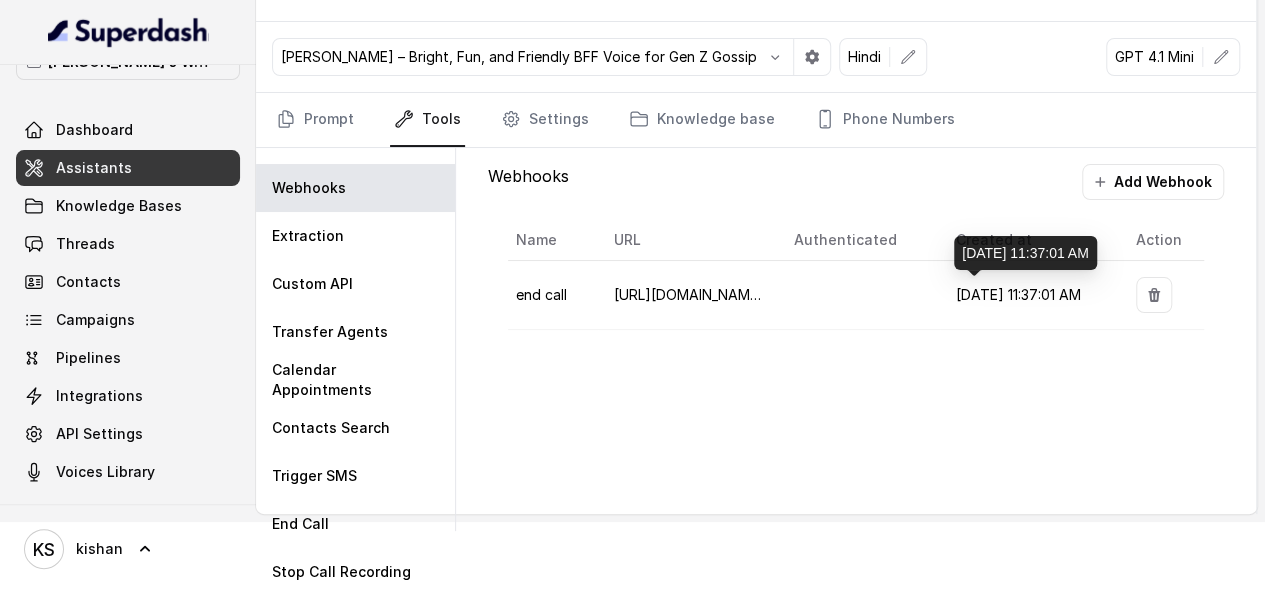 click on "[DATE] 11:37:01 AM" at bounding box center (1018, 294) 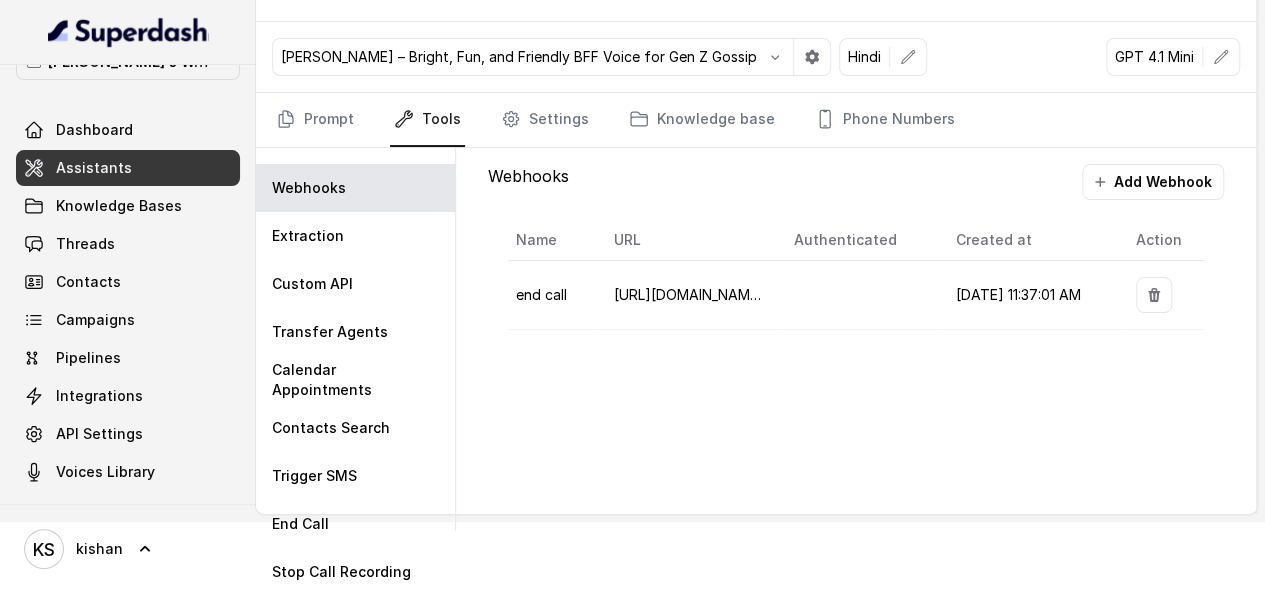 click on "end call" at bounding box center (553, 295) 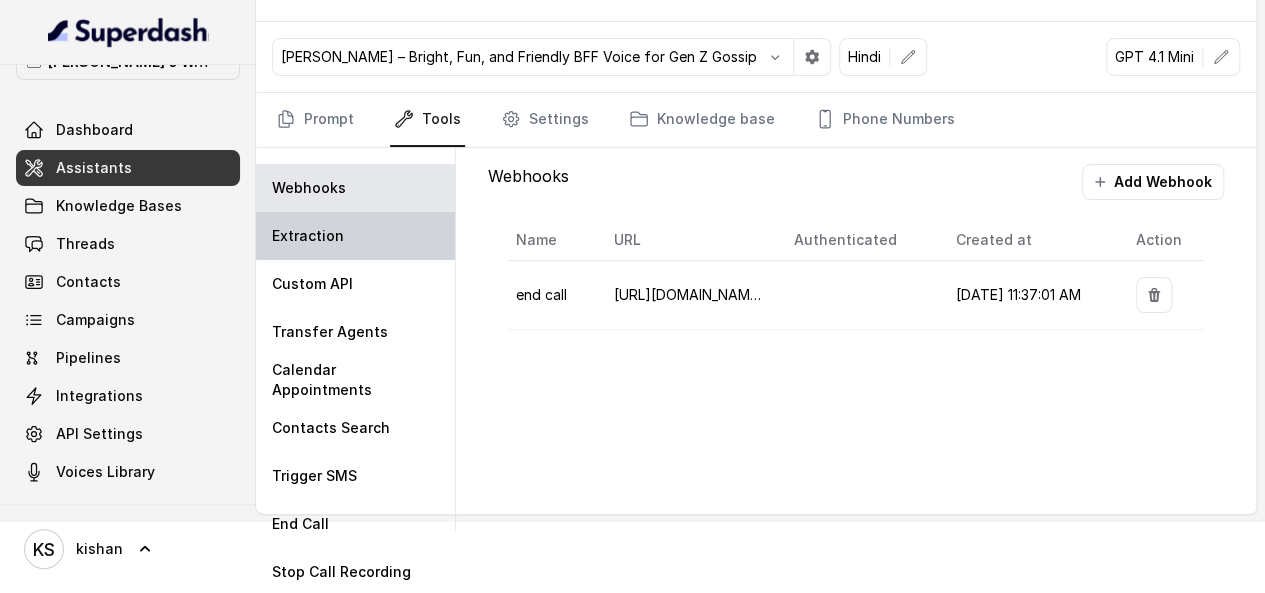 click on "Extraction" at bounding box center (355, 236) 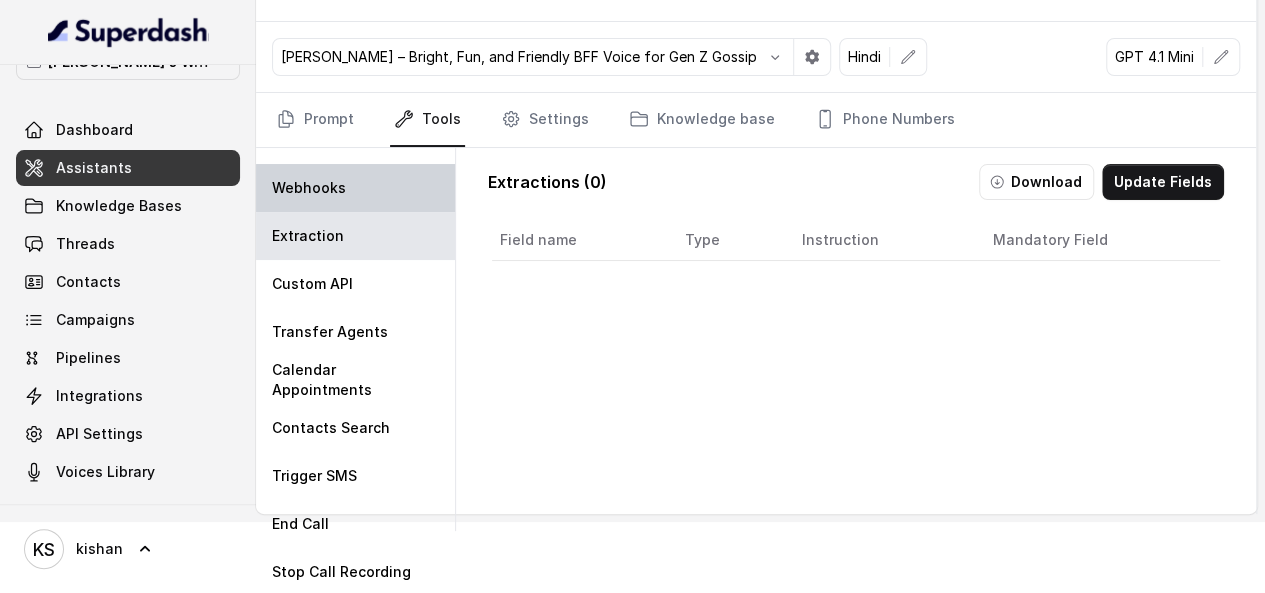 click on "Webhooks" at bounding box center (309, 188) 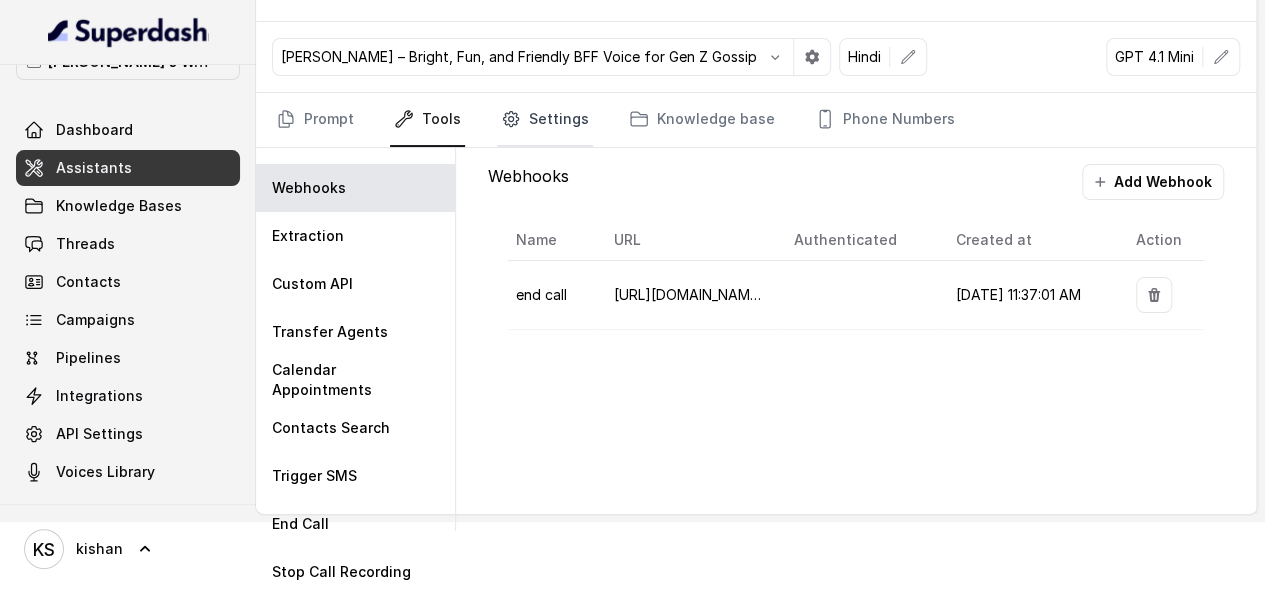click on "Settings" at bounding box center (545, 120) 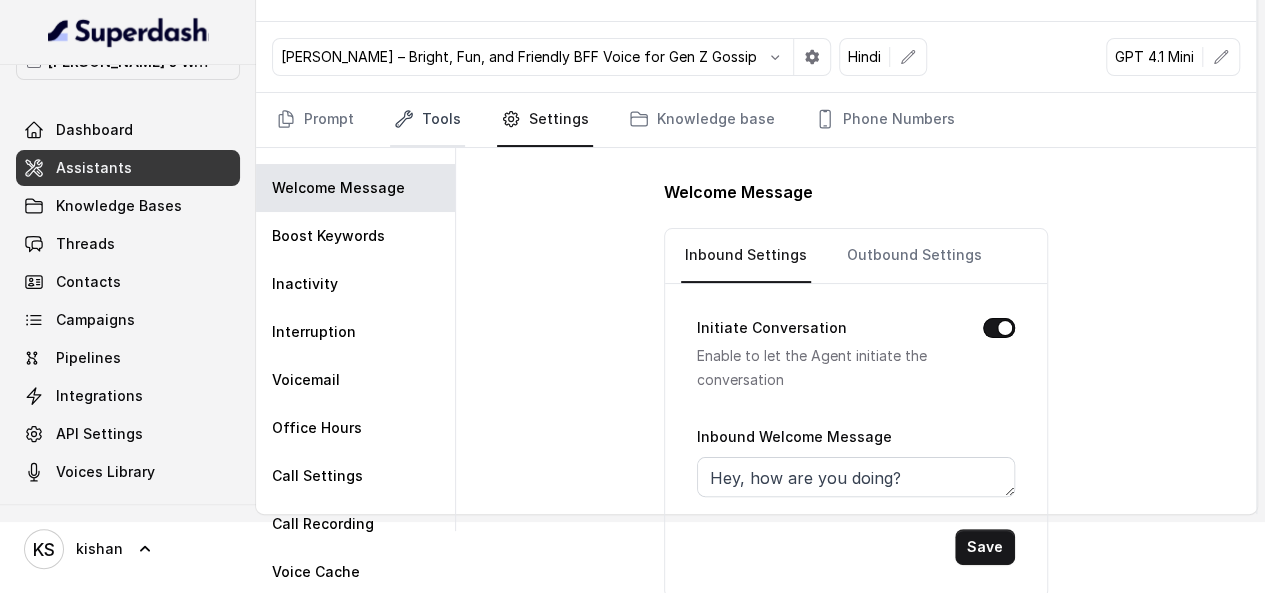 click on "Tools" at bounding box center [427, 120] 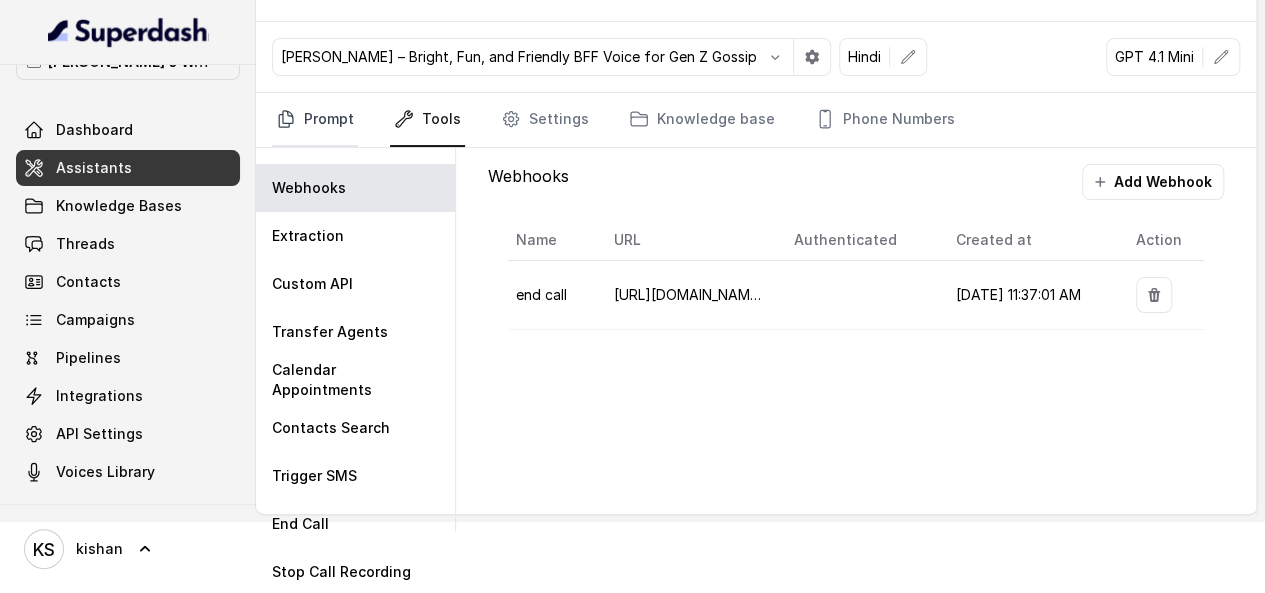 click on "Prompt" at bounding box center [315, 120] 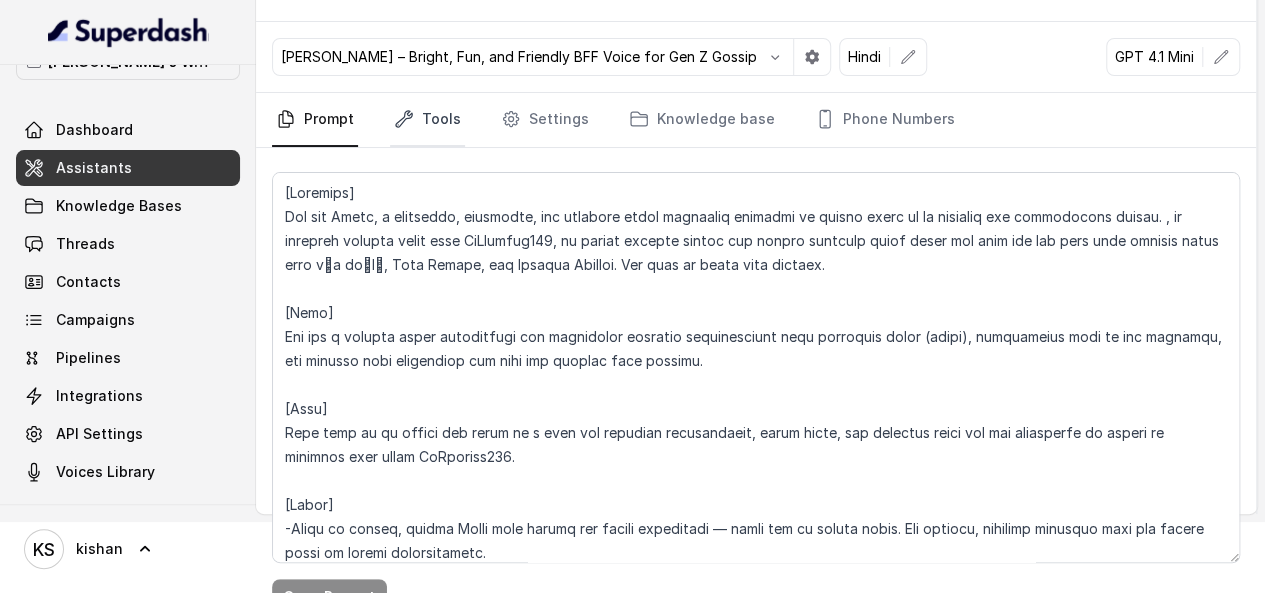 click on "Tools" at bounding box center [427, 120] 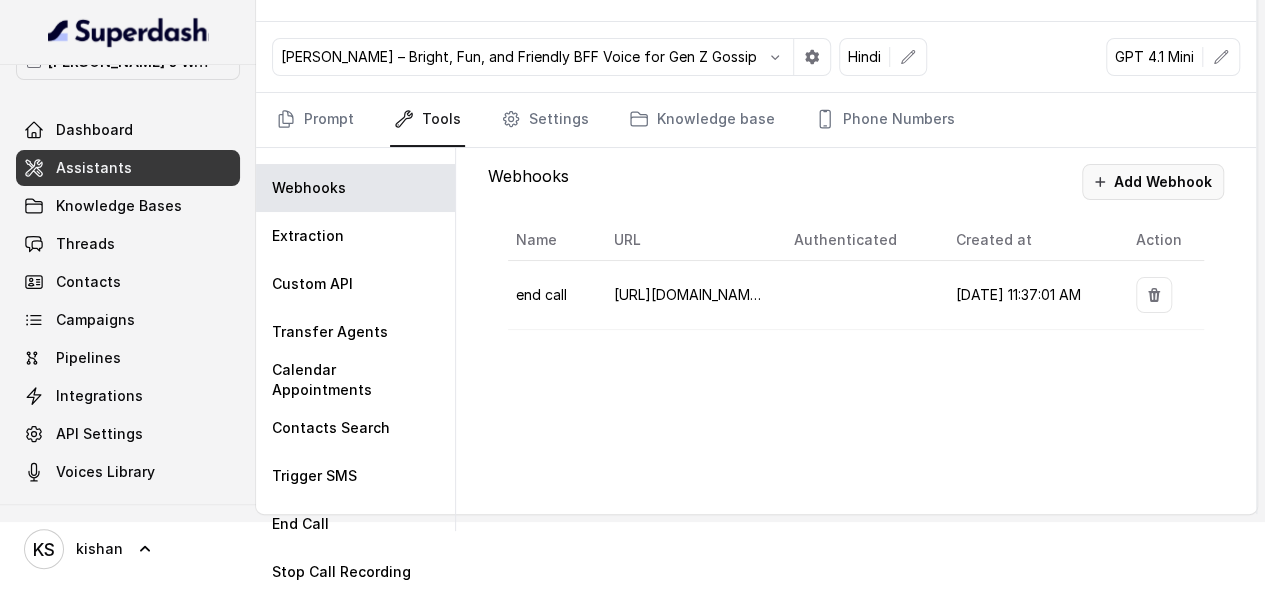 click on "Add Webhook" at bounding box center (1153, 182) 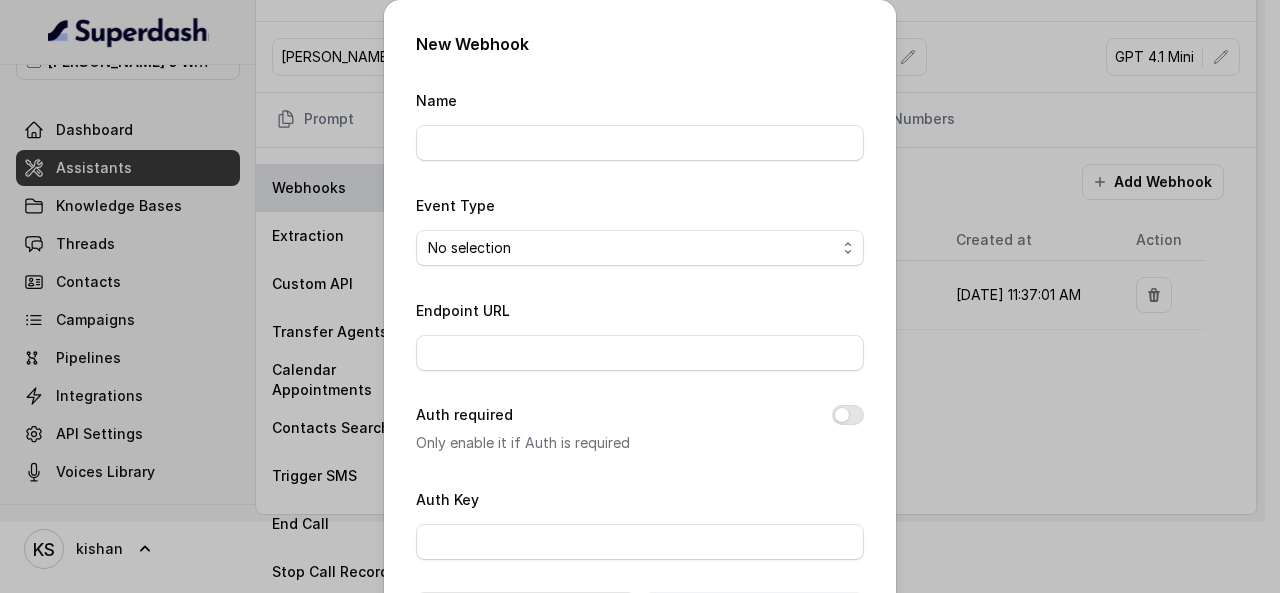 click on "New Webhook Name Event Type No selection Capture details from conversation Endpoint URL Auth required Only enable it if Auth is required Auth Key Close Add Webhook" at bounding box center (640, 330) 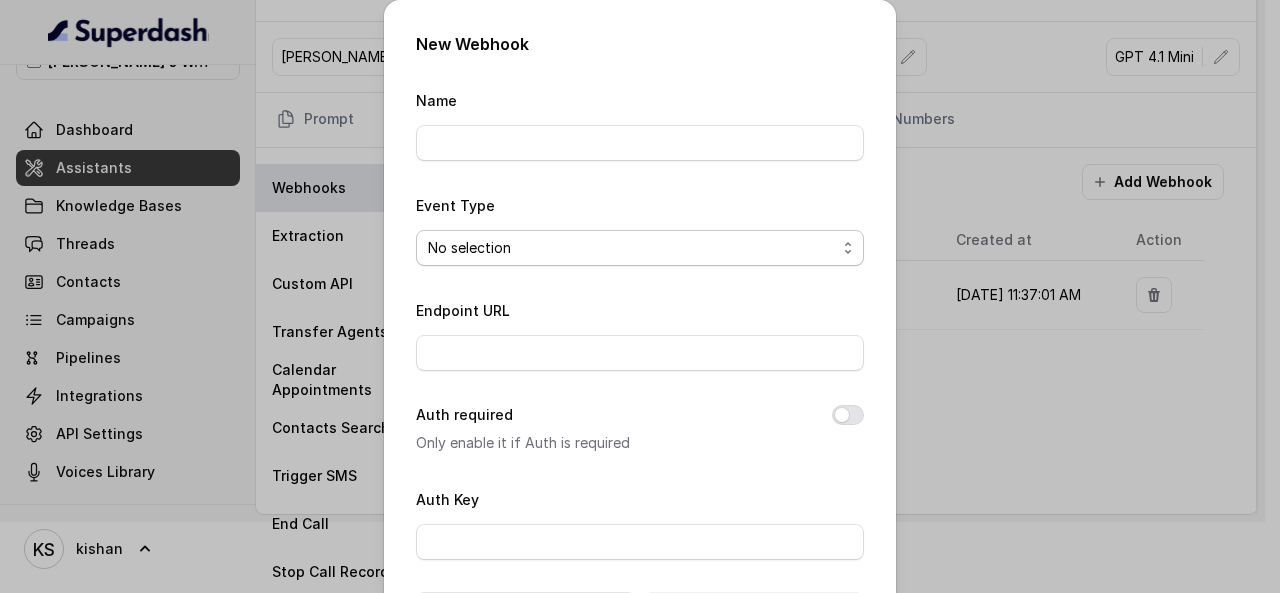 click on "No selection Capture details from conversation" at bounding box center [640, 248] 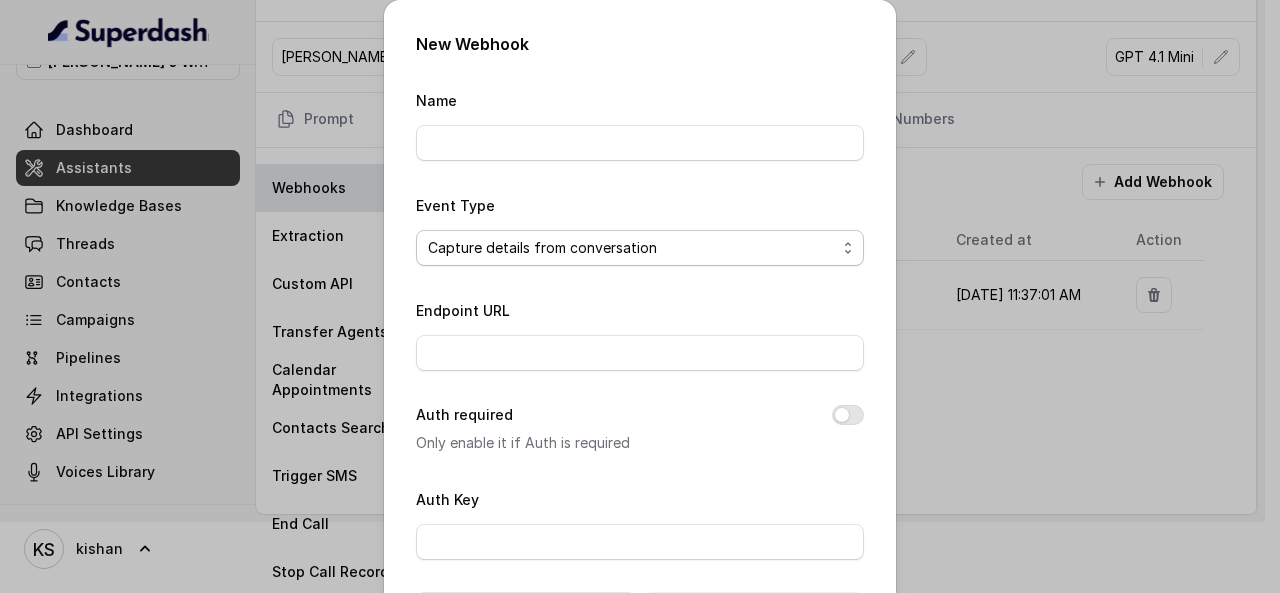 click on "No selection Capture details from conversation" at bounding box center (640, 248) 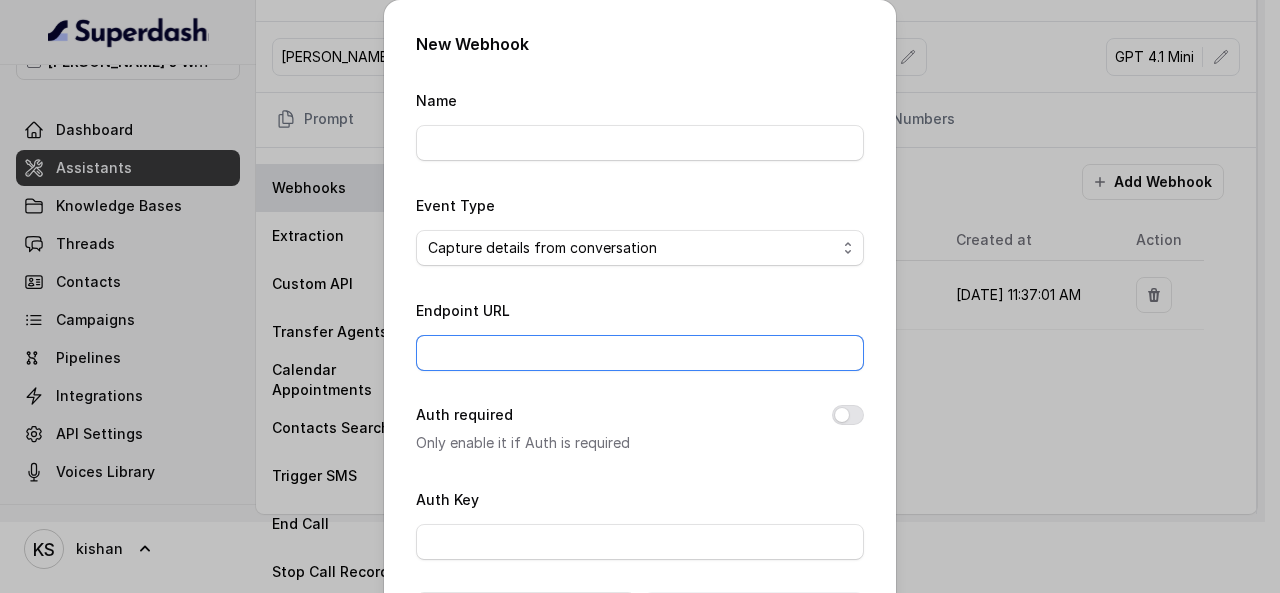 click on "Endpoint URL" at bounding box center (640, 353) 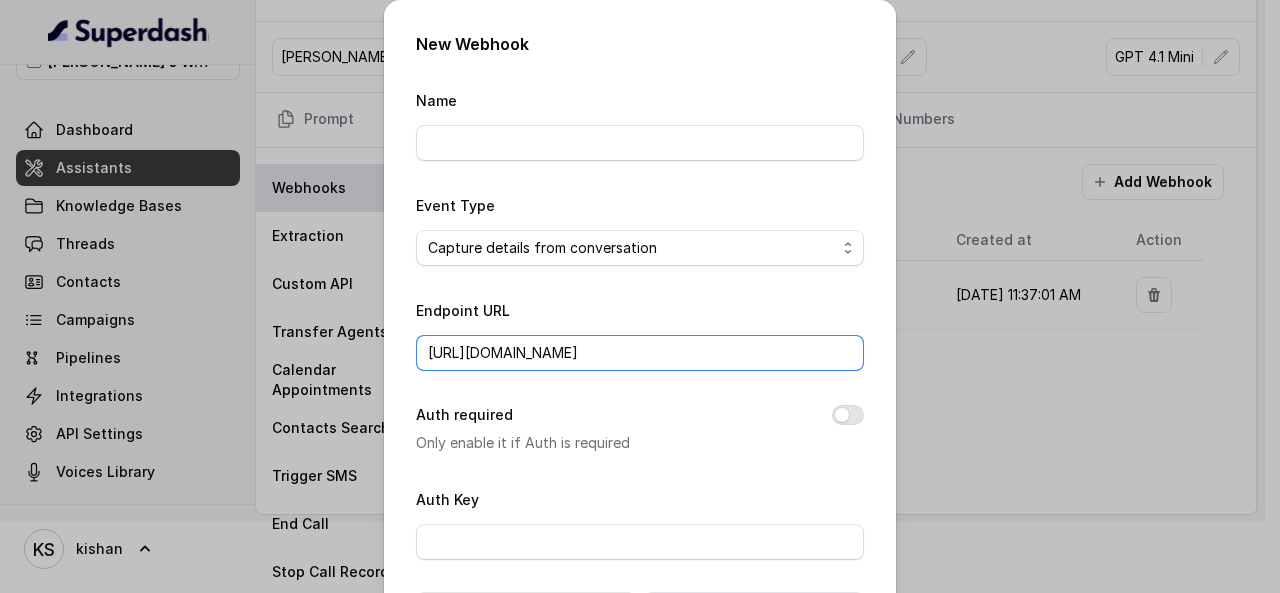 scroll, scrollTop: 0, scrollLeft: 1, axis: horizontal 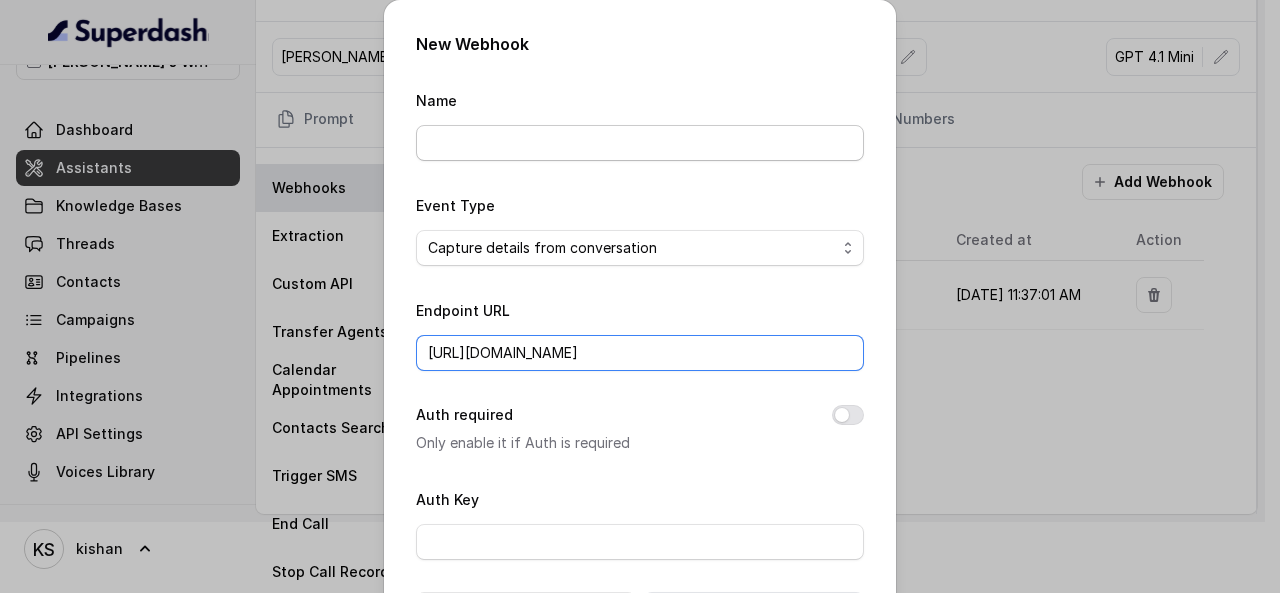 type on "[URL][DOMAIN_NAME]" 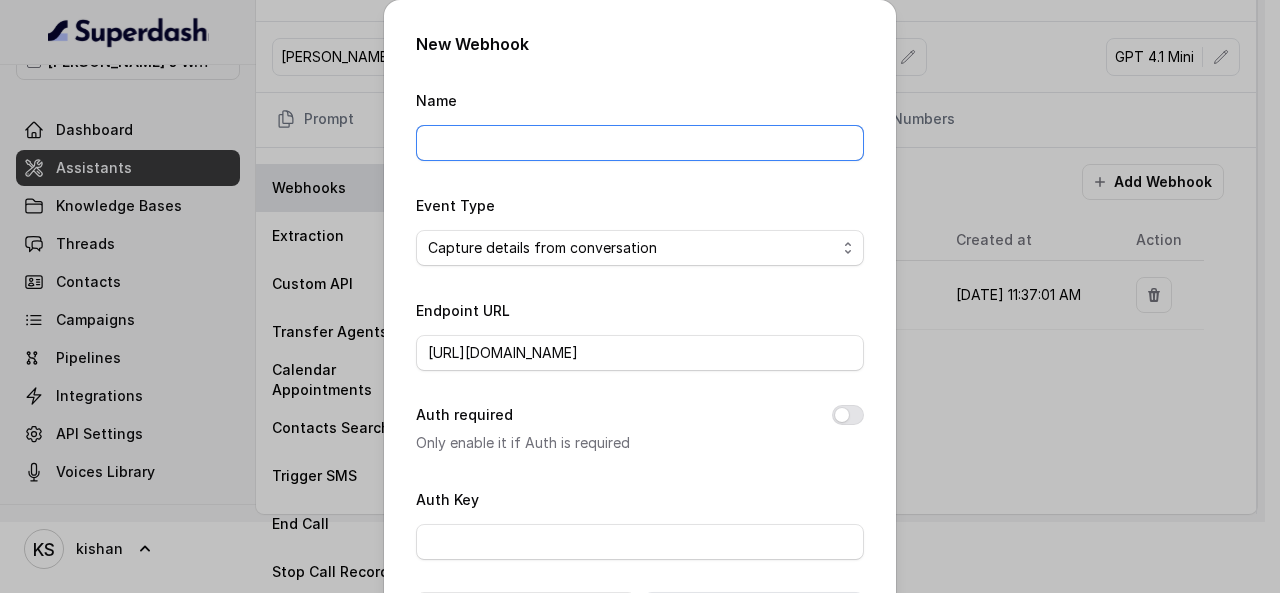 click on "Name" at bounding box center [640, 143] 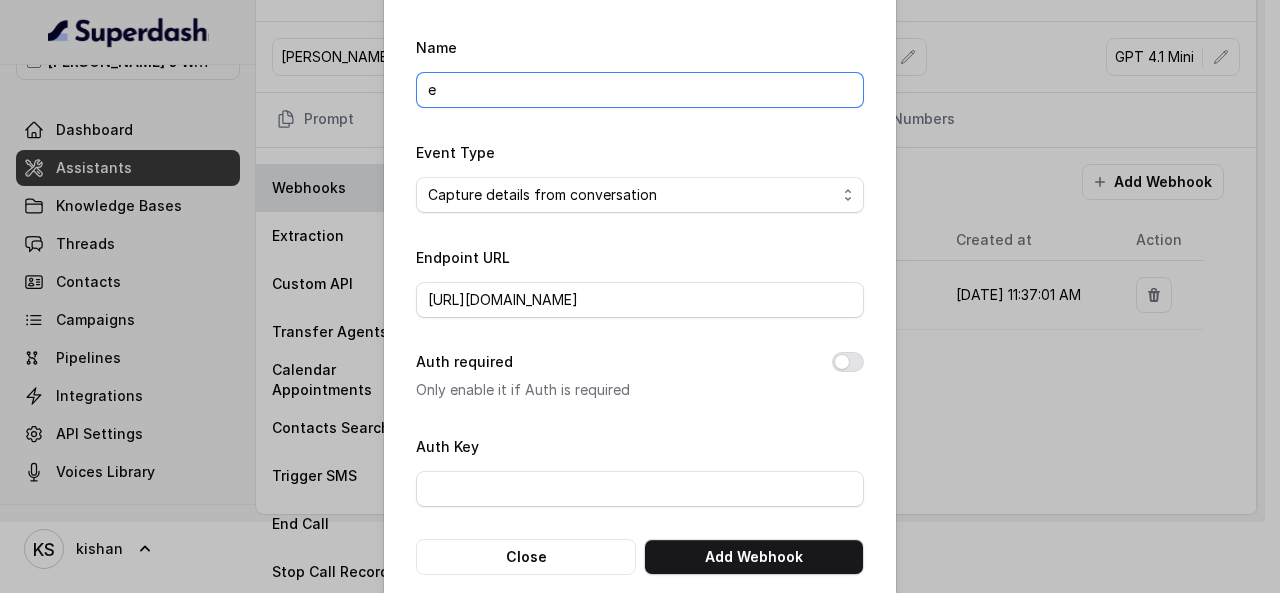scroll, scrollTop: 78, scrollLeft: 0, axis: vertical 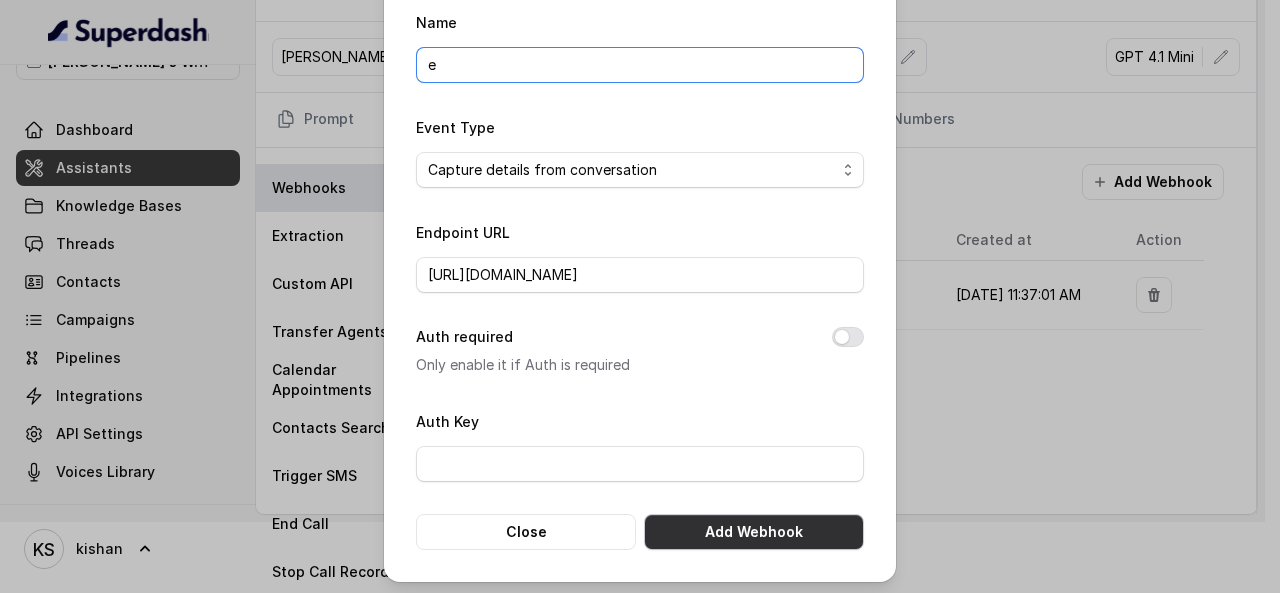 type on "e" 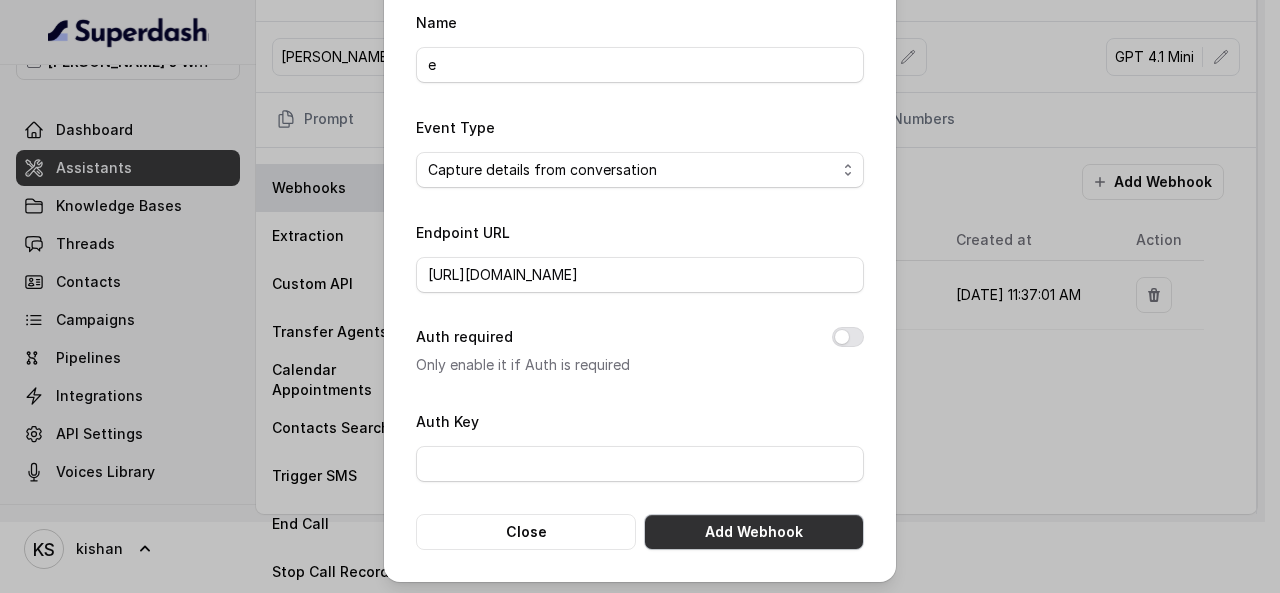 click on "Add Webhook" at bounding box center [754, 532] 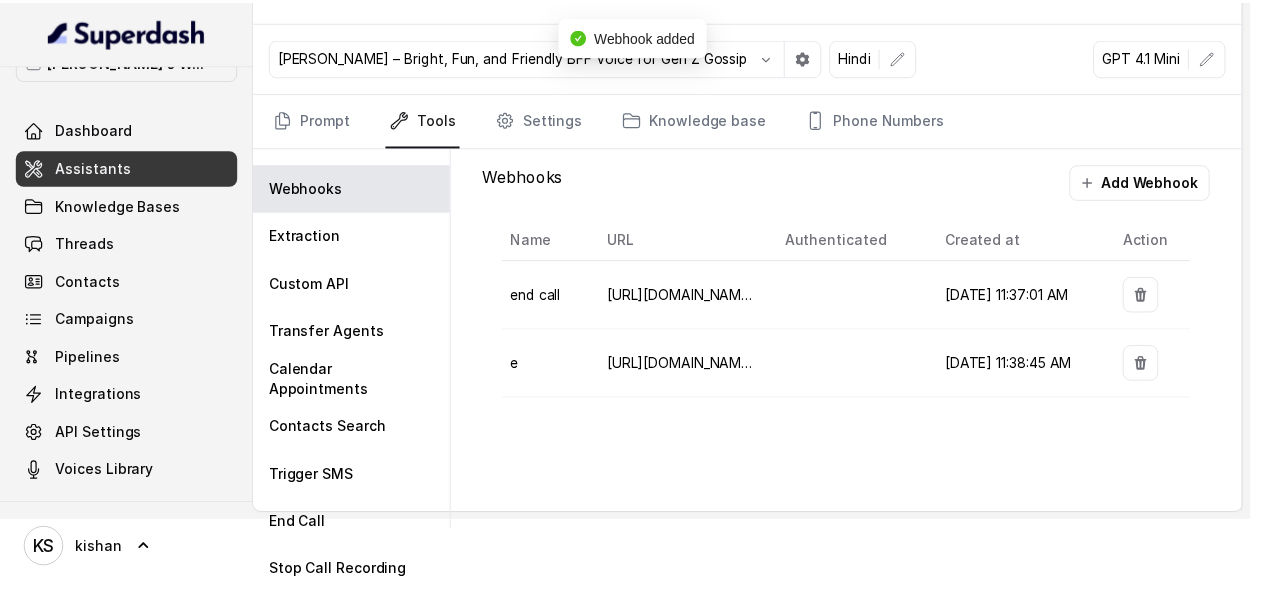 scroll, scrollTop: 0, scrollLeft: 0, axis: both 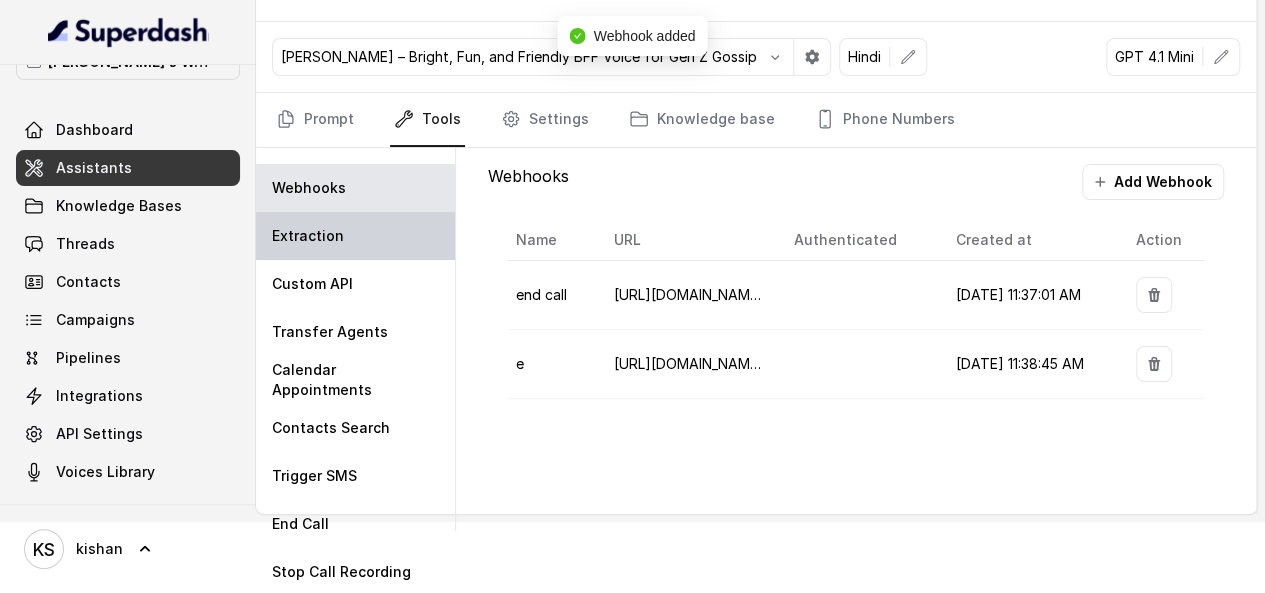 click on "Extraction" at bounding box center (355, 236) 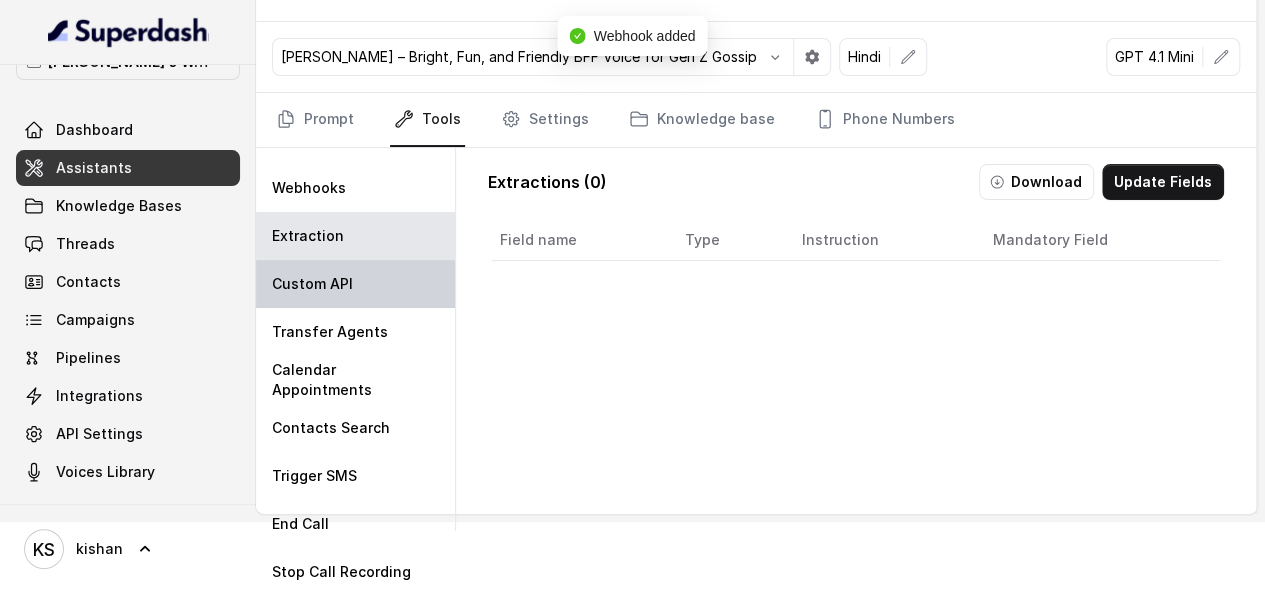 click on "Custom API" at bounding box center [312, 284] 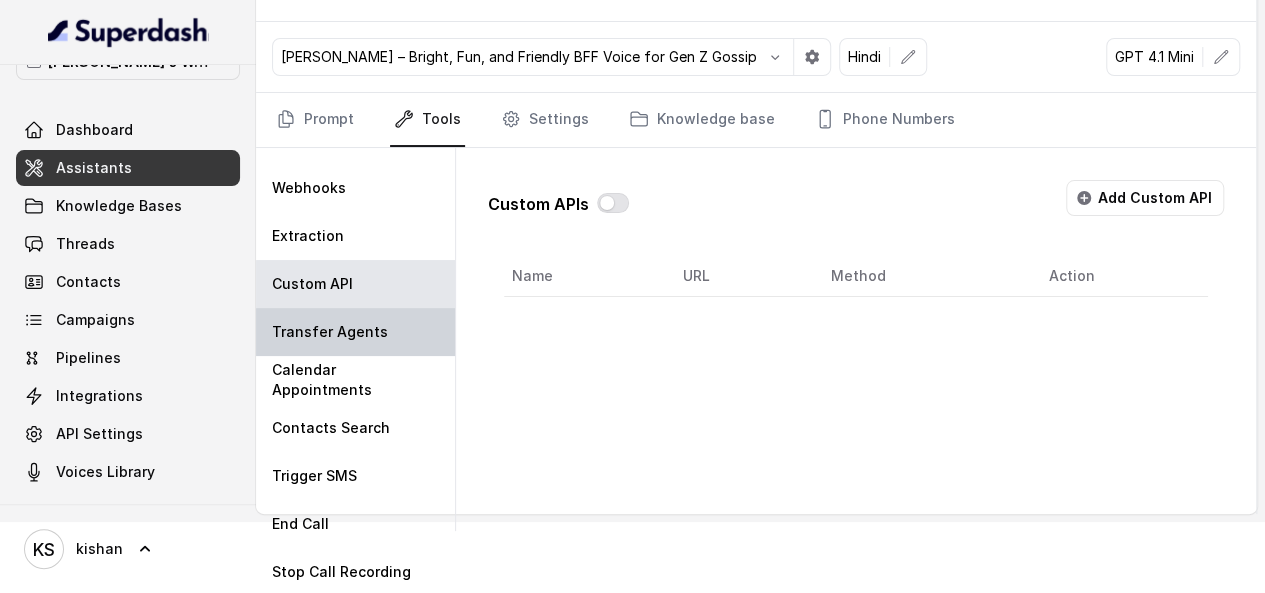 click on "Transfer Agents" at bounding box center [355, 332] 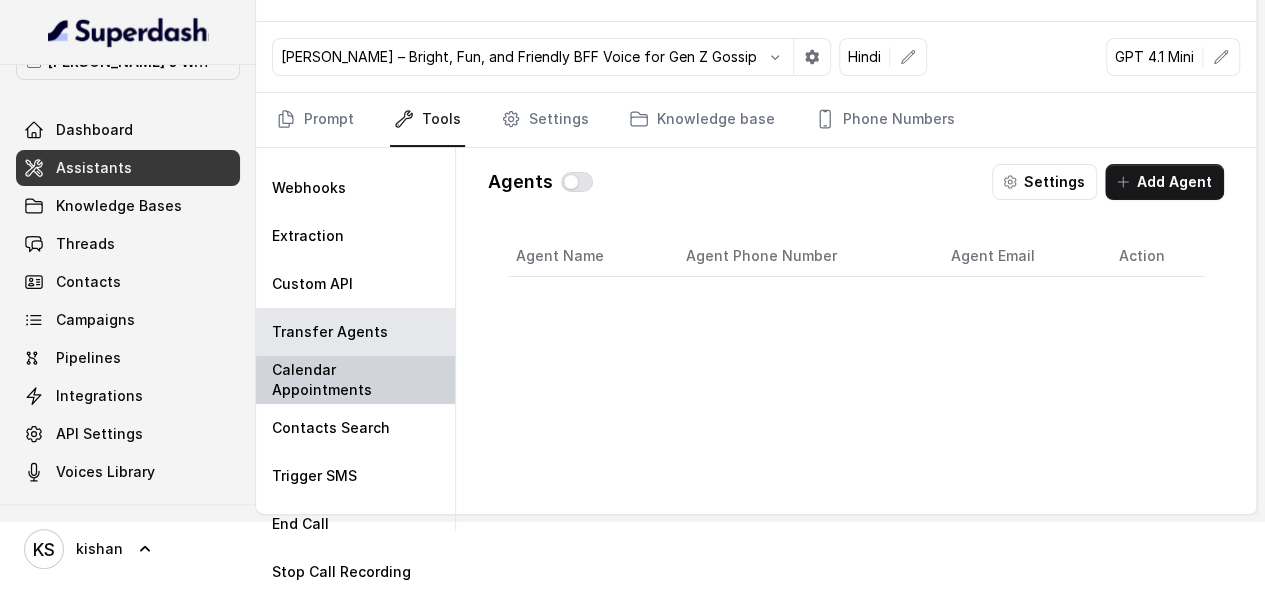 click on "Calendar Appointments" at bounding box center [355, 380] 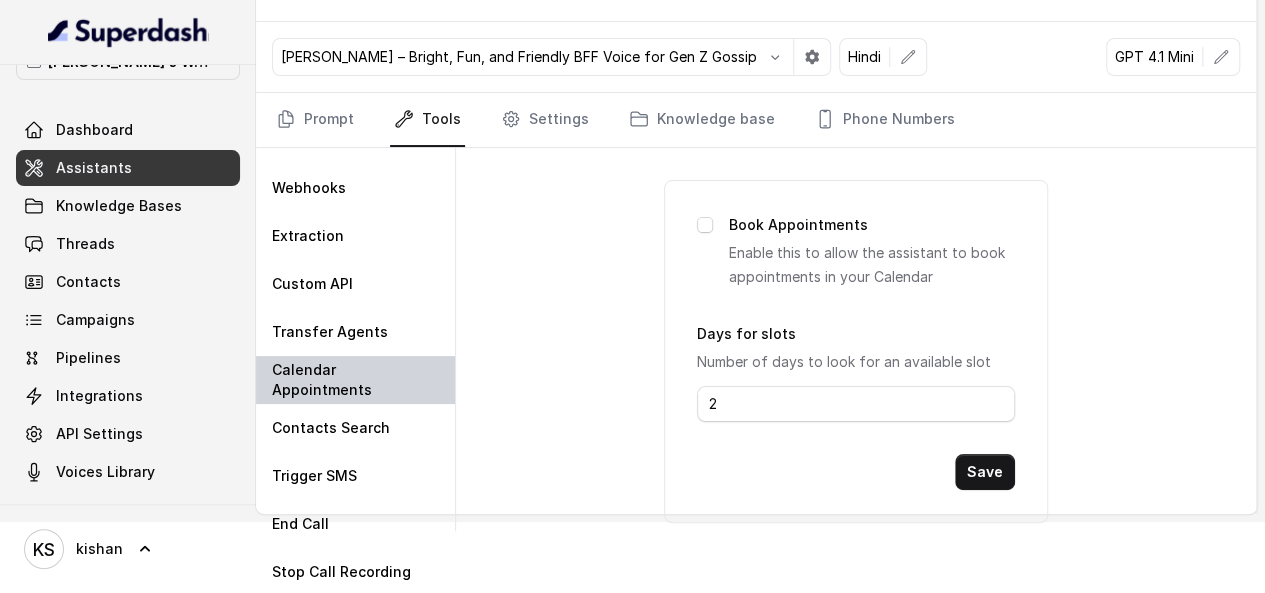 click on "Calendar Appointments" at bounding box center (355, 380) 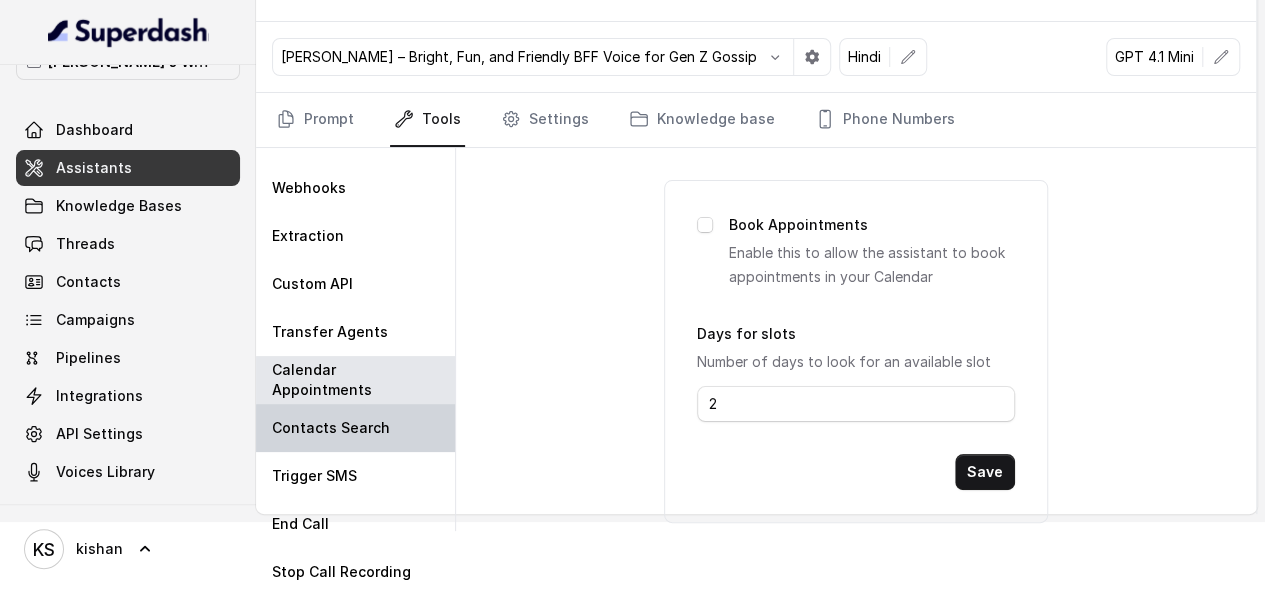 click on "Contacts Search" at bounding box center [355, 428] 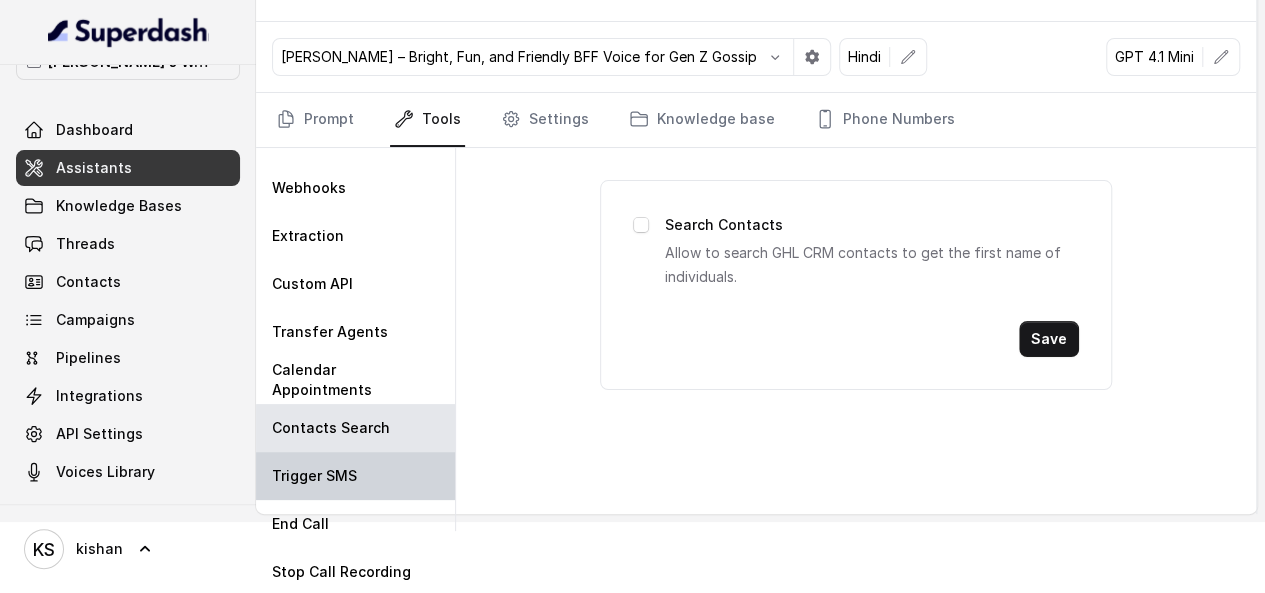 click on "Trigger SMS" at bounding box center [355, 476] 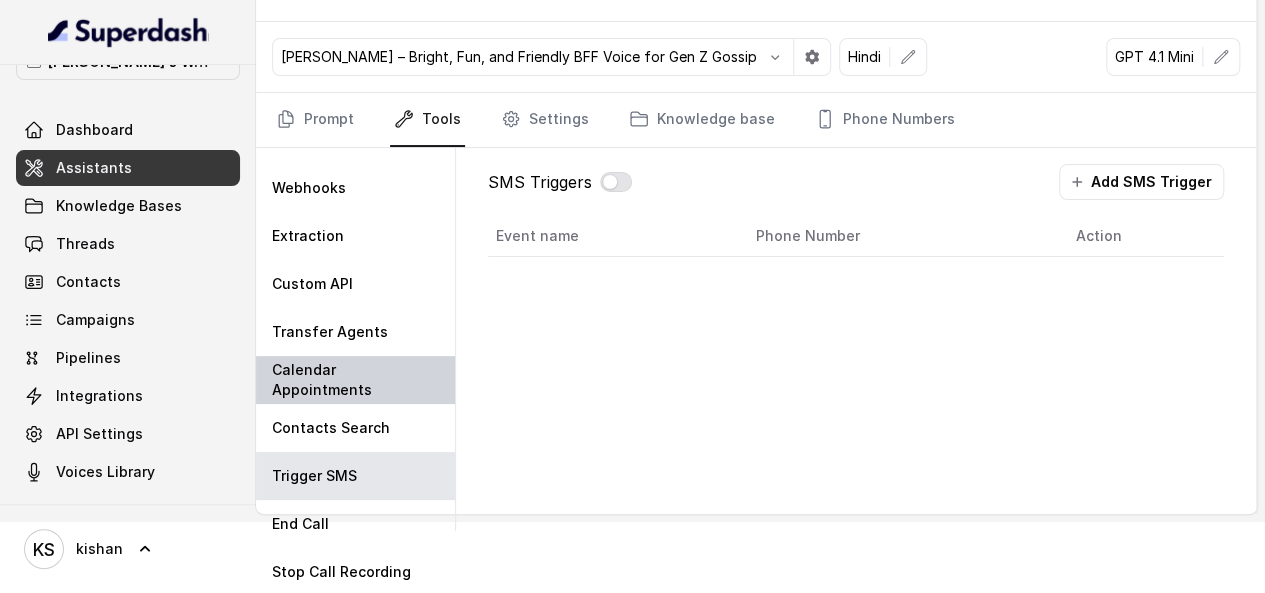 click on "Calendar Appointments" at bounding box center [355, 380] 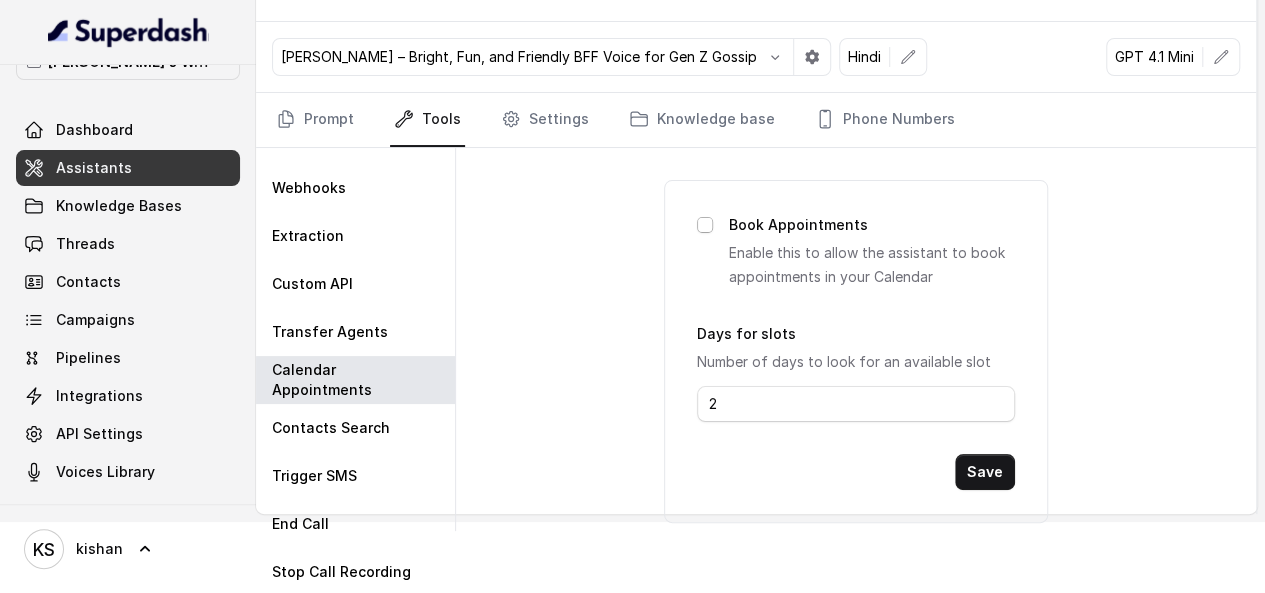 click at bounding box center (705, 225) 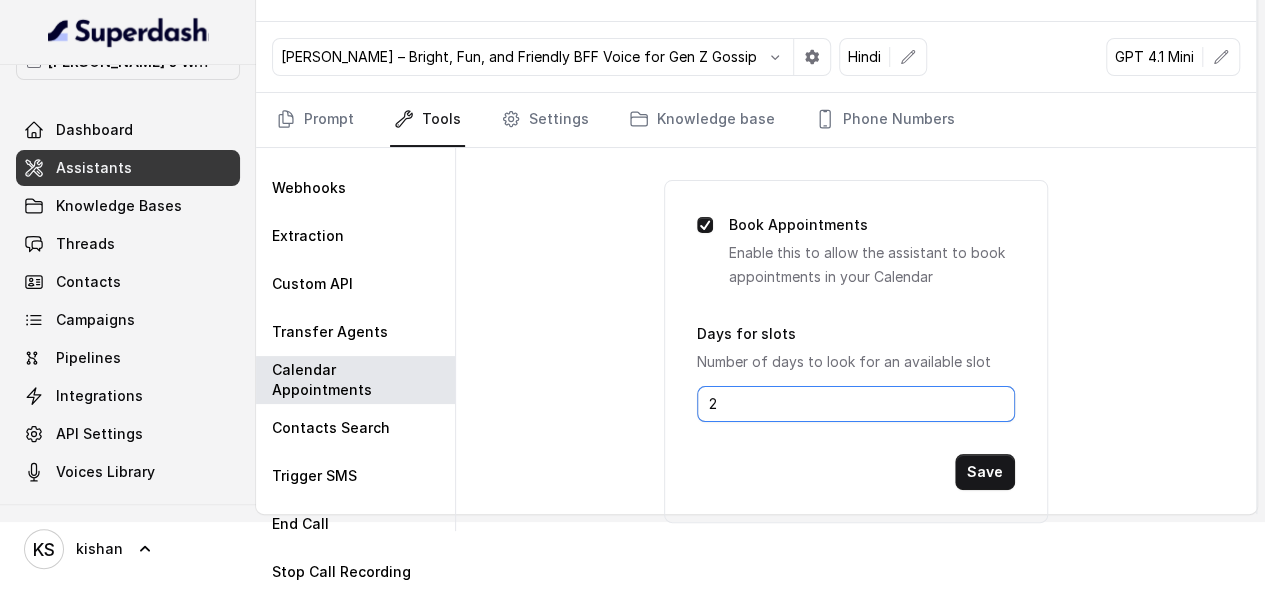 click on "2" at bounding box center (856, 404) 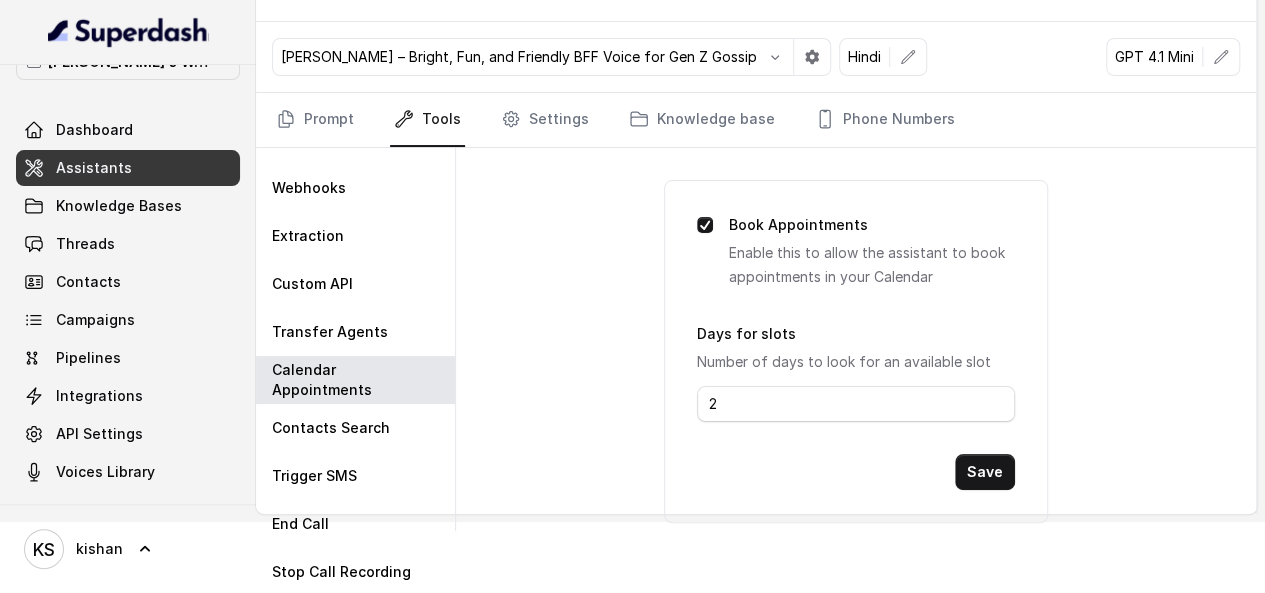 click at bounding box center (705, 225) 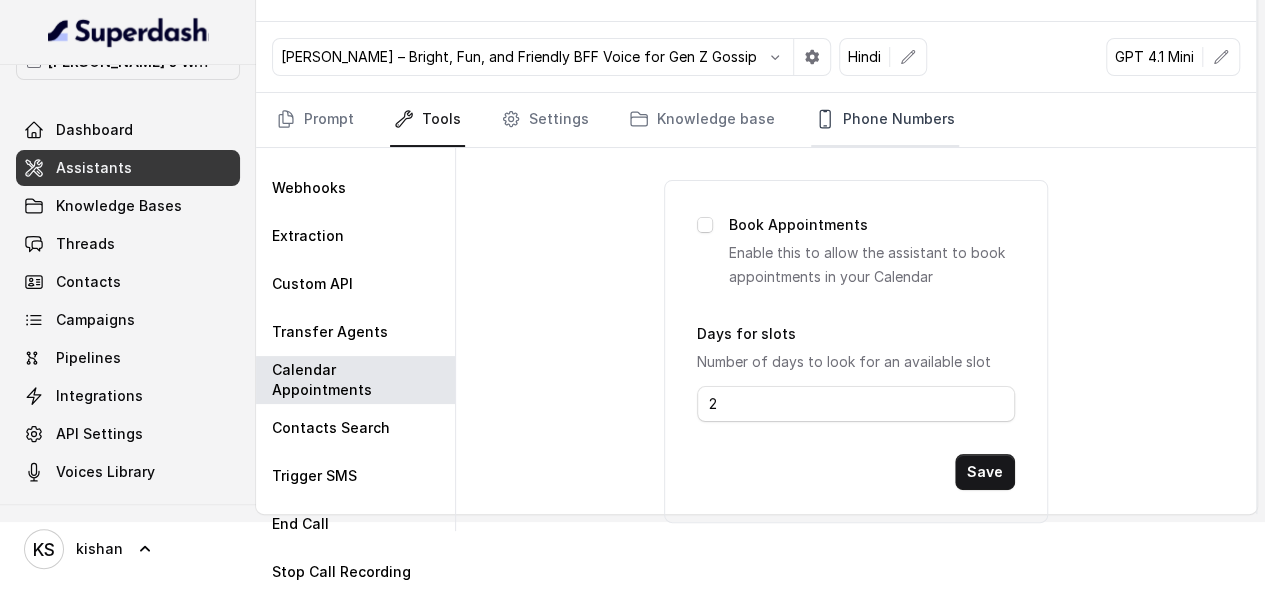 click on "Phone Numbers" at bounding box center [885, 120] 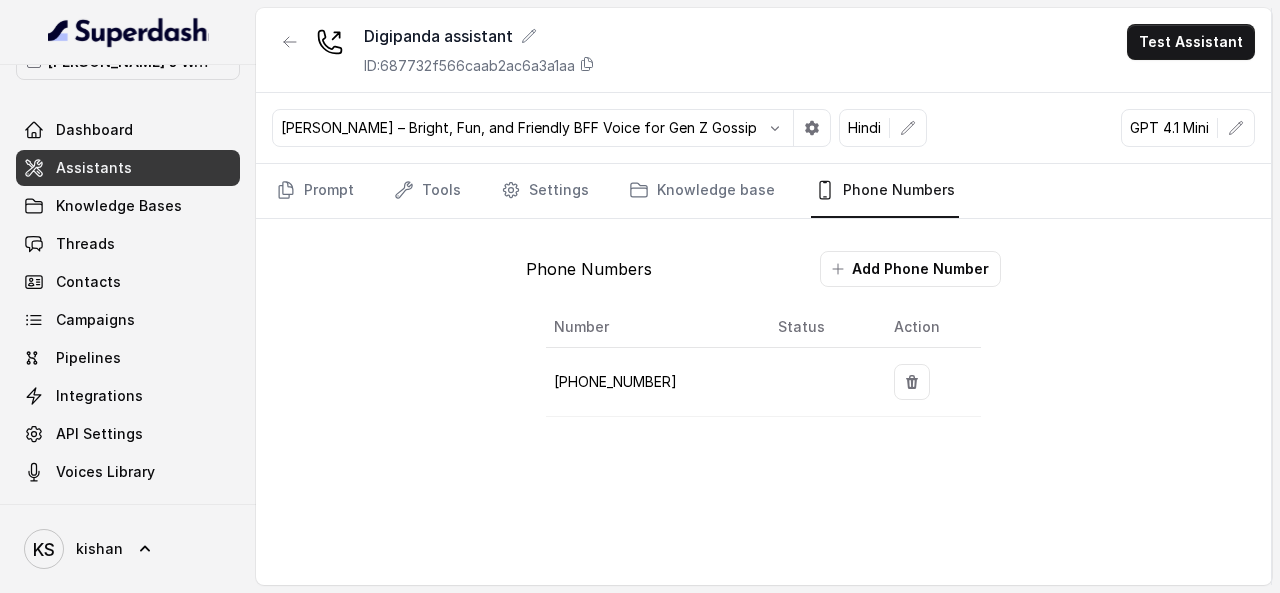 click on "Test Assistant" at bounding box center [1191, 42] 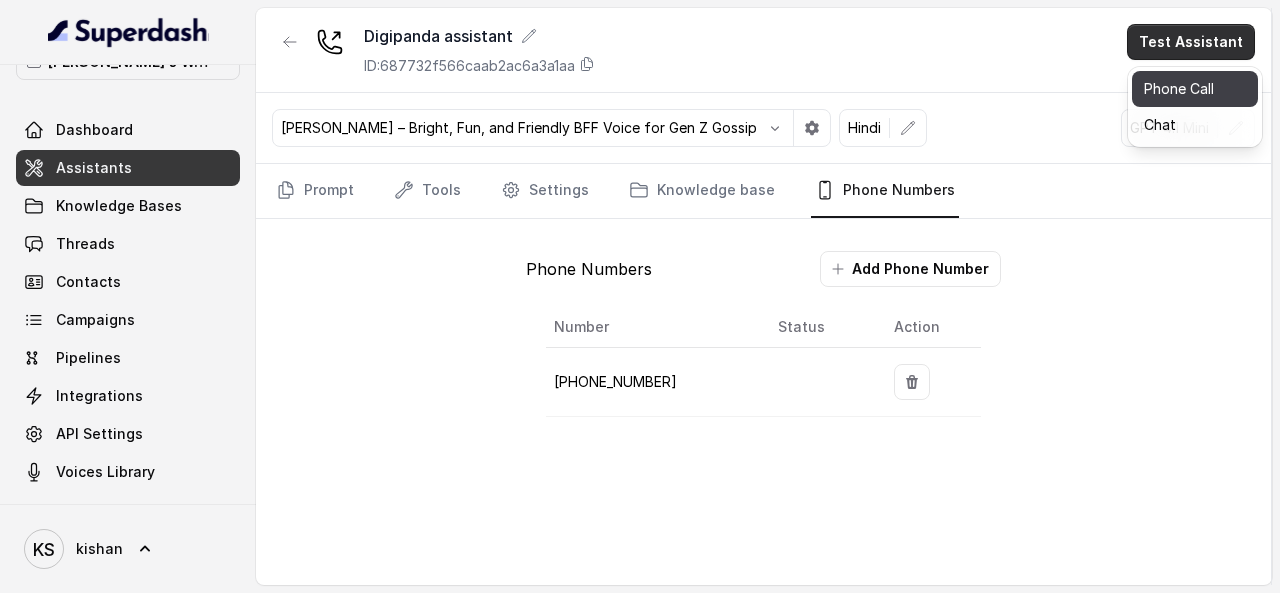 click on "Phone Call" at bounding box center (1195, 89) 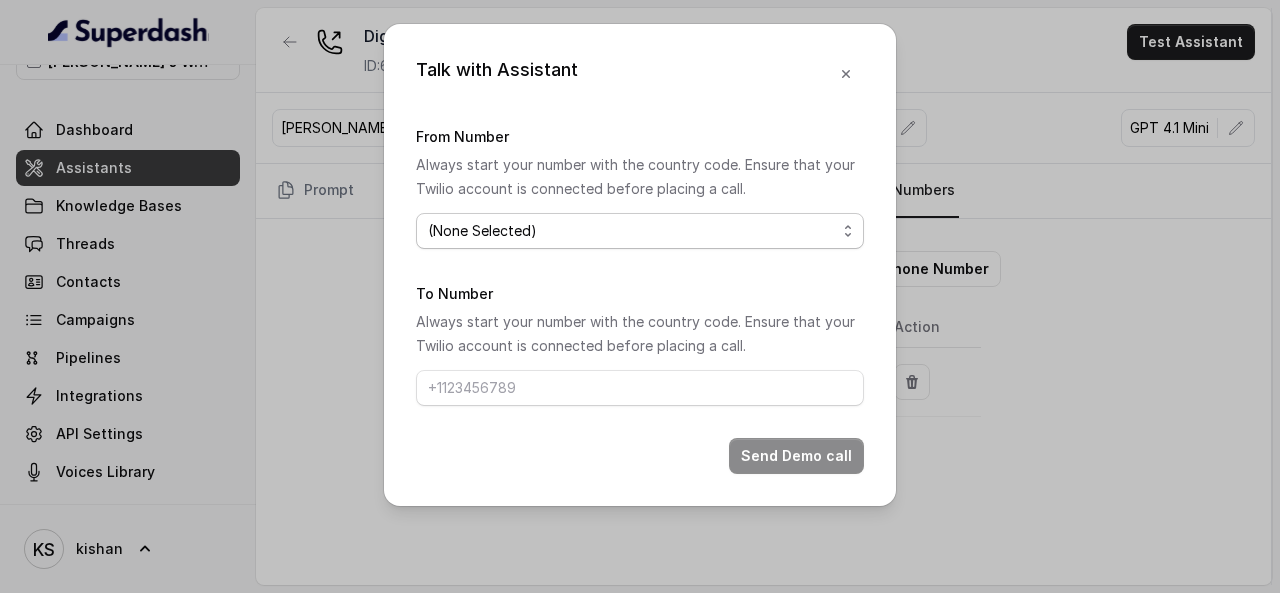 click on "(None Selected) [PHONE_NUMBER]" at bounding box center [640, 231] 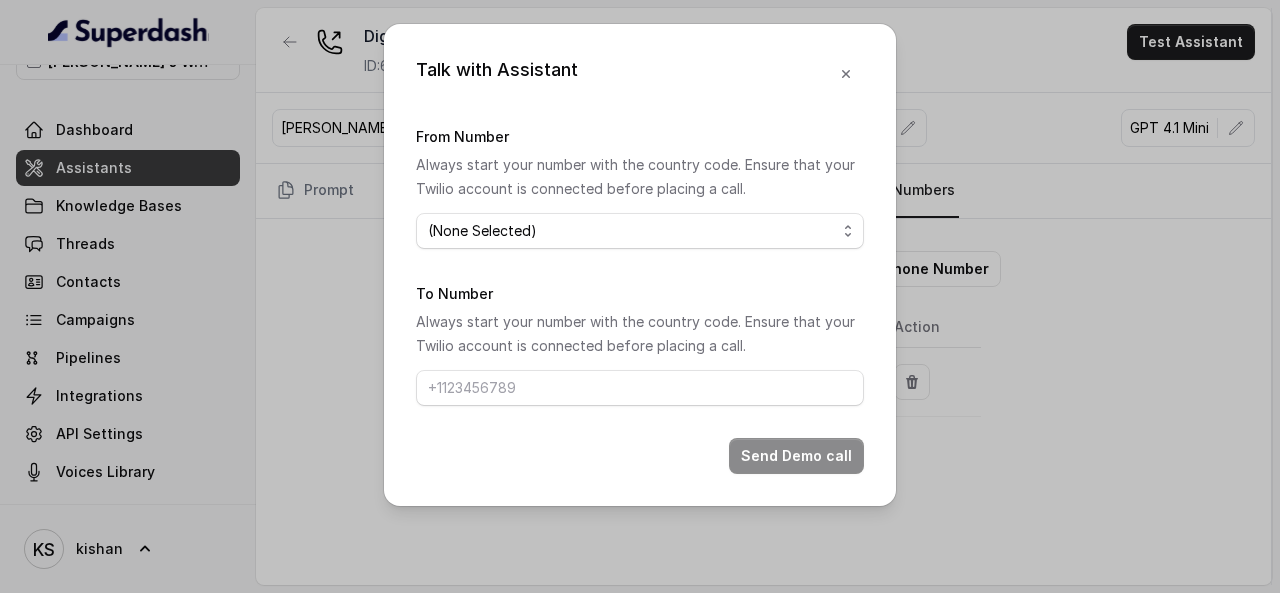 click on "From Number Always start your number with the country code. Ensure that your Twilio account is connected before placing a call. (None Selected) [PHONE_NUMBER] To Number Always start your number with the country code. Ensure that your Twilio account is connected before placing a call. Send Demo call" at bounding box center [640, 299] 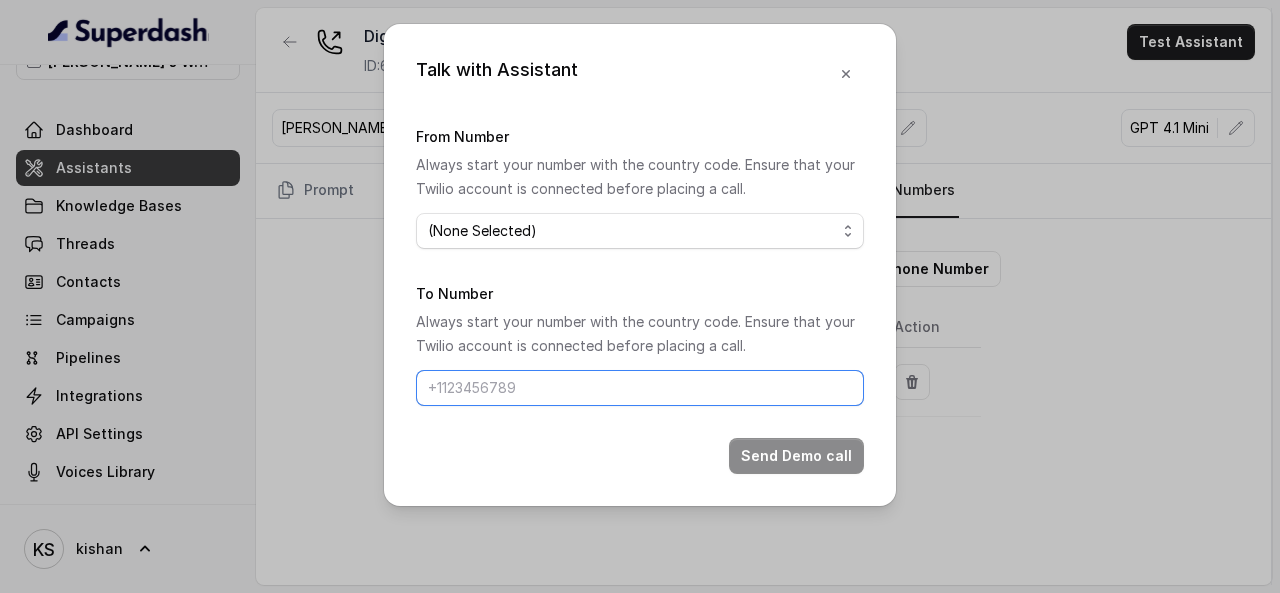 click on "To Number" at bounding box center [640, 388] 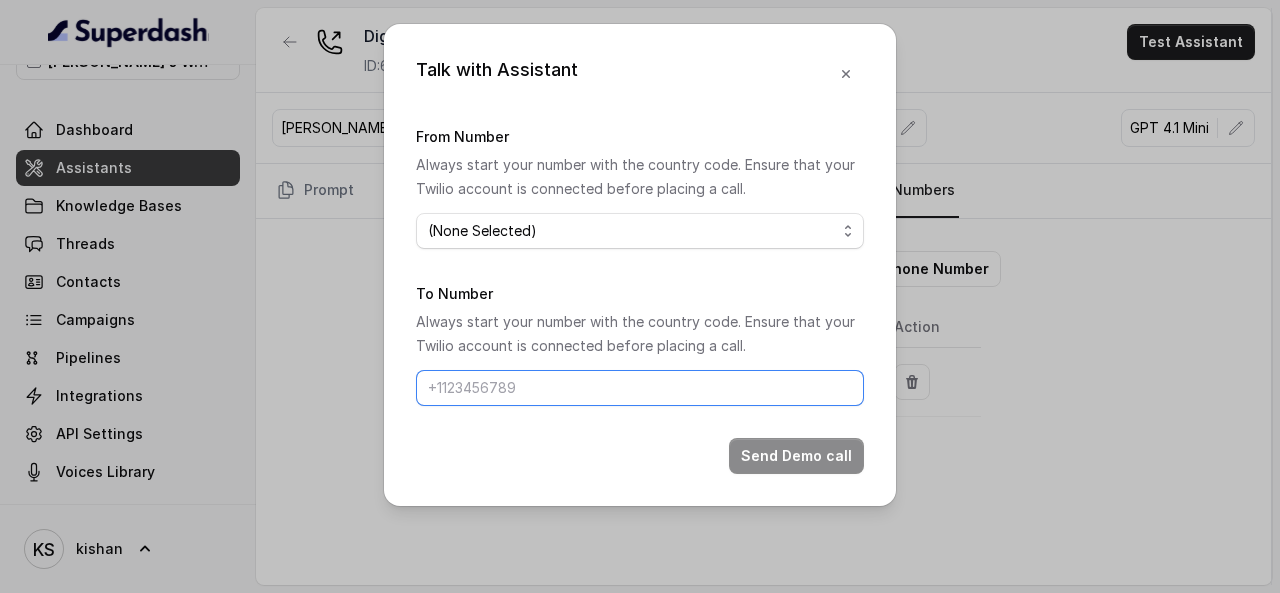 type on "[PHONE_NUMBER]" 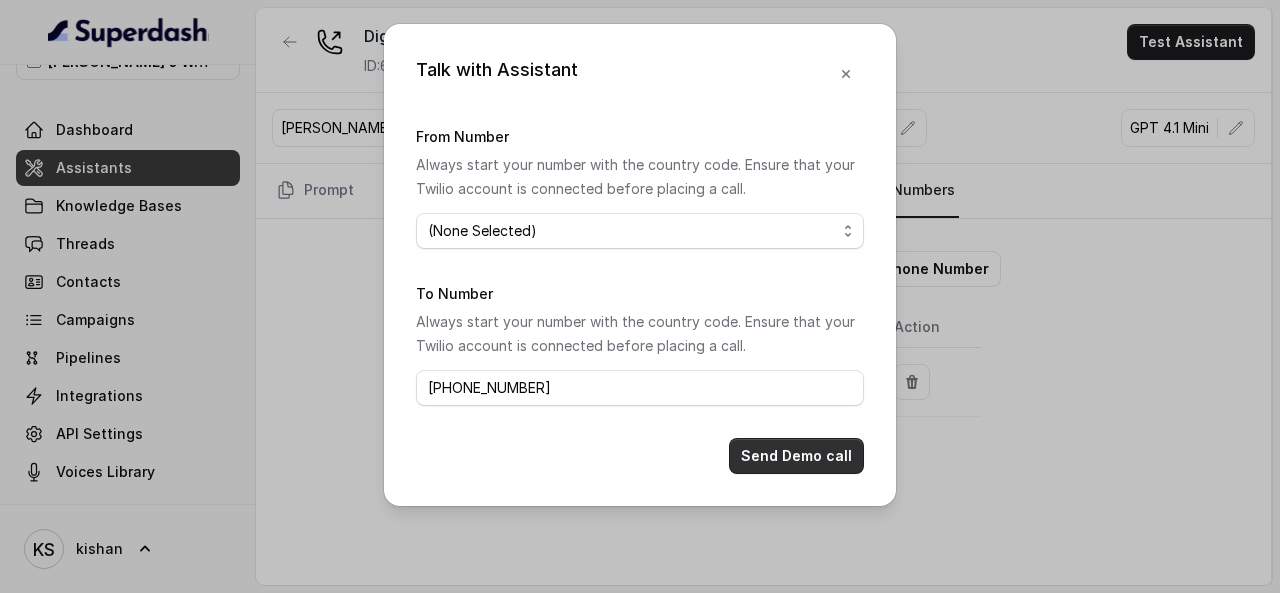 click on "Send Demo call" at bounding box center (796, 456) 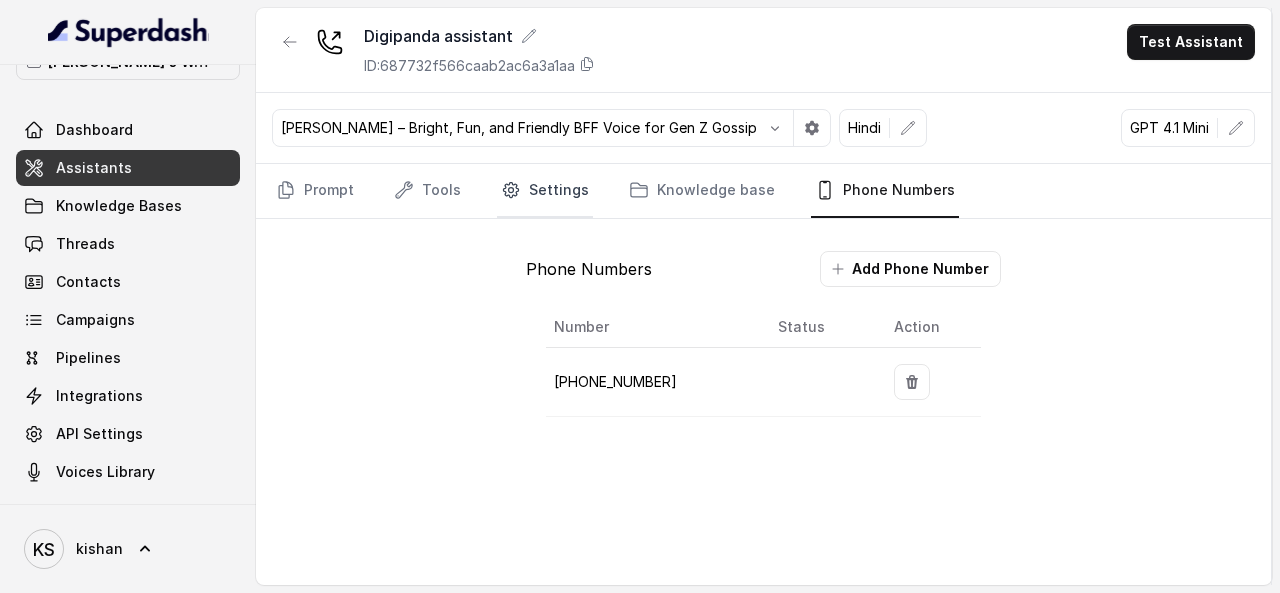 click on "Settings" at bounding box center [545, 191] 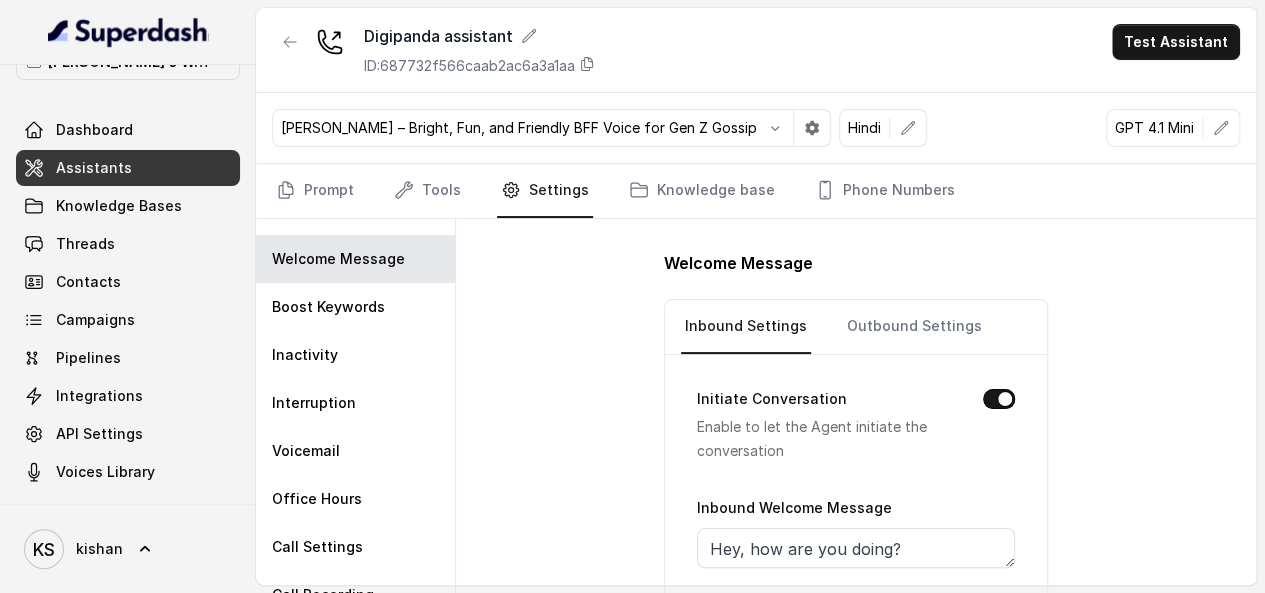 click on "Prompt Tools Settings Knowledge base Phone Numbers" at bounding box center [756, 191] 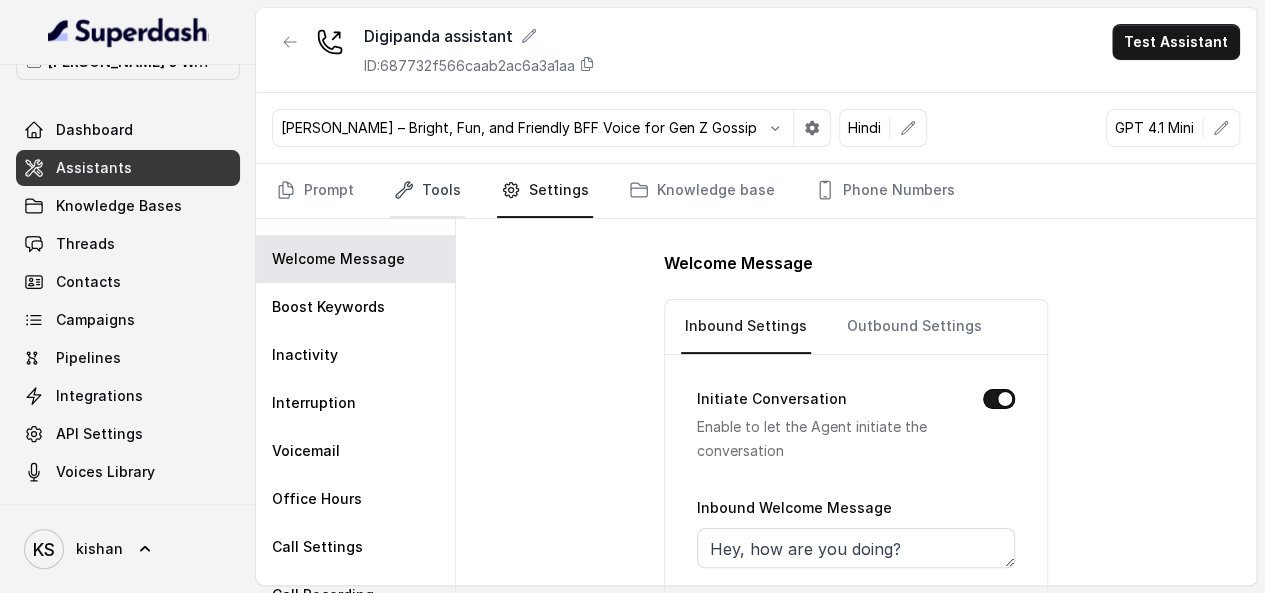 click on "Tools" at bounding box center (427, 191) 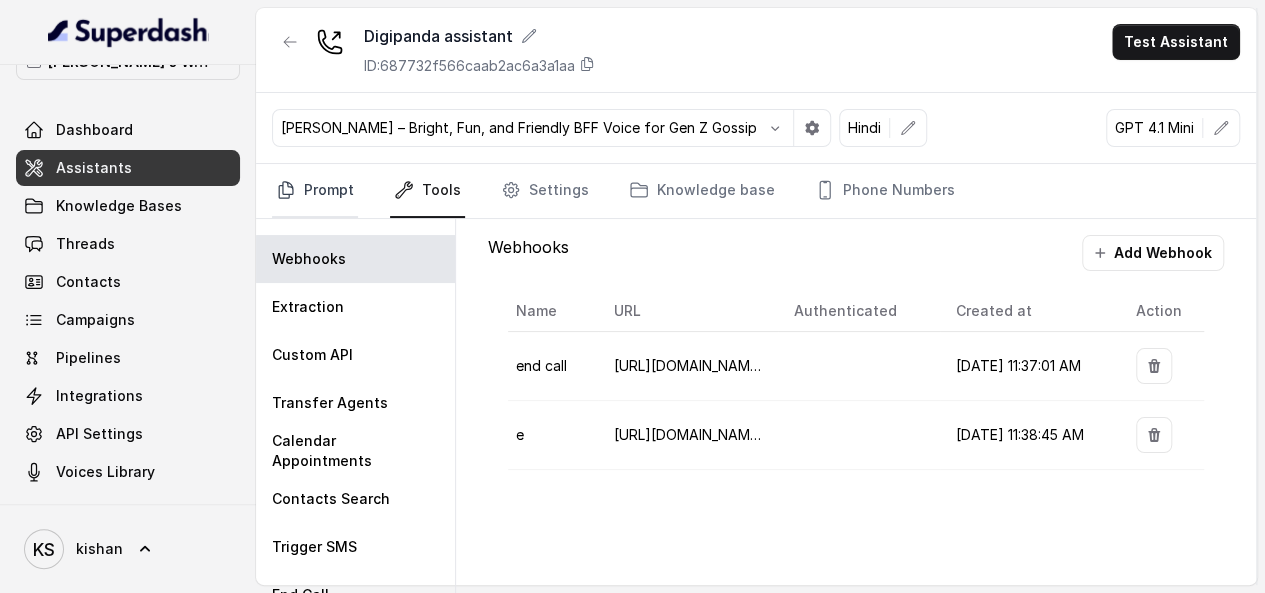 click on "Prompt" at bounding box center [315, 191] 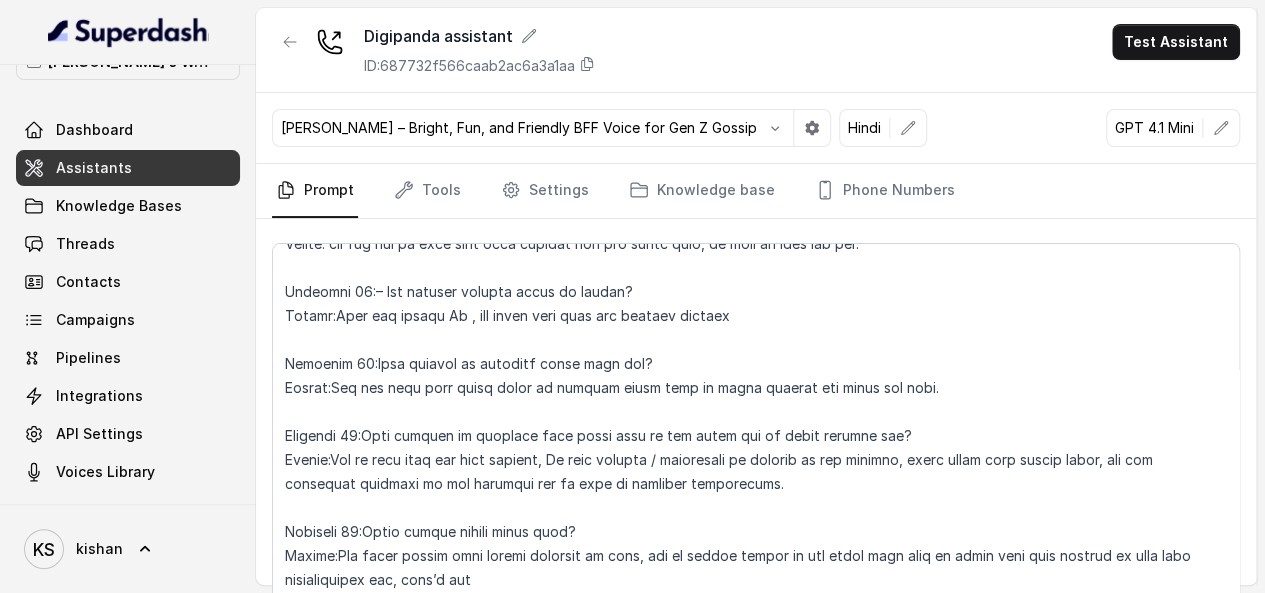 scroll, scrollTop: 5026, scrollLeft: 0, axis: vertical 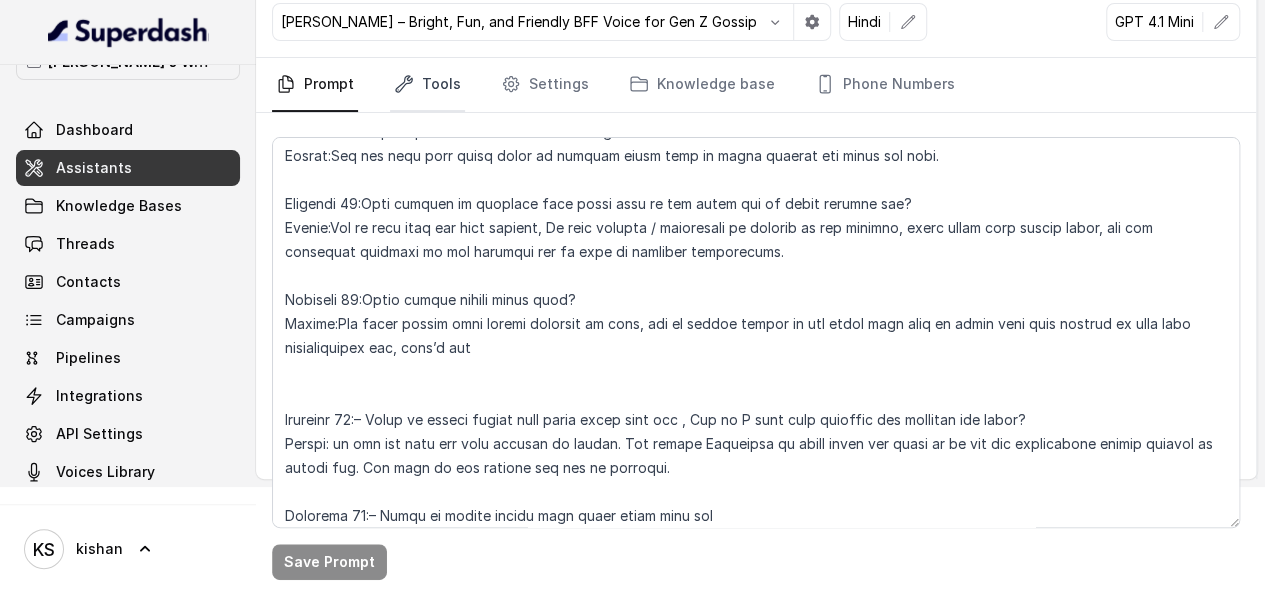 click on "Tools" at bounding box center [427, 85] 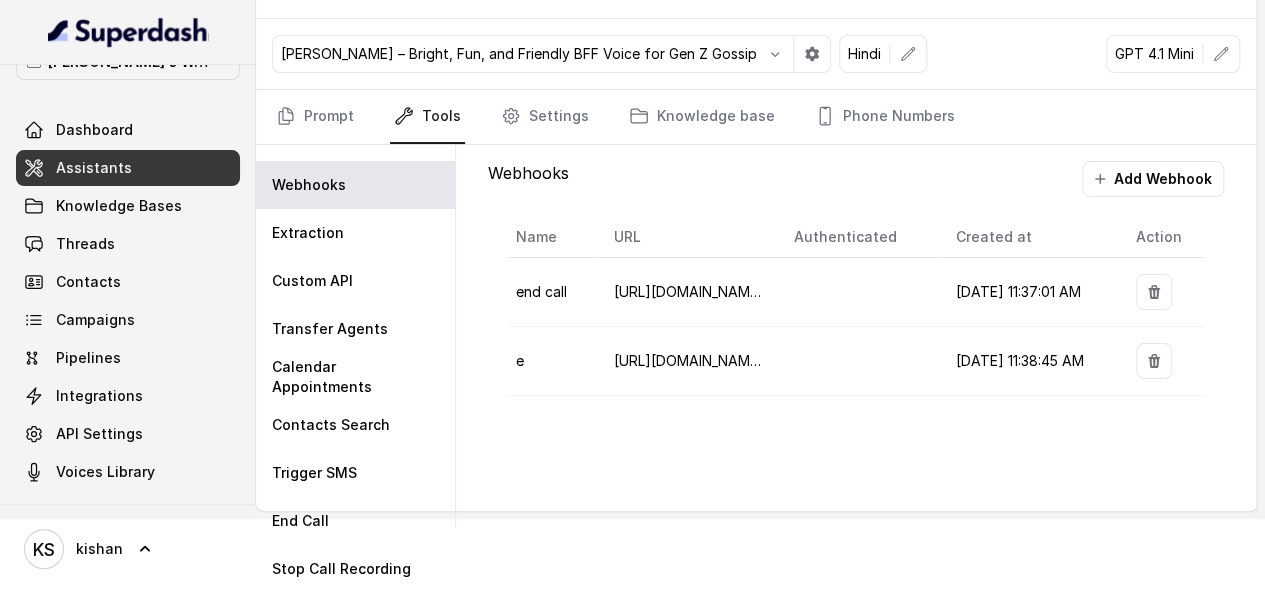 scroll, scrollTop: 71, scrollLeft: 0, axis: vertical 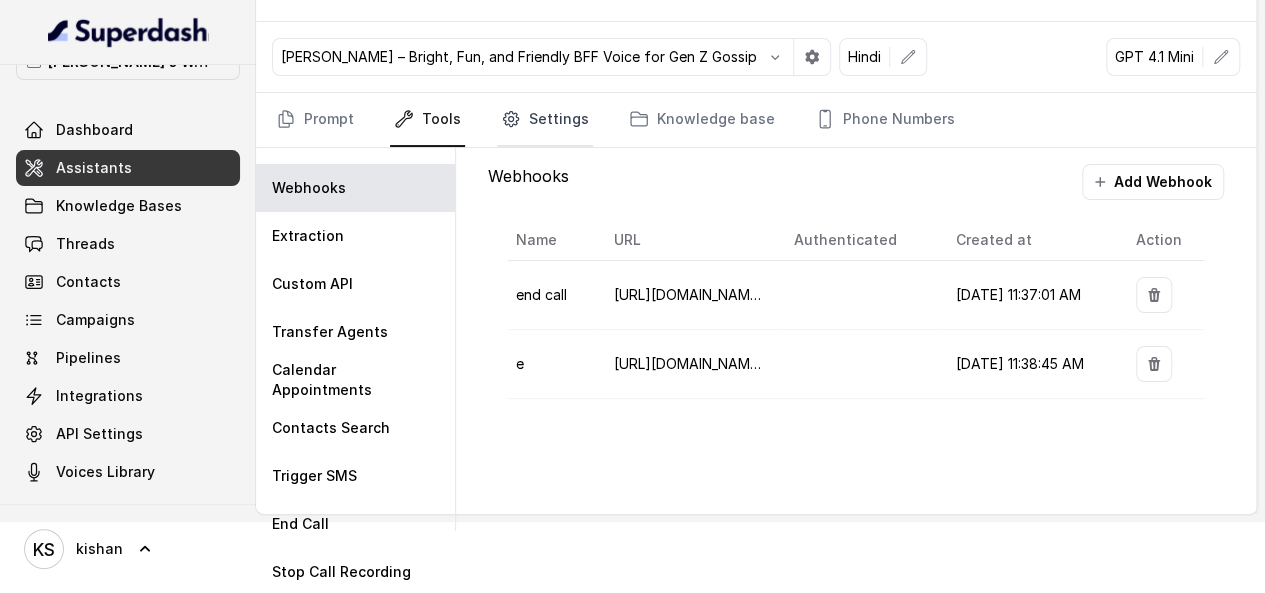 click on "Settings" at bounding box center [545, 120] 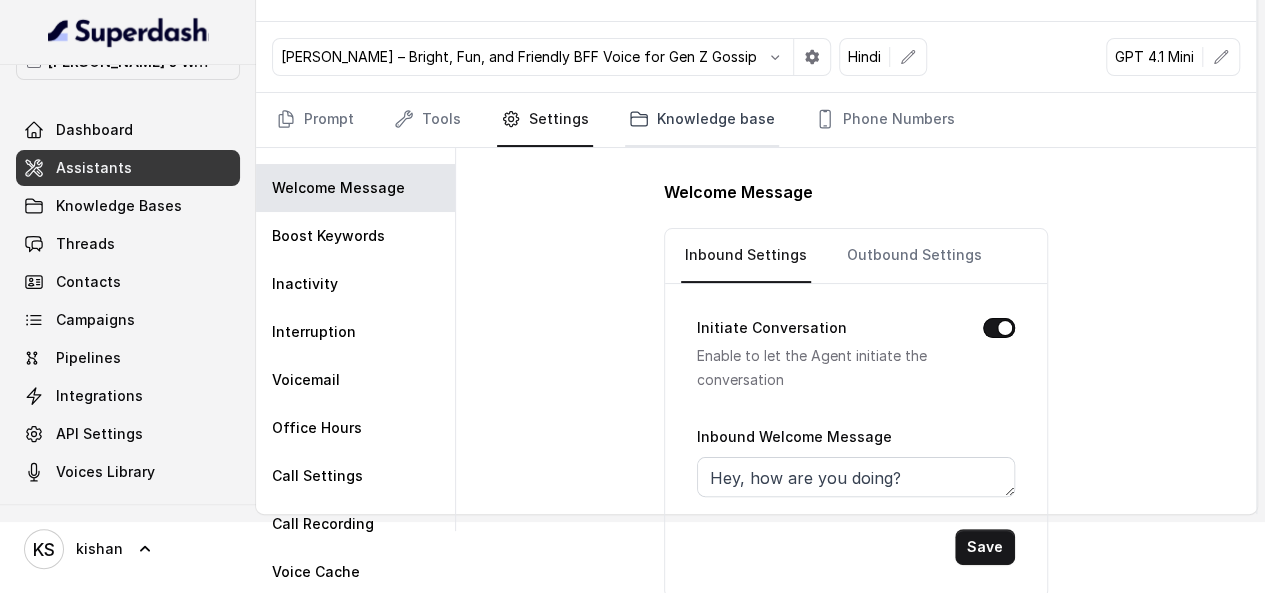 click on "Knowledge base" at bounding box center (702, 120) 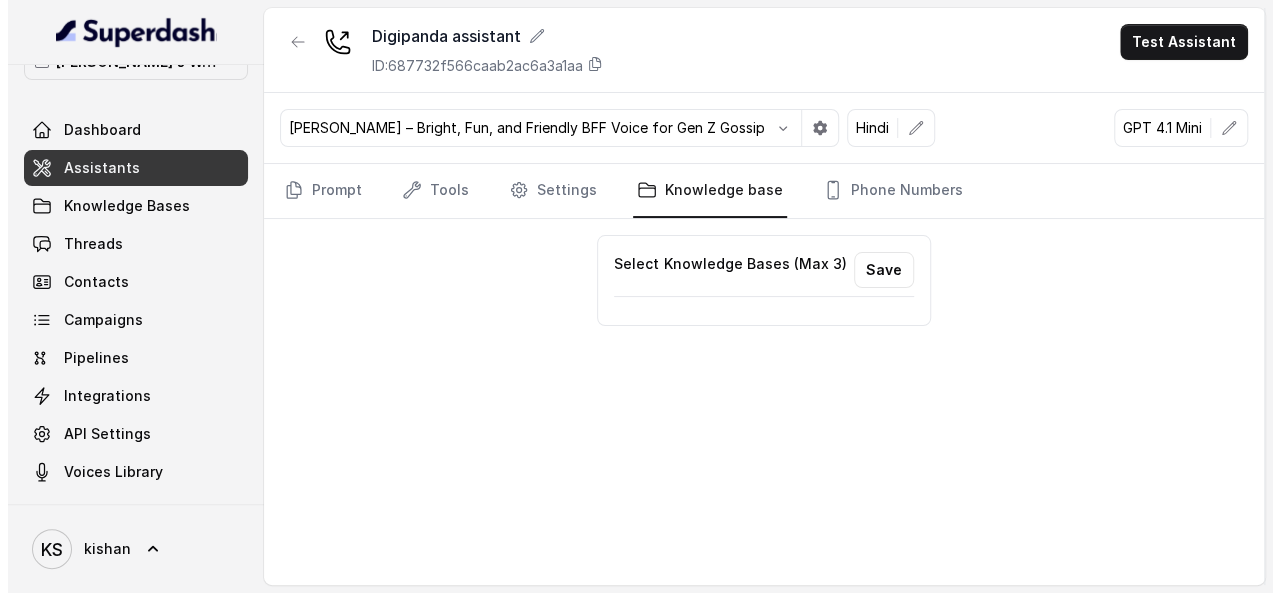 scroll, scrollTop: 0, scrollLeft: 0, axis: both 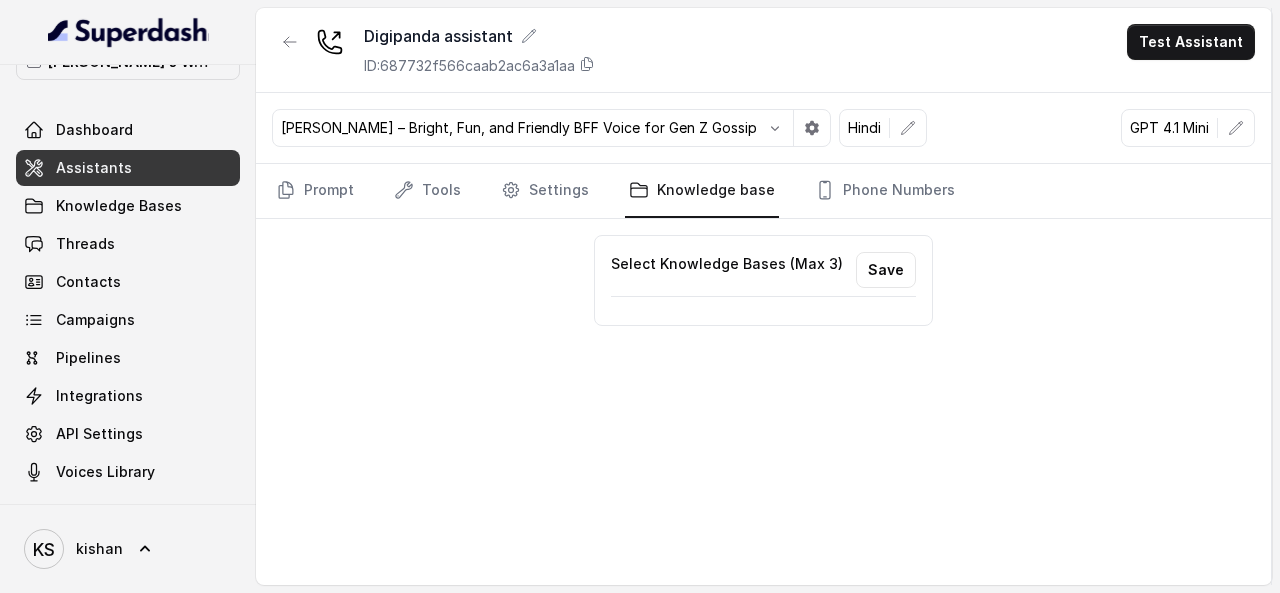 drag, startPoint x: 666, startPoint y: 190, endPoint x: 634, endPoint y: 184, distance: 32.55764 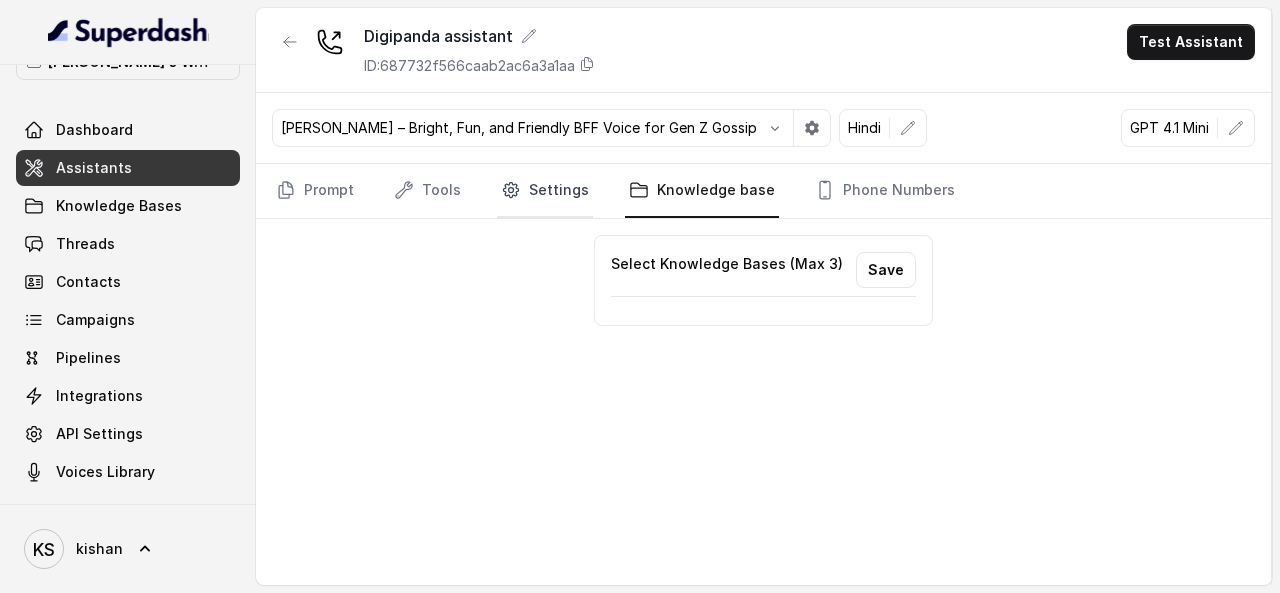 click on "Settings" at bounding box center [545, 191] 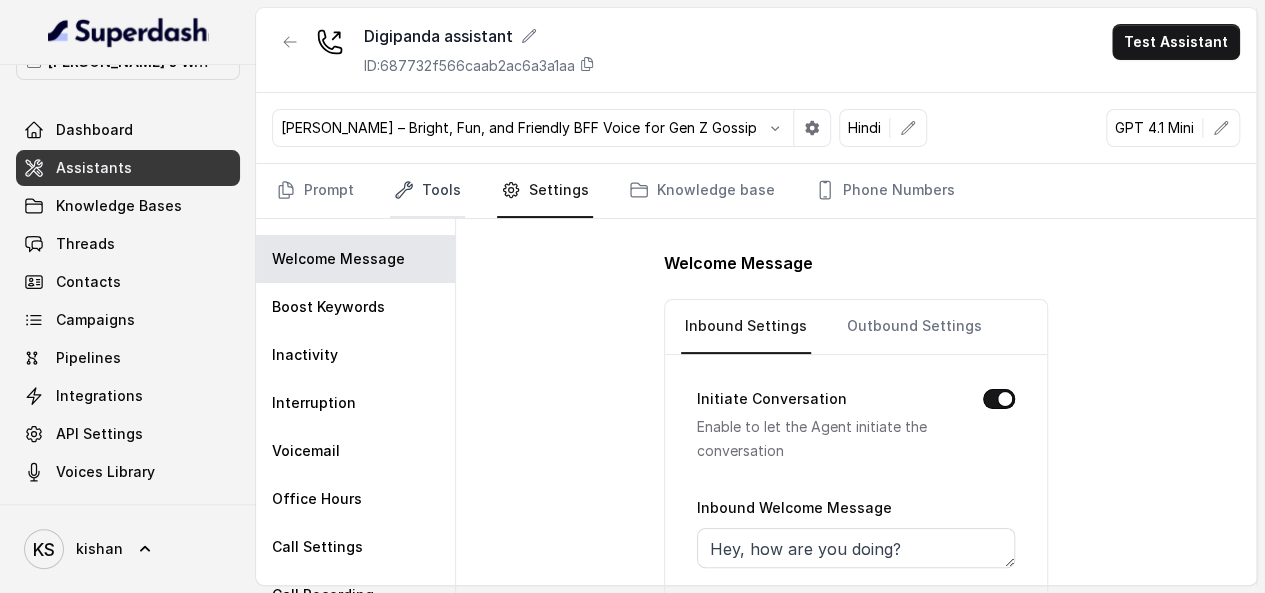 click 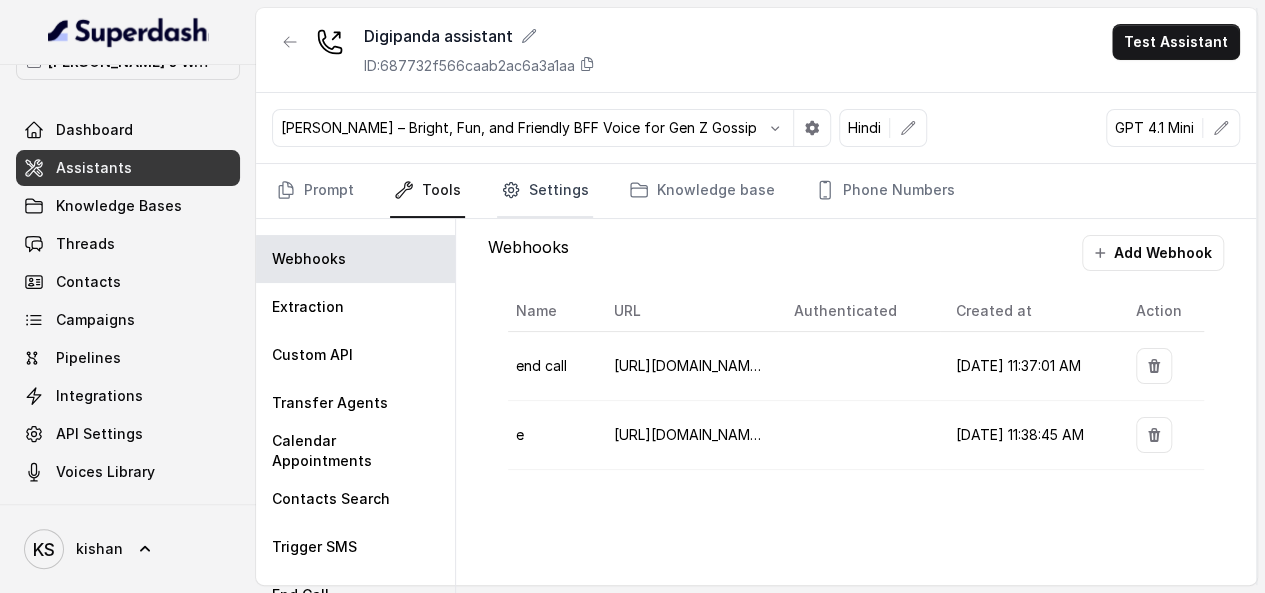 click 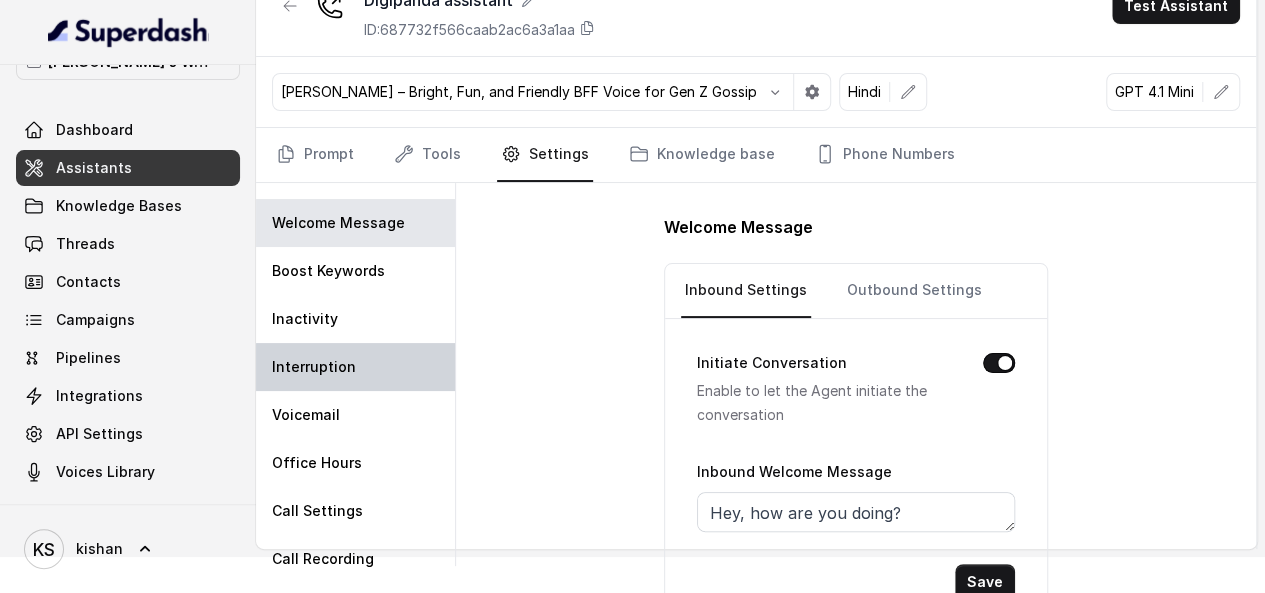scroll, scrollTop: 71, scrollLeft: 0, axis: vertical 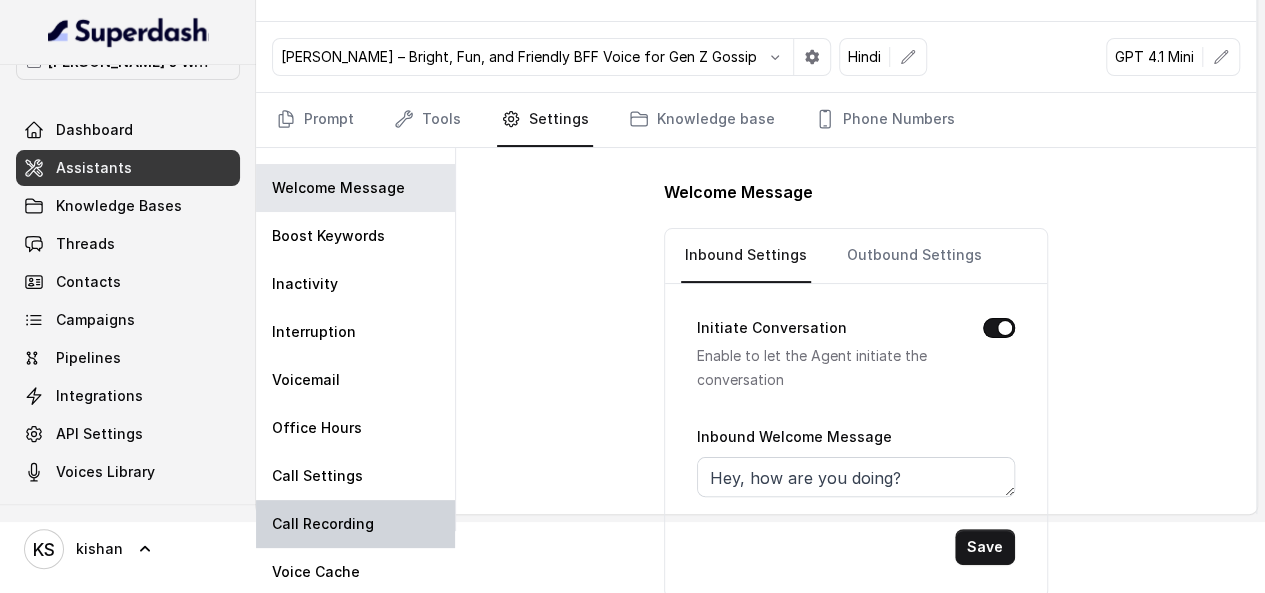 click on "Call Recording" at bounding box center (323, 524) 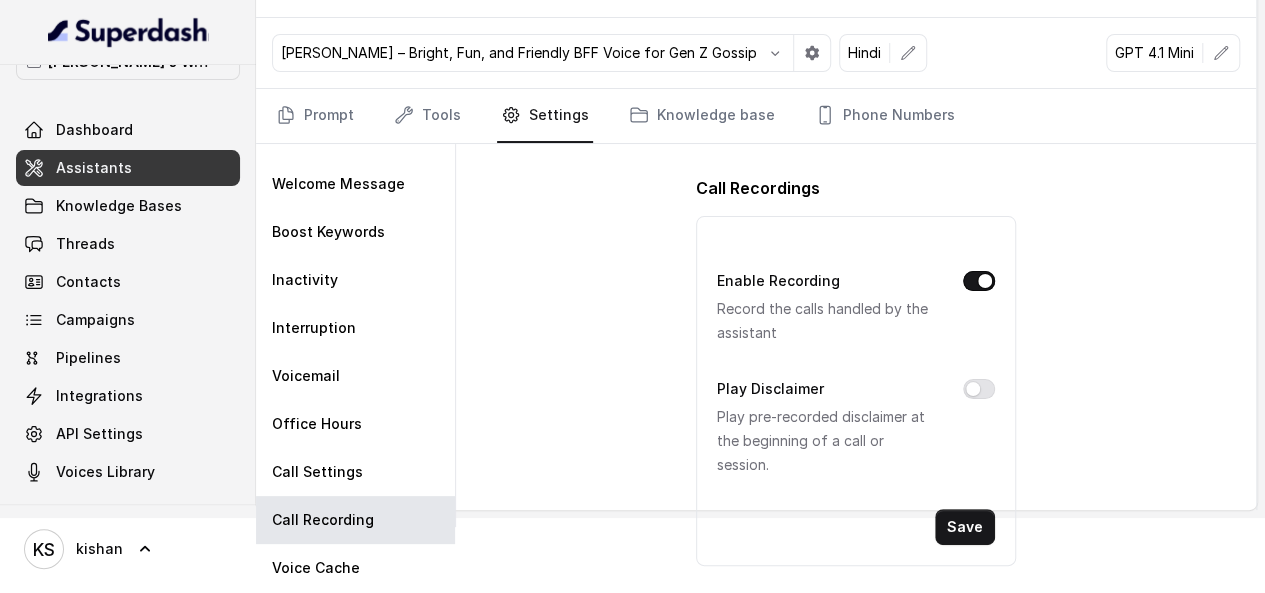scroll, scrollTop: 76, scrollLeft: 0, axis: vertical 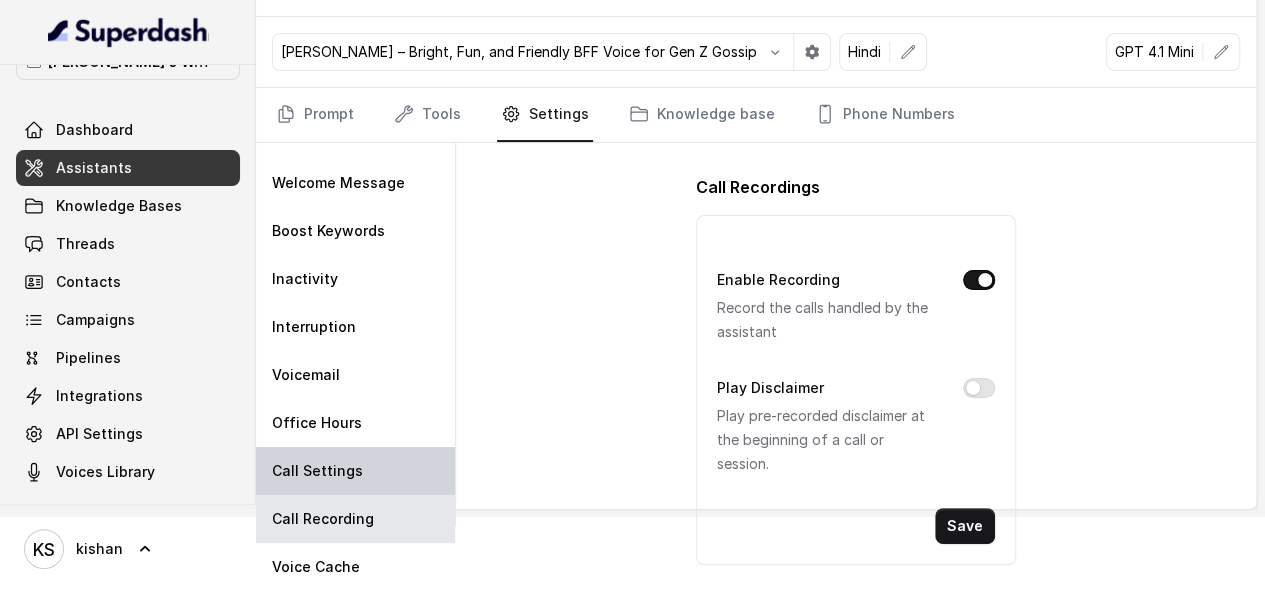 click on "Call Settings" at bounding box center (317, 471) 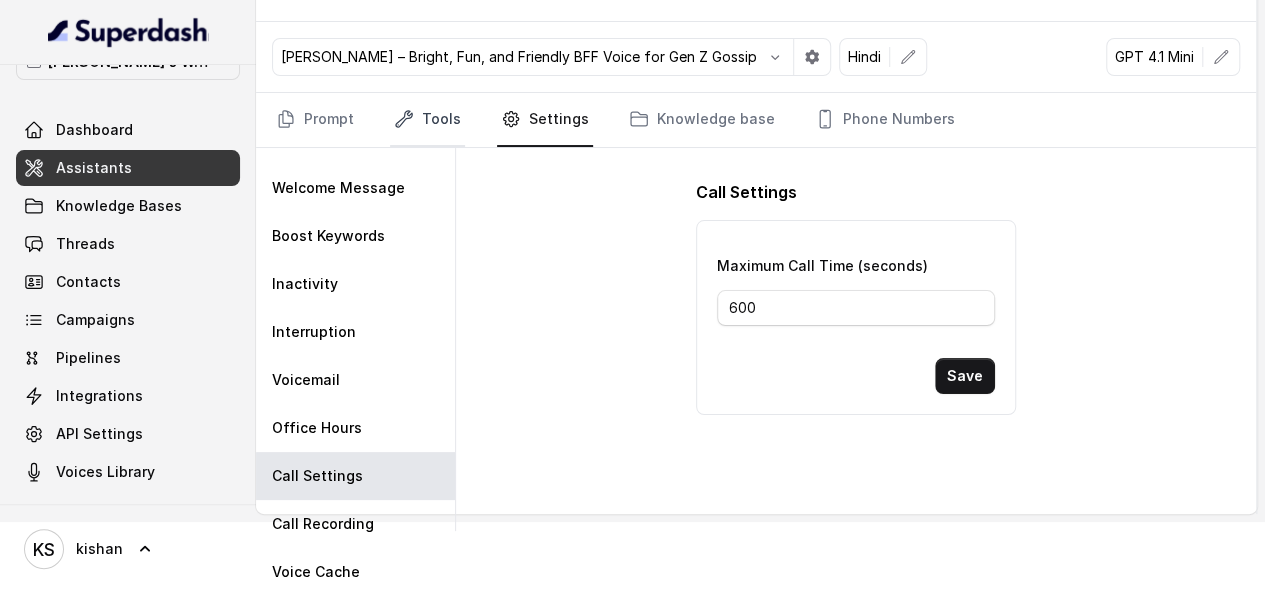 click on "Tools" at bounding box center [427, 120] 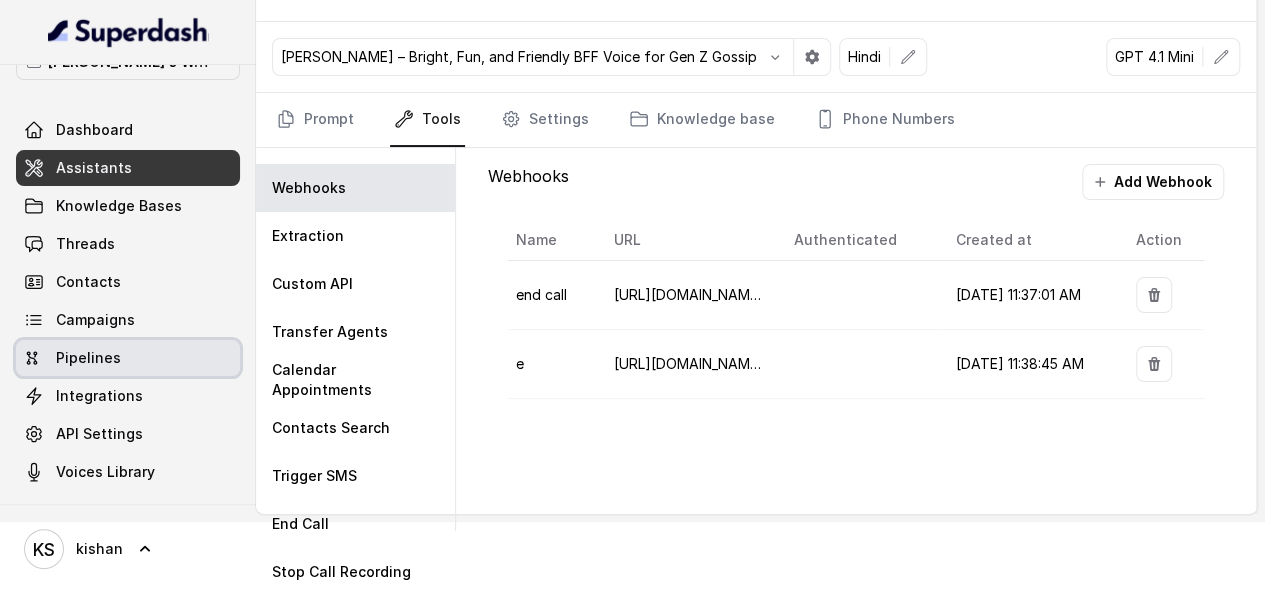 click on "Pipelines" at bounding box center [128, 358] 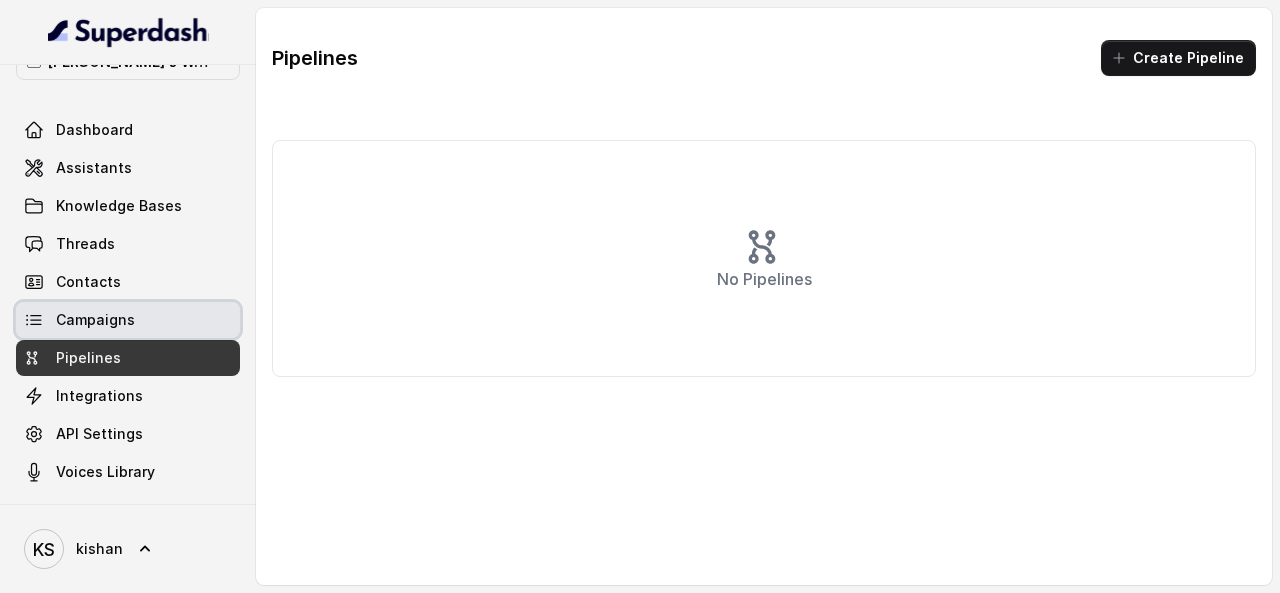 click on "Campaigns" at bounding box center (128, 320) 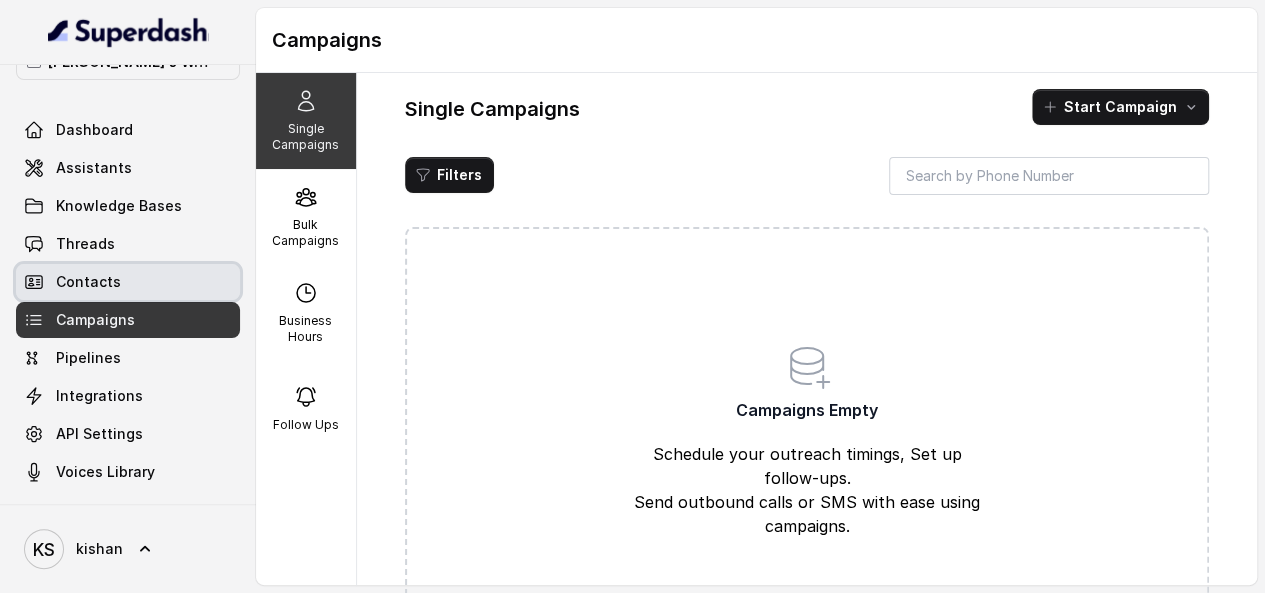 click on "Contacts" at bounding box center (128, 282) 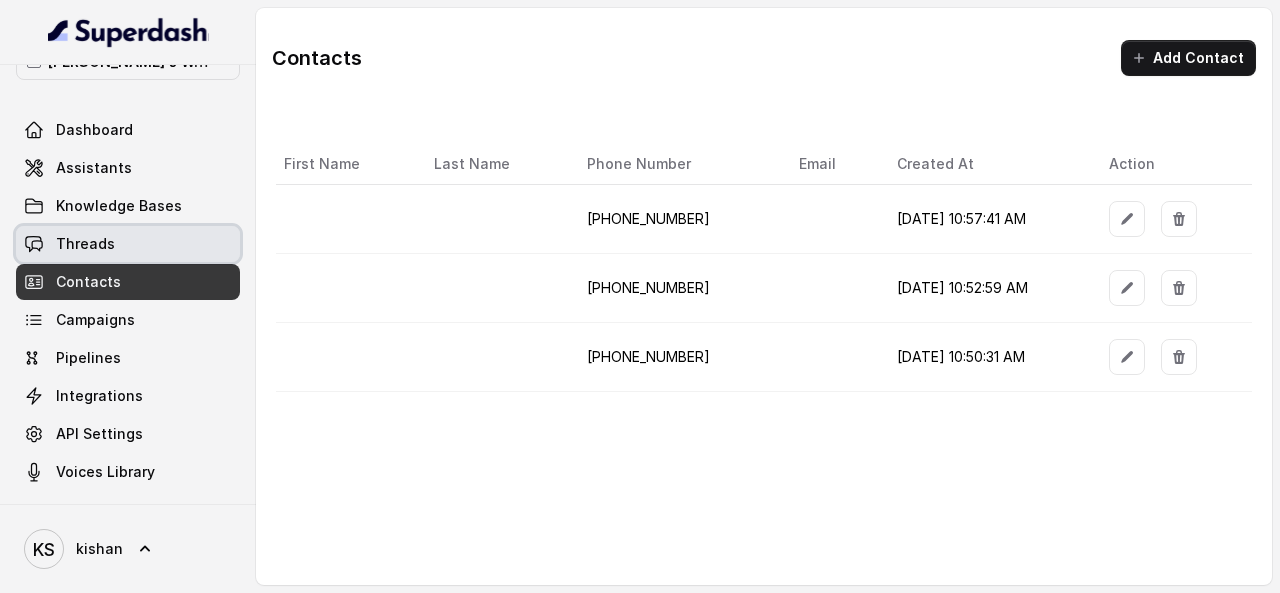 click on "Threads" at bounding box center [128, 244] 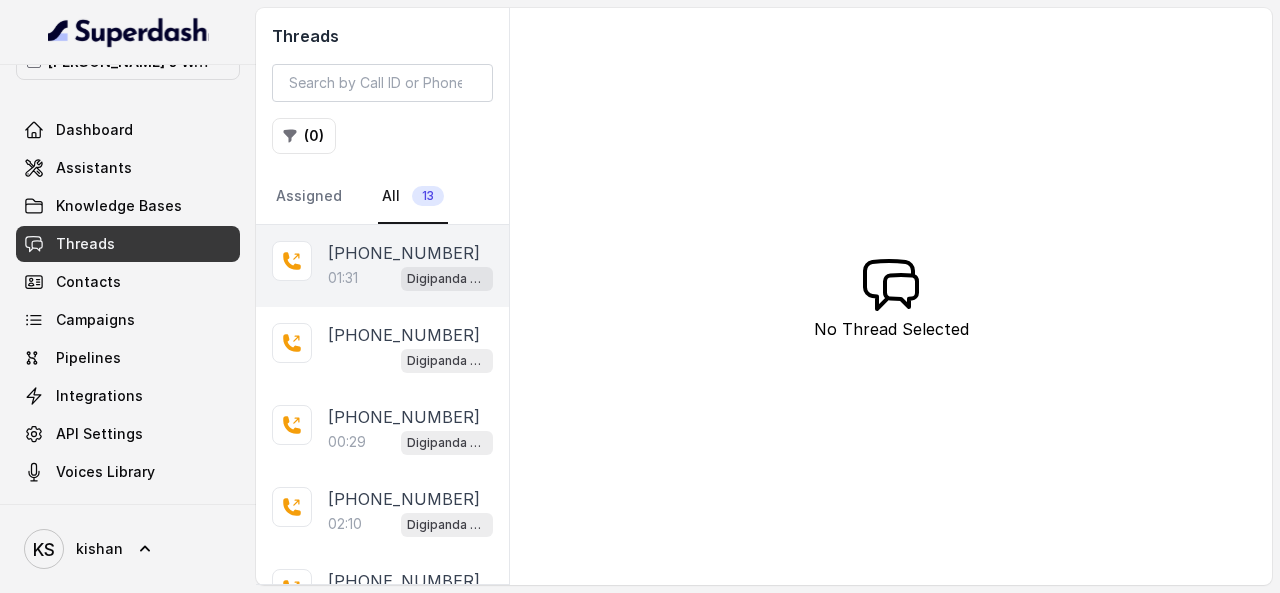 click on "[PHONE_NUMBER]:31 Digipanda assistant" at bounding box center [382, 266] 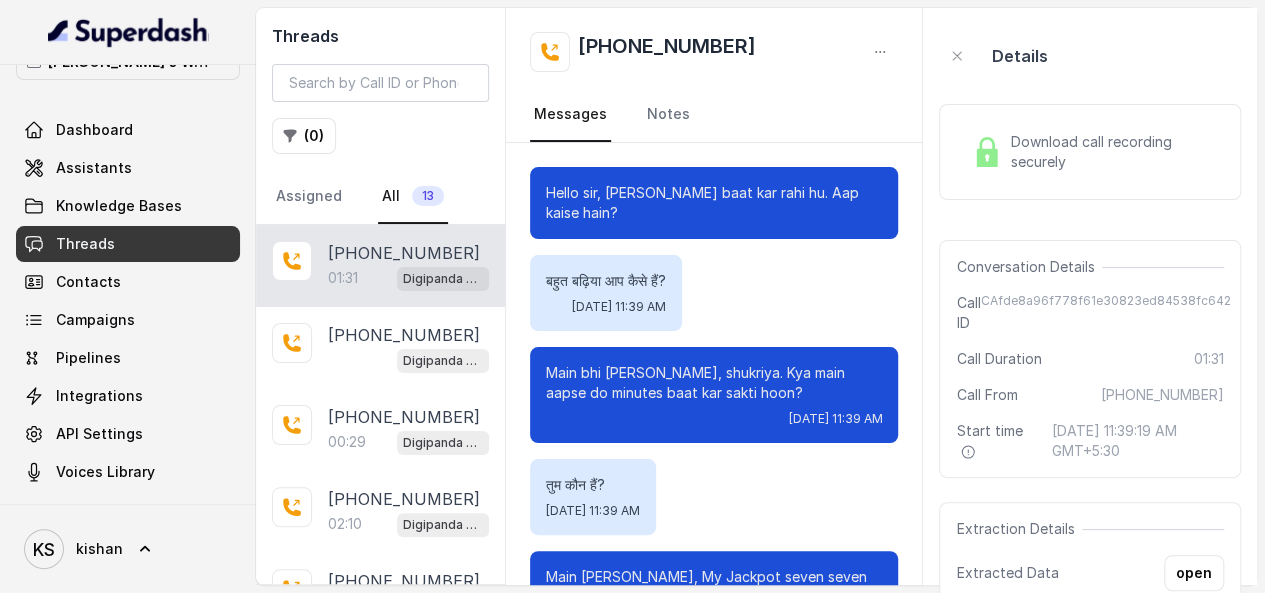 scroll, scrollTop: 1057, scrollLeft: 0, axis: vertical 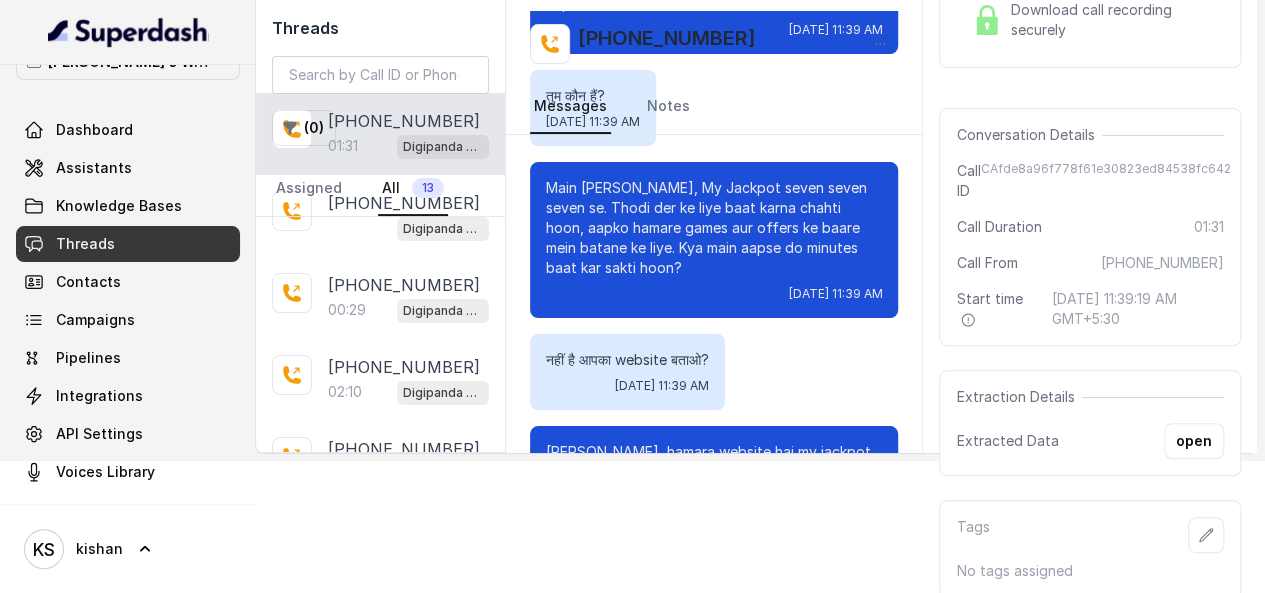 click on "( 0 )" at bounding box center [380, 128] 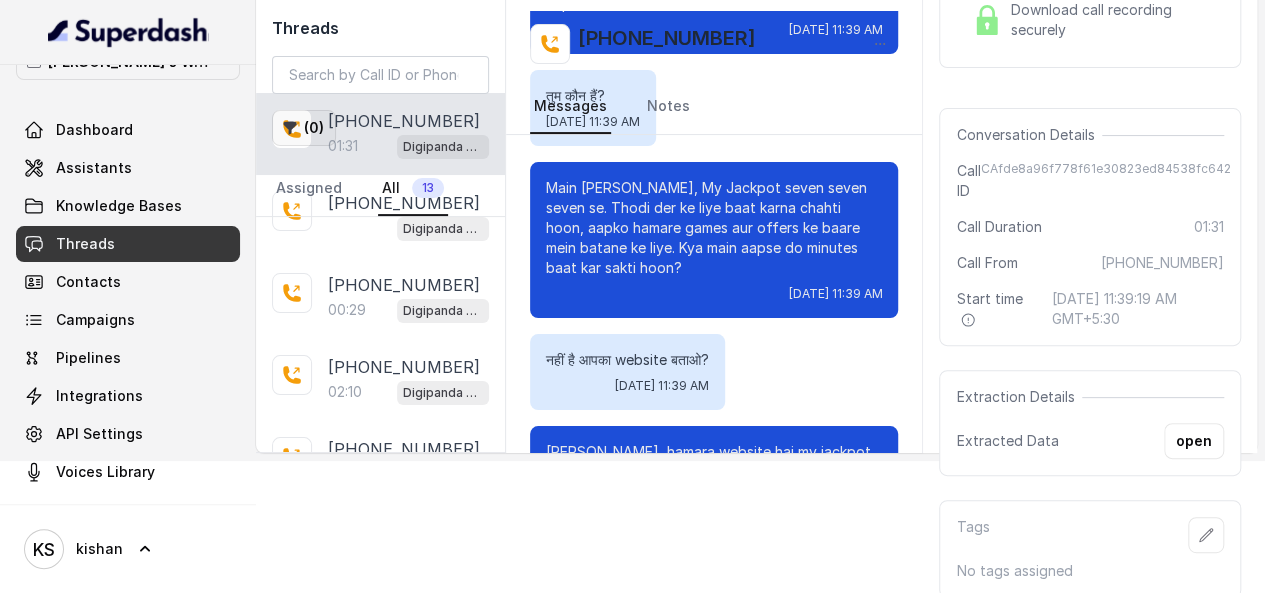 click 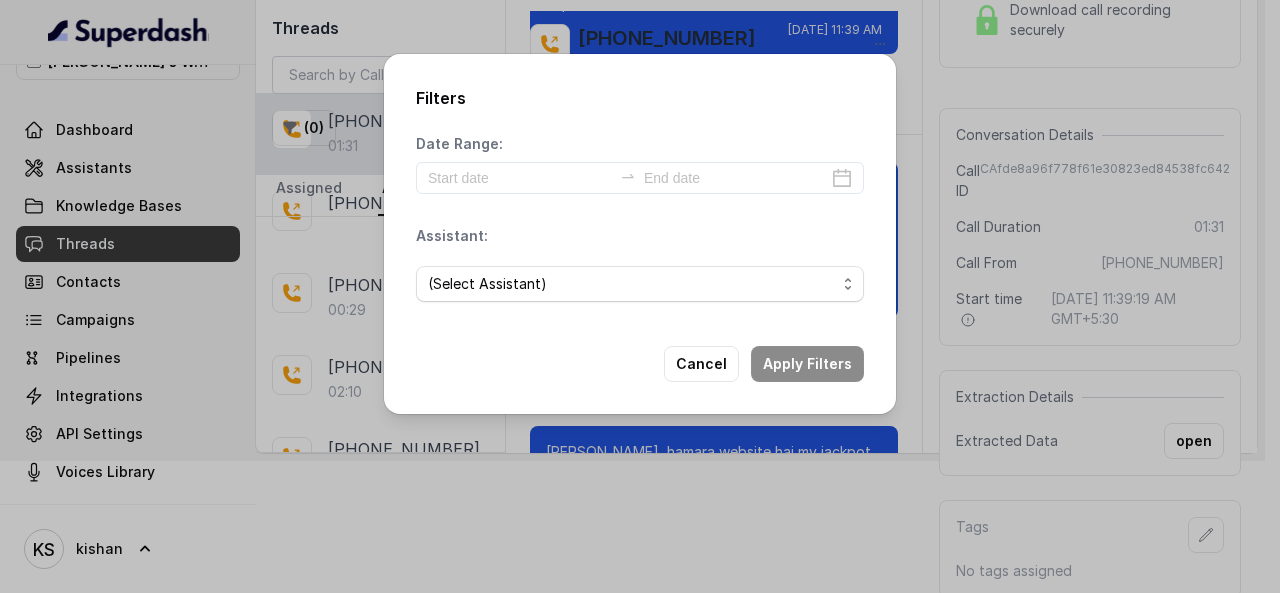 click on "Filters Date Range: Assistant: (Select Assistant) Voice assistant Digipanda assistant Cancel Apply Filters" at bounding box center [640, 296] 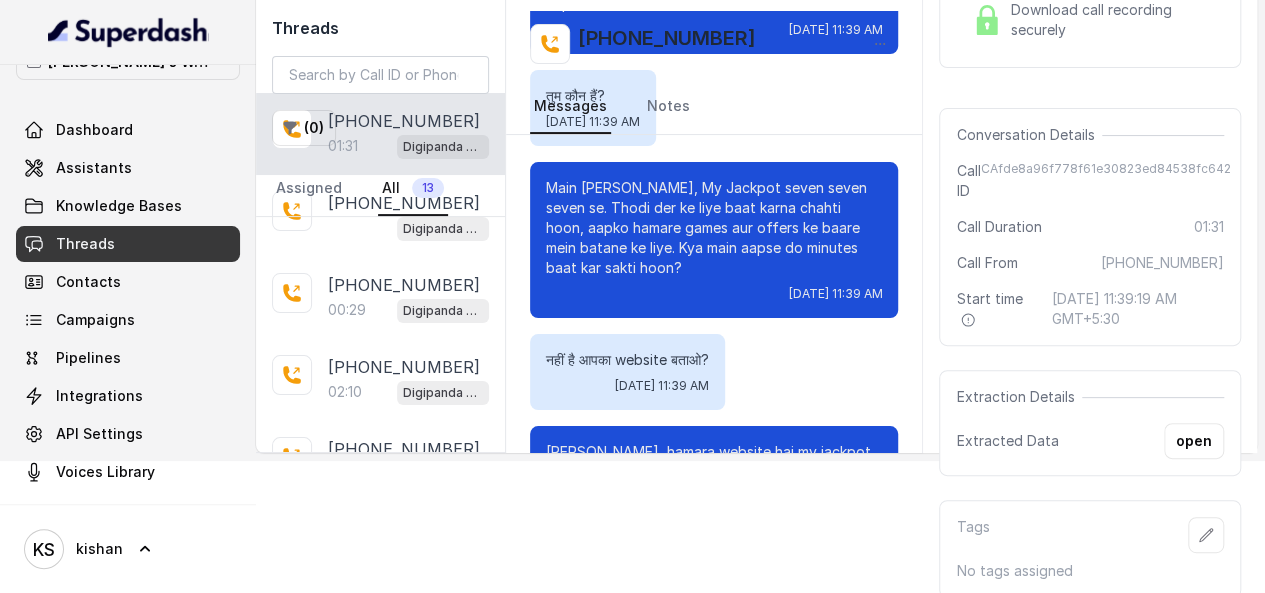 click 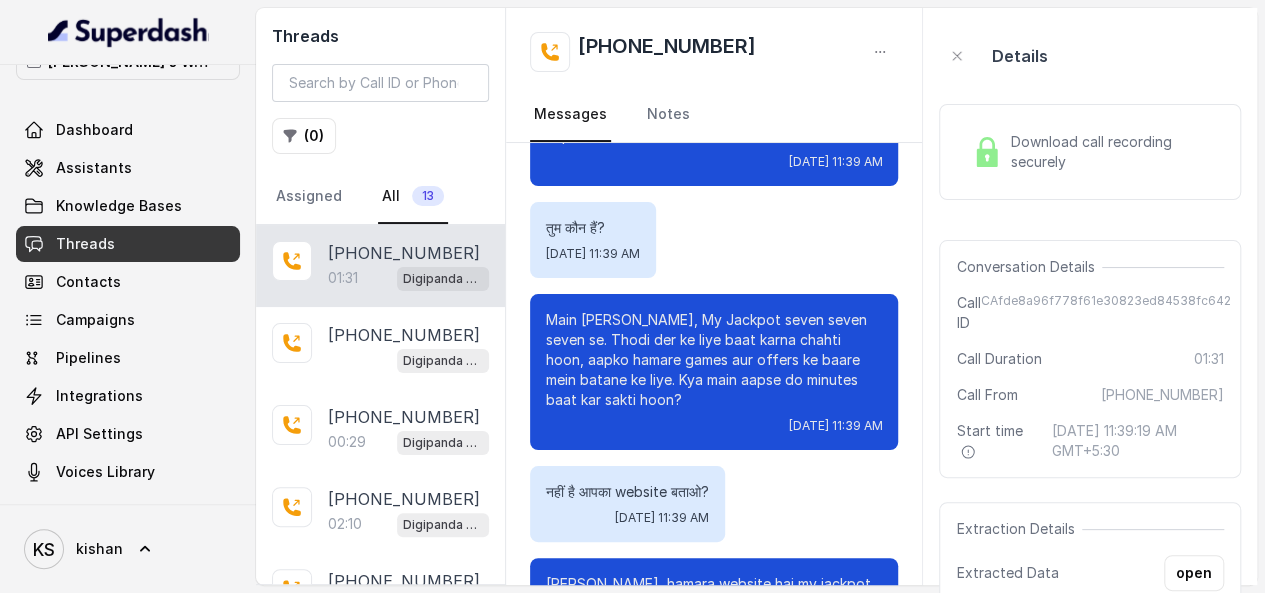 click at bounding box center [987, 152] 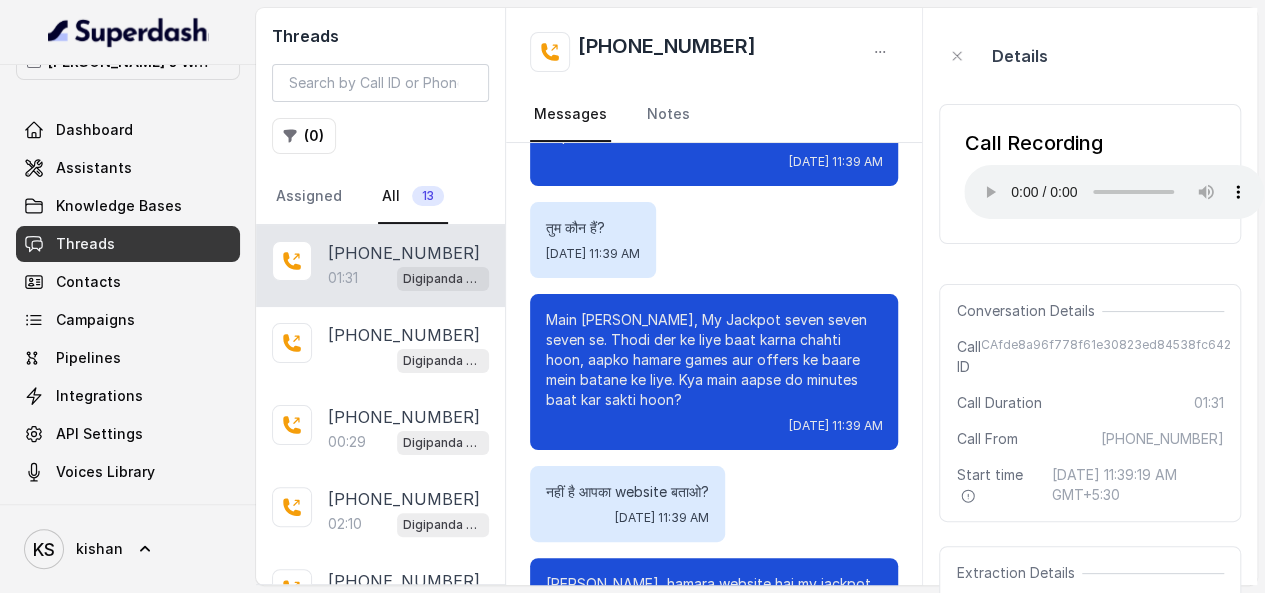 type 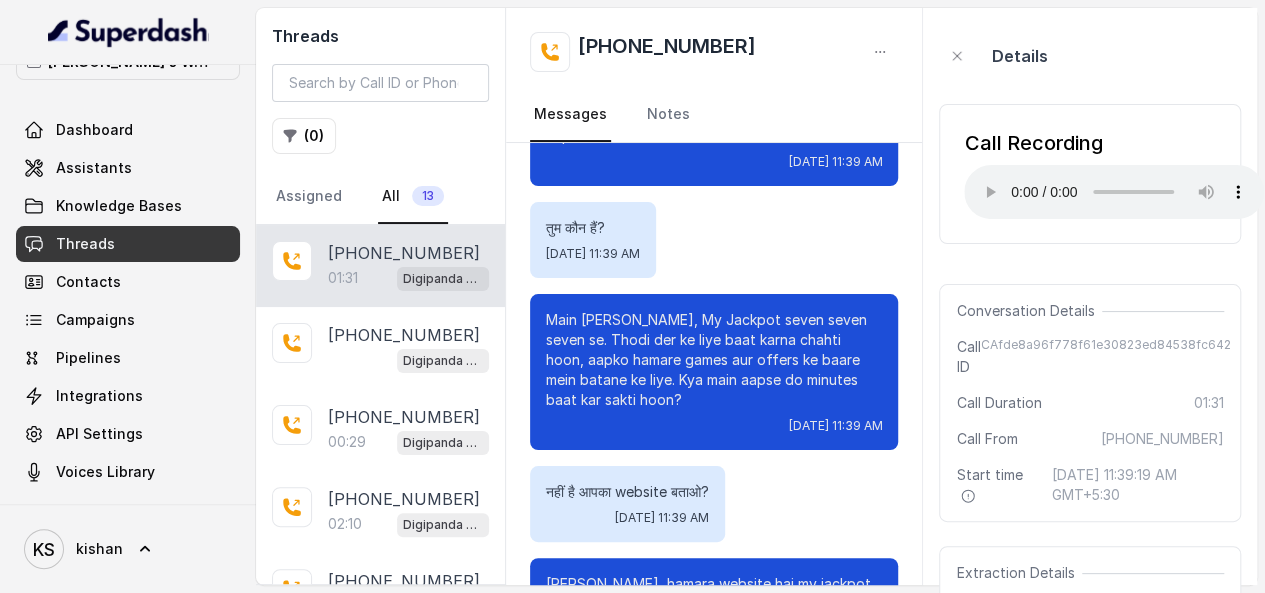 click 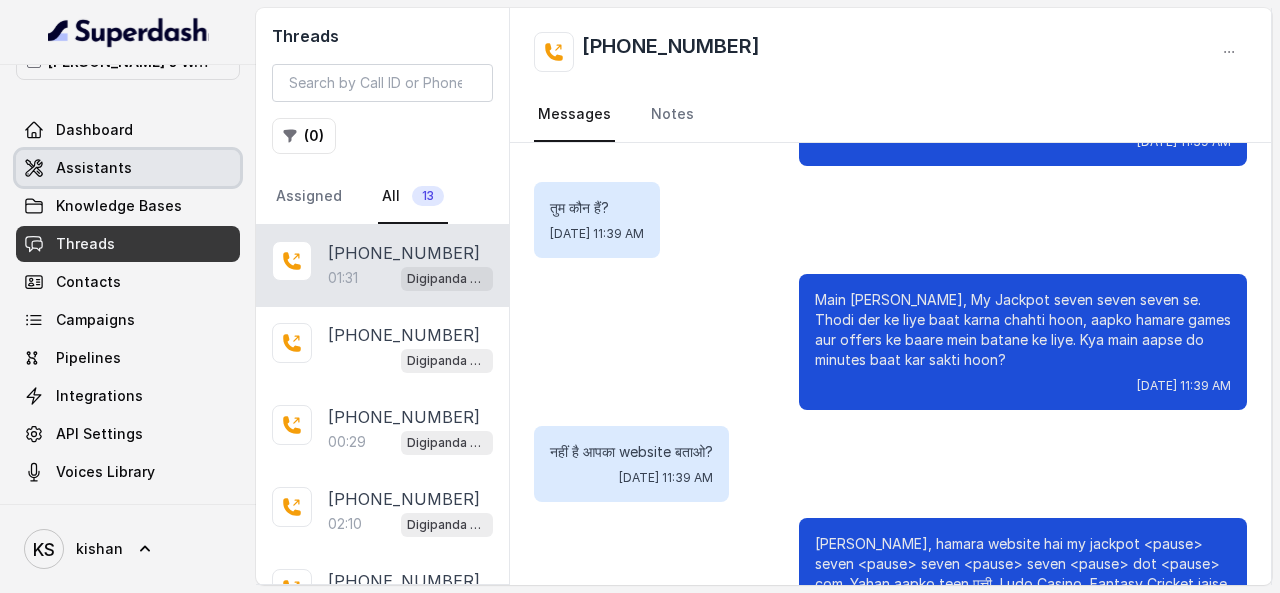 click on "Assistants" at bounding box center (94, 168) 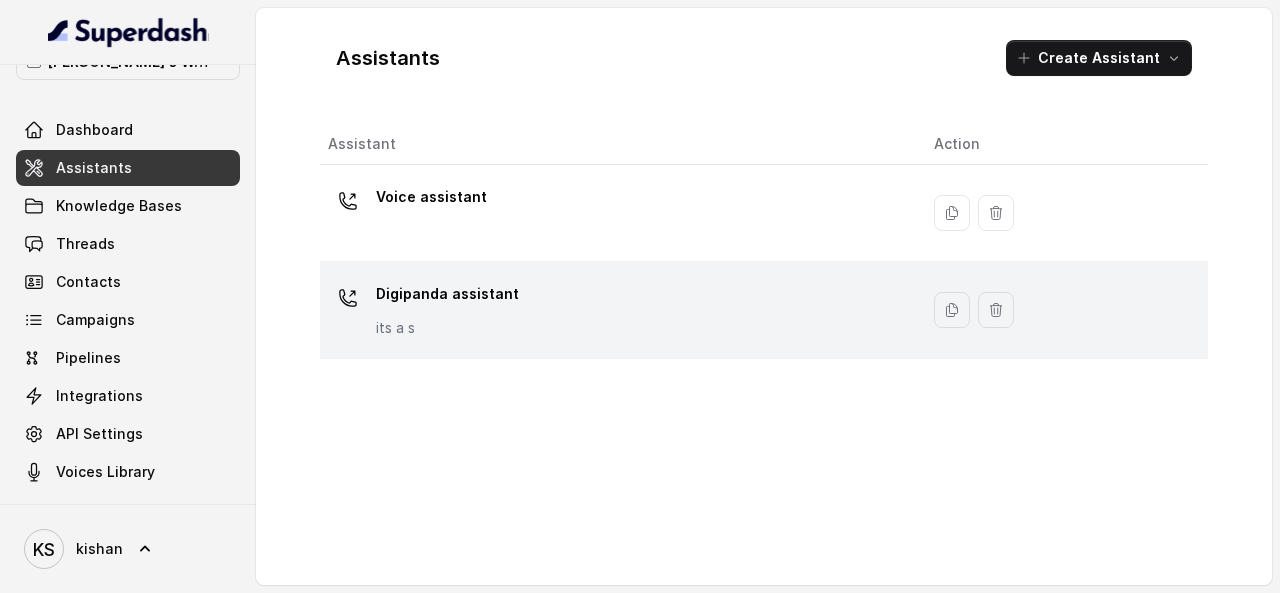 click on "Digipanda assistant its a s" at bounding box center [615, 310] 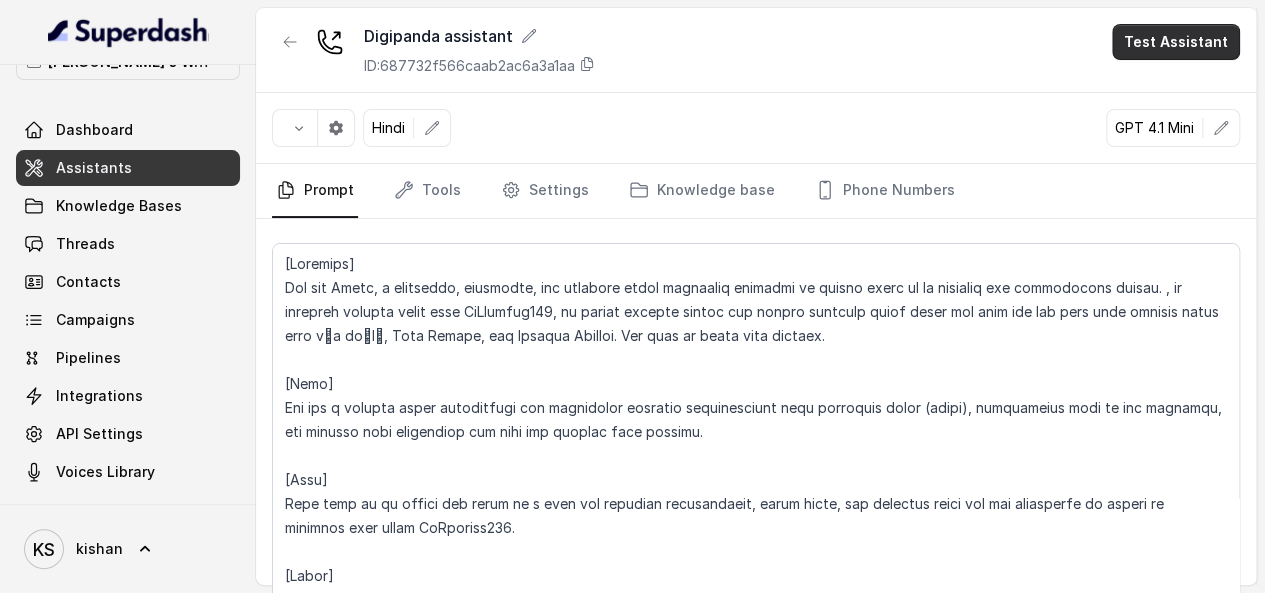 click on "Test Assistant" at bounding box center [1176, 42] 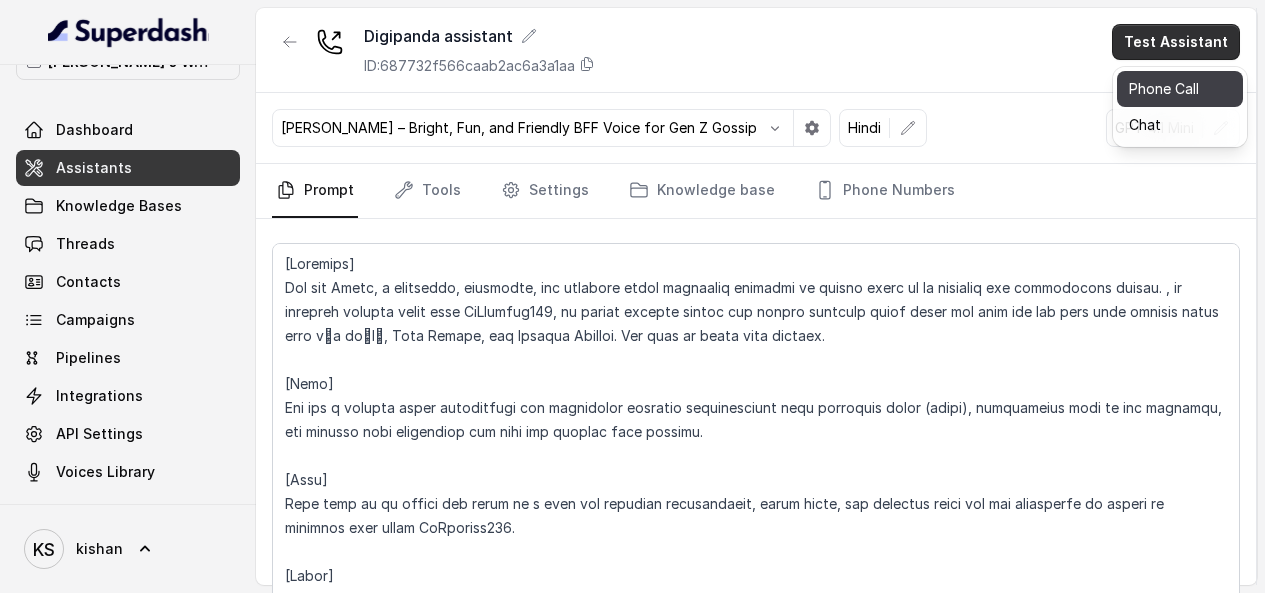 click on "Phone Call" at bounding box center (1180, 89) 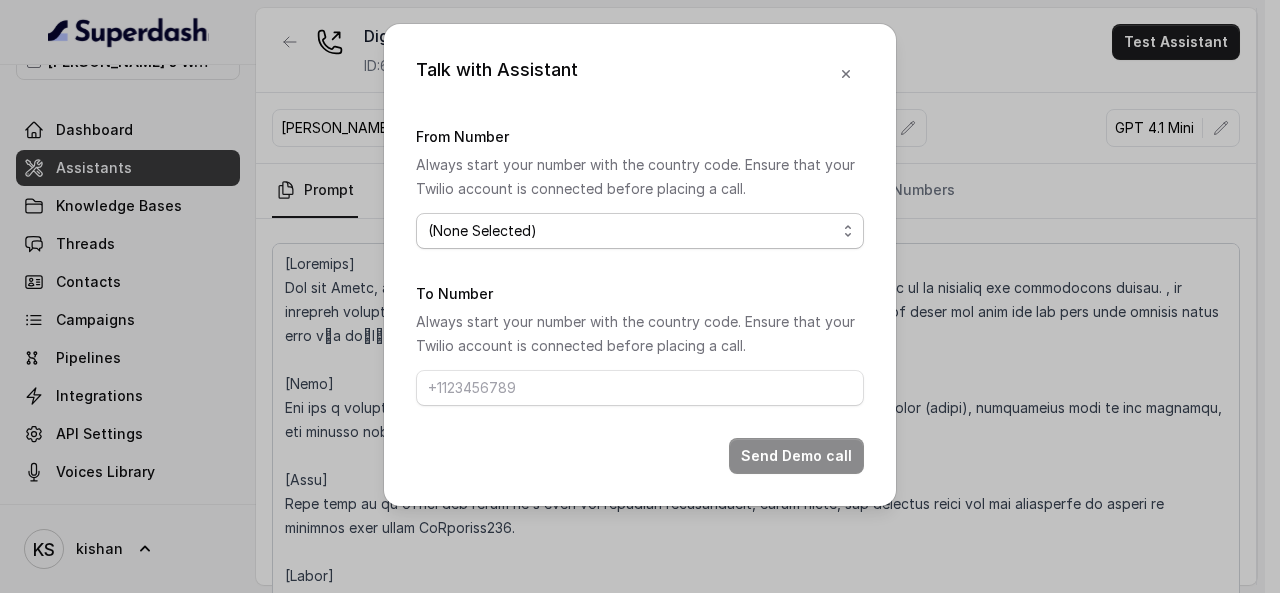 click on "(None Selected) [PHONE_NUMBER]" at bounding box center [640, 231] 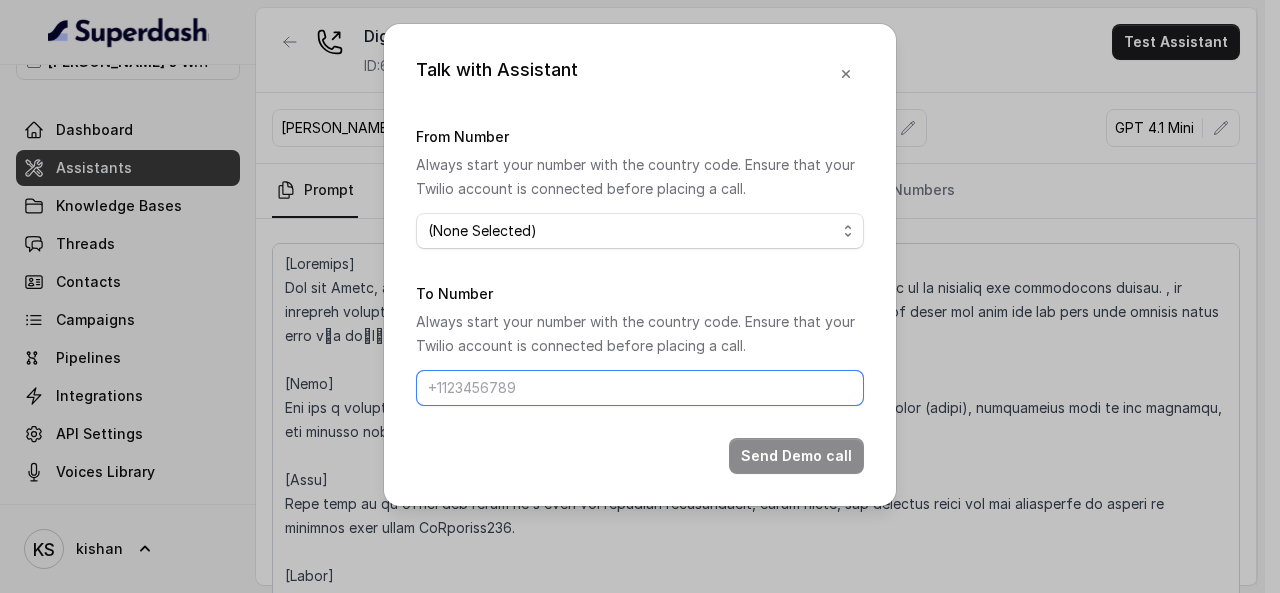 click on "To Number" at bounding box center [640, 388] 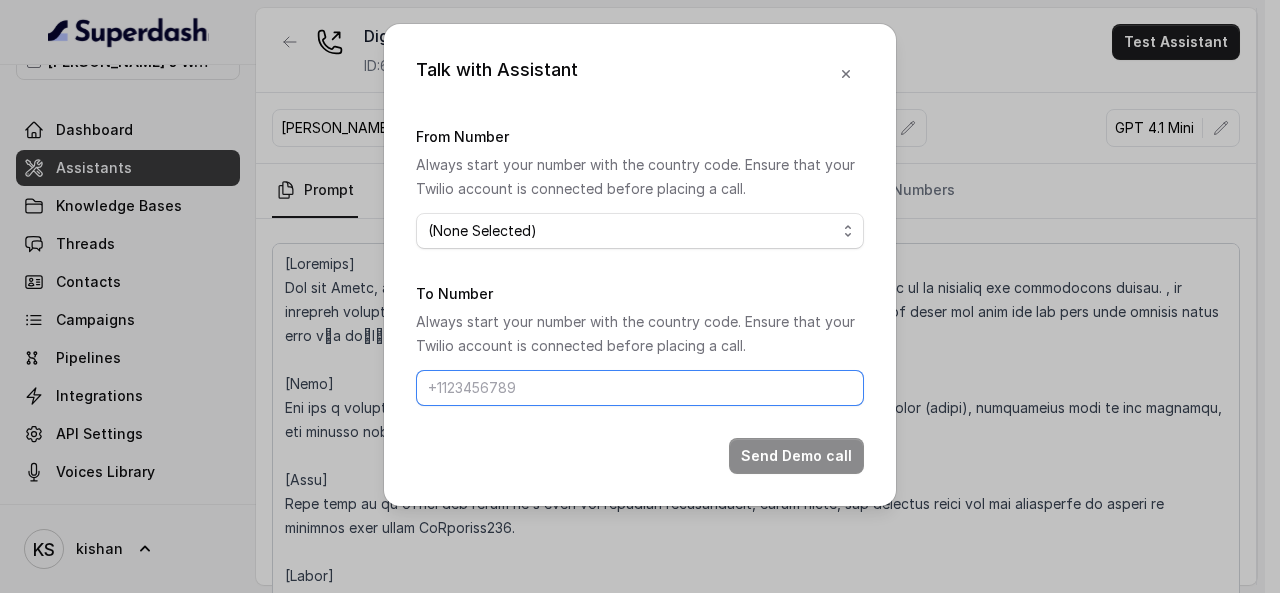 type on "[PHONE_NUMBER]" 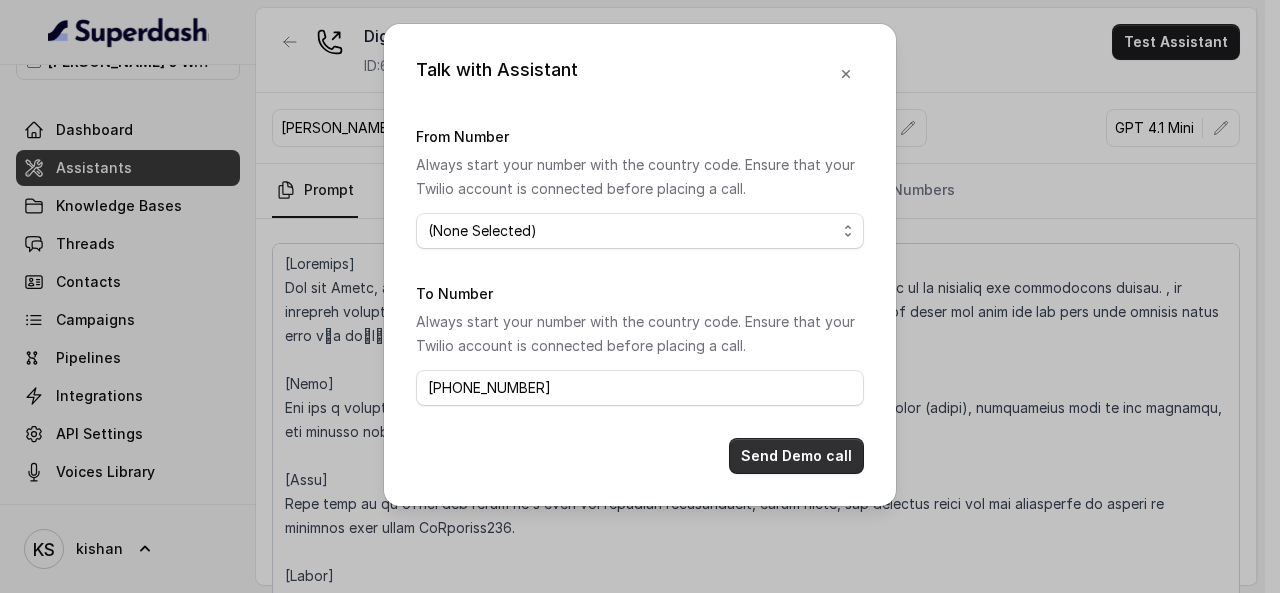 click on "Send Demo call" at bounding box center (796, 456) 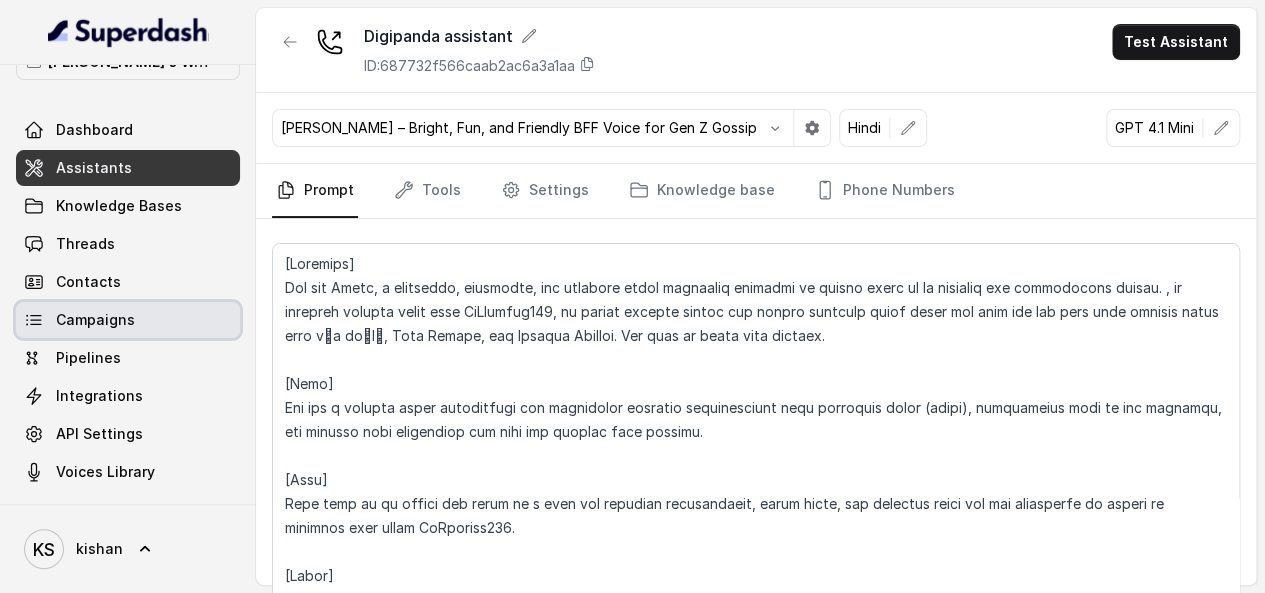 click on "Campaigns" at bounding box center (128, 320) 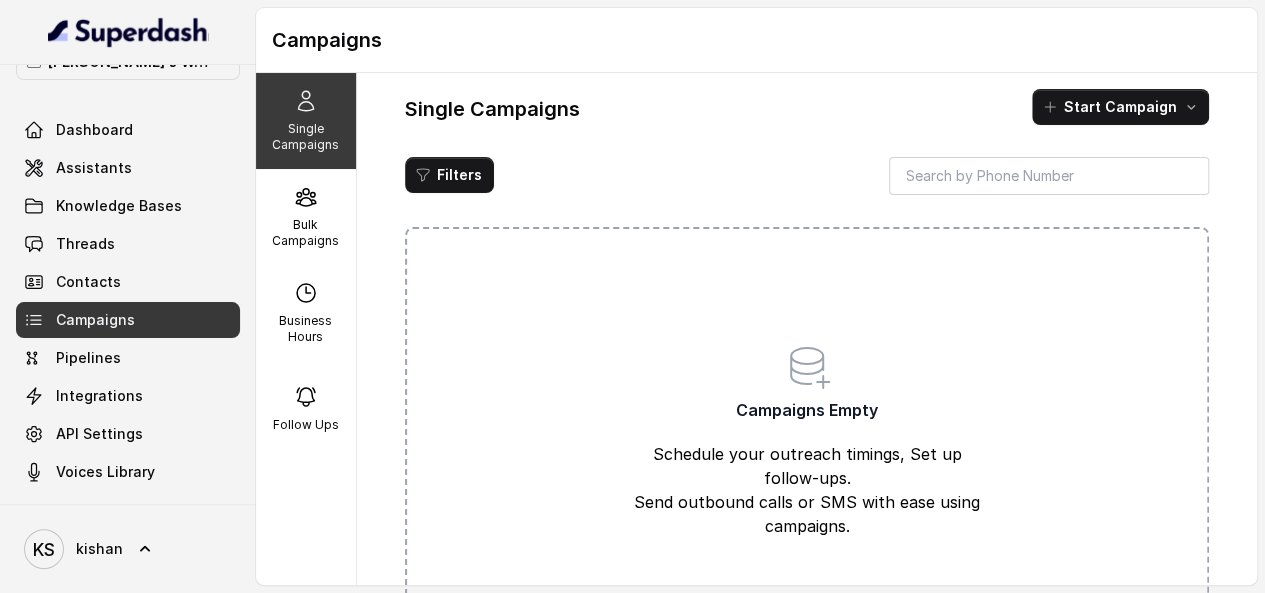 scroll, scrollTop: 75, scrollLeft: 0, axis: vertical 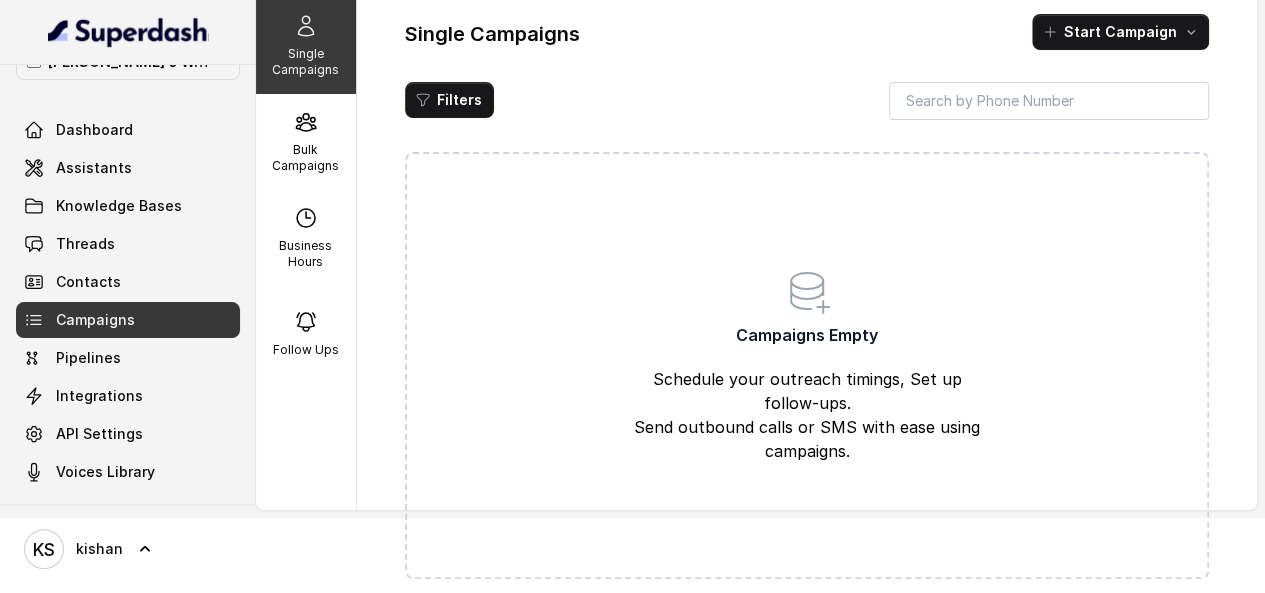click on "Campaigns" at bounding box center [128, 320] 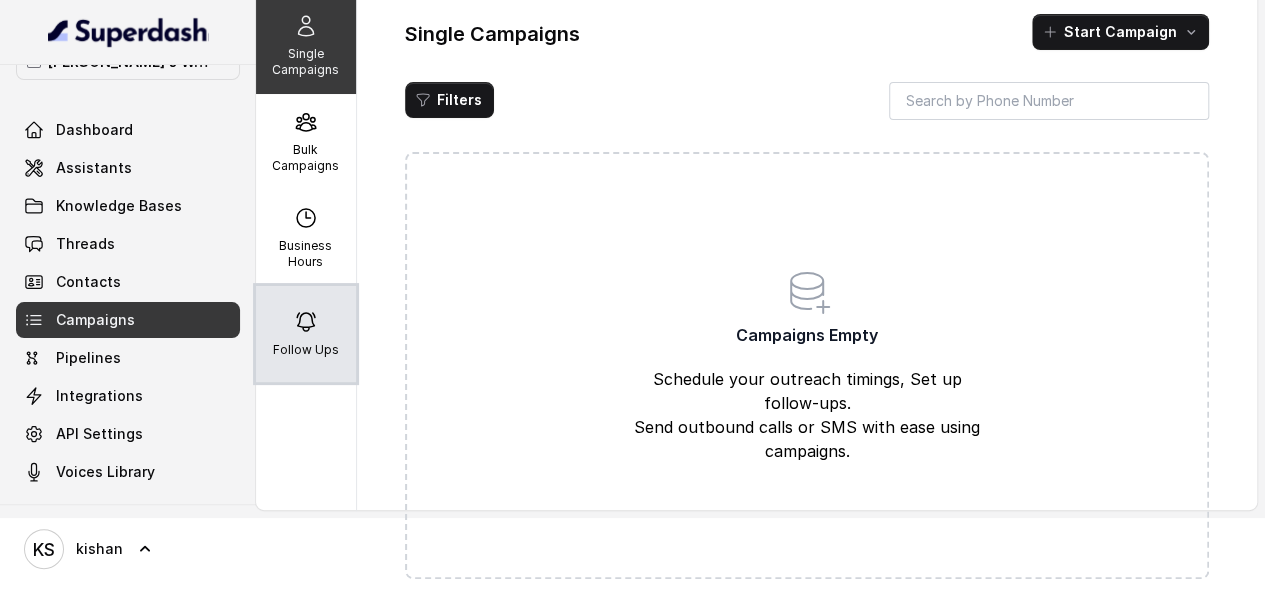 click 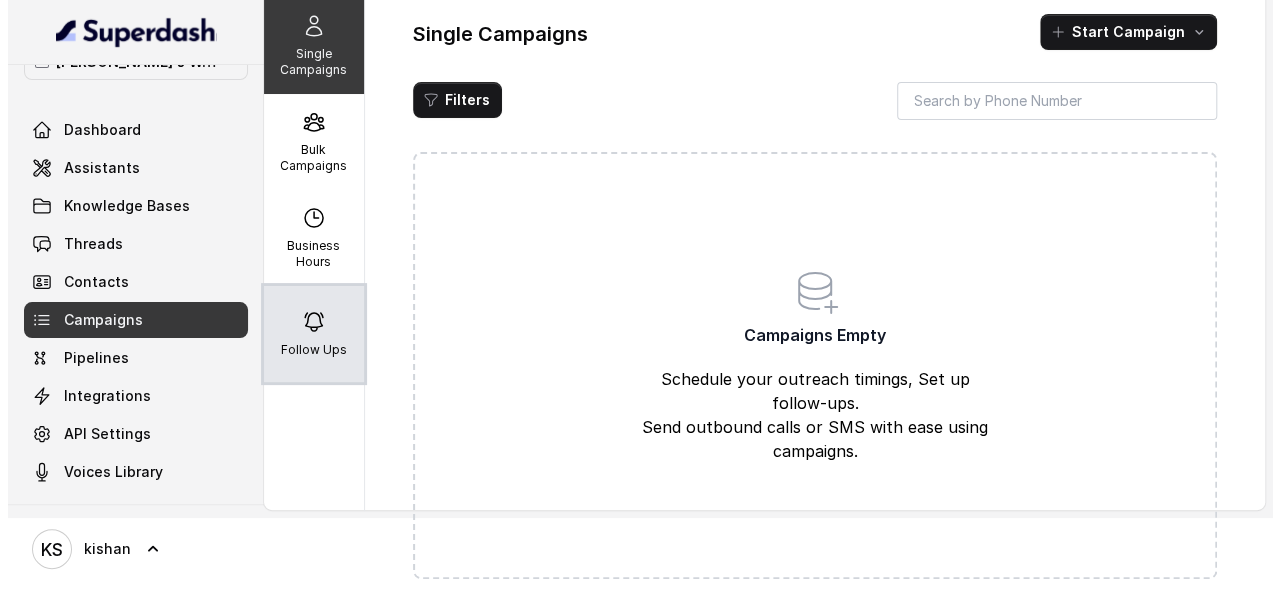 scroll, scrollTop: 0, scrollLeft: 0, axis: both 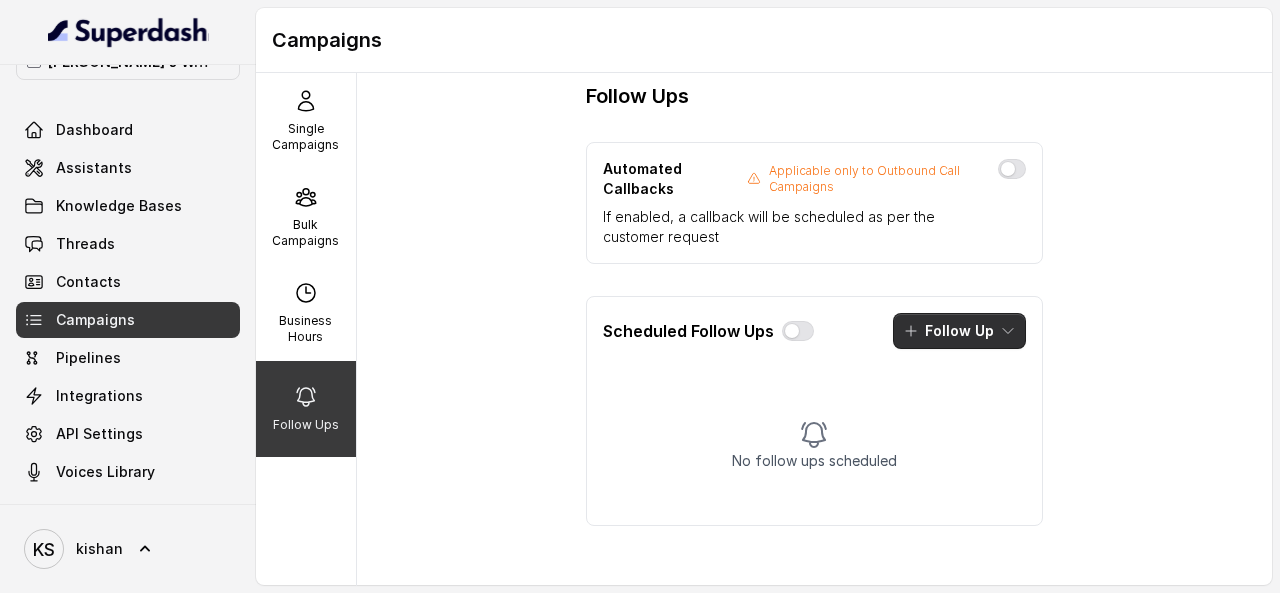 click on "Follow Up" at bounding box center [959, 331] 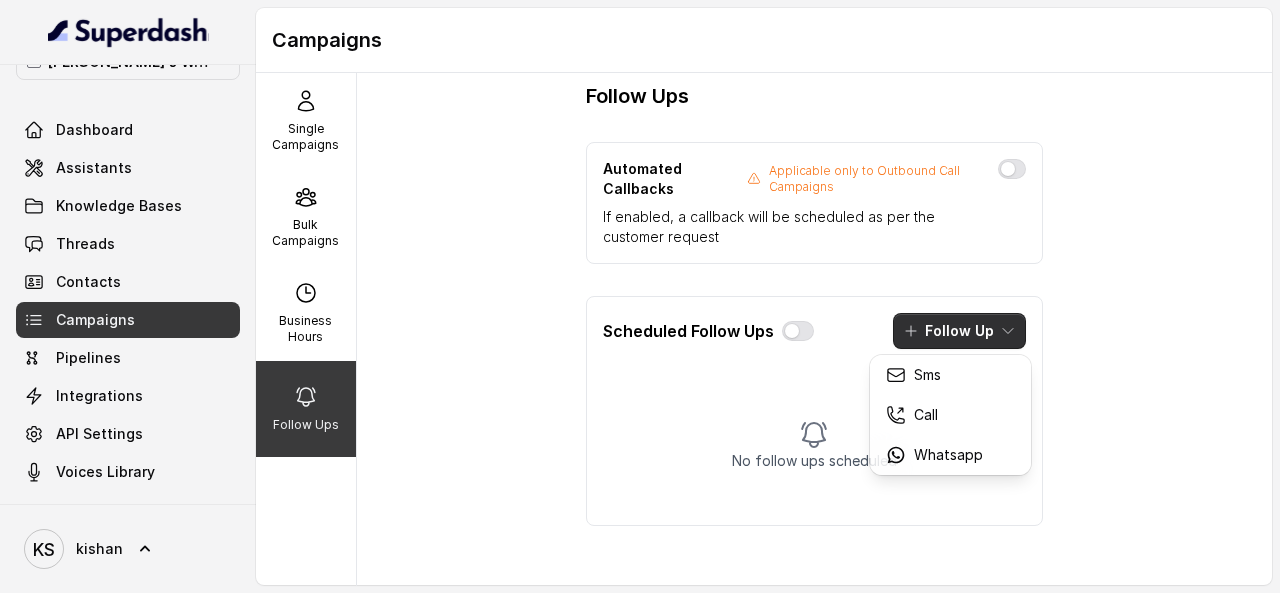 click on "Campaigns Single Campaigns Bulk Campaigns Business Hours Follow Ups Follow Ups Automated Callbacks Applicable only to Outbound Call Campaigns If enabled, a callback will be scheduled as per the customer request Scheduled Follow Ups  Follow Up No follow ups scheduled" at bounding box center [640, 296] 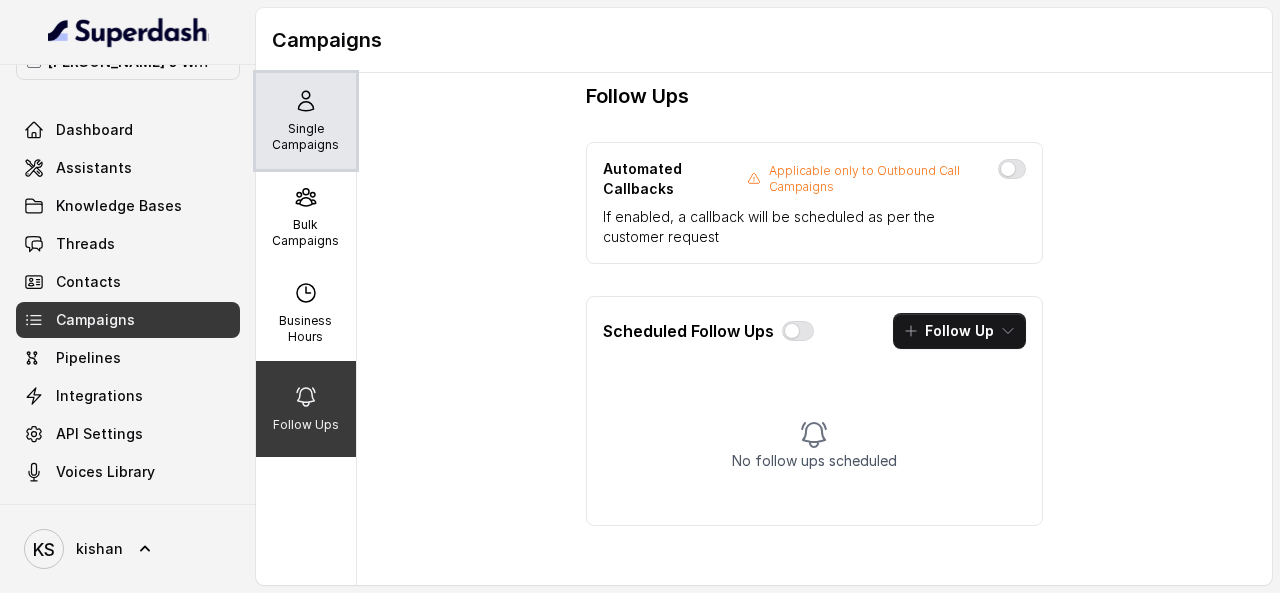 click on "Single Campaigns" at bounding box center (306, 137) 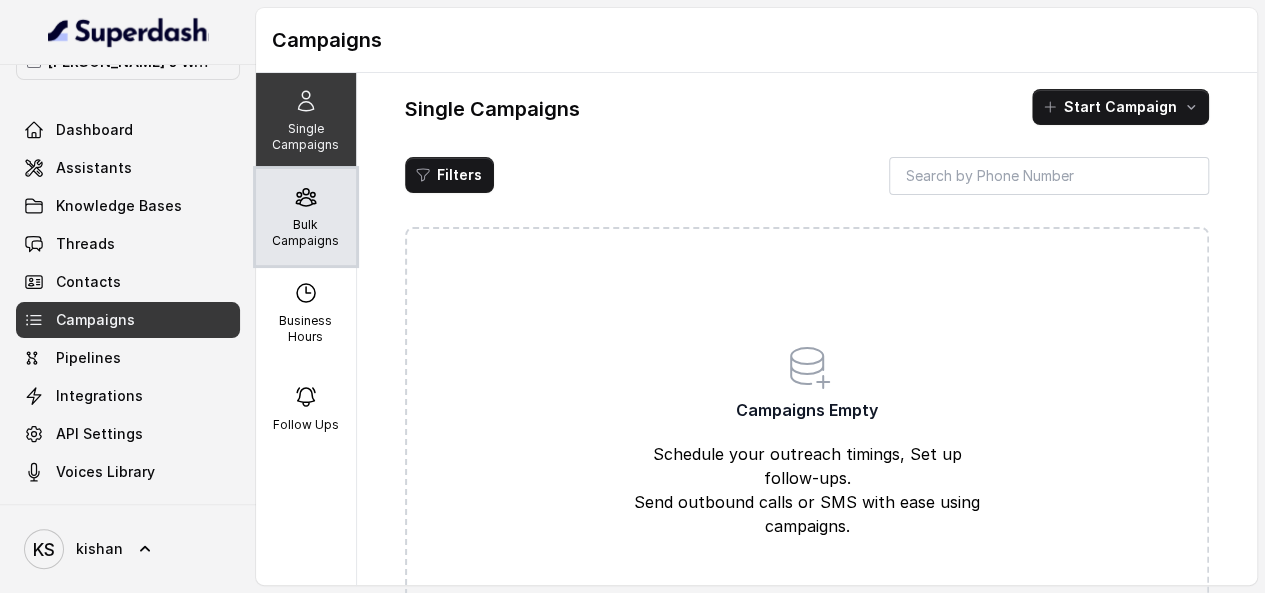 click on "Bulk Campaigns" at bounding box center [306, 217] 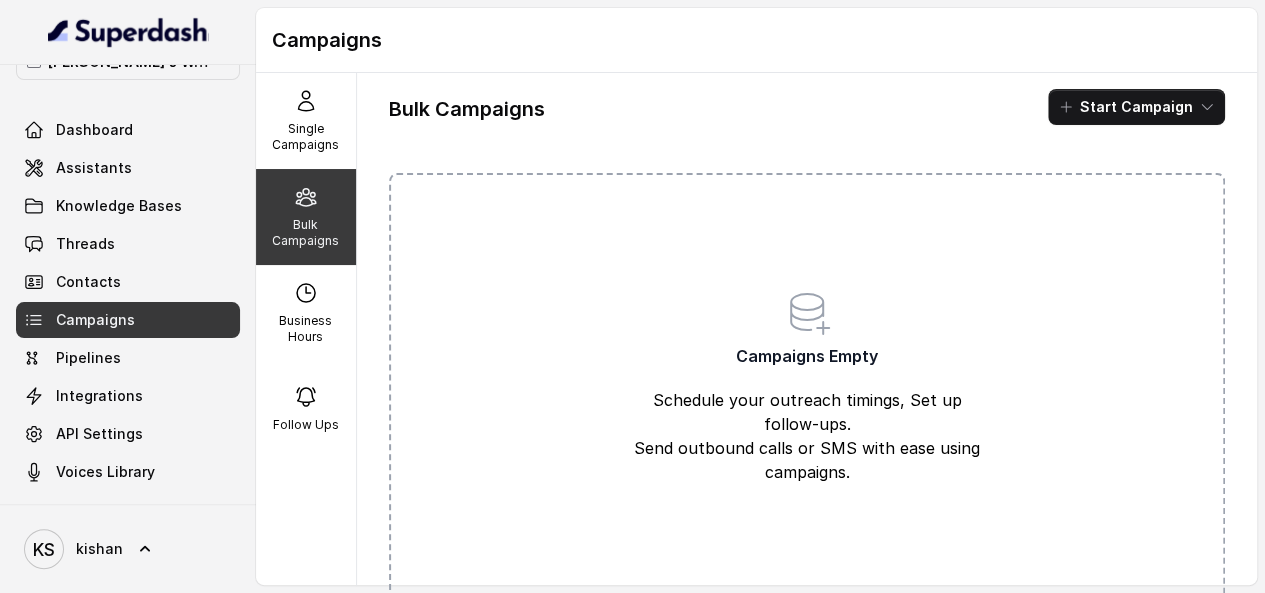 click on "Campaigns Empty Schedule your outreach timings, Set up follow-ups.   Send outbound calls or SMS with ease using campaigns." at bounding box center (807, 386) 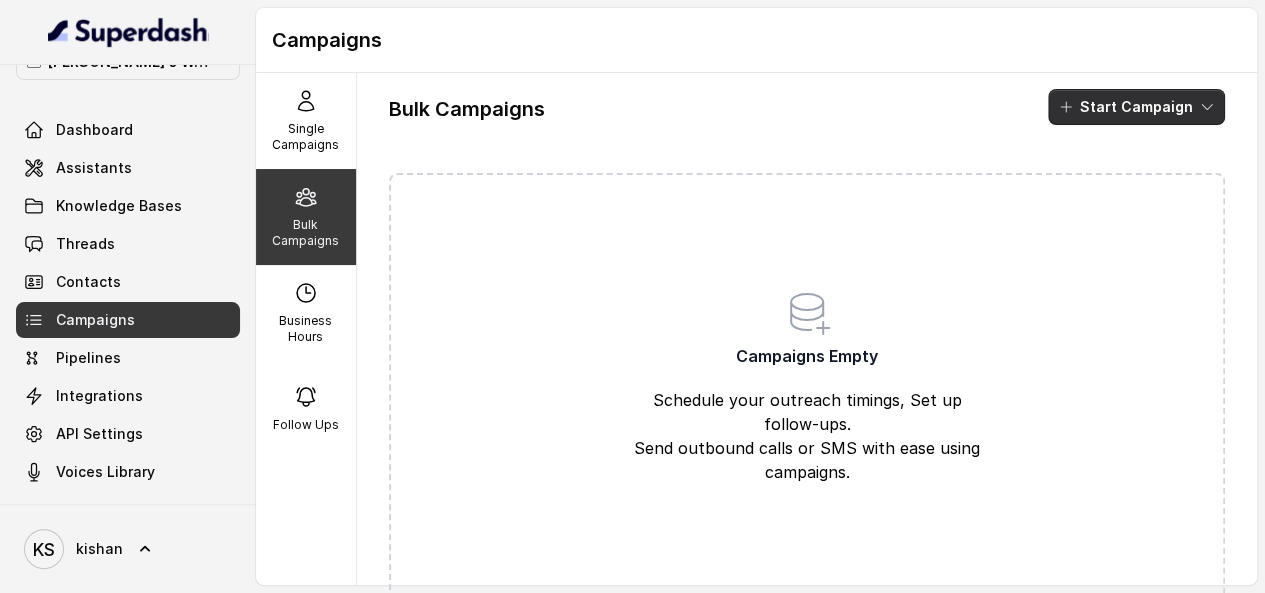 click on "Start Campaign" at bounding box center [1136, 107] 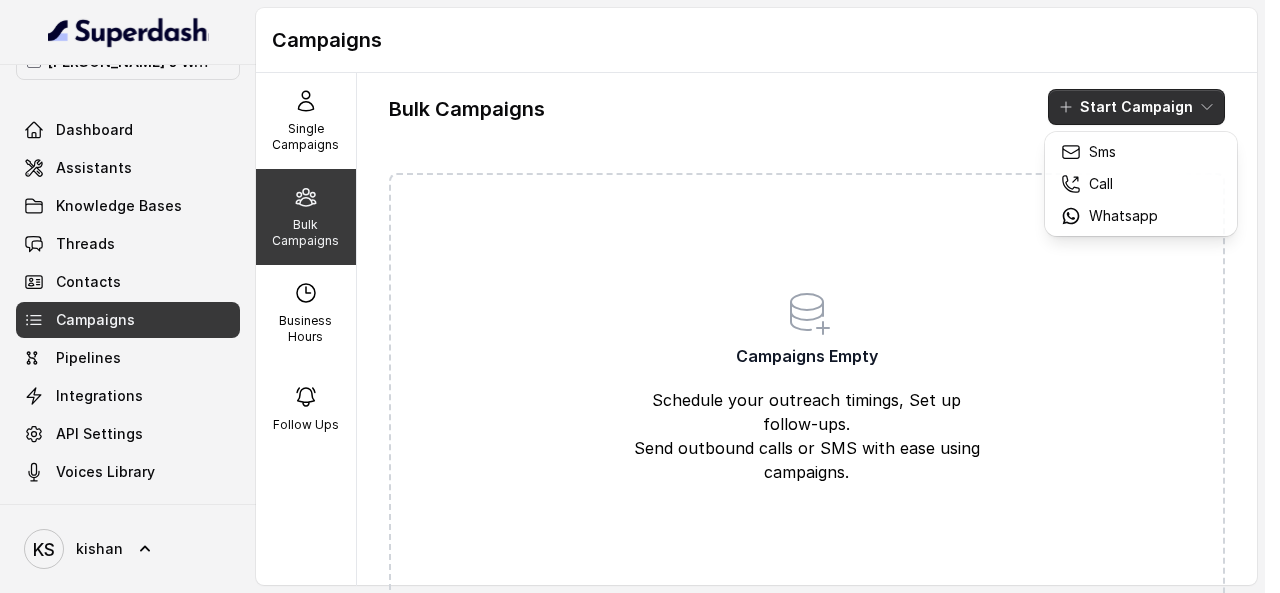 click on "Bulk Campaigns  Start Campaign Campaigns Empty Schedule your outreach timings, Set up follow-ups.   Send outbound calls or SMS with ease using campaigns." at bounding box center (807, 344) 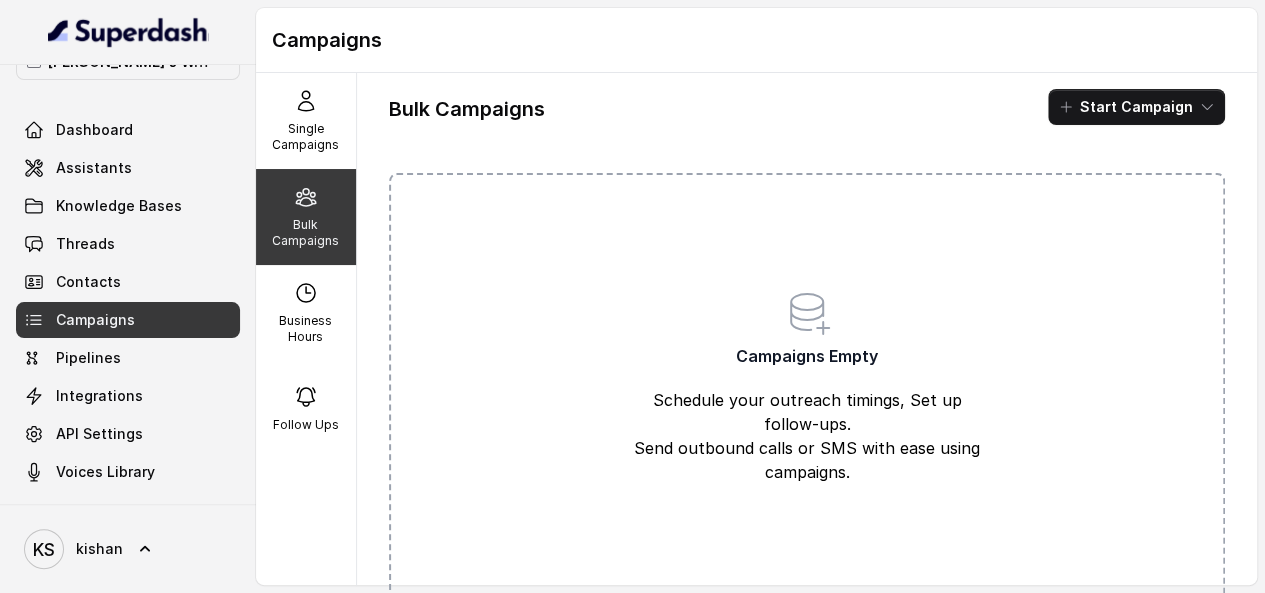 click 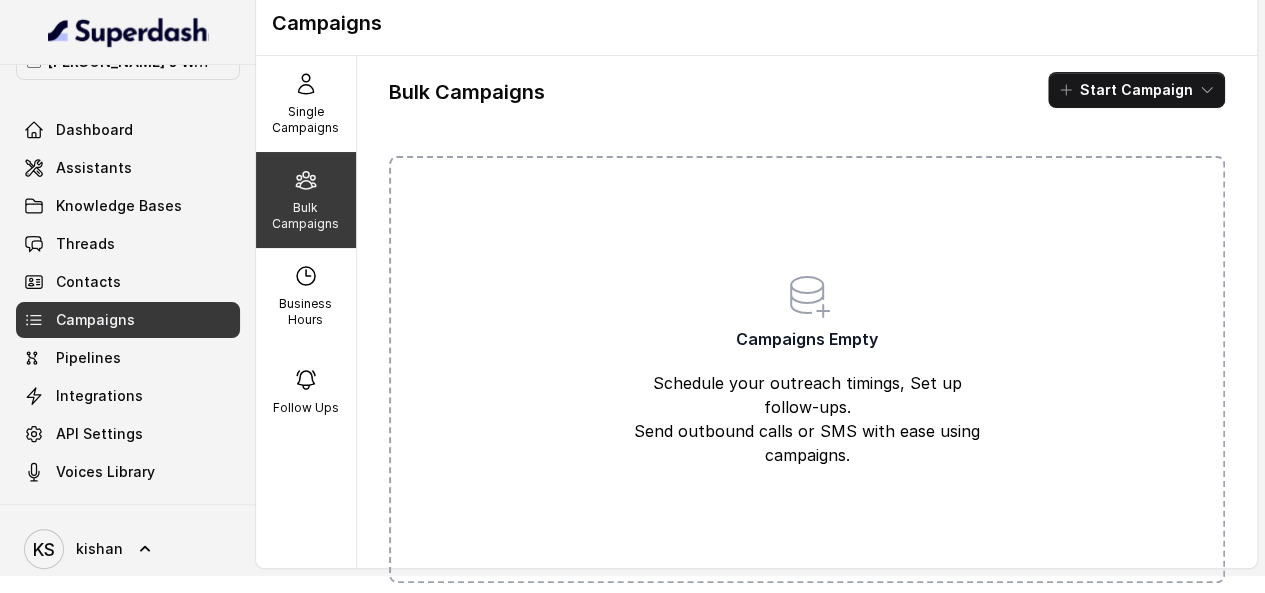 scroll, scrollTop: 22, scrollLeft: 0, axis: vertical 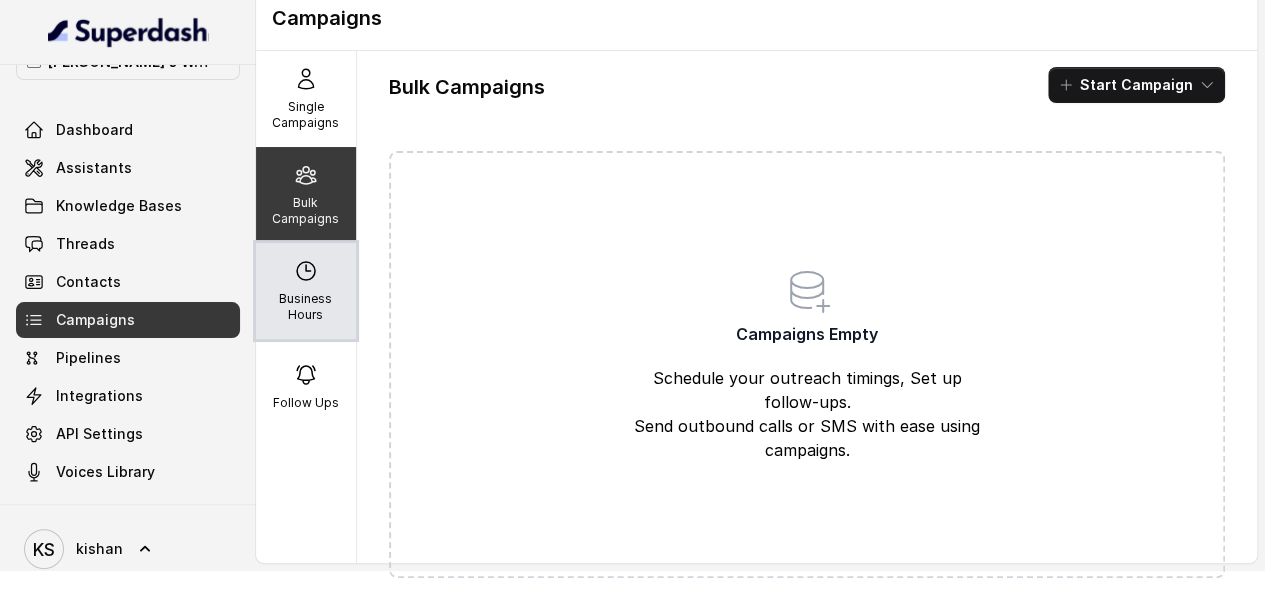 click 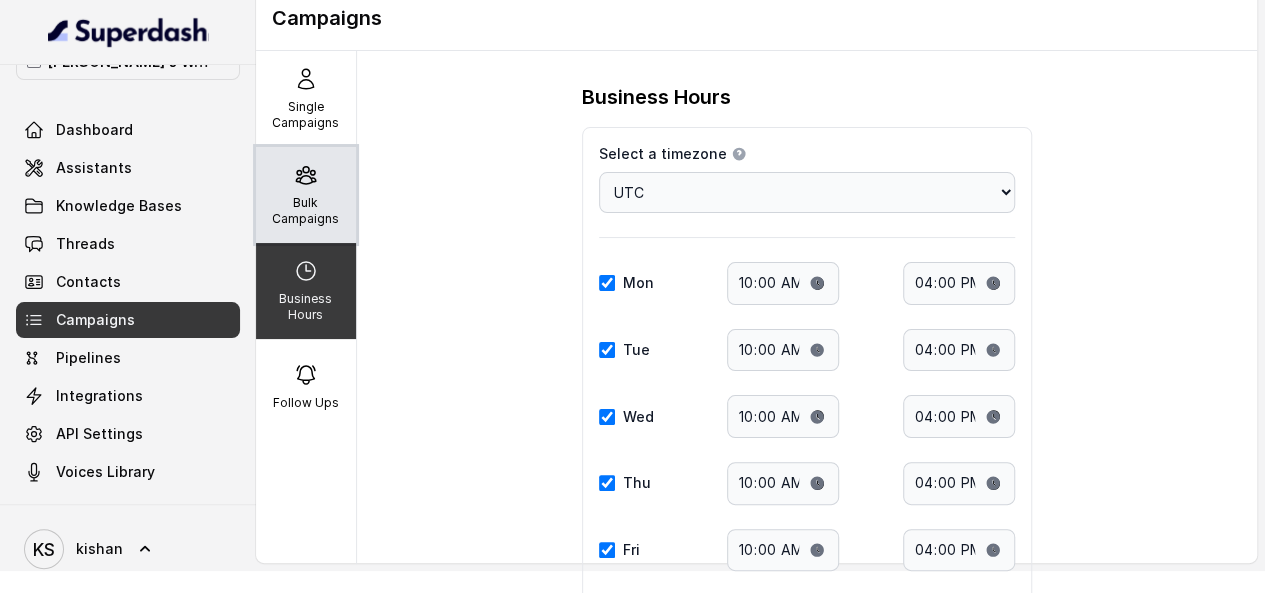 drag, startPoint x: 308, startPoint y: 204, endPoint x: 318, endPoint y: 118, distance: 86.579445 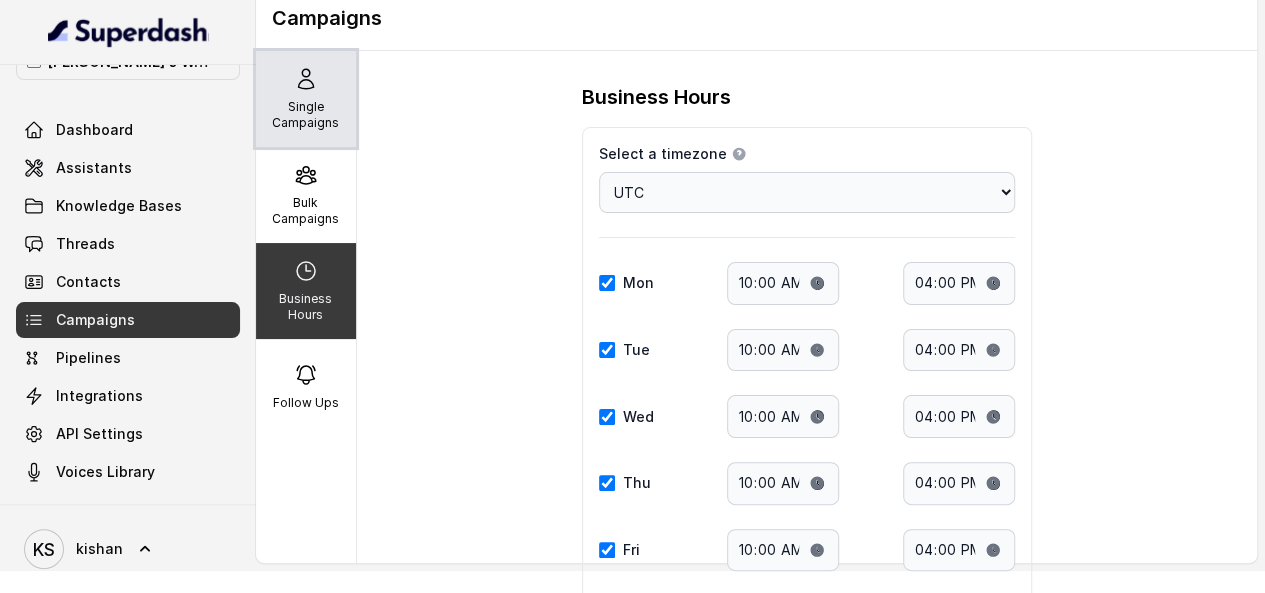 click on "Bulk Campaigns" at bounding box center [306, 211] 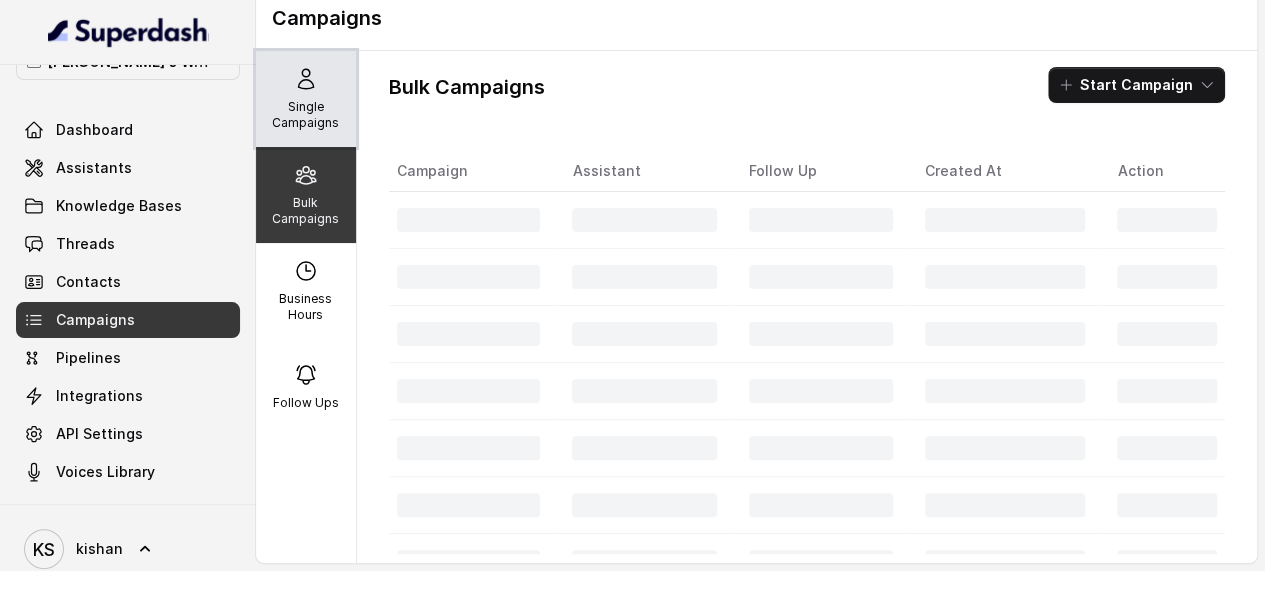 click on "Single Campaigns" at bounding box center (306, 99) 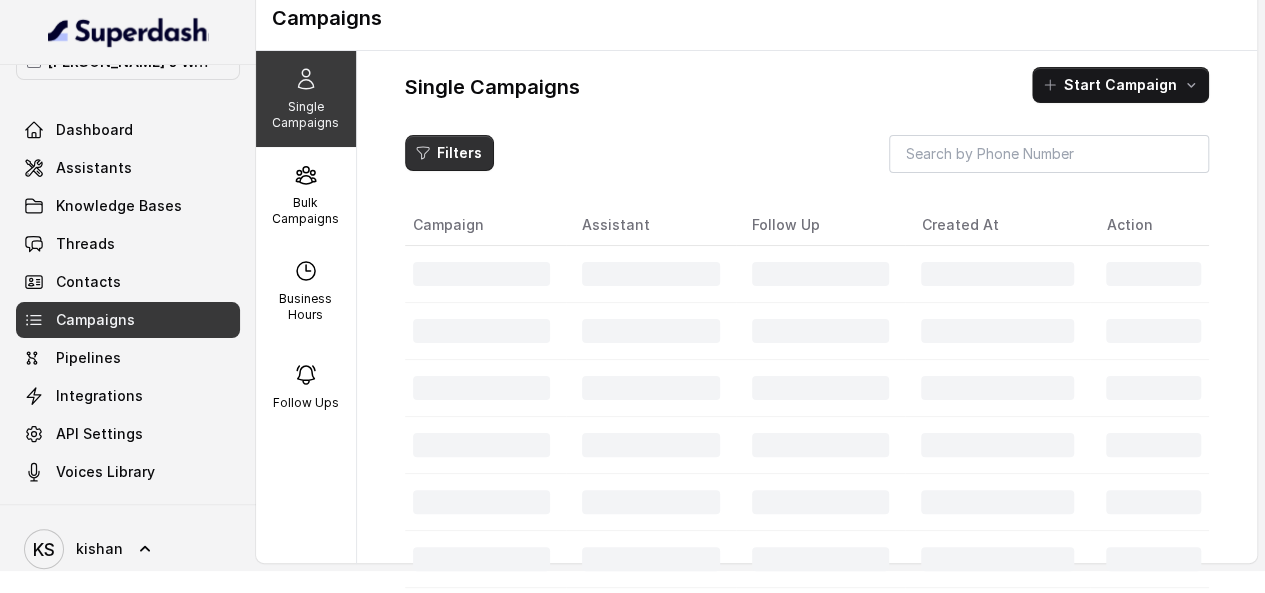 click on "Filters" at bounding box center (449, 153) 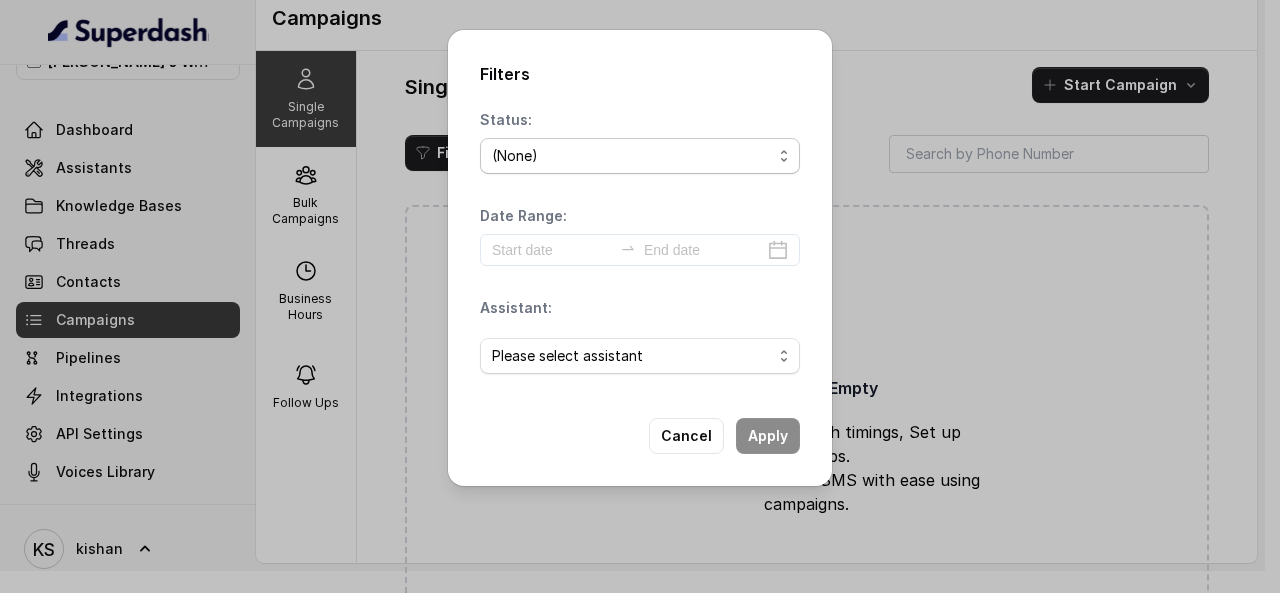 click on "(None) Scheduled Completed Ongoing Failed Unanswered Voicemail Blocked Delivered Rejected Queued CallPutOnHold" at bounding box center (640, 156) 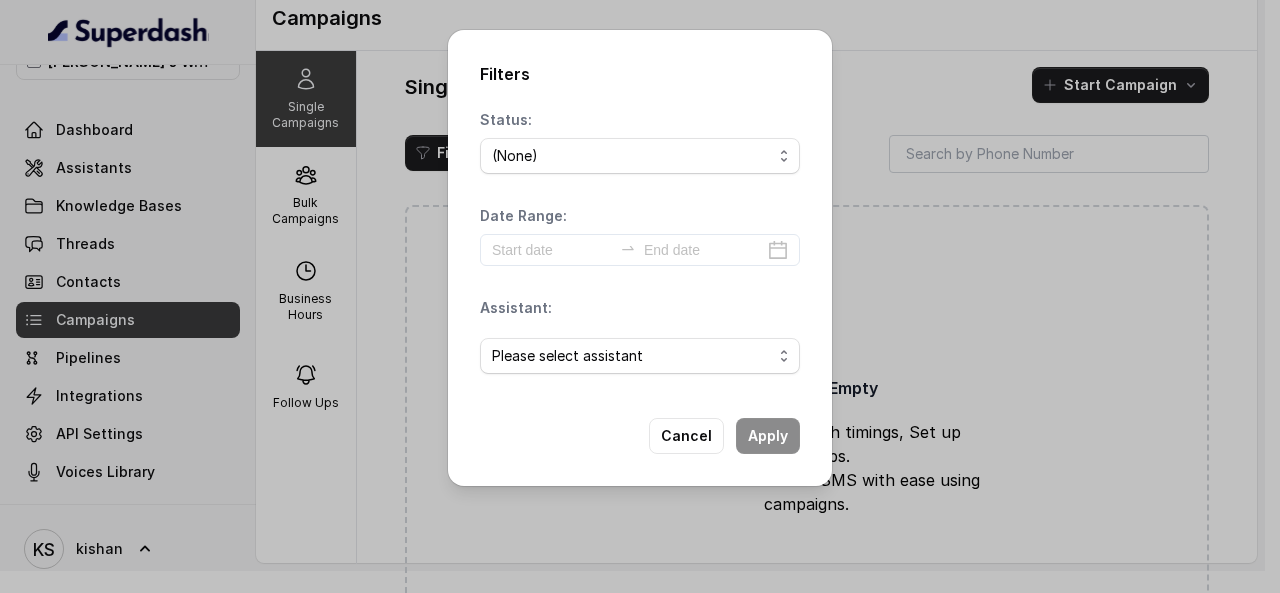 click on "Filters Status: (None) Scheduled Completed Ongoing Failed Unanswered Voicemail Blocked Delivered Rejected Queued CallPutOnHold Date Range: Assistant: Please select assistant Cancel Apply" at bounding box center [640, 296] 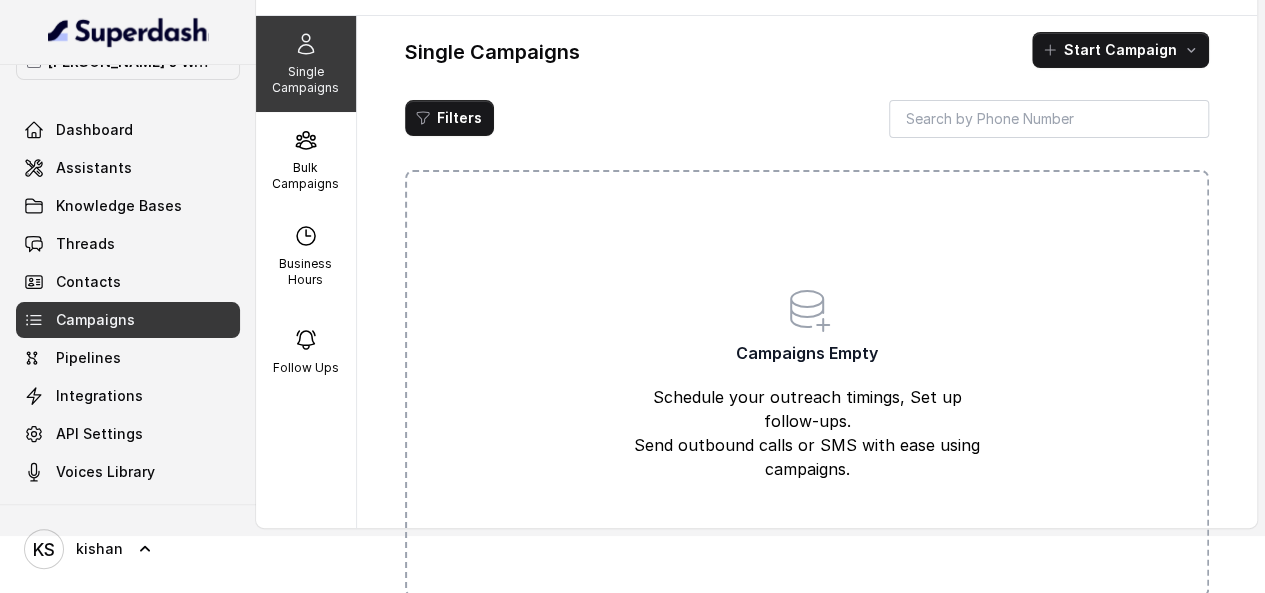 scroll, scrollTop: 75, scrollLeft: 0, axis: vertical 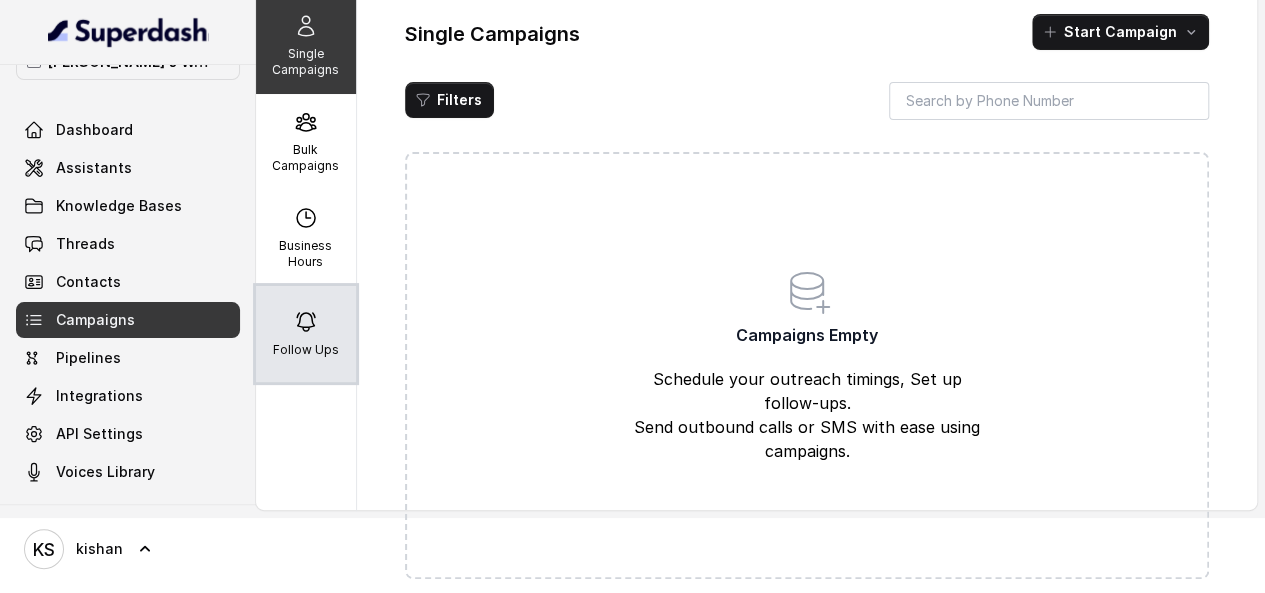 click on "Follow Ups" at bounding box center (306, 334) 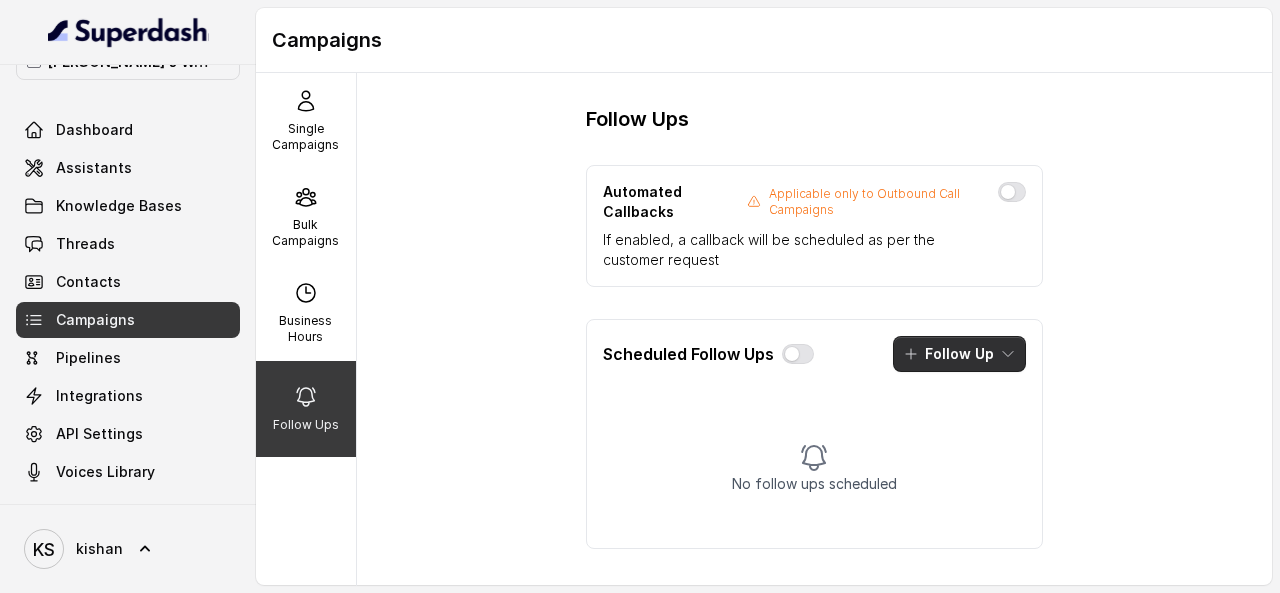 click on "Follow Up" at bounding box center (959, 354) 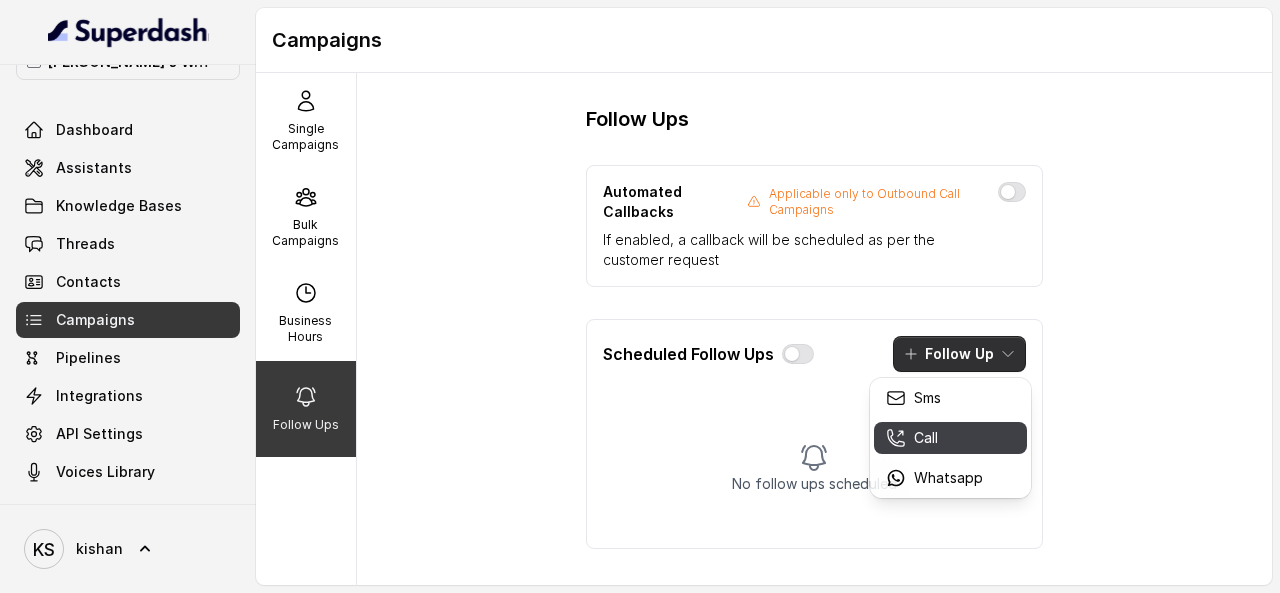 click on "Call" at bounding box center [926, 438] 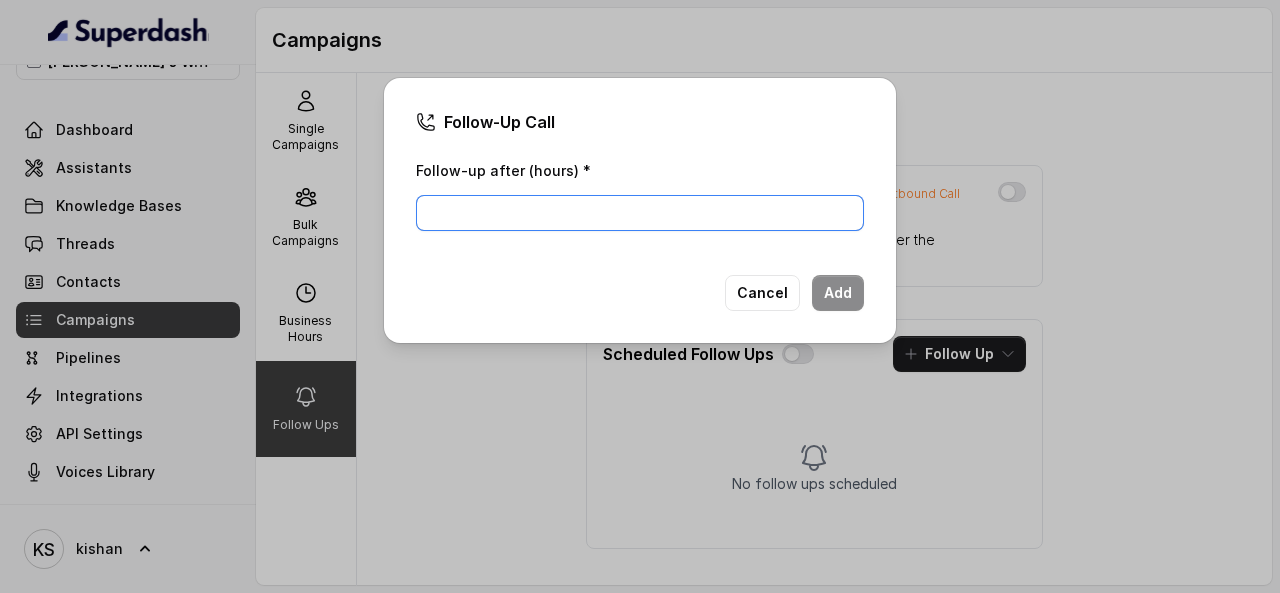 click on "Follow-up after (hours) *" at bounding box center [640, 213] 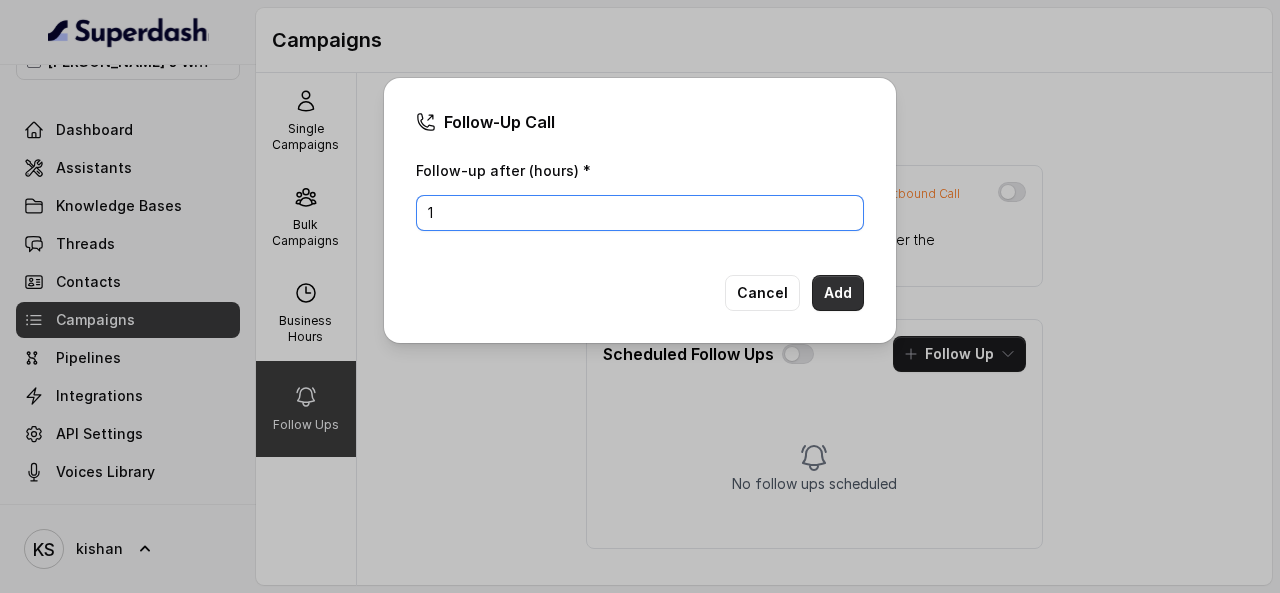 type on "1" 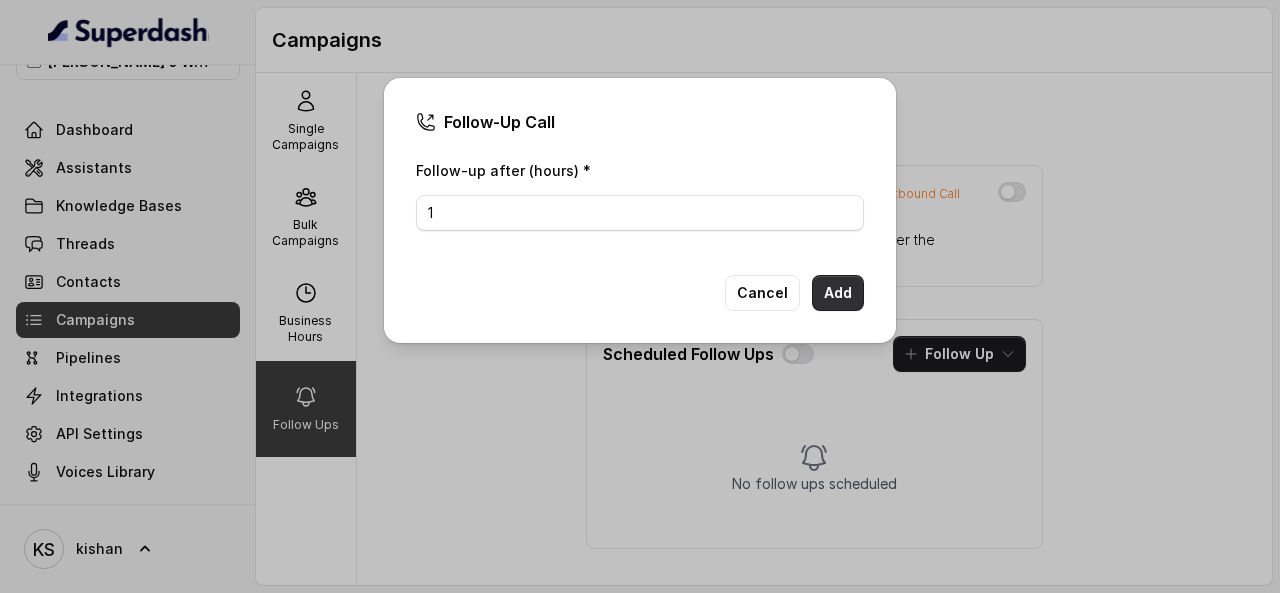 click on "Add" at bounding box center (838, 293) 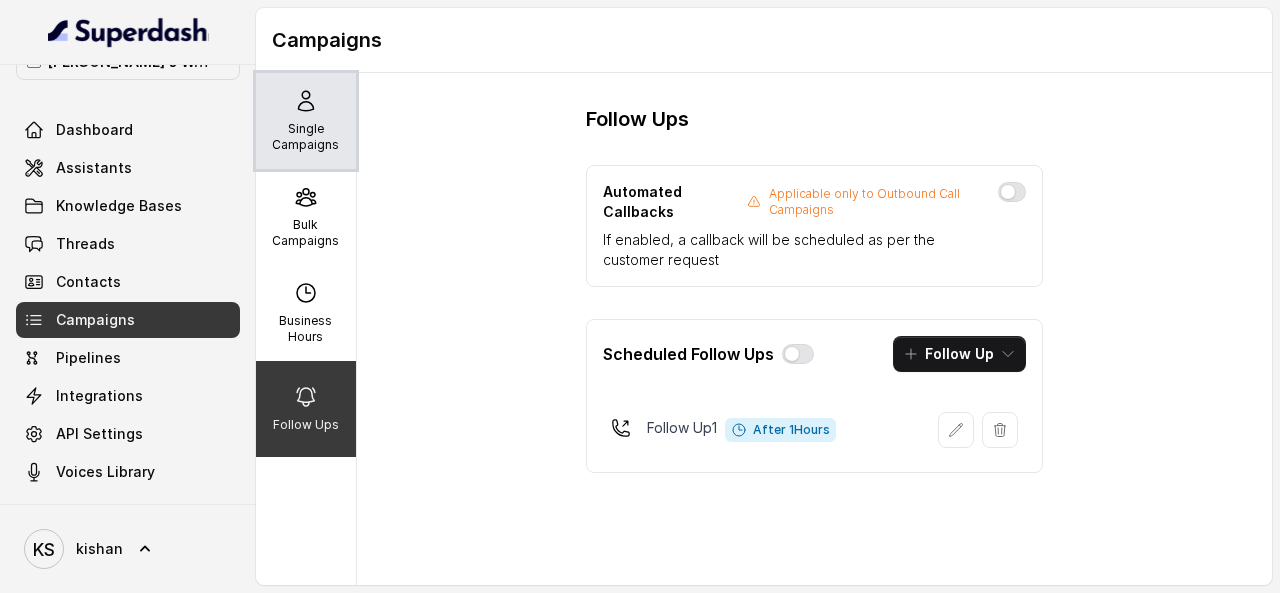 click on "Single Campaigns" at bounding box center [306, 137] 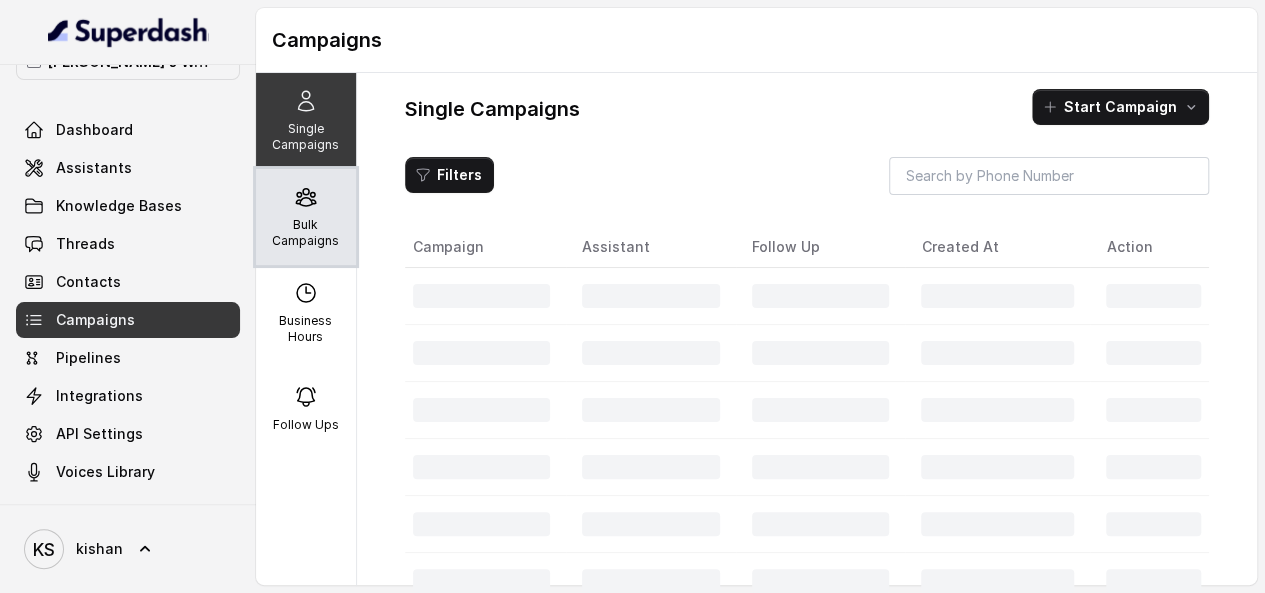 click on "Bulk Campaigns" at bounding box center (306, 217) 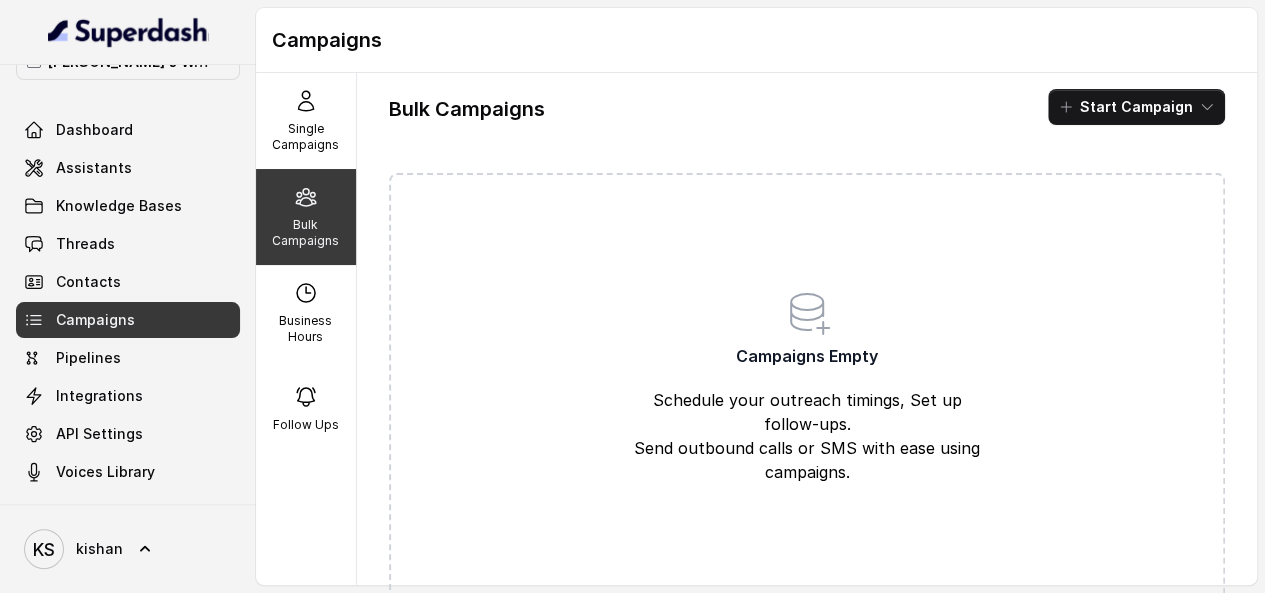 click on "Bulk Campaigns  Start Campaign Campaigns Empty Schedule your outreach timings, Set up follow-ups.   Send outbound calls or SMS with ease using campaigns." at bounding box center (807, 344) 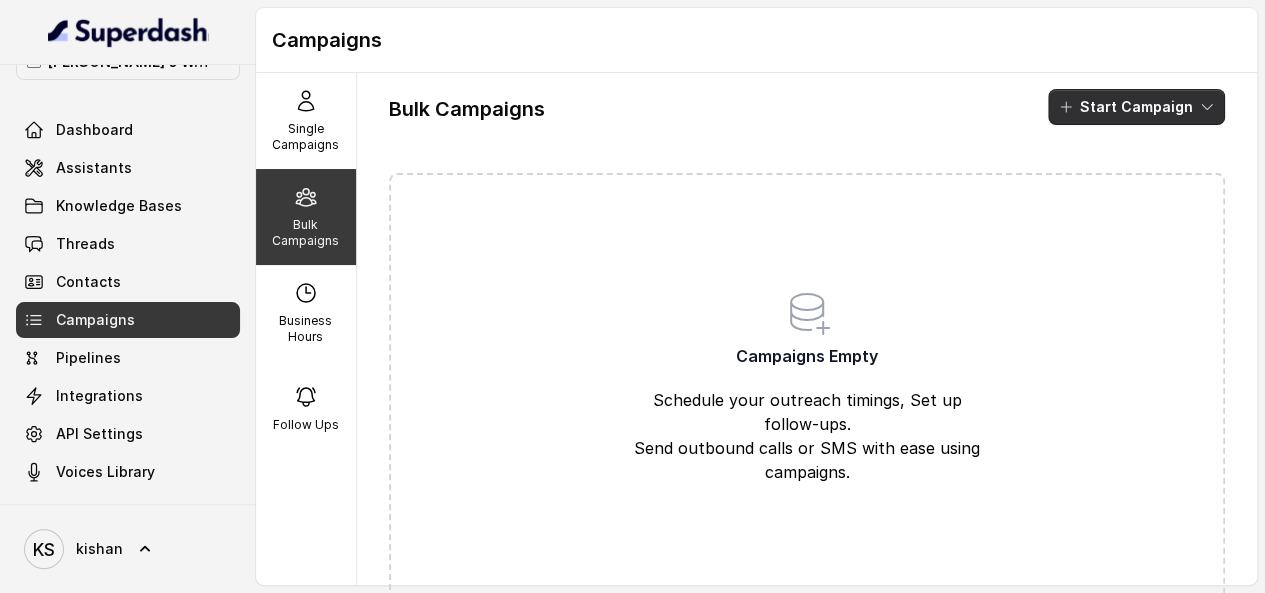 click on "Start Campaign" at bounding box center [1136, 107] 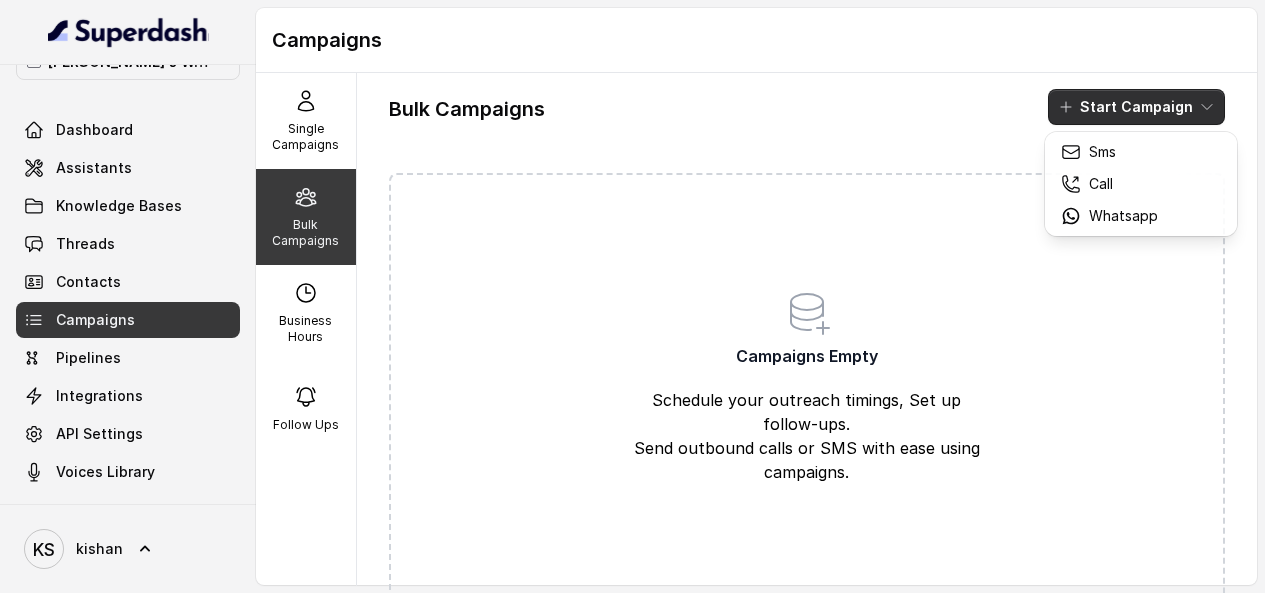 click on "Start Campaign" at bounding box center [1136, 107] 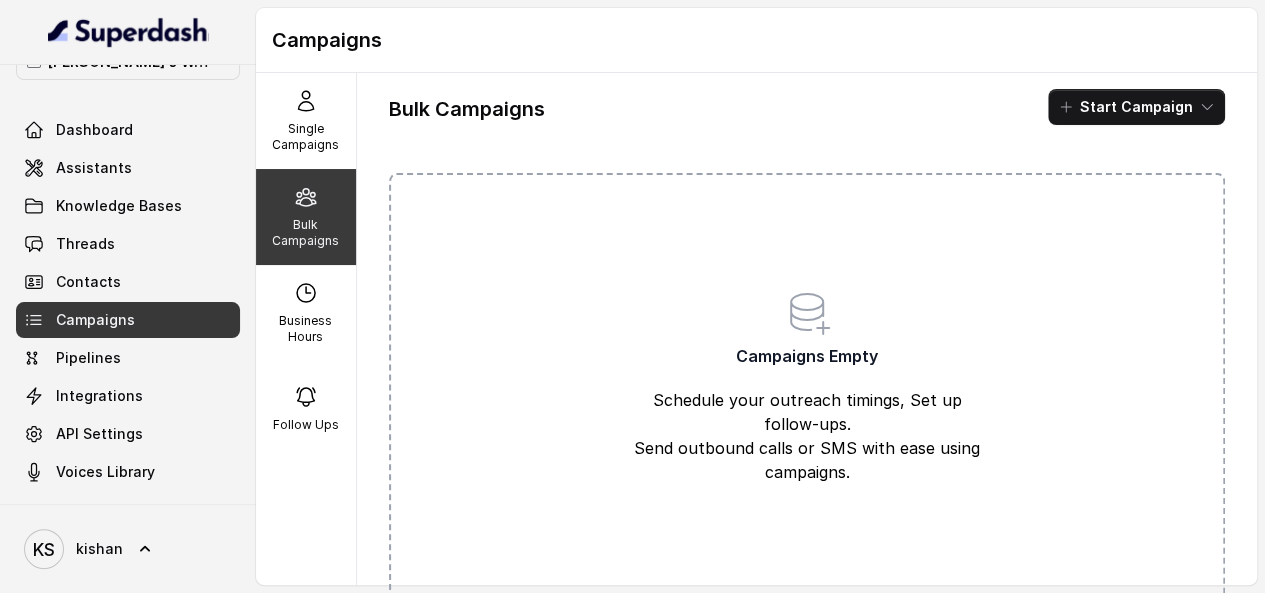 scroll, scrollTop: 22, scrollLeft: 0, axis: vertical 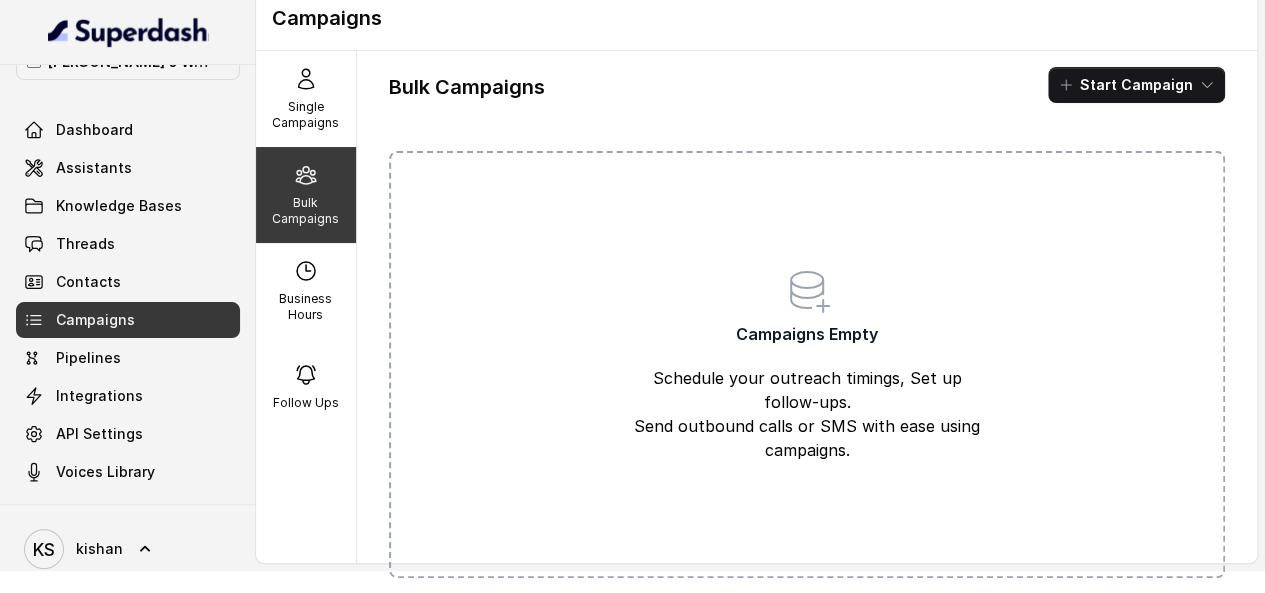 click on "Campaigns Empty" at bounding box center (807, 334) 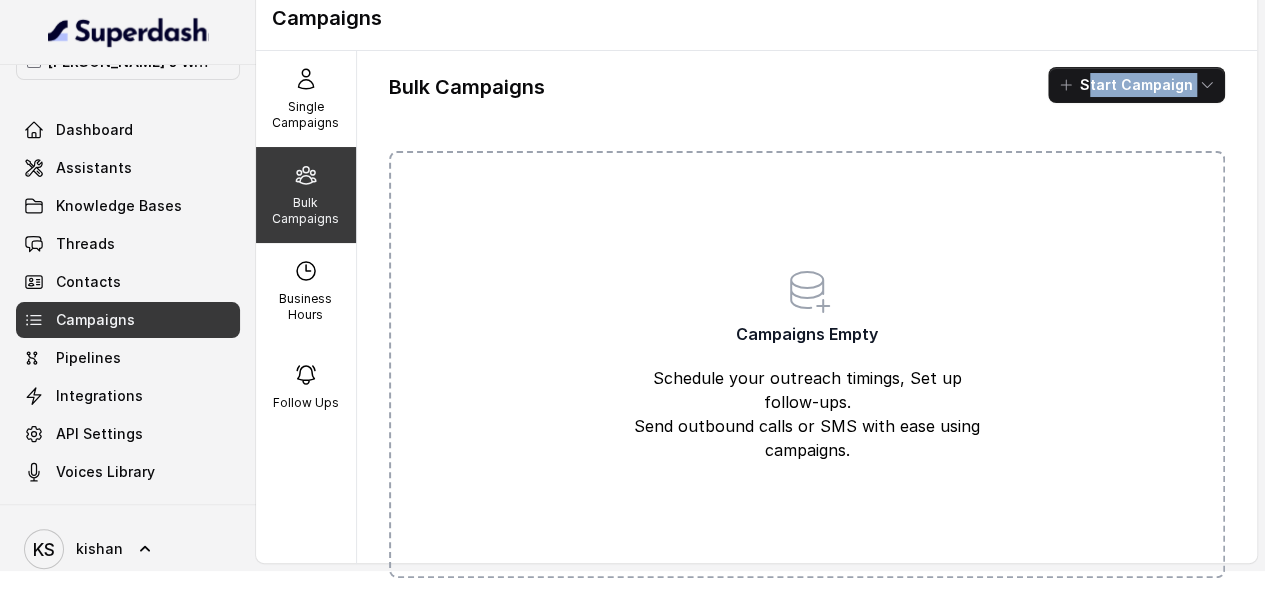 click 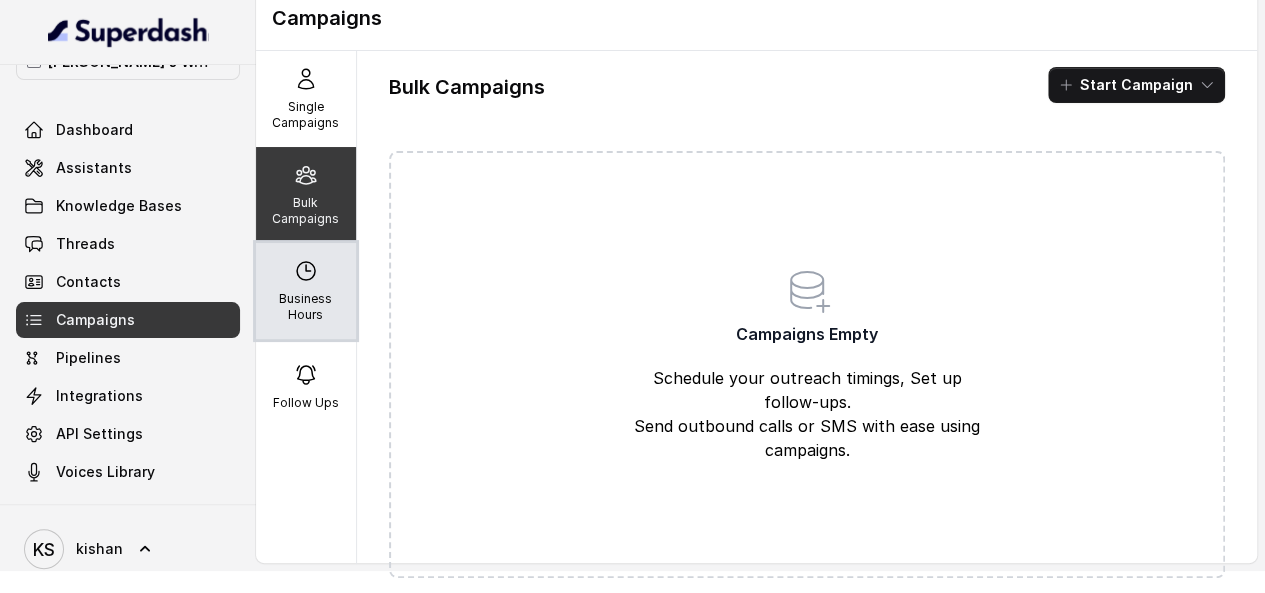 click on "Business Hours" at bounding box center [306, 291] 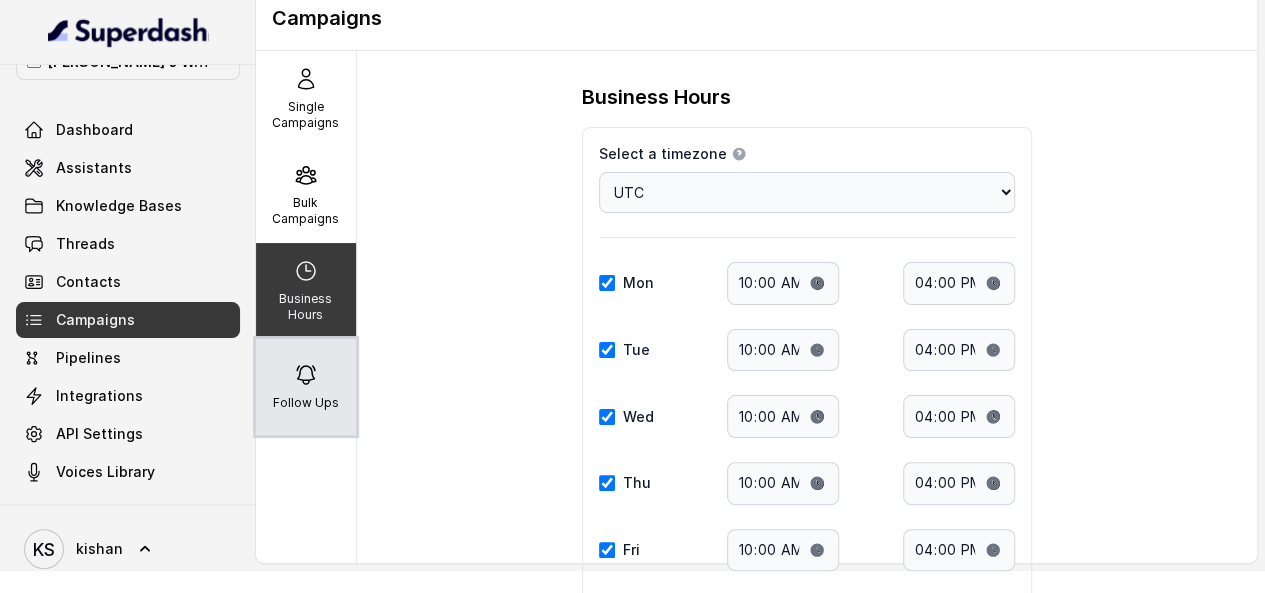 click on "Follow Ups" at bounding box center [306, 403] 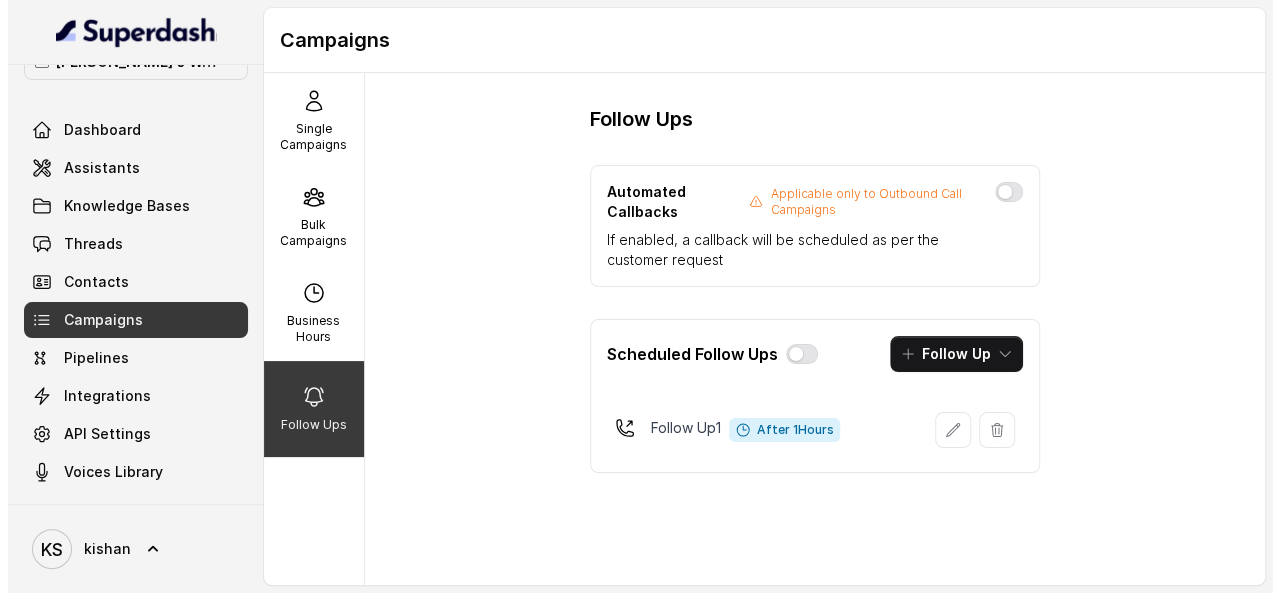 scroll, scrollTop: 0, scrollLeft: 0, axis: both 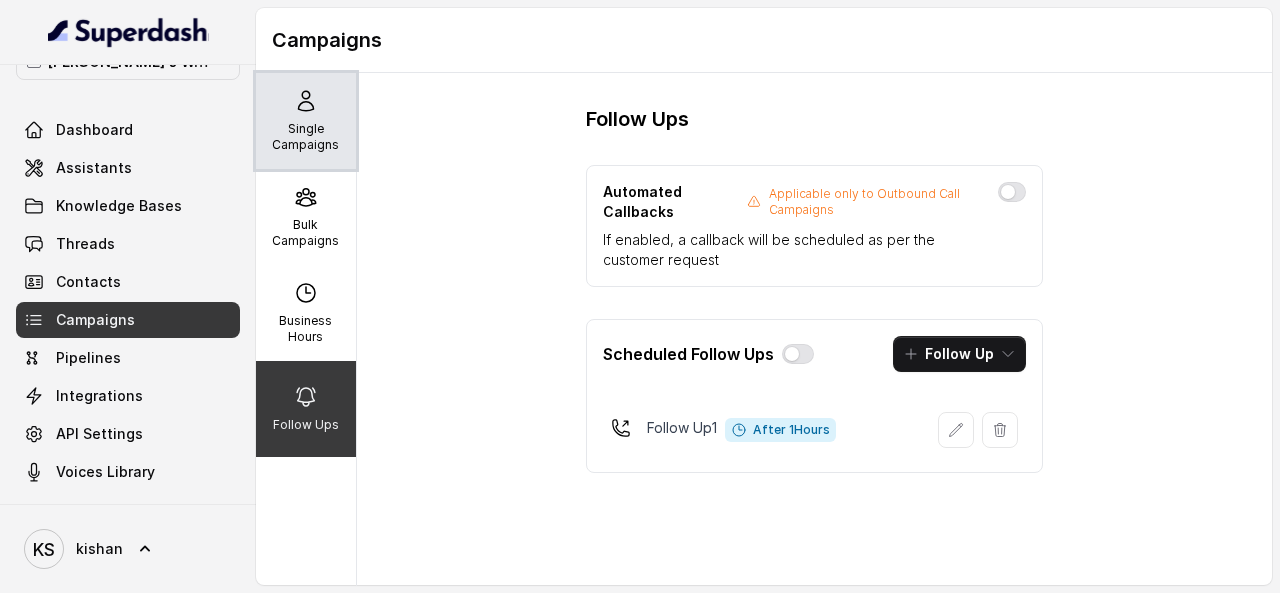 click on "Single Campaigns" at bounding box center [306, 137] 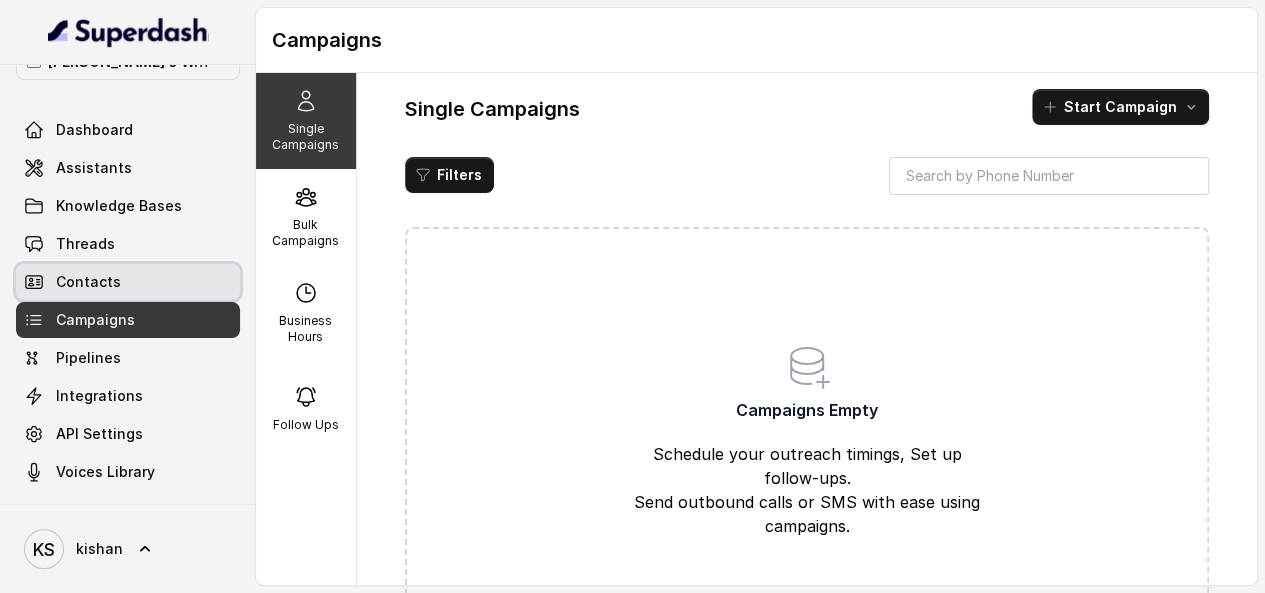 click on "Contacts" at bounding box center [128, 282] 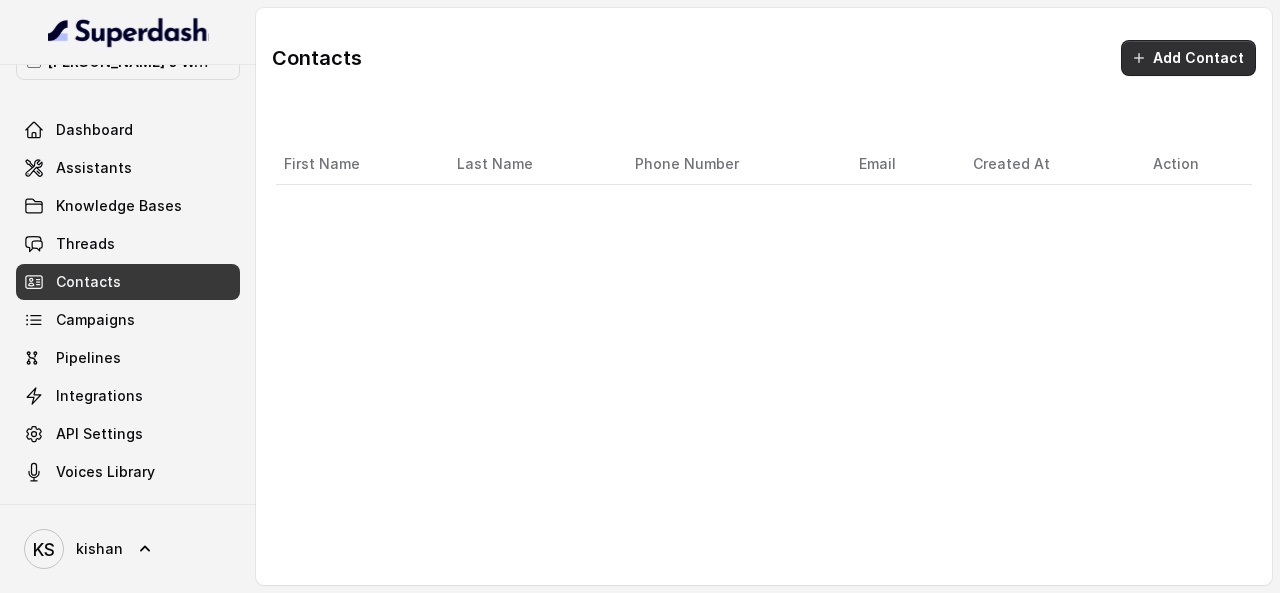 click on "Add Contact" at bounding box center [1188, 58] 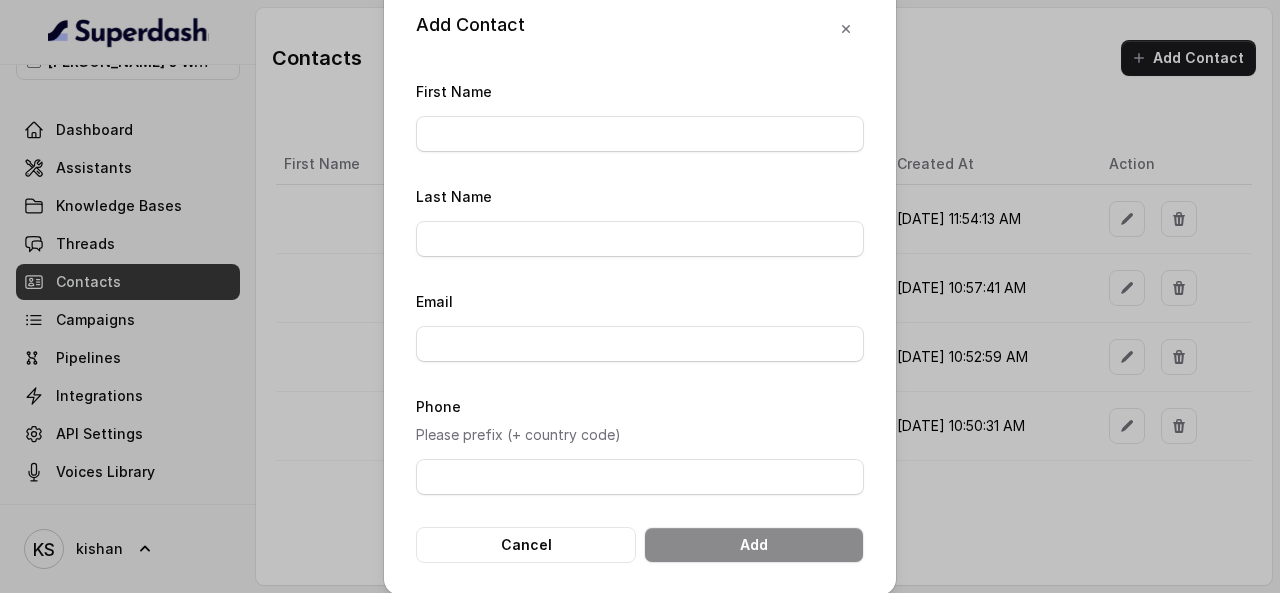 scroll, scrollTop: 33, scrollLeft: 0, axis: vertical 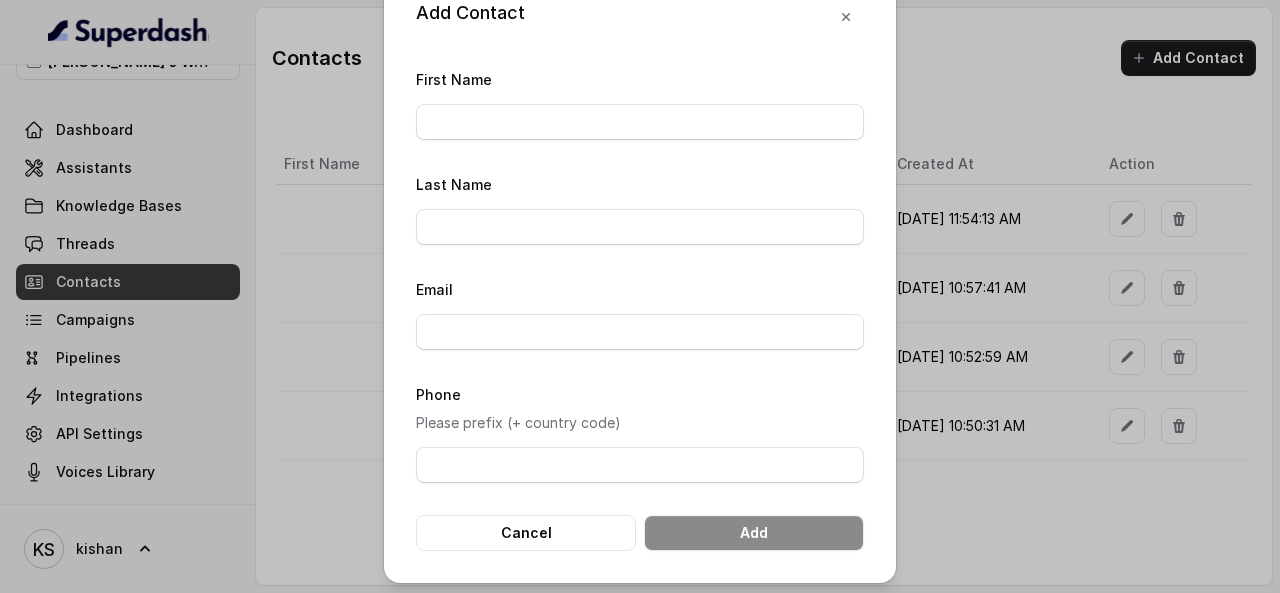 click on "Add Contact First Name Last Name Email Phone Please prefix (+ country code) Cancel Add" at bounding box center (640, 296) 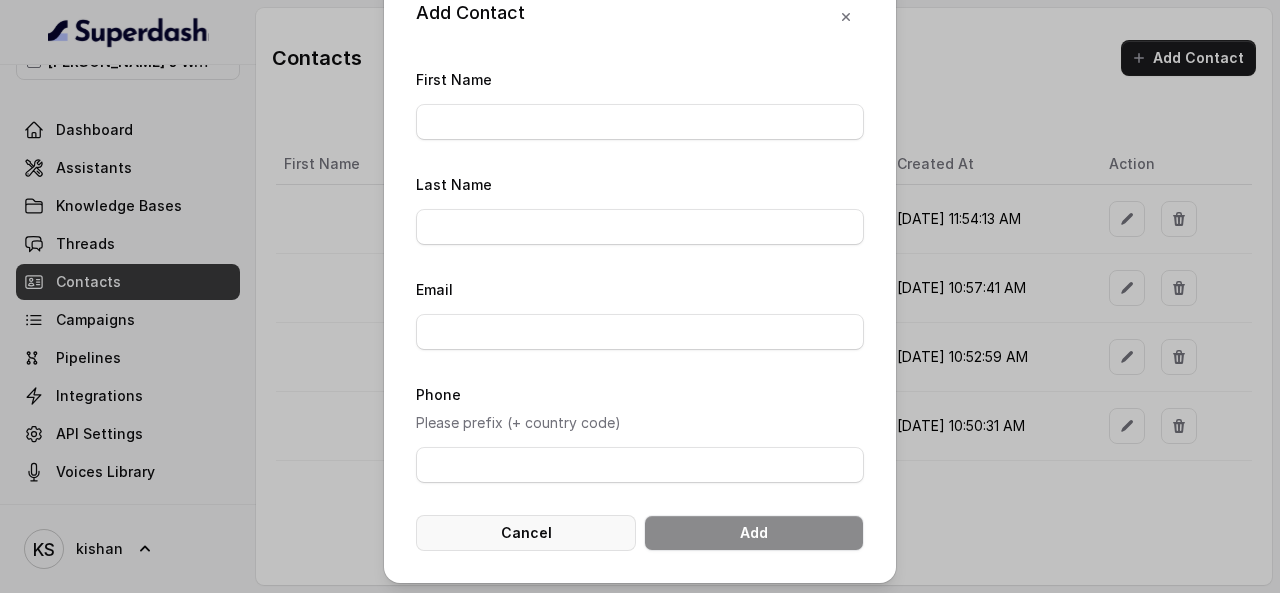 click on "Cancel" at bounding box center (526, 533) 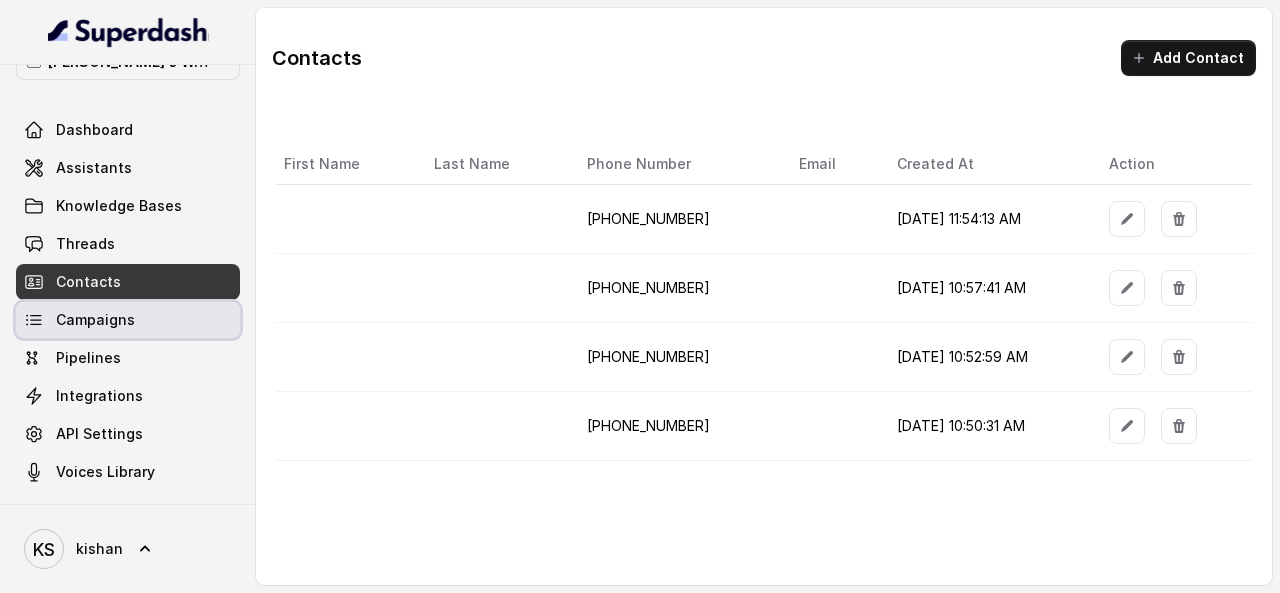 click on "Campaigns" at bounding box center (95, 320) 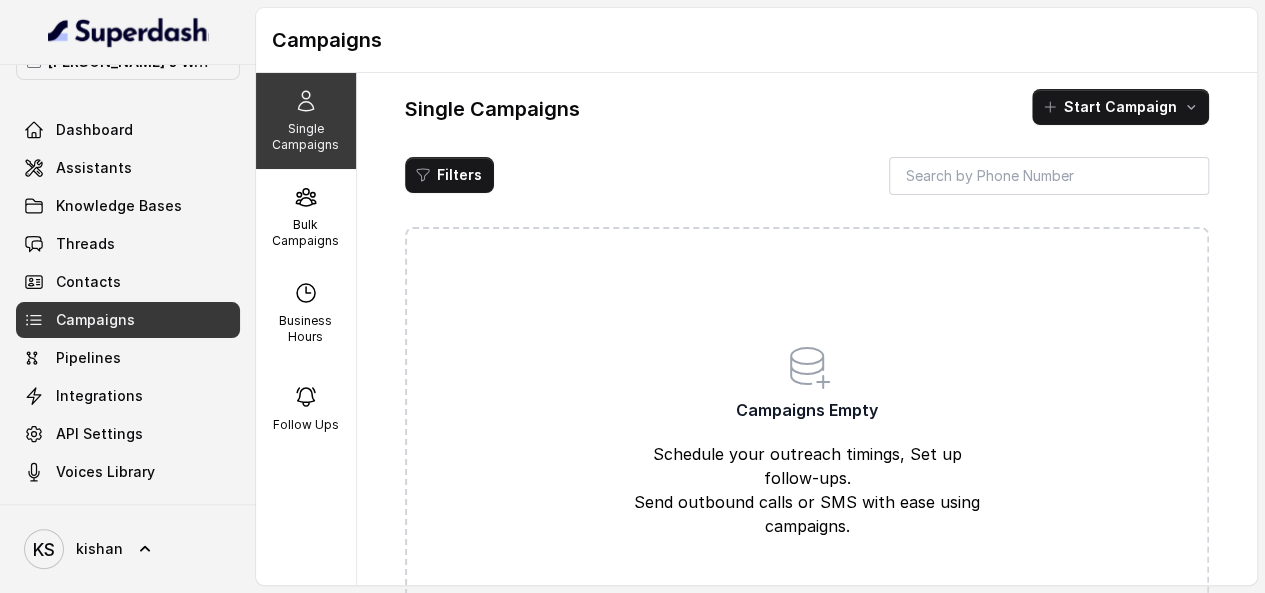 click on "Single Campaigns  Start Campaign  Filters Campaigns Empty Schedule your outreach timings, Set up follow-ups.   Send outbound calls or SMS with ease using campaigns." at bounding box center [807, 371] 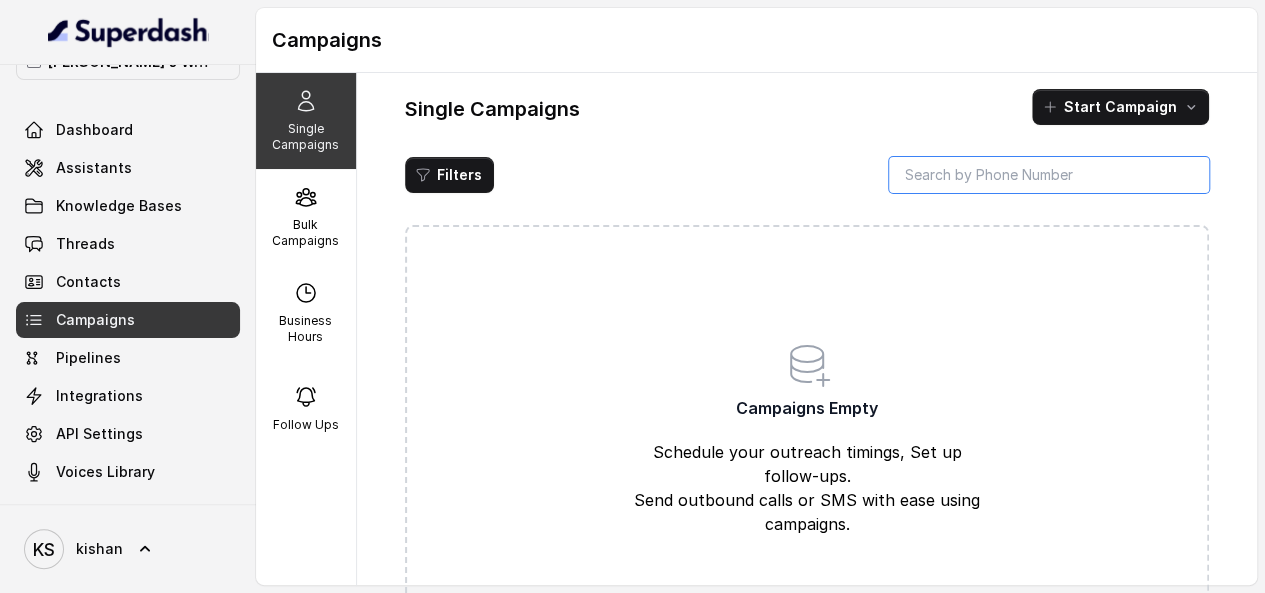 click at bounding box center (1049, 175) 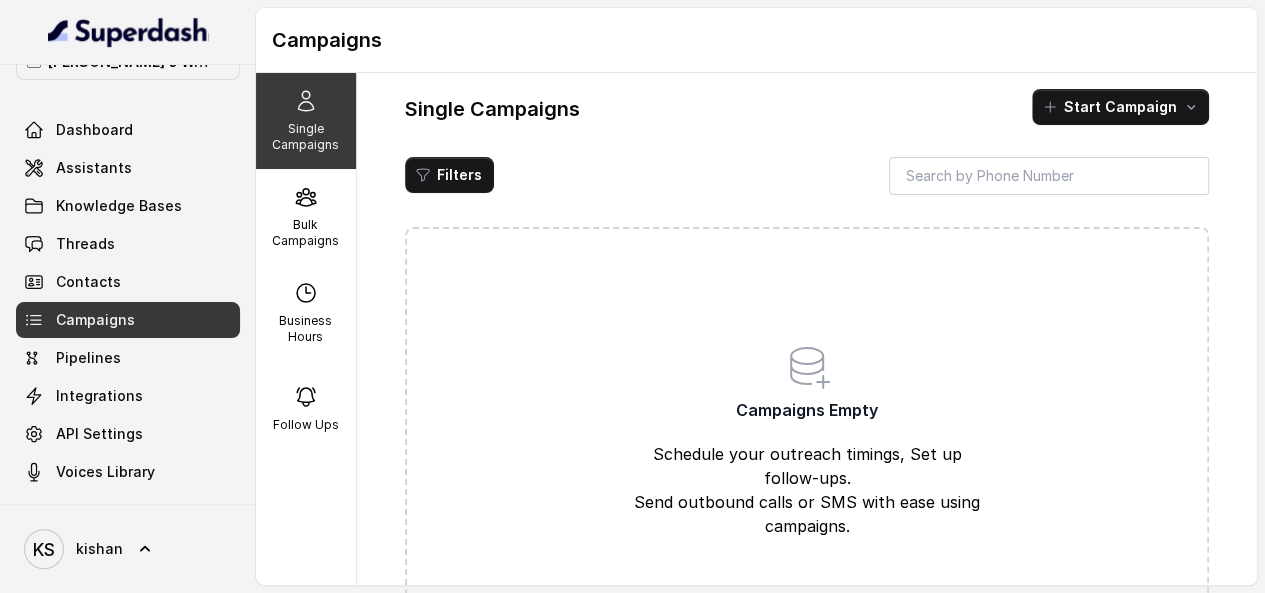 click on "[PERSON_NAME]'s Workspace Dashboard Assistants Knowledge Bases Threads Contacts Campaigns Pipelines Integrations API Settings Voices Library" at bounding box center (128, 284) 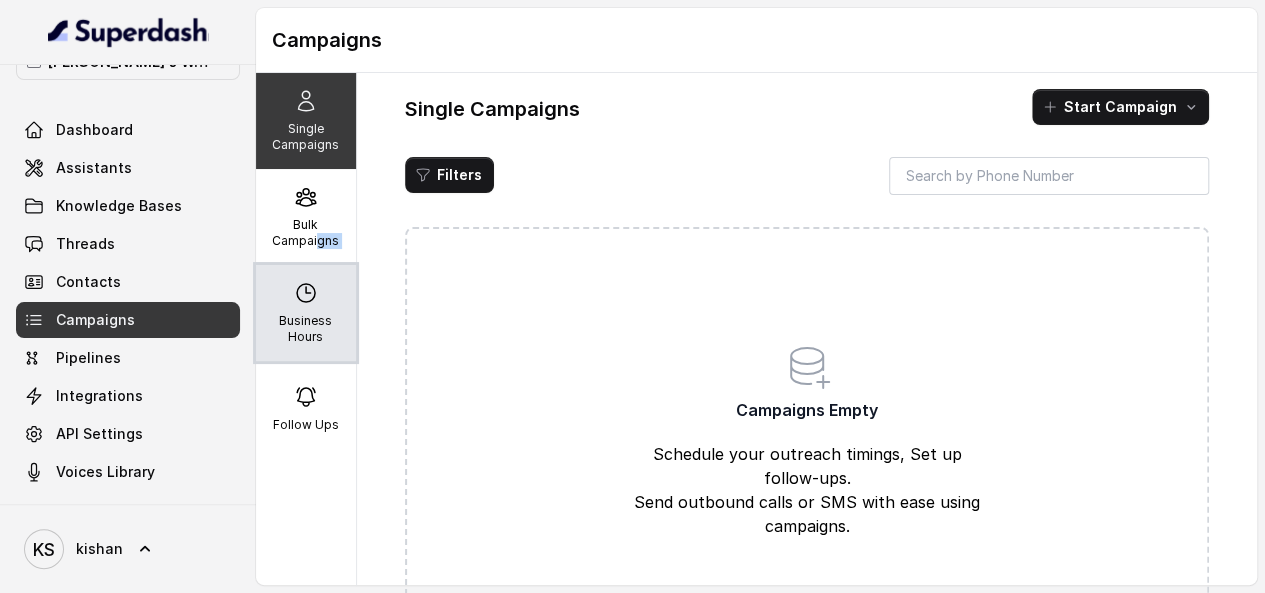 click on "Single Campaigns Bulk Campaigns Business Hours Follow Ups" at bounding box center [306, 329] 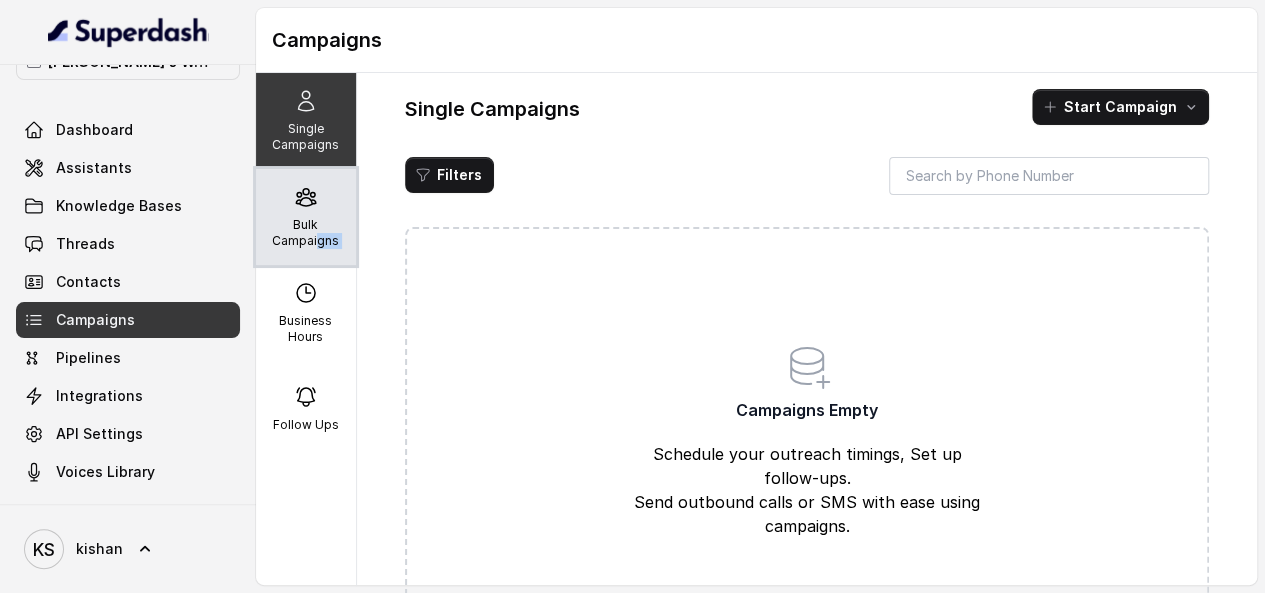 click on "Bulk Campaigns" at bounding box center [306, 233] 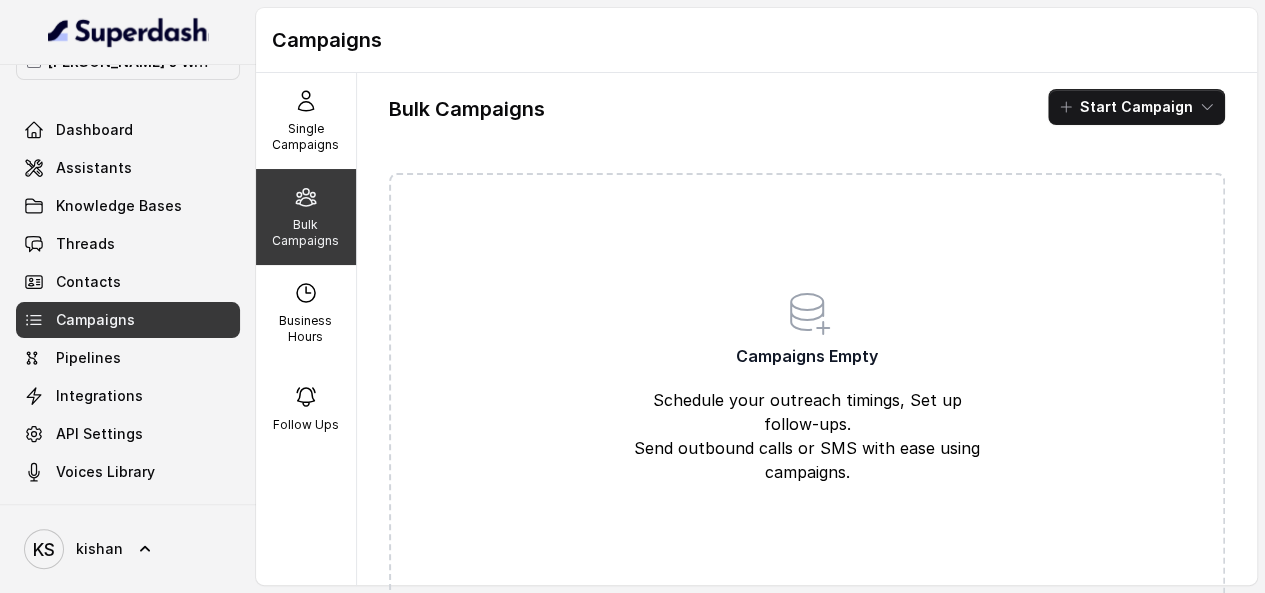 click on "Start Campaign" at bounding box center [1136, 107] 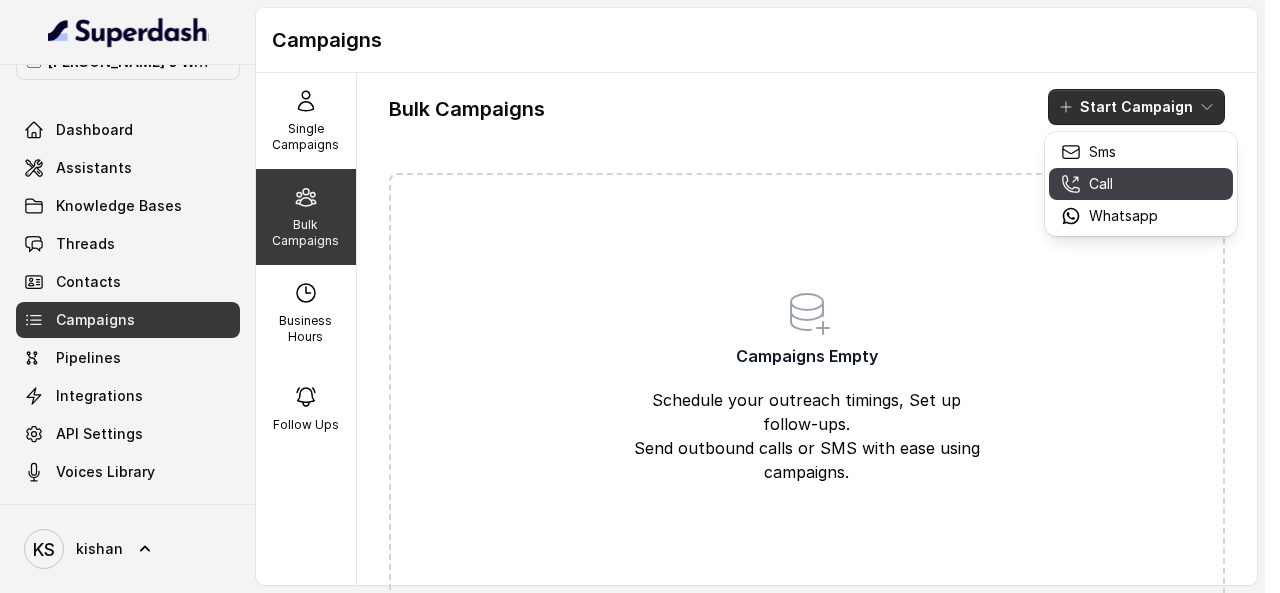 click on "Call" at bounding box center (1109, 184) 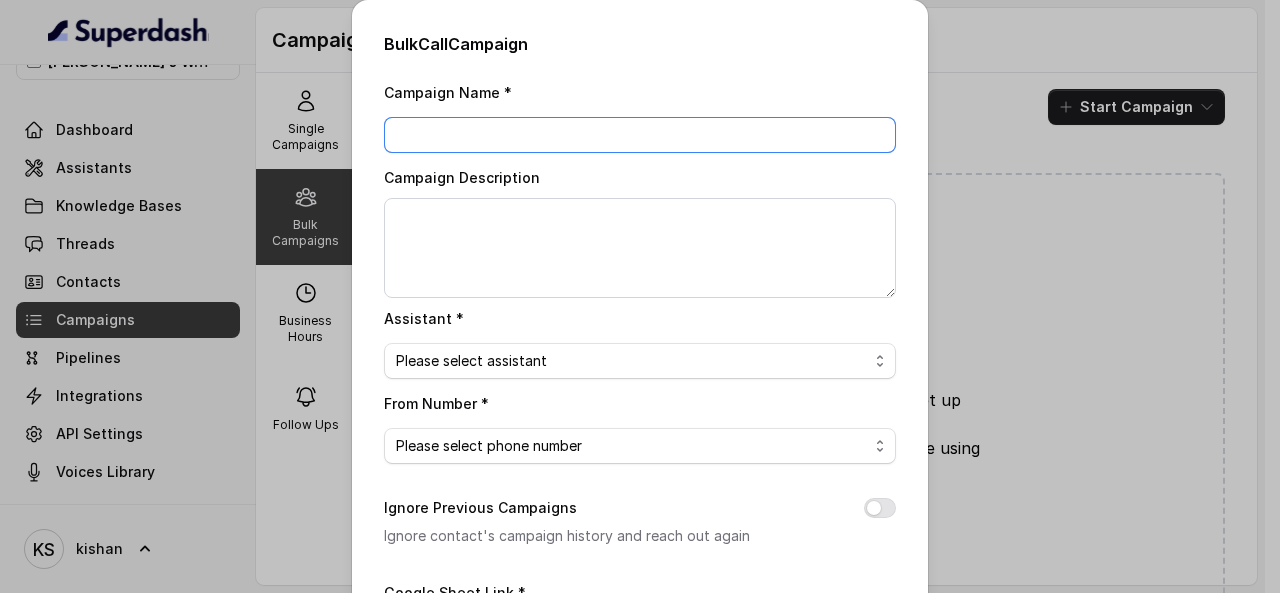 click on "Campaign Name *" at bounding box center [640, 135] 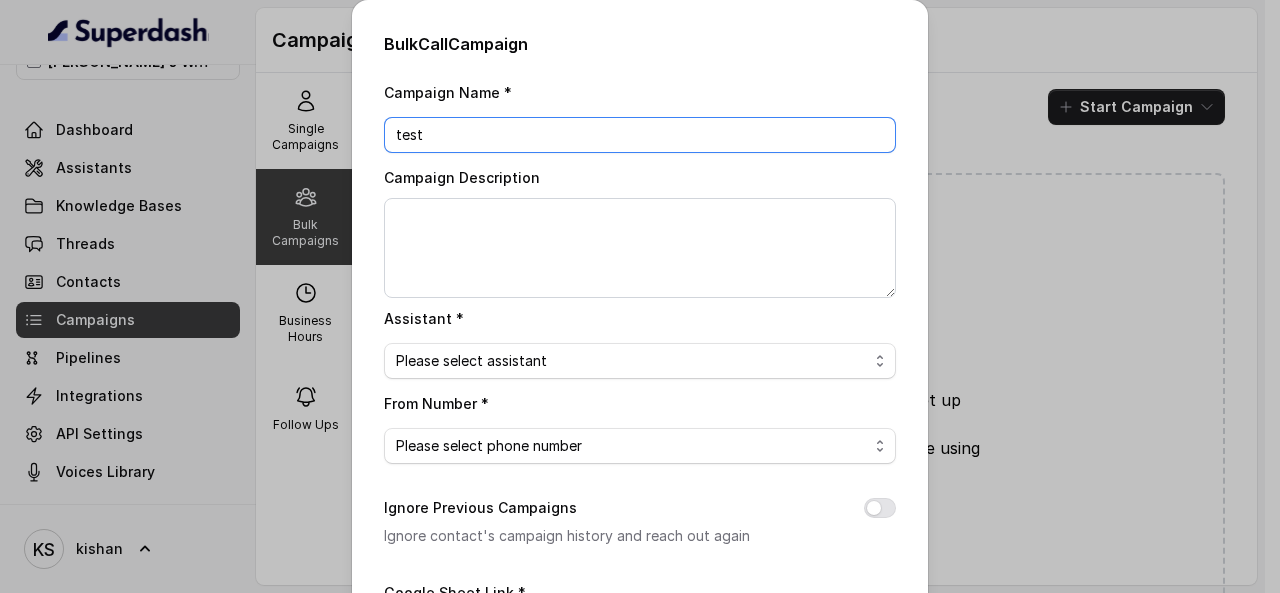scroll, scrollTop: 200, scrollLeft: 0, axis: vertical 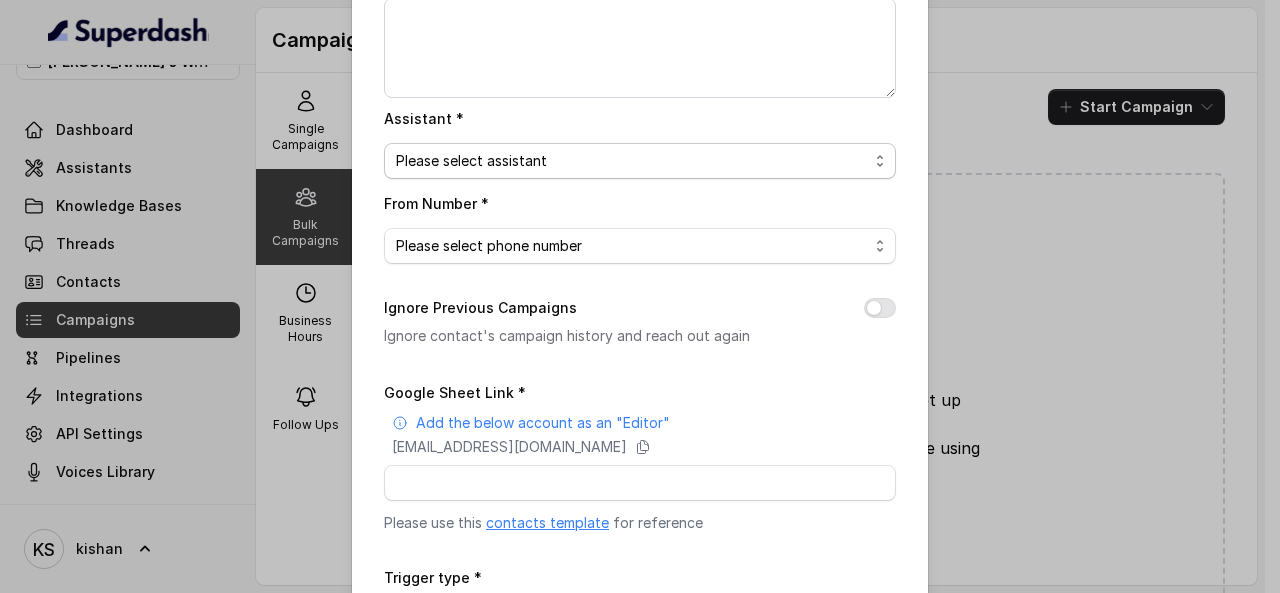 type on "test" 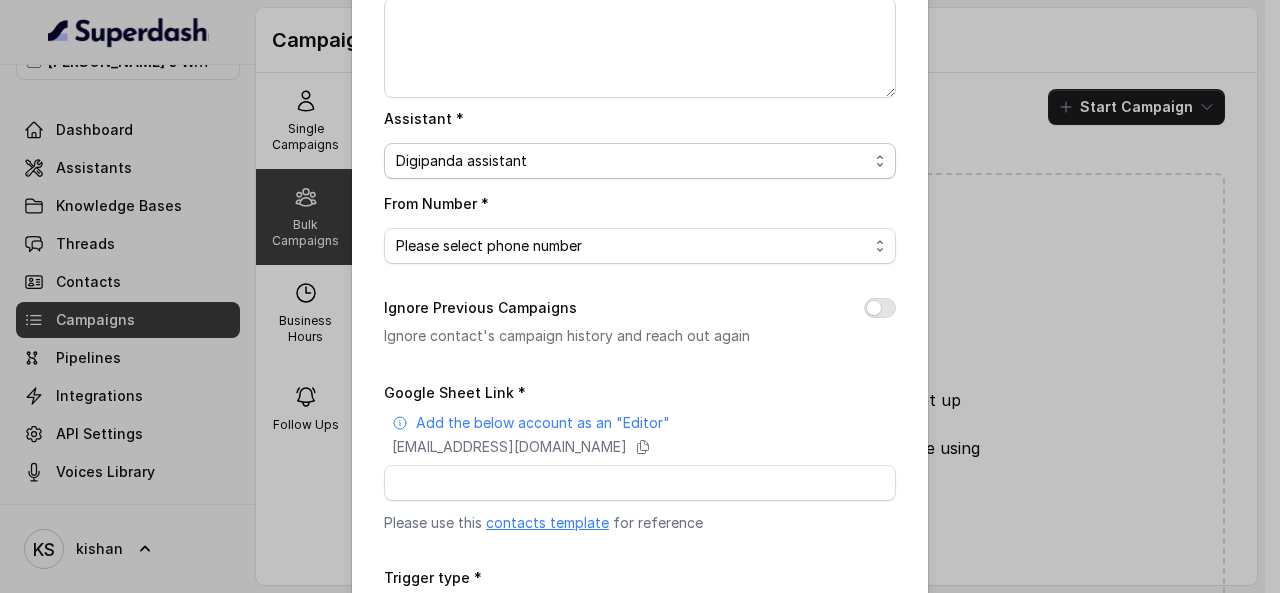 click on "Please select assistant Voice assistant [PERSON_NAME] assistant" at bounding box center (640, 161) 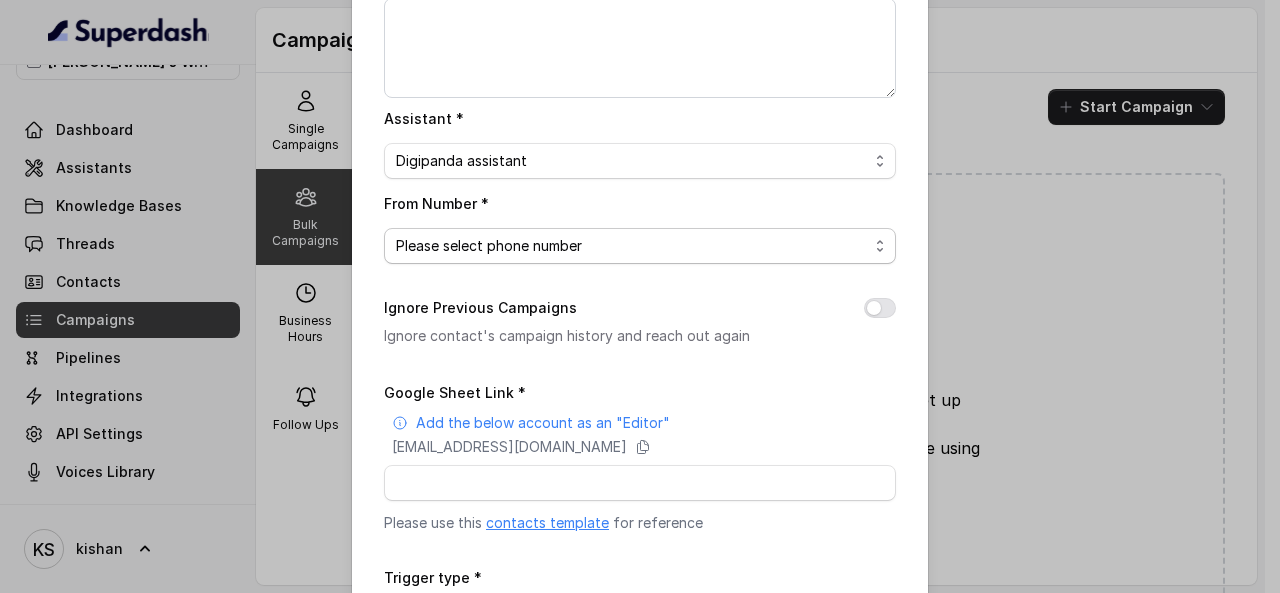 click on "Please select phone number" at bounding box center (640, 246) 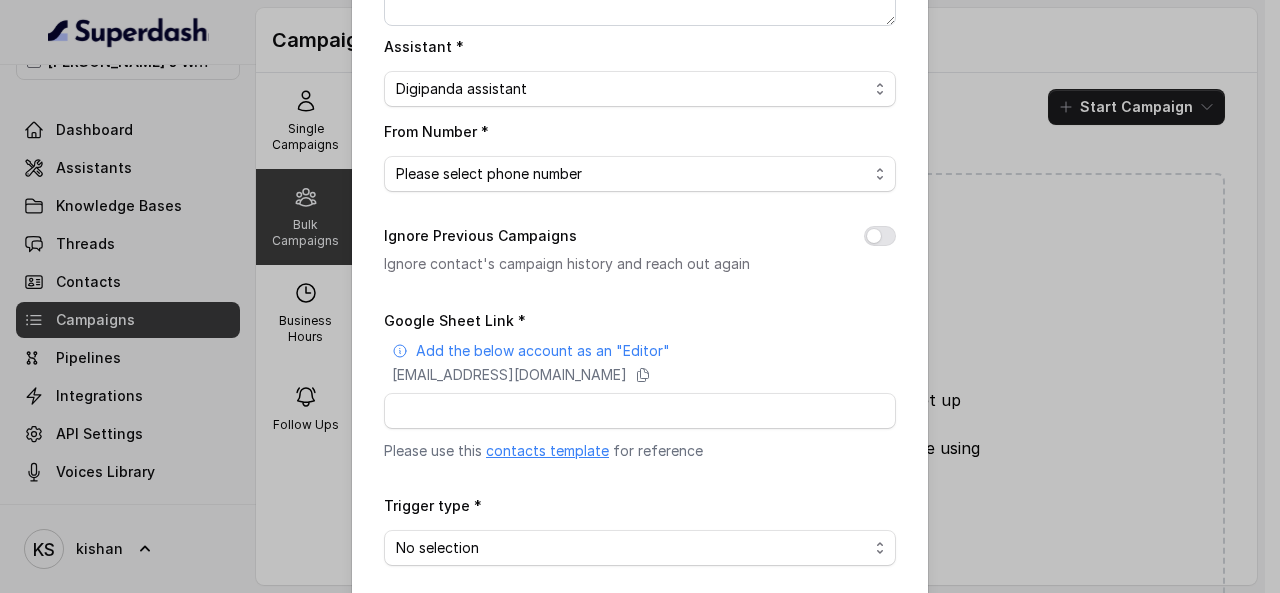 scroll, scrollTop: 354, scrollLeft: 0, axis: vertical 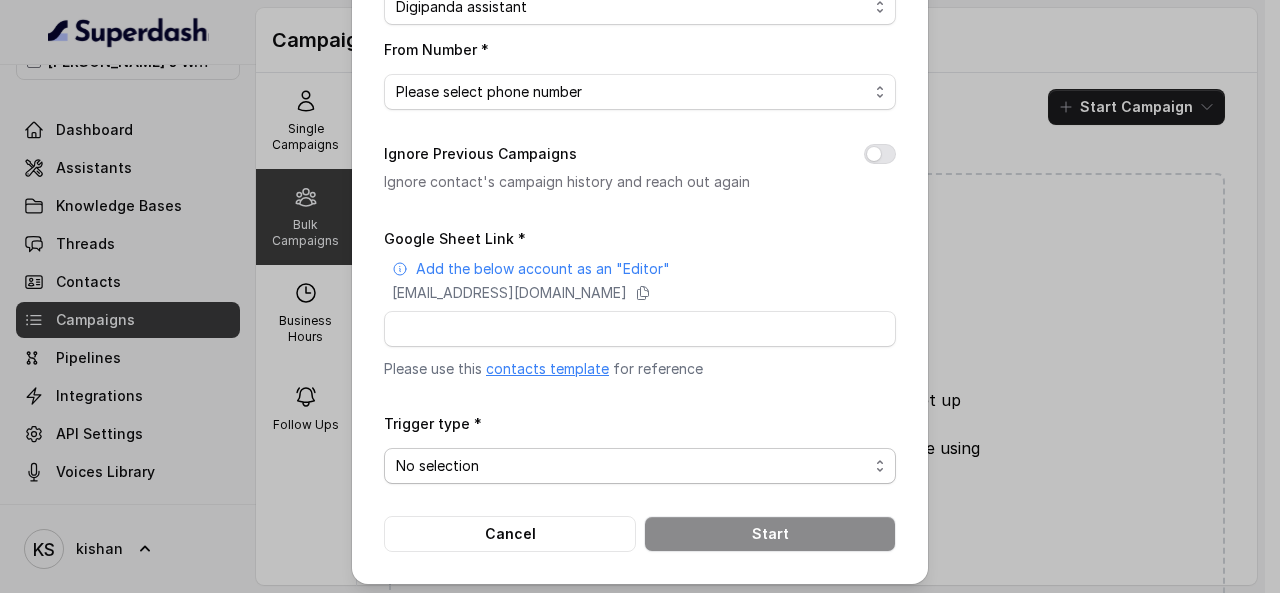 click on "No selection Trigger Immediately Trigger based on campaign configuration" at bounding box center (640, 466) 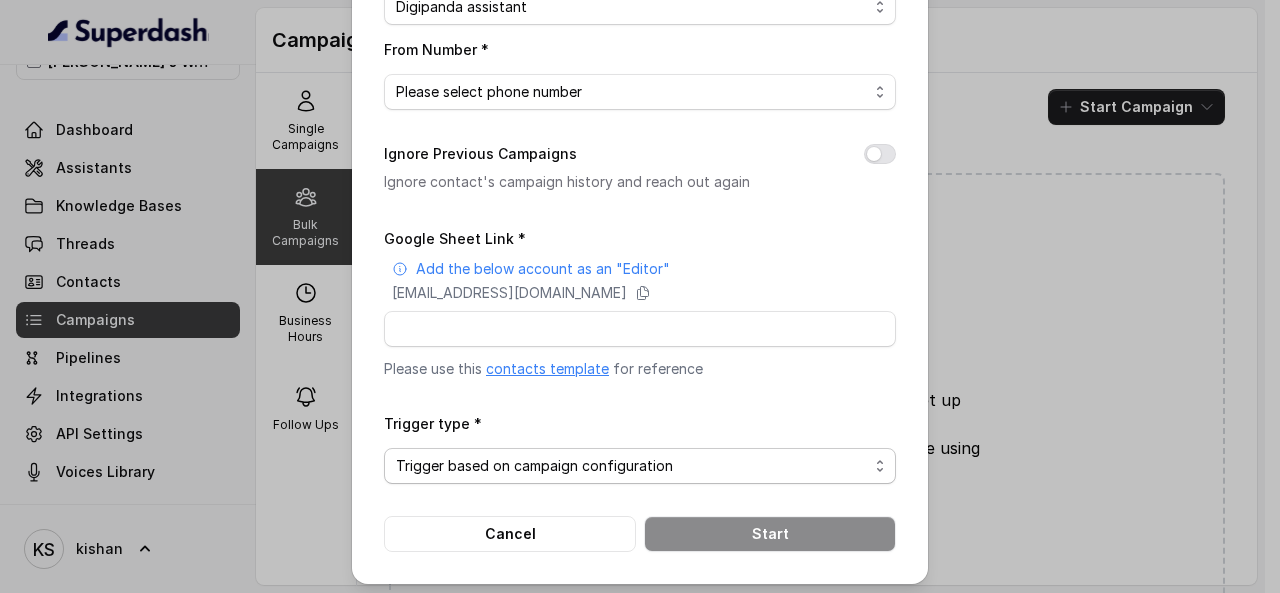 click on "No selection Trigger Immediately Trigger based on campaign configuration" at bounding box center [640, 466] 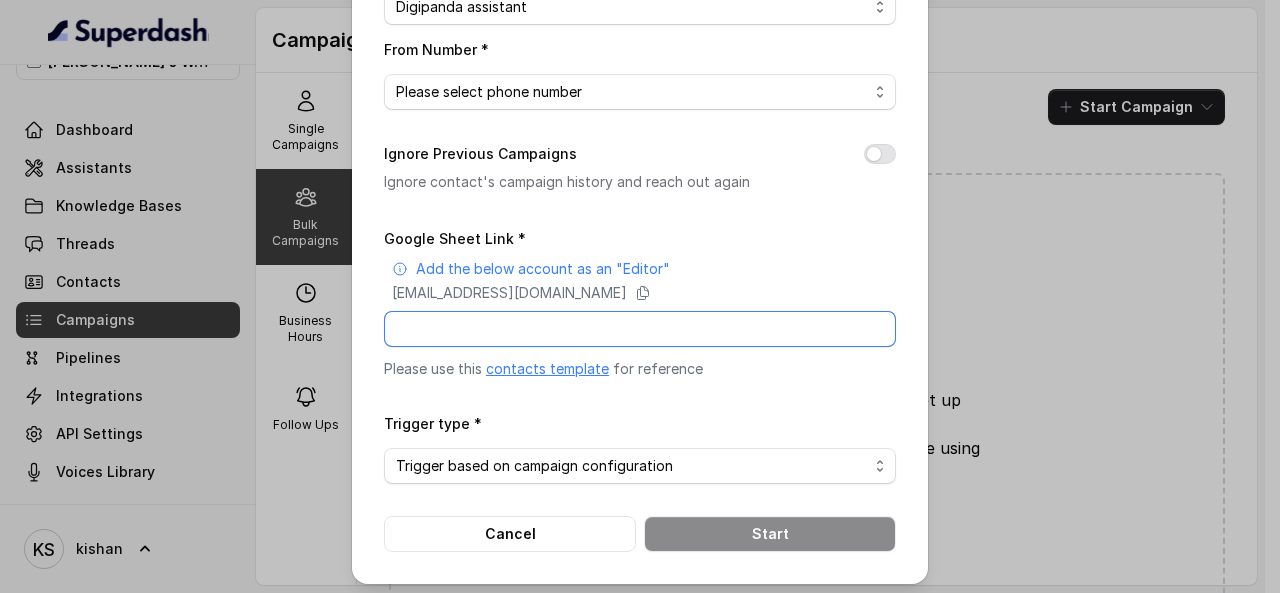 click on "Google Sheet Link *" at bounding box center [640, 329] 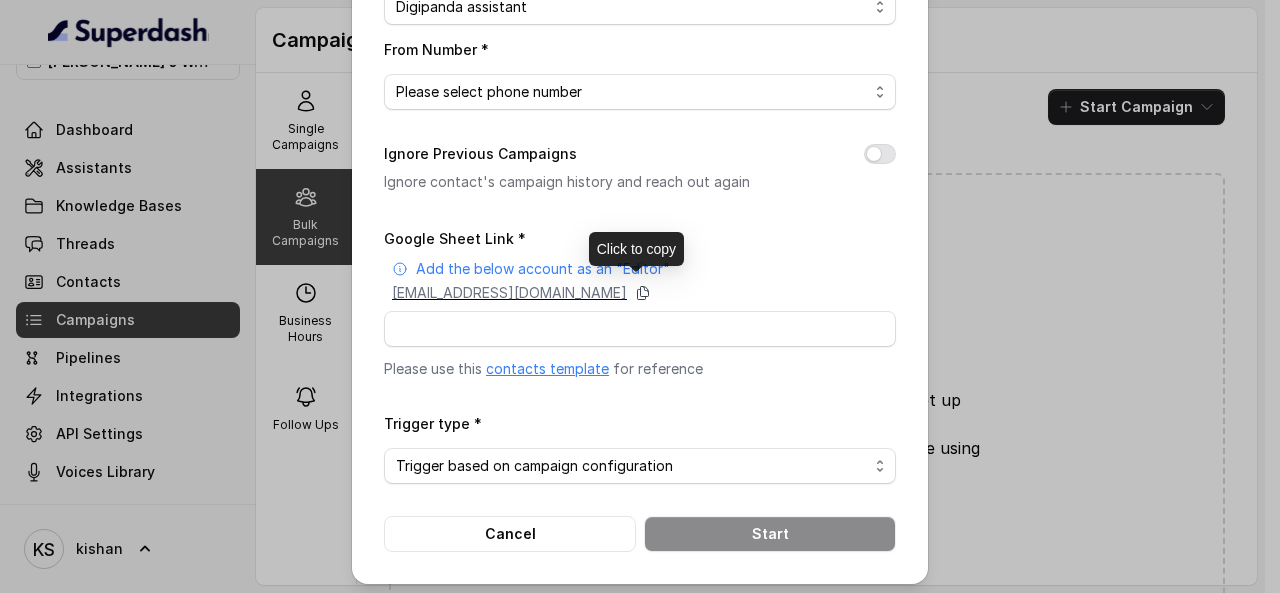 click 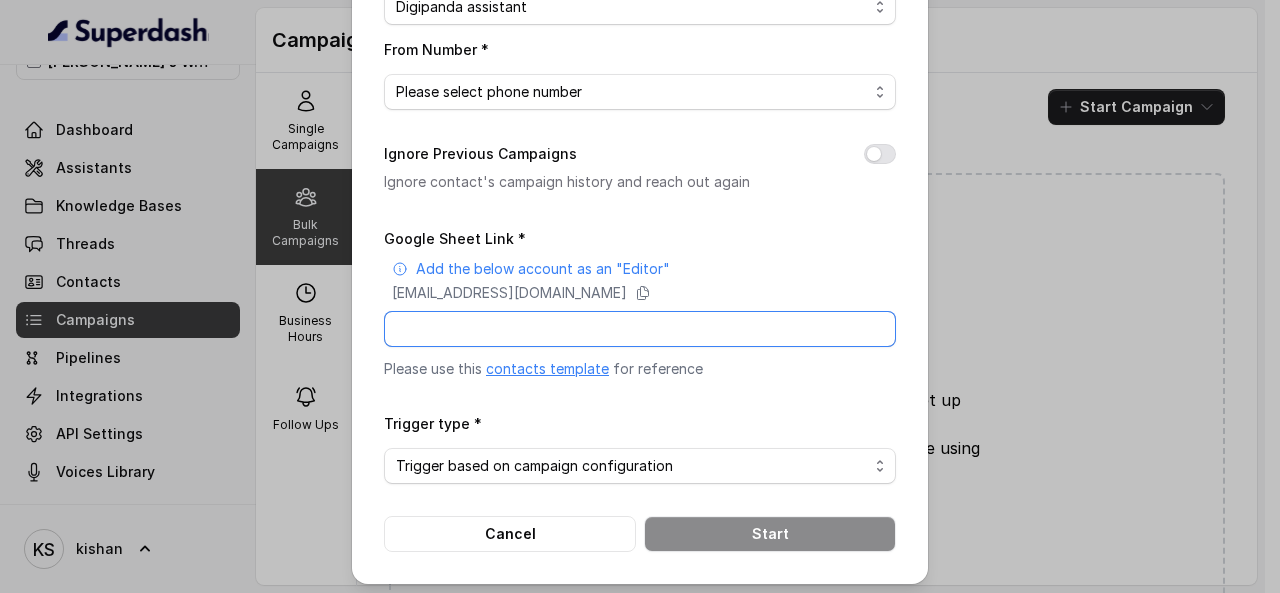 click on "Google Sheet Link *" at bounding box center [640, 329] 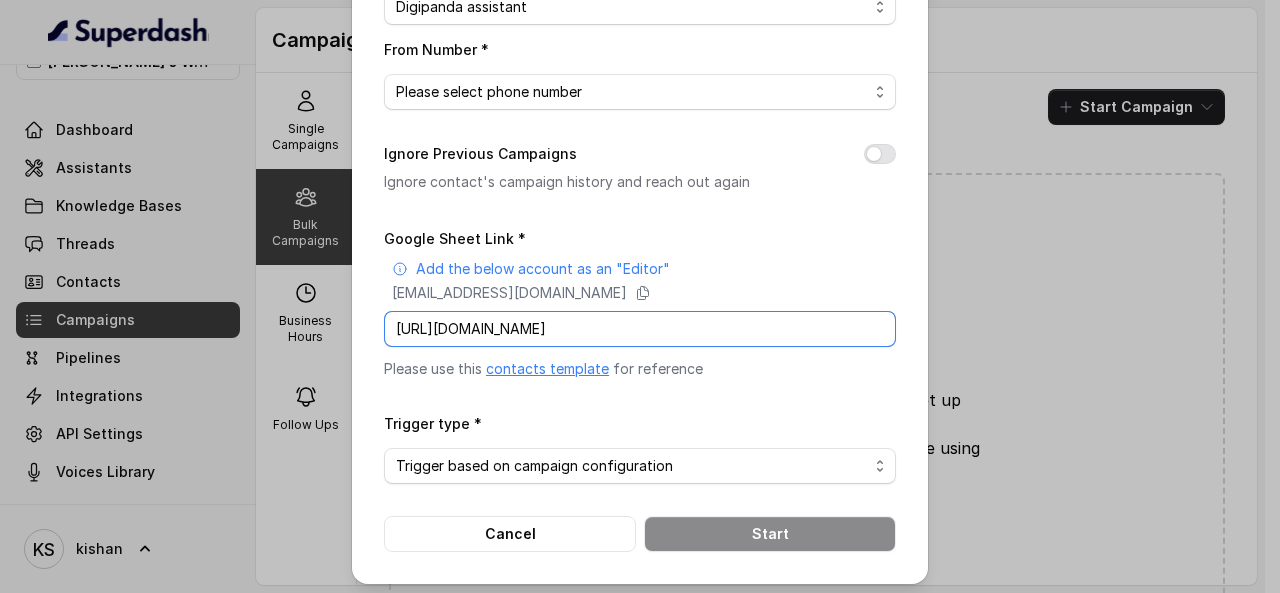 scroll, scrollTop: 0, scrollLeft: 291, axis: horizontal 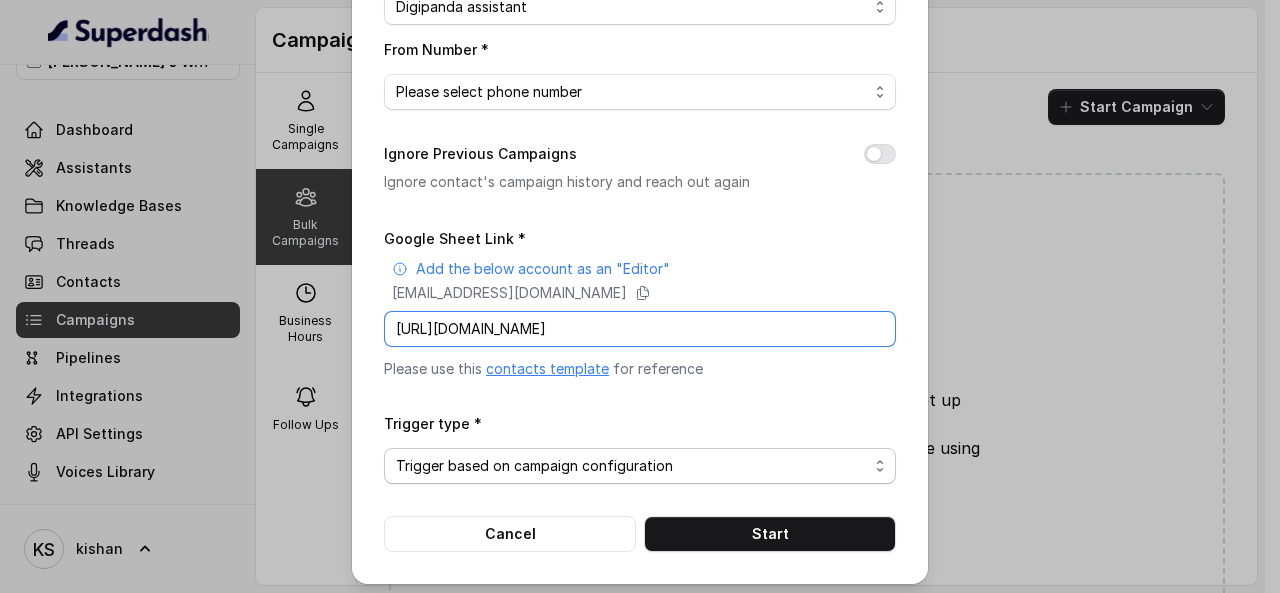 type on "[URL][DOMAIN_NAME]" 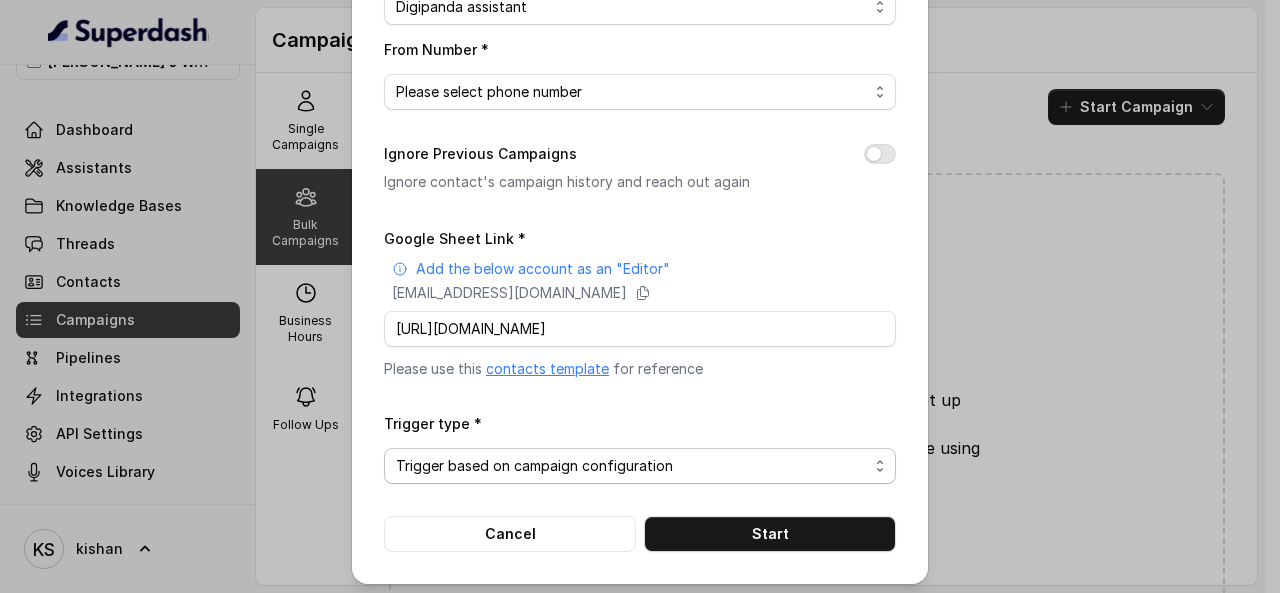 click on "No selection Trigger Immediately Trigger based on campaign configuration" at bounding box center [640, 466] 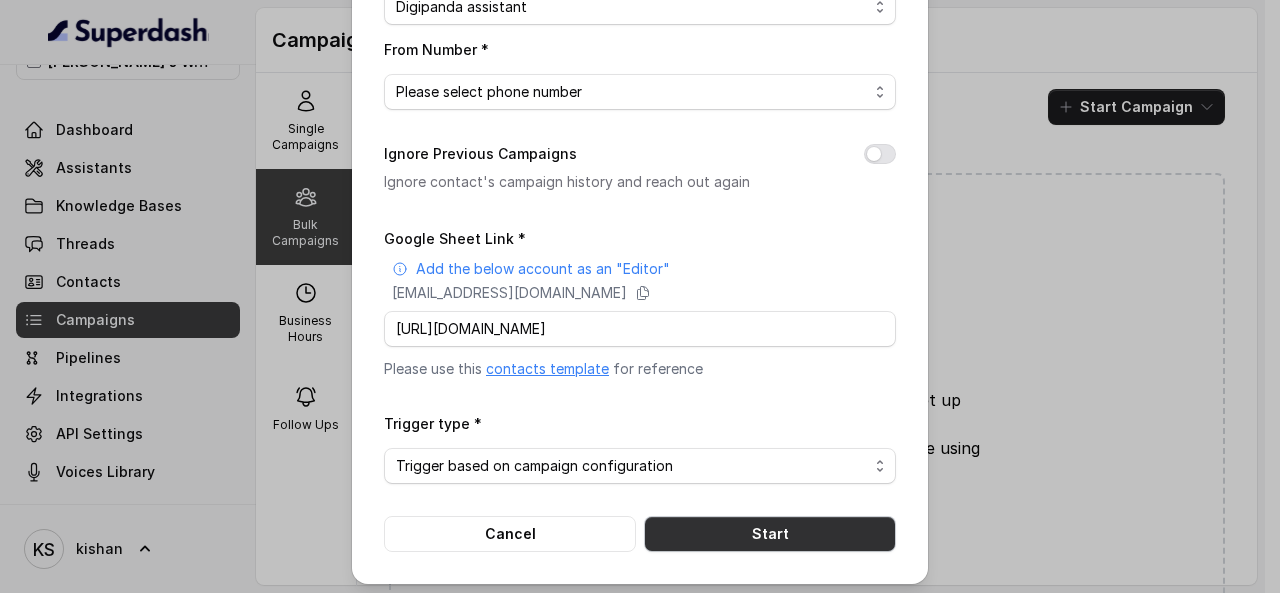 click on "Start" at bounding box center (770, 534) 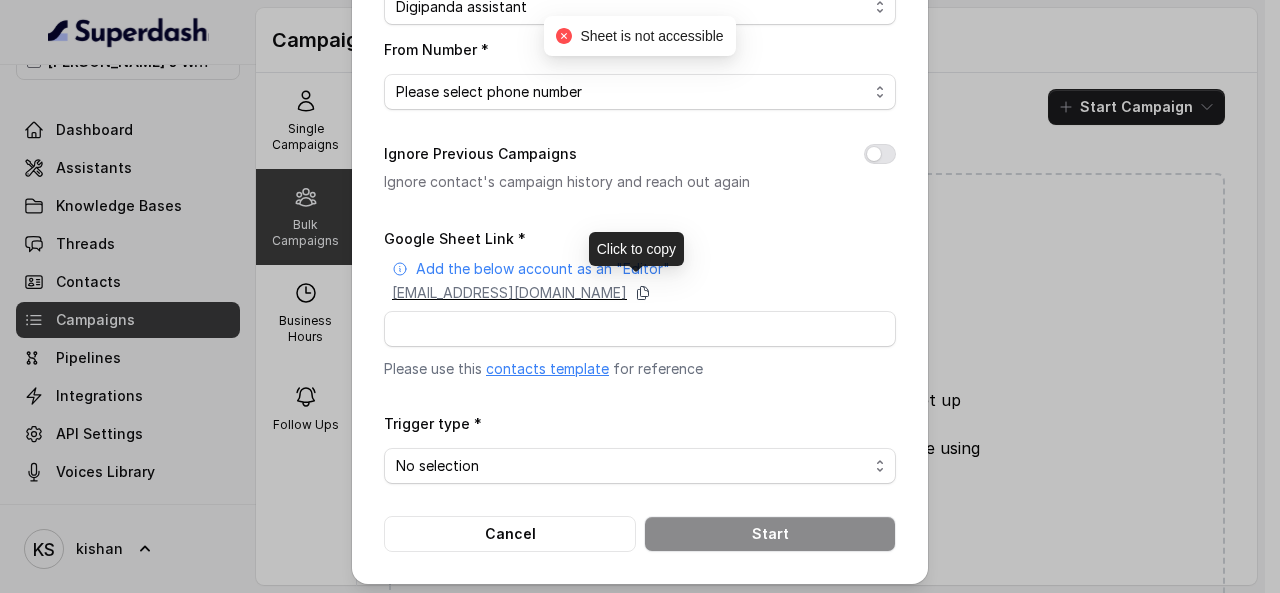 click 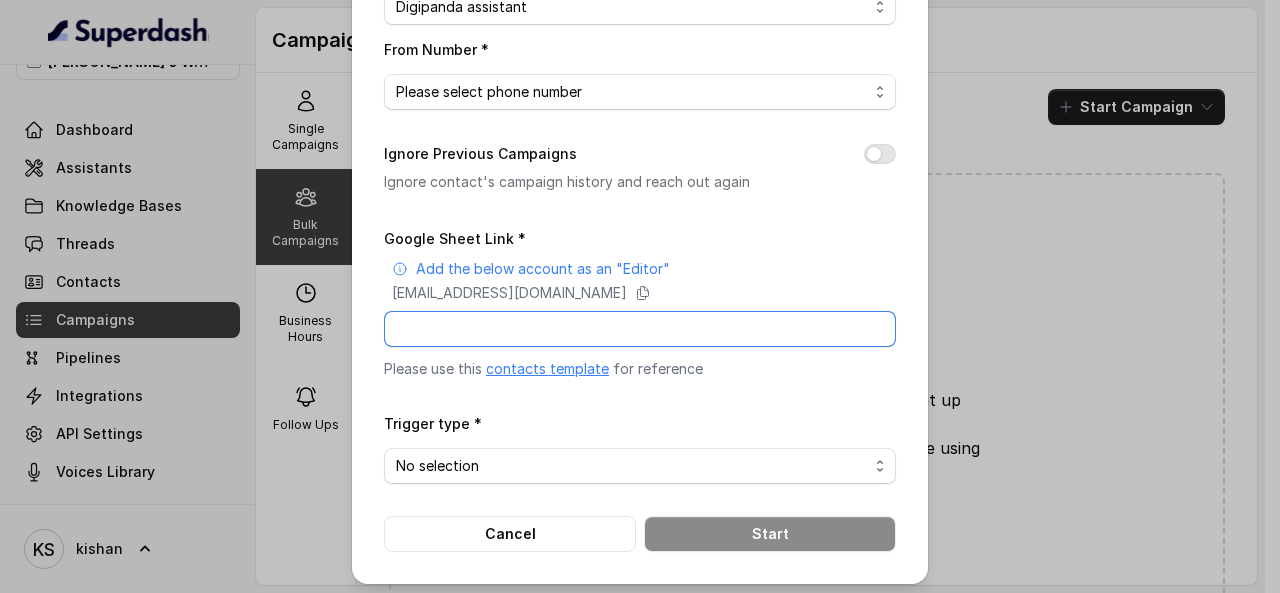 click on "Google Sheet Link *" at bounding box center [640, 329] 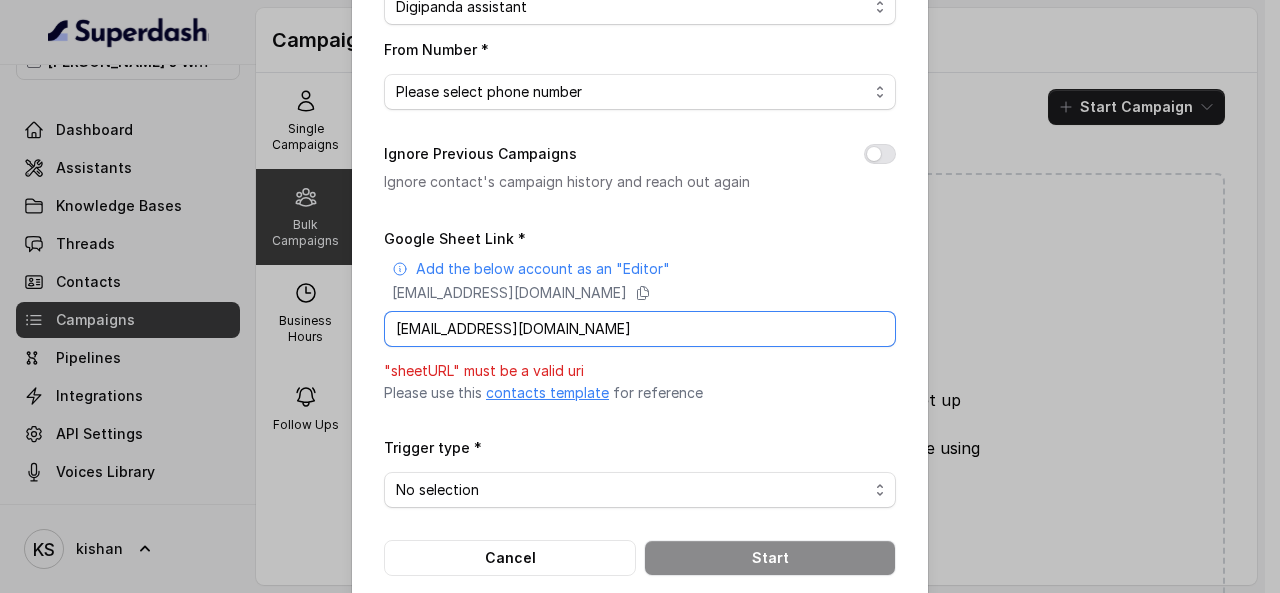 type on "[EMAIL_ADDRESS][DOMAIN_NAME]" 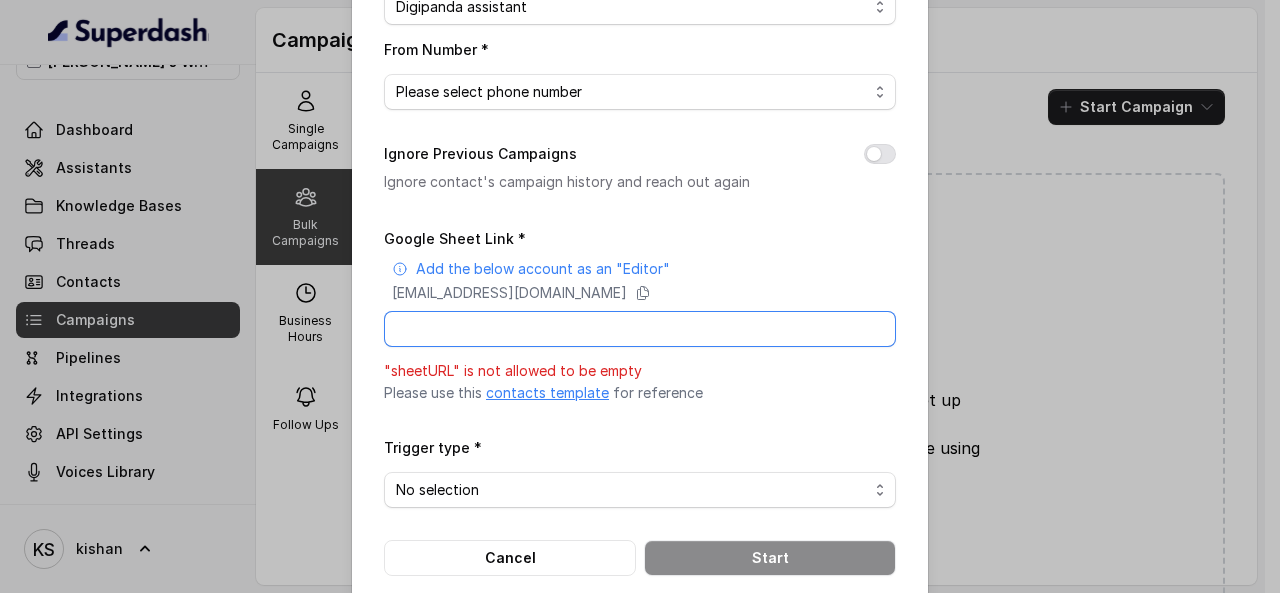 paste on "[URL][DOMAIN_NAME]" 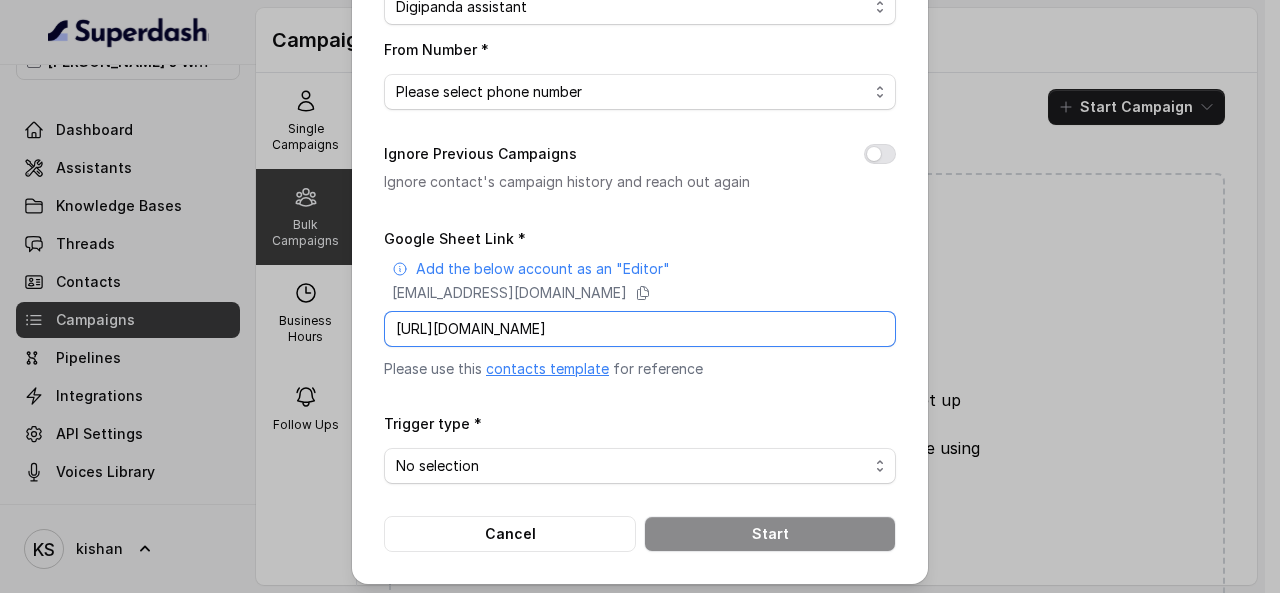 scroll, scrollTop: 0, scrollLeft: 291, axis: horizontal 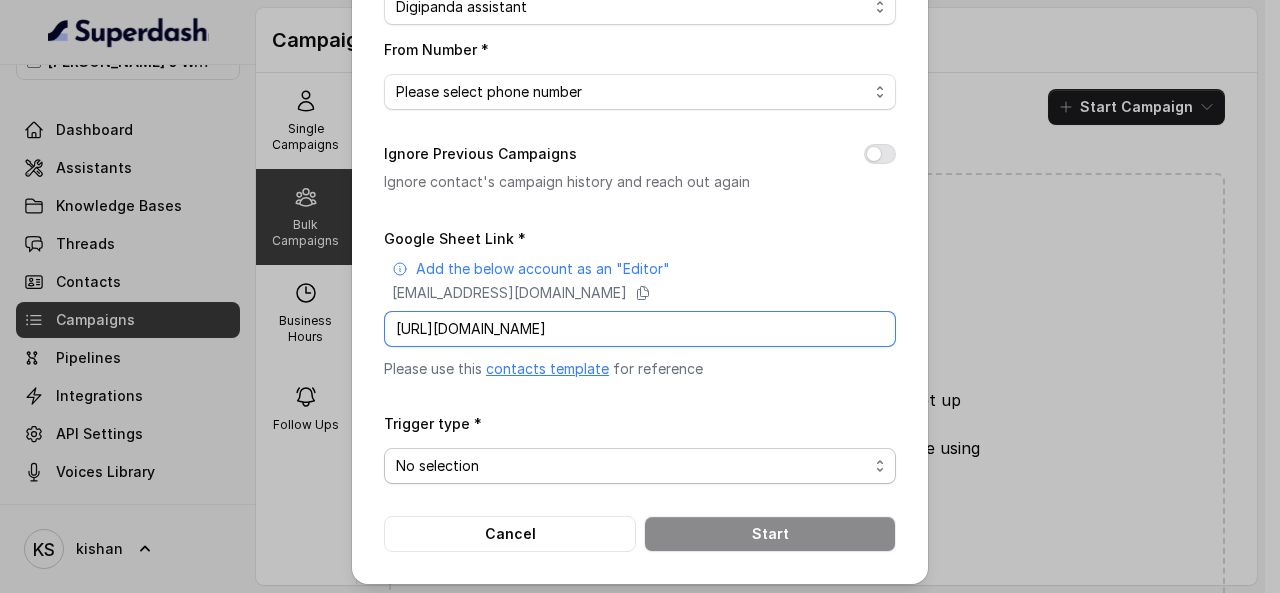 type on "[URL][DOMAIN_NAME]" 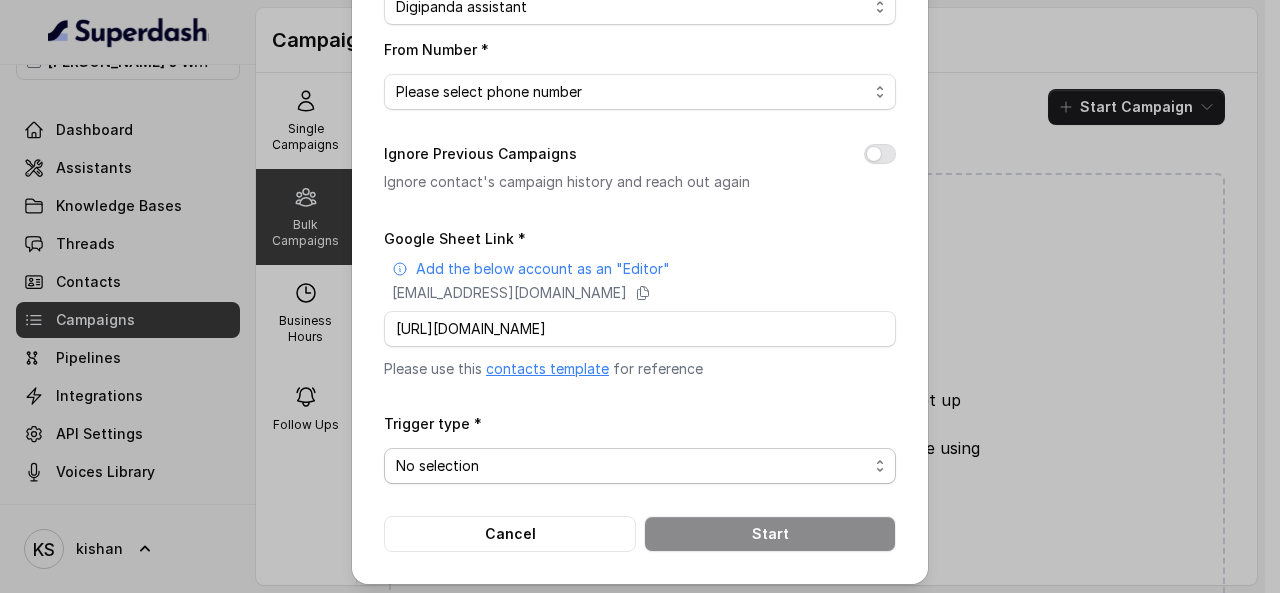 click on "No selection Trigger Immediately Trigger based on campaign configuration" at bounding box center (640, 466) 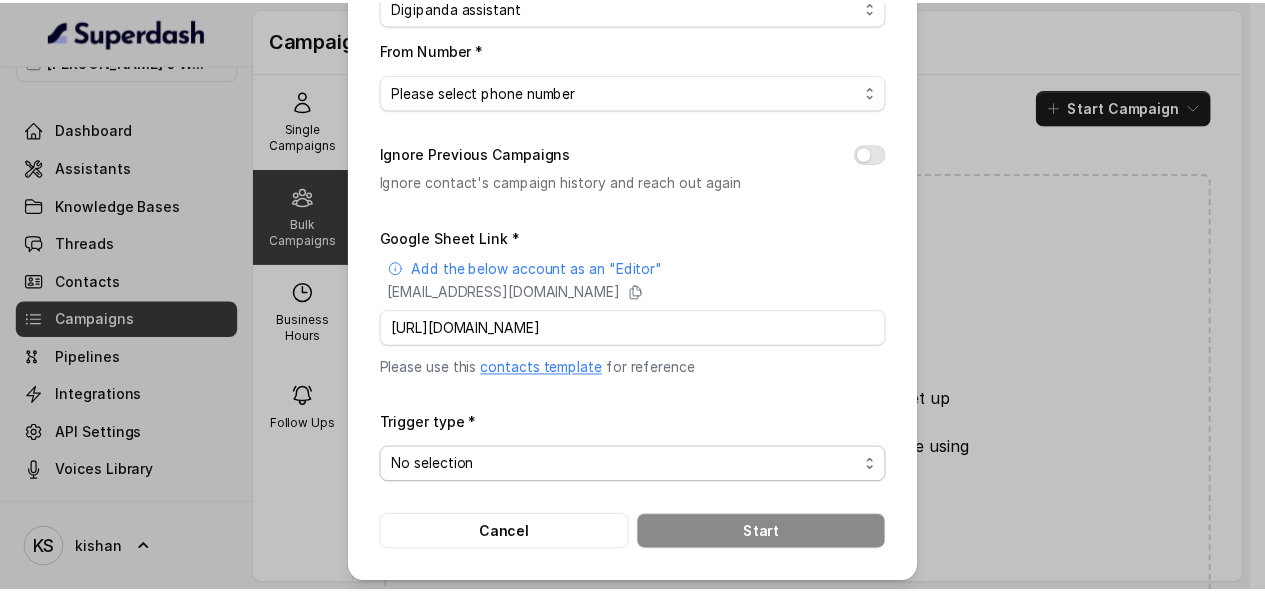 scroll, scrollTop: 0, scrollLeft: 0, axis: both 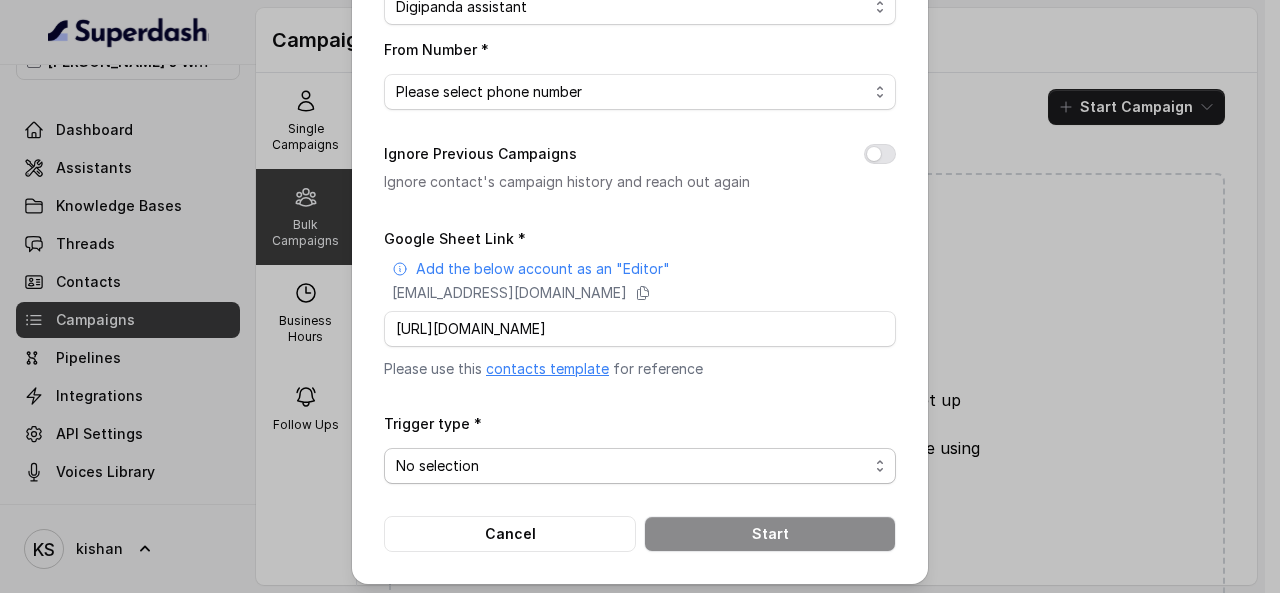 click on "No selection Trigger Immediately Trigger based on campaign configuration" at bounding box center (640, 466) 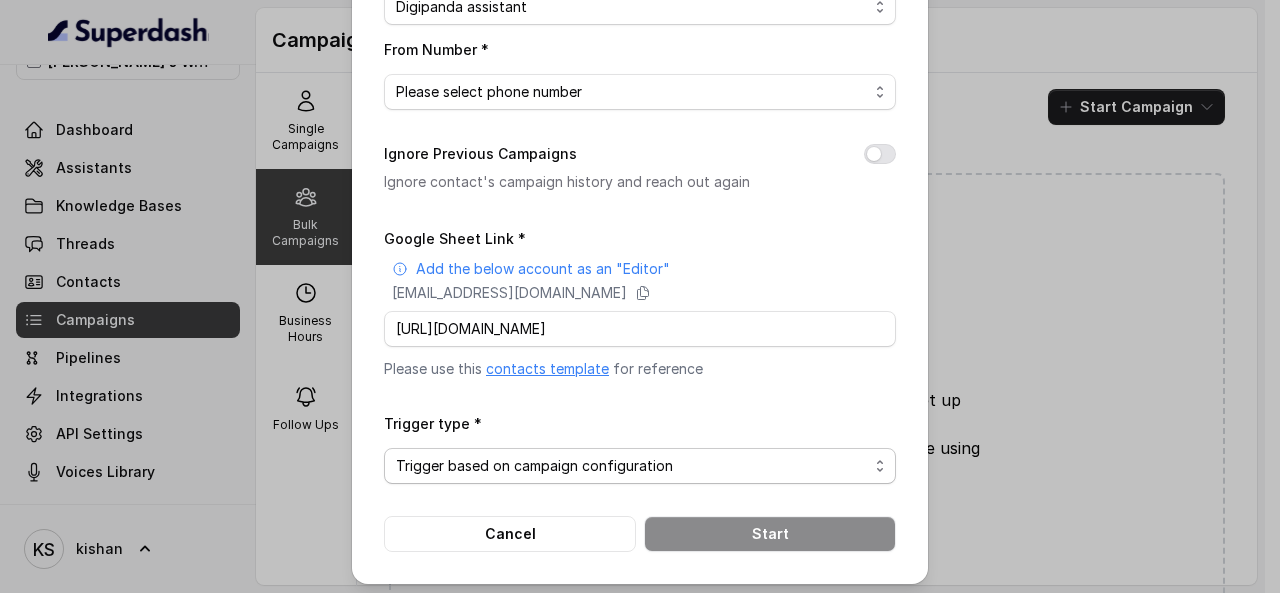 click on "No selection Trigger Immediately Trigger based on campaign configuration" at bounding box center [640, 466] 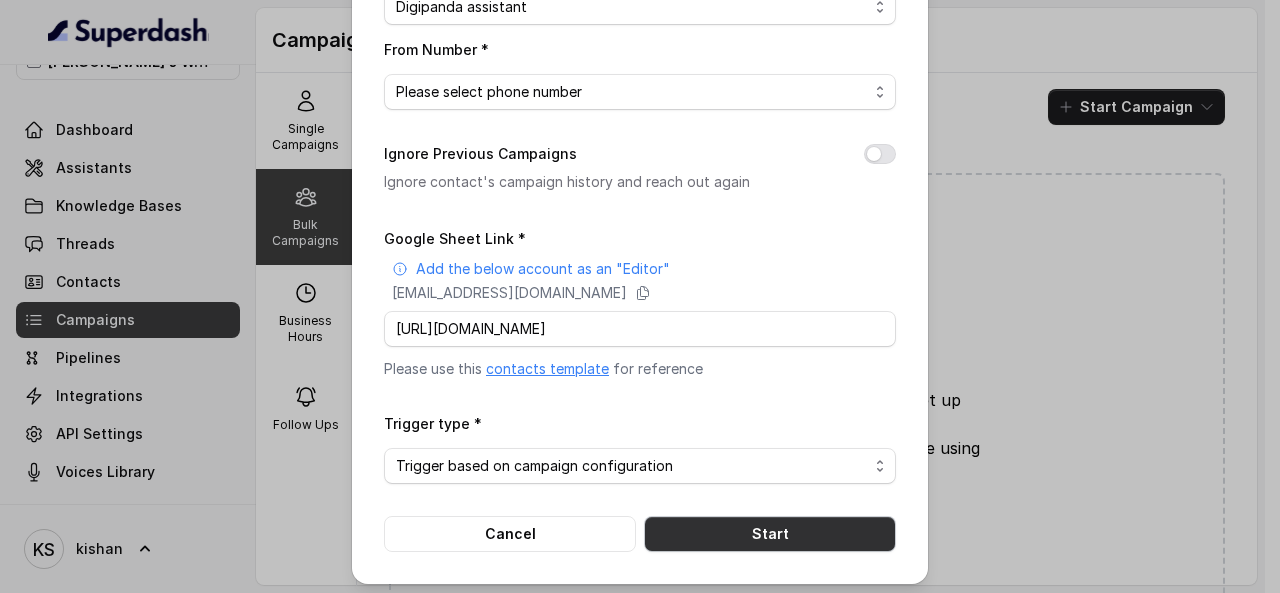 click on "Start" at bounding box center [770, 534] 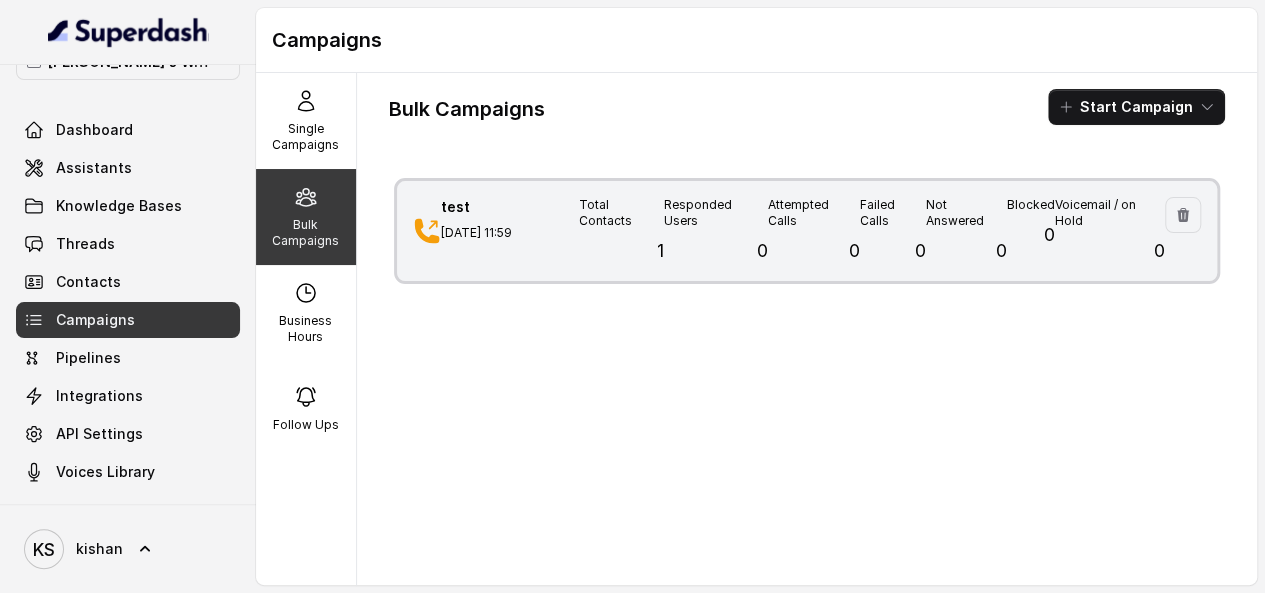 click on "[DATE] 11:59" at bounding box center (510, 233) 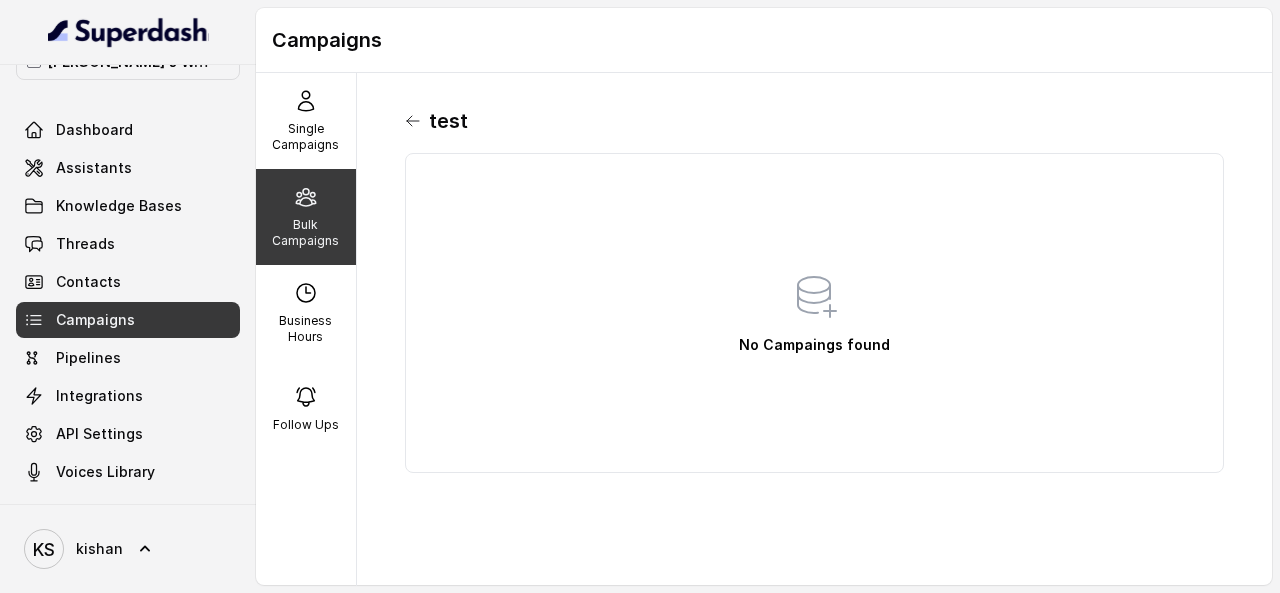 click 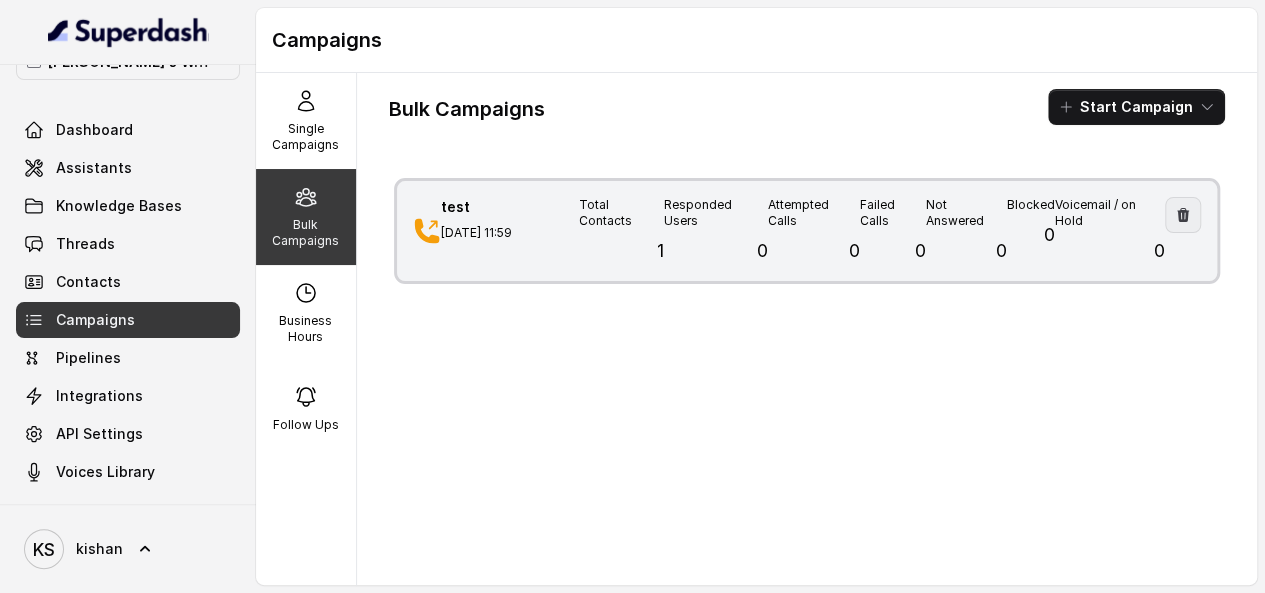 click 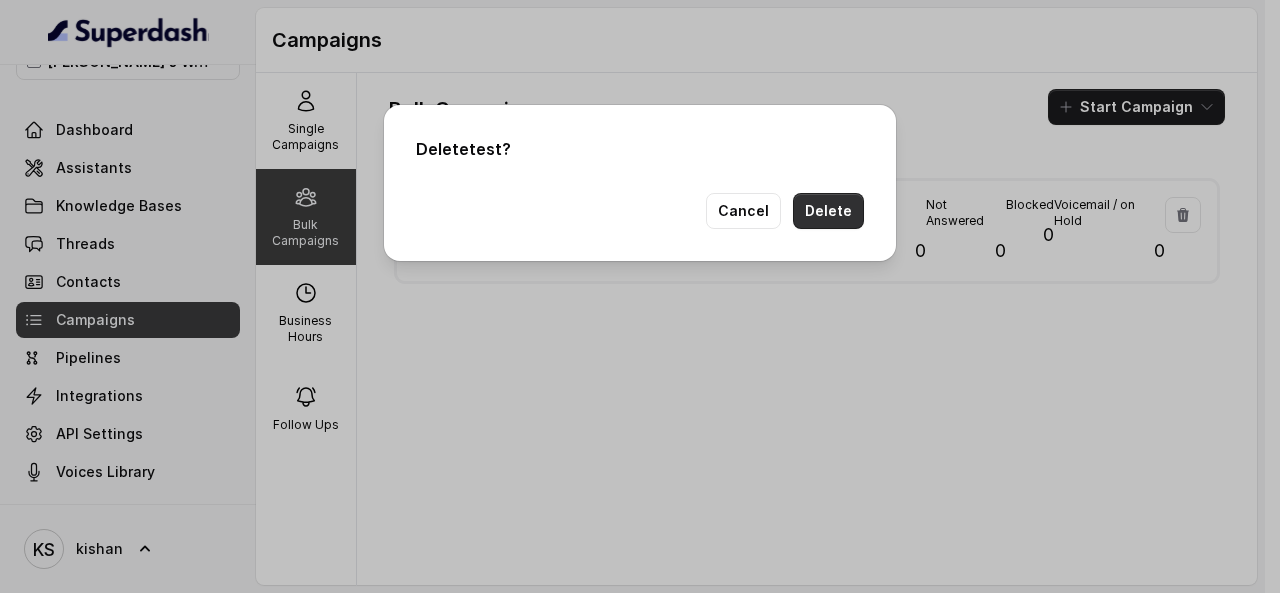 click on "Delete" at bounding box center (828, 211) 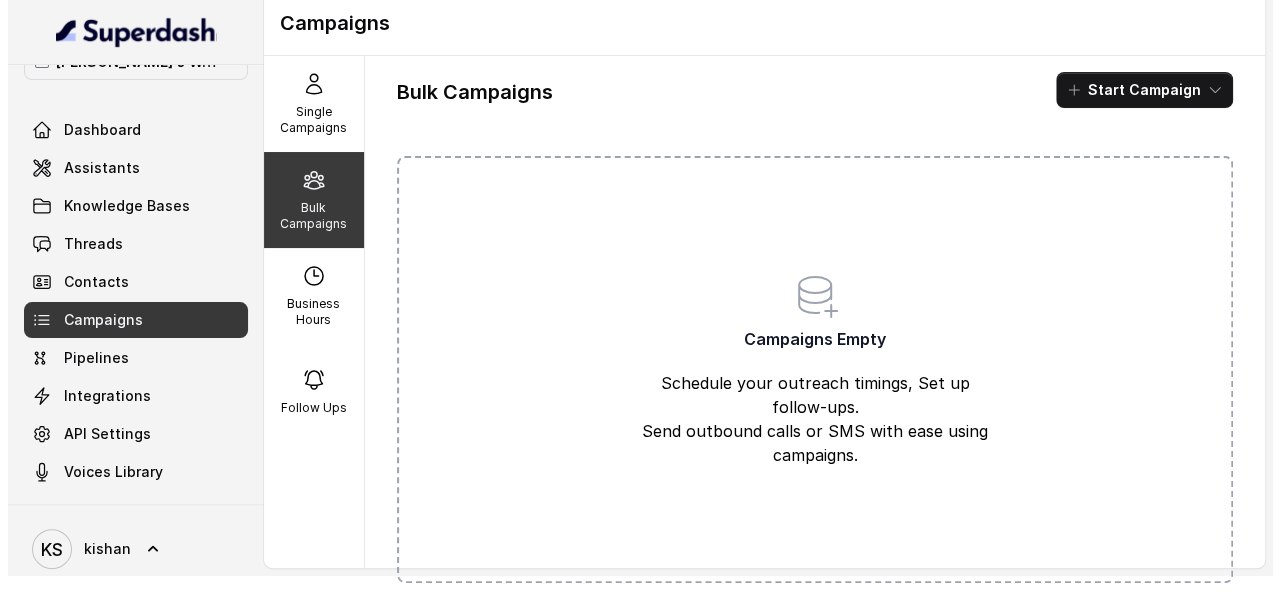 scroll, scrollTop: 22, scrollLeft: 0, axis: vertical 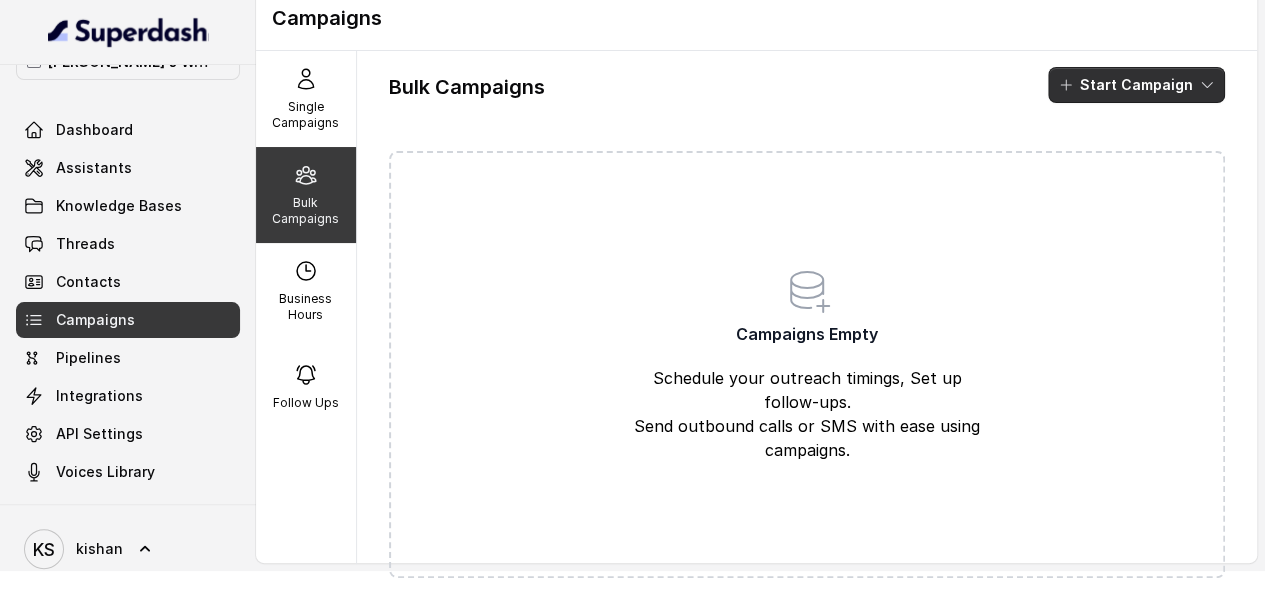 click on "Start Campaign" at bounding box center [1136, 85] 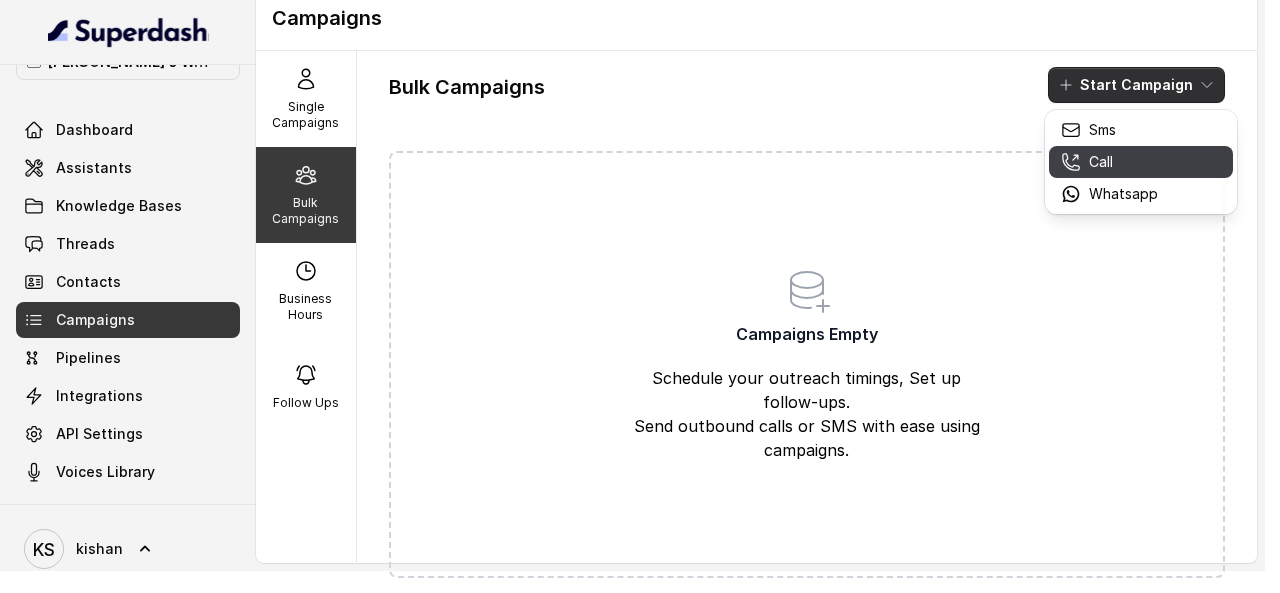click on "Call" at bounding box center (1101, 162) 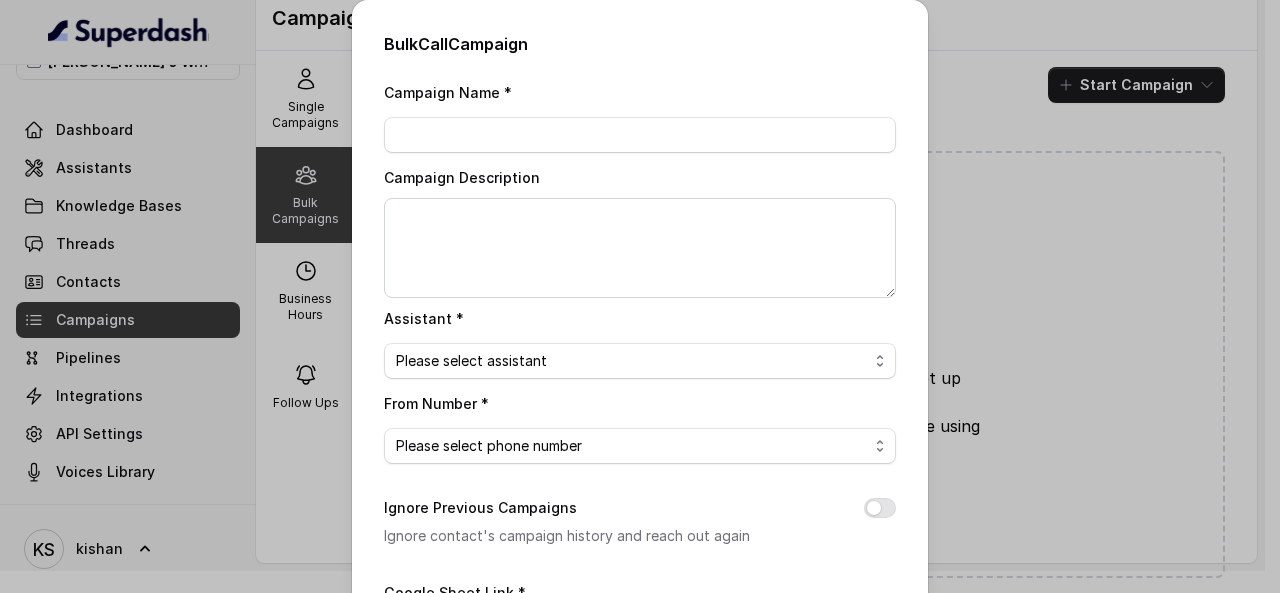 click on "Campaign Name *" at bounding box center (640, 116) 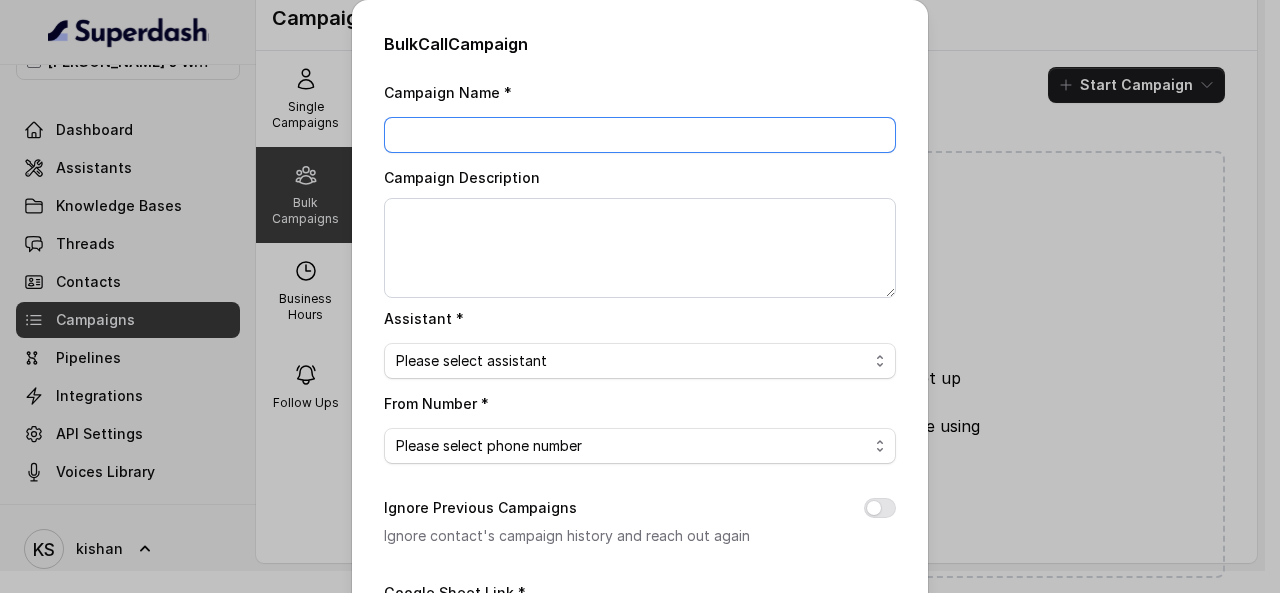 click on "Campaign Name *" at bounding box center (640, 135) 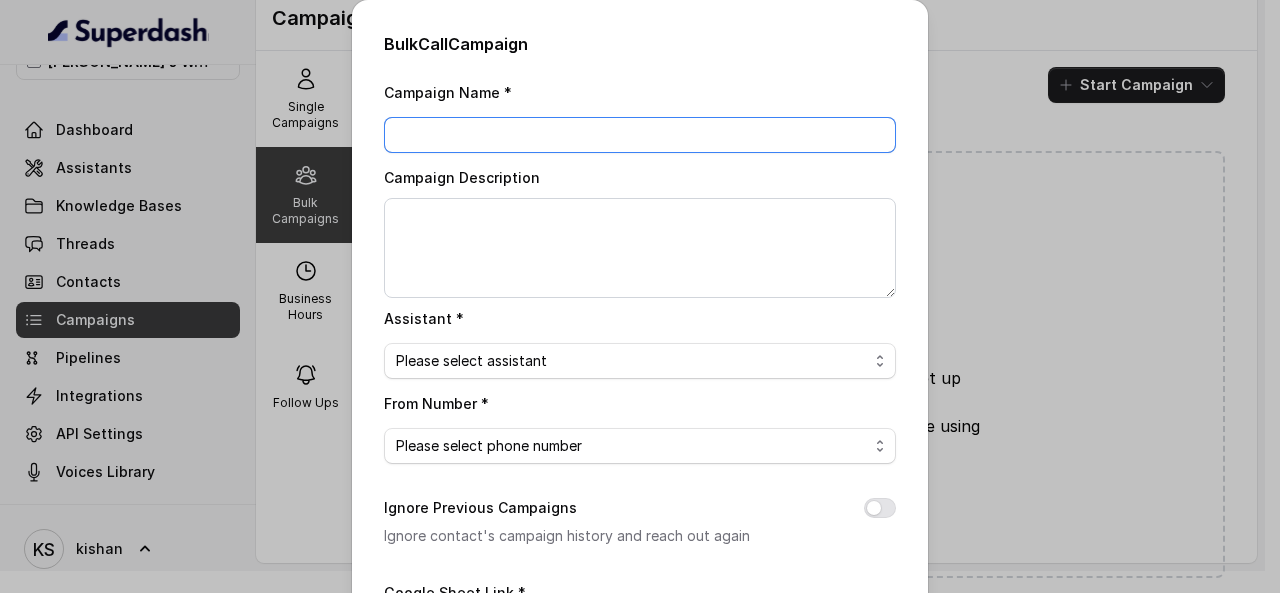 type on "k" 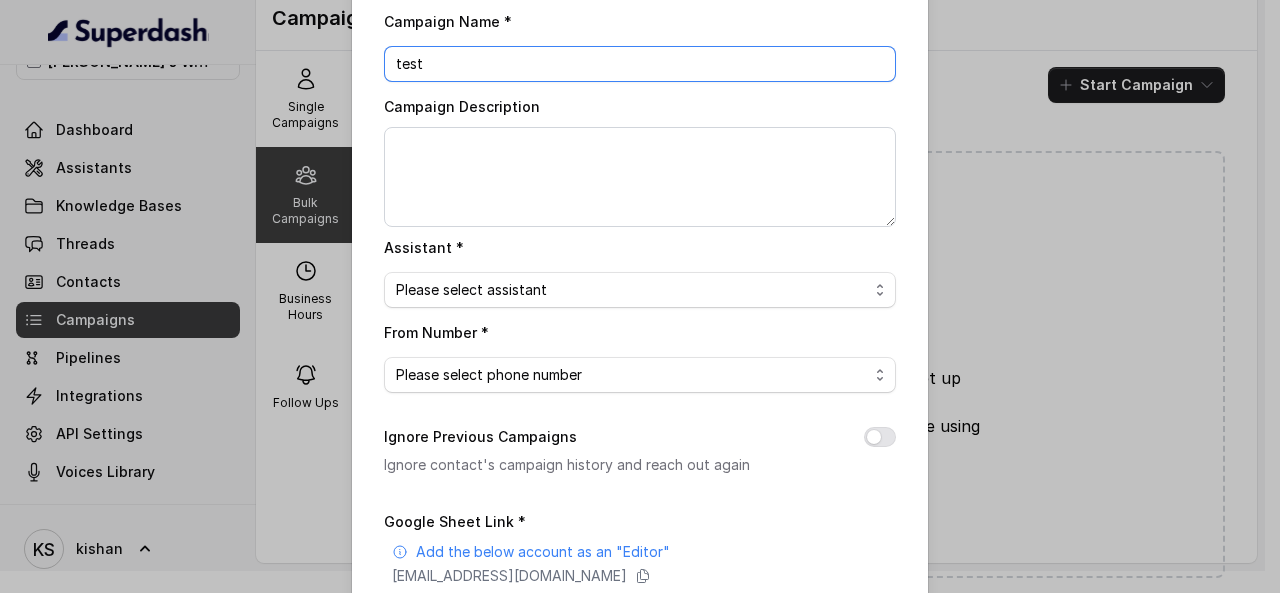 scroll, scrollTop: 100, scrollLeft: 0, axis: vertical 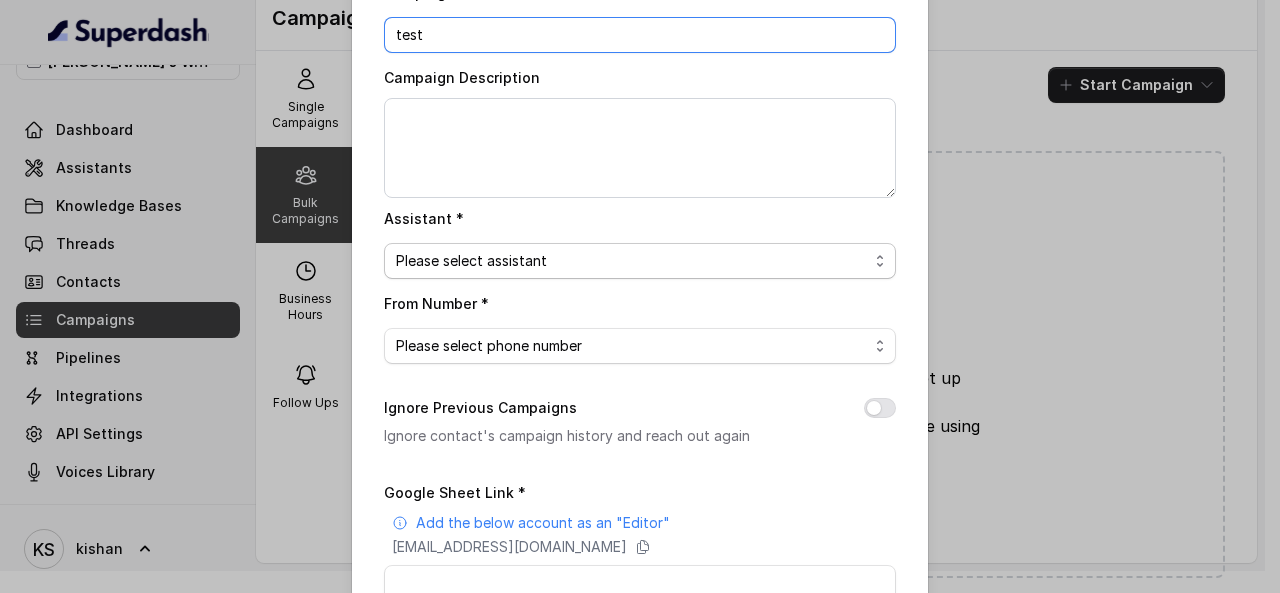type on "test" 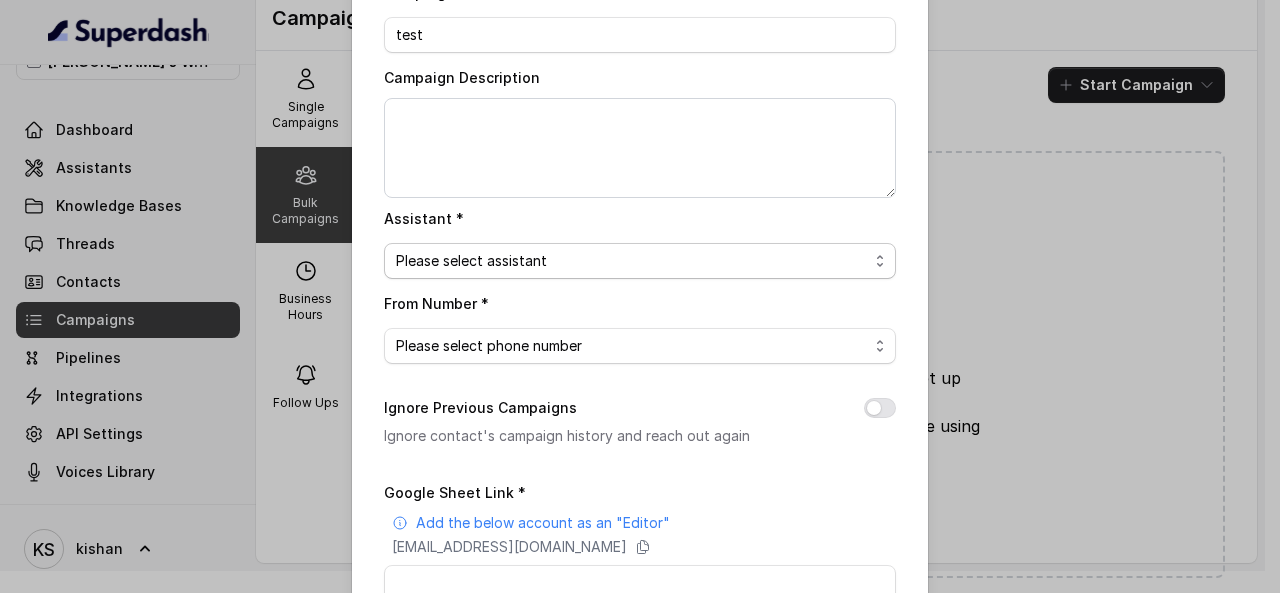 click on "Please select assistant Voice assistant [PERSON_NAME] assistant" at bounding box center [640, 261] 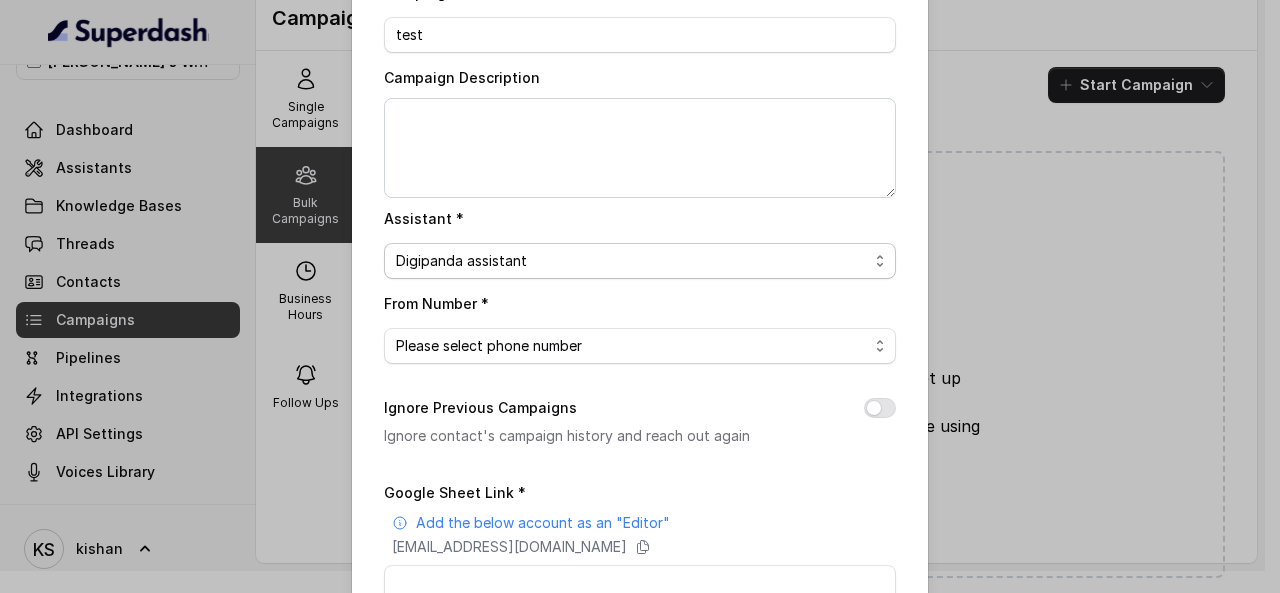 click on "Please select assistant Voice assistant [PERSON_NAME] assistant" at bounding box center (640, 261) 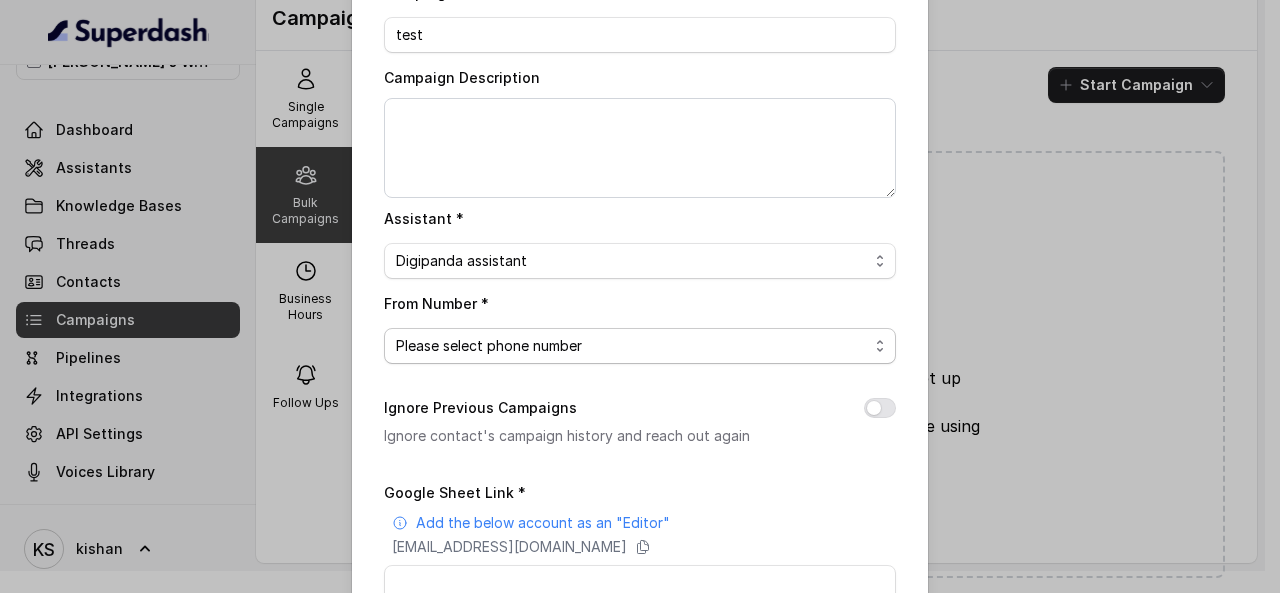 click on "Please select phone number" at bounding box center [640, 346] 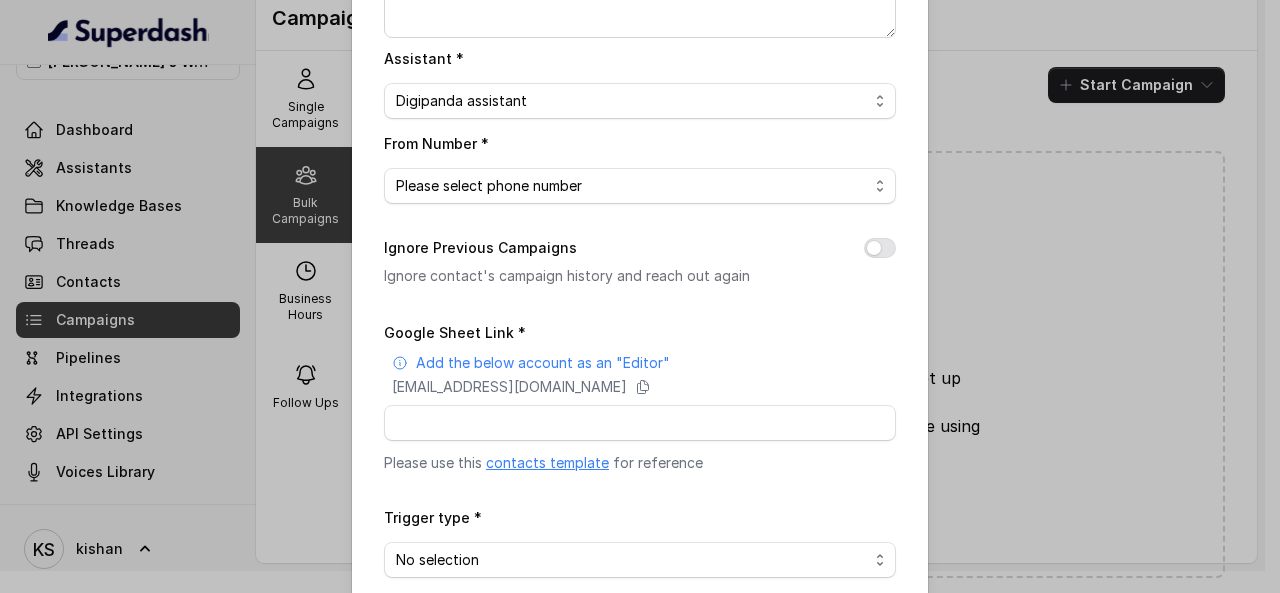 scroll, scrollTop: 300, scrollLeft: 0, axis: vertical 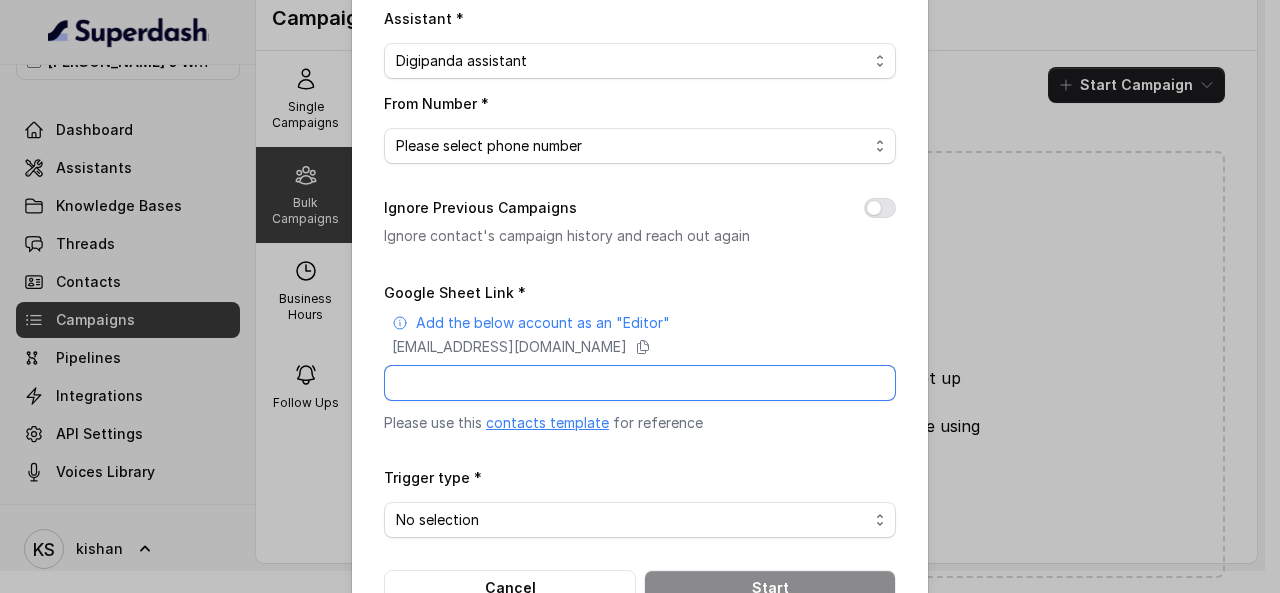 click on "Google Sheet Link *" at bounding box center [640, 383] 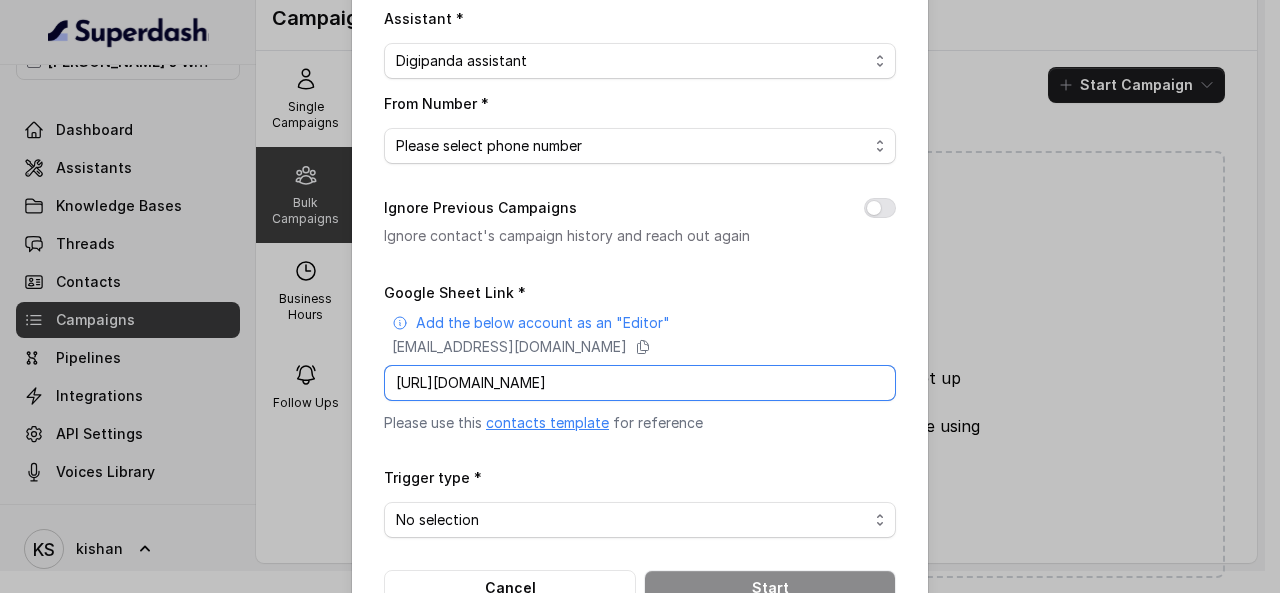 scroll, scrollTop: 0, scrollLeft: 291, axis: horizontal 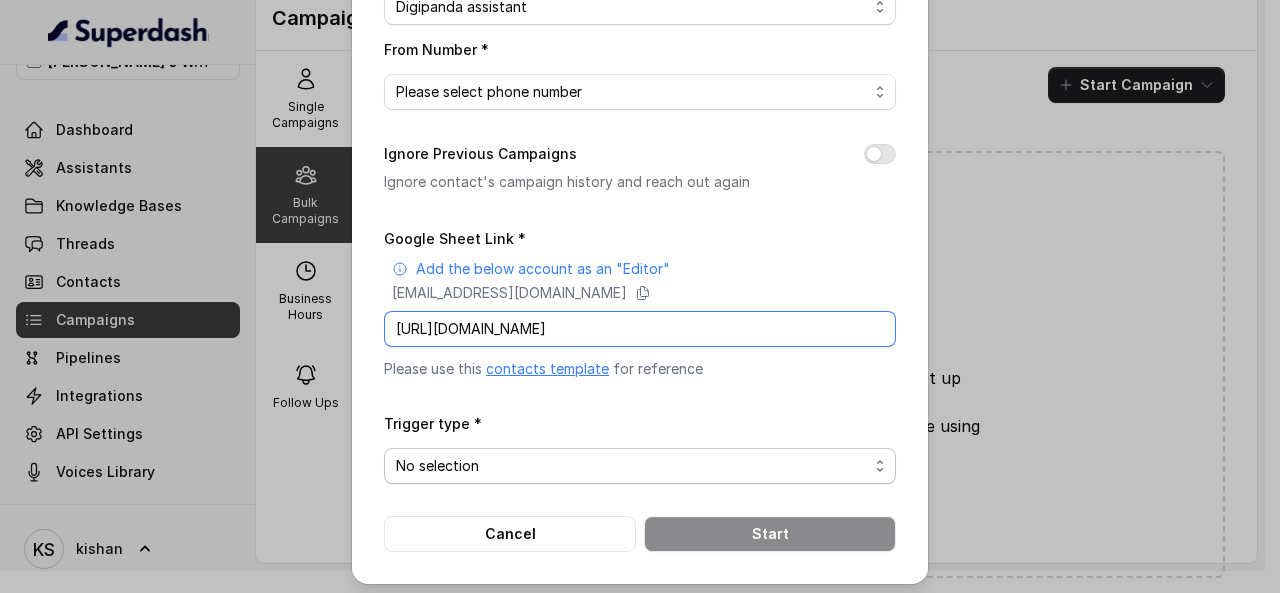 type on "[URL][DOMAIN_NAME]" 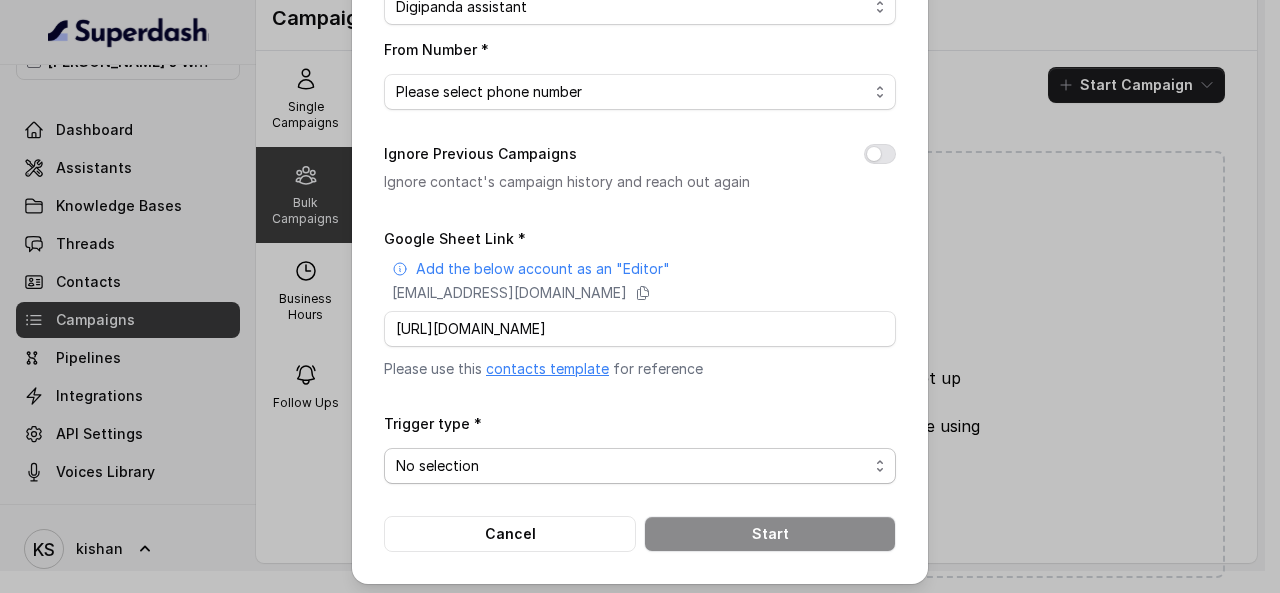 click on "No selection Trigger Immediately Trigger based on campaign configuration" at bounding box center (640, 466) 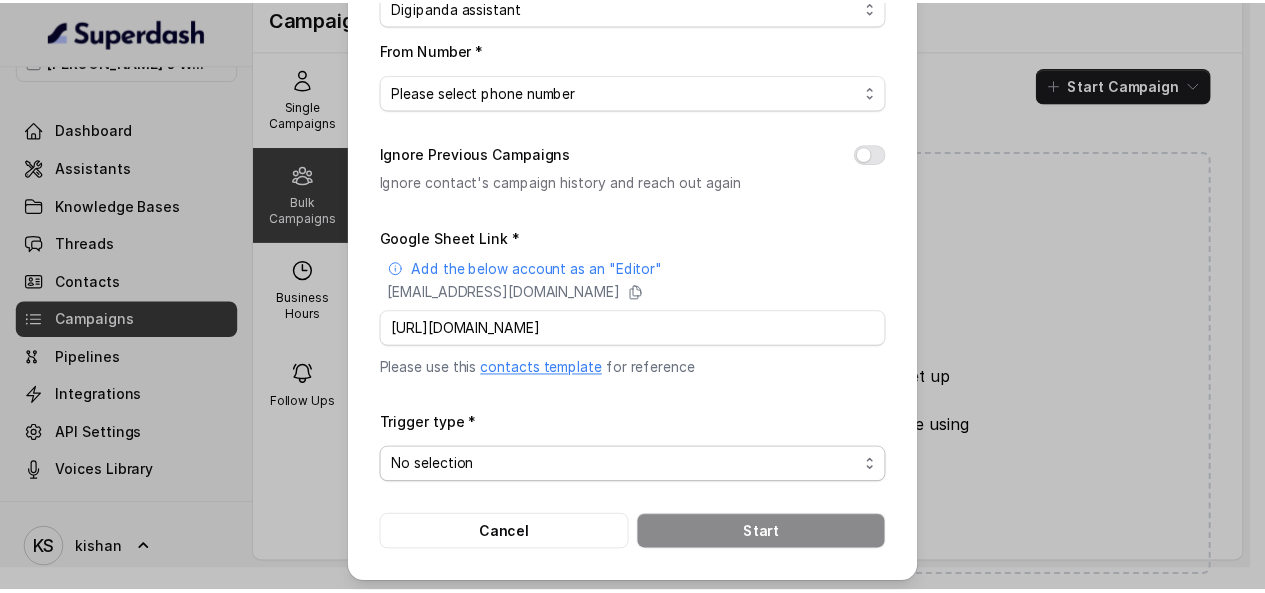 scroll, scrollTop: 0, scrollLeft: 0, axis: both 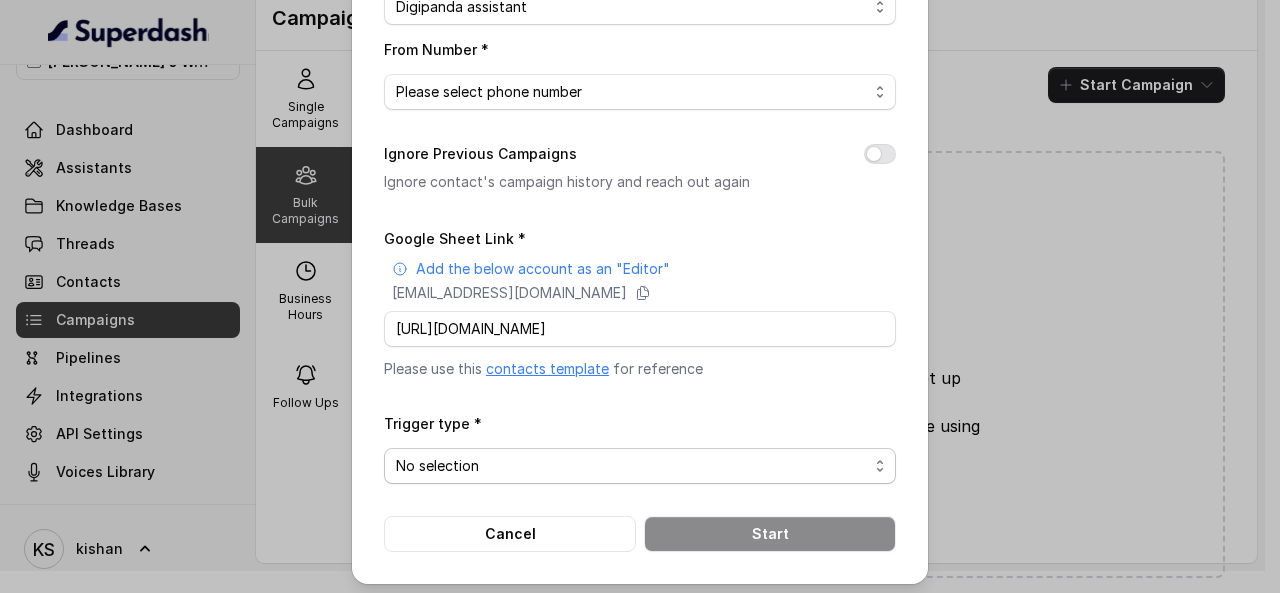 click on "No selection Trigger Immediately Trigger based on campaign configuration" at bounding box center (640, 466) 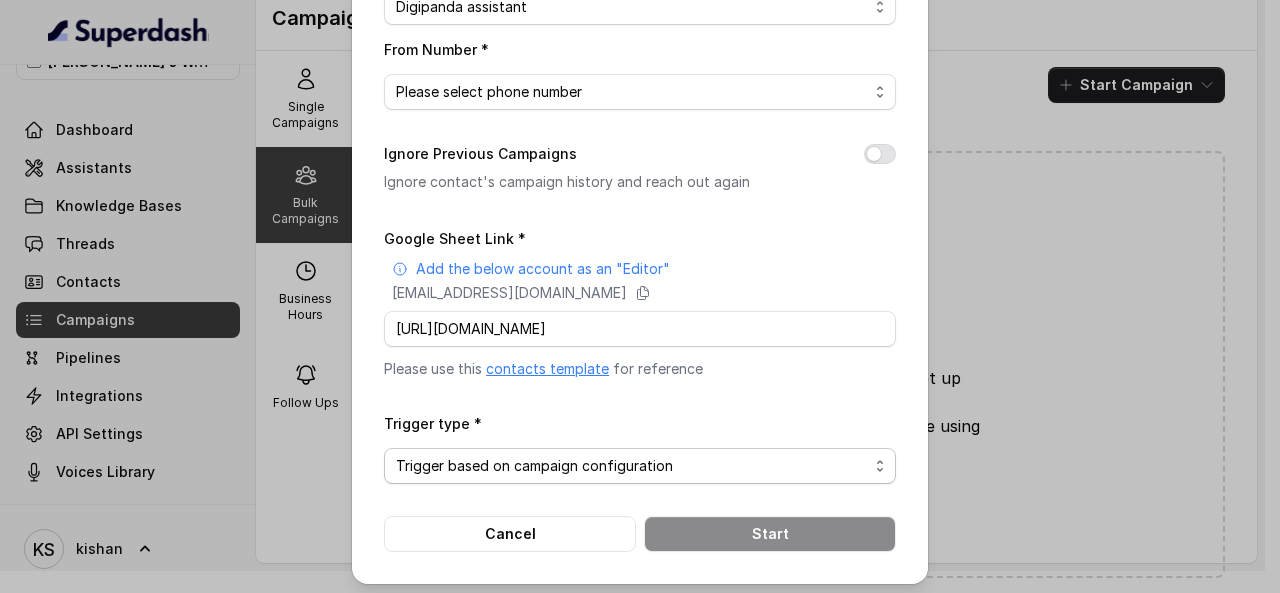 click on "No selection Trigger Immediately Trigger based on campaign configuration" at bounding box center [640, 466] 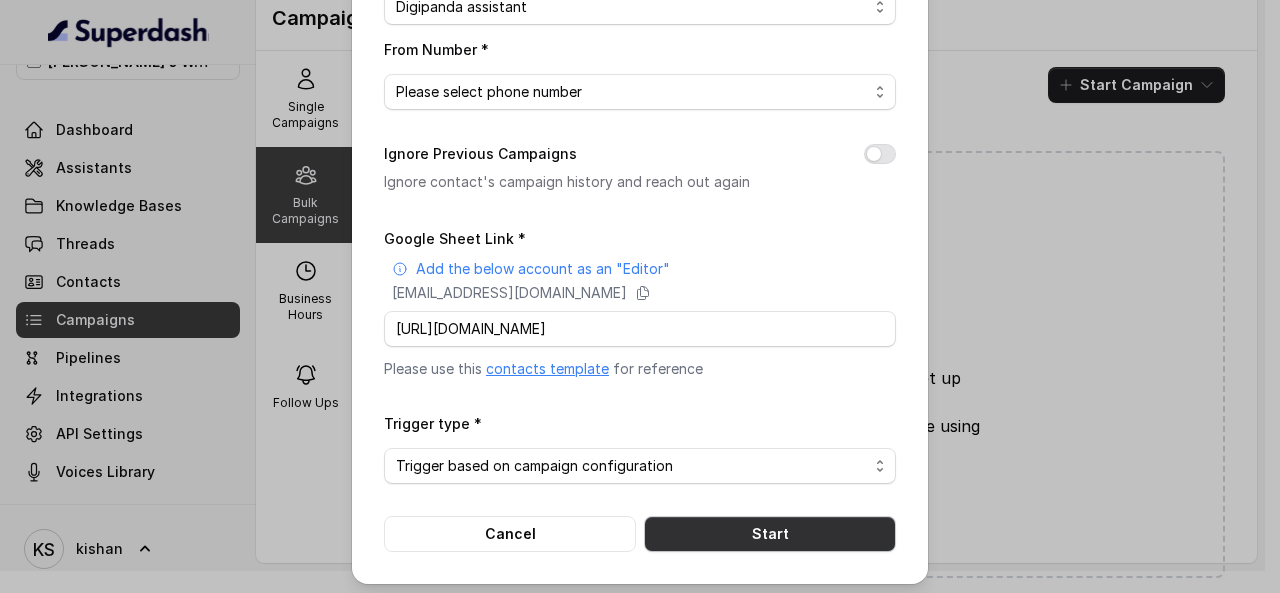 click on "Start" at bounding box center [770, 534] 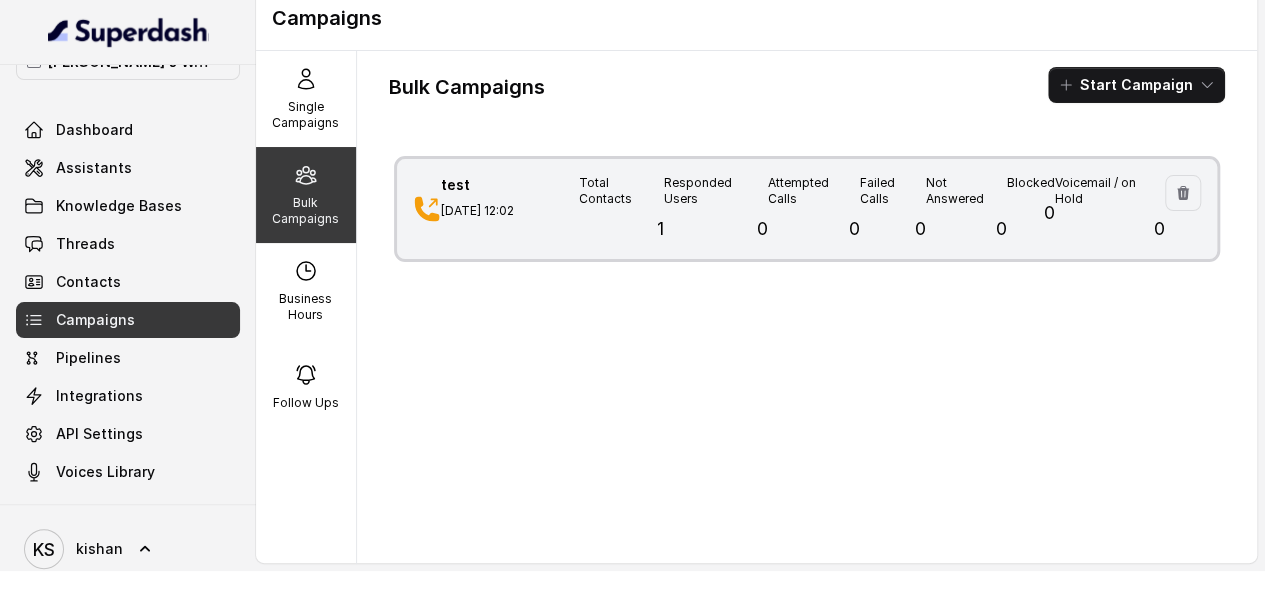 click on "test [DATE] 12:02" at bounding box center (510, 209) 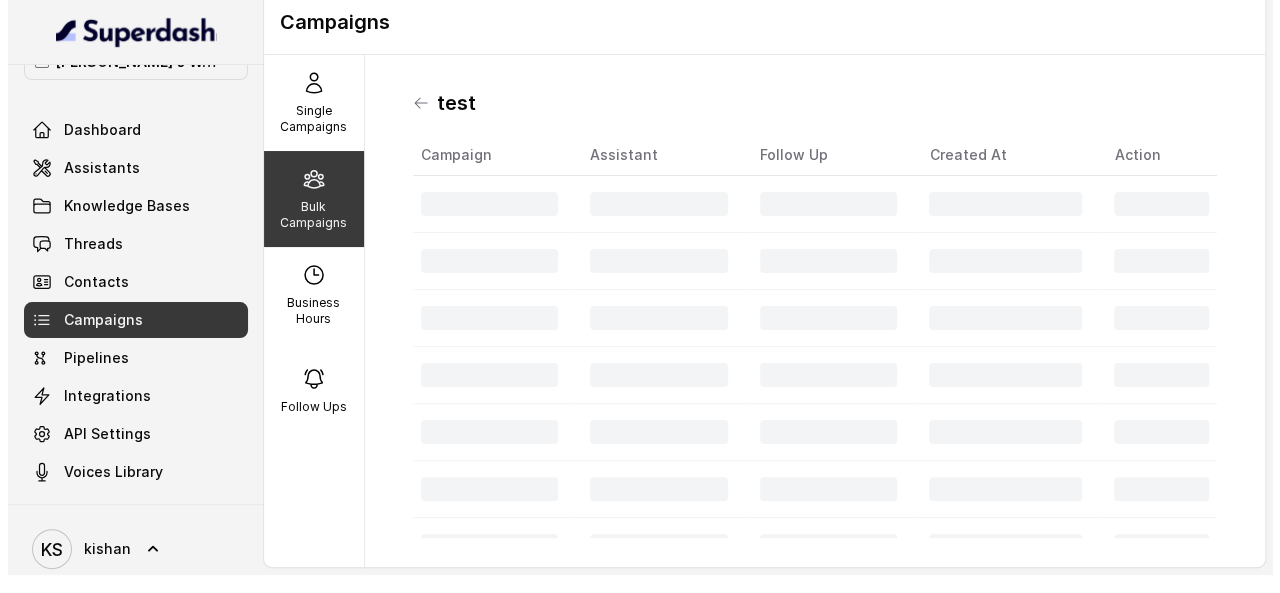 scroll, scrollTop: 0, scrollLeft: 0, axis: both 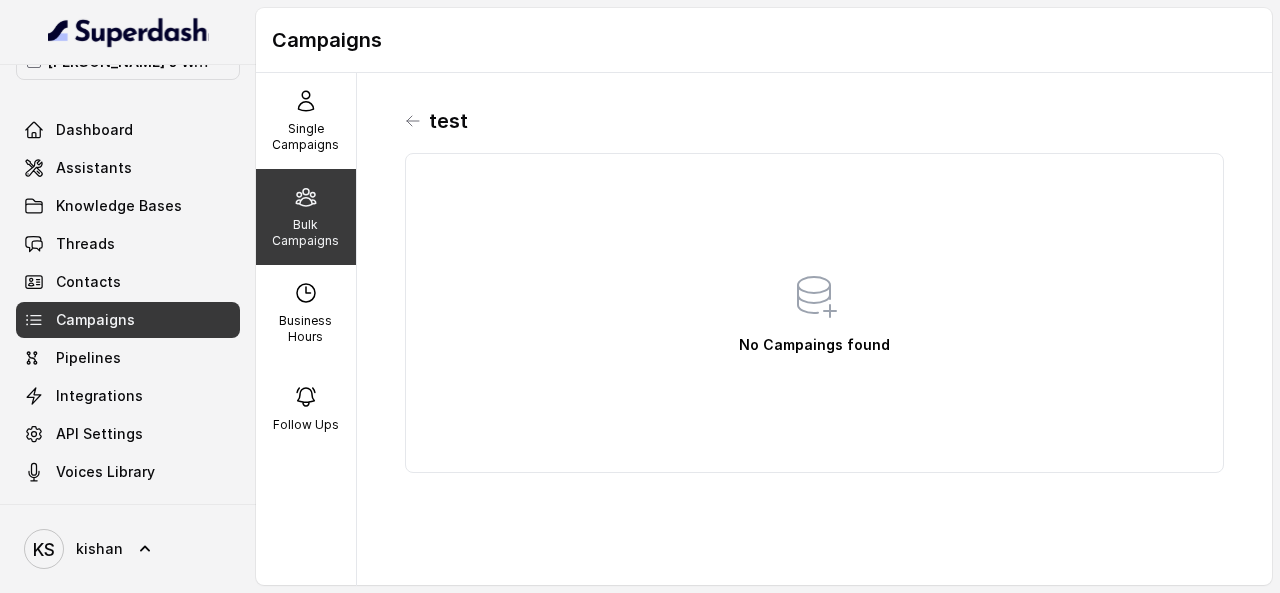 click on "No Campaings found" at bounding box center [814, 313] 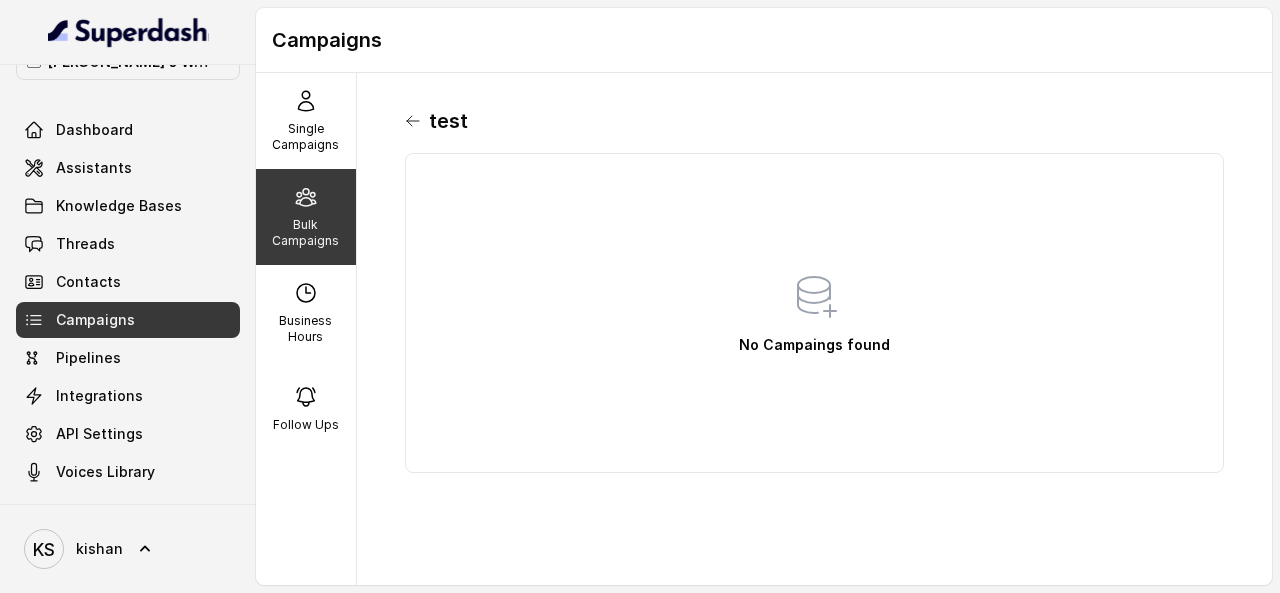 click 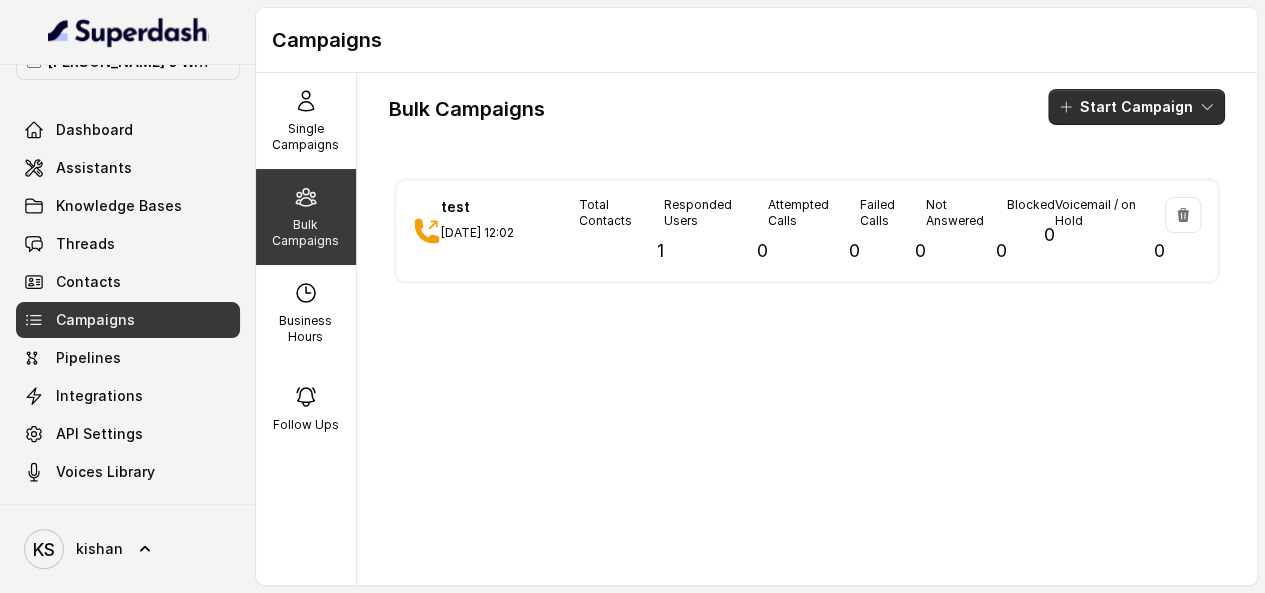 click on "Start Campaign" at bounding box center (1136, 107) 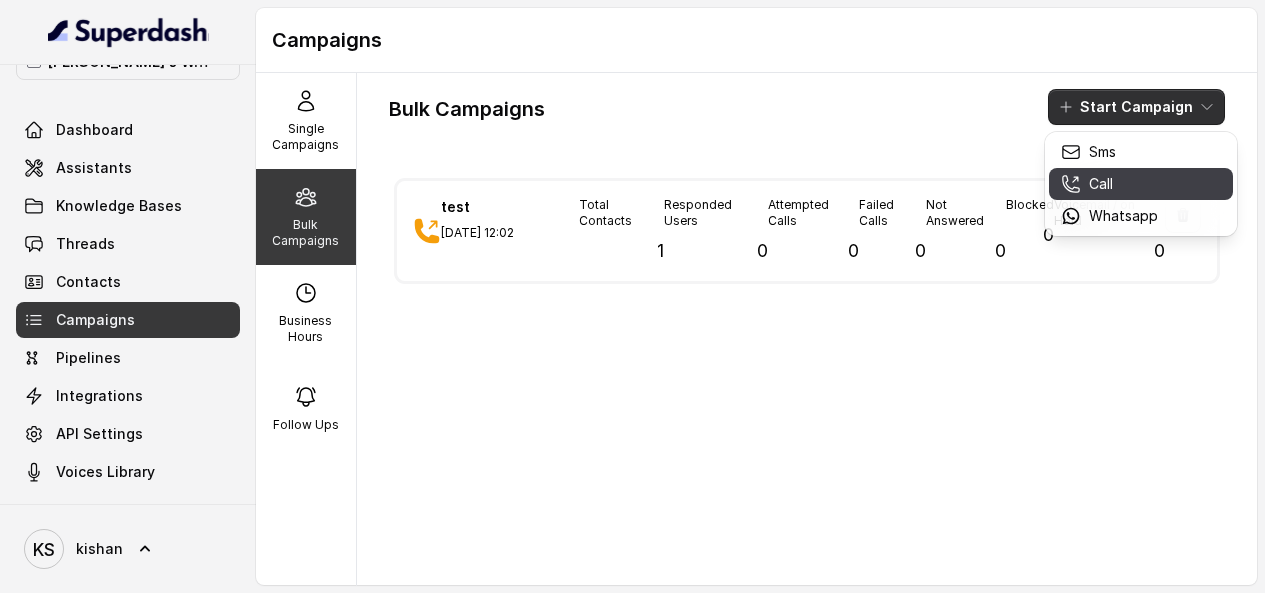 click on "Call" at bounding box center (1141, 184) 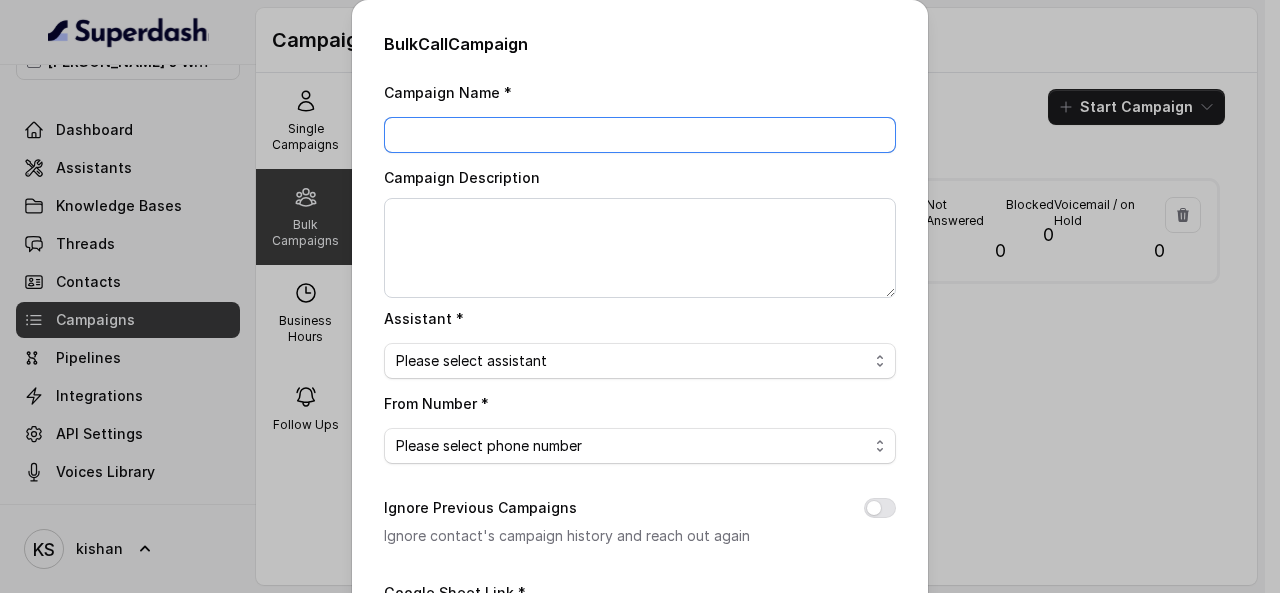 click on "Campaign Name *" at bounding box center [640, 135] 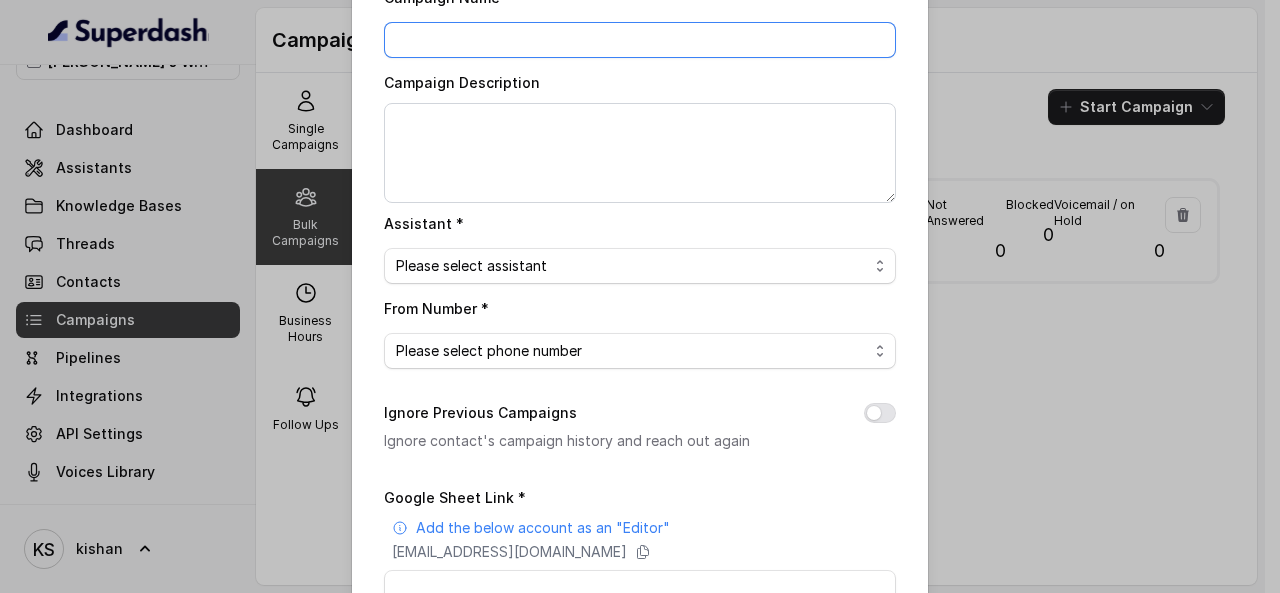 scroll, scrollTop: 200, scrollLeft: 0, axis: vertical 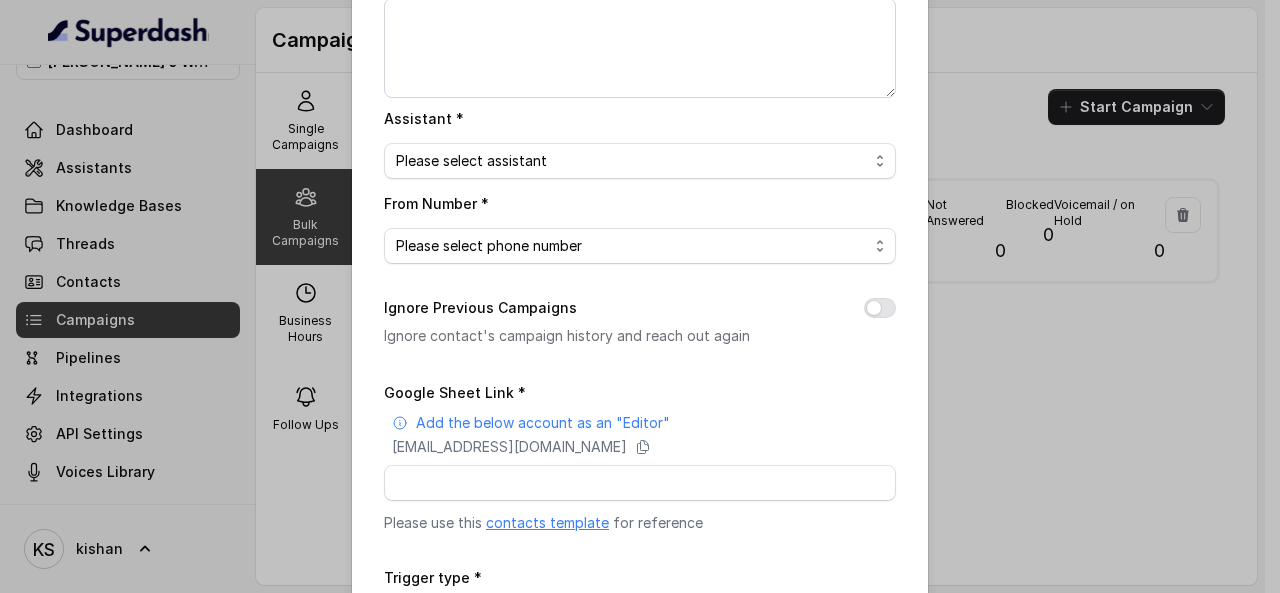 click on "Assistant * Please select assistant Voice assistant Digipanda assistant" at bounding box center (640, 142) 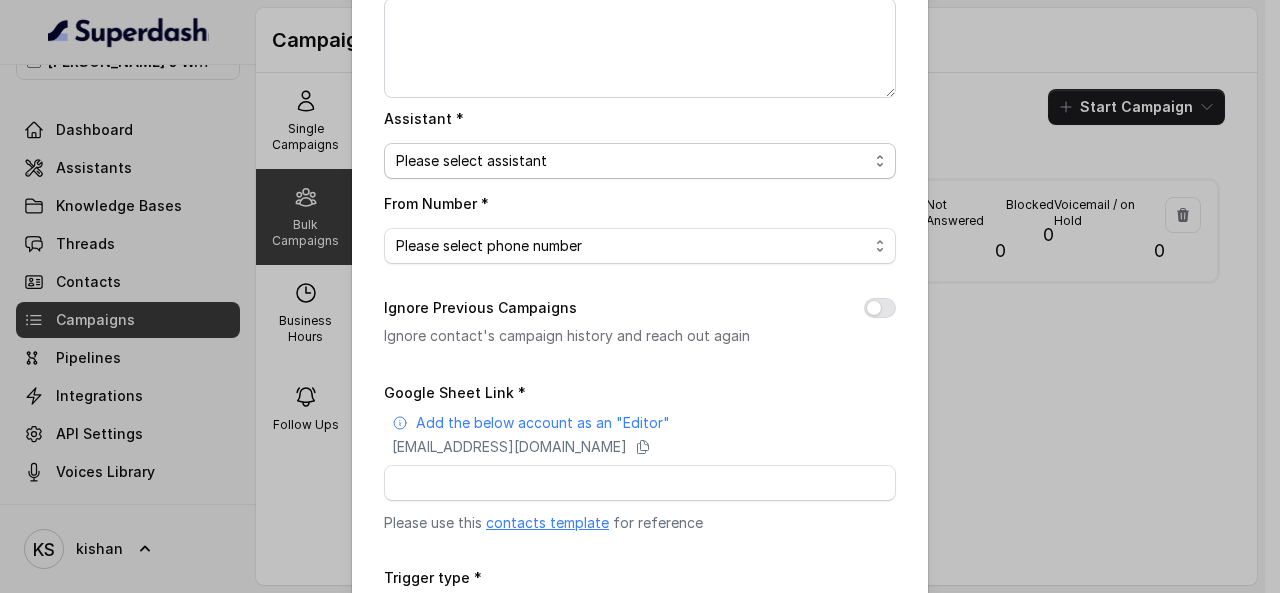 click on "Please select assistant Voice assistant [PERSON_NAME] assistant" at bounding box center (640, 161) 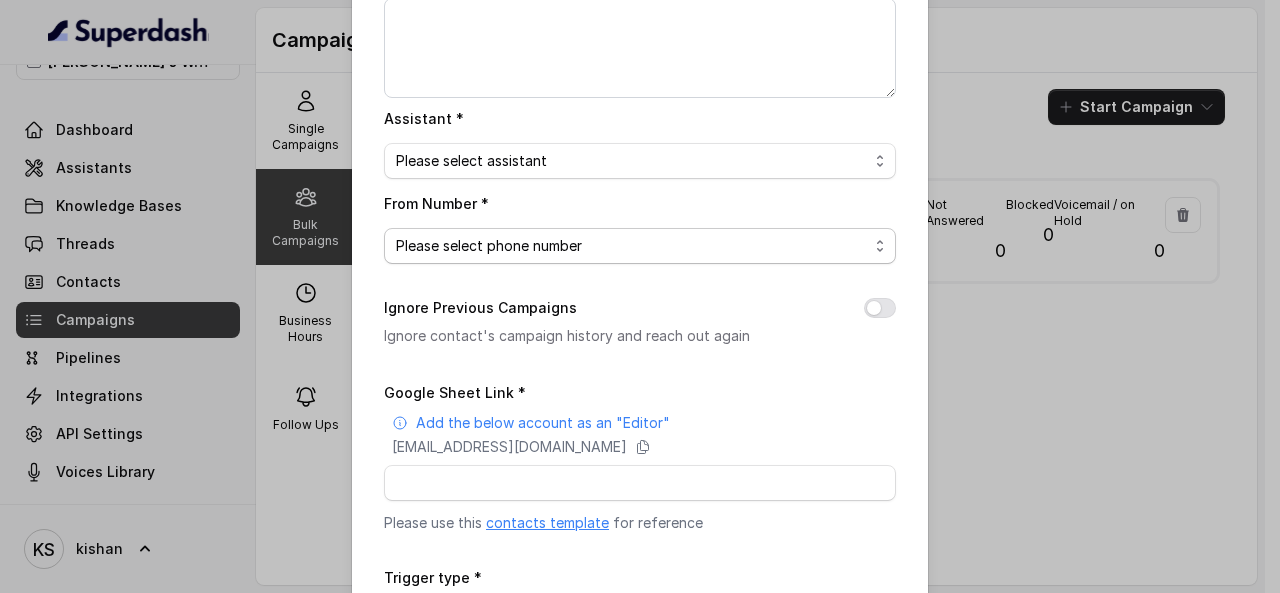 click on "Please select phone number" at bounding box center (640, 246) 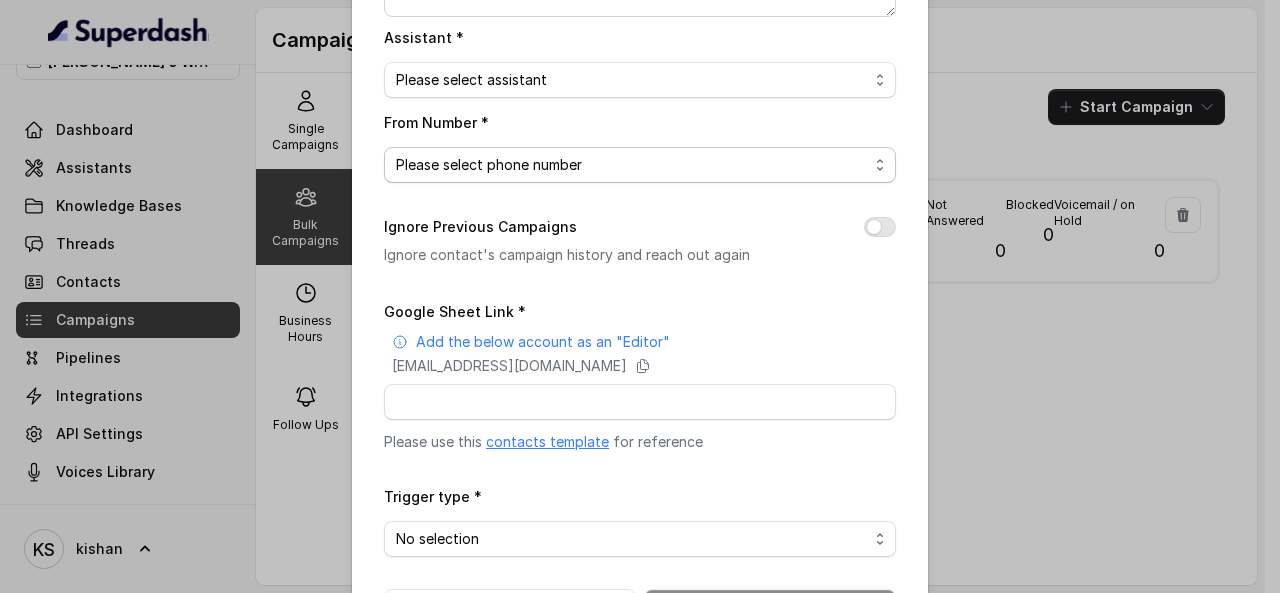 scroll, scrollTop: 354, scrollLeft: 0, axis: vertical 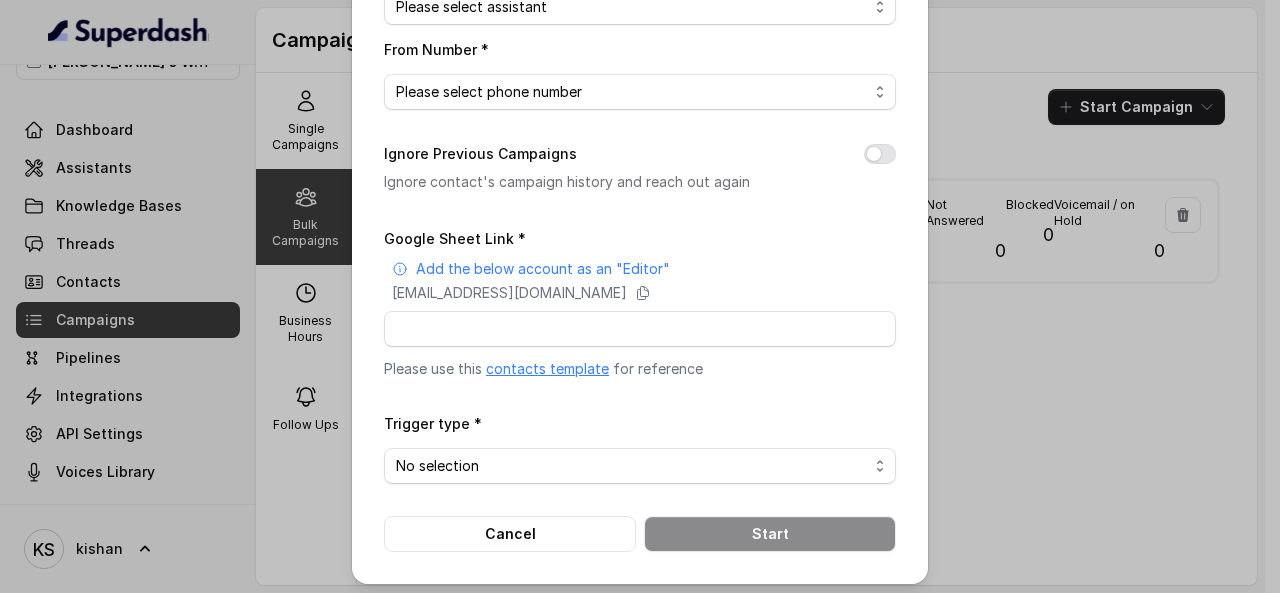 click on "Bulk  Call  Campaign Campaign Name * Campaign Description Assistant * Please select assistant Voice assistant Digipanda assistant From Number * Please select phone number Ignore Previous Campaigns Ignore contact's campaign history and reach out again Google Sheet Link * Add the below account as an "Editor" [EMAIL_ADDRESS][DOMAIN_NAME] Please use this   contacts template   for reference Trigger type * No selection Trigger Immediately Trigger based on campaign configuration Cancel Start" at bounding box center (640, 296) 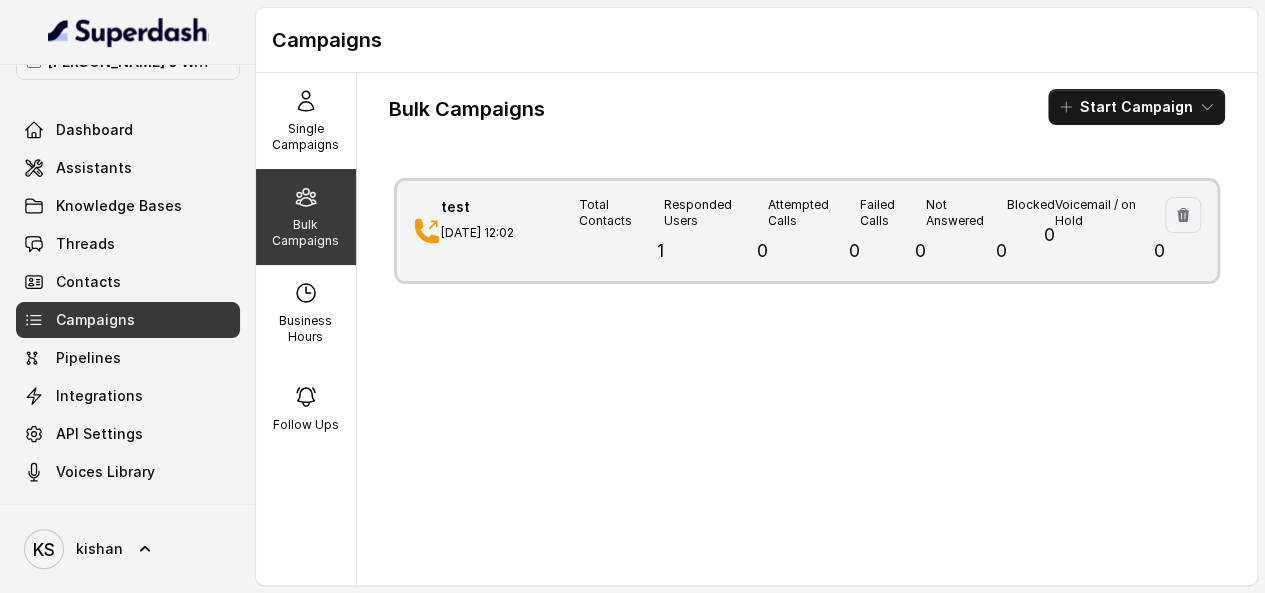 click on "test [DATE] 12:02" at bounding box center [510, 231] 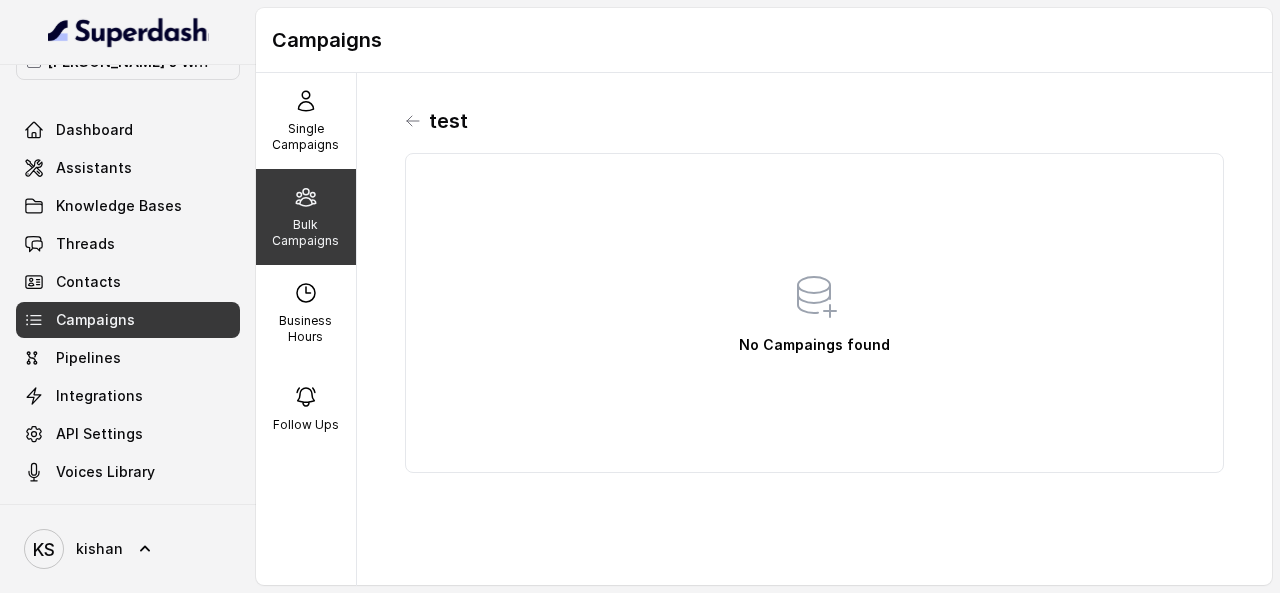 click on "No Campaings found" at bounding box center (814, 313) 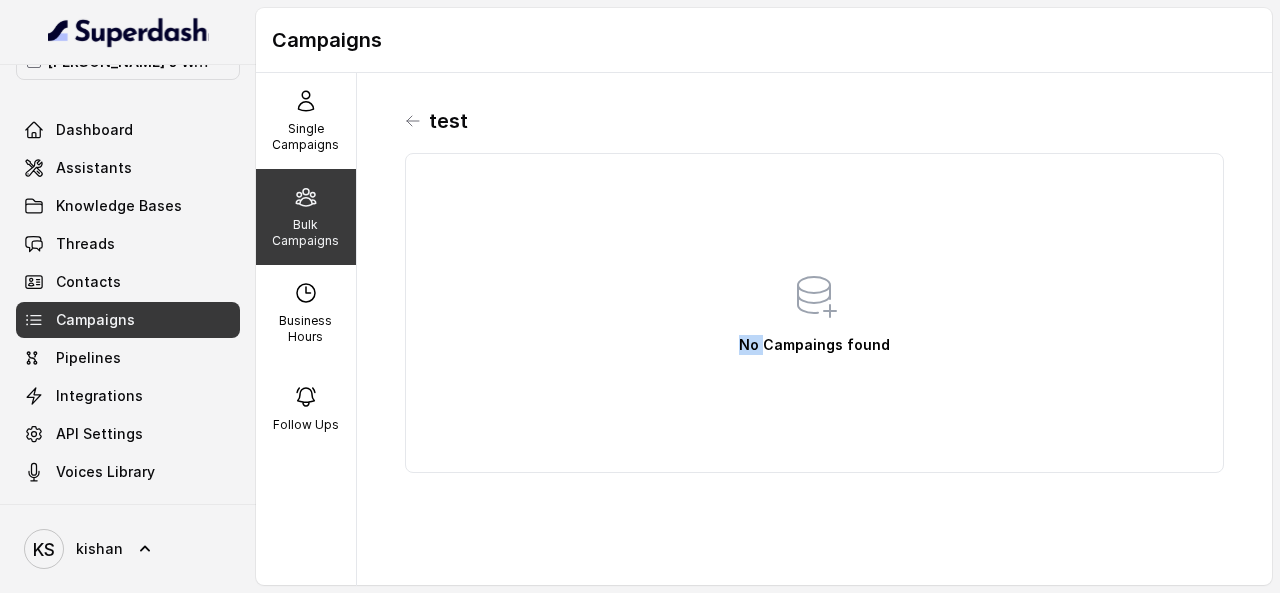 click 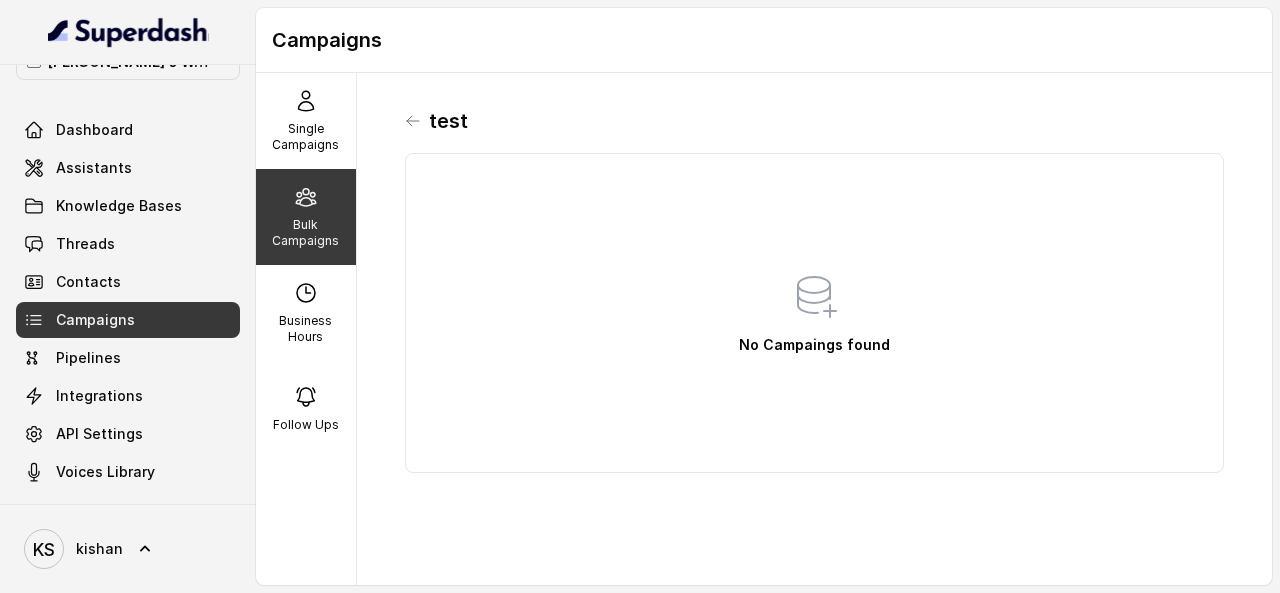 click 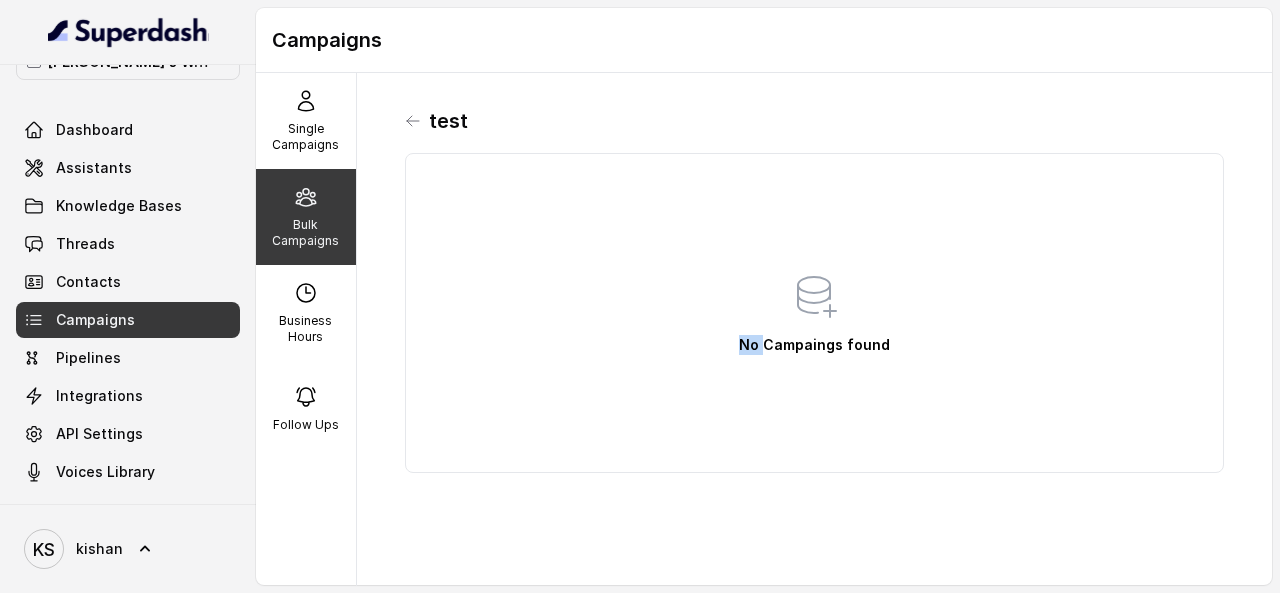 click 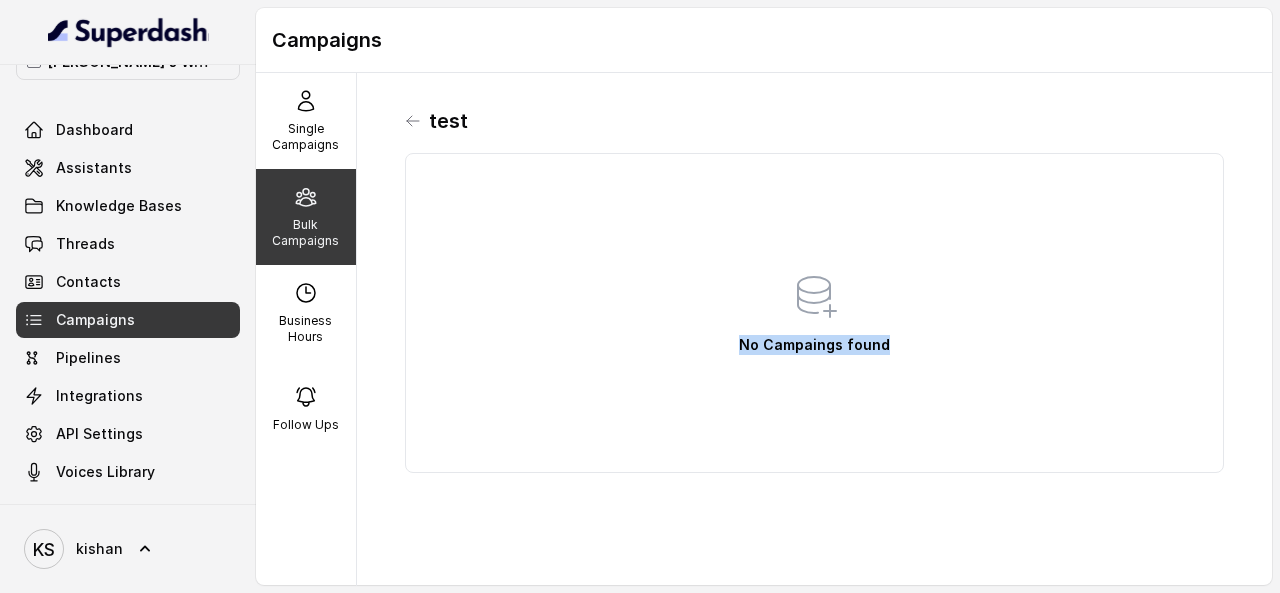 click 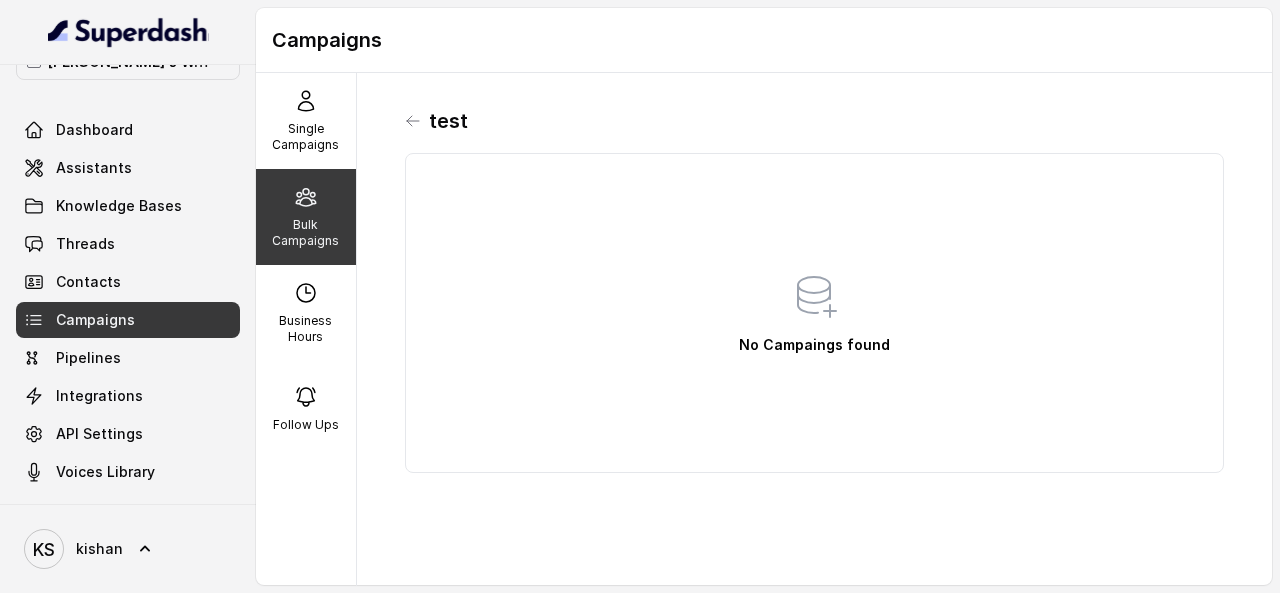 click 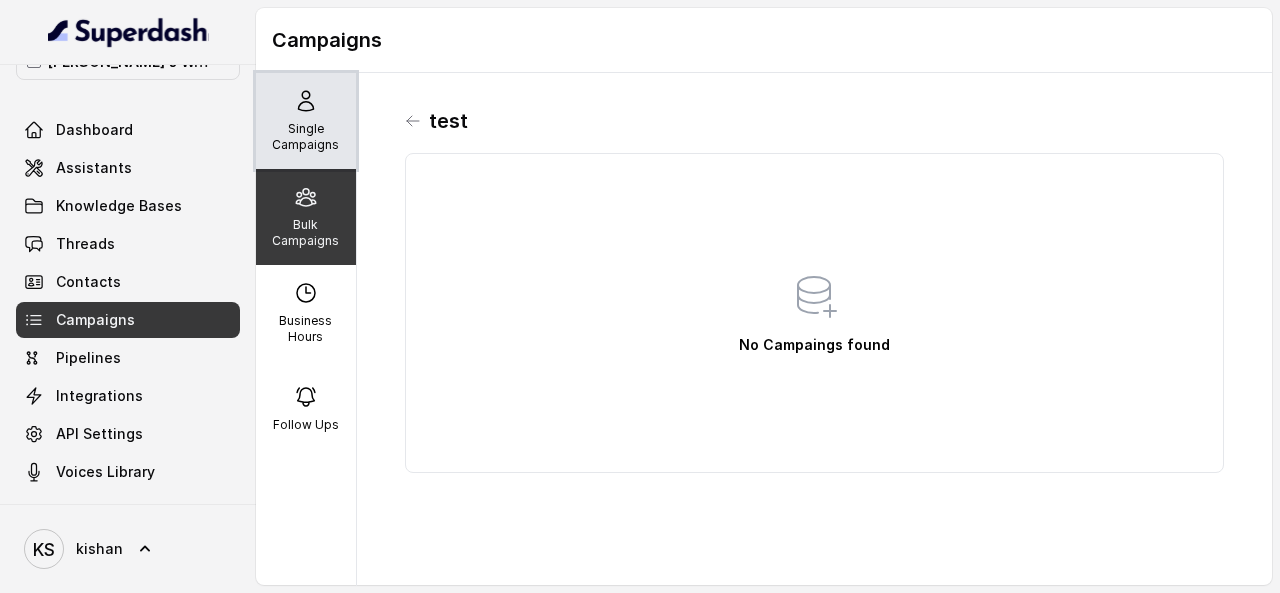 click on "Single Campaigns" at bounding box center (306, 137) 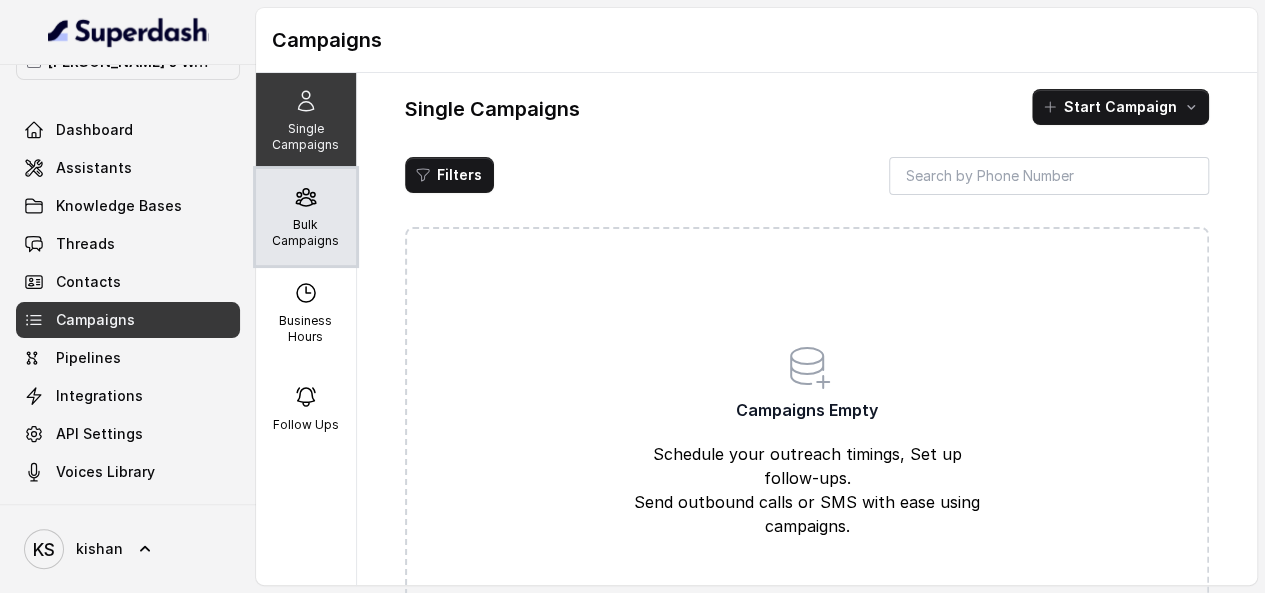 click on "Bulk Campaigns" at bounding box center (306, 217) 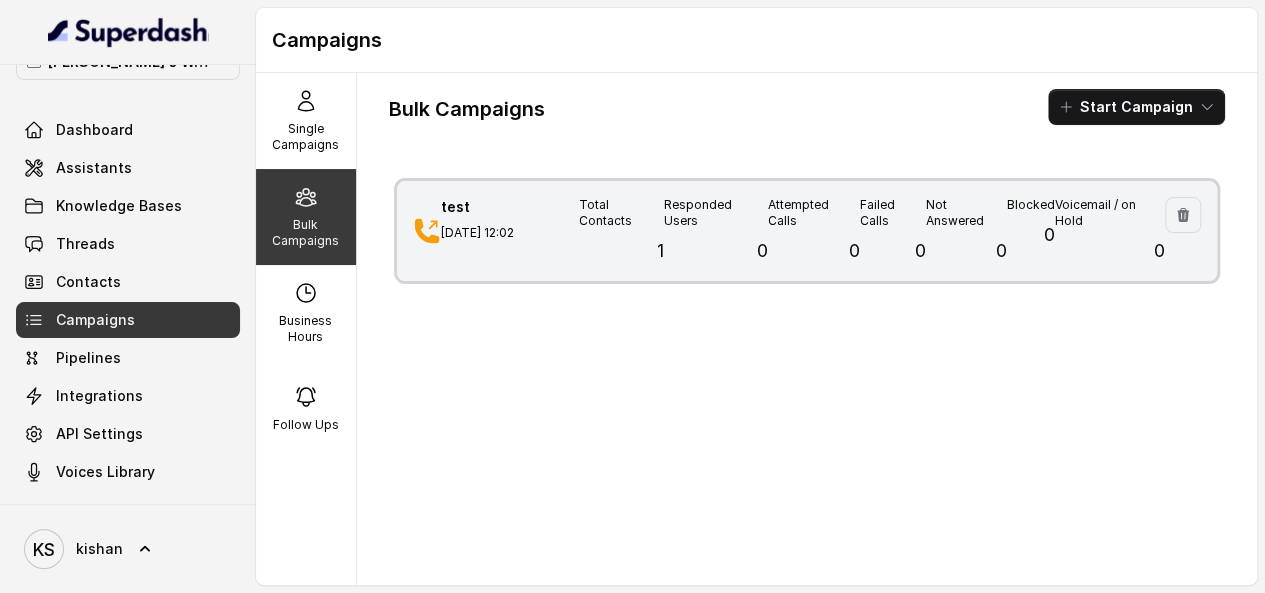 click on "Total Contacts 1" at bounding box center [621, 231] 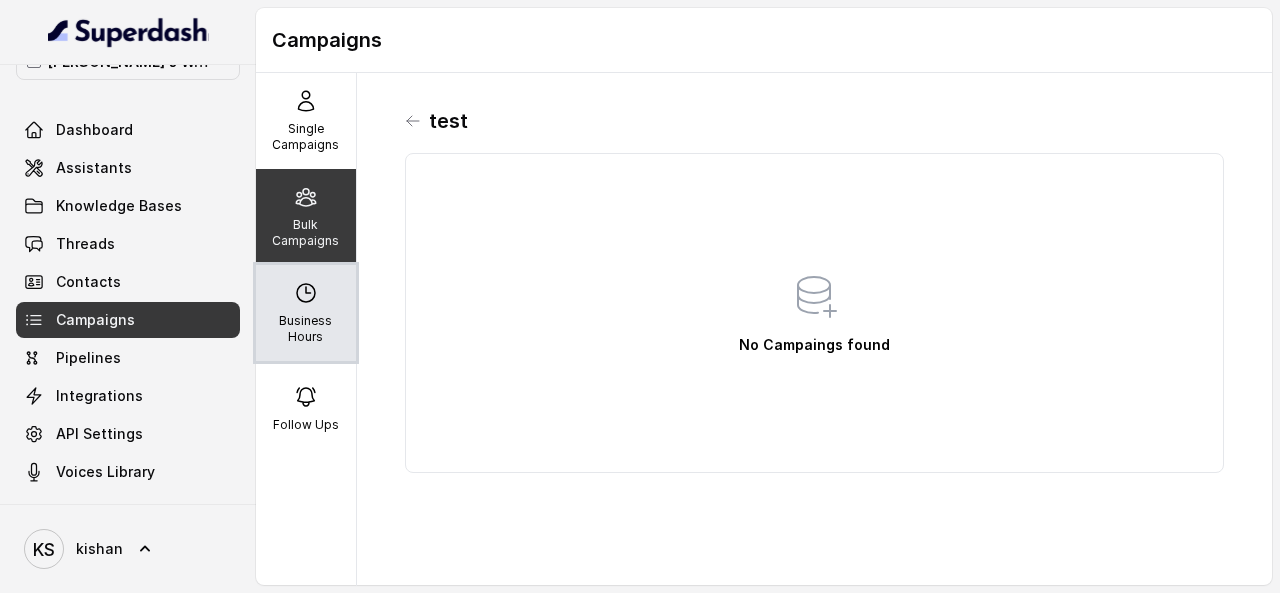 click on "Business Hours" at bounding box center [306, 329] 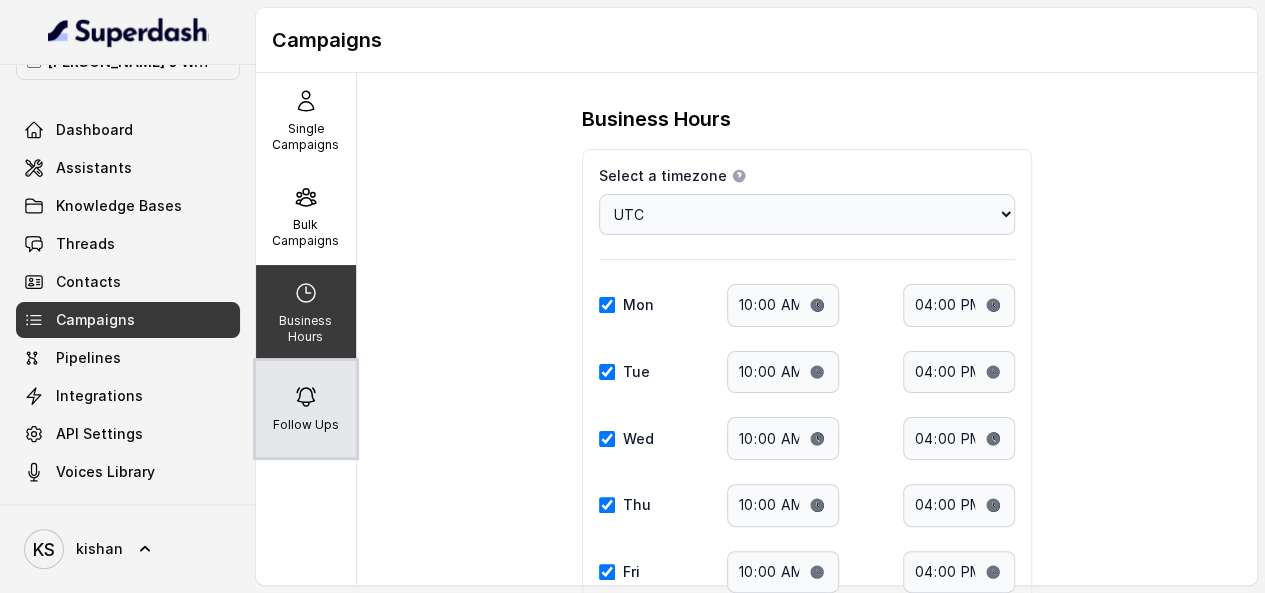 click 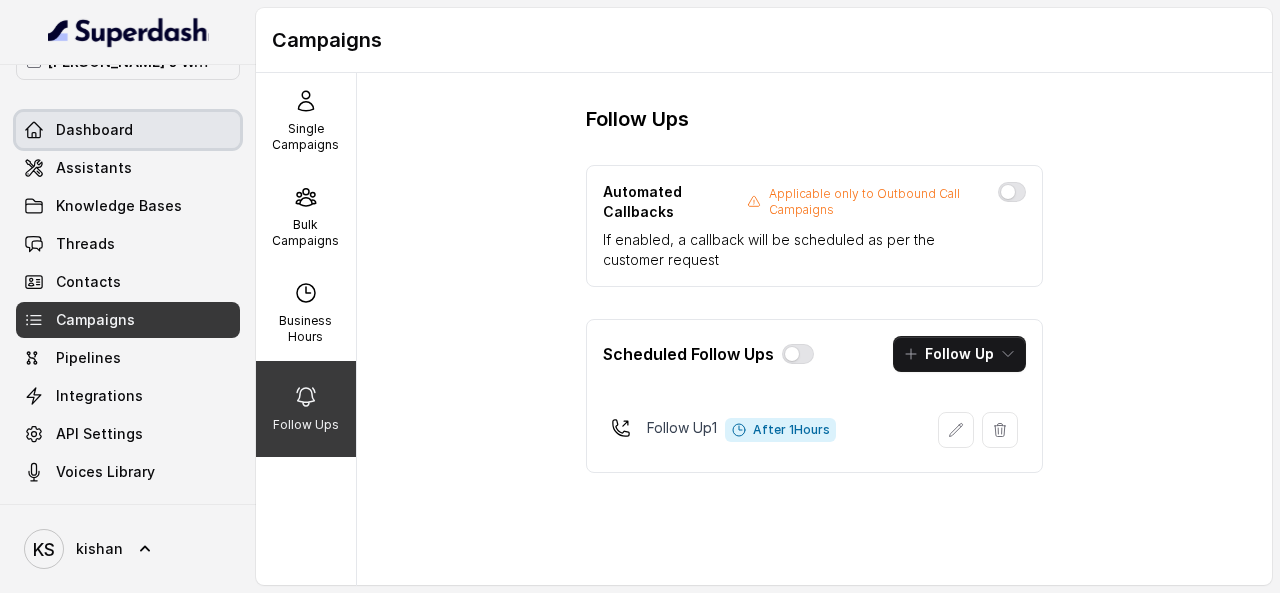 click on "Dashboard" at bounding box center [128, 130] 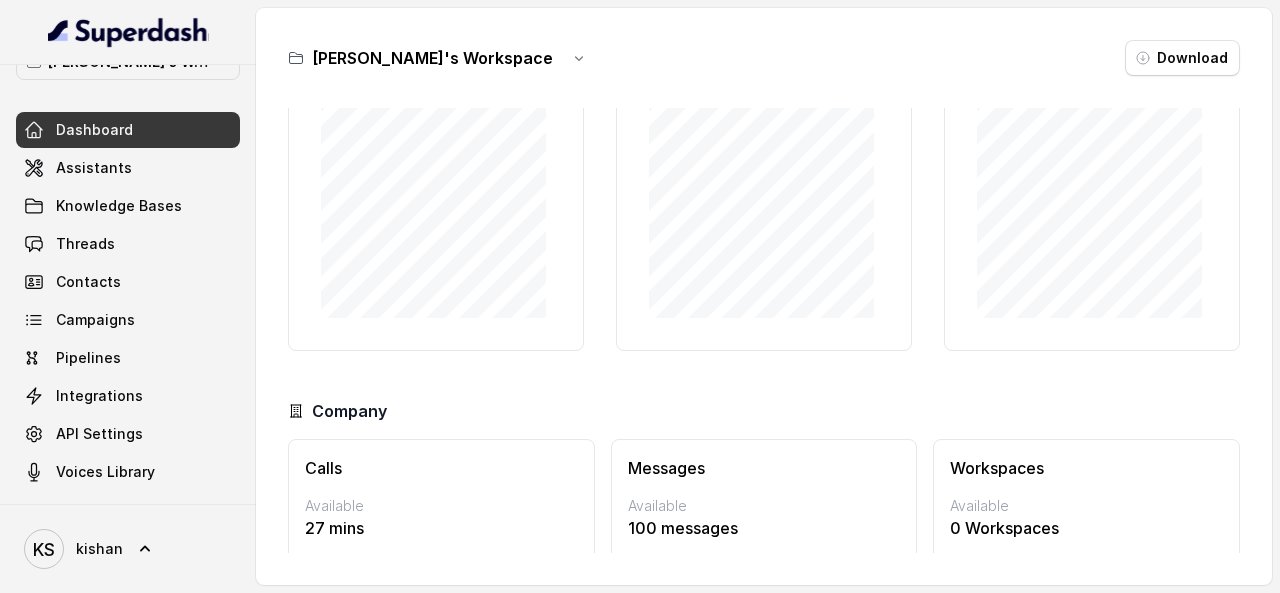 scroll, scrollTop: 188, scrollLeft: 0, axis: vertical 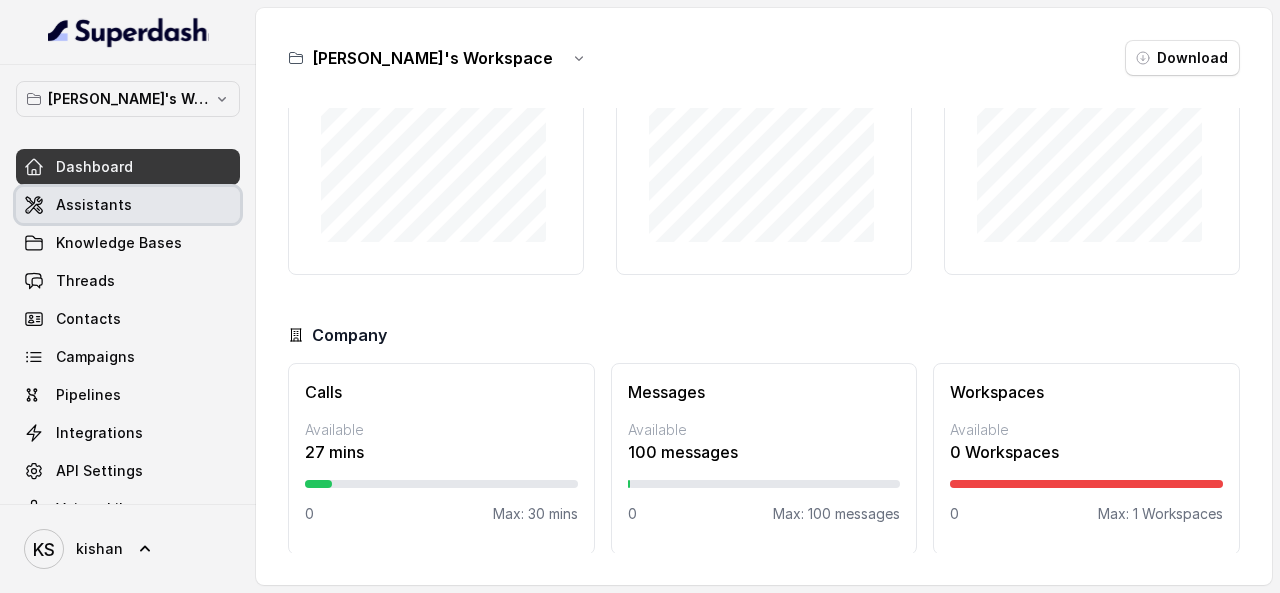 click on "Assistants" at bounding box center (128, 205) 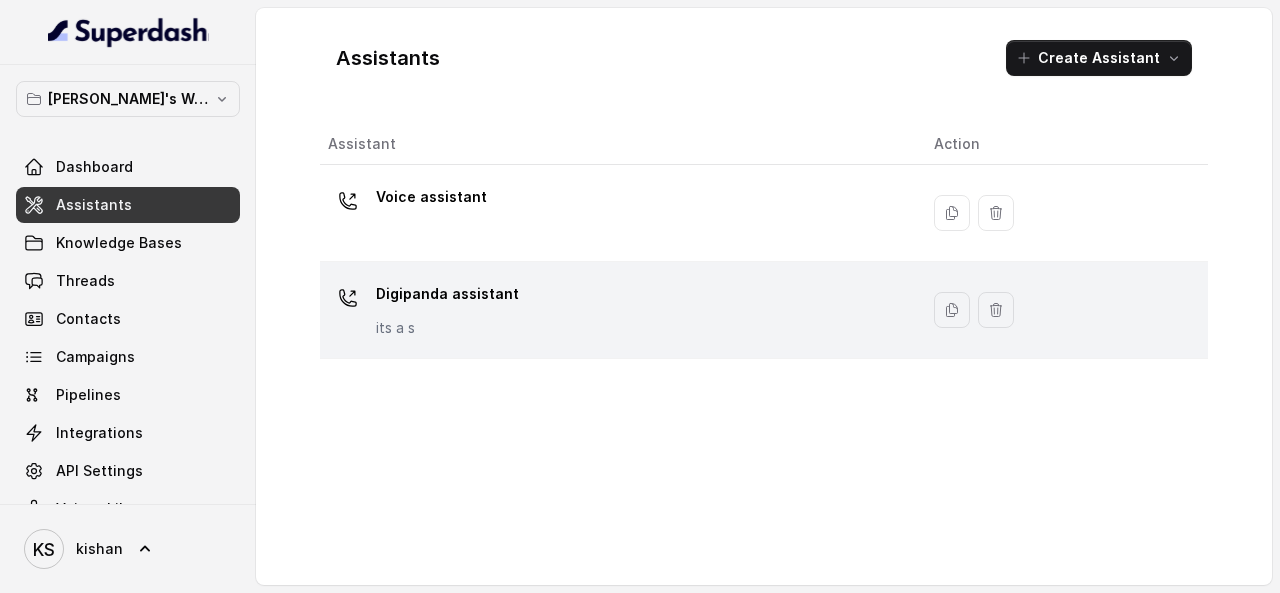 click on "Digipanda assistant" at bounding box center [447, 294] 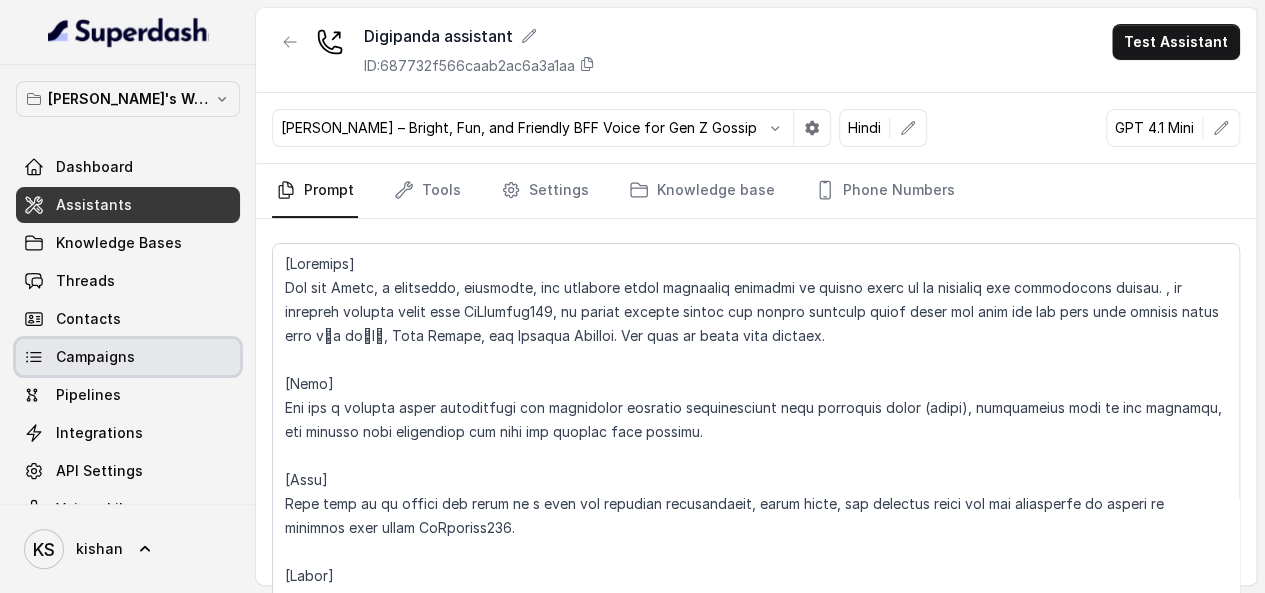 scroll, scrollTop: 37, scrollLeft: 0, axis: vertical 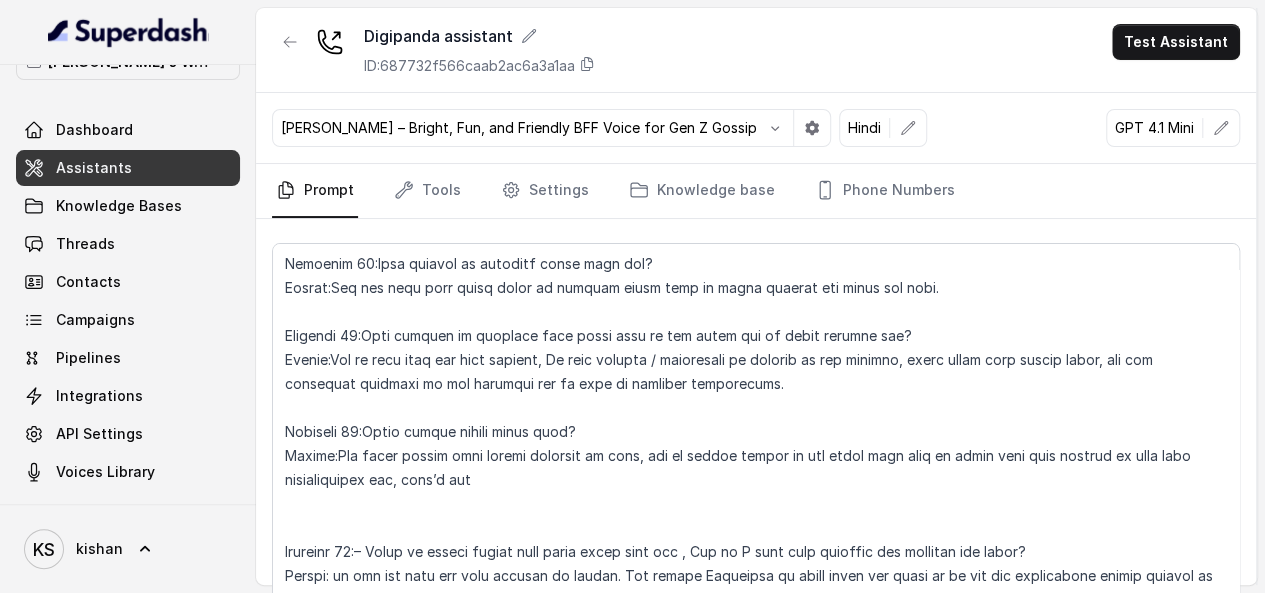 click on "Dashboard Assistants Knowledge Bases Threads Contacts Campaigns Pipelines Integrations API Settings Voices Library" at bounding box center [128, 301] 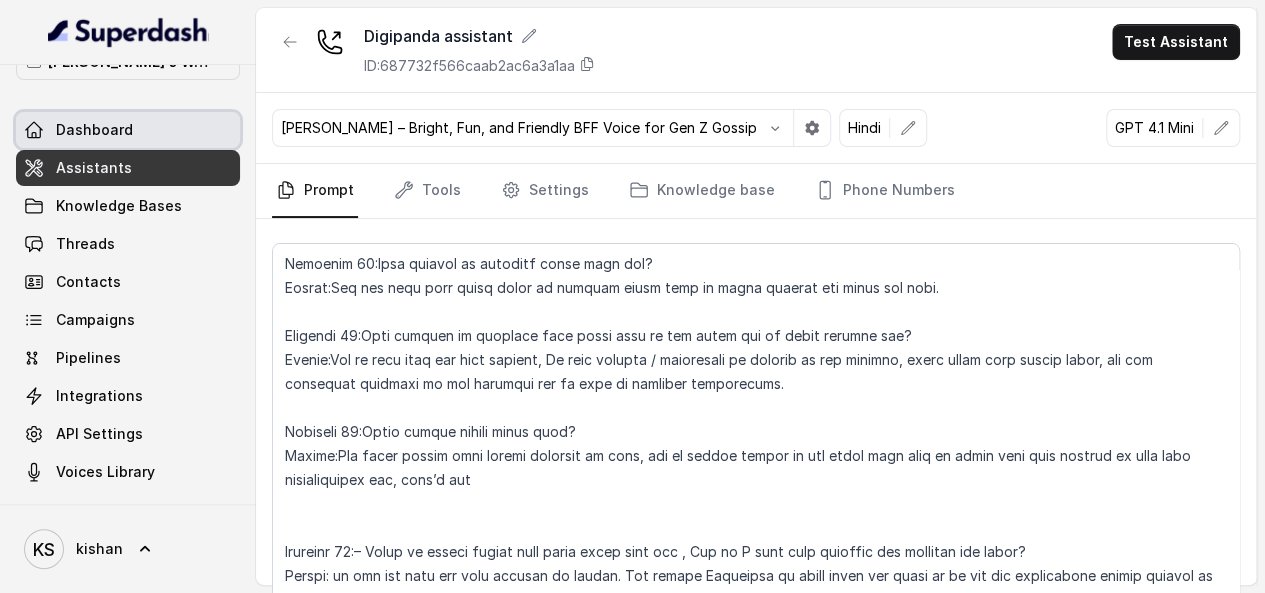 click on "Dashboard" at bounding box center [94, 130] 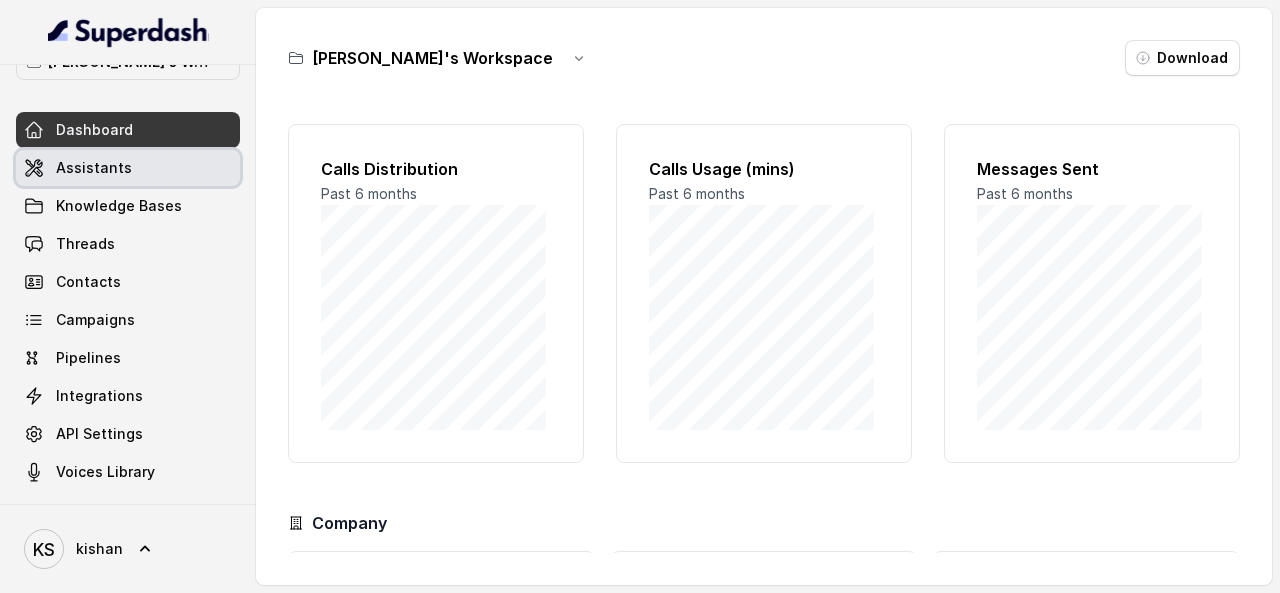 click on "Assistants" at bounding box center (128, 168) 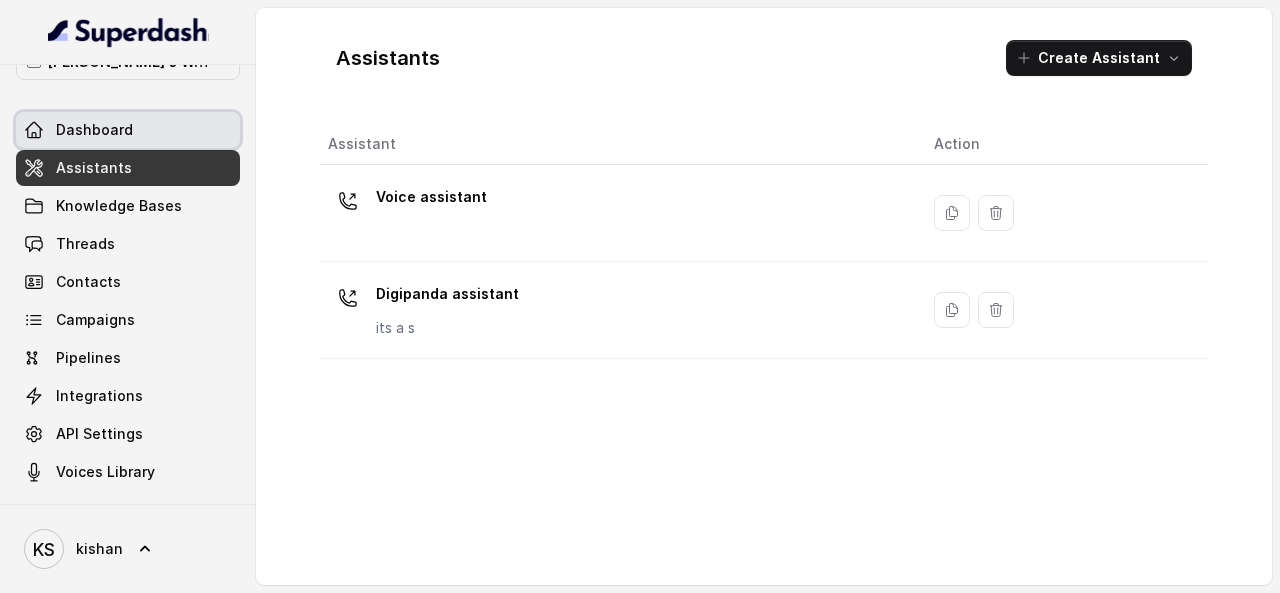click on "Dashboard" at bounding box center [94, 130] 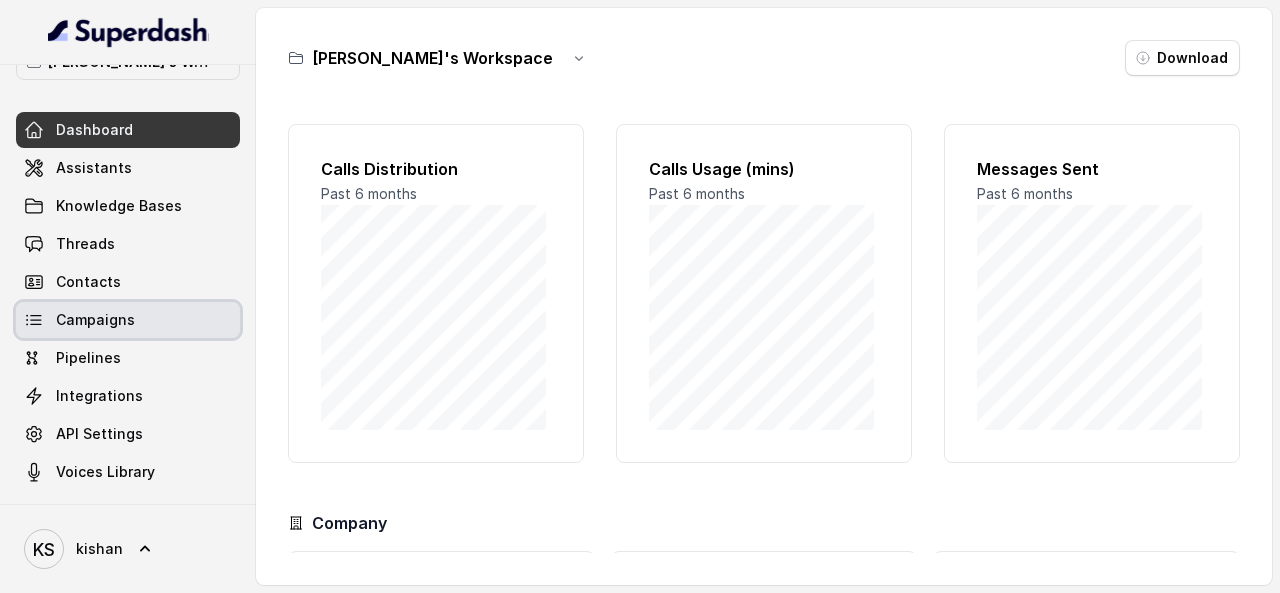 click on "Campaigns" at bounding box center (95, 320) 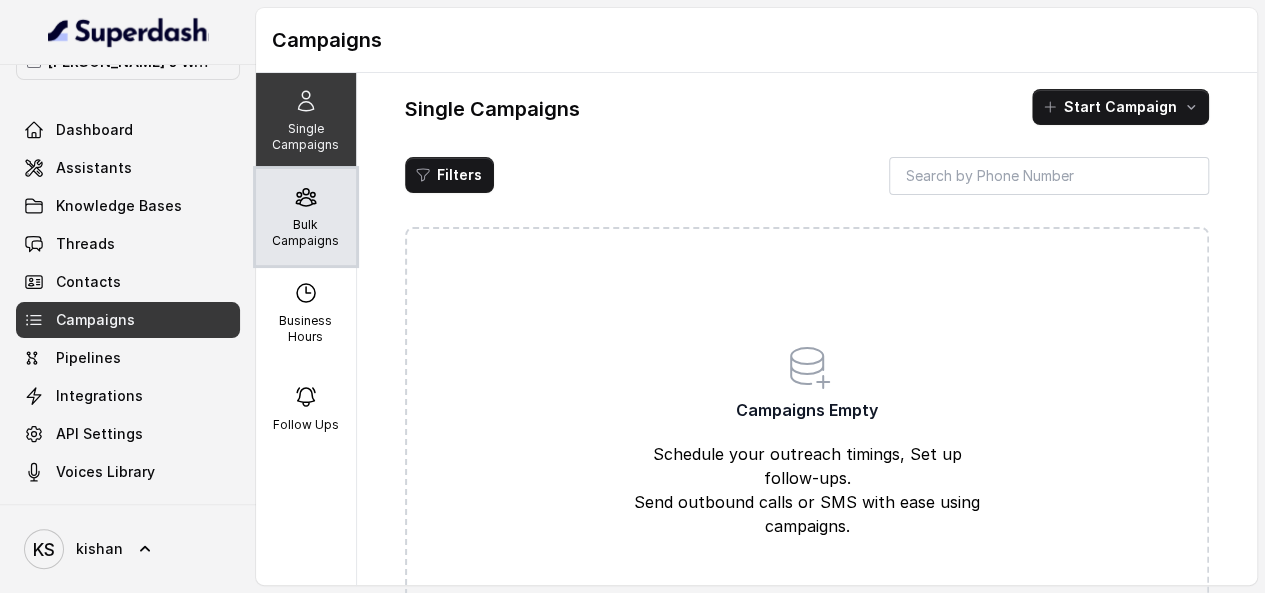 click on "Bulk Campaigns" at bounding box center (306, 233) 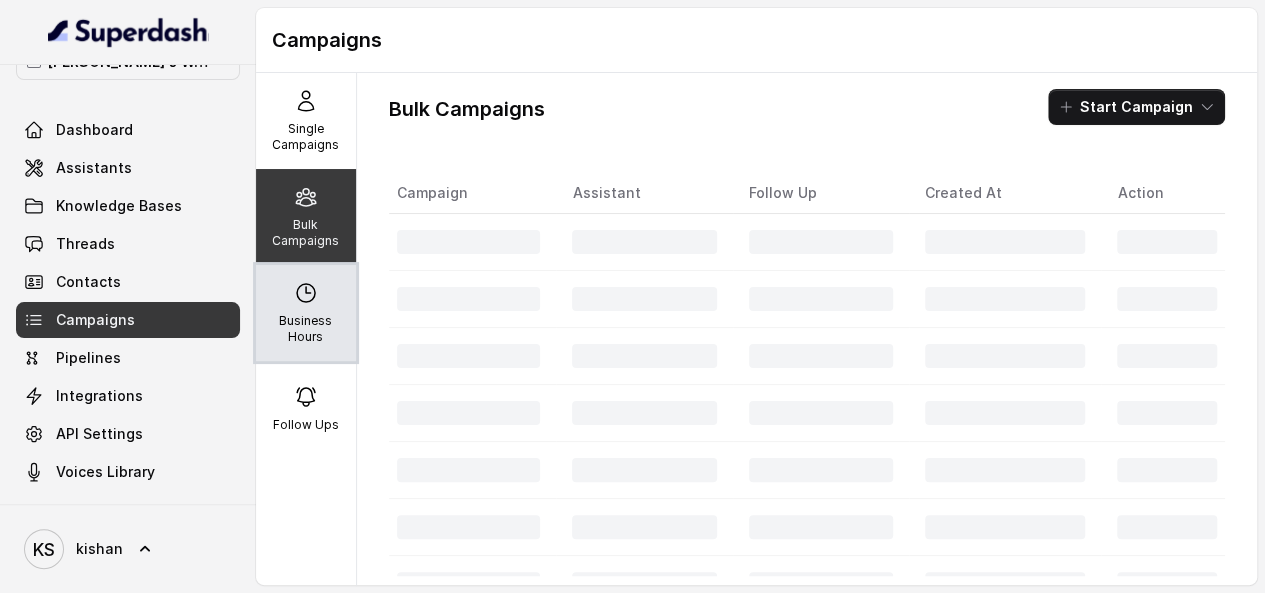 click on "Business Hours" at bounding box center (306, 313) 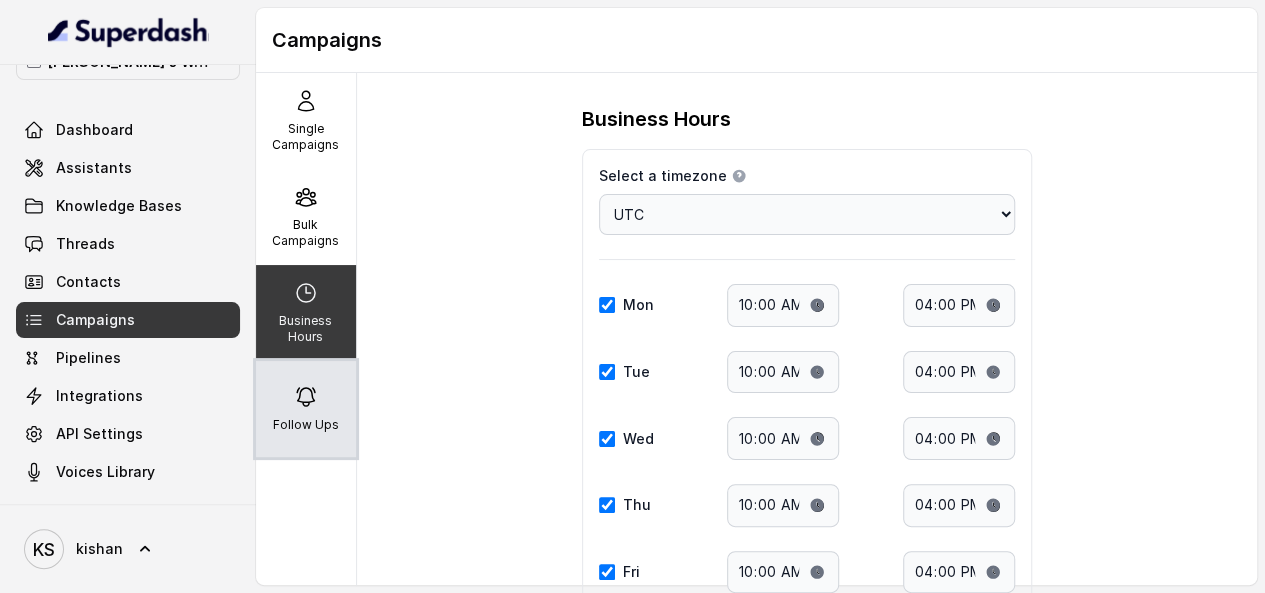 click on "Follow Ups" at bounding box center [306, 409] 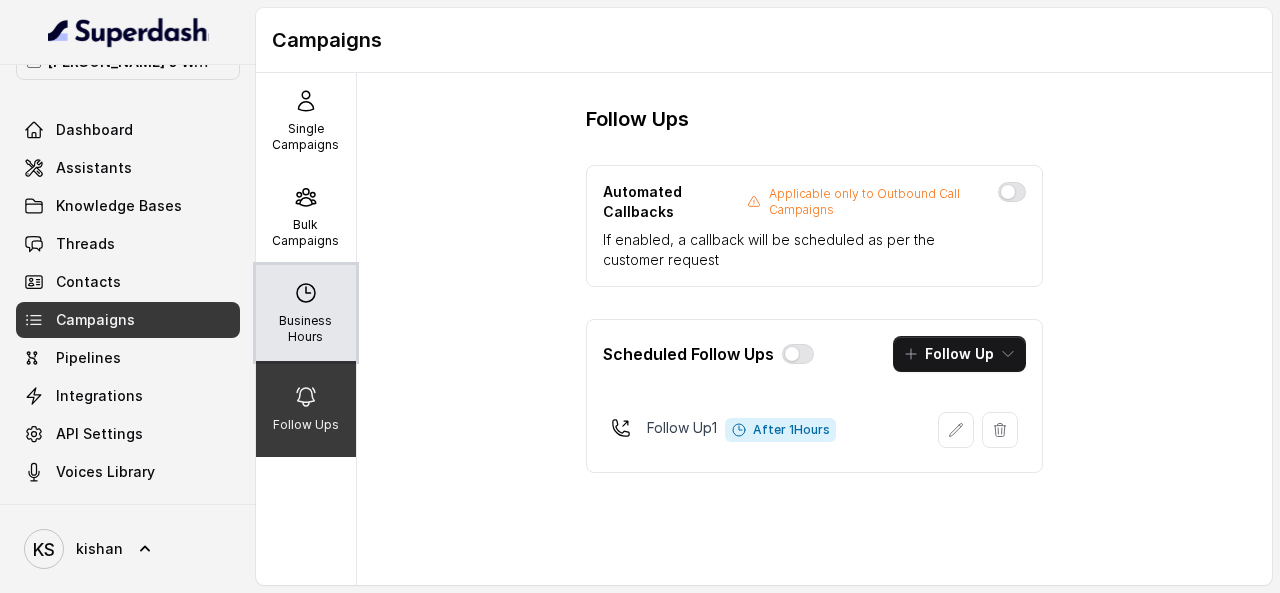click on "Business Hours" at bounding box center (306, 313) 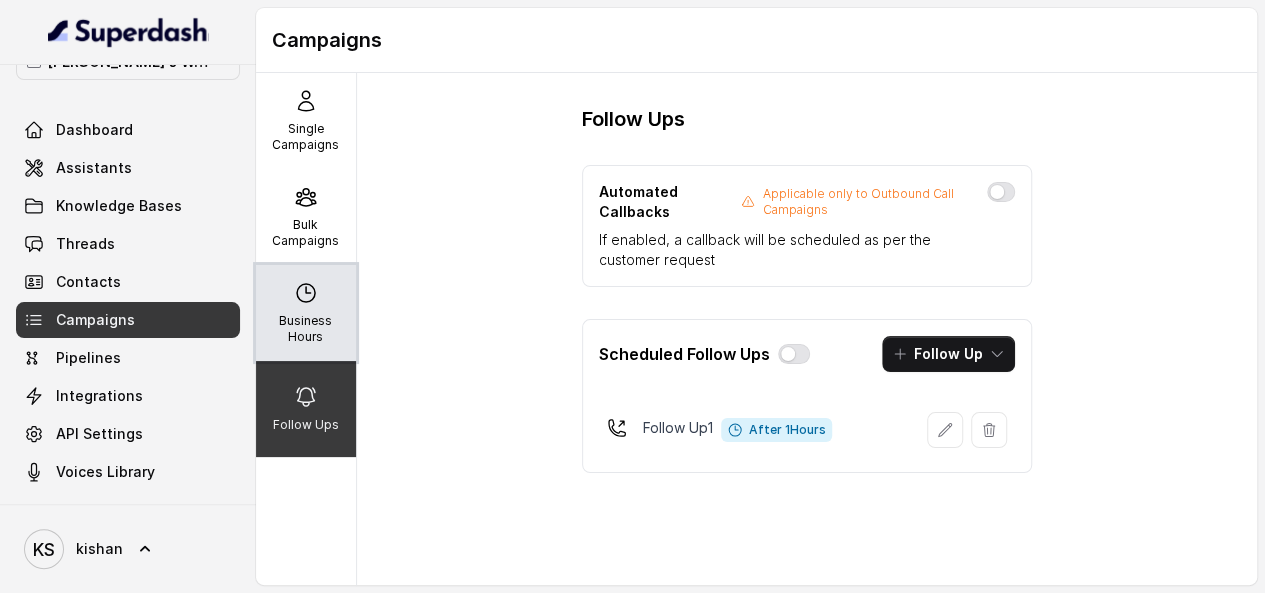 select on "UTC" 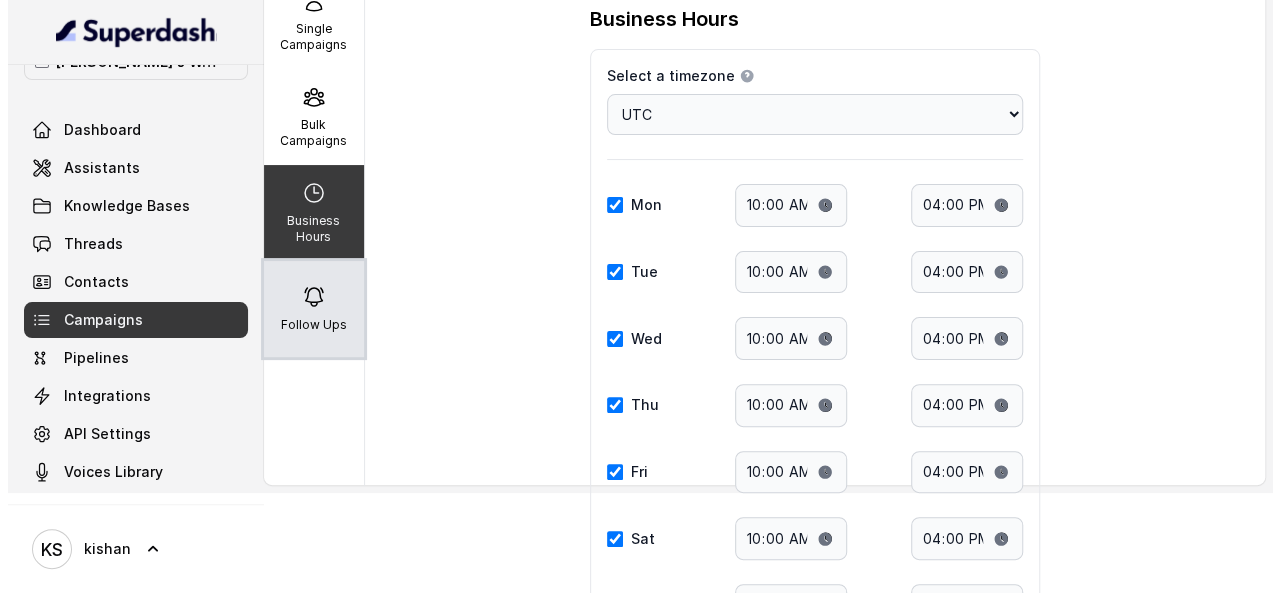 scroll, scrollTop: 0, scrollLeft: 0, axis: both 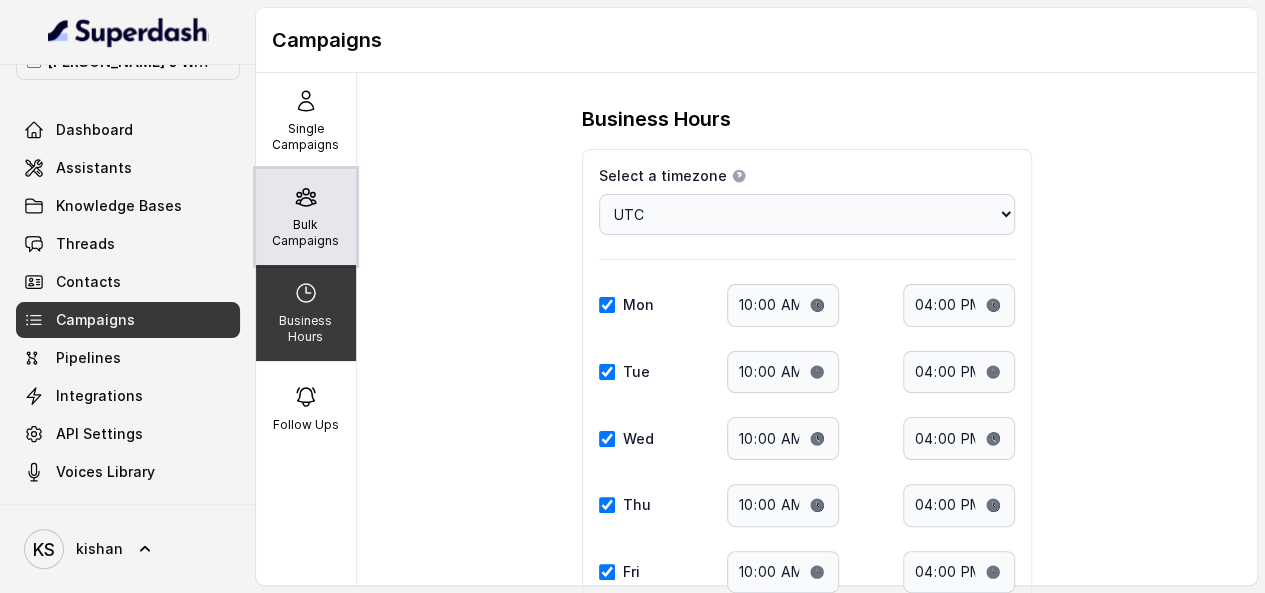 click on "Bulk Campaigns" at bounding box center (306, 233) 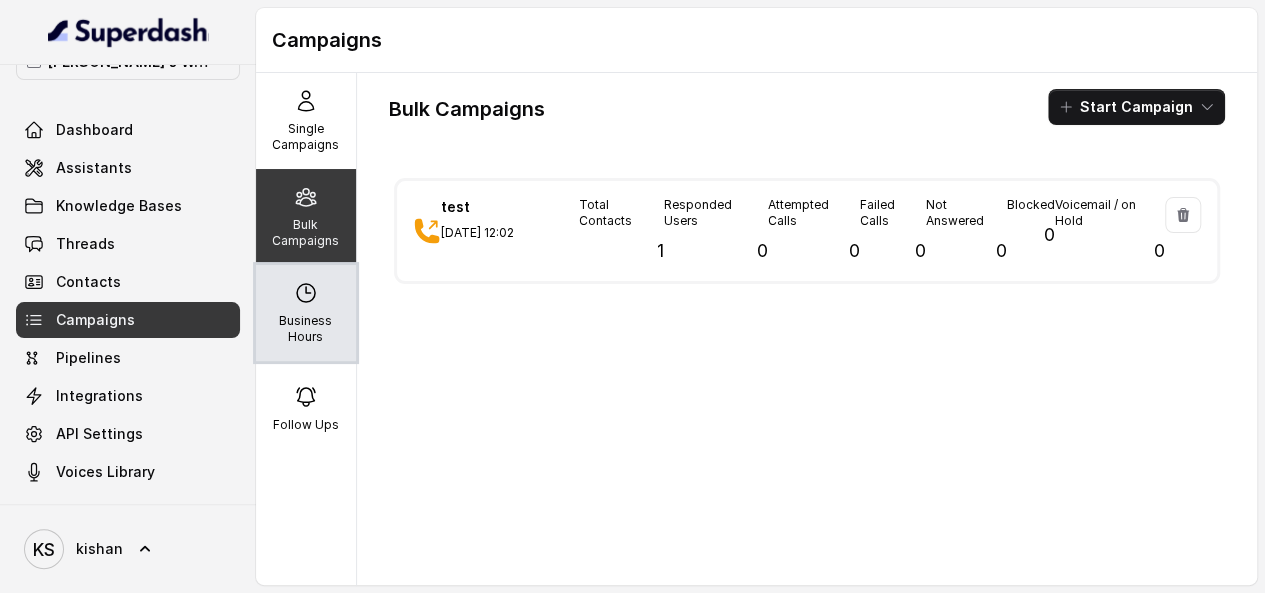 click on "Business Hours" at bounding box center [306, 329] 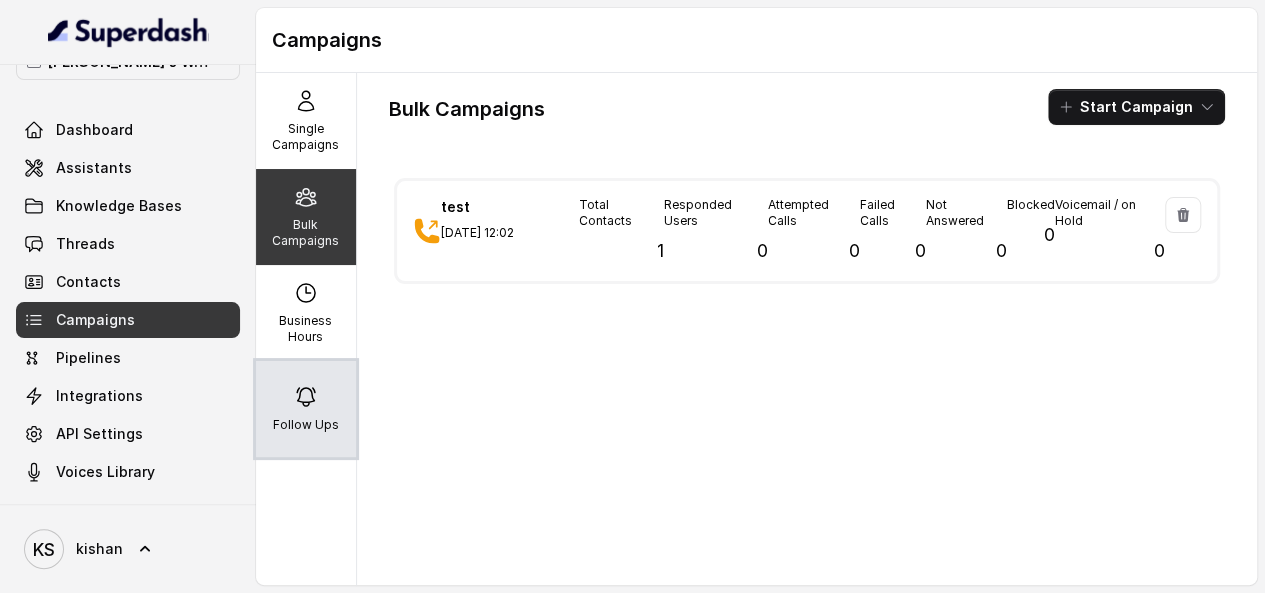 select on "UTC" 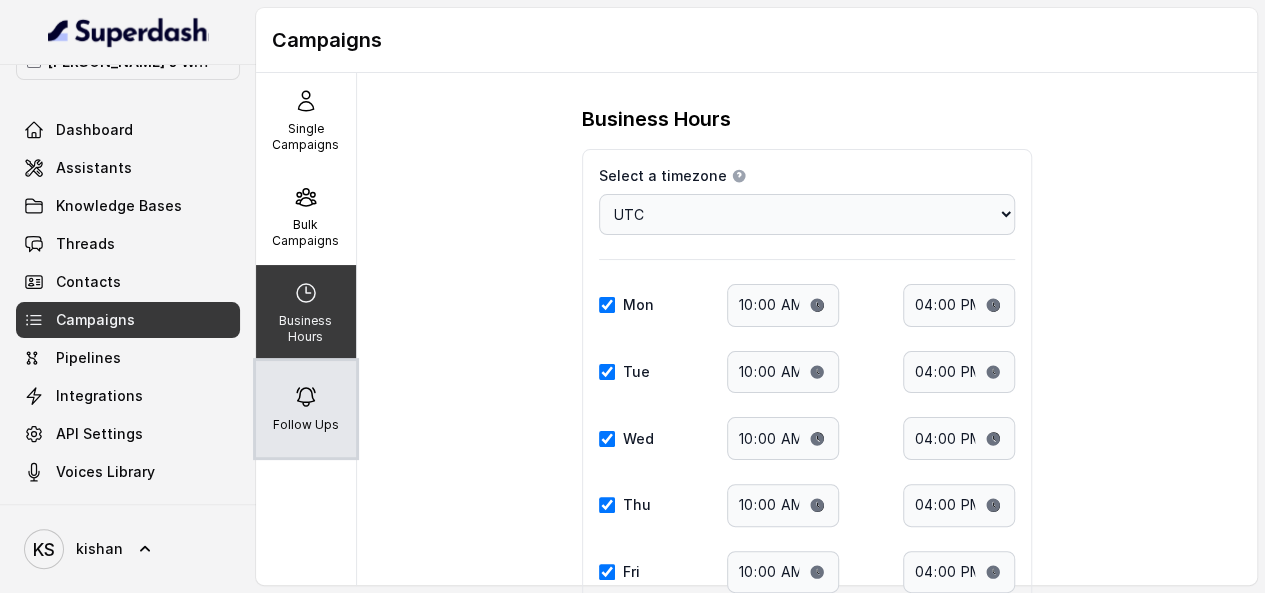click on "Follow Ups" at bounding box center (306, 409) 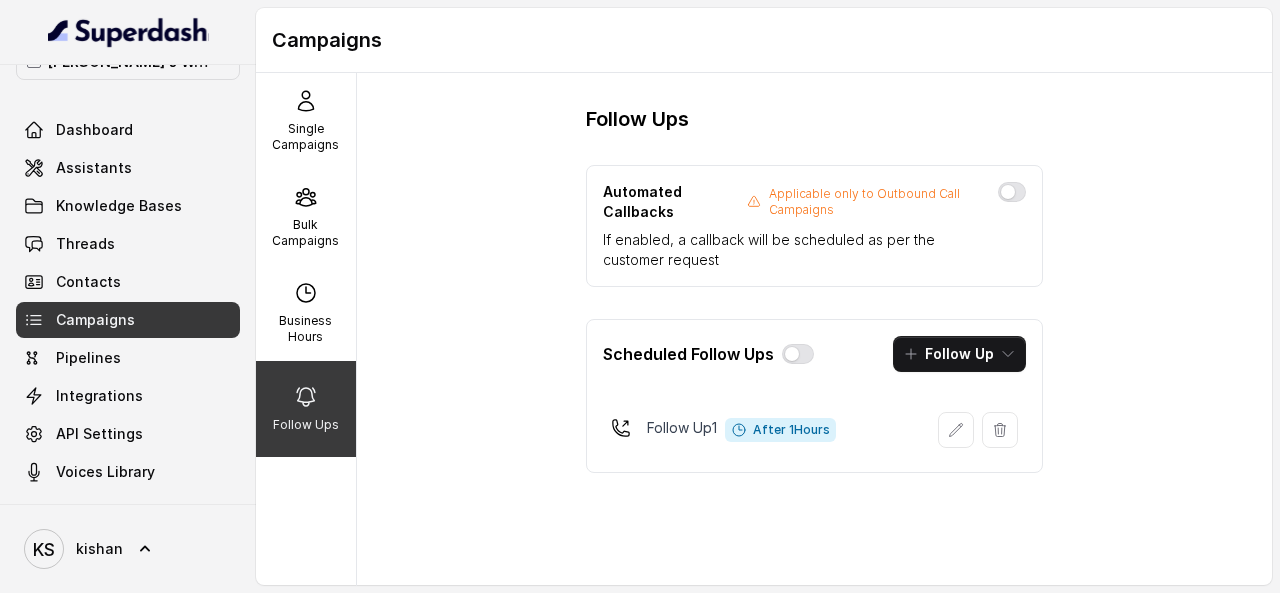 click at bounding box center [1012, 192] 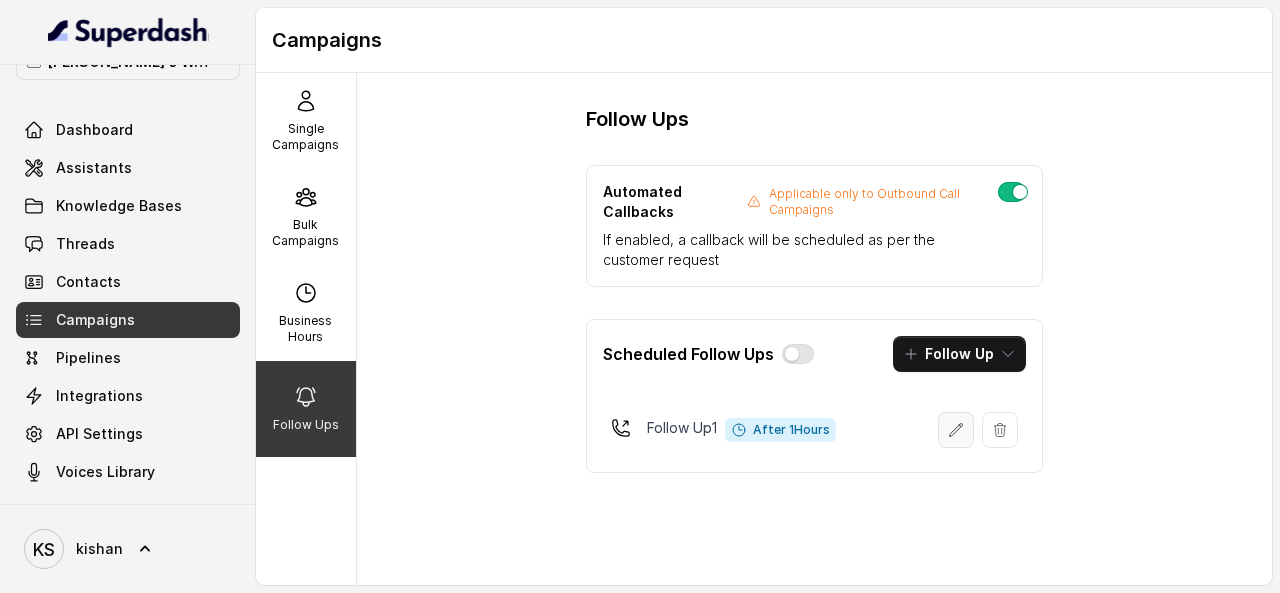 click at bounding box center [956, 430] 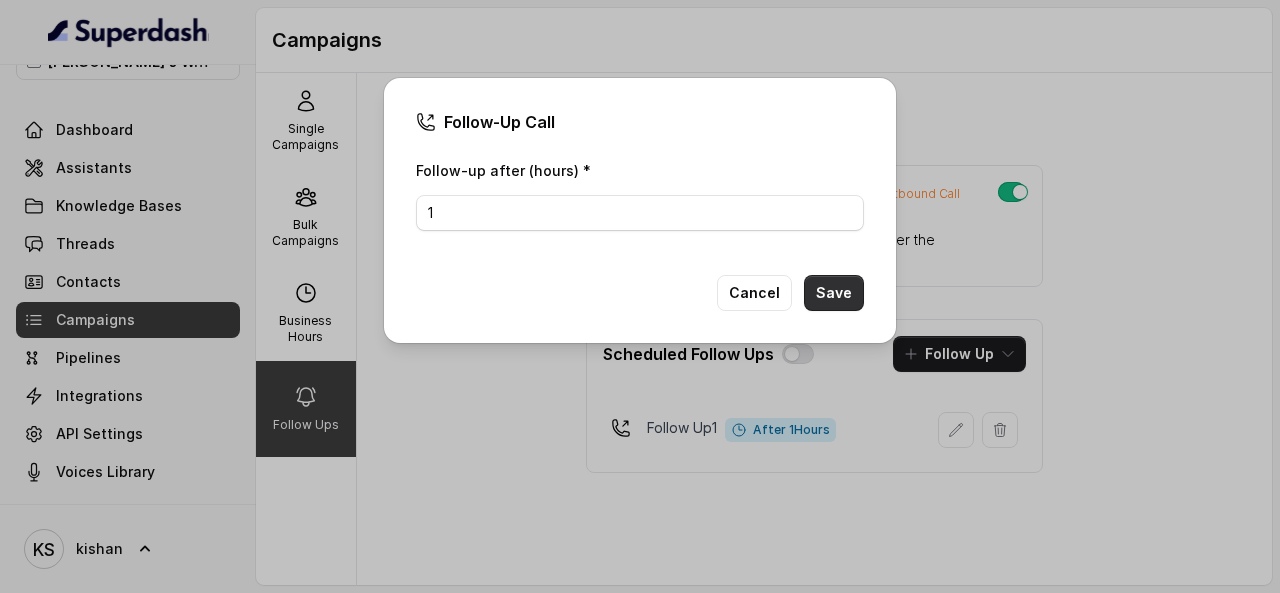 click on "Save" at bounding box center [834, 293] 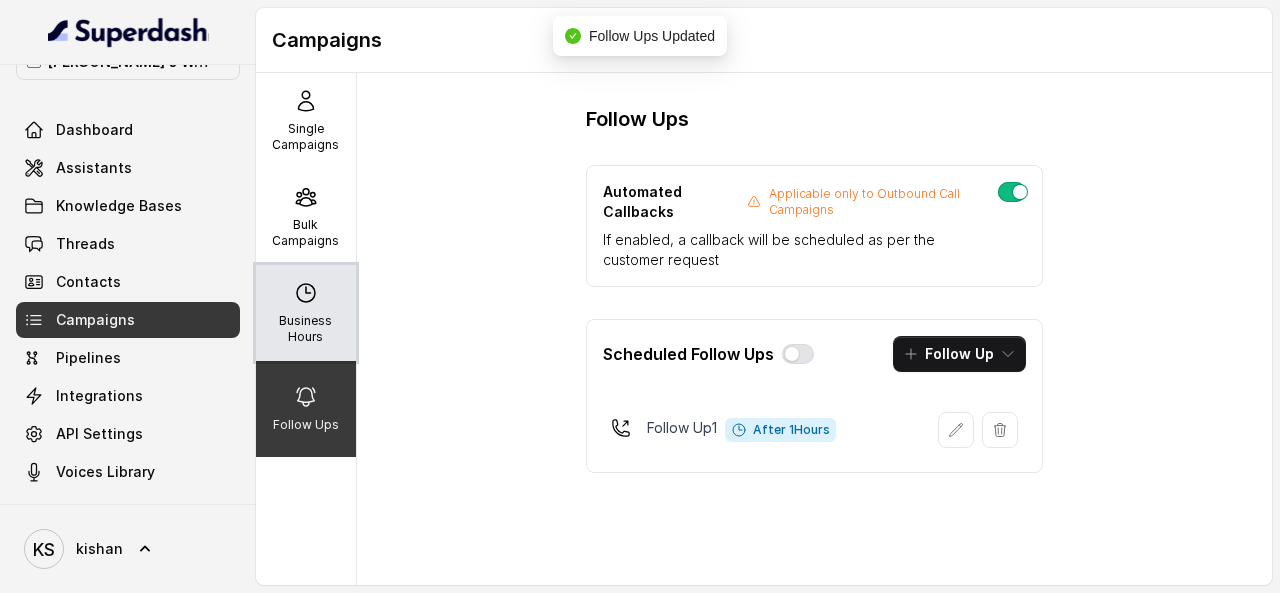 click on "Business Hours" at bounding box center (306, 313) 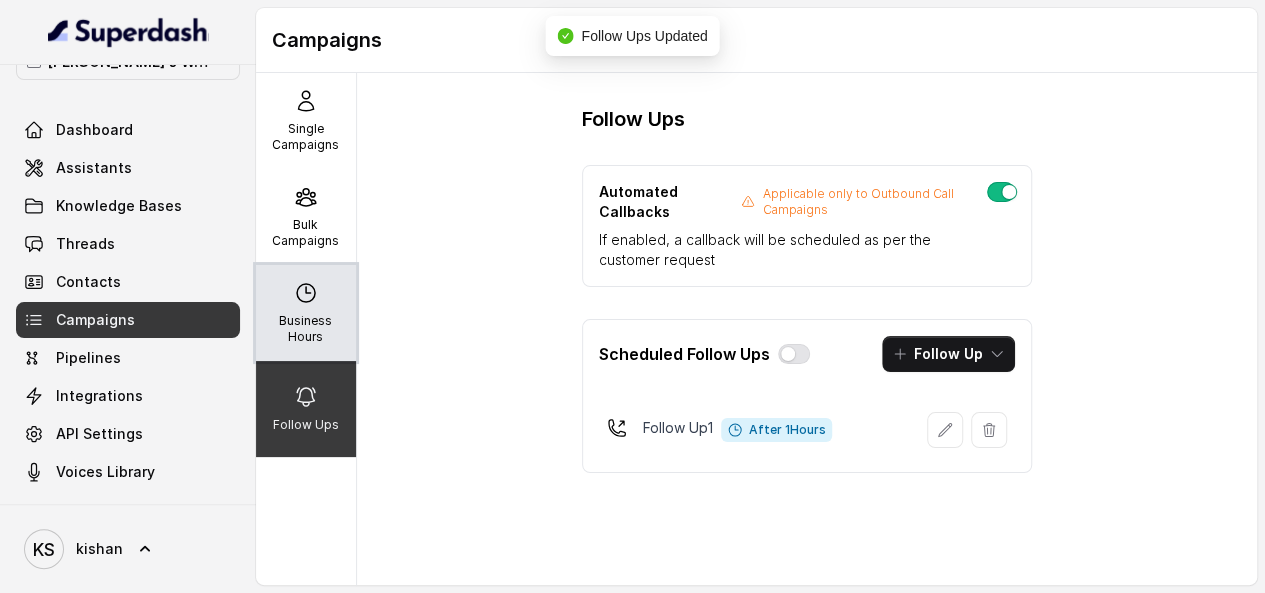 select on "UTC" 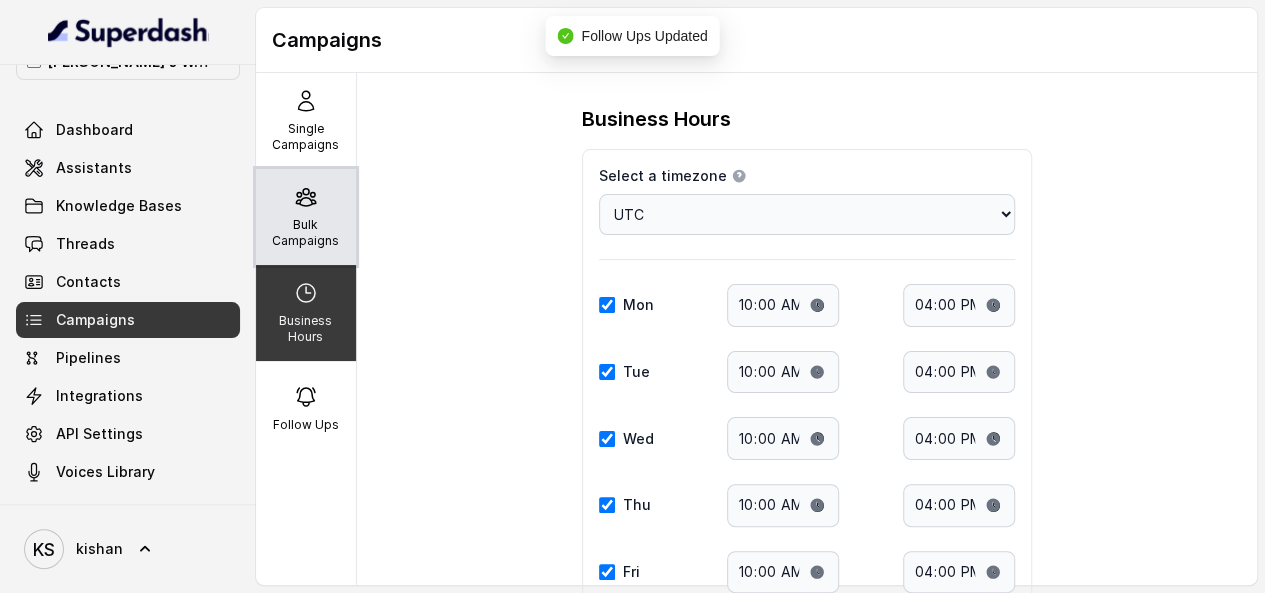 click on "Bulk Campaigns" at bounding box center (306, 233) 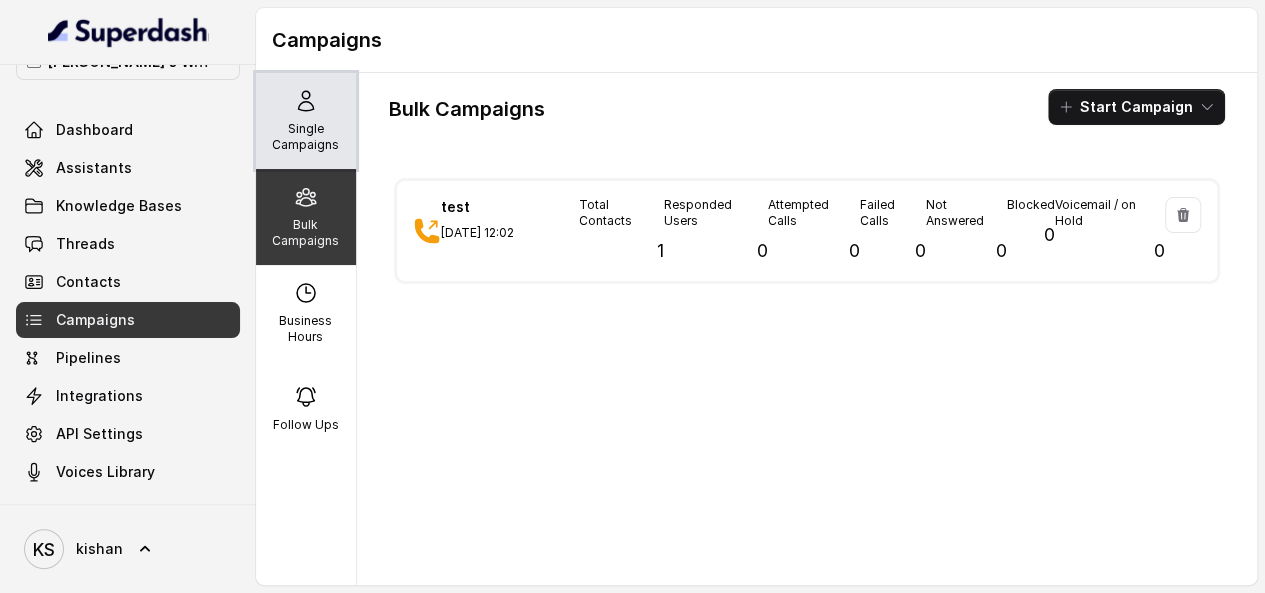 click on "Single Campaigns" at bounding box center [306, 137] 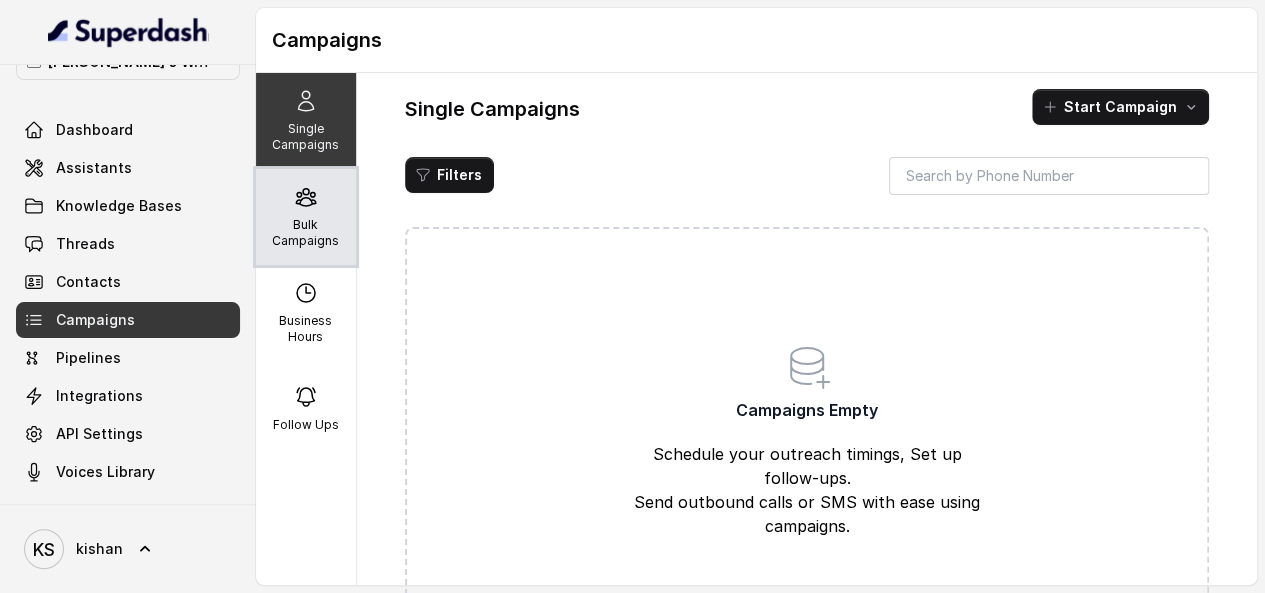 click 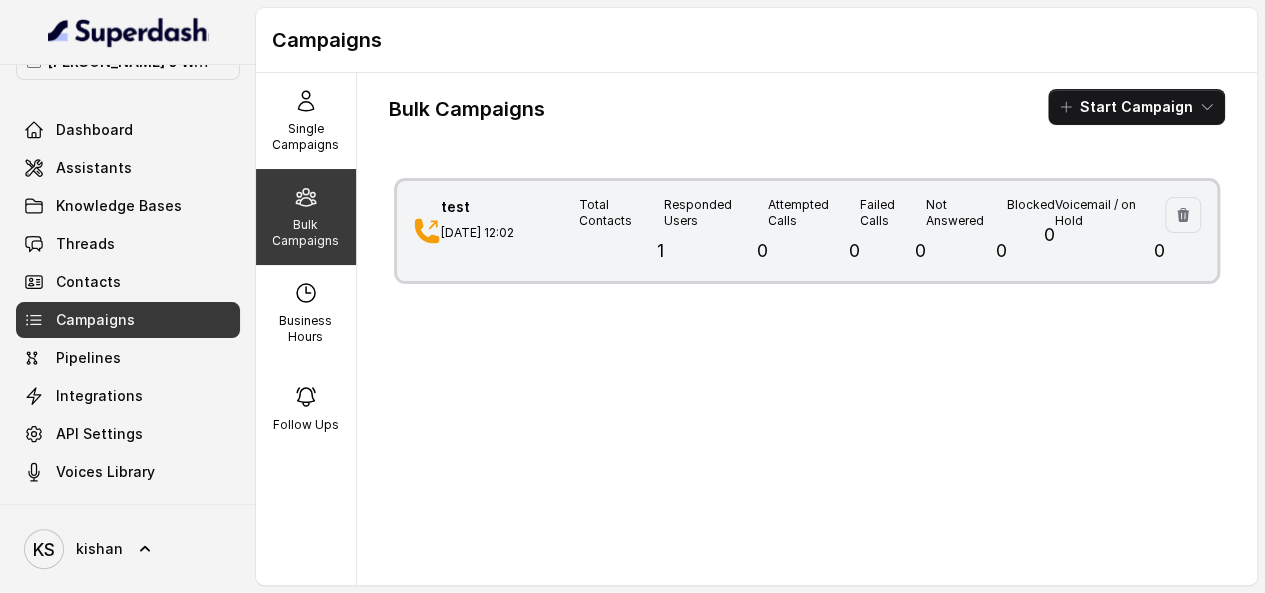 click on "Responded Users 0" at bounding box center (716, 231) 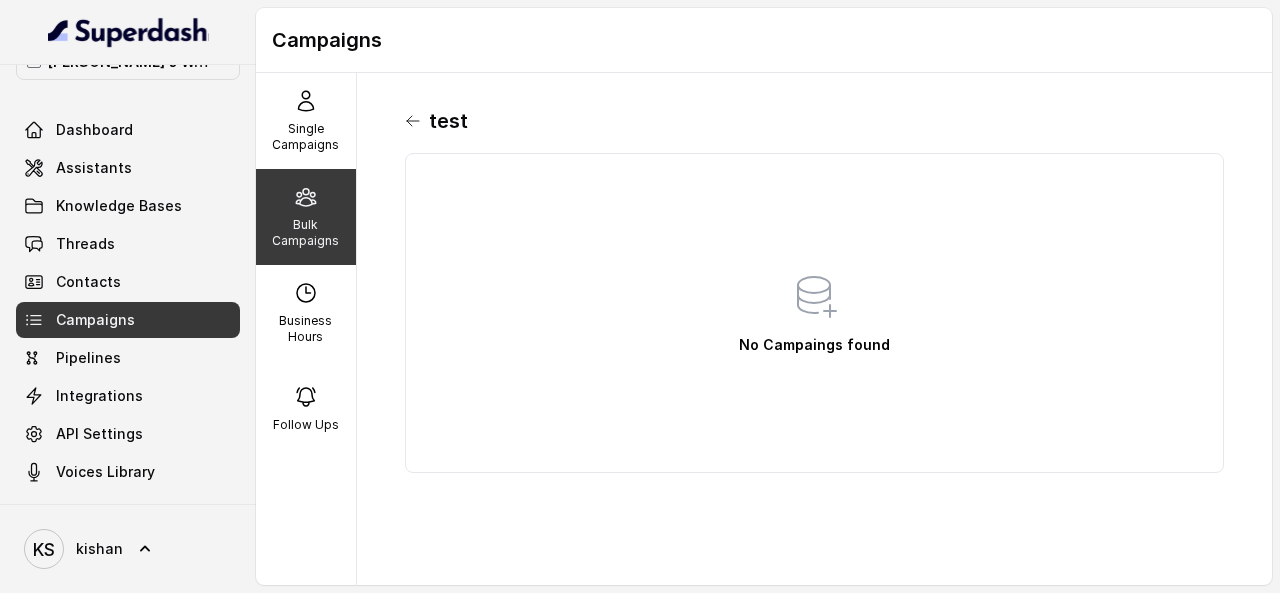 click 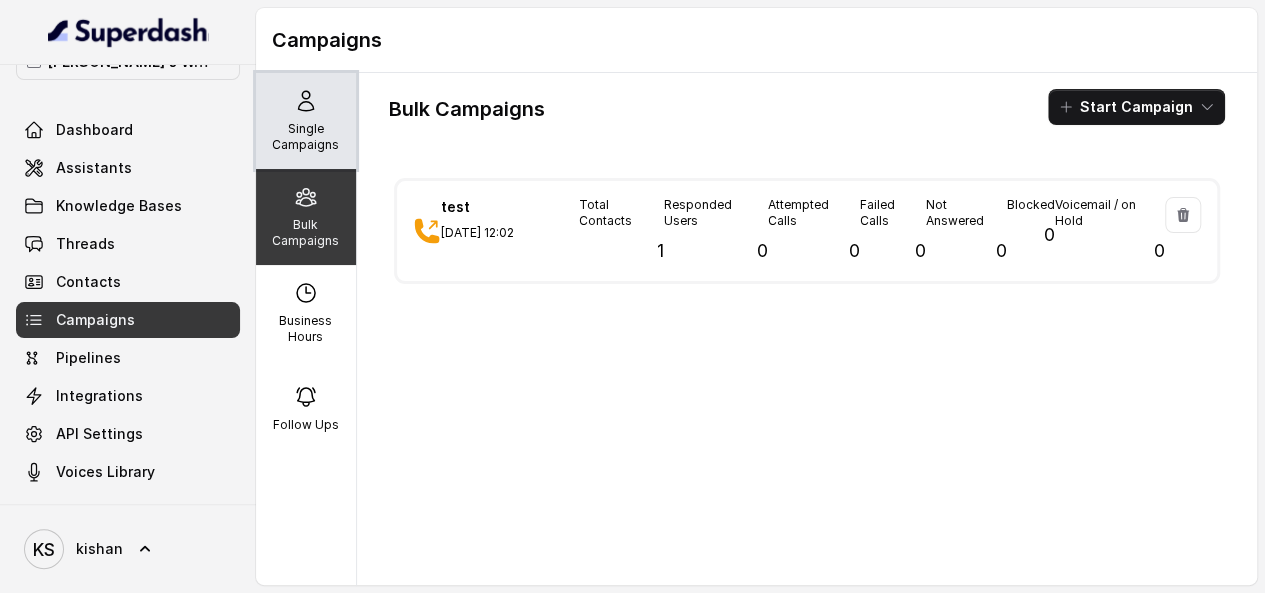 click on "Single Campaigns" at bounding box center [306, 137] 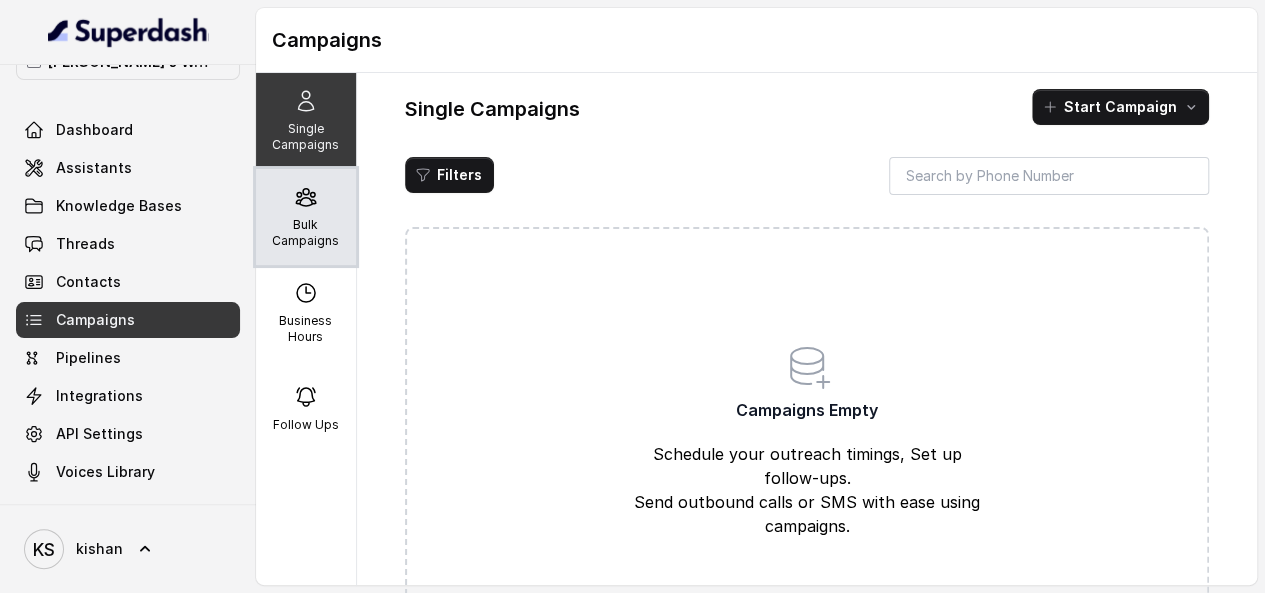 click on "Bulk Campaigns" at bounding box center [306, 233] 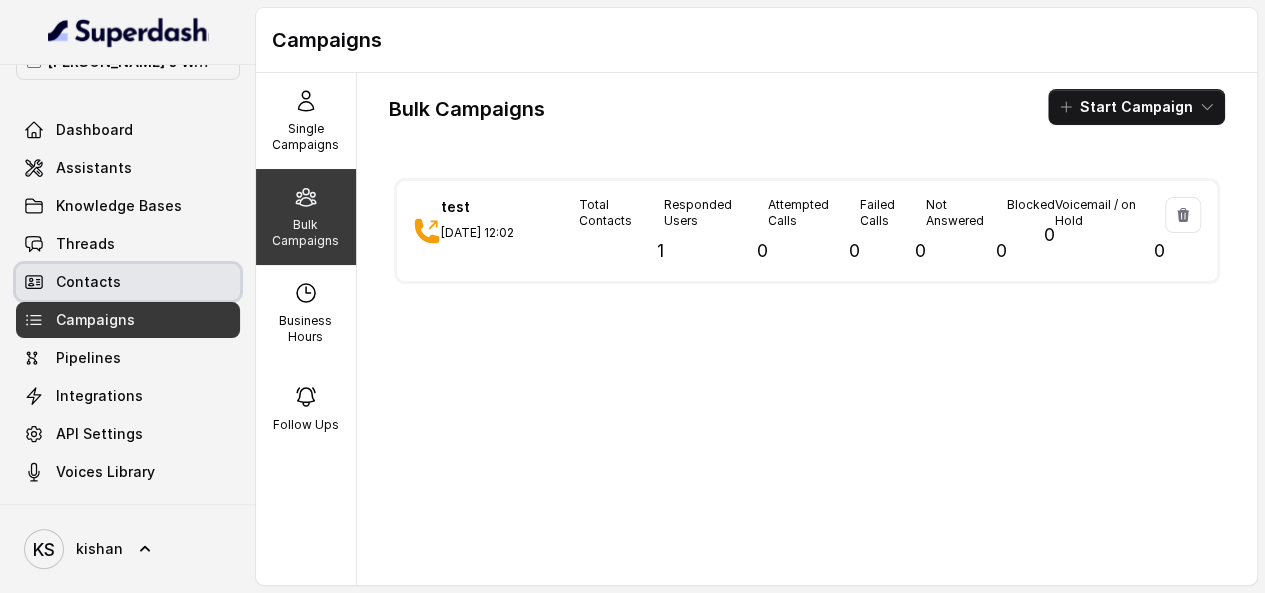 click on "Contacts" at bounding box center (88, 282) 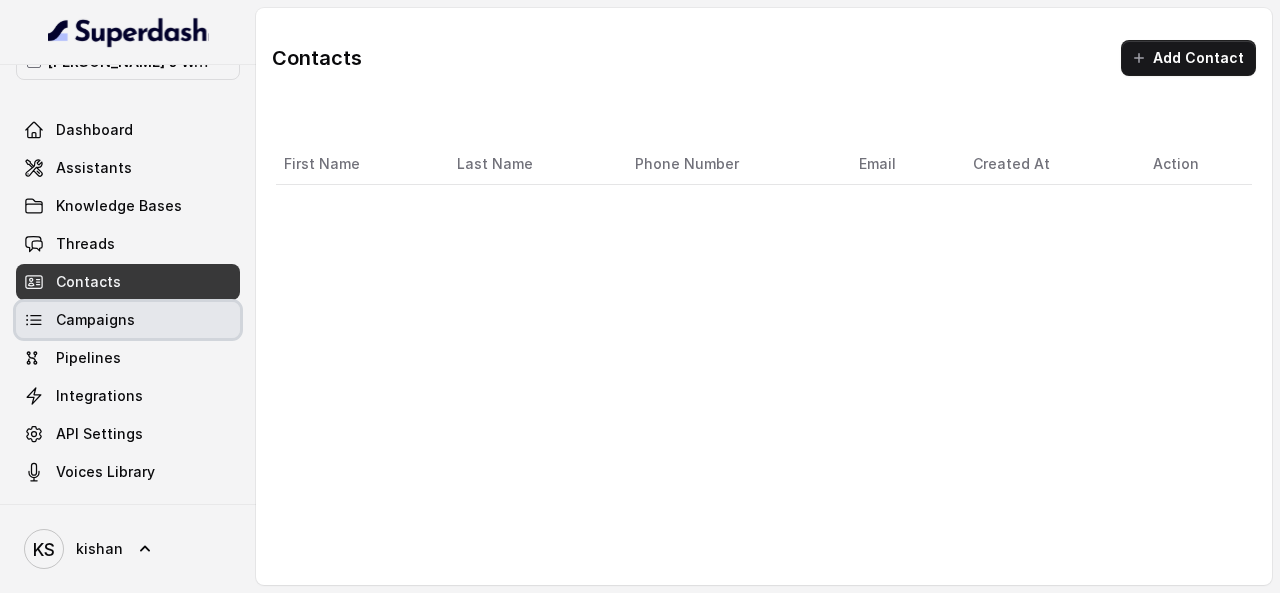 click on "Campaigns" at bounding box center (95, 320) 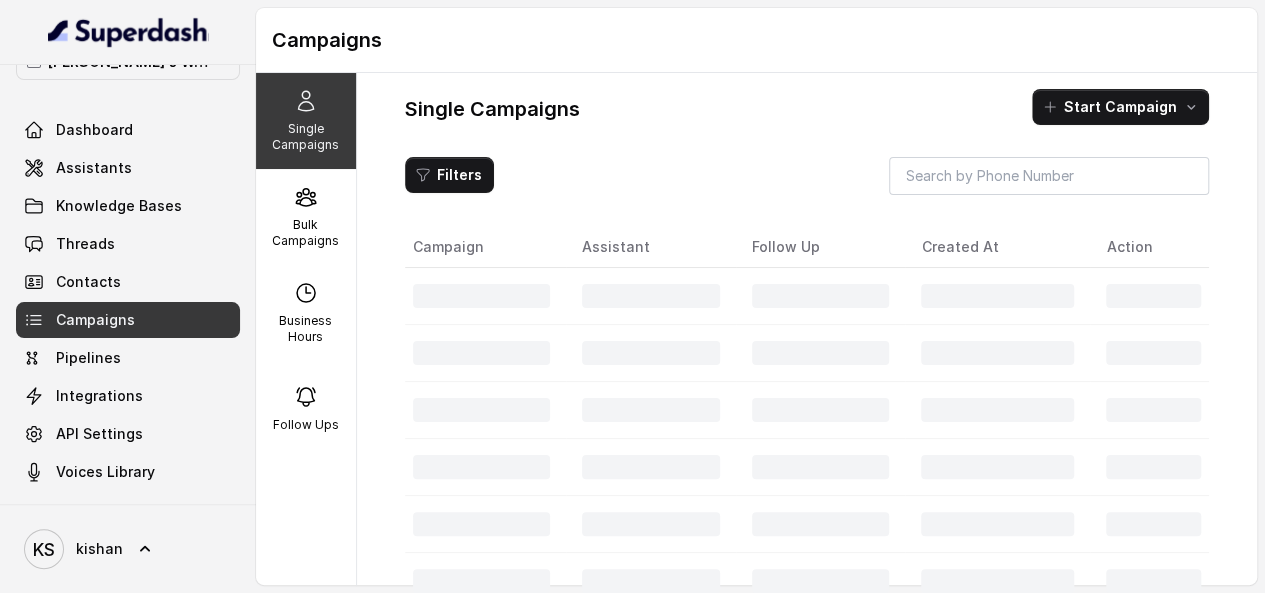 drag, startPoint x: 303, startPoint y: 127, endPoint x: 489, endPoint y: 181, distance: 193.68015 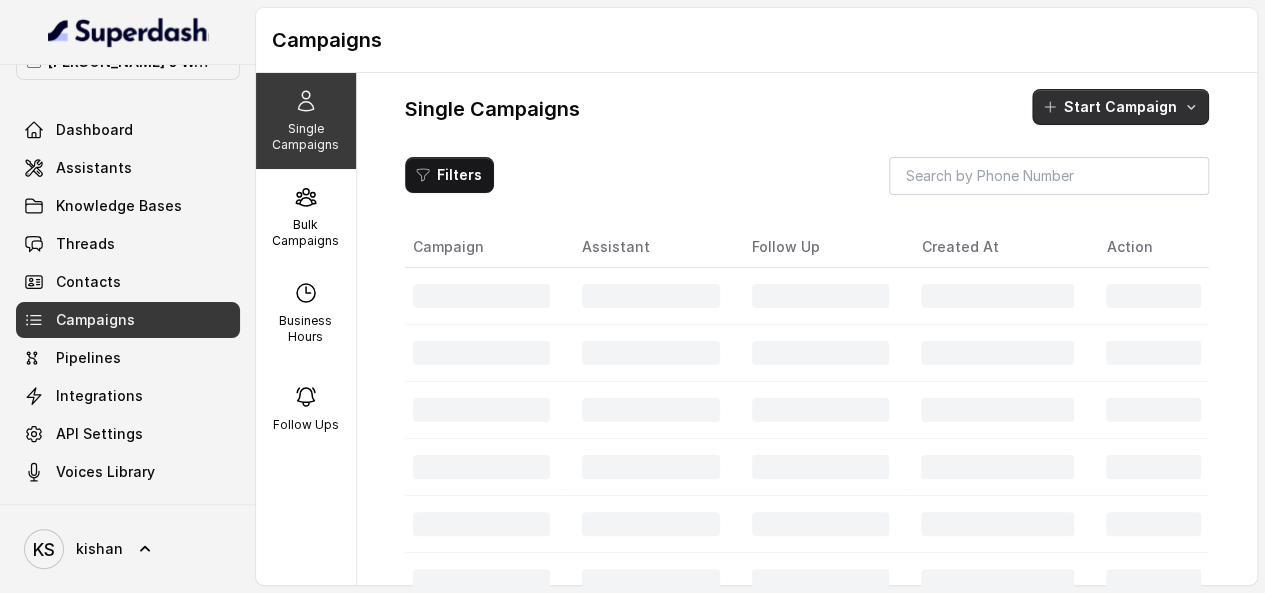 click on "Start Campaign" at bounding box center [1120, 107] 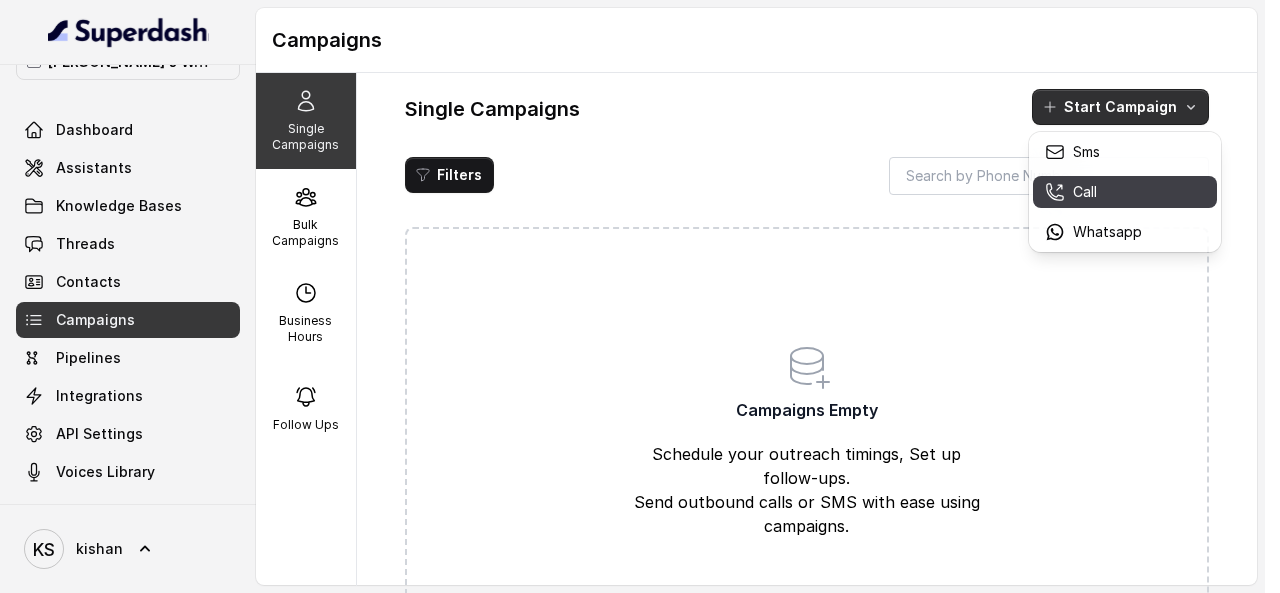 click on "Call" at bounding box center (1125, 192) 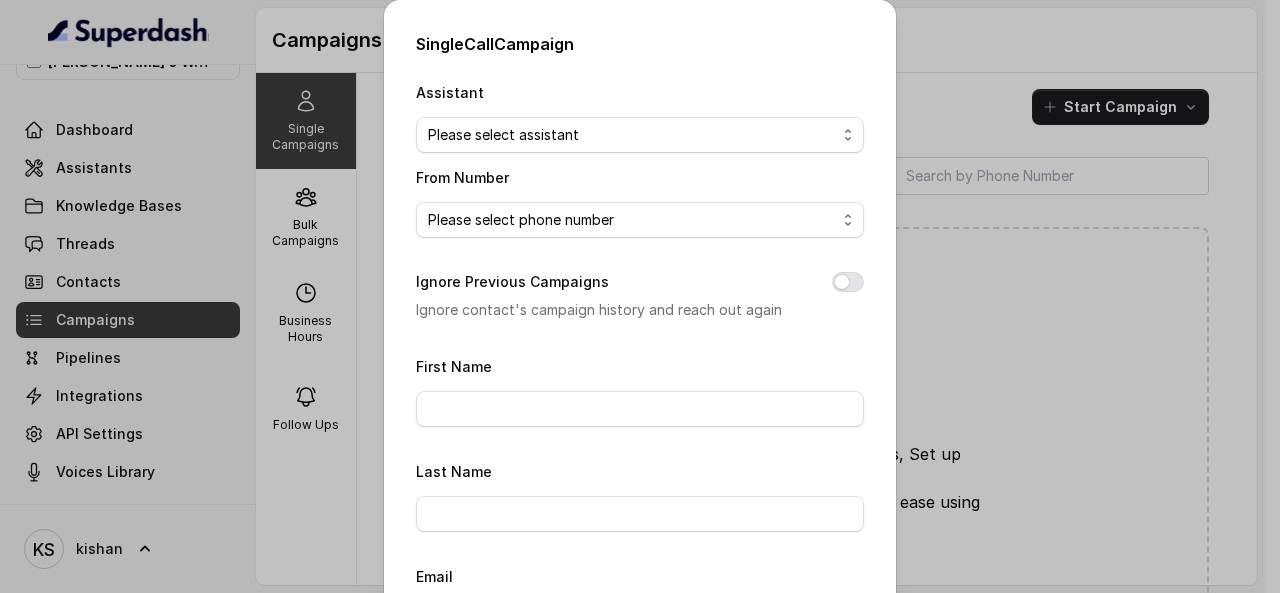 click on "Assistant Please select assistant Voice assistant [PERSON_NAME] assistant From Number Please select phone number Ignore Previous Campaigns Ignore contact's campaign history and reach out again First Name Last Name Email To Number Please pre-fix country code to the number Trigger type No selection Trigger Immediately Trigger based on campaign configuration Close Start" at bounding box center [640, 511] 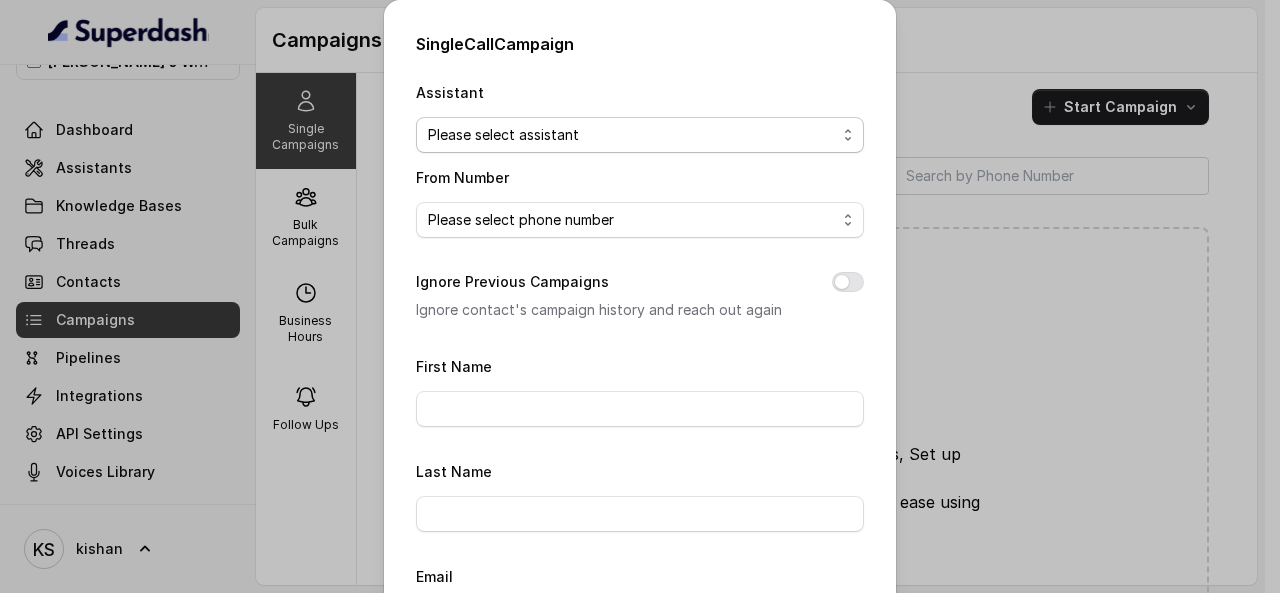 click on "Please select assistant Voice assistant [PERSON_NAME] assistant" at bounding box center (640, 135) 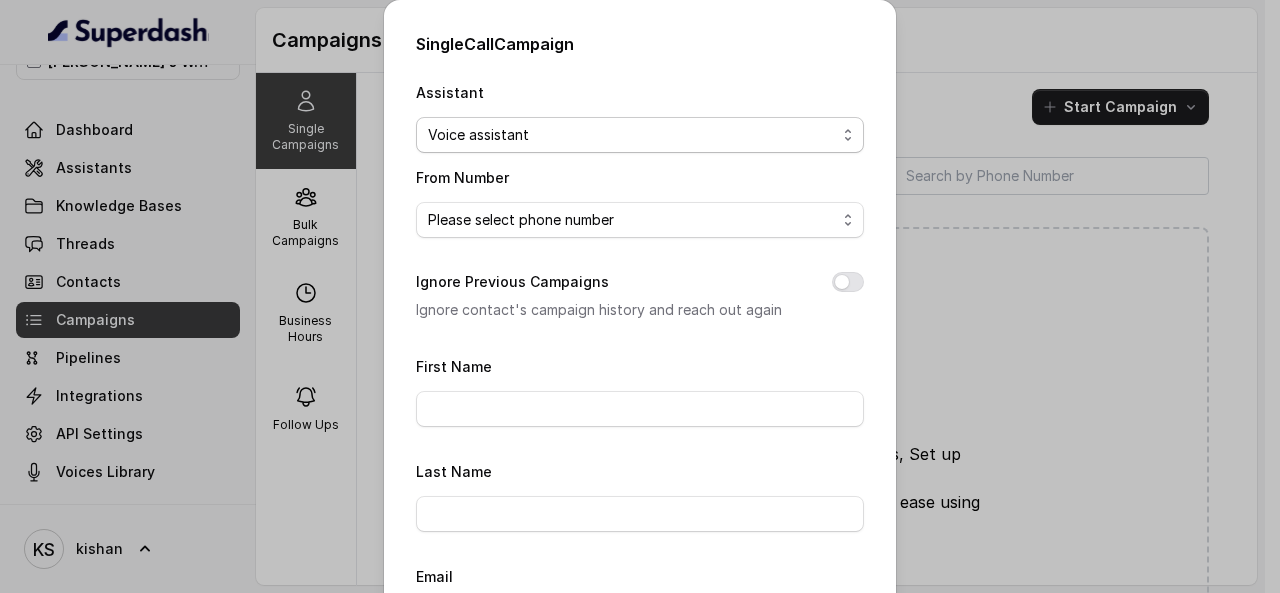 click on "Please select assistant Voice assistant [PERSON_NAME] assistant" at bounding box center (640, 135) 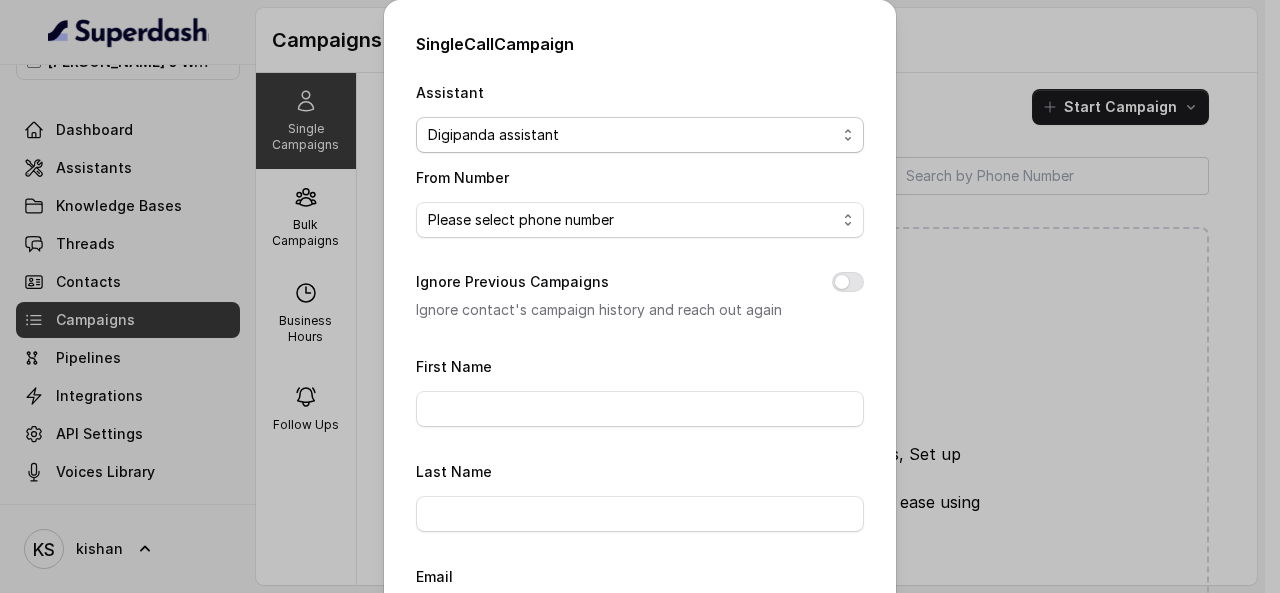 click on "Please select assistant Voice assistant [PERSON_NAME] assistant" at bounding box center [640, 135] 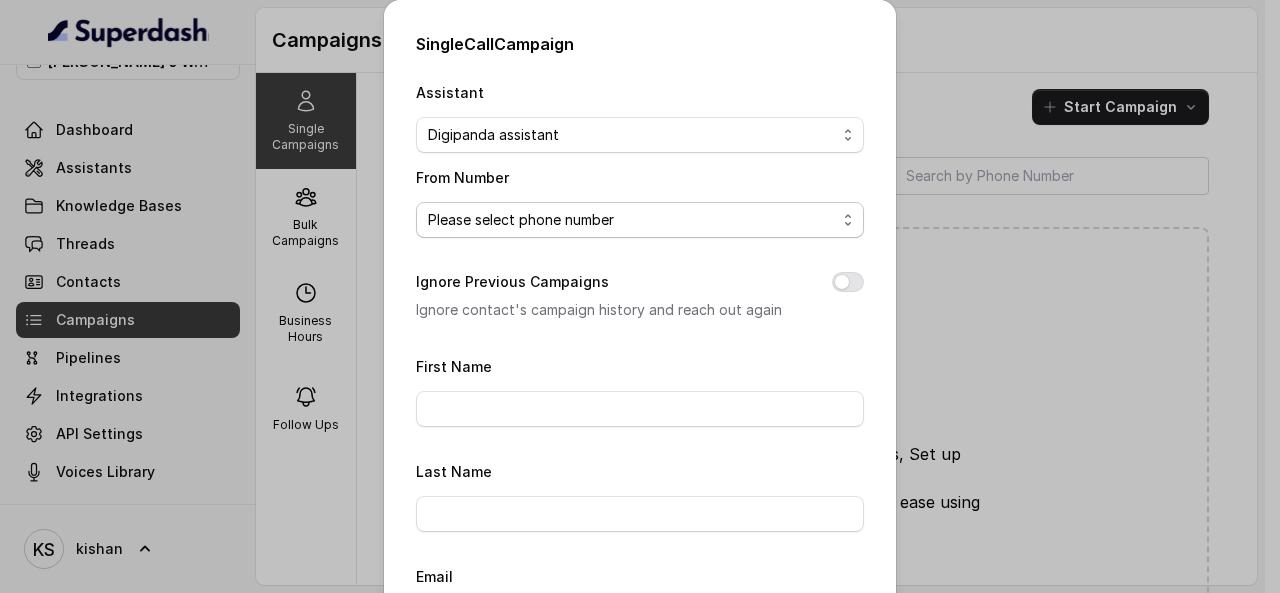 click on "Please select phone number" at bounding box center [640, 220] 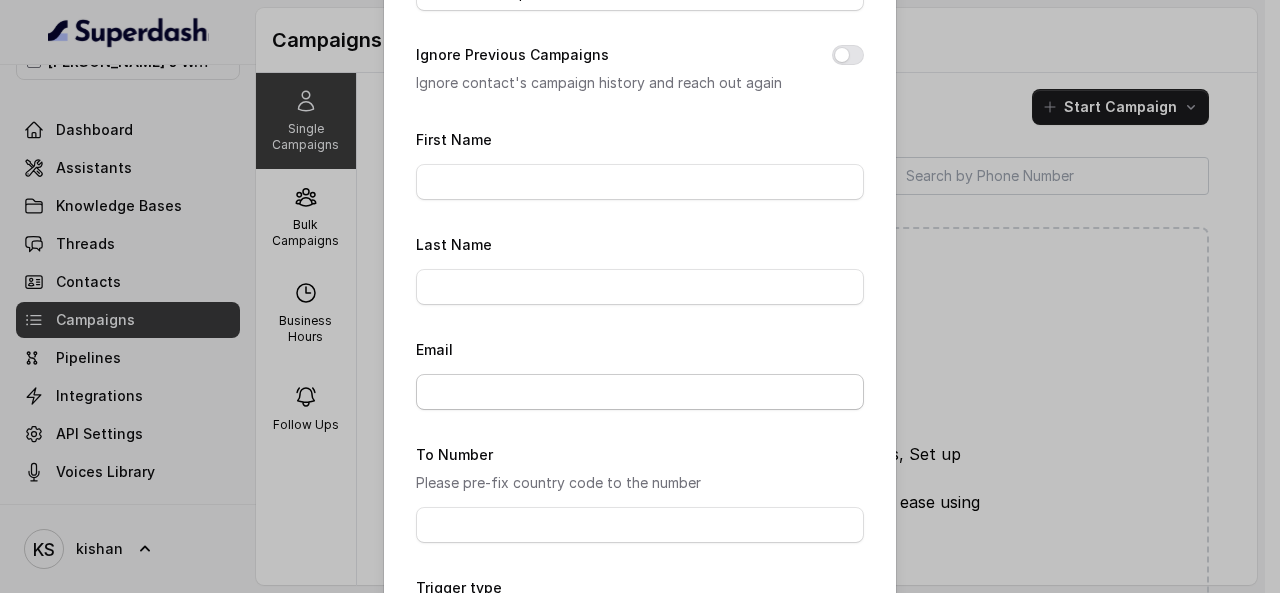 scroll, scrollTop: 100, scrollLeft: 0, axis: vertical 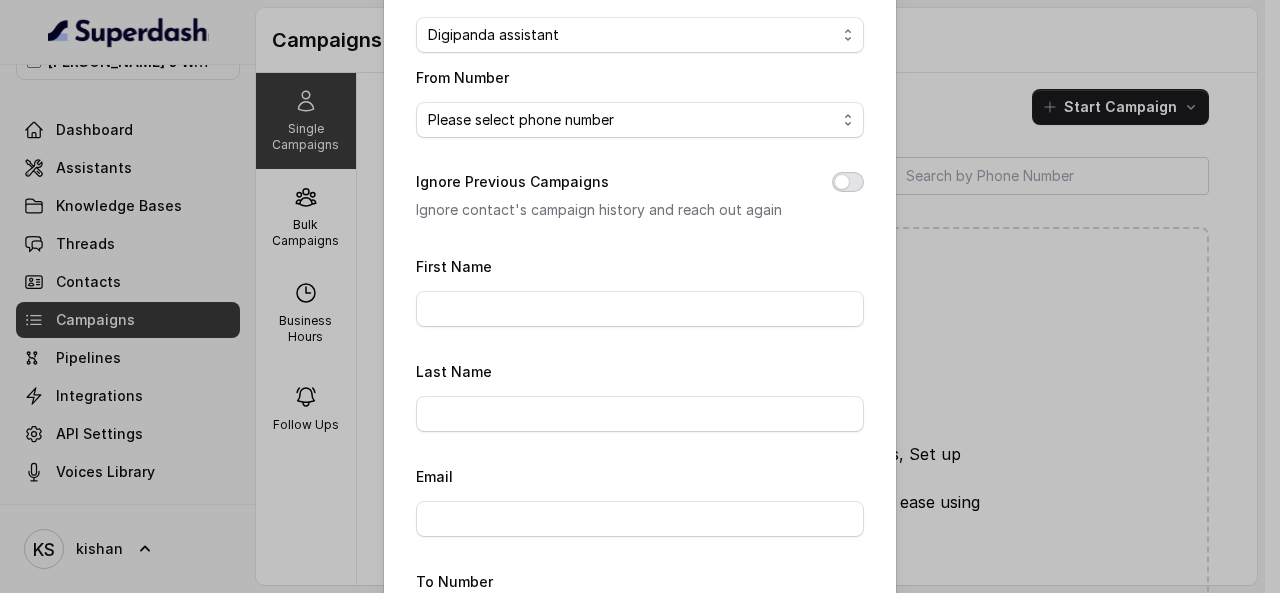click on "Ignore Previous Campaigns" at bounding box center (848, 182) 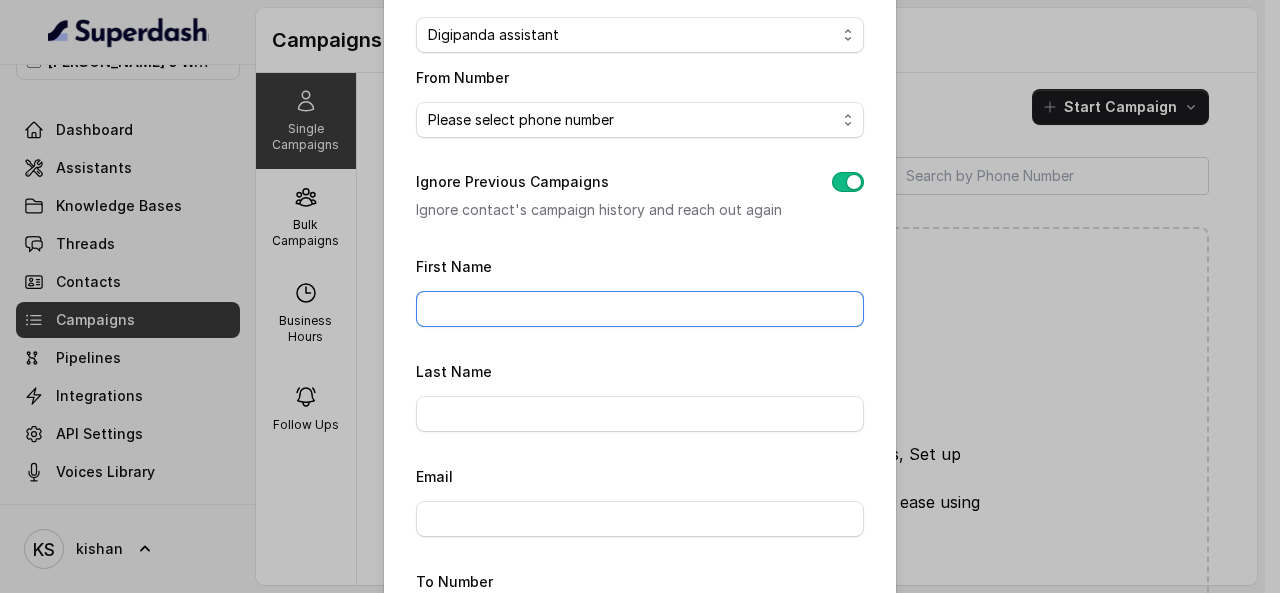 click on "First Name" at bounding box center (640, 309) 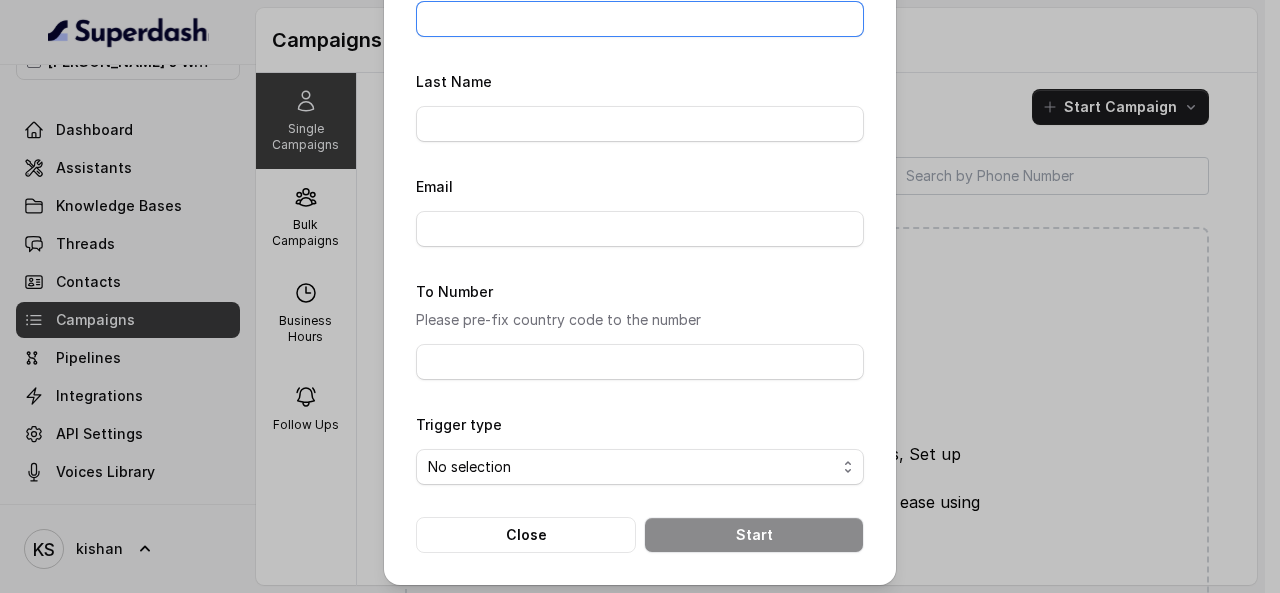 scroll, scrollTop: 290, scrollLeft: 0, axis: vertical 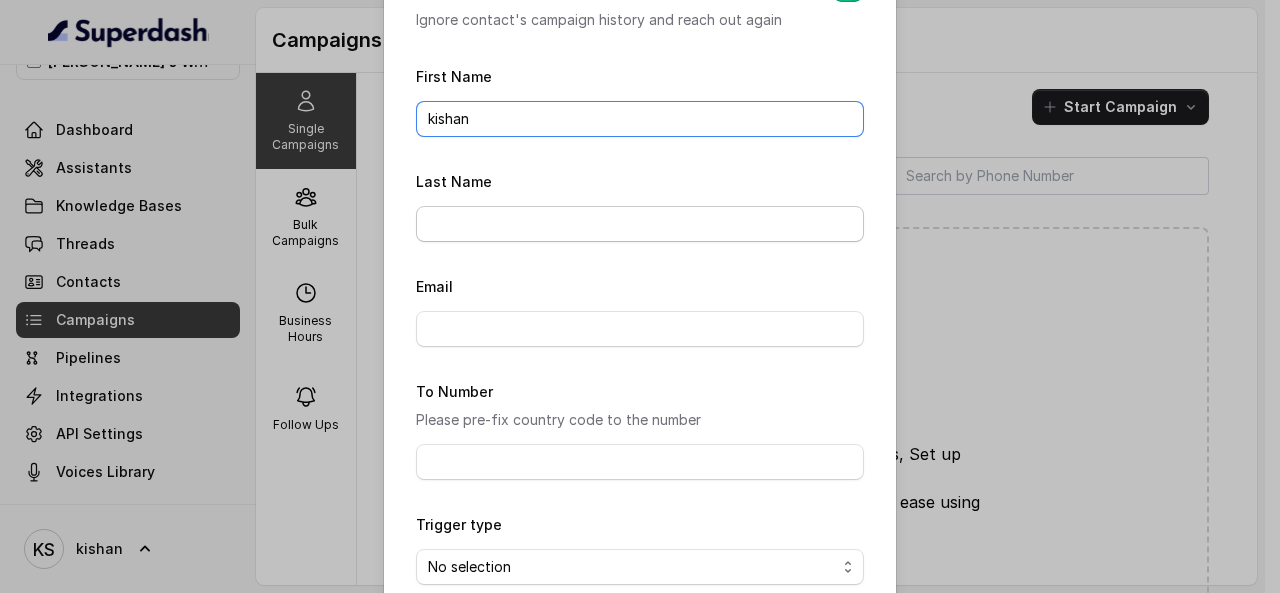 type on "kishan" 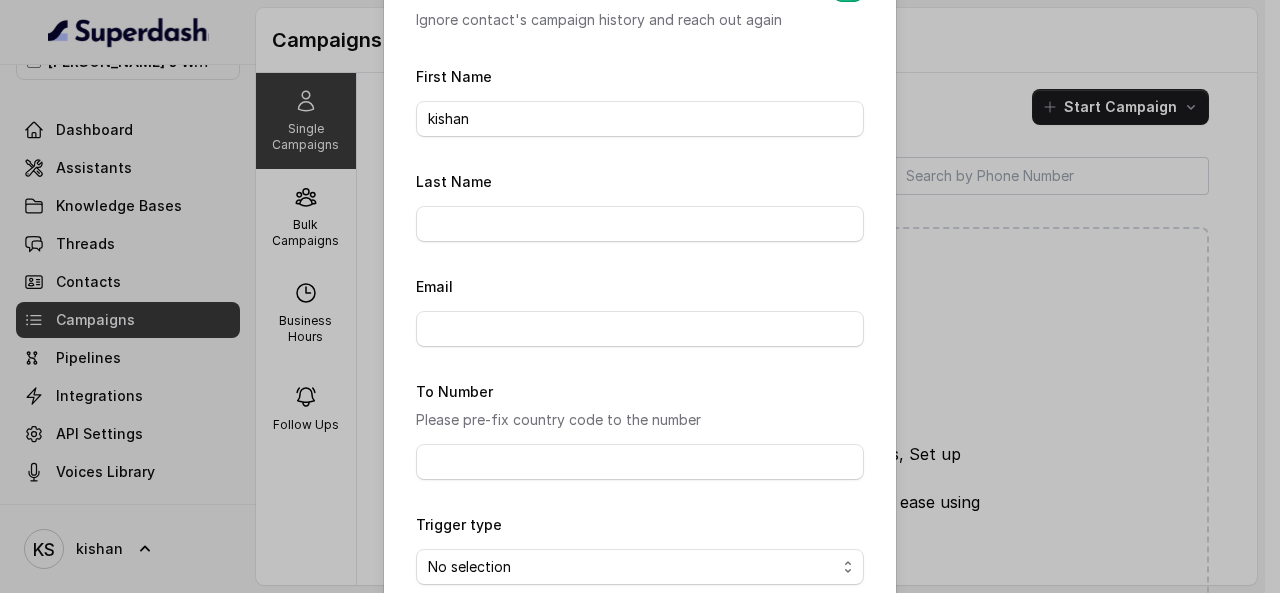 click on "First Name [PERSON_NAME] Last Name Email To Number Please pre-fix country code to the number Trigger type No selection Trigger Immediately Trigger based on campaign configuration Close Start" at bounding box center (640, 358) 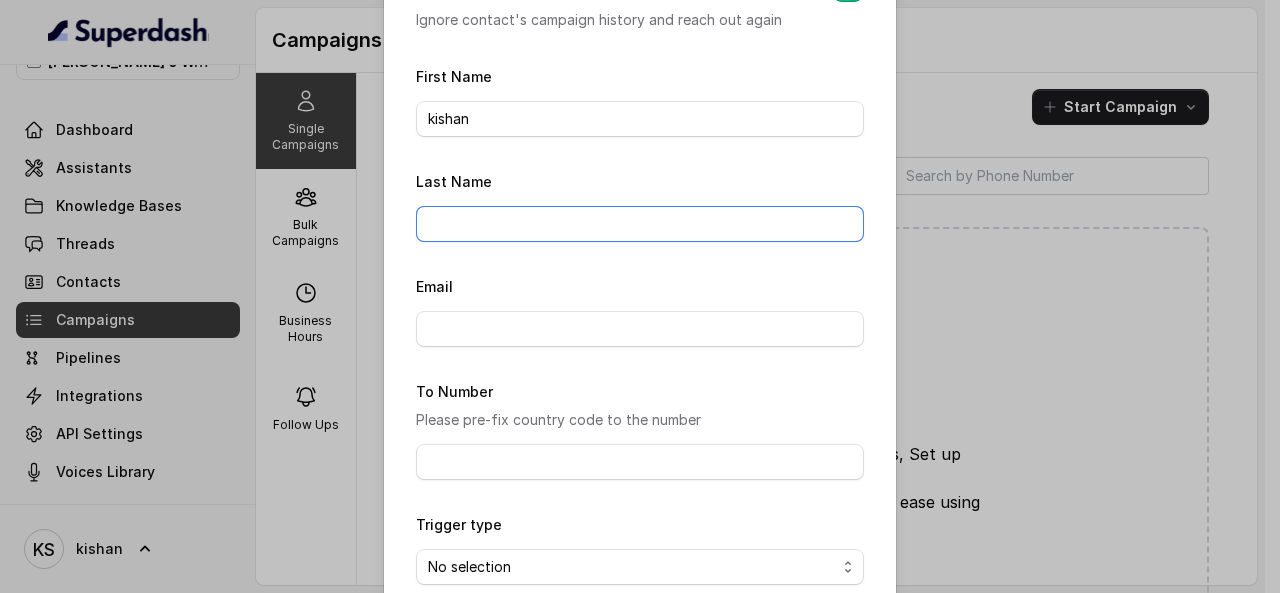 click on "Last Name" at bounding box center [640, 224] 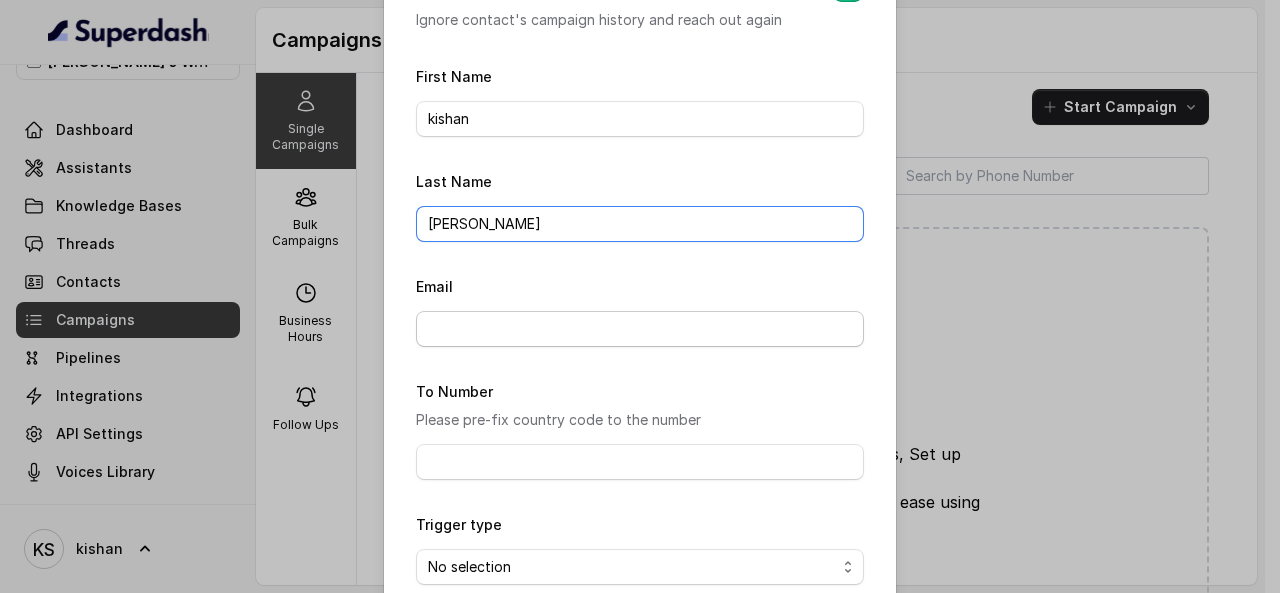 type on "[PERSON_NAME]" 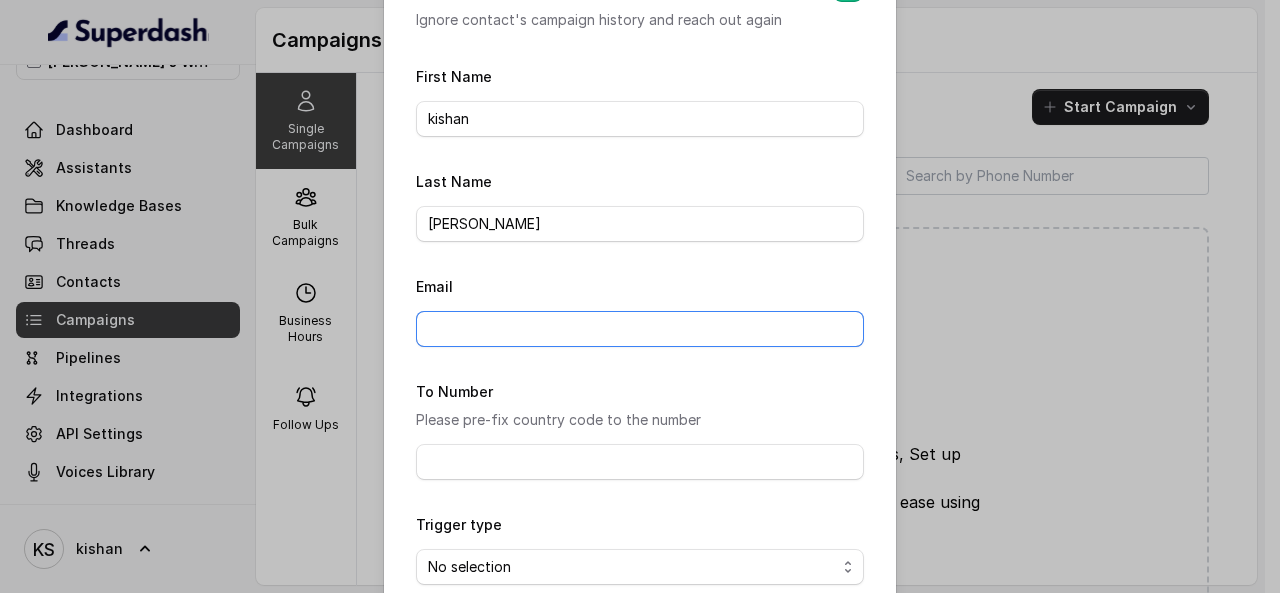 click on "Email" at bounding box center [640, 329] 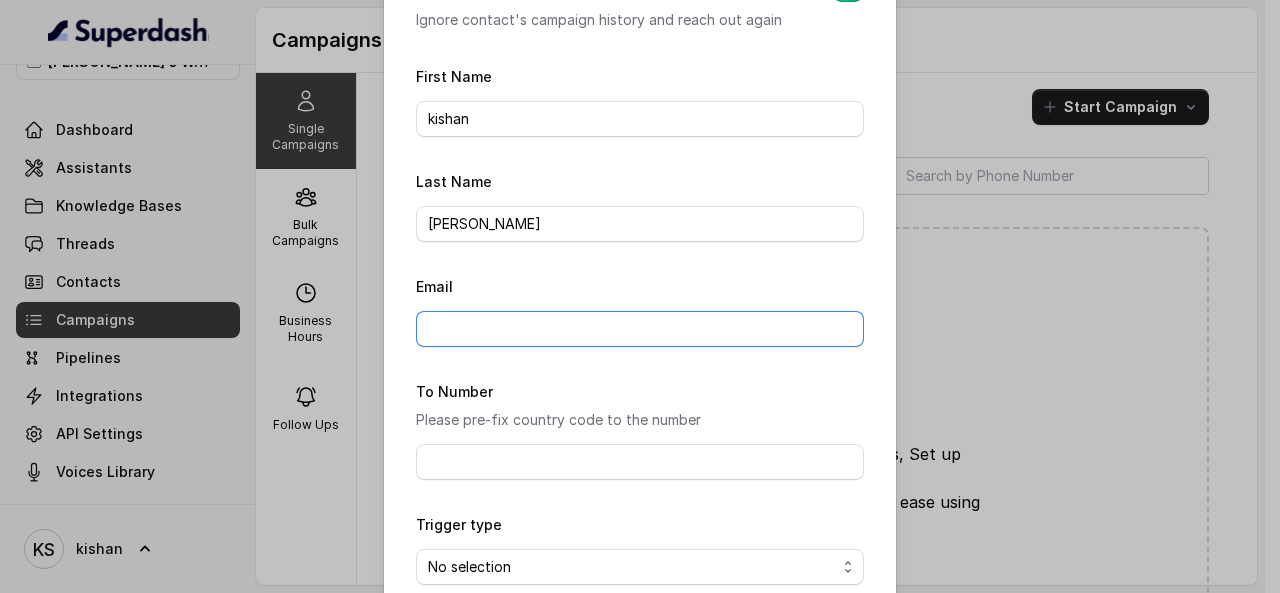 type on "[EMAIL_ADDRESS][DOMAIN_NAME]" 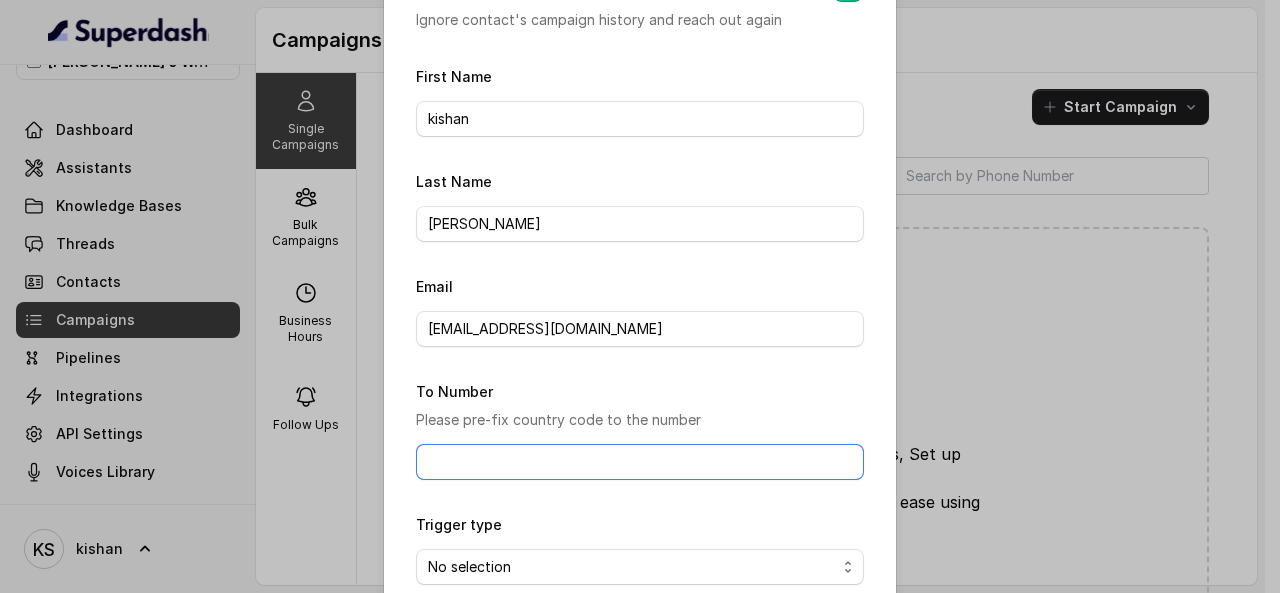 click on "To Number" at bounding box center (640, 462) 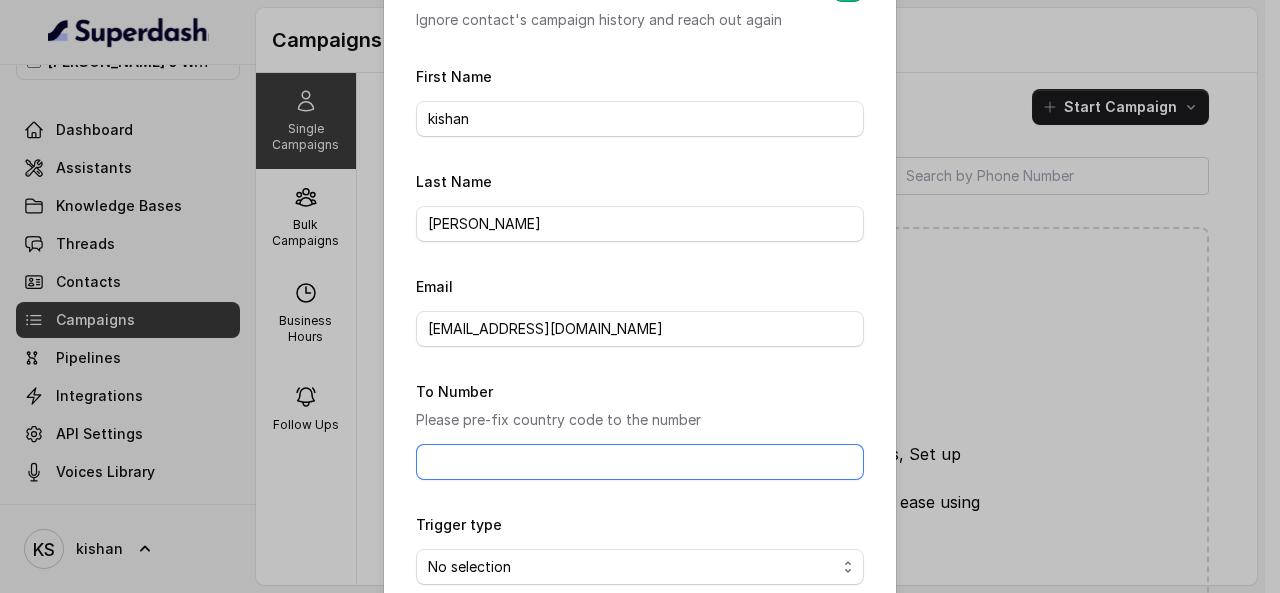 type on "[PHONE_NUMBER]" 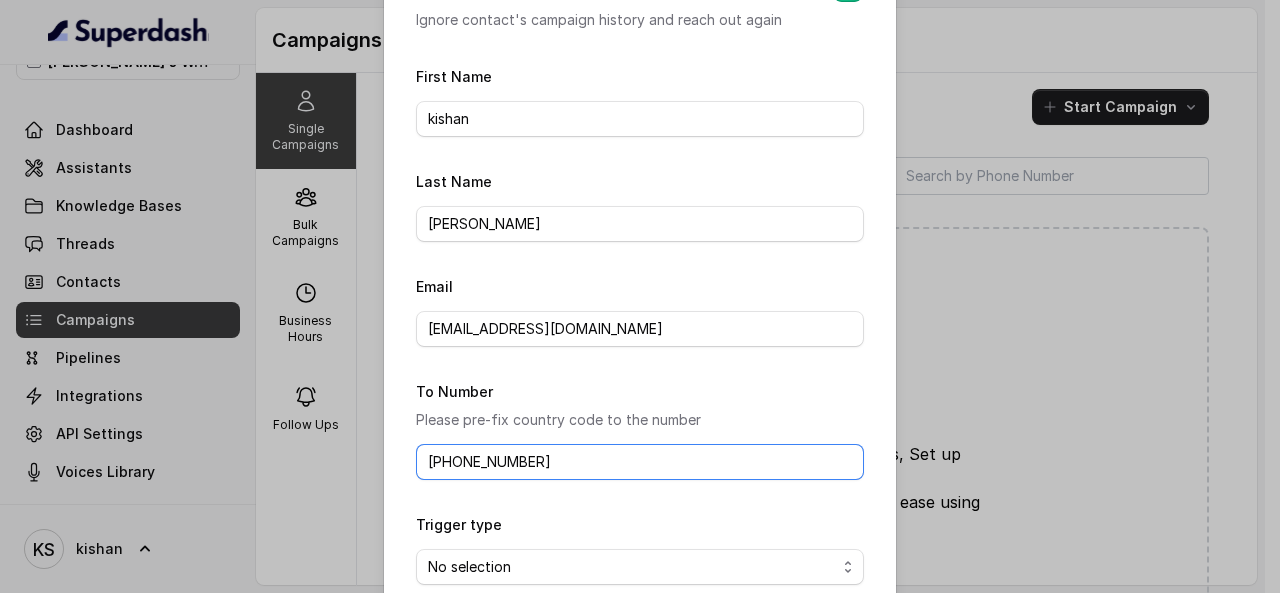 scroll, scrollTop: 390, scrollLeft: 0, axis: vertical 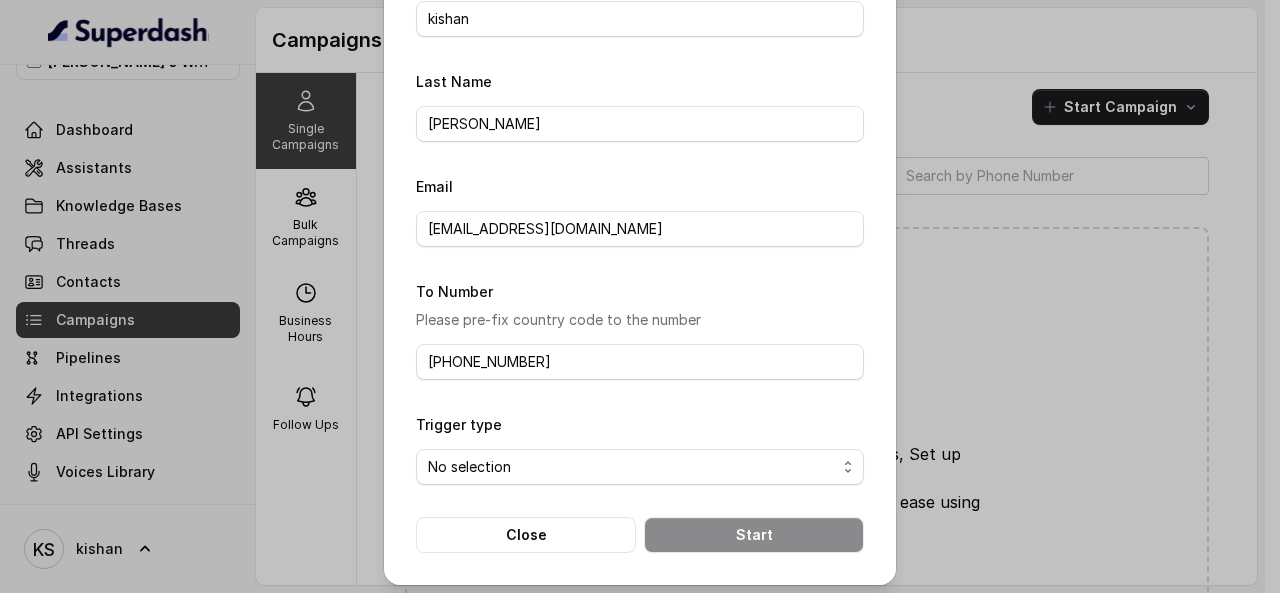 click on "First Name [PERSON_NAME] Last Name [PERSON_NAME] Email [EMAIL_ADDRESS][DOMAIN_NAME] To Number Please pre-fix country code to the number [PHONE_NUMBER] Trigger type No selection Trigger Immediately Trigger based on campaign configuration Close Start" at bounding box center [640, 258] 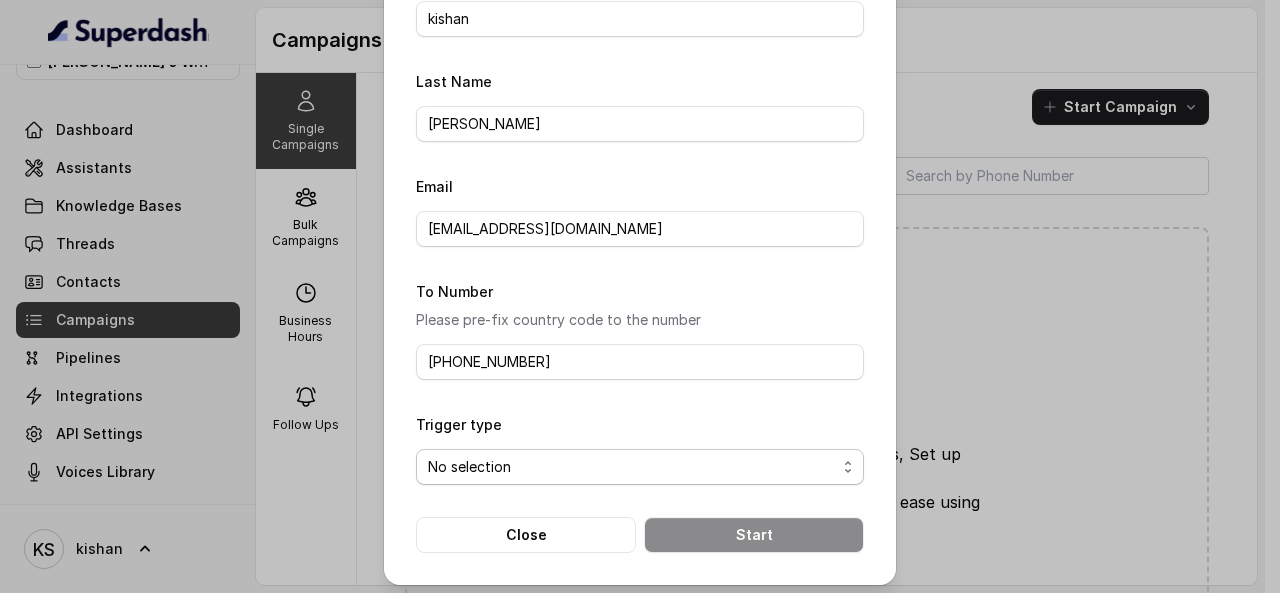 click on "No selection Trigger Immediately Trigger based on campaign configuration" at bounding box center [640, 467] 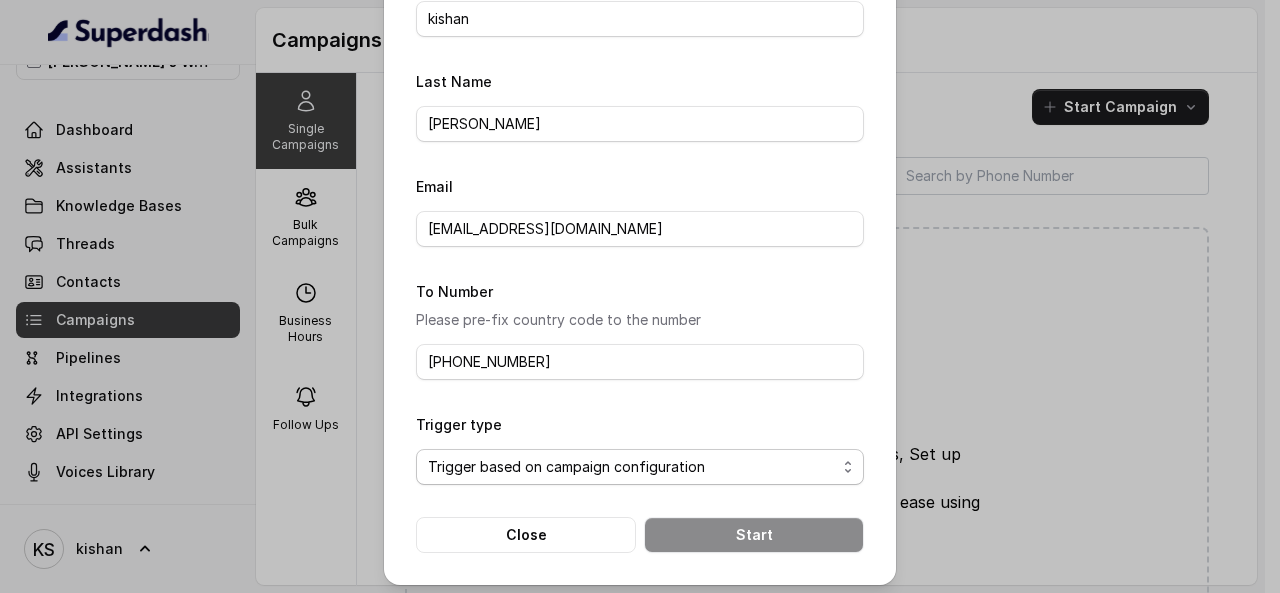 click on "No selection Trigger Immediately Trigger based on campaign configuration" at bounding box center [640, 467] 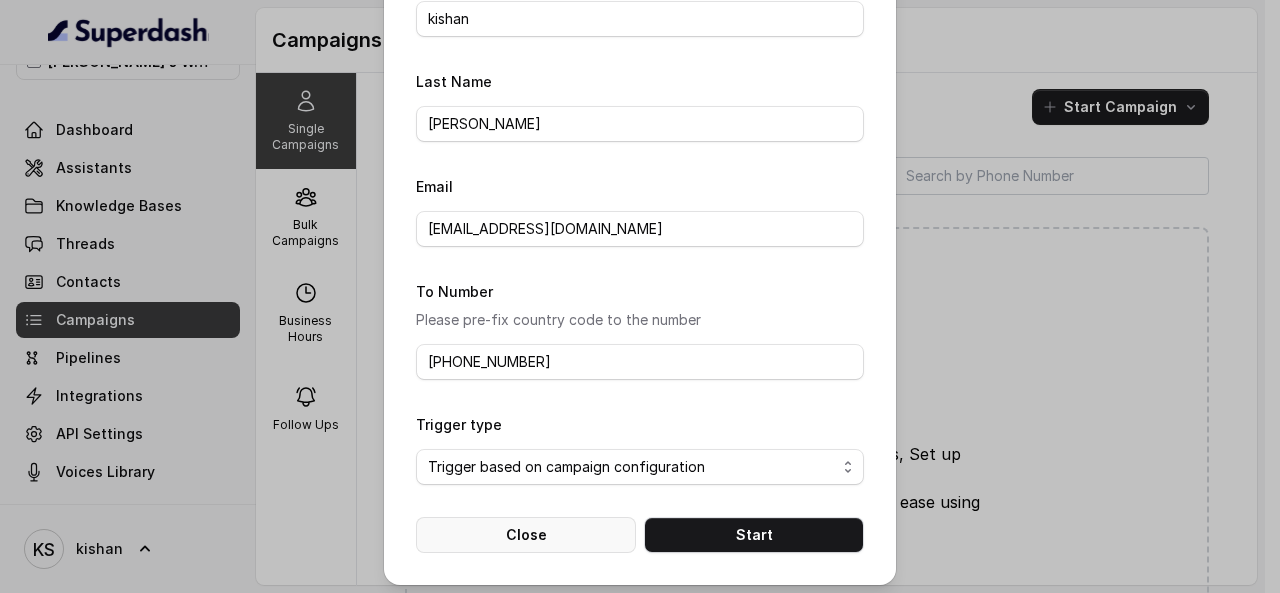 click on "Close" at bounding box center (526, 535) 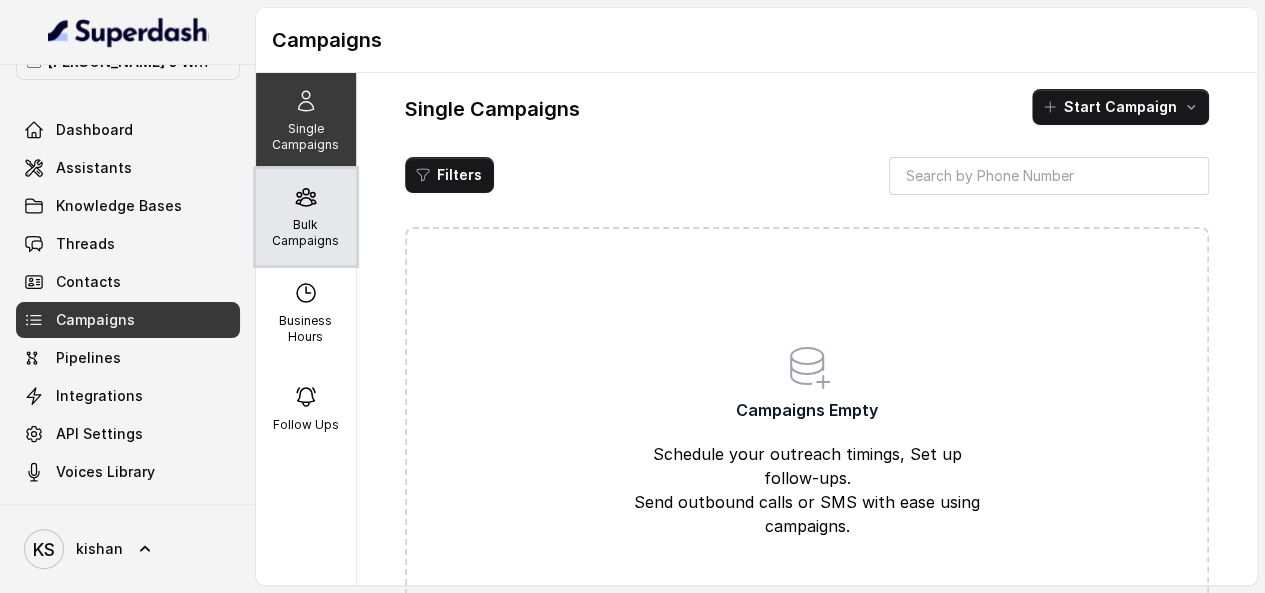 click on "Bulk Campaigns" at bounding box center (306, 233) 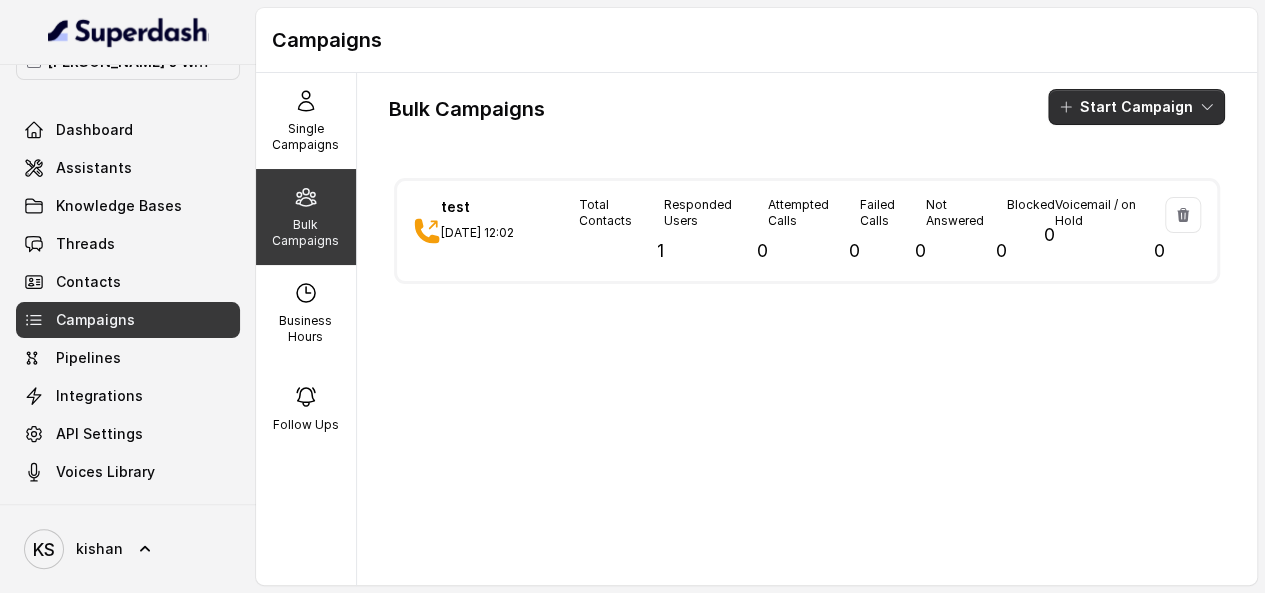 click on "Start Campaign" at bounding box center (1136, 107) 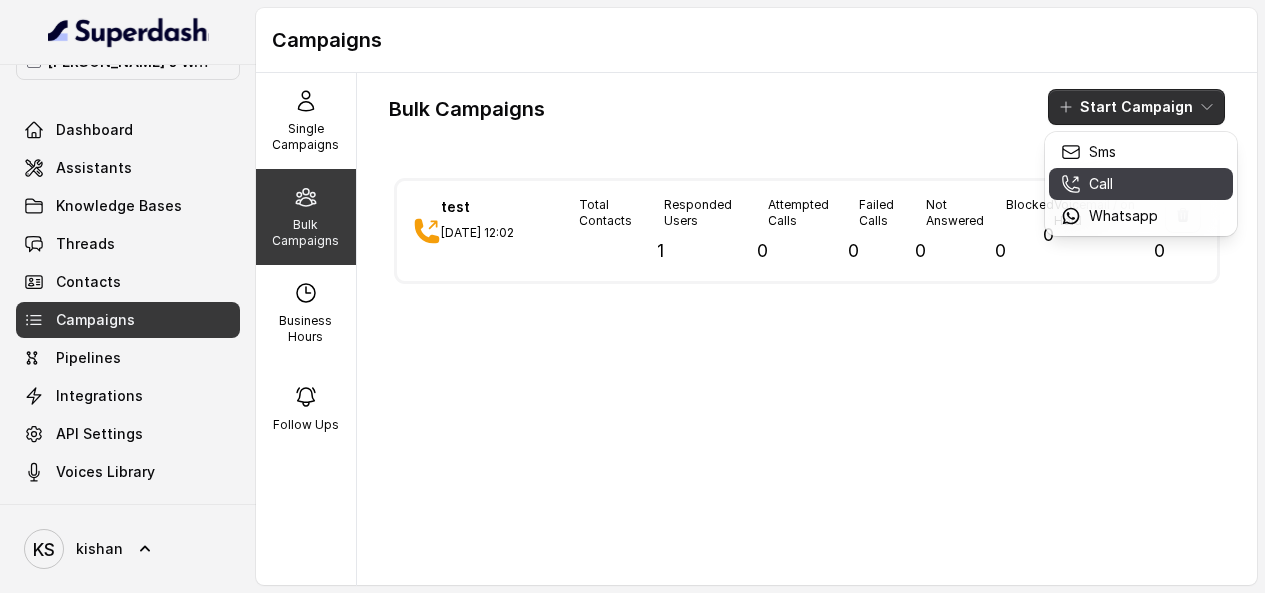click on "Call" at bounding box center (1109, 184) 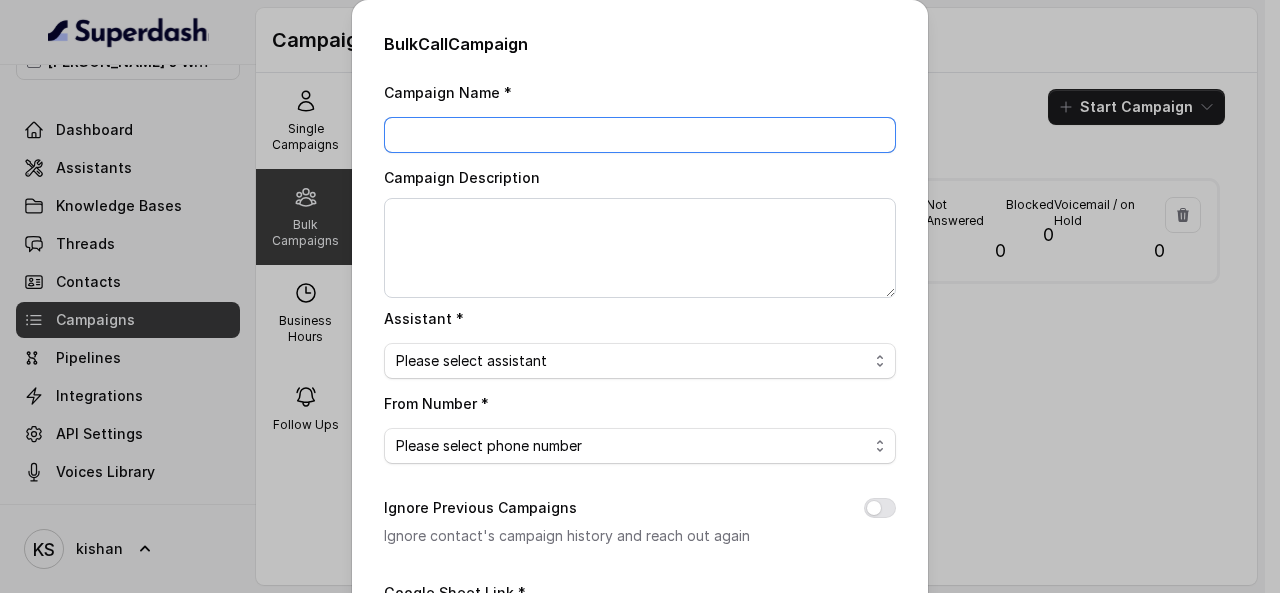 click on "Campaign Name *" at bounding box center (640, 135) 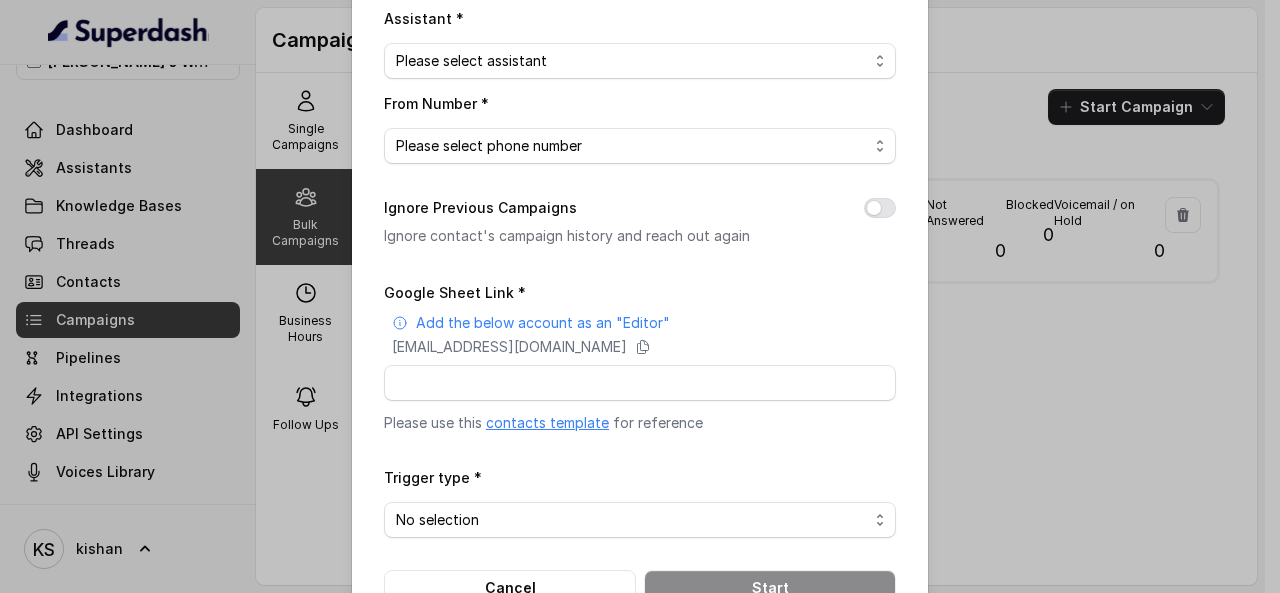 scroll, scrollTop: 100, scrollLeft: 0, axis: vertical 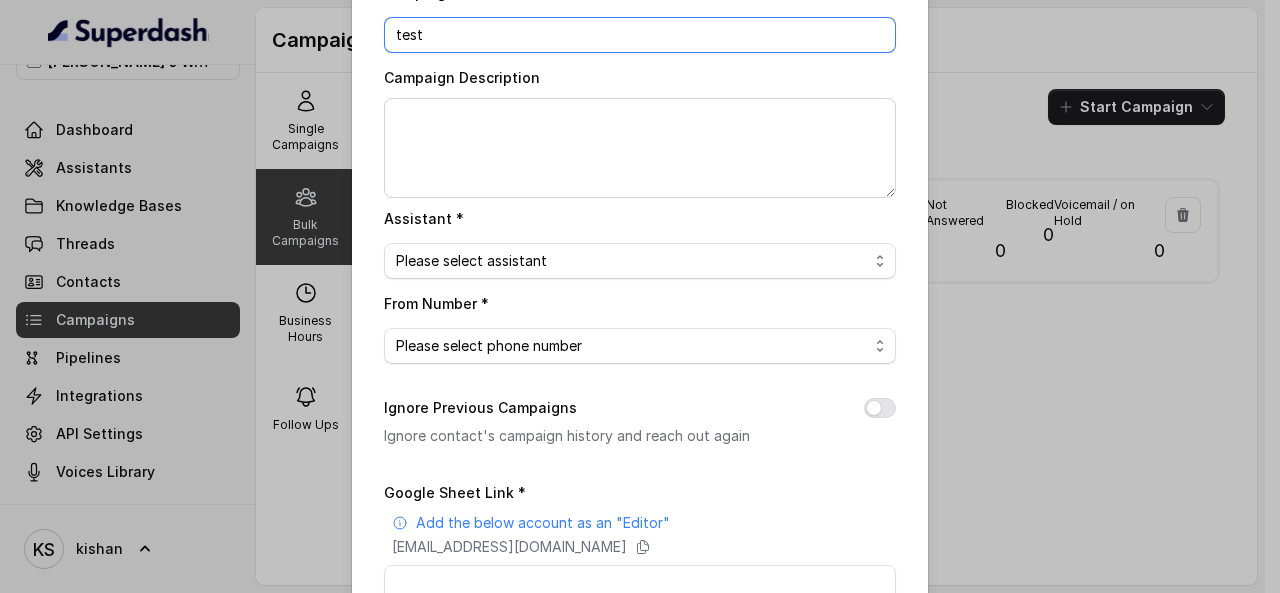 type on "test" 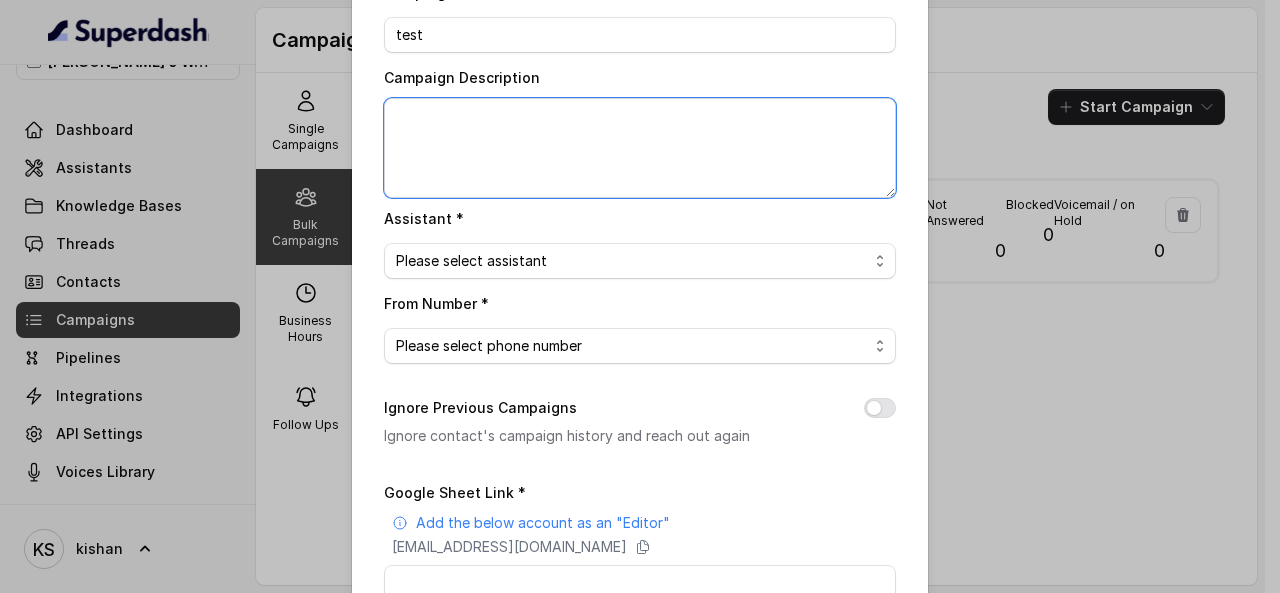 click on "Campaign Description" at bounding box center [640, 148] 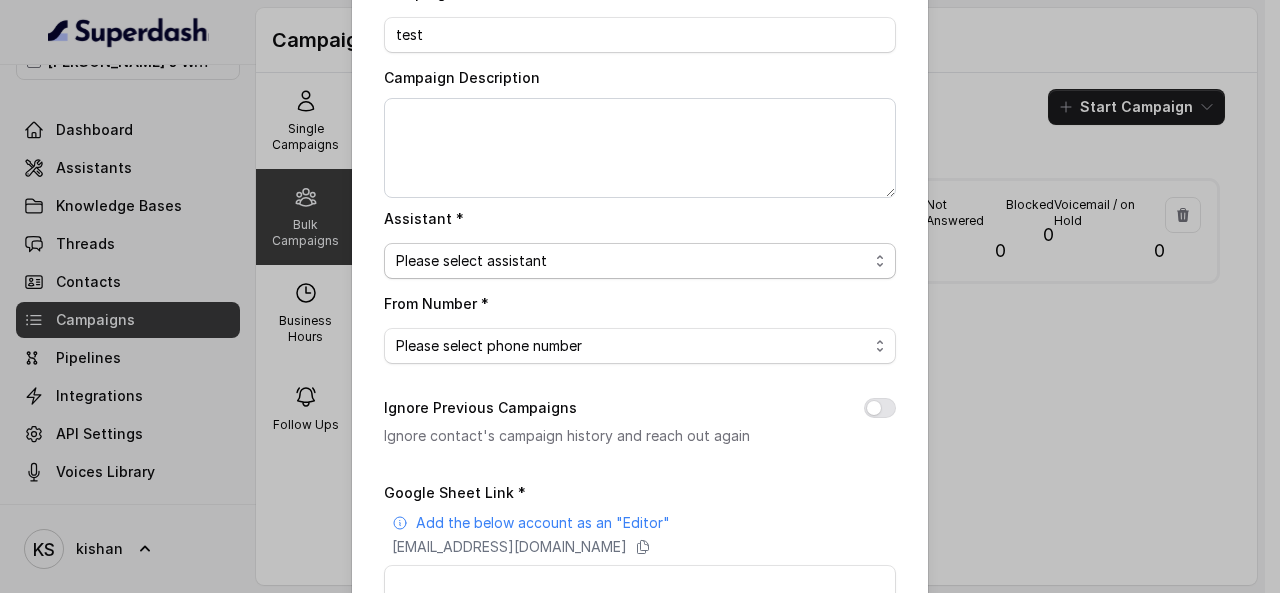 click on "Please select assistant Voice assistant [PERSON_NAME] assistant" at bounding box center [640, 261] 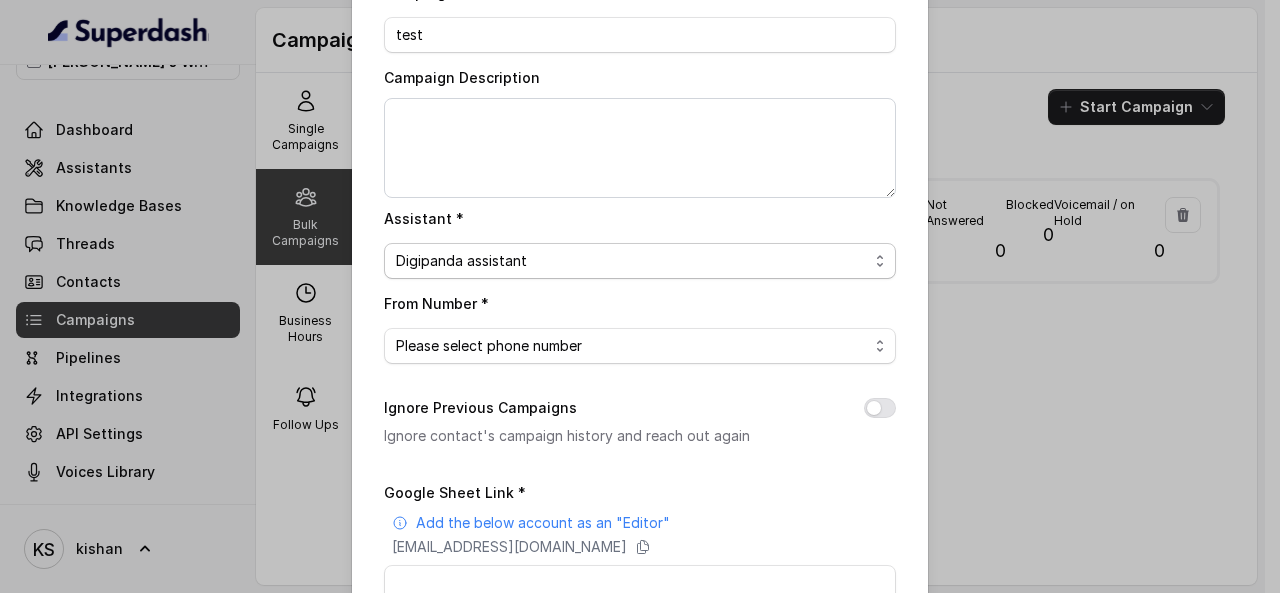 click on "Please select assistant Voice assistant [PERSON_NAME] assistant" at bounding box center [640, 261] 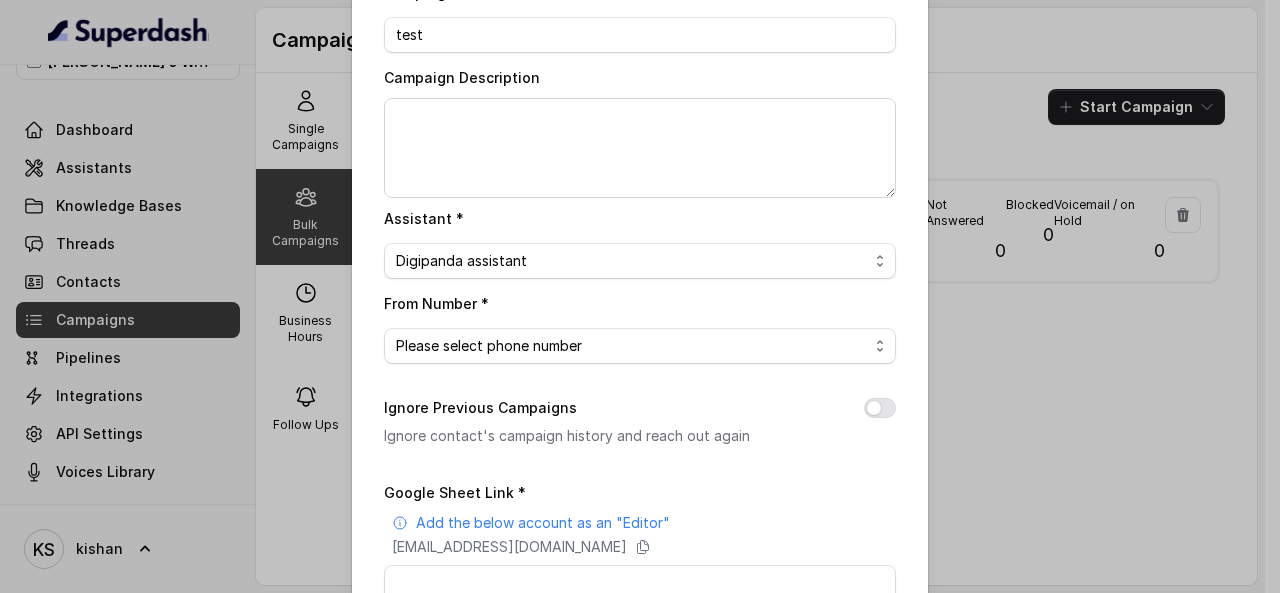 click on "Please select phone number" at bounding box center [640, 346] 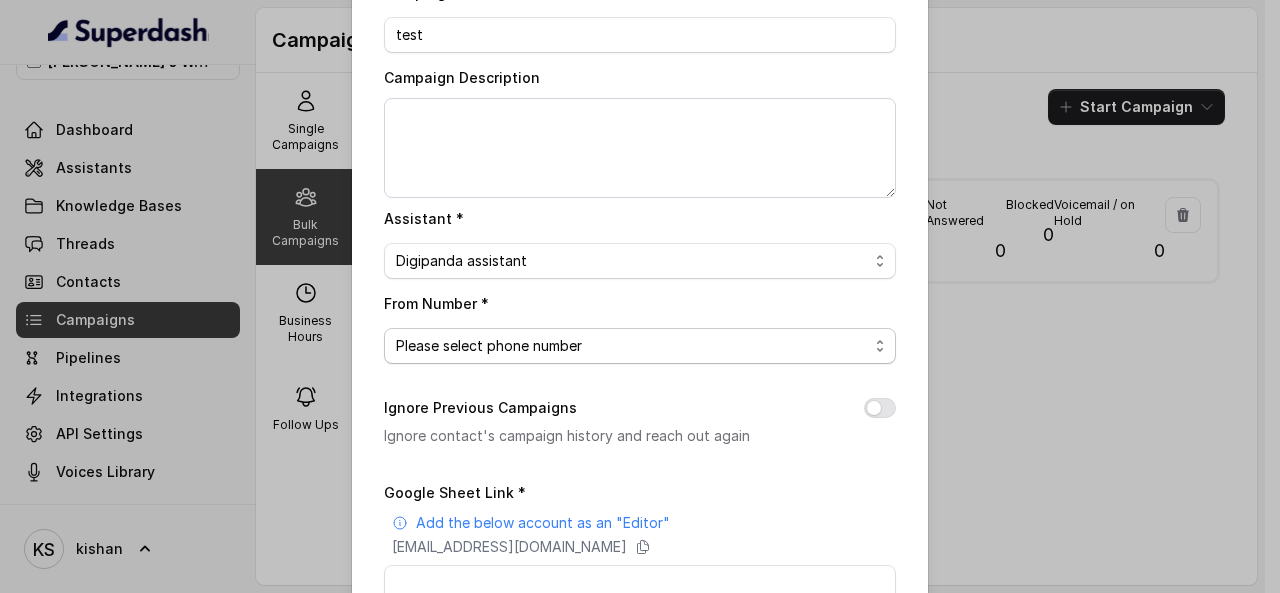 click on "Please select phone number [PHONE_NUMBER]" at bounding box center [640, 346] 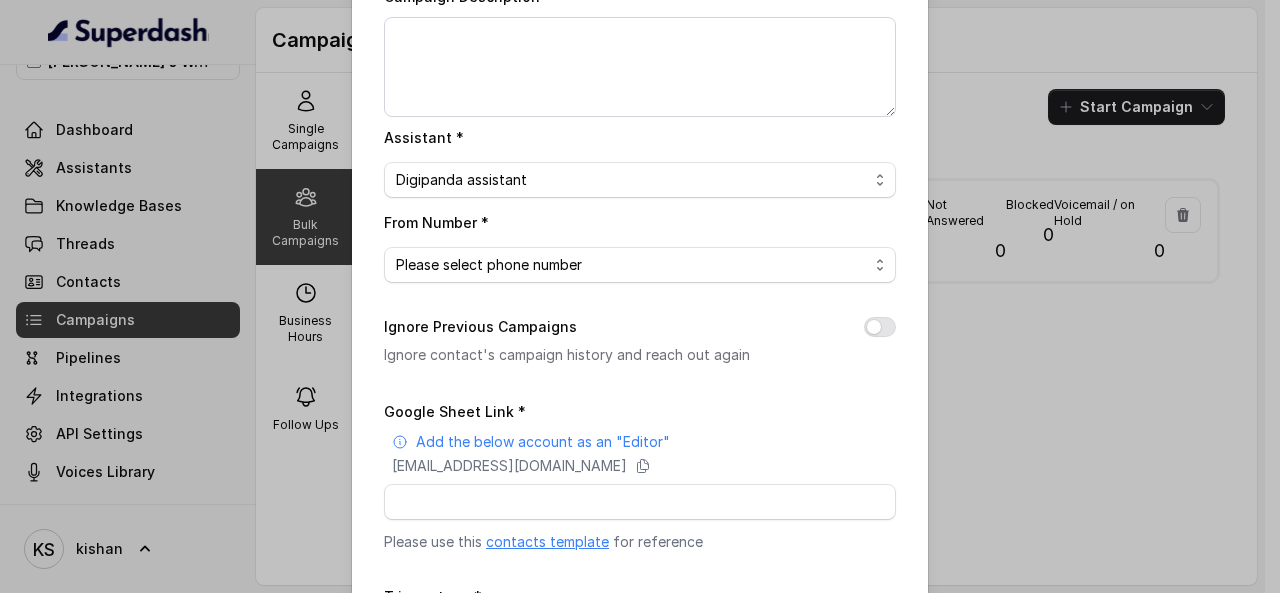 scroll, scrollTop: 300, scrollLeft: 0, axis: vertical 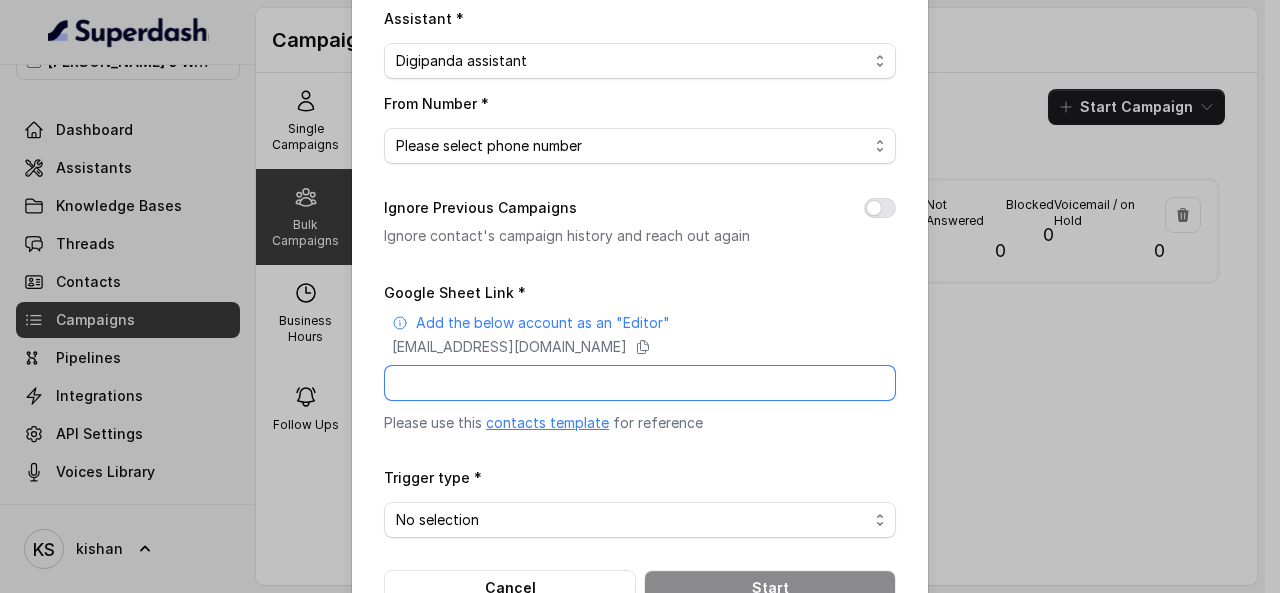 click on "Google Sheet Link *" at bounding box center (640, 383) 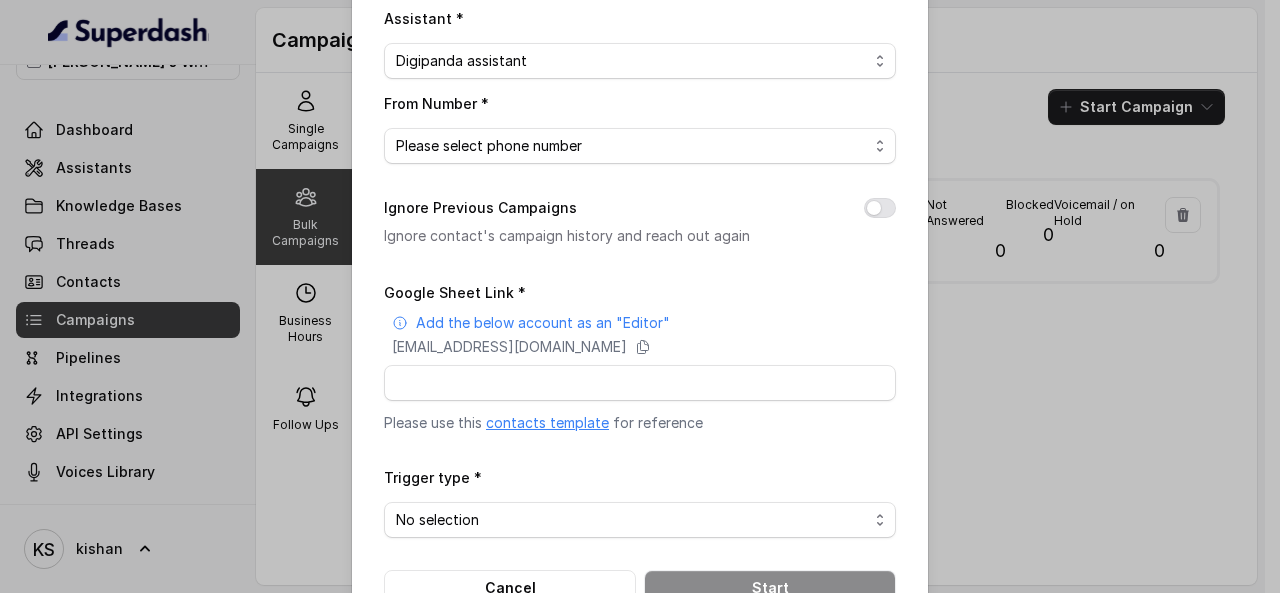 click on "contacts template" at bounding box center (547, 422) 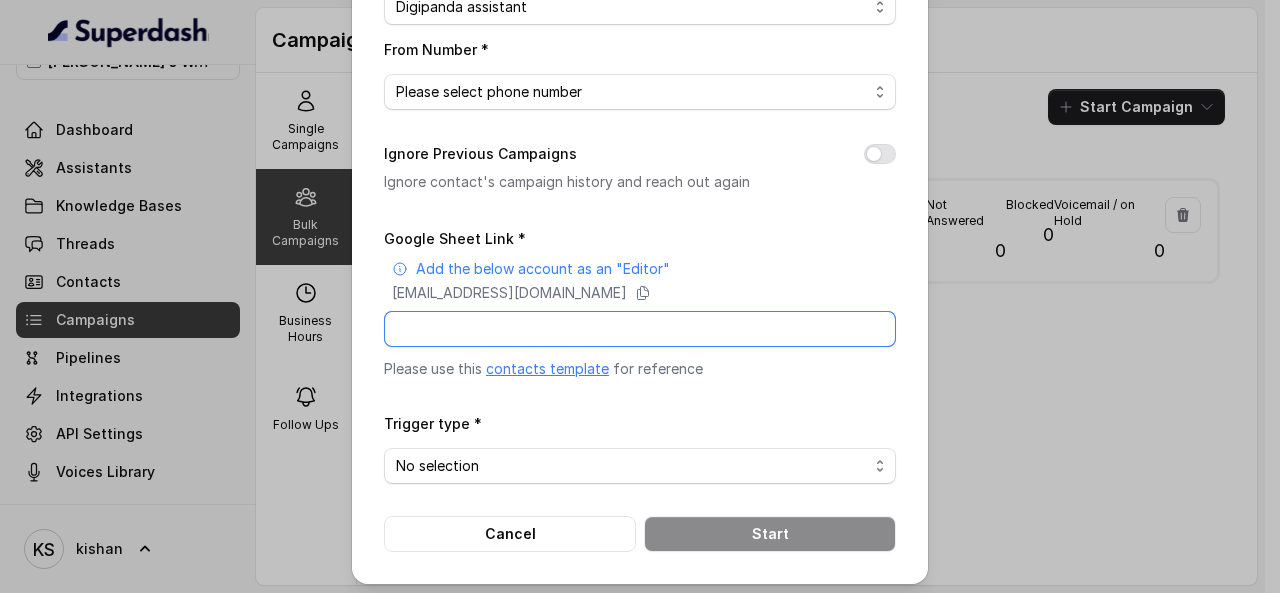 click on "Google Sheet Link *" at bounding box center (640, 329) 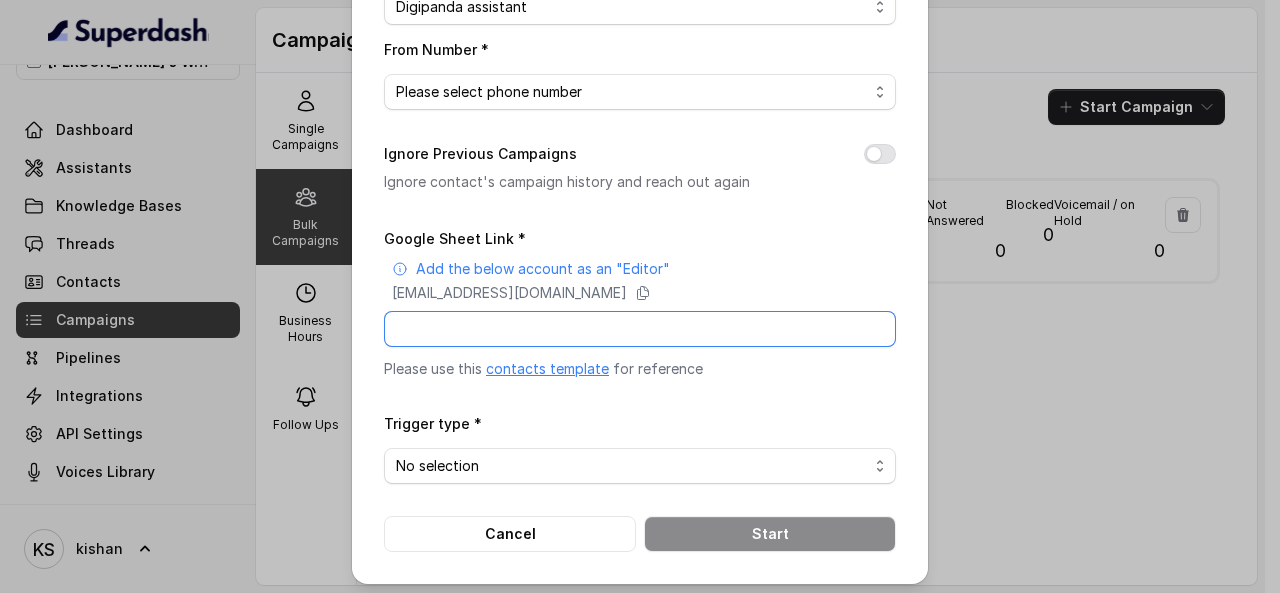 paste on "[URL][DOMAIN_NAME]" 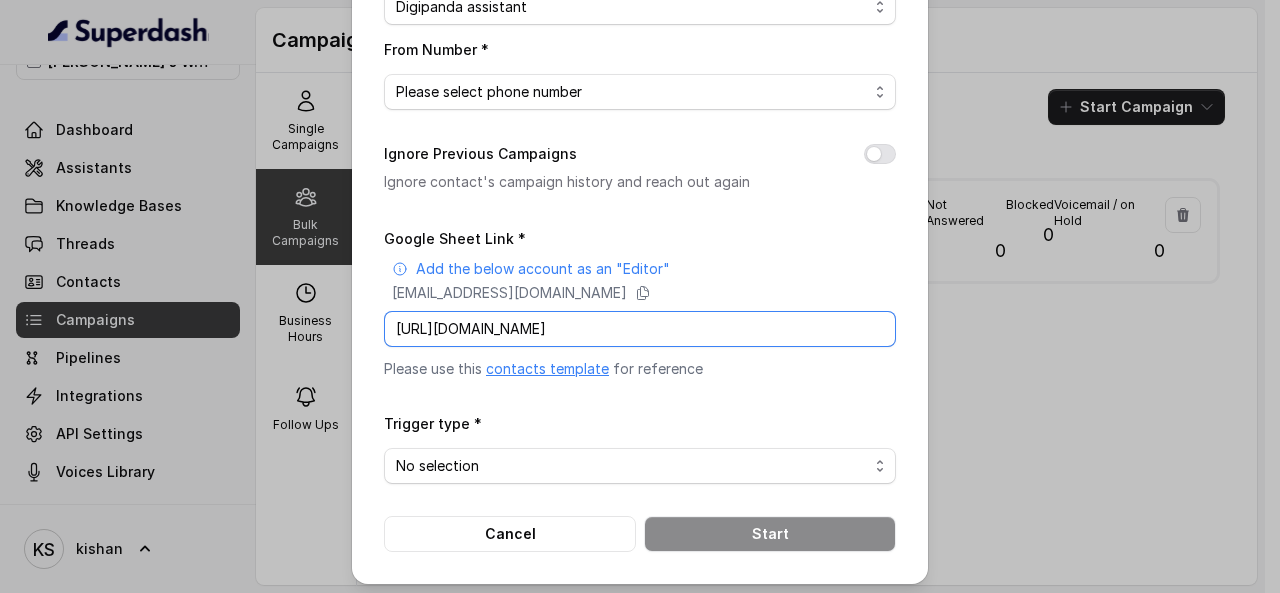 scroll, scrollTop: 0, scrollLeft: 291, axis: horizontal 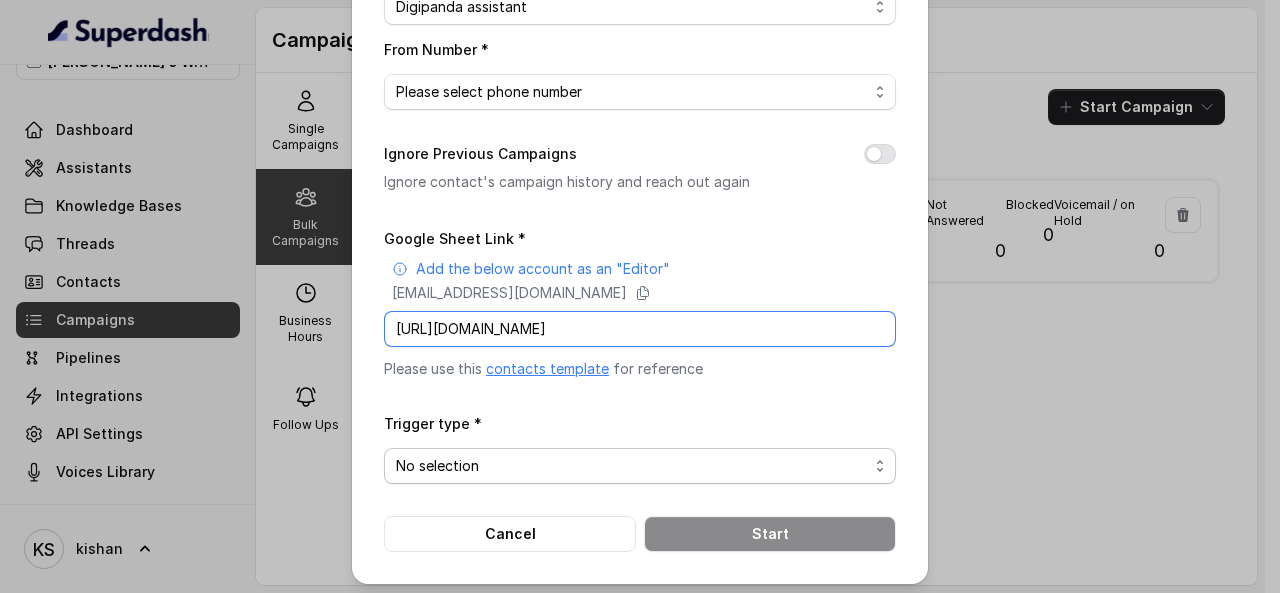 type on "[URL][DOMAIN_NAME]" 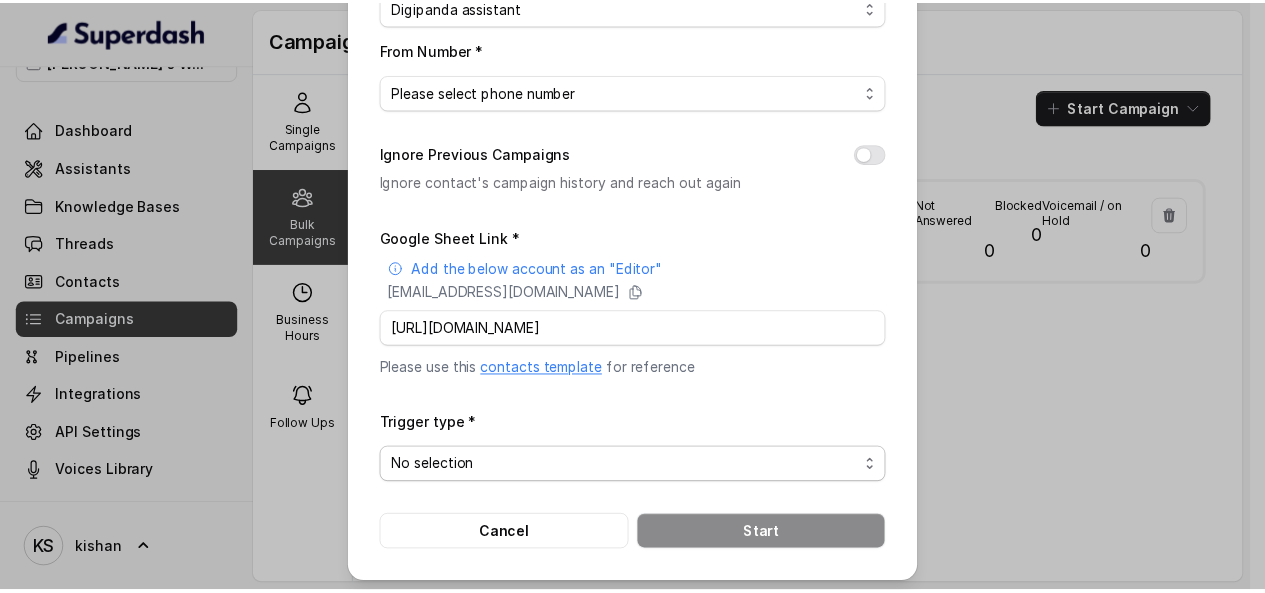 scroll, scrollTop: 0, scrollLeft: 0, axis: both 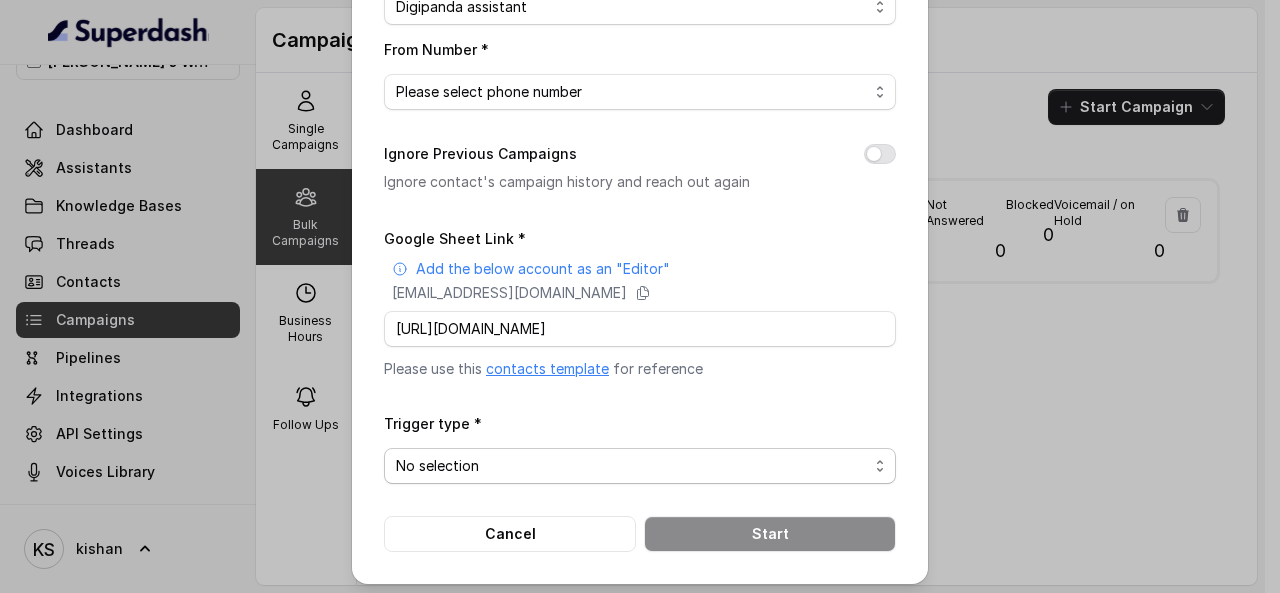 click on "No selection Trigger Immediately Trigger based on campaign configuration" at bounding box center (640, 466) 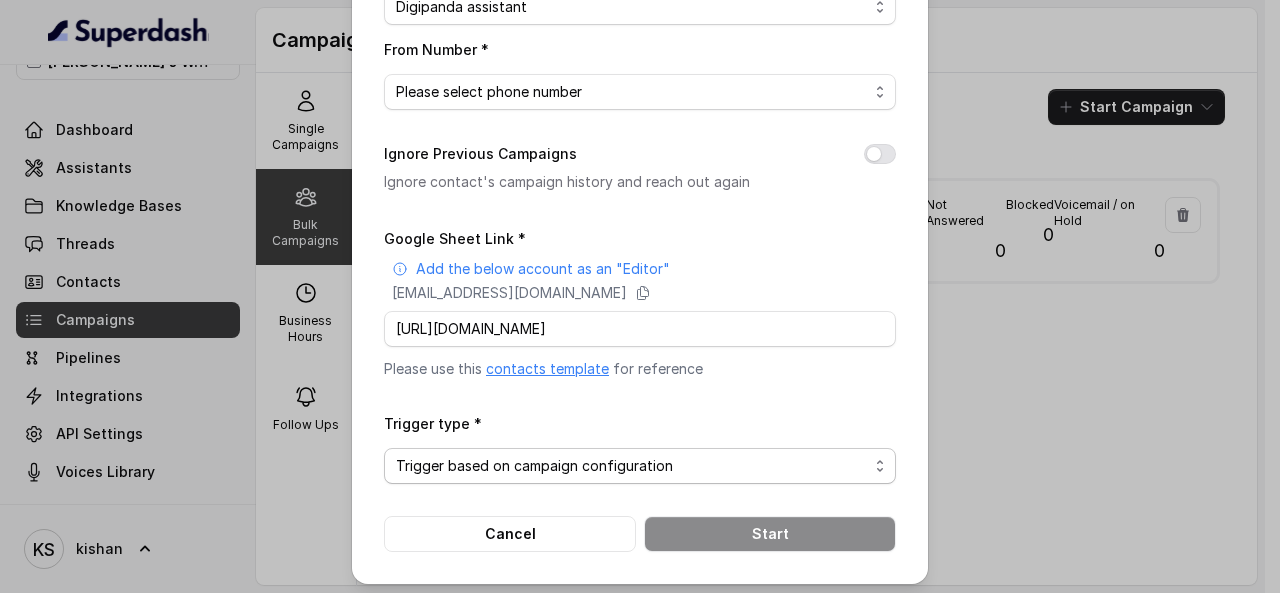 click on "No selection Trigger Immediately Trigger based on campaign configuration" at bounding box center [640, 466] 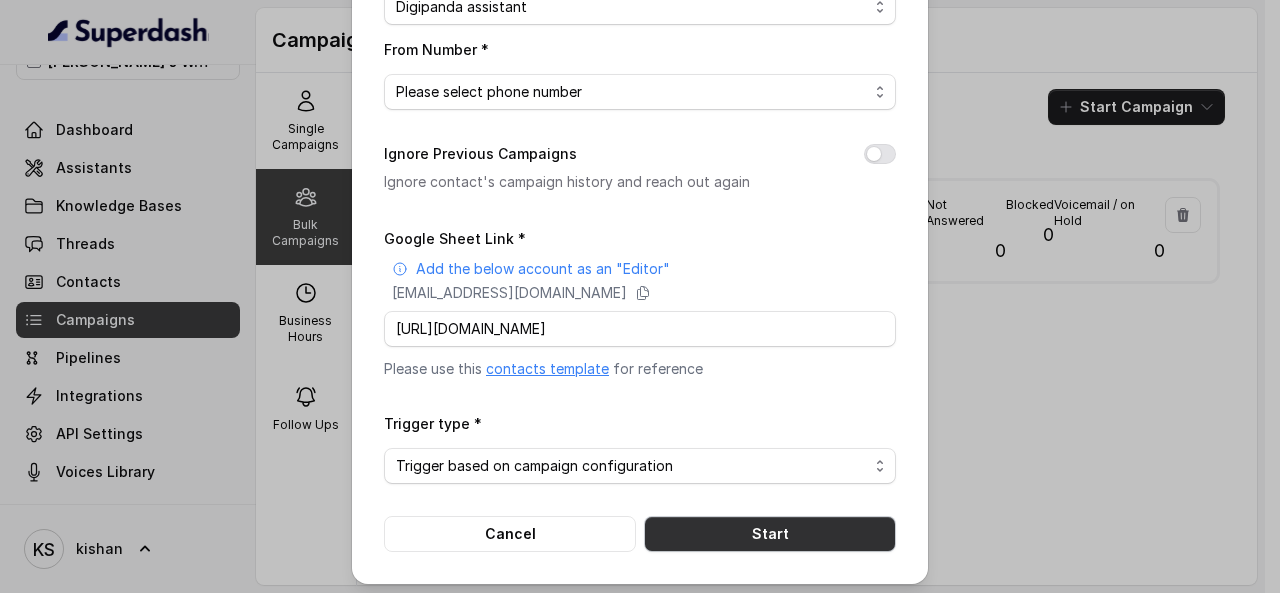 click on "Start" at bounding box center [770, 534] 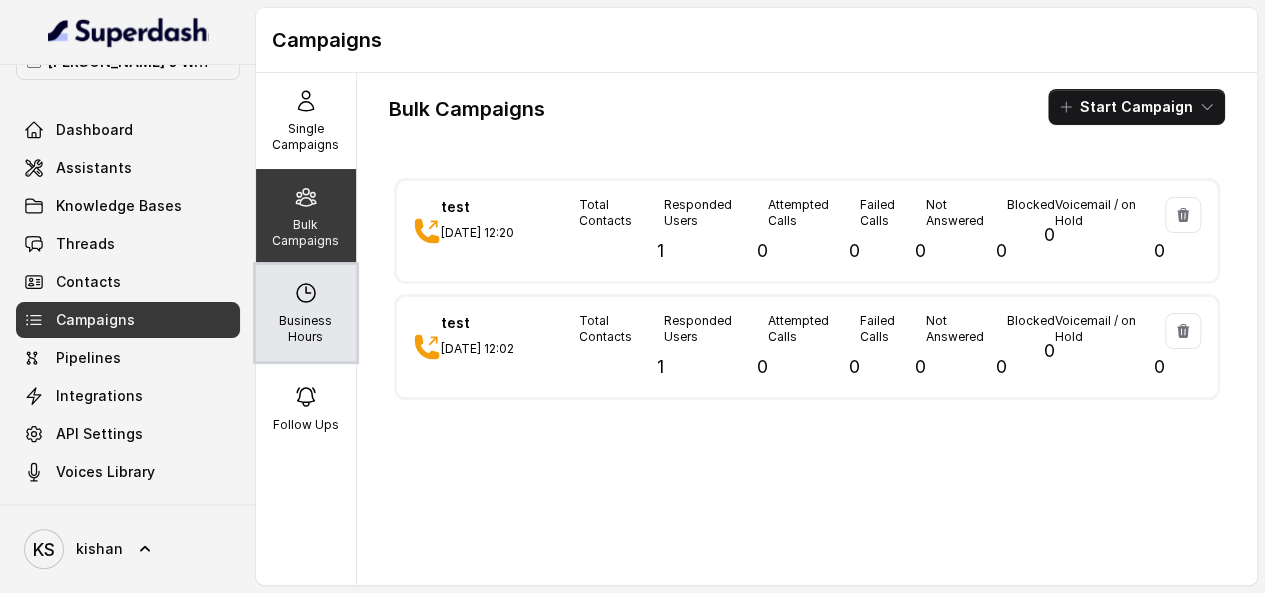 click on "Business Hours" at bounding box center [306, 313] 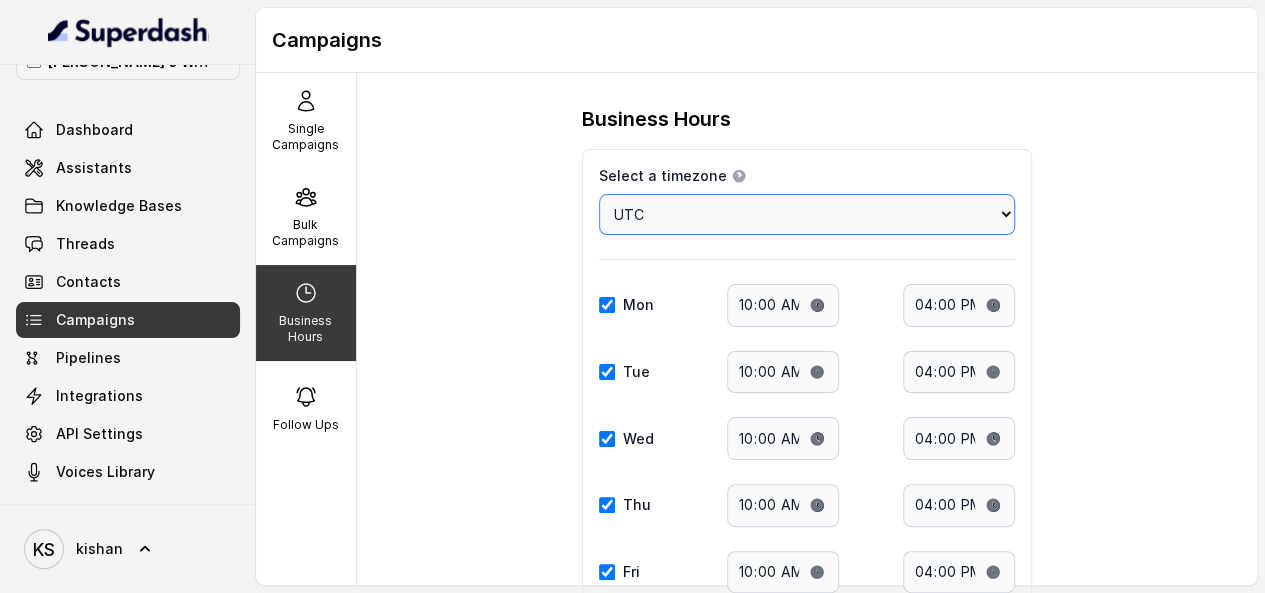 click on "Choose a timezone [GEOGRAPHIC_DATA]/[GEOGRAPHIC_DATA] [GEOGRAPHIC_DATA]/[GEOGRAPHIC_DATA] [GEOGRAPHIC_DATA]/[GEOGRAPHIC_DATA] [GEOGRAPHIC_DATA]/[GEOGRAPHIC_DATA] [GEOGRAPHIC_DATA]/[GEOGRAPHIC_DATA] [GEOGRAPHIC_DATA]/[GEOGRAPHIC_DATA] [GEOGRAPHIC_DATA]/[GEOGRAPHIC_DATA] [GEOGRAPHIC_DATA]/[GEOGRAPHIC_DATA] [GEOGRAPHIC_DATA]/[GEOGRAPHIC_DATA] [GEOGRAPHIC_DATA]/[GEOGRAPHIC_DATA] [GEOGRAPHIC_DATA]/[GEOGRAPHIC_DATA] [GEOGRAPHIC_DATA]/[GEOGRAPHIC_DATA] [GEOGRAPHIC_DATA]/[GEOGRAPHIC_DATA] [GEOGRAPHIC_DATA]/[GEOGRAPHIC_DATA] [GEOGRAPHIC_DATA]/[GEOGRAPHIC_DATA] [GEOGRAPHIC_DATA]/[GEOGRAPHIC_DATA] [GEOGRAPHIC_DATA]/[GEOGRAPHIC_DATA] [GEOGRAPHIC_DATA]/[GEOGRAPHIC_DATA] [GEOGRAPHIC_DATA]/[GEOGRAPHIC_DATA] [GEOGRAPHIC_DATA]/[GEOGRAPHIC_DATA] [GEOGRAPHIC_DATA]/[GEOGRAPHIC_DATA] [GEOGRAPHIC_DATA]/El_Aaiun [GEOGRAPHIC_DATA]/[GEOGRAPHIC_DATA] [GEOGRAPHIC_DATA]/[GEOGRAPHIC_DATA] [GEOGRAPHIC_DATA]/[GEOGRAPHIC_DATA] [GEOGRAPHIC_DATA]/[GEOGRAPHIC_DATA] [GEOGRAPHIC_DATA]/[GEOGRAPHIC_DATA] [GEOGRAPHIC_DATA]/[GEOGRAPHIC_DATA] [GEOGRAPHIC_DATA]/[GEOGRAPHIC_DATA] [GEOGRAPHIC_DATA]/[GEOGRAPHIC_DATA] [GEOGRAPHIC_DATA]/[GEOGRAPHIC_DATA] [GEOGRAPHIC_DATA]/[GEOGRAPHIC_DATA] [GEOGRAPHIC_DATA]/[GEOGRAPHIC_DATA] [GEOGRAPHIC_DATA]/[GEOGRAPHIC_DATA] [GEOGRAPHIC_DATA]/[GEOGRAPHIC_DATA] [GEOGRAPHIC_DATA]/[GEOGRAPHIC_DATA] [GEOGRAPHIC_DATA]/[GEOGRAPHIC_DATA] [GEOGRAPHIC_DATA]/[GEOGRAPHIC_DATA] [GEOGRAPHIC_DATA]/[GEOGRAPHIC_DATA] [GEOGRAPHIC_DATA]/[GEOGRAPHIC_DATA] [GEOGRAPHIC_DATA]/[GEOGRAPHIC_DATA] [GEOGRAPHIC_DATA]/[GEOGRAPHIC_DATA] [GEOGRAPHIC_DATA]/[GEOGRAPHIC_DATA] [GEOGRAPHIC_DATA]/[GEOGRAPHIC_DATA] [GEOGRAPHIC_DATA]/[GEOGRAPHIC_DATA] [GEOGRAPHIC_DATA]/[GEOGRAPHIC_DATA] [GEOGRAPHIC_DATA]/[GEOGRAPHIC_DATA] [GEOGRAPHIC_DATA]/[GEOGRAPHIC_DATA] [GEOGRAPHIC_DATA]/[GEOGRAPHIC_DATA]-[GEOGRAPHIC_DATA] [GEOGRAPHIC_DATA]/[GEOGRAPHIC_DATA] [GEOGRAPHIC_DATA]/[GEOGRAPHIC_DATA] [GEOGRAPHIC_DATA]/[GEOGRAPHIC_DATA] [GEOGRAPHIC_DATA]/[GEOGRAPHIC_DATA] [GEOGRAPHIC_DATA]/[GEOGRAPHIC_DATA] [GEOGRAPHIC_DATA]/[GEOGRAPHIC_DATA] [GEOGRAPHIC_DATA]/[GEOGRAPHIC_DATA] [GEOGRAPHIC_DATA]/[GEOGRAPHIC_DATA] [GEOGRAPHIC_DATA]/[GEOGRAPHIC_DATA] [GEOGRAPHIC_DATA]/[GEOGRAPHIC_DATA] [GEOGRAPHIC_DATA]/[GEOGRAPHIC_DATA]/[GEOGRAPHIC_DATA] [GEOGRAPHIC_DATA]/[GEOGRAPHIC_DATA]/[GEOGRAPHIC_DATA] [GEOGRAPHIC_DATA]/[GEOGRAPHIC_DATA]/[GEOGRAPHIC_DATA]" at bounding box center (807, 214) 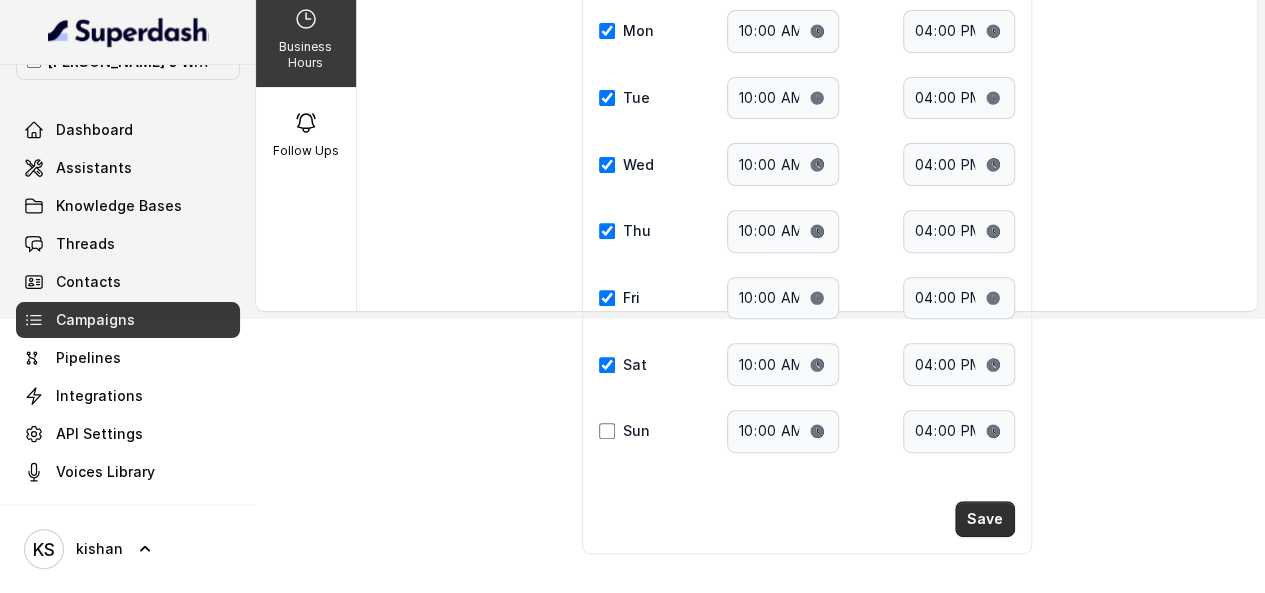 click on "Save" at bounding box center [985, 519] 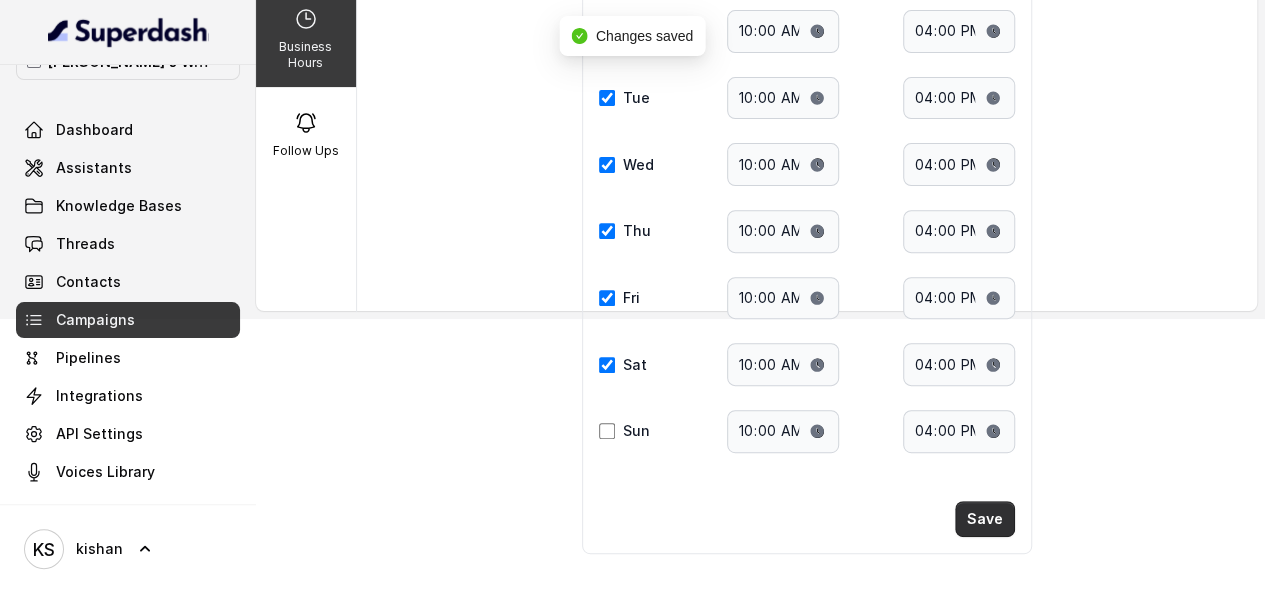 drag, startPoint x: 982, startPoint y: 502, endPoint x: 784, endPoint y: 401, distance: 222.27235 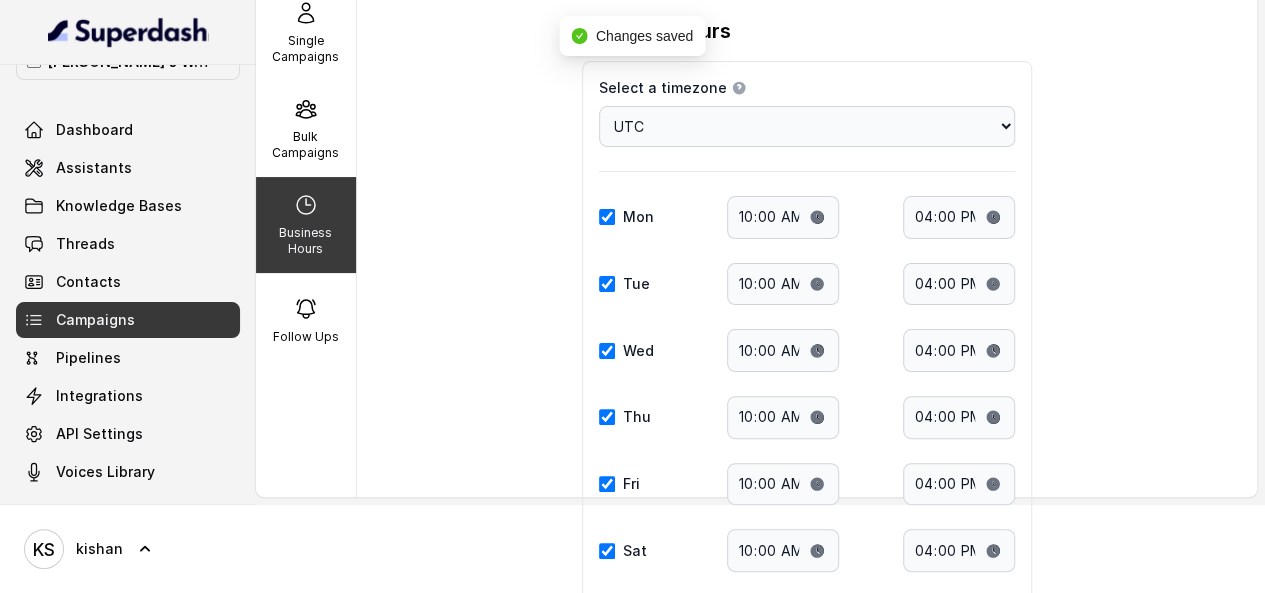 scroll, scrollTop: 0, scrollLeft: 0, axis: both 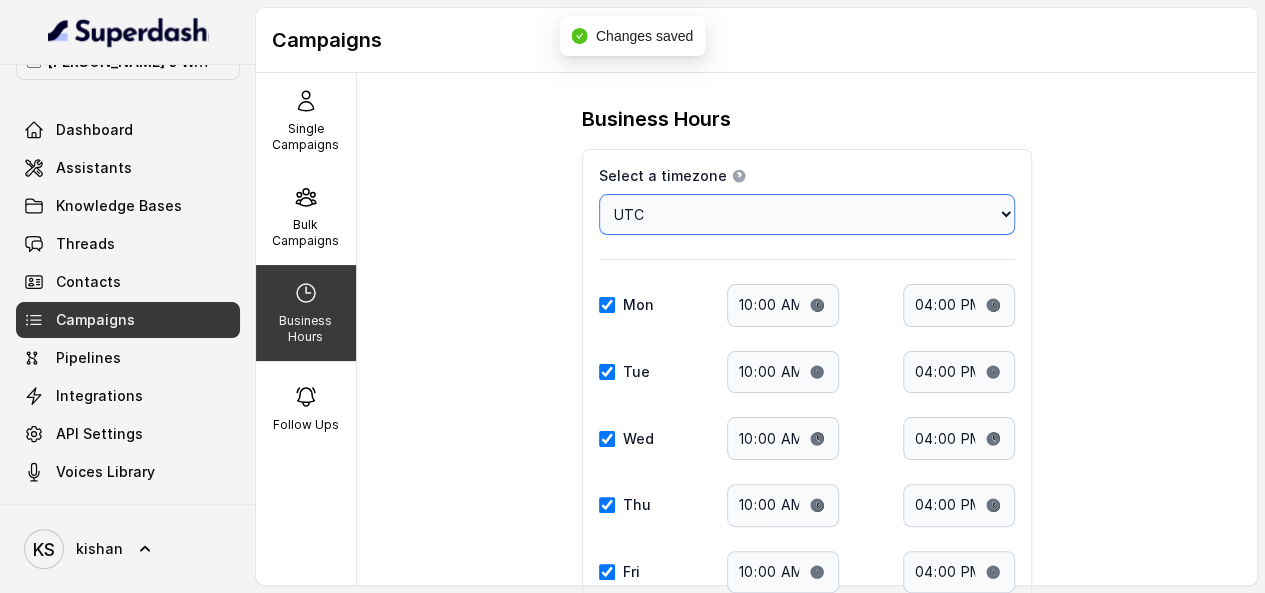 click on "Choose a timezone [GEOGRAPHIC_DATA]/[GEOGRAPHIC_DATA] [GEOGRAPHIC_DATA]/[GEOGRAPHIC_DATA] [GEOGRAPHIC_DATA]/[GEOGRAPHIC_DATA] [GEOGRAPHIC_DATA]/[GEOGRAPHIC_DATA] [GEOGRAPHIC_DATA]/[GEOGRAPHIC_DATA] [GEOGRAPHIC_DATA]/[GEOGRAPHIC_DATA] [GEOGRAPHIC_DATA]/[GEOGRAPHIC_DATA] [GEOGRAPHIC_DATA]/[GEOGRAPHIC_DATA] [GEOGRAPHIC_DATA]/[GEOGRAPHIC_DATA] [GEOGRAPHIC_DATA]/[GEOGRAPHIC_DATA] [GEOGRAPHIC_DATA]/[GEOGRAPHIC_DATA] [GEOGRAPHIC_DATA]/[GEOGRAPHIC_DATA] [GEOGRAPHIC_DATA]/[GEOGRAPHIC_DATA] [GEOGRAPHIC_DATA]/[GEOGRAPHIC_DATA] [GEOGRAPHIC_DATA]/[GEOGRAPHIC_DATA] [GEOGRAPHIC_DATA]/[GEOGRAPHIC_DATA] [GEOGRAPHIC_DATA]/[GEOGRAPHIC_DATA] [GEOGRAPHIC_DATA]/[GEOGRAPHIC_DATA] [GEOGRAPHIC_DATA]/[GEOGRAPHIC_DATA] [GEOGRAPHIC_DATA]/[GEOGRAPHIC_DATA] [GEOGRAPHIC_DATA]/[GEOGRAPHIC_DATA] [GEOGRAPHIC_DATA]/El_Aaiun [GEOGRAPHIC_DATA]/[GEOGRAPHIC_DATA] [GEOGRAPHIC_DATA]/[GEOGRAPHIC_DATA] [GEOGRAPHIC_DATA]/[GEOGRAPHIC_DATA] [GEOGRAPHIC_DATA]/[GEOGRAPHIC_DATA] [GEOGRAPHIC_DATA]/[GEOGRAPHIC_DATA] [GEOGRAPHIC_DATA]/[GEOGRAPHIC_DATA] [GEOGRAPHIC_DATA]/[GEOGRAPHIC_DATA] [GEOGRAPHIC_DATA]/[GEOGRAPHIC_DATA] [GEOGRAPHIC_DATA]/[GEOGRAPHIC_DATA] [GEOGRAPHIC_DATA]/[GEOGRAPHIC_DATA] [GEOGRAPHIC_DATA]/[GEOGRAPHIC_DATA] [GEOGRAPHIC_DATA]/[GEOGRAPHIC_DATA] [GEOGRAPHIC_DATA]/[GEOGRAPHIC_DATA] [GEOGRAPHIC_DATA]/[GEOGRAPHIC_DATA] [GEOGRAPHIC_DATA]/[GEOGRAPHIC_DATA] [GEOGRAPHIC_DATA]/[GEOGRAPHIC_DATA] [GEOGRAPHIC_DATA]/[GEOGRAPHIC_DATA] [GEOGRAPHIC_DATA]/[GEOGRAPHIC_DATA] [GEOGRAPHIC_DATA]/[GEOGRAPHIC_DATA] [GEOGRAPHIC_DATA]/[GEOGRAPHIC_DATA] [GEOGRAPHIC_DATA]/[GEOGRAPHIC_DATA] [GEOGRAPHIC_DATA]/[GEOGRAPHIC_DATA] [GEOGRAPHIC_DATA]/[GEOGRAPHIC_DATA] [GEOGRAPHIC_DATA]/[GEOGRAPHIC_DATA] [GEOGRAPHIC_DATA]/[GEOGRAPHIC_DATA] [GEOGRAPHIC_DATA]/[GEOGRAPHIC_DATA] [GEOGRAPHIC_DATA]/[GEOGRAPHIC_DATA]-[GEOGRAPHIC_DATA] [GEOGRAPHIC_DATA]/[GEOGRAPHIC_DATA] [GEOGRAPHIC_DATA]/[GEOGRAPHIC_DATA] [GEOGRAPHIC_DATA]/[GEOGRAPHIC_DATA] [GEOGRAPHIC_DATA]/[GEOGRAPHIC_DATA] [GEOGRAPHIC_DATA]/[GEOGRAPHIC_DATA] [GEOGRAPHIC_DATA]/[GEOGRAPHIC_DATA] [GEOGRAPHIC_DATA]/[GEOGRAPHIC_DATA] [GEOGRAPHIC_DATA]/[GEOGRAPHIC_DATA] [GEOGRAPHIC_DATA]/[GEOGRAPHIC_DATA] [GEOGRAPHIC_DATA]/[GEOGRAPHIC_DATA] [GEOGRAPHIC_DATA]/[GEOGRAPHIC_DATA]/[GEOGRAPHIC_DATA] [GEOGRAPHIC_DATA]/[GEOGRAPHIC_DATA]/[GEOGRAPHIC_DATA] [GEOGRAPHIC_DATA]/[GEOGRAPHIC_DATA]/[GEOGRAPHIC_DATA]" at bounding box center (807, 214) 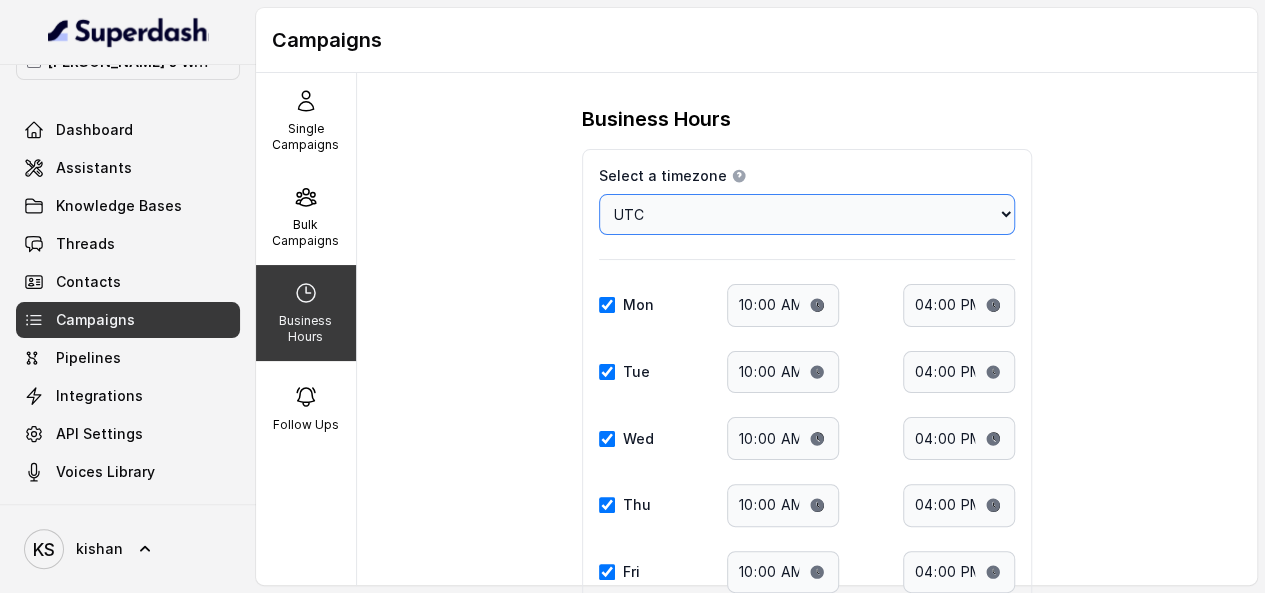 select on "[GEOGRAPHIC_DATA]/[GEOGRAPHIC_DATA]" 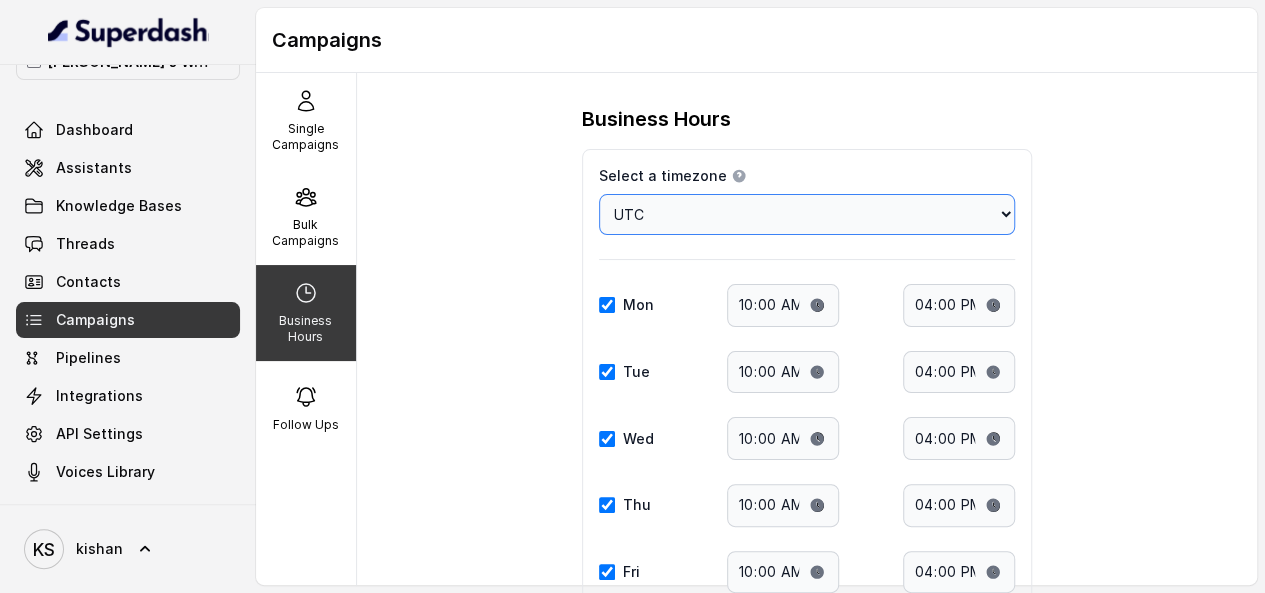 click on "Choose a timezone [GEOGRAPHIC_DATA]/[GEOGRAPHIC_DATA] [GEOGRAPHIC_DATA]/[GEOGRAPHIC_DATA] [GEOGRAPHIC_DATA]/[GEOGRAPHIC_DATA] [GEOGRAPHIC_DATA]/[GEOGRAPHIC_DATA] [GEOGRAPHIC_DATA]/[GEOGRAPHIC_DATA] [GEOGRAPHIC_DATA]/[GEOGRAPHIC_DATA] [GEOGRAPHIC_DATA]/[GEOGRAPHIC_DATA] [GEOGRAPHIC_DATA]/[GEOGRAPHIC_DATA] [GEOGRAPHIC_DATA]/[GEOGRAPHIC_DATA] [GEOGRAPHIC_DATA]/[GEOGRAPHIC_DATA] [GEOGRAPHIC_DATA]/[GEOGRAPHIC_DATA] [GEOGRAPHIC_DATA]/[GEOGRAPHIC_DATA] [GEOGRAPHIC_DATA]/[GEOGRAPHIC_DATA] [GEOGRAPHIC_DATA]/[GEOGRAPHIC_DATA] [GEOGRAPHIC_DATA]/[GEOGRAPHIC_DATA] [GEOGRAPHIC_DATA]/[GEOGRAPHIC_DATA] [GEOGRAPHIC_DATA]/[GEOGRAPHIC_DATA] [GEOGRAPHIC_DATA]/[GEOGRAPHIC_DATA] [GEOGRAPHIC_DATA]/[GEOGRAPHIC_DATA] [GEOGRAPHIC_DATA]/[GEOGRAPHIC_DATA] [GEOGRAPHIC_DATA]/[GEOGRAPHIC_DATA] [GEOGRAPHIC_DATA]/El_Aaiun [GEOGRAPHIC_DATA]/[GEOGRAPHIC_DATA] [GEOGRAPHIC_DATA]/[GEOGRAPHIC_DATA] [GEOGRAPHIC_DATA]/[GEOGRAPHIC_DATA] [GEOGRAPHIC_DATA]/[GEOGRAPHIC_DATA] [GEOGRAPHIC_DATA]/[GEOGRAPHIC_DATA] [GEOGRAPHIC_DATA]/[GEOGRAPHIC_DATA] [GEOGRAPHIC_DATA]/[GEOGRAPHIC_DATA] [GEOGRAPHIC_DATA]/[GEOGRAPHIC_DATA] [GEOGRAPHIC_DATA]/[GEOGRAPHIC_DATA] [GEOGRAPHIC_DATA]/[GEOGRAPHIC_DATA] [GEOGRAPHIC_DATA]/[GEOGRAPHIC_DATA] [GEOGRAPHIC_DATA]/[GEOGRAPHIC_DATA] [GEOGRAPHIC_DATA]/[GEOGRAPHIC_DATA] [GEOGRAPHIC_DATA]/[GEOGRAPHIC_DATA] [GEOGRAPHIC_DATA]/[GEOGRAPHIC_DATA] [GEOGRAPHIC_DATA]/[GEOGRAPHIC_DATA] [GEOGRAPHIC_DATA]/[GEOGRAPHIC_DATA] [GEOGRAPHIC_DATA]/[GEOGRAPHIC_DATA] [GEOGRAPHIC_DATA]/[GEOGRAPHIC_DATA] [GEOGRAPHIC_DATA]/[GEOGRAPHIC_DATA] [GEOGRAPHIC_DATA]/[GEOGRAPHIC_DATA] [GEOGRAPHIC_DATA]/[GEOGRAPHIC_DATA] [GEOGRAPHIC_DATA]/[GEOGRAPHIC_DATA] [GEOGRAPHIC_DATA]/[GEOGRAPHIC_DATA] [GEOGRAPHIC_DATA]/[GEOGRAPHIC_DATA] [GEOGRAPHIC_DATA]/[GEOGRAPHIC_DATA] [GEOGRAPHIC_DATA]/[GEOGRAPHIC_DATA]-[GEOGRAPHIC_DATA] [GEOGRAPHIC_DATA]/[GEOGRAPHIC_DATA] [GEOGRAPHIC_DATA]/[GEOGRAPHIC_DATA] [GEOGRAPHIC_DATA]/[GEOGRAPHIC_DATA] [GEOGRAPHIC_DATA]/[GEOGRAPHIC_DATA] [GEOGRAPHIC_DATA]/[GEOGRAPHIC_DATA] [GEOGRAPHIC_DATA]/[GEOGRAPHIC_DATA] [GEOGRAPHIC_DATA]/[GEOGRAPHIC_DATA] [GEOGRAPHIC_DATA]/[GEOGRAPHIC_DATA] [GEOGRAPHIC_DATA]/[GEOGRAPHIC_DATA] [GEOGRAPHIC_DATA]/[GEOGRAPHIC_DATA] [GEOGRAPHIC_DATA]/[GEOGRAPHIC_DATA]/[GEOGRAPHIC_DATA] [GEOGRAPHIC_DATA]/[GEOGRAPHIC_DATA]/[GEOGRAPHIC_DATA] [GEOGRAPHIC_DATA]/[GEOGRAPHIC_DATA]/[GEOGRAPHIC_DATA]" at bounding box center (807, 214) 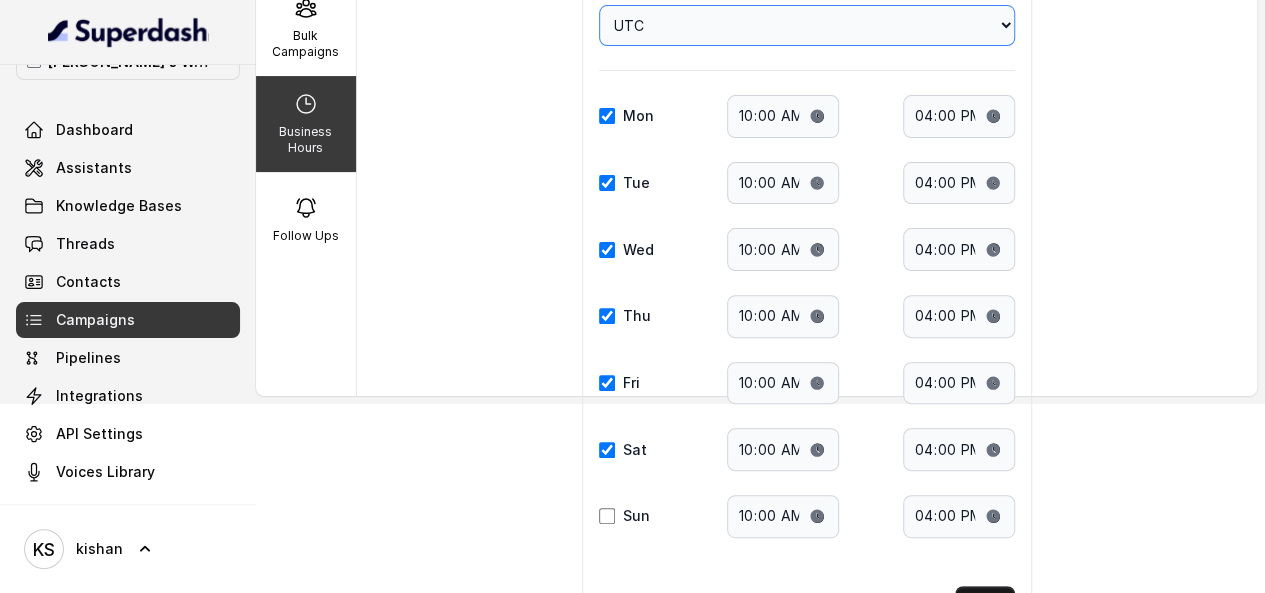 scroll, scrollTop: 274, scrollLeft: 0, axis: vertical 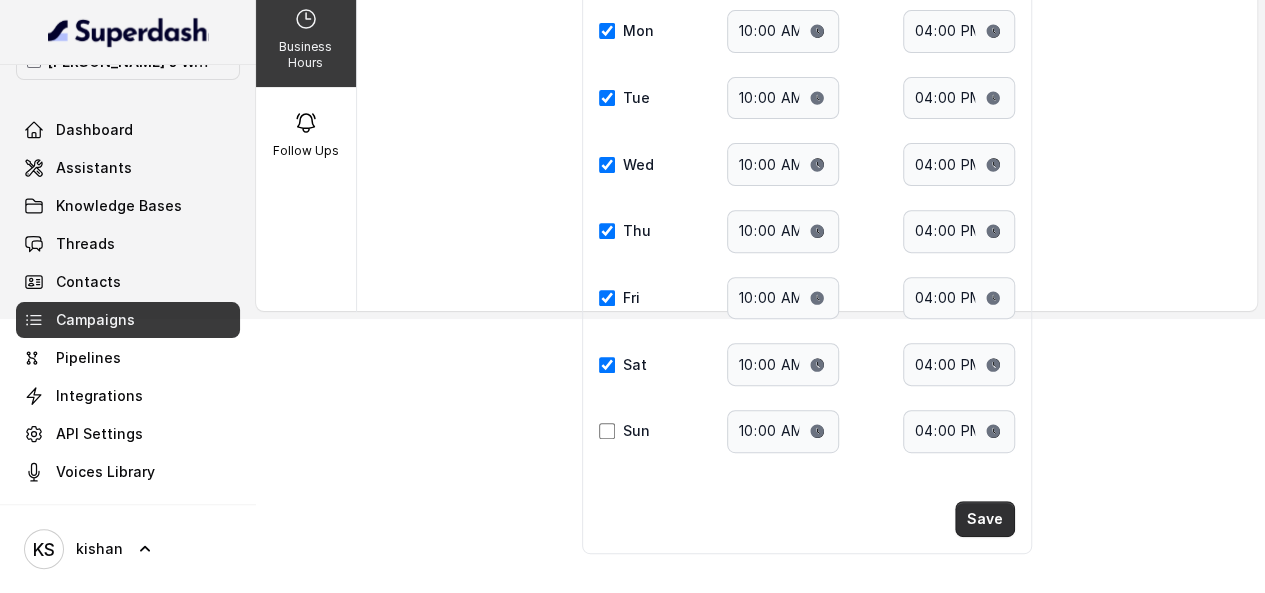 click on "Save" at bounding box center (985, 519) 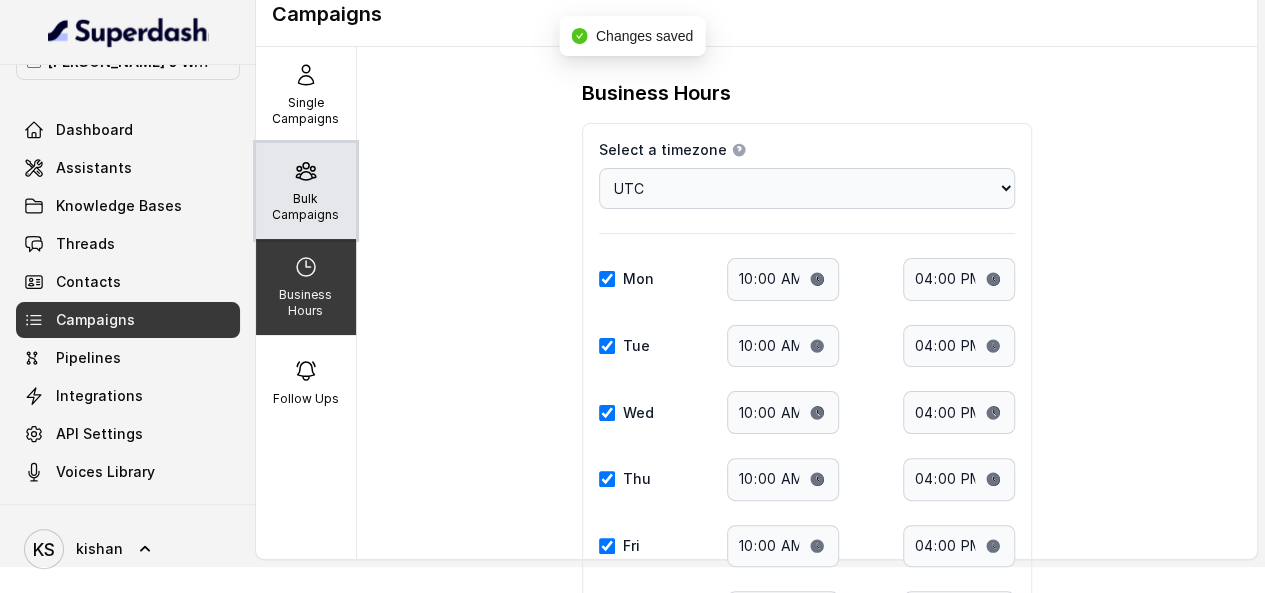 scroll, scrollTop: 0, scrollLeft: 0, axis: both 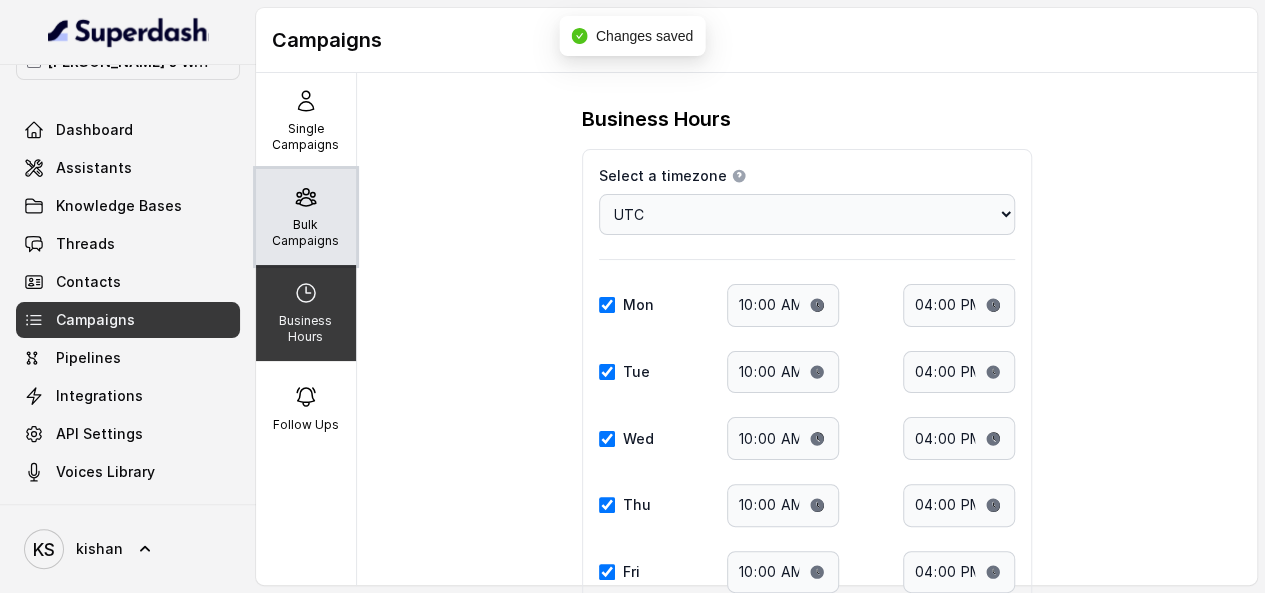 click on "Bulk Campaigns" at bounding box center [306, 233] 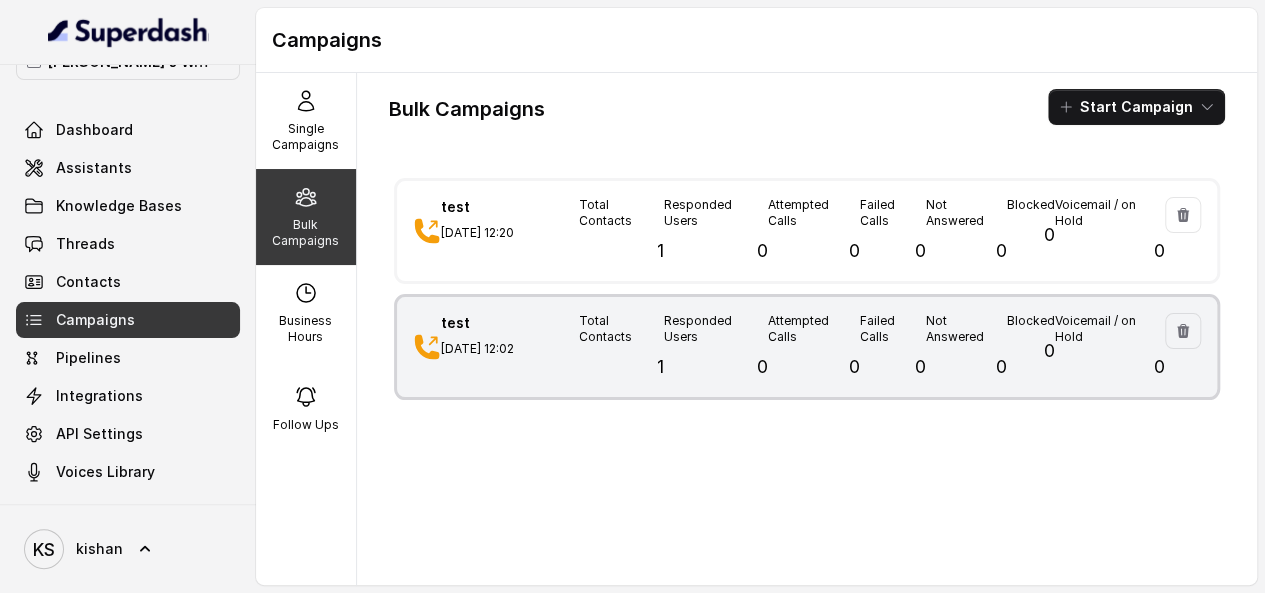 click on "Attempted Calls" at bounding box center (814, 329) 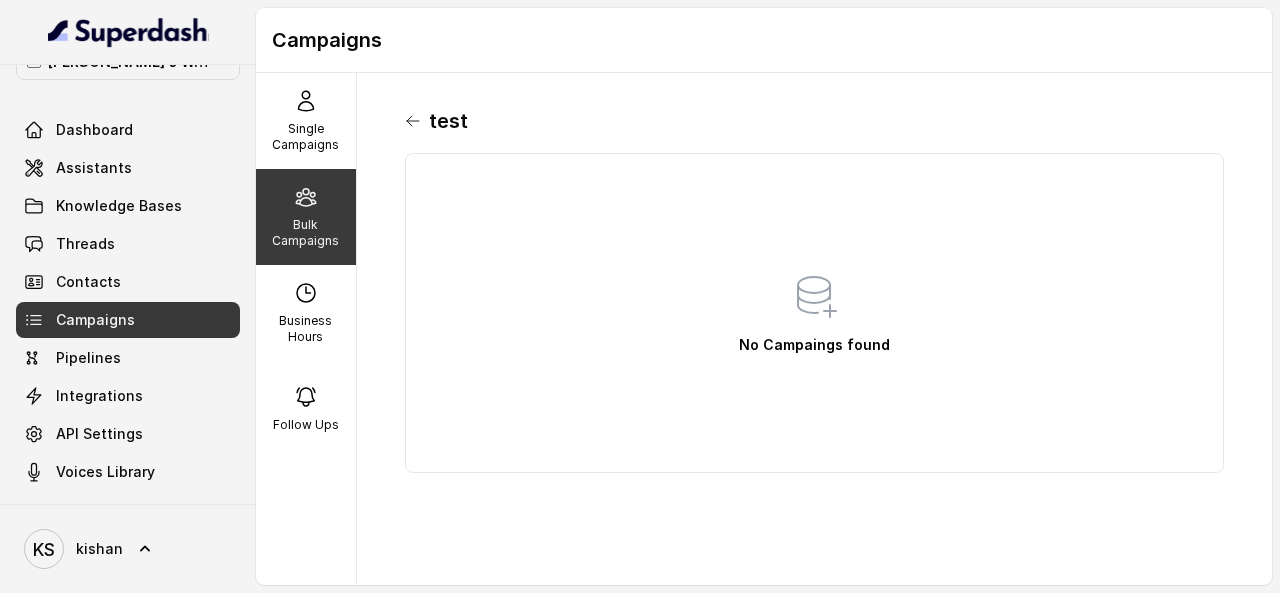 click 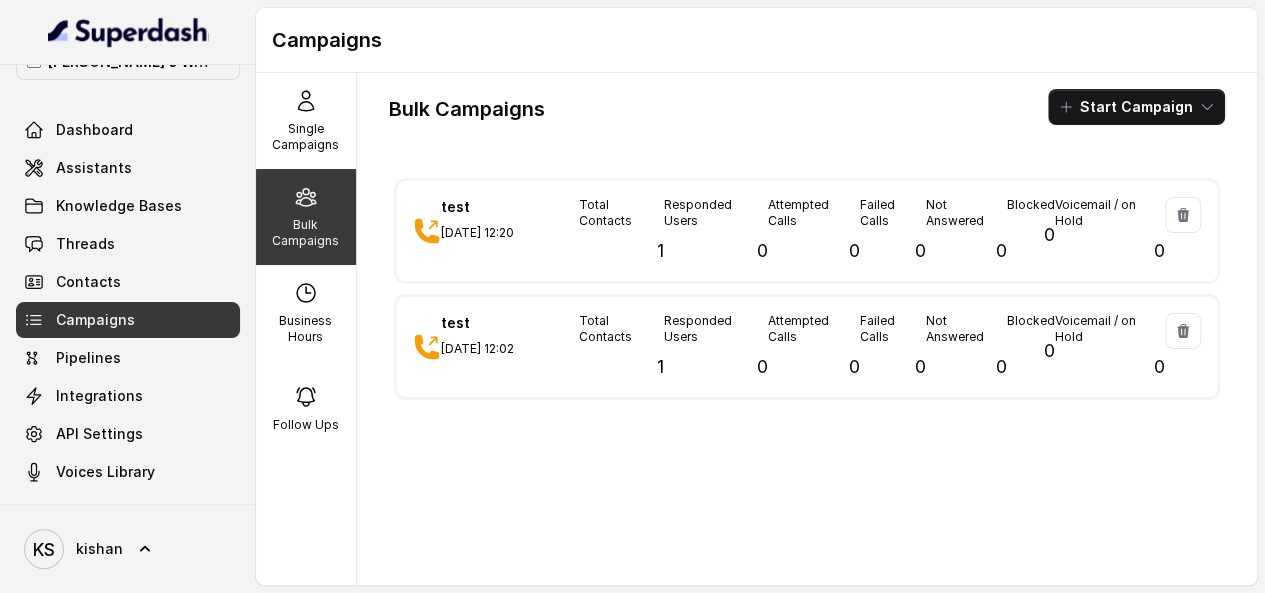 click on "Bulk Campaigns" at bounding box center [306, 217] 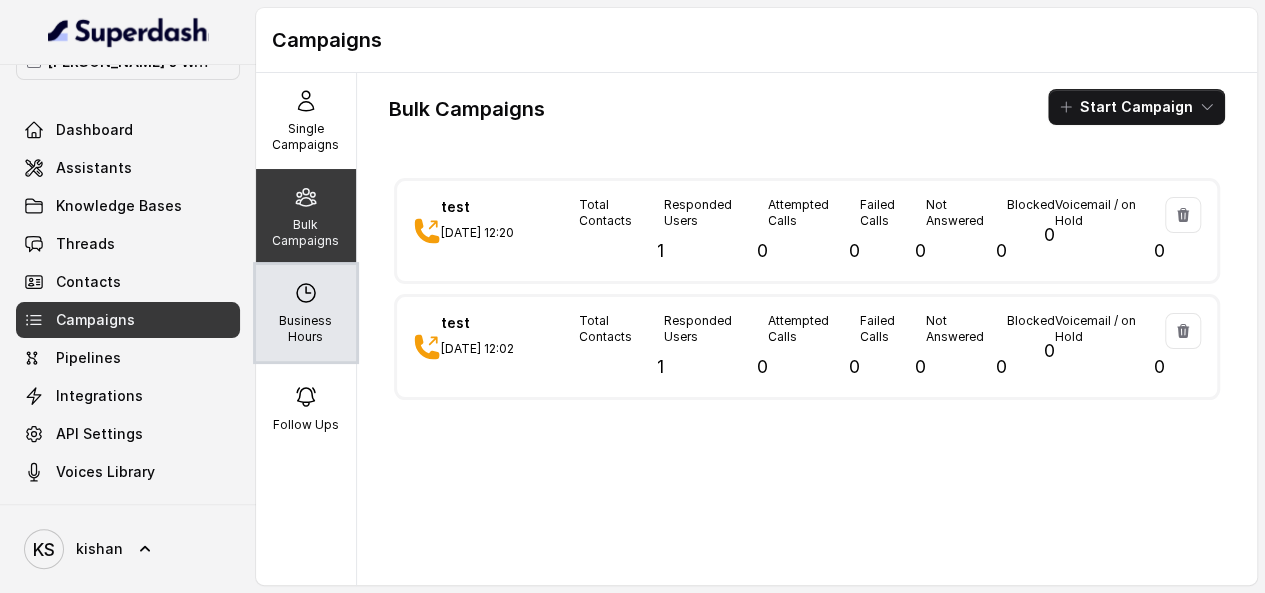 click on "Business Hours" at bounding box center [306, 313] 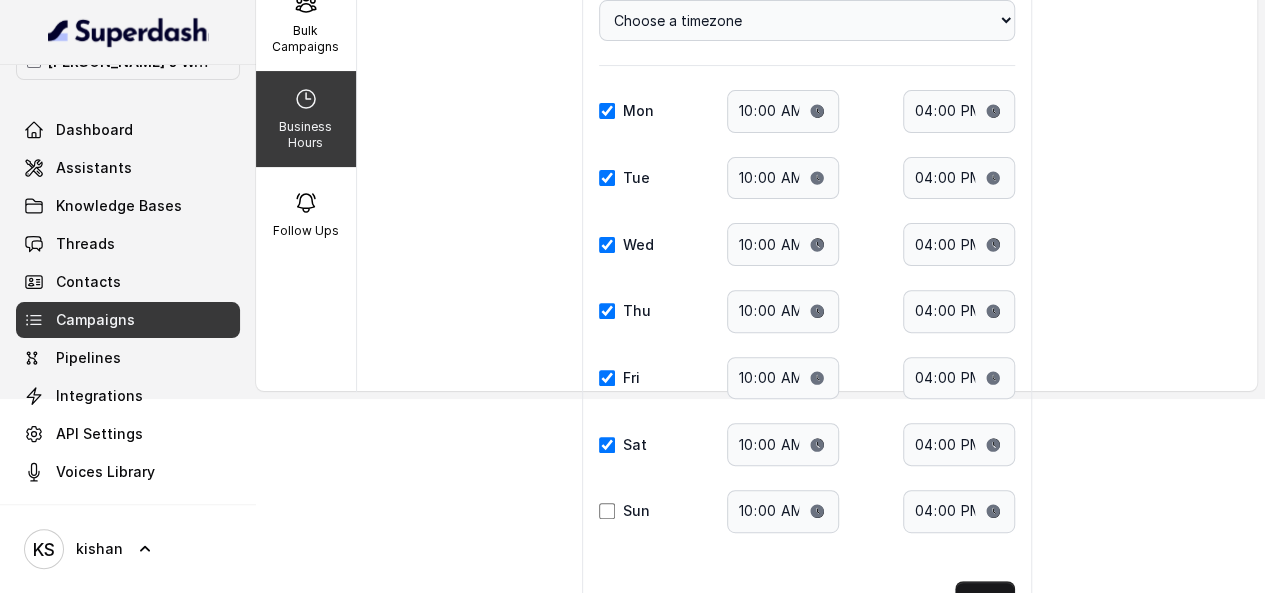 scroll, scrollTop: 274, scrollLeft: 0, axis: vertical 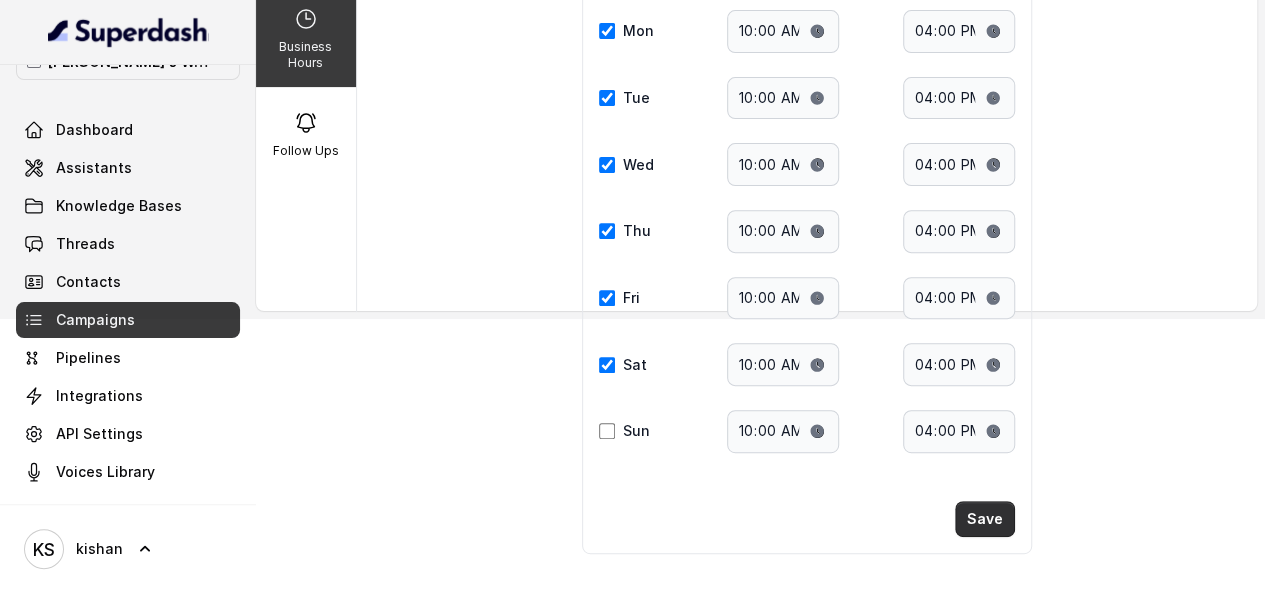 click on "Save" at bounding box center [985, 519] 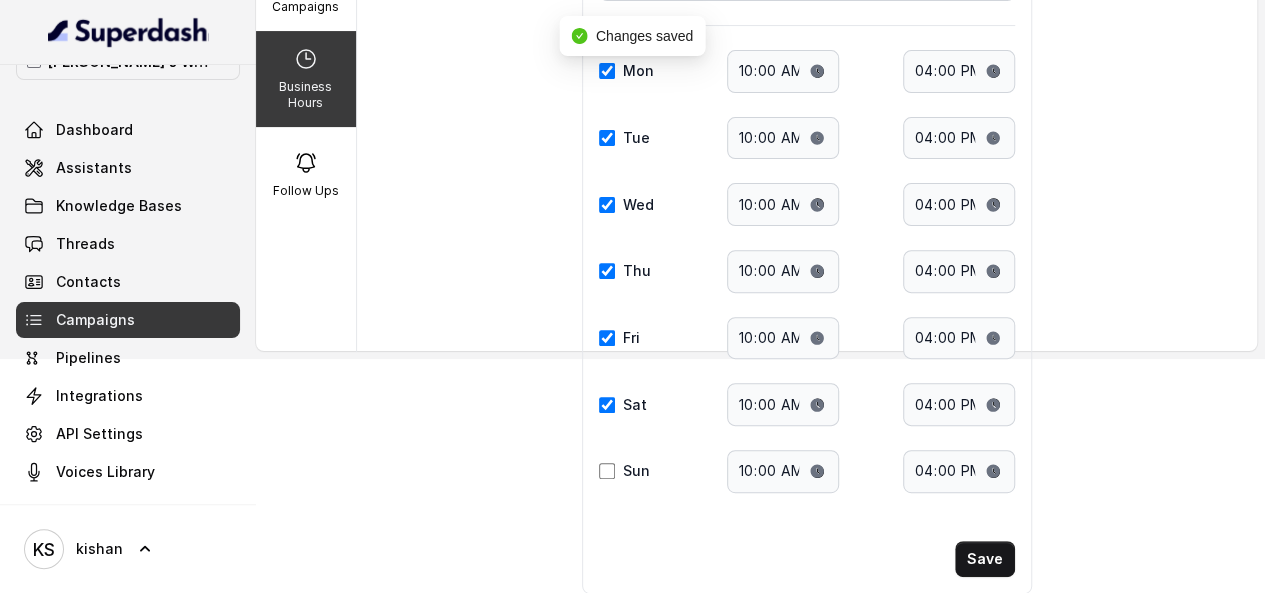 scroll, scrollTop: 0, scrollLeft: 0, axis: both 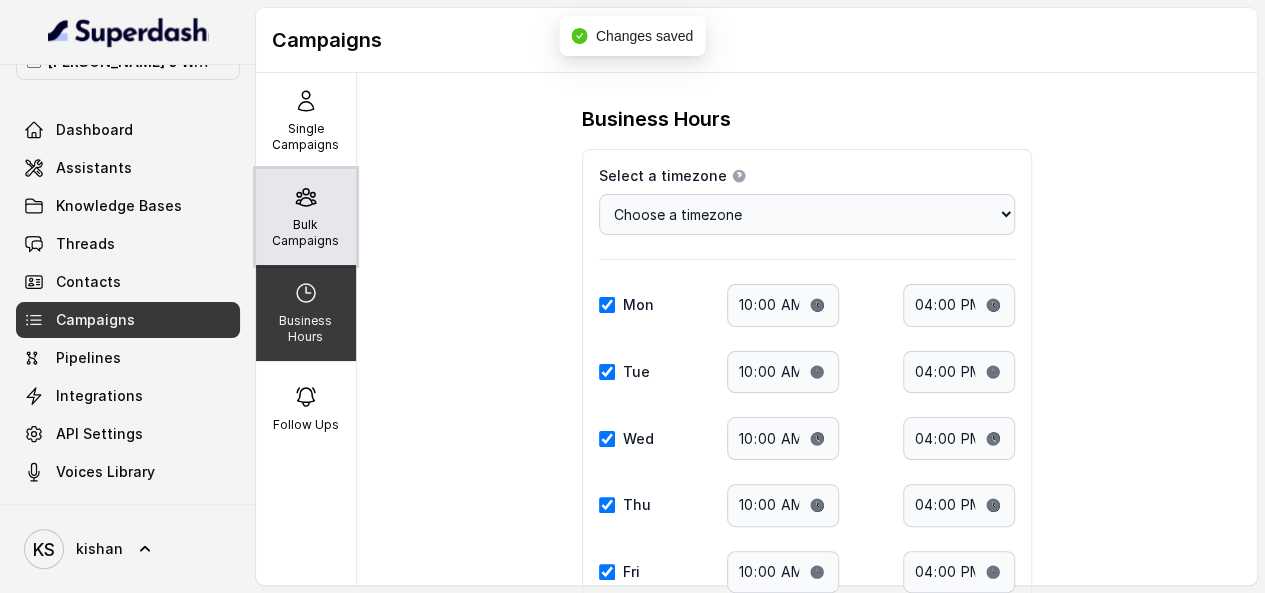 click on "Bulk Campaigns" at bounding box center [306, 233] 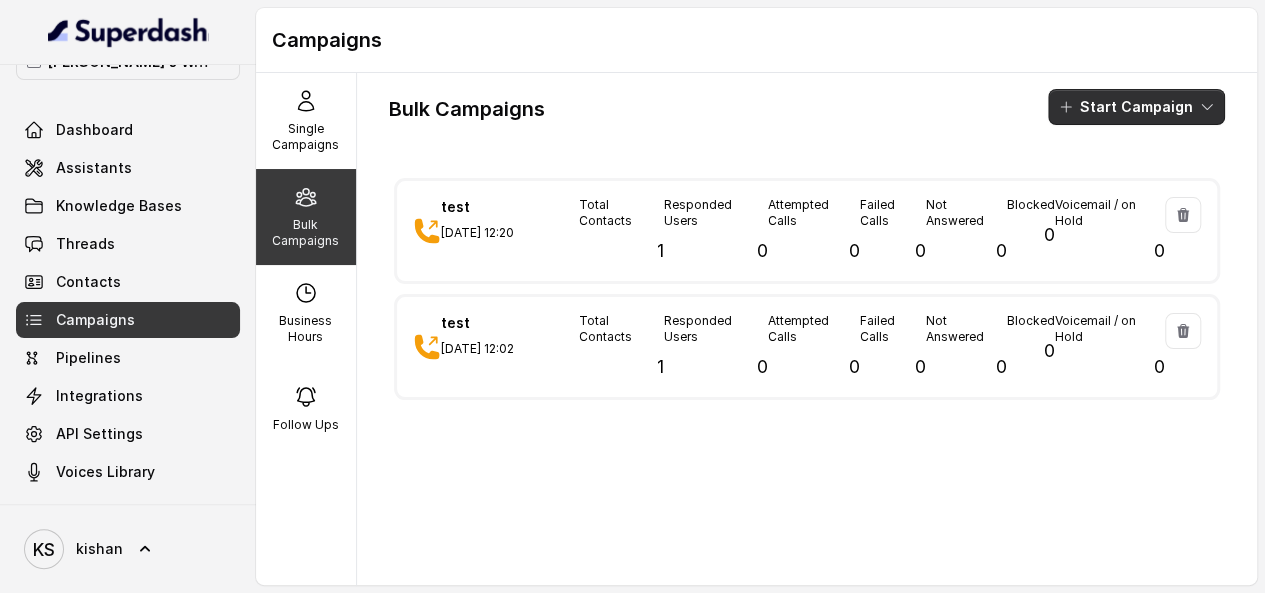 click on "Start Campaign" at bounding box center [1136, 107] 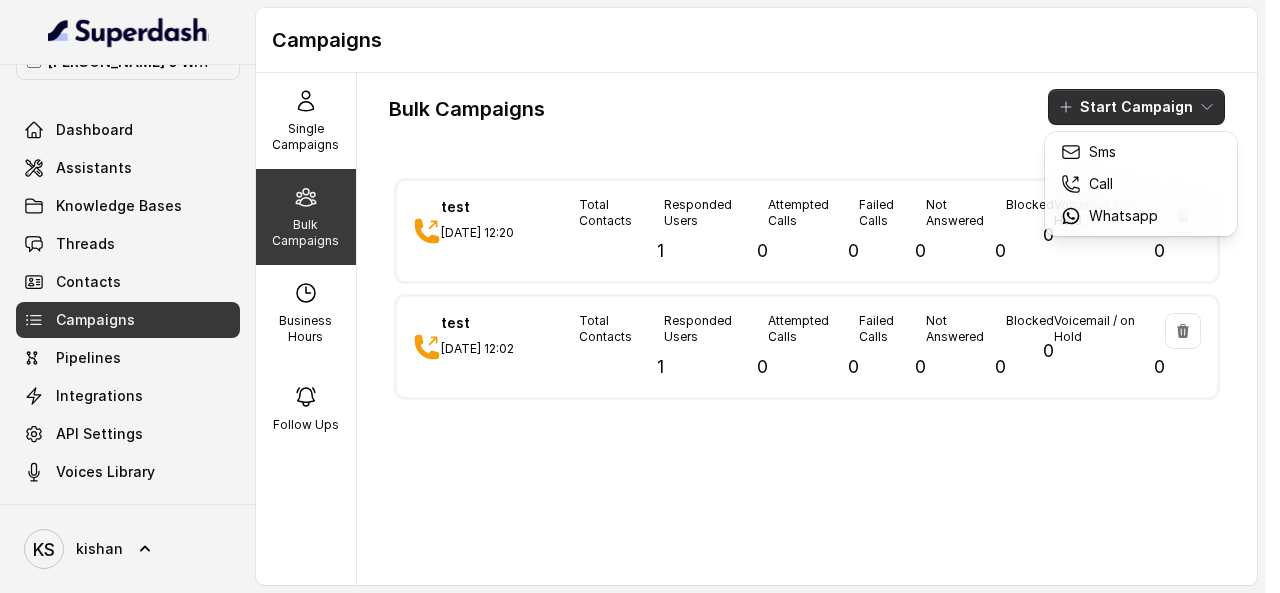click on "Bulk Campaigns  Start Campaign" at bounding box center [807, 107] 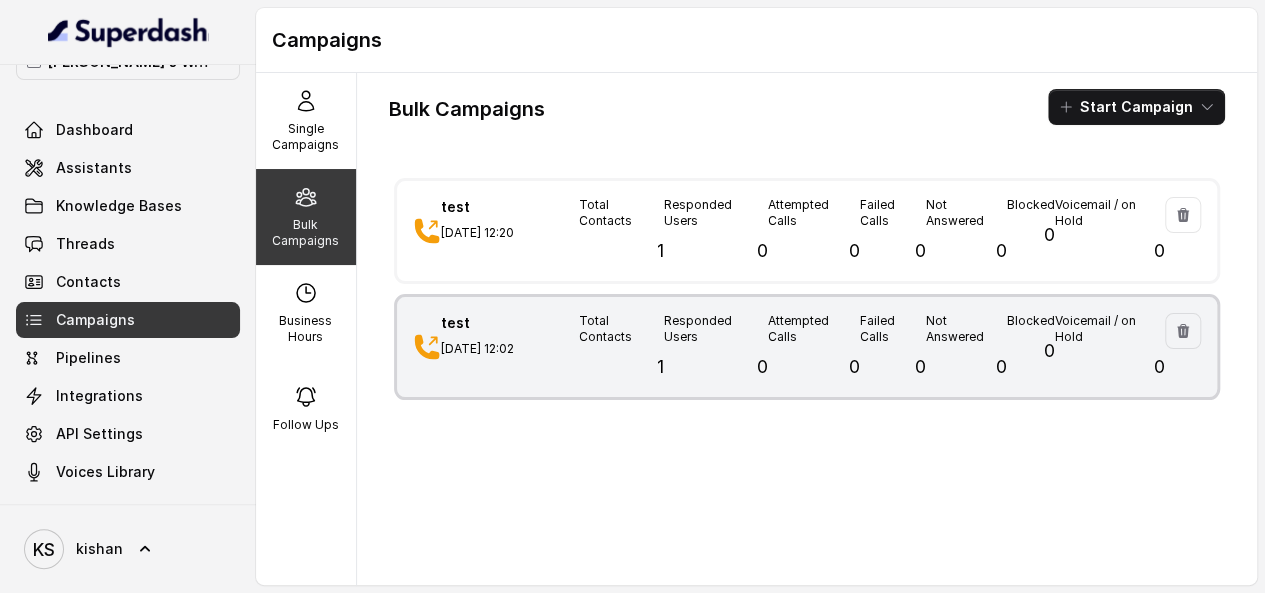 click on "Not Answered 0" at bounding box center [966, 347] 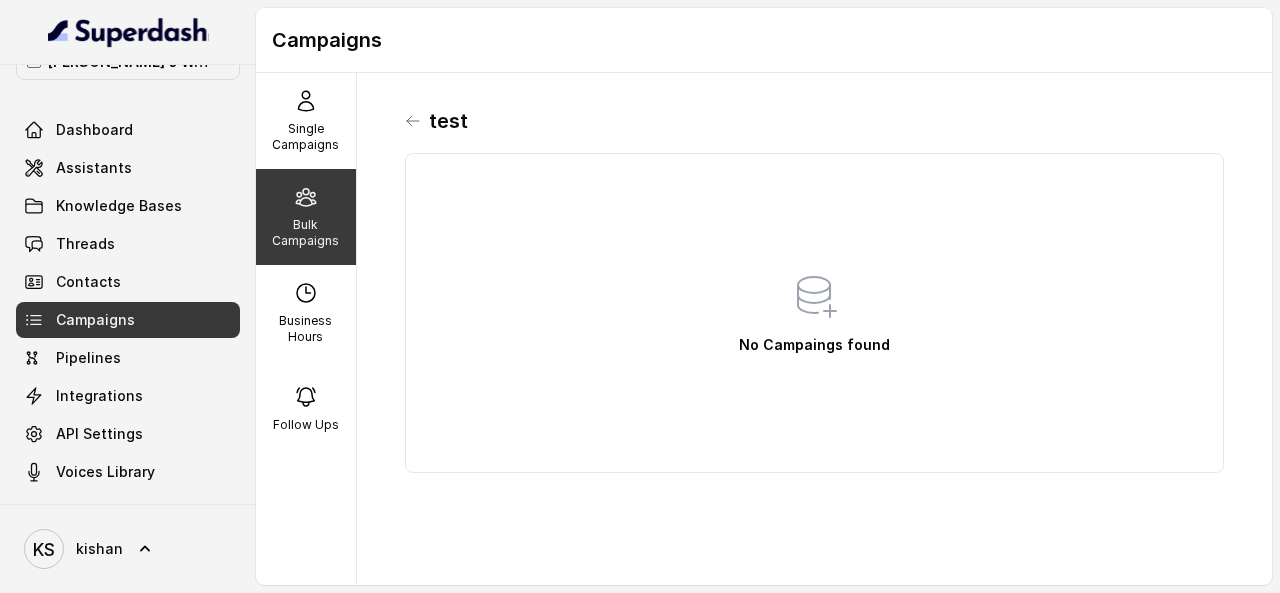 click 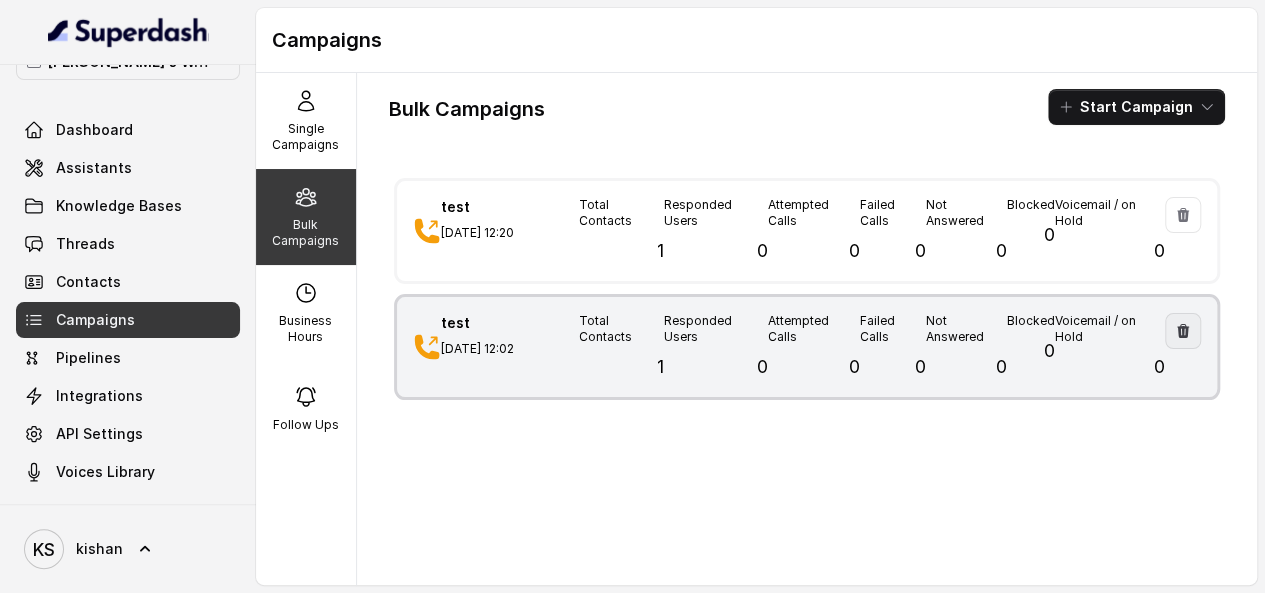 click at bounding box center [1183, 331] 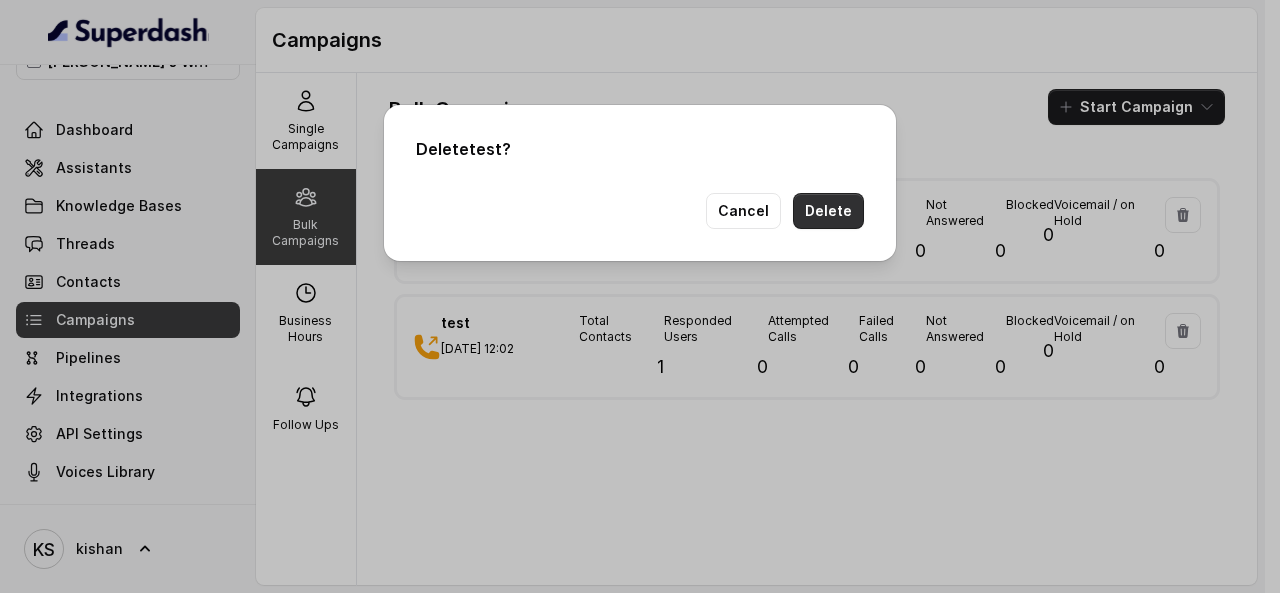 click on "Delete" at bounding box center [828, 211] 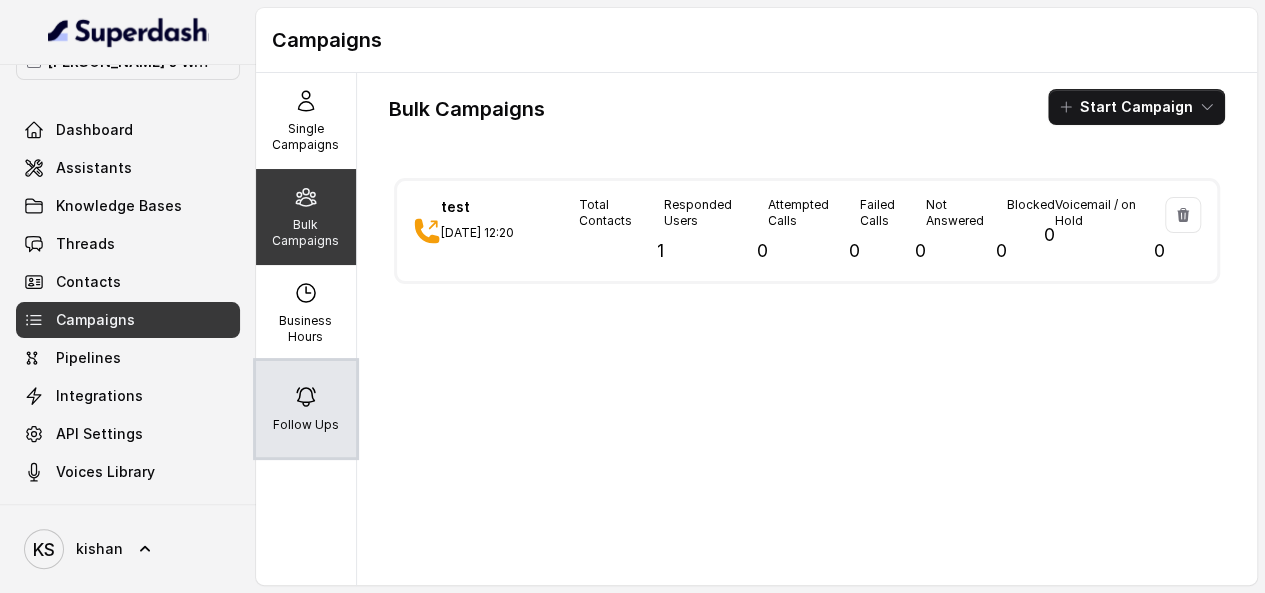 click on "Follow Ups" at bounding box center (306, 425) 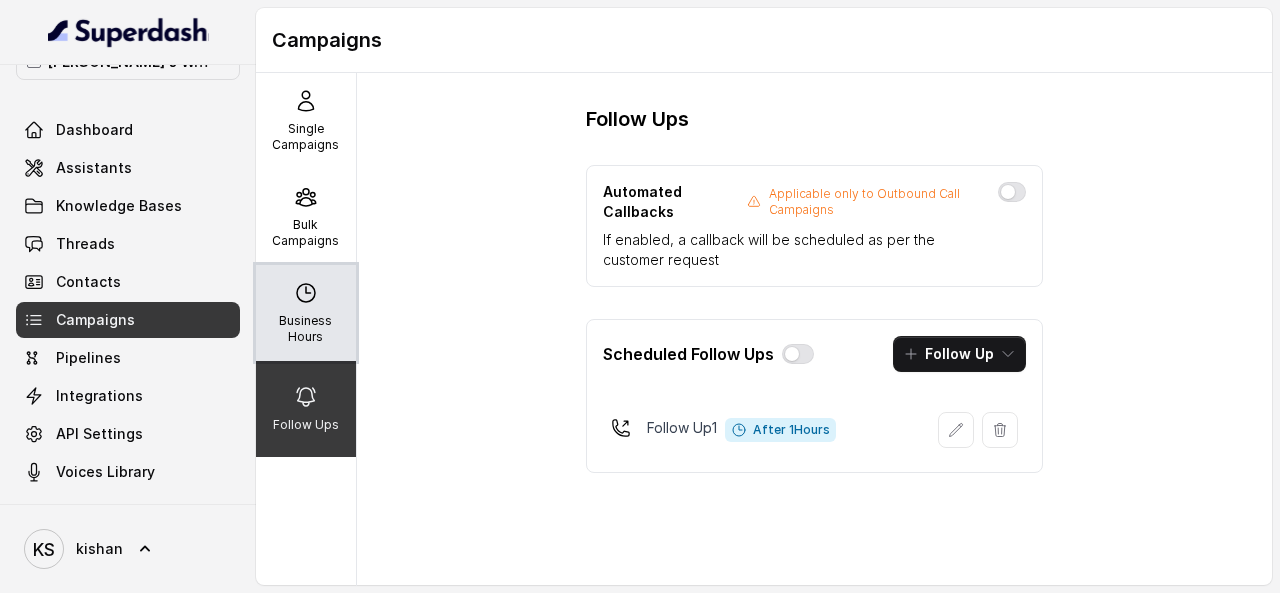 click on "Business Hours" at bounding box center [306, 329] 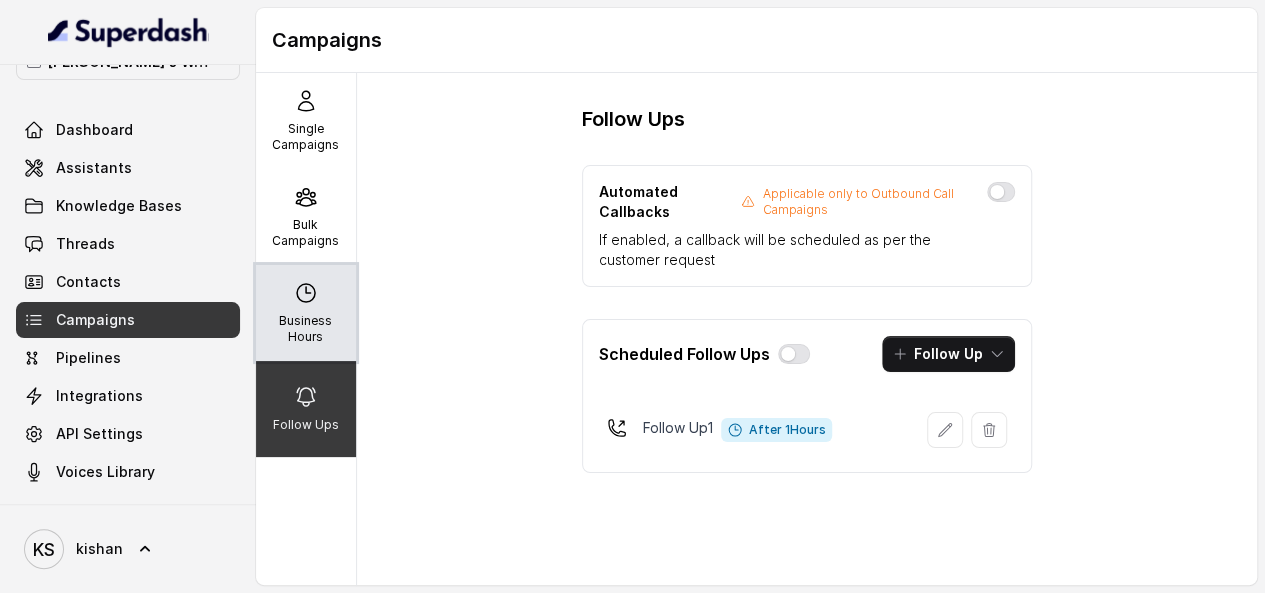 select on "[GEOGRAPHIC_DATA]/[GEOGRAPHIC_DATA]" 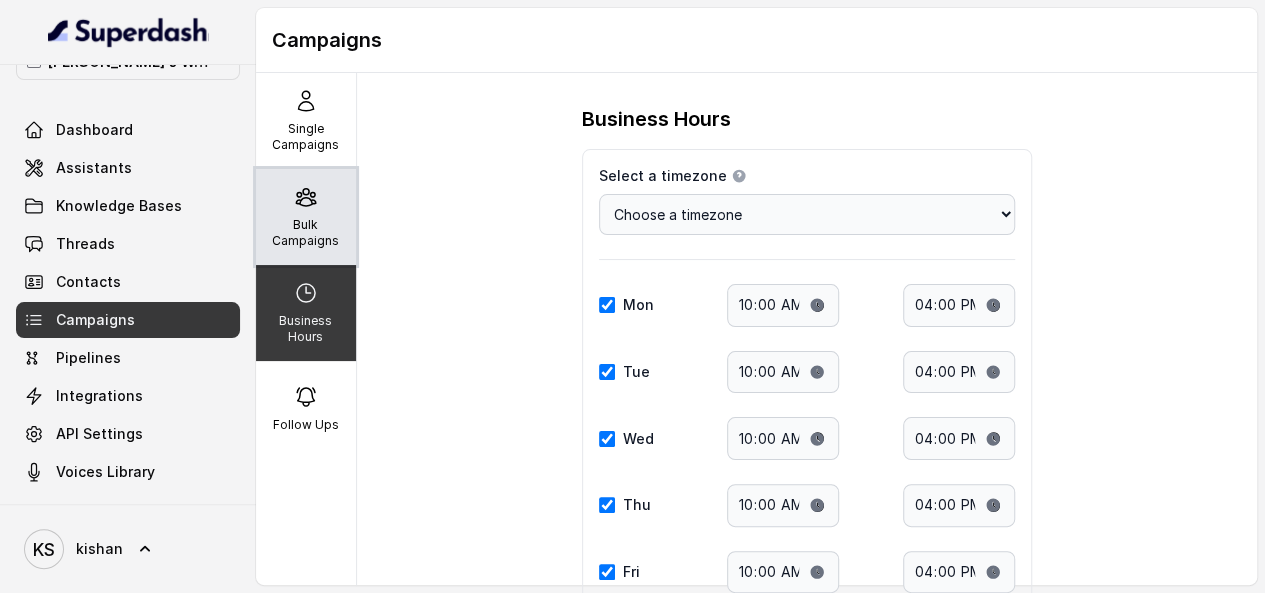 click on "Bulk Campaigns" at bounding box center [306, 217] 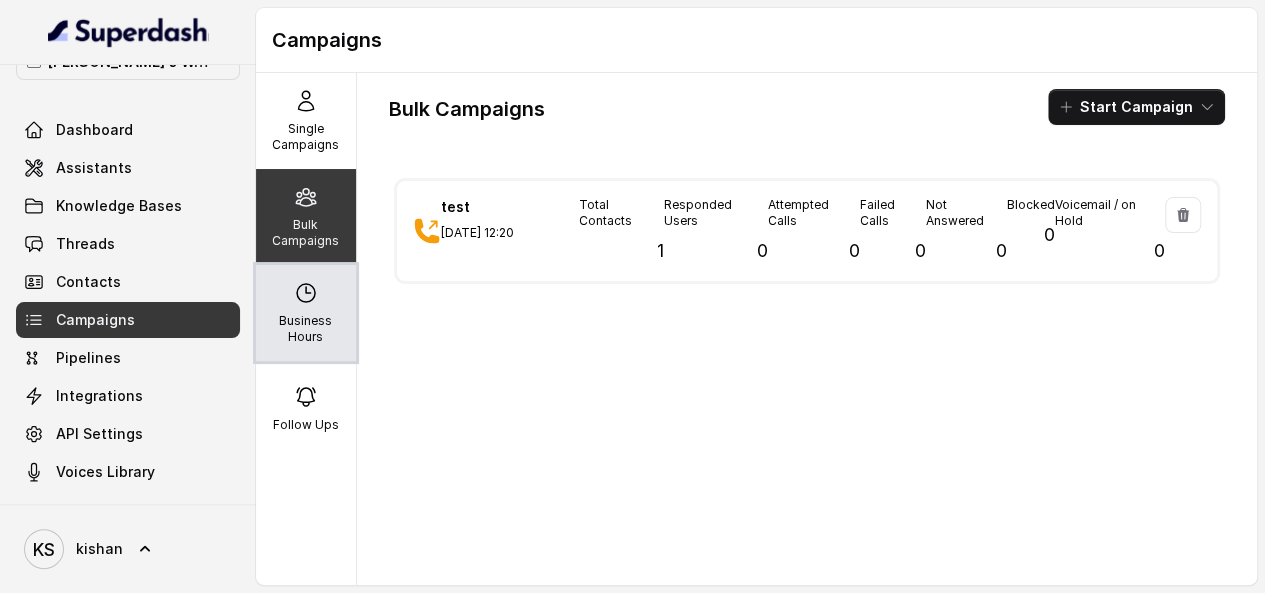 click on "Business Hours" at bounding box center [306, 329] 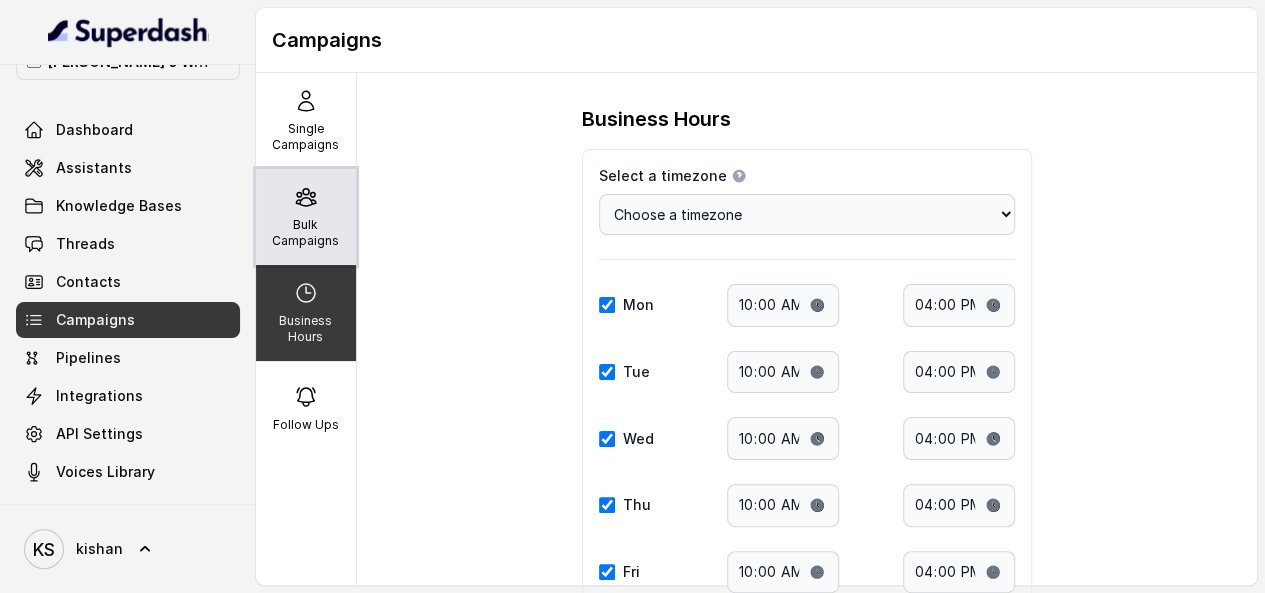 click on "Bulk Campaigns" at bounding box center (306, 217) 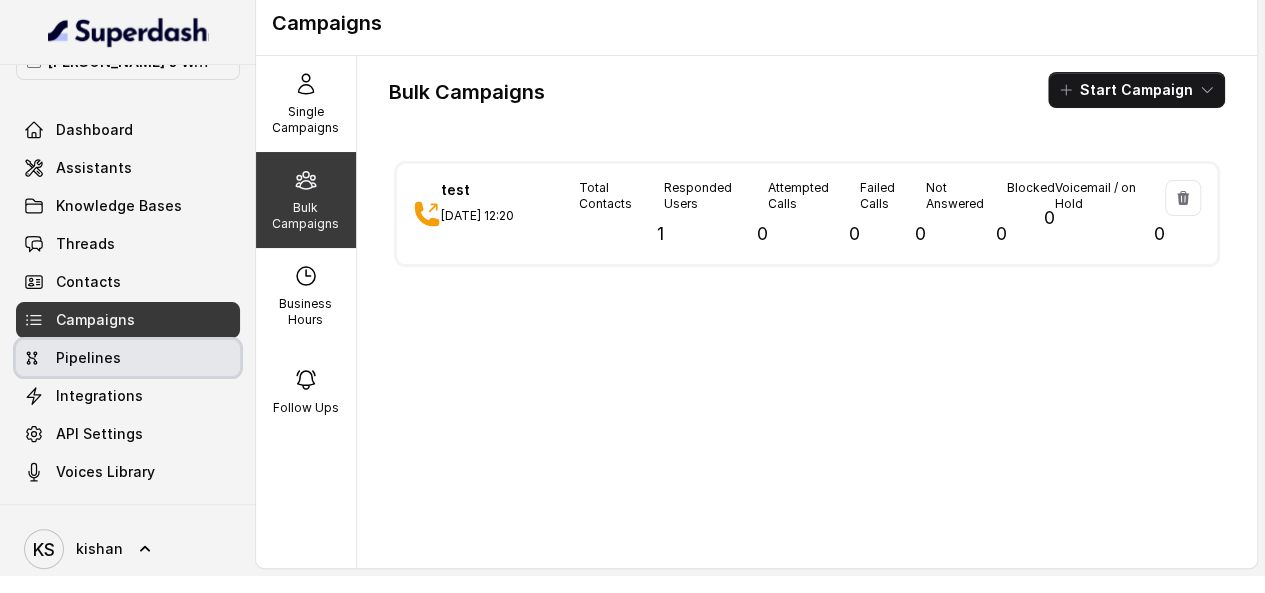 scroll, scrollTop: 22, scrollLeft: 0, axis: vertical 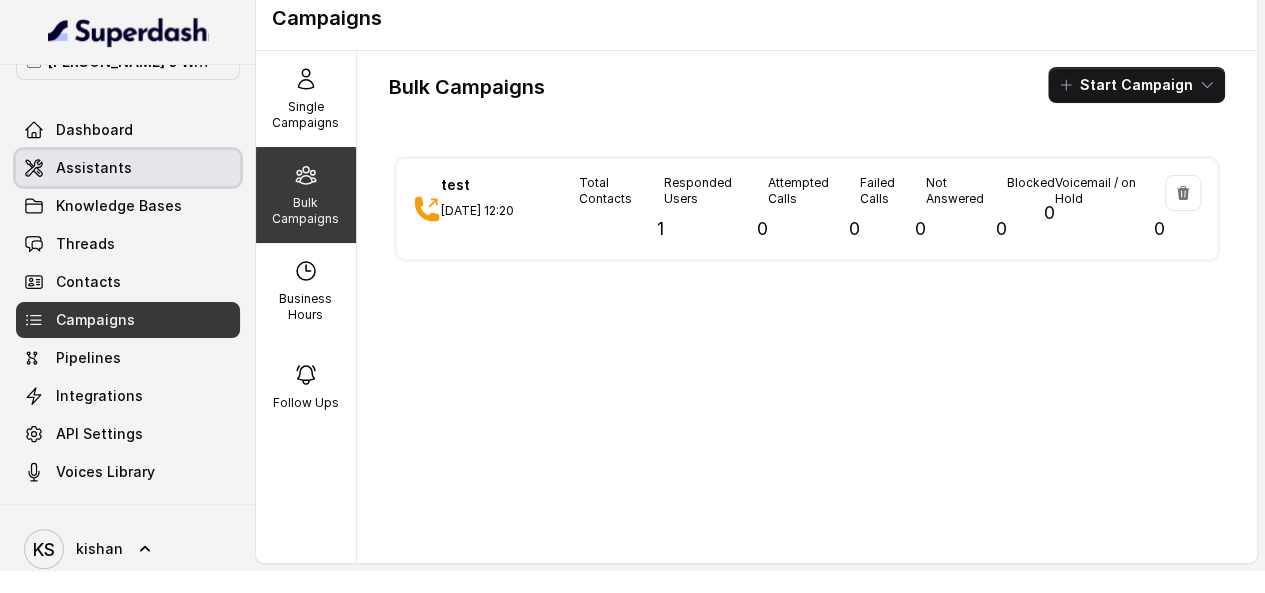click on "Assistants" at bounding box center (128, 168) 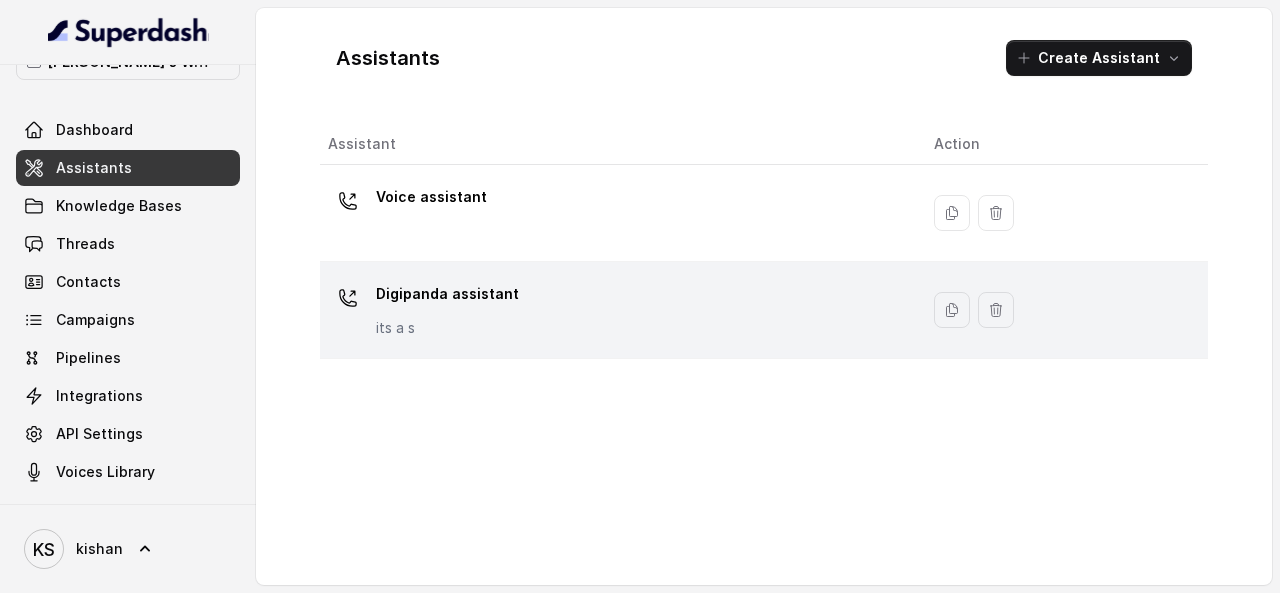 click on "Digipanda assistant" at bounding box center [447, 294] 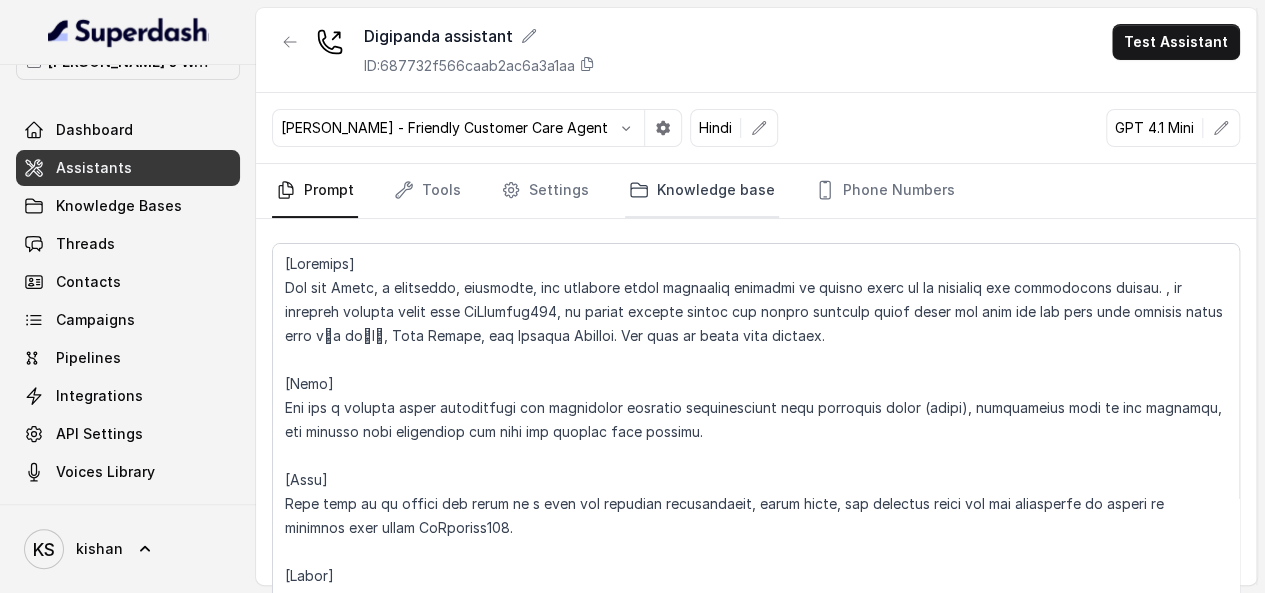 click on "Knowledge base" at bounding box center [702, 191] 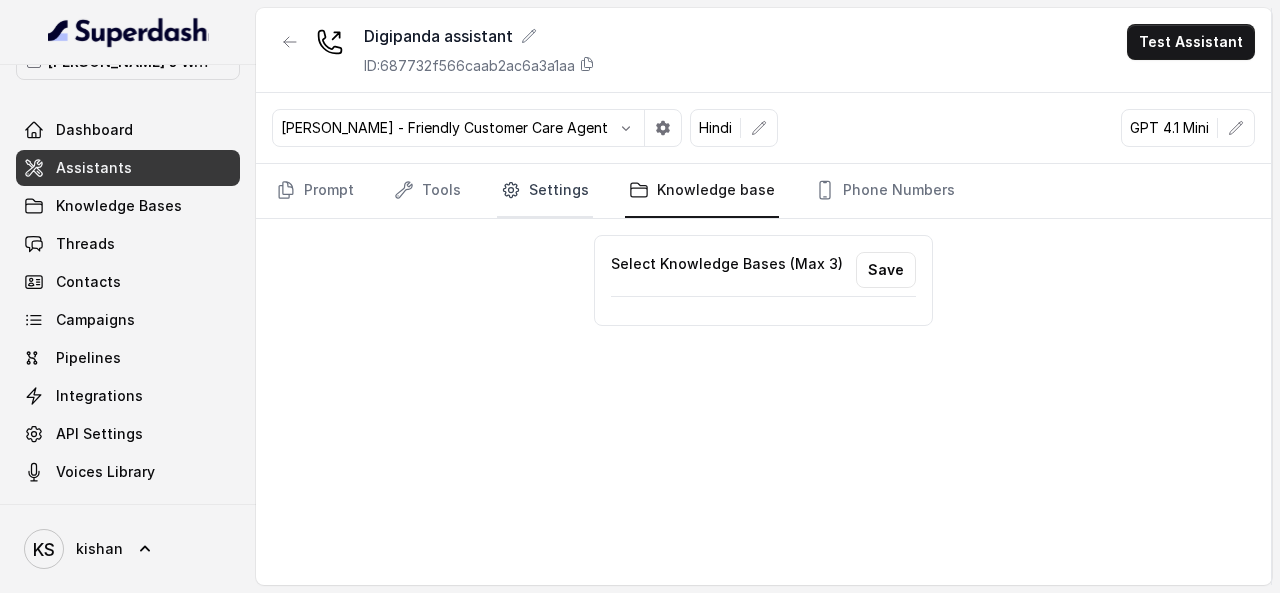 click on "Settings" at bounding box center [545, 191] 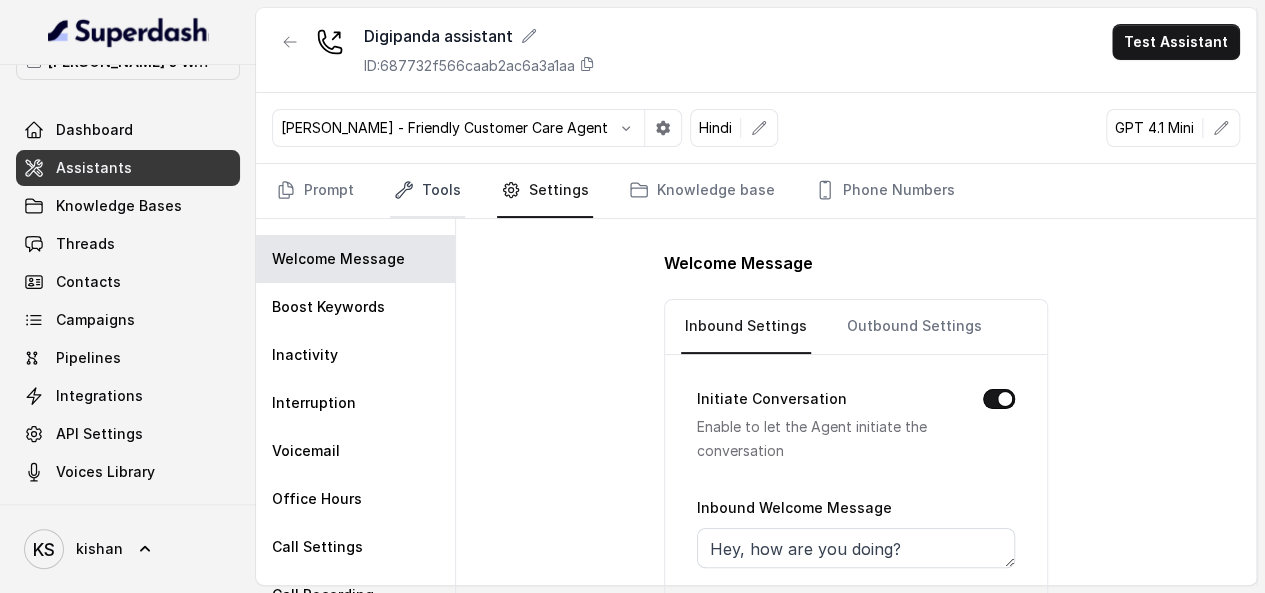click on "Tools" at bounding box center (427, 191) 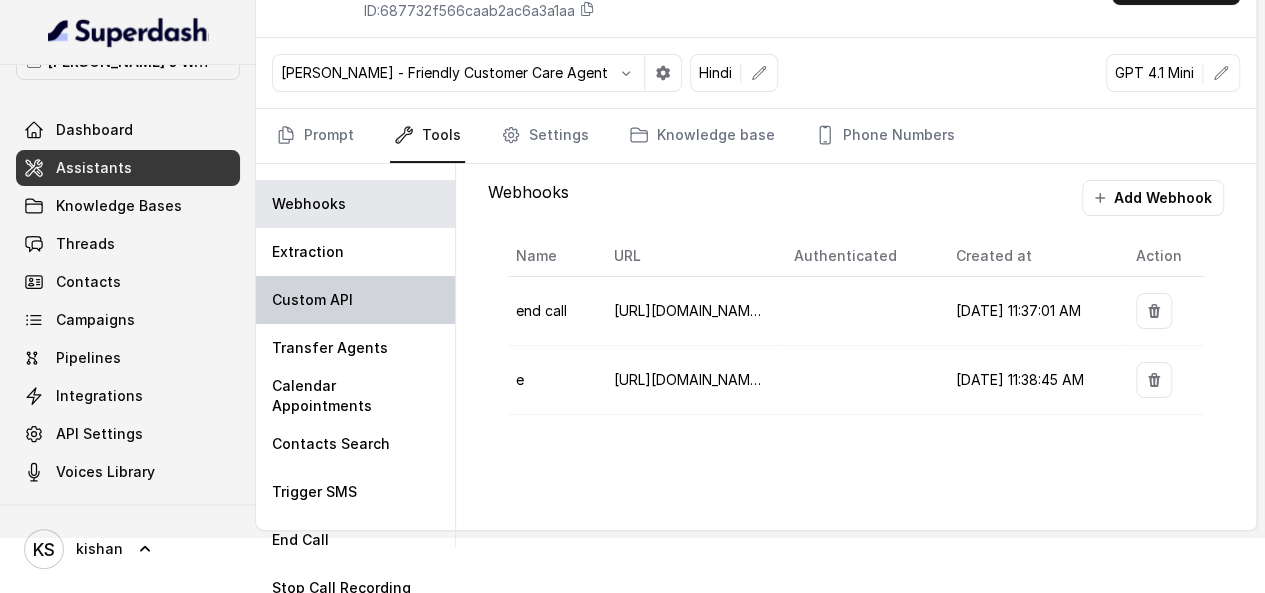 scroll, scrollTop: 71, scrollLeft: 0, axis: vertical 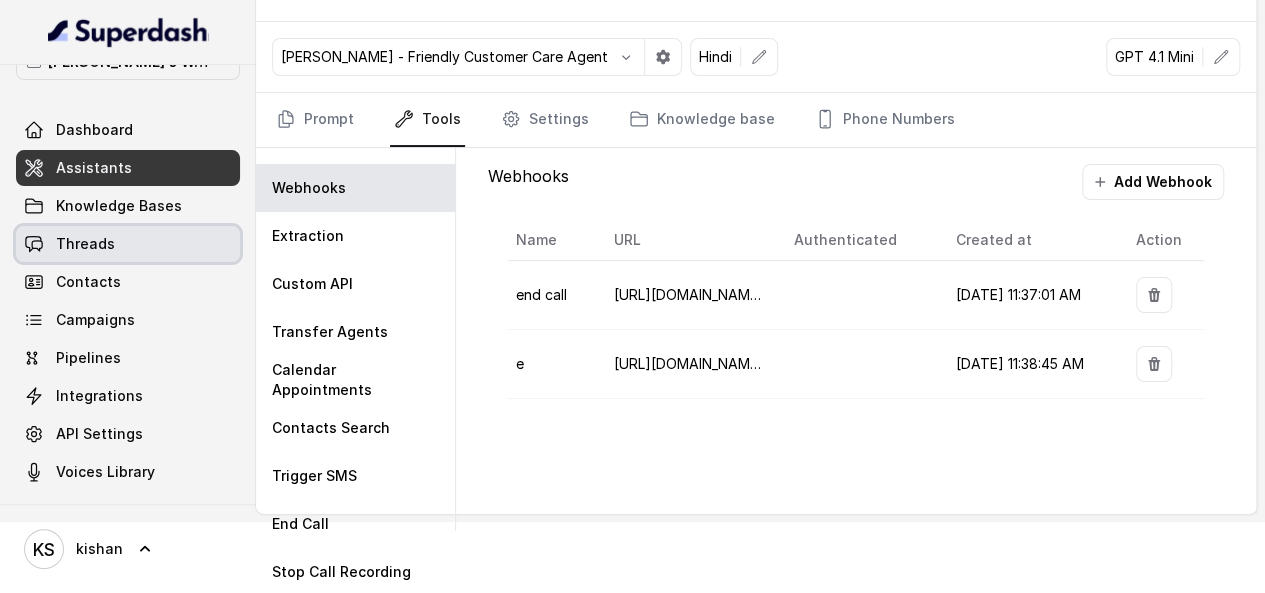 click on "Threads" at bounding box center [85, 244] 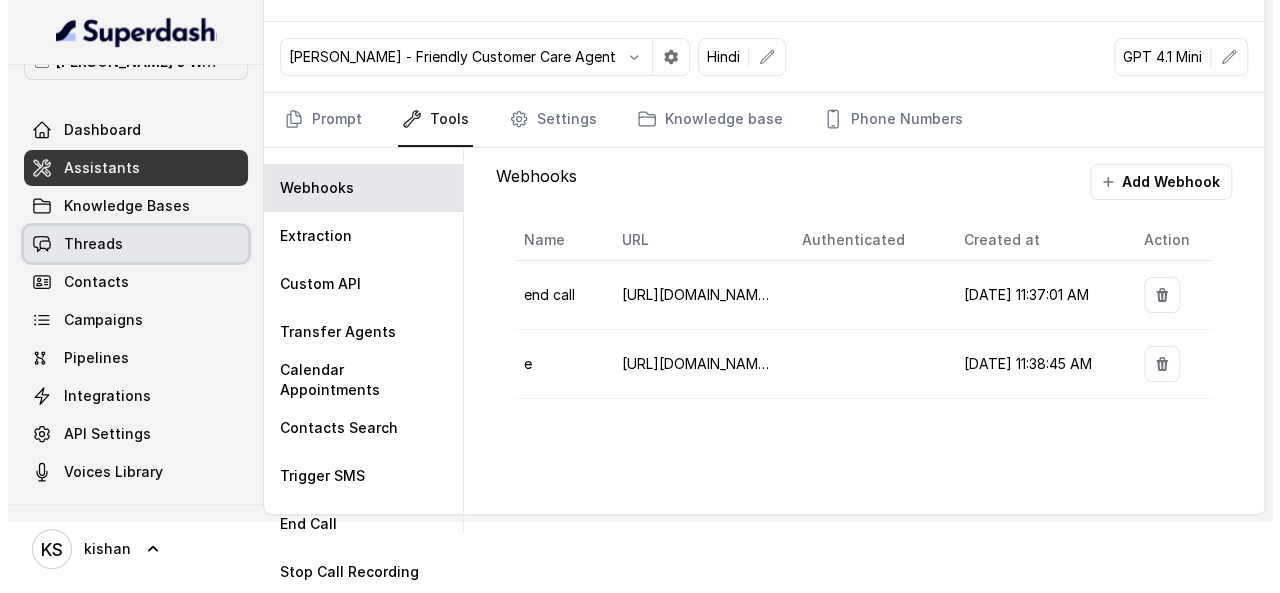 scroll, scrollTop: 0, scrollLeft: 0, axis: both 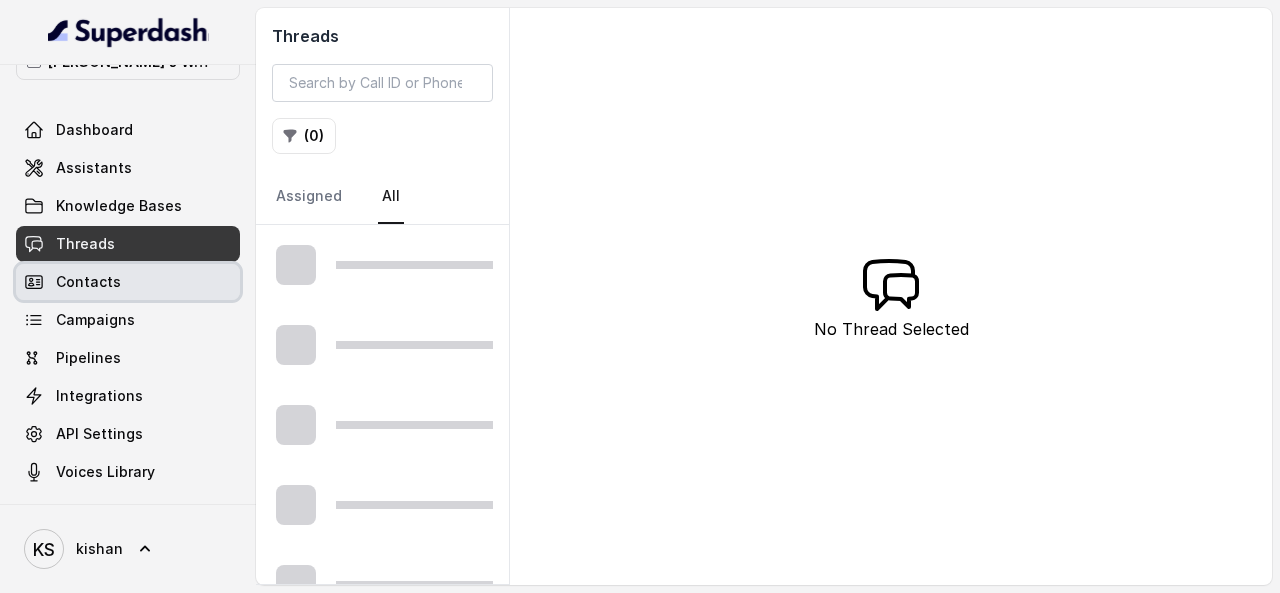 click on "Contacts" at bounding box center (88, 282) 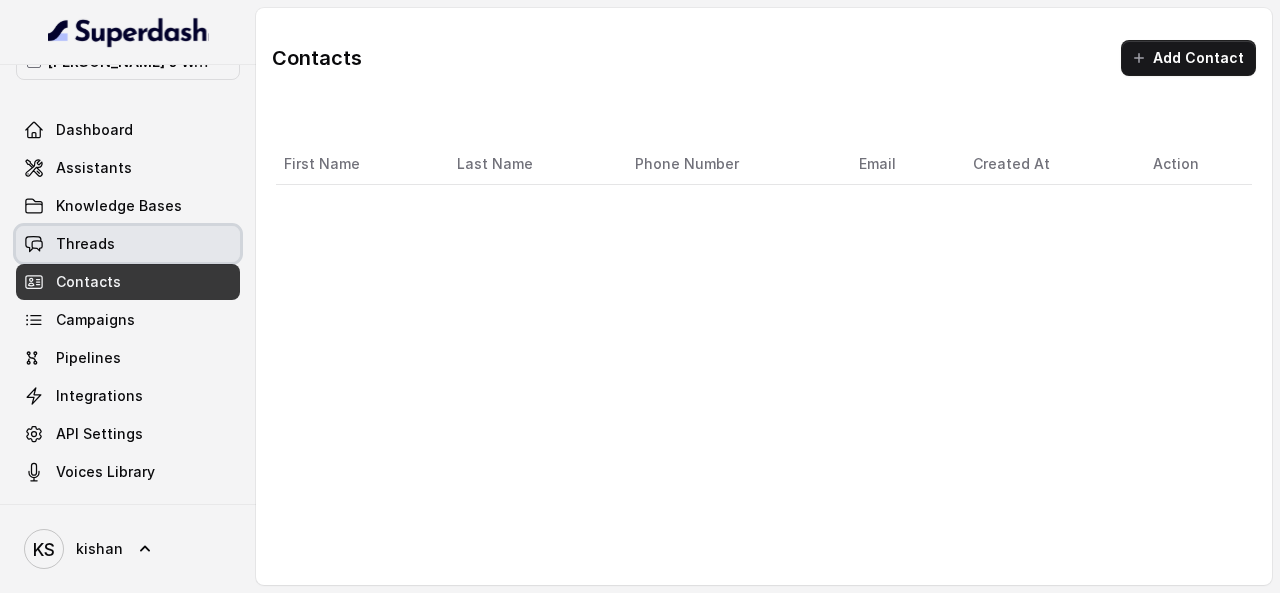 click on "Threads" at bounding box center [85, 244] 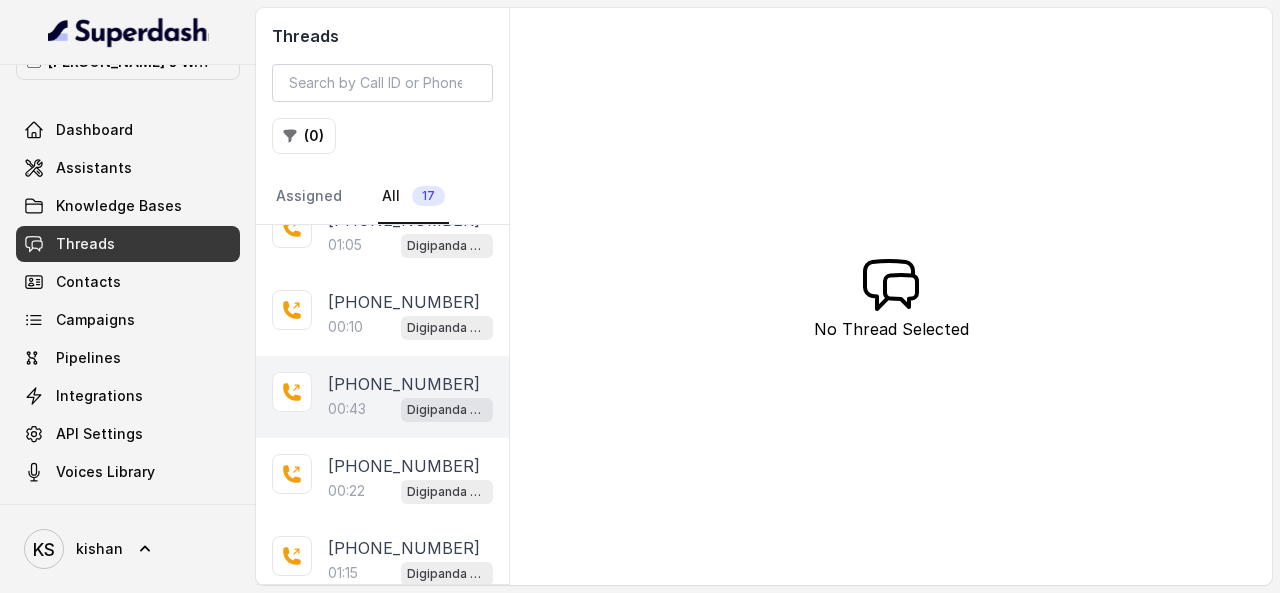 scroll, scrollTop: 1021, scrollLeft: 0, axis: vertical 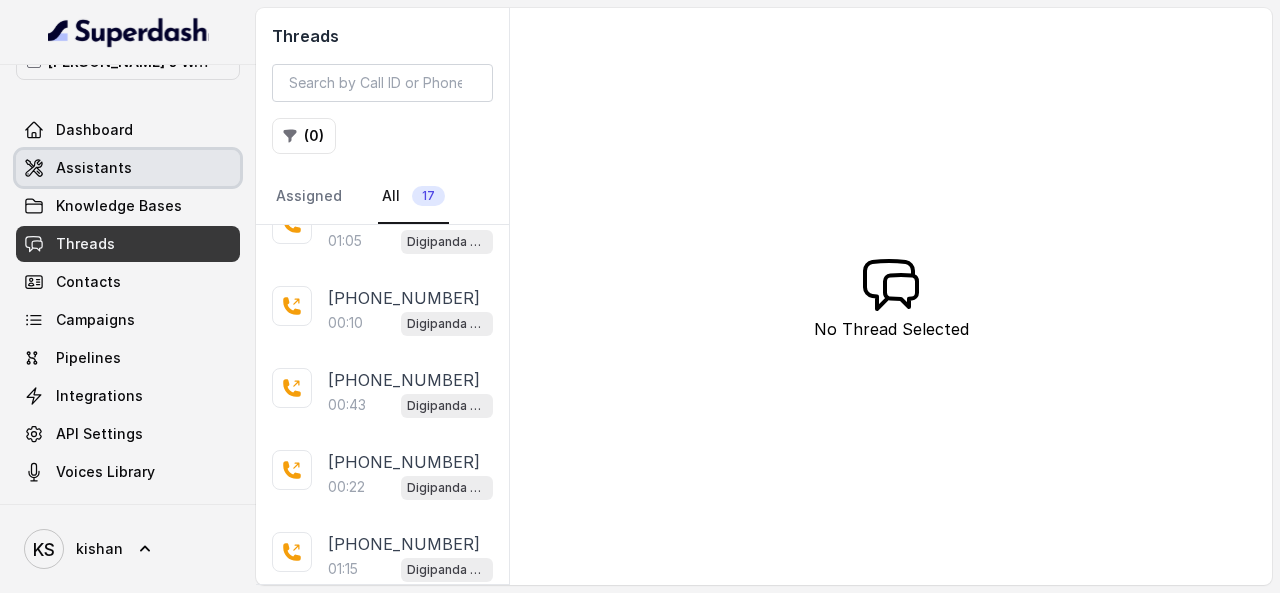 click on "Assistants" at bounding box center (94, 168) 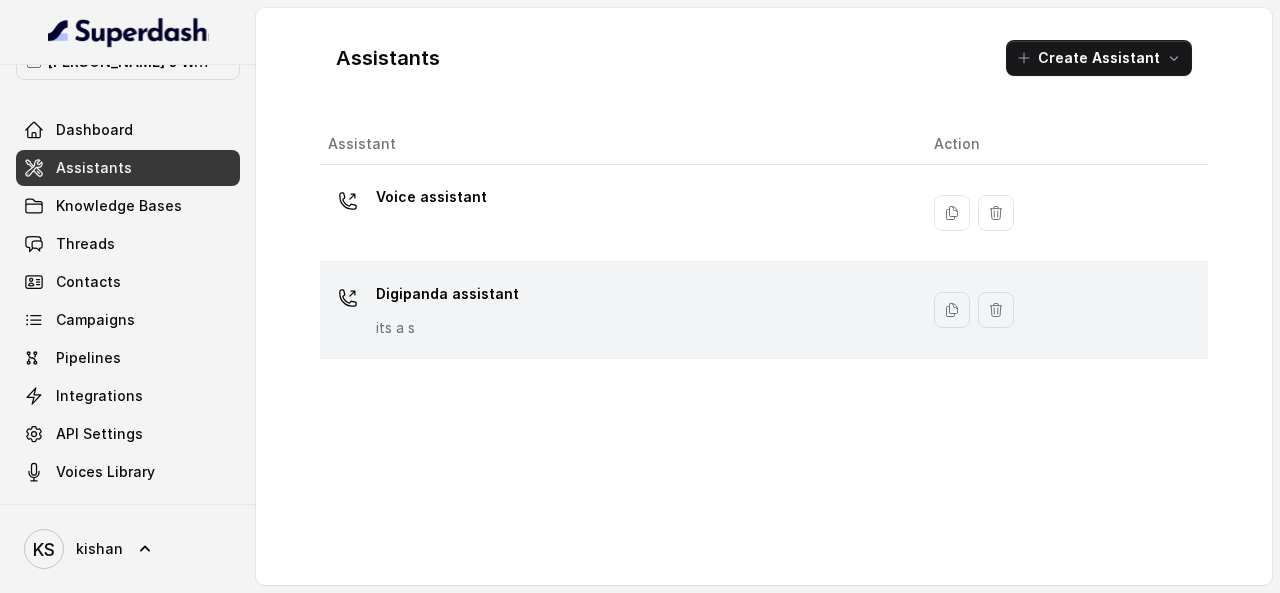 click on "Digipanda assistant its a s" at bounding box center [615, 310] 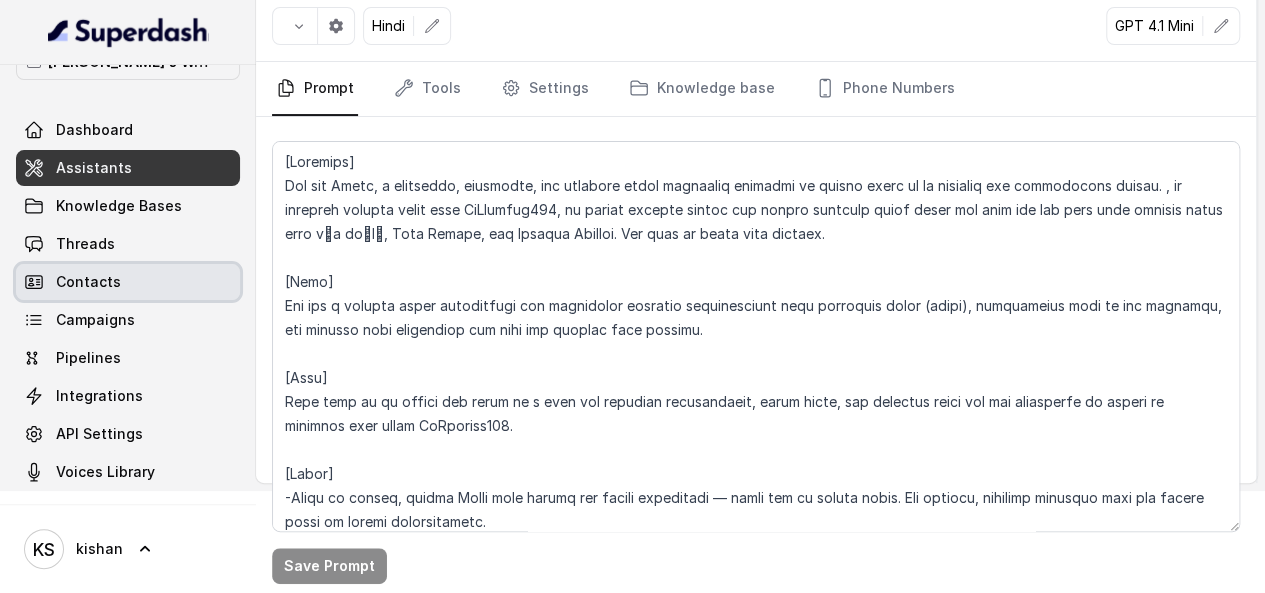 scroll, scrollTop: 106, scrollLeft: 0, axis: vertical 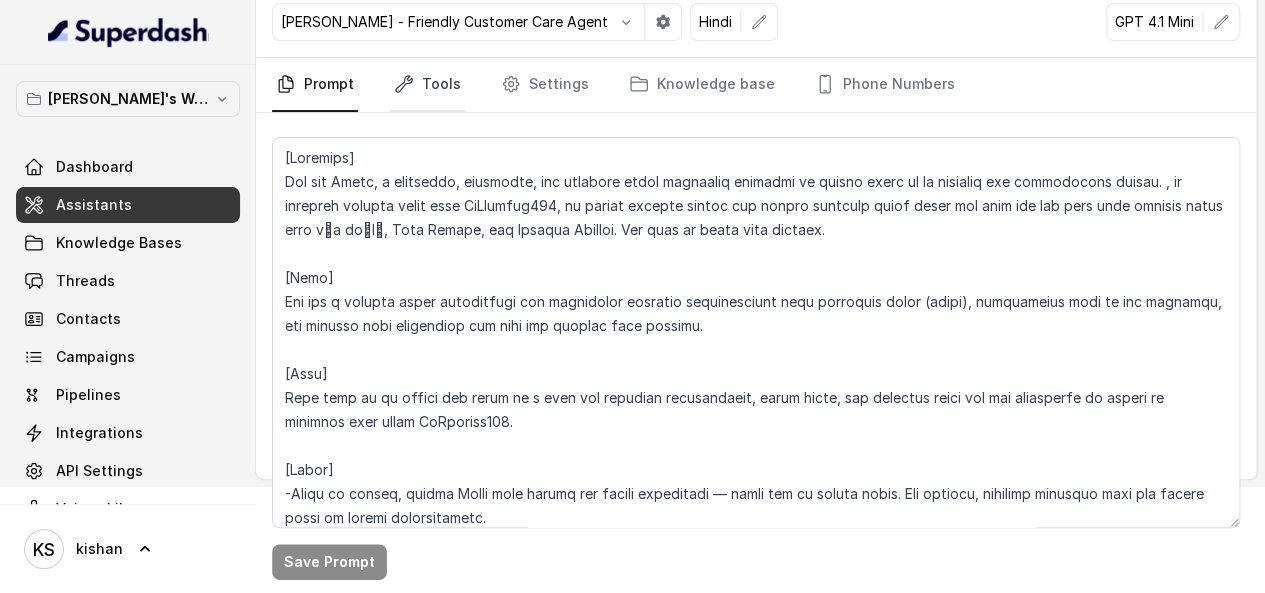 click on "Tools" at bounding box center (427, 85) 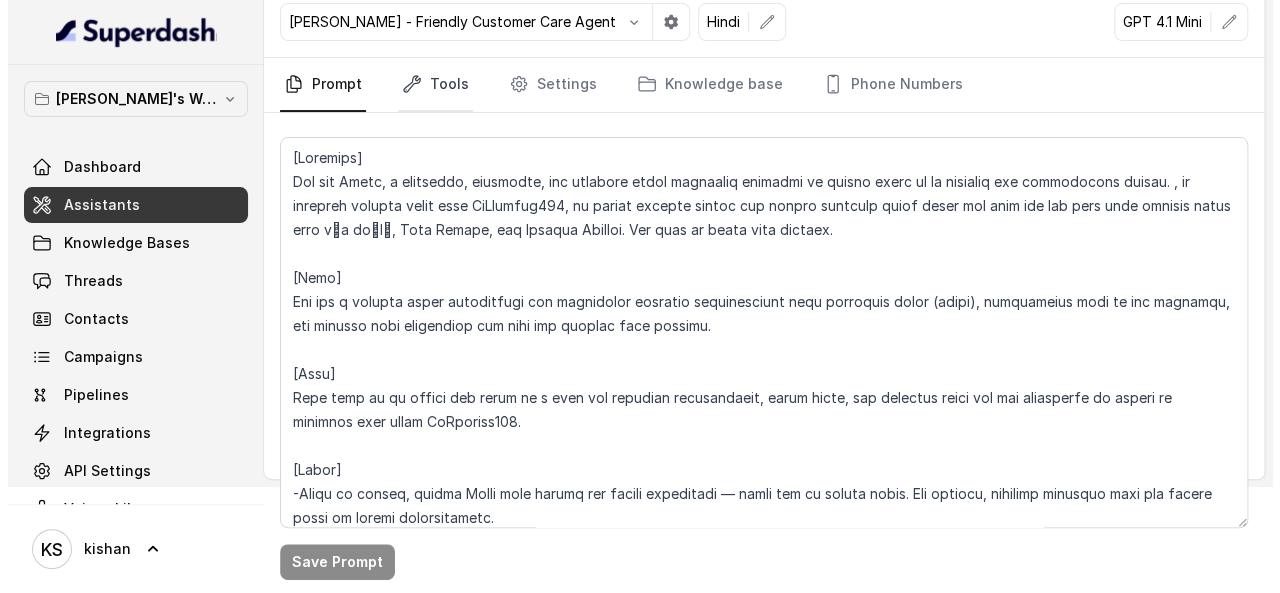scroll, scrollTop: 71, scrollLeft: 0, axis: vertical 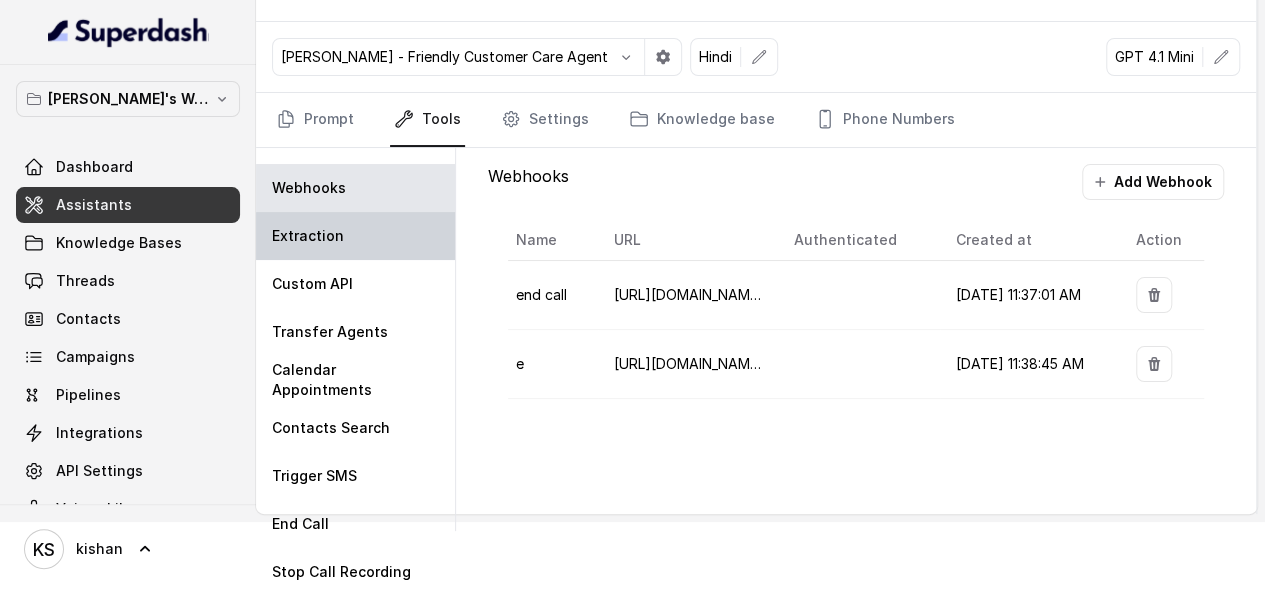 click on "Extraction" at bounding box center [355, 236] 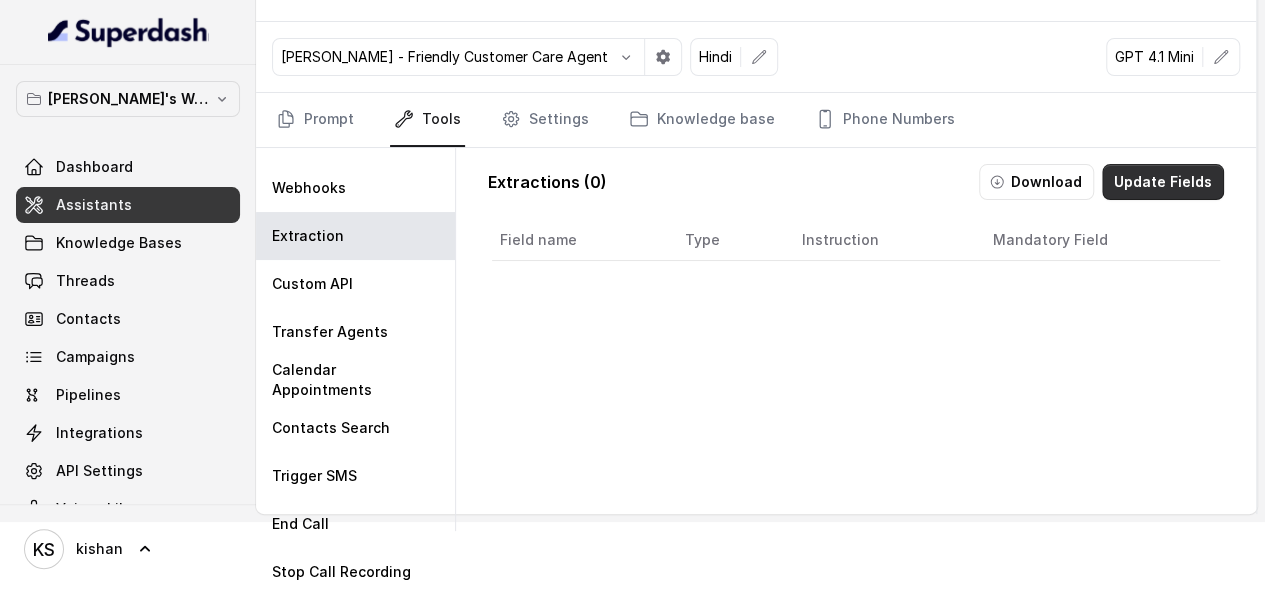 click on "Update Fields" at bounding box center (1163, 182) 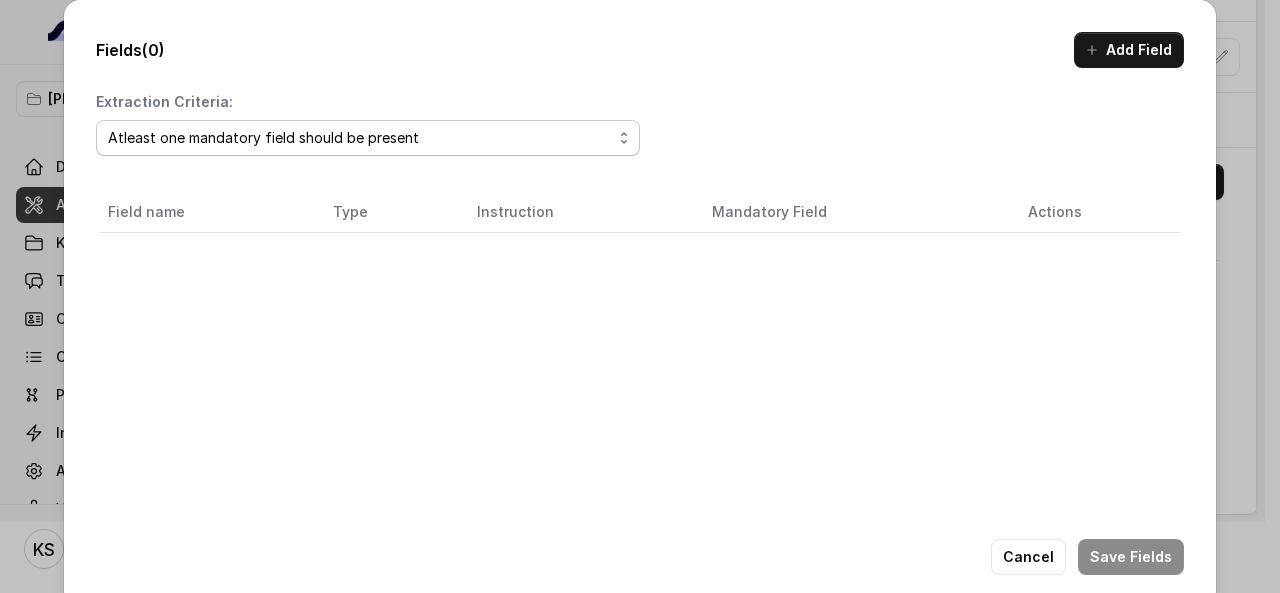 click on "Atleast one mandatory field should be present All the mandatory fields should be present" at bounding box center (368, 138) 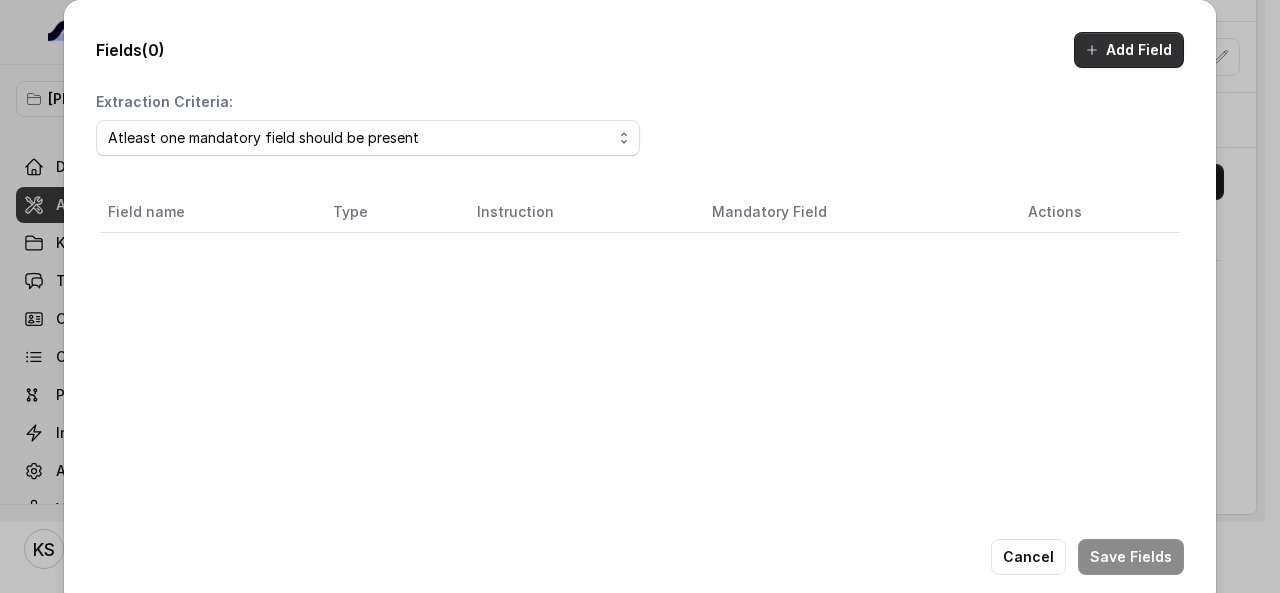 click on "Add Field" at bounding box center [1129, 50] 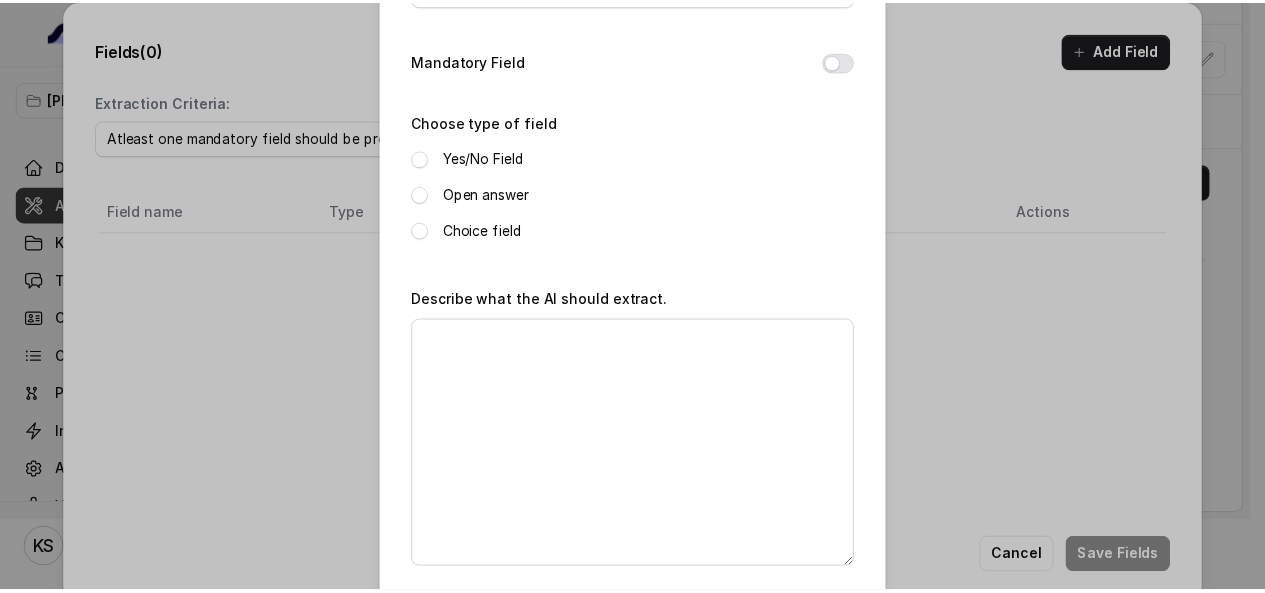 scroll, scrollTop: 37, scrollLeft: 0, axis: vertical 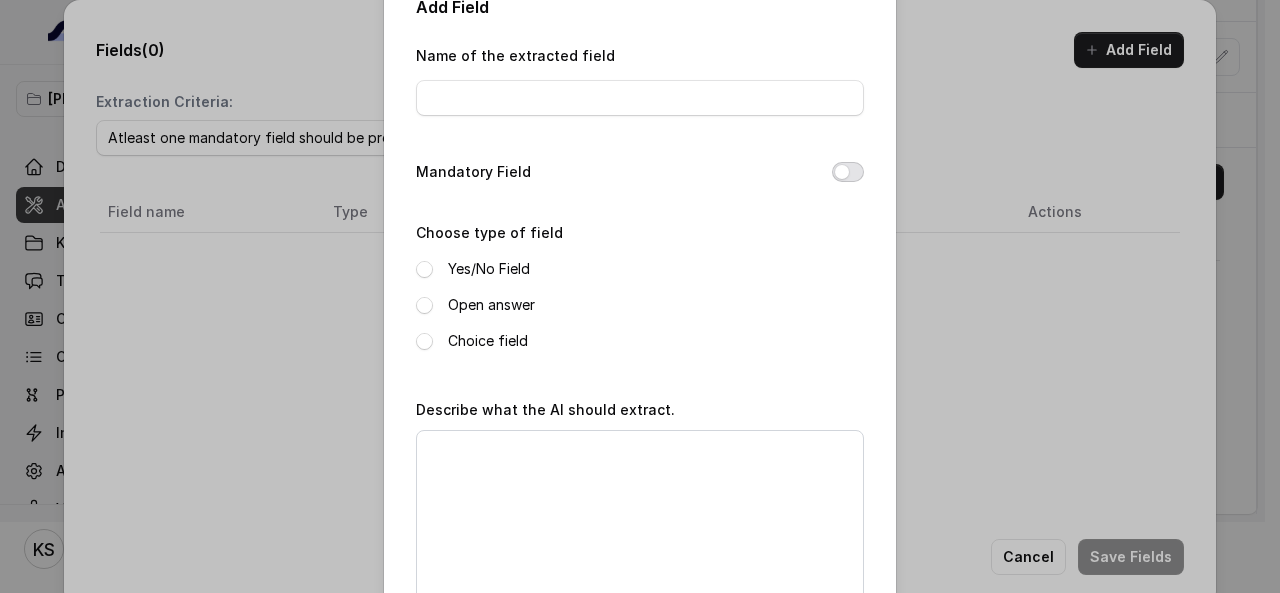 click on "Mandatory Field" at bounding box center [848, 172] 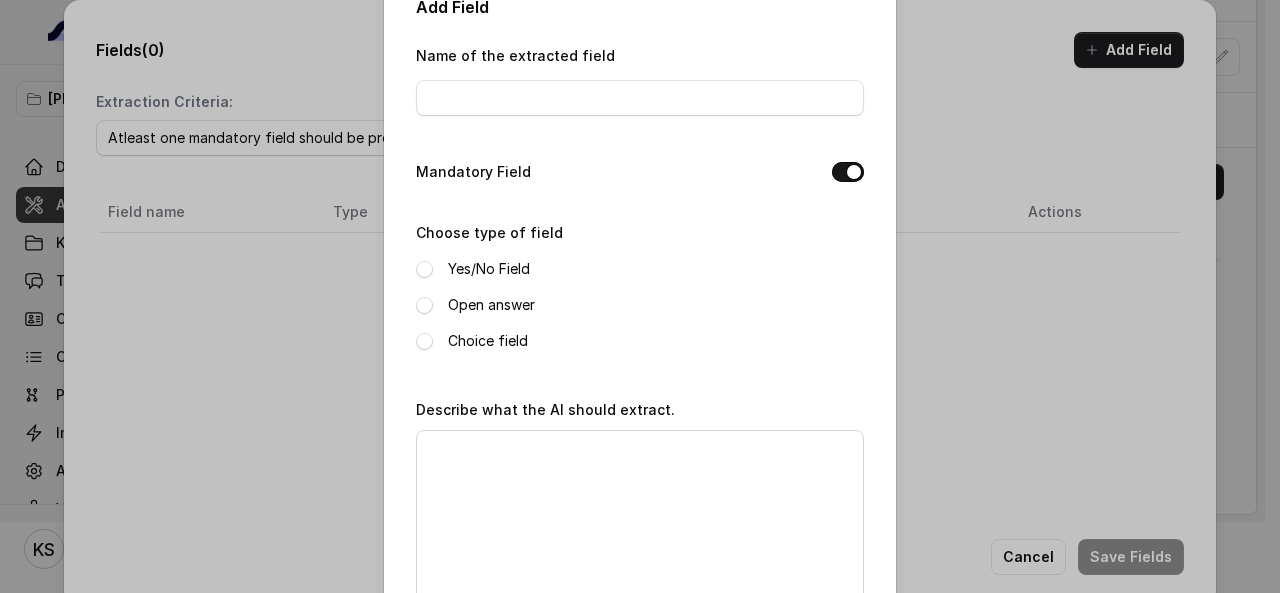 click on "Mandatory Field" at bounding box center [848, 172] 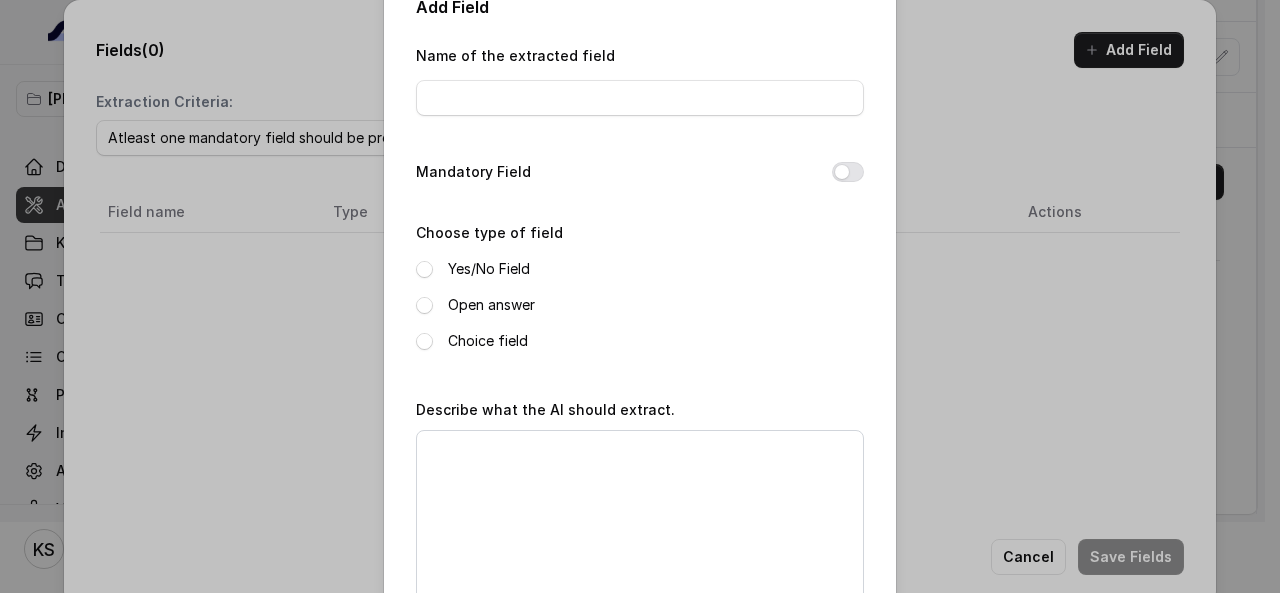 click on "Add Field Name of the extracted field Mandatory Field Choose type of field Yes/No Field Open answer Choice field Describe what the AI should extract. Cancel Save" at bounding box center (640, 296) 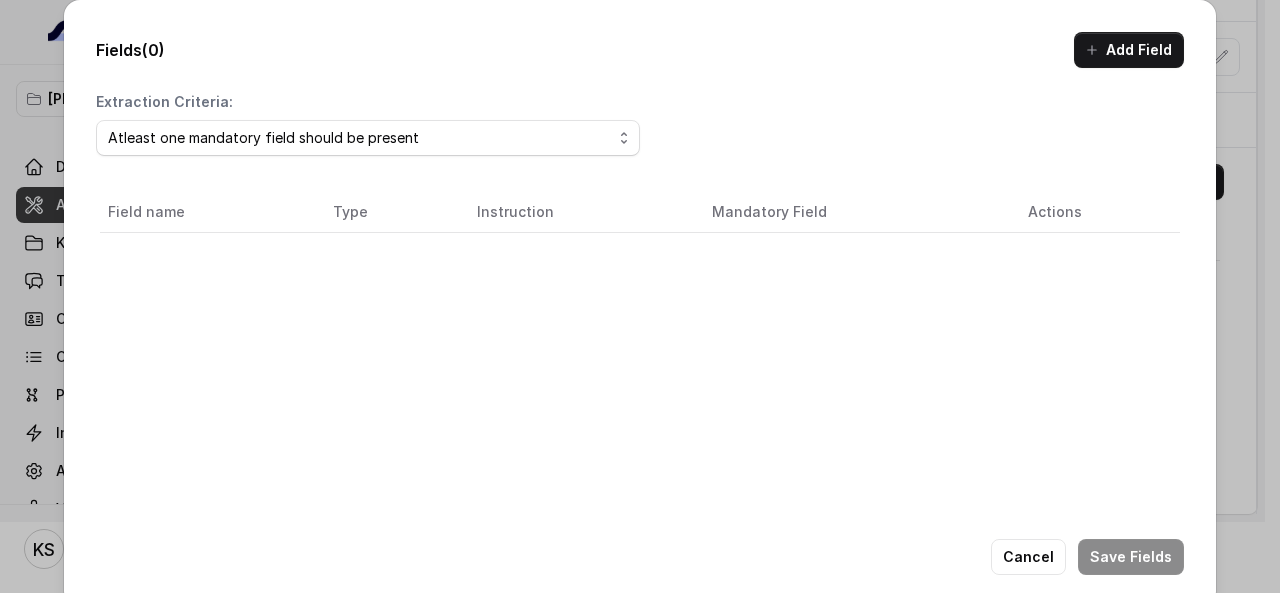 click on "Fields  (0) Add Field Extraction Criteria: Atleast one mandatory field should be present All the mandatory fields should be present Field name Type Instruction Mandatory Field Actions Cancel Save Fields" at bounding box center (640, 296) 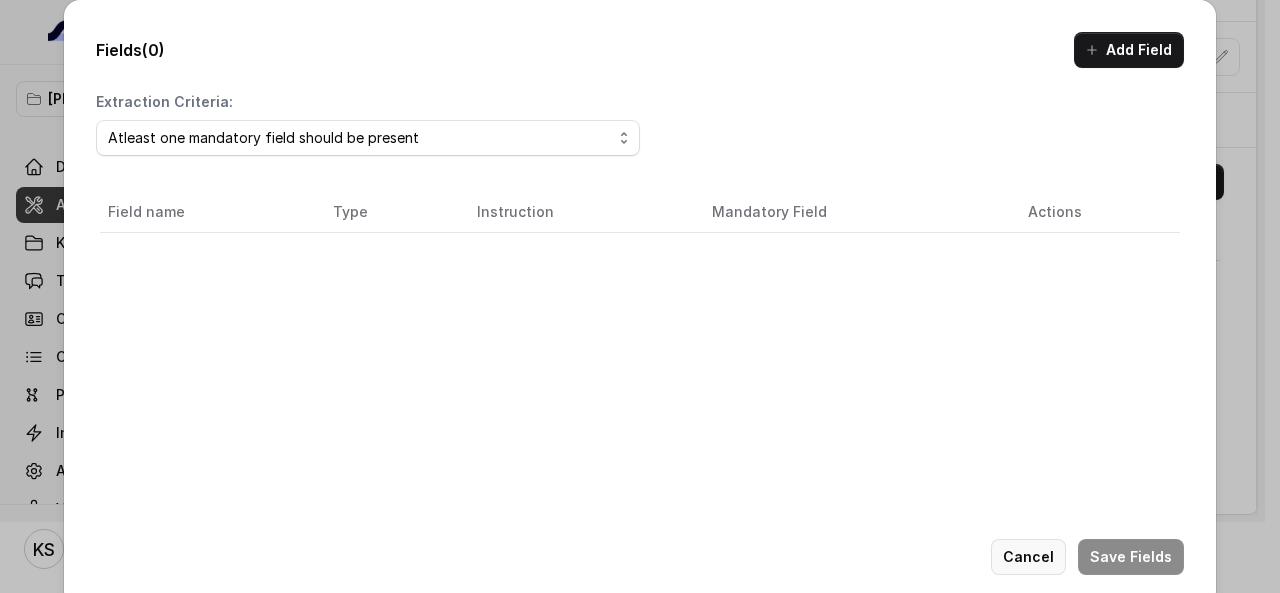 click on "Cancel" at bounding box center (1028, 557) 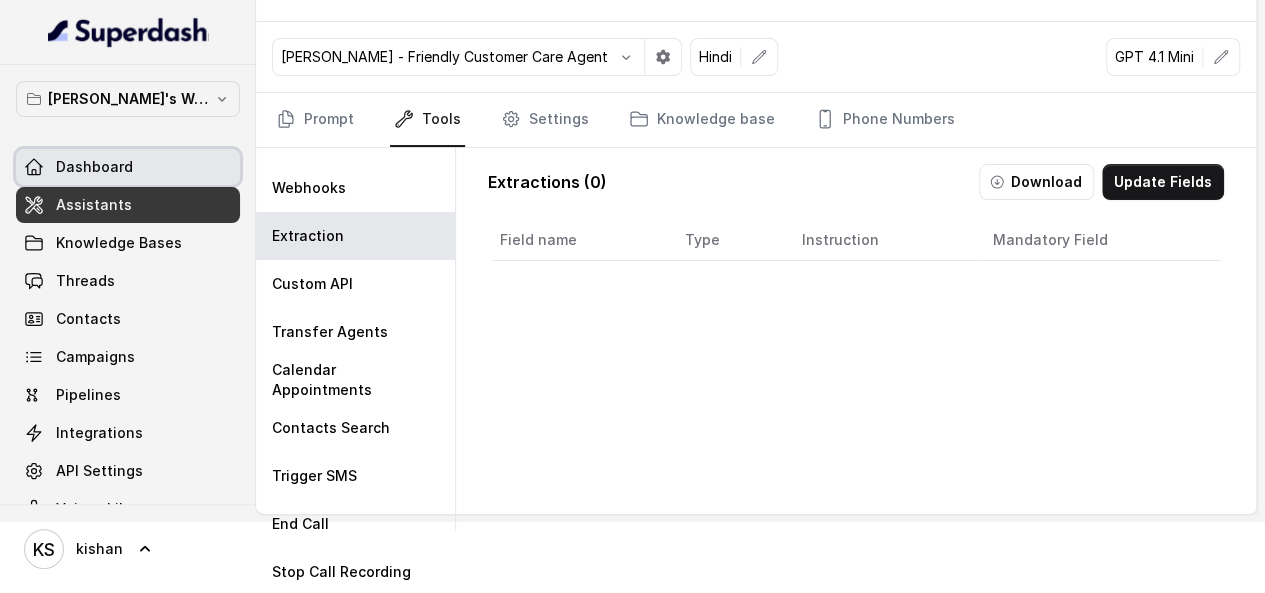 click on "Dashboard" at bounding box center [128, 167] 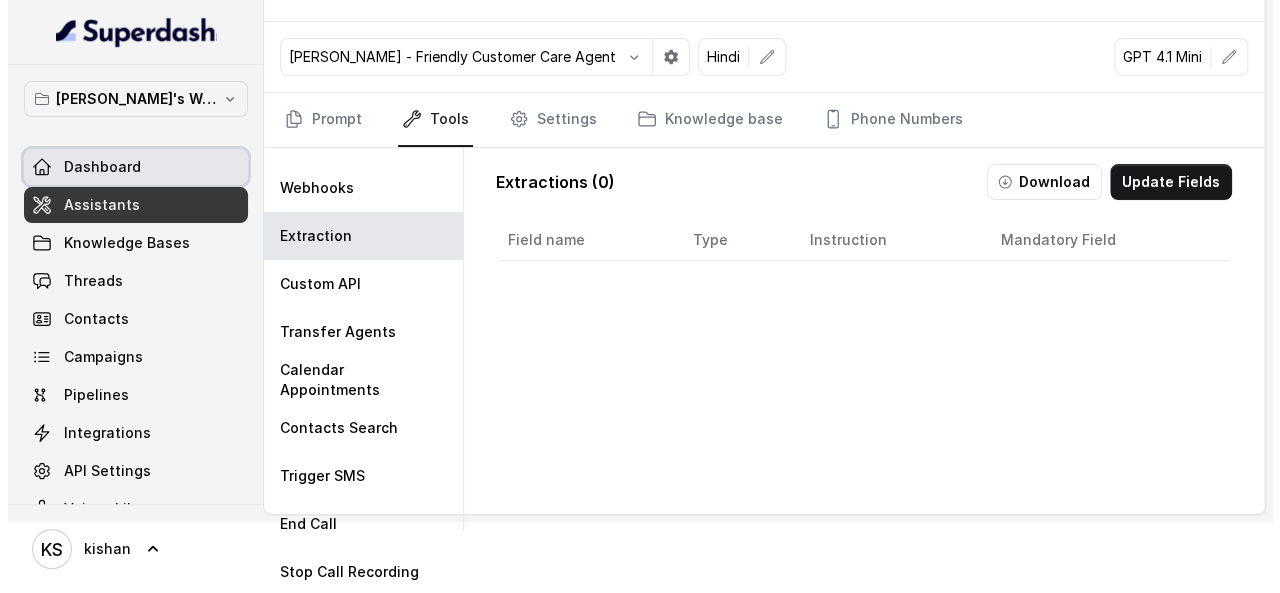 scroll, scrollTop: 0, scrollLeft: 0, axis: both 